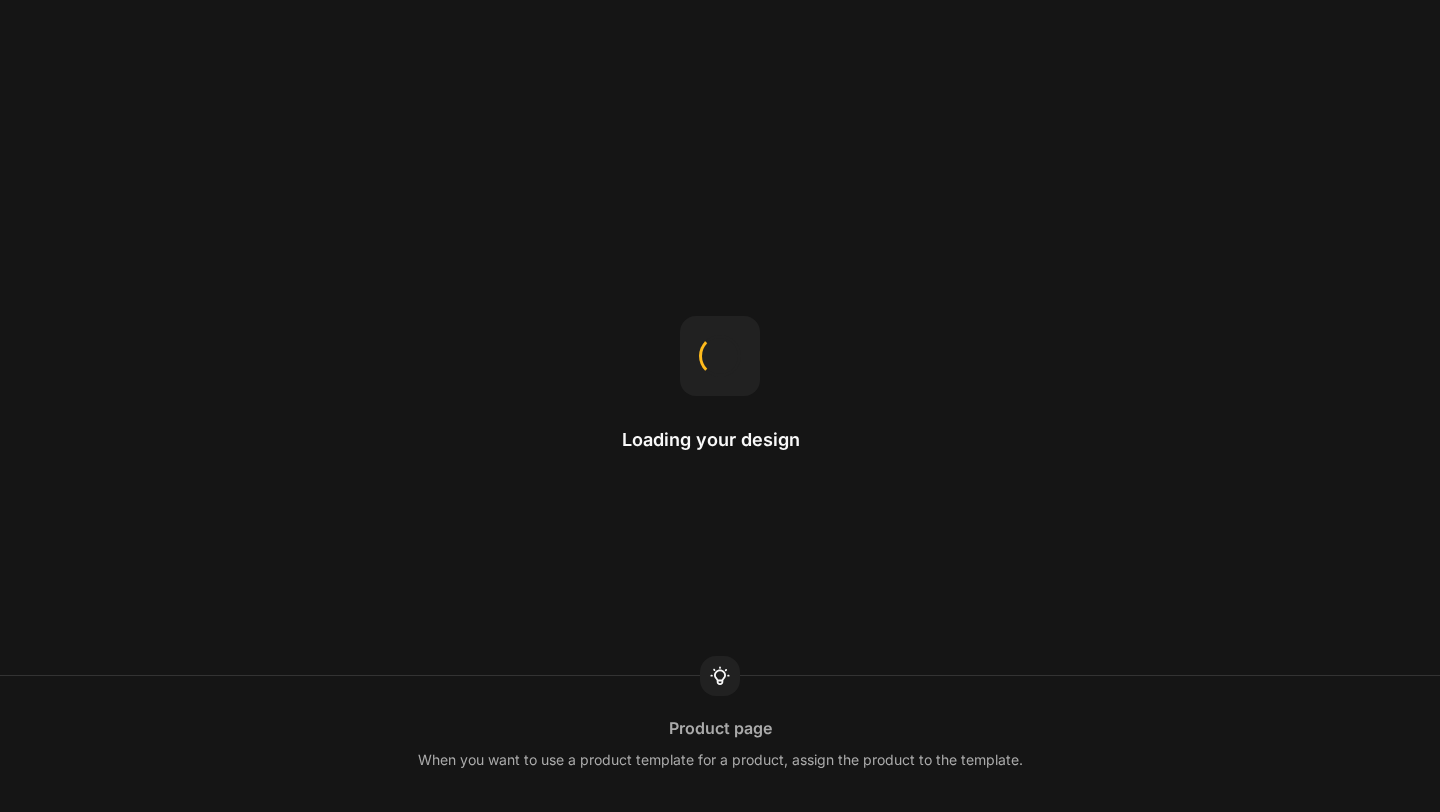 scroll, scrollTop: 0, scrollLeft: 0, axis: both 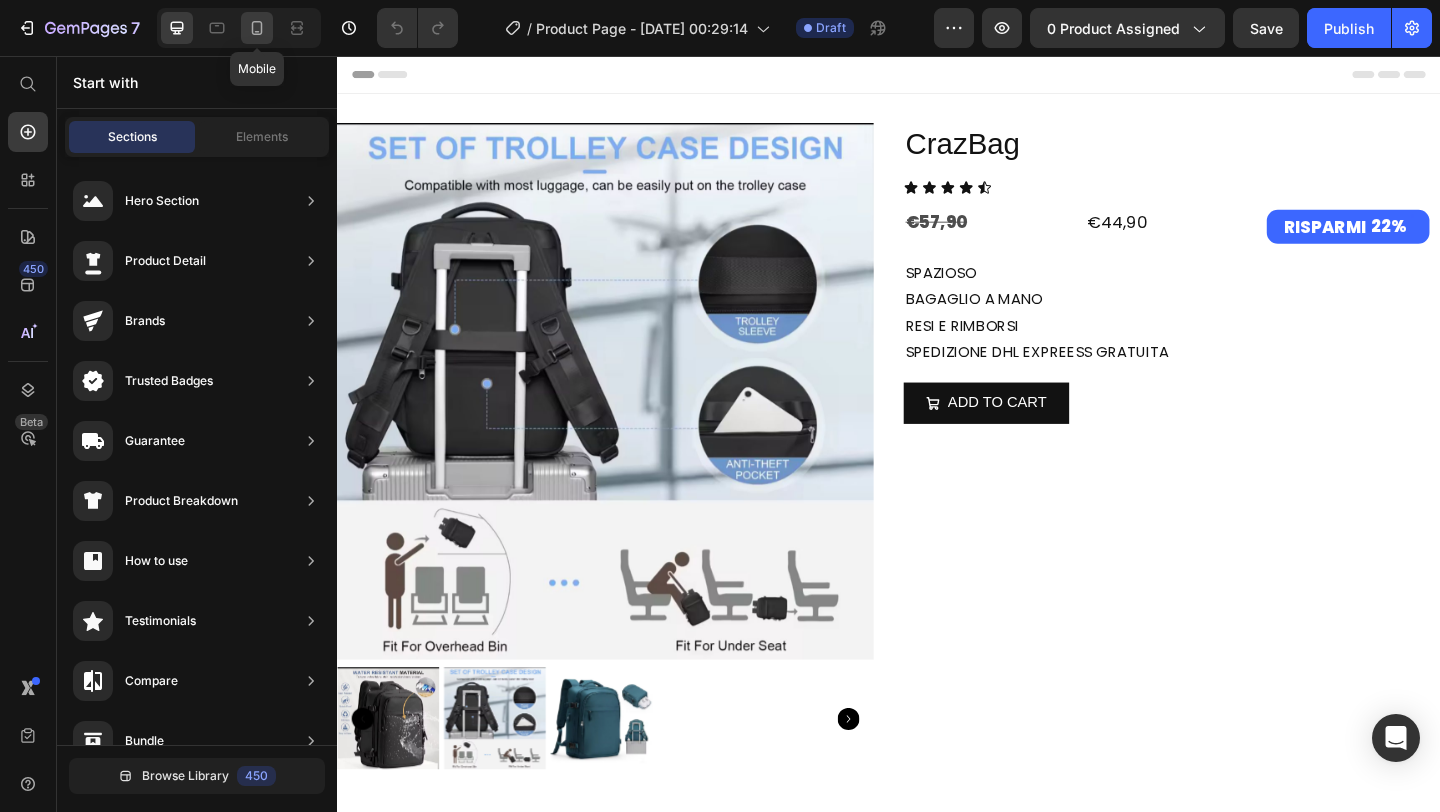 click 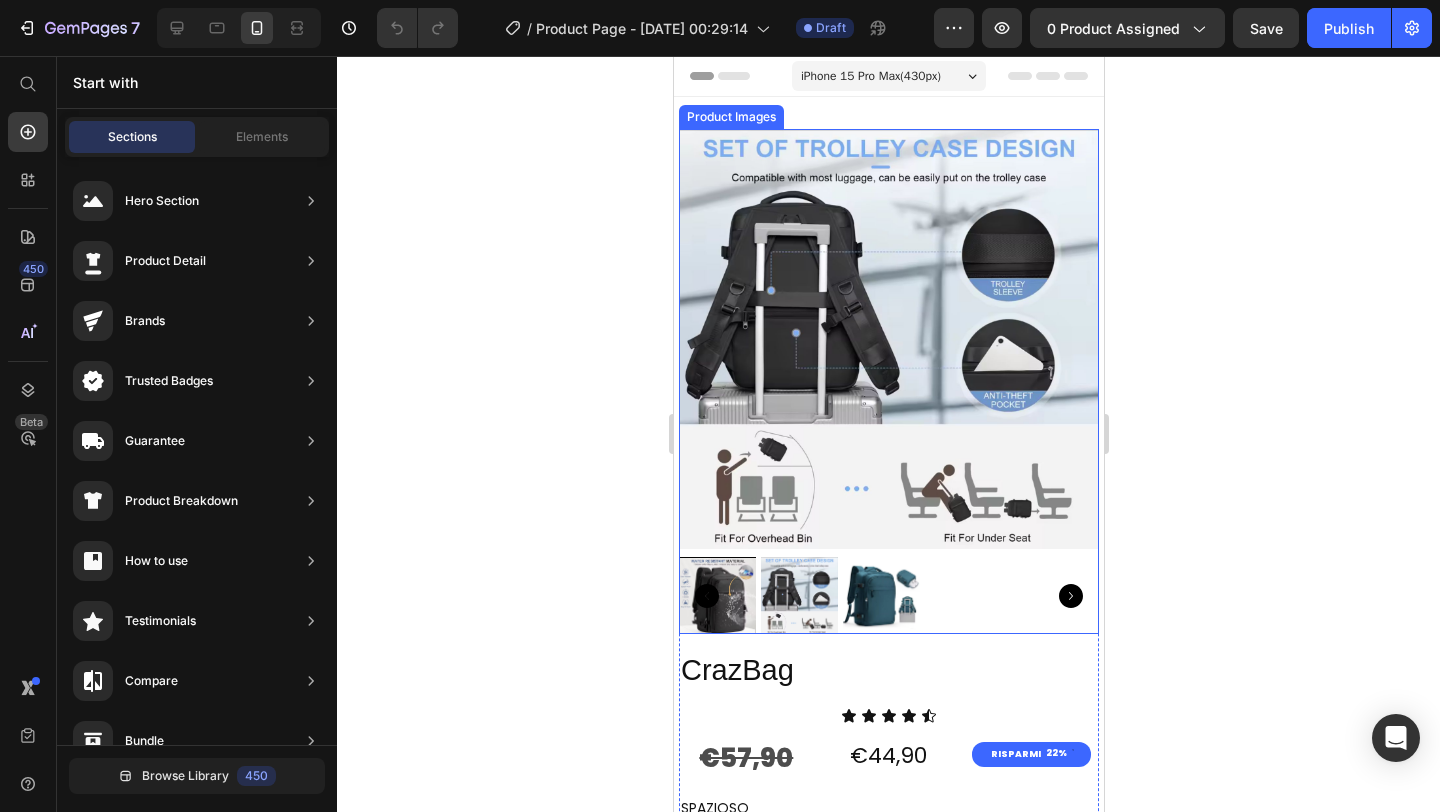click at bounding box center (888, 339) 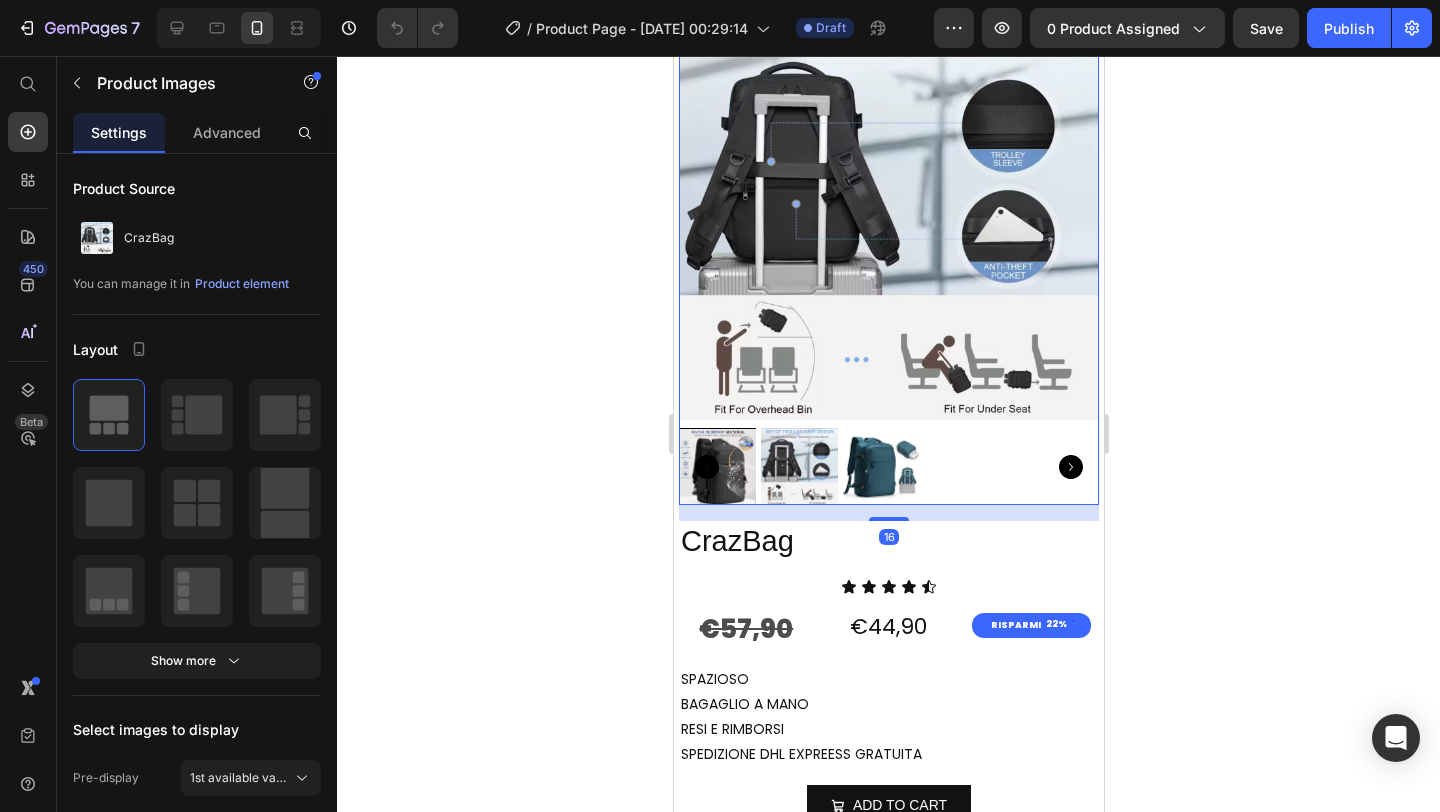 scroll, scrollTop: 160, scrollLeft: 0, axis: vertical 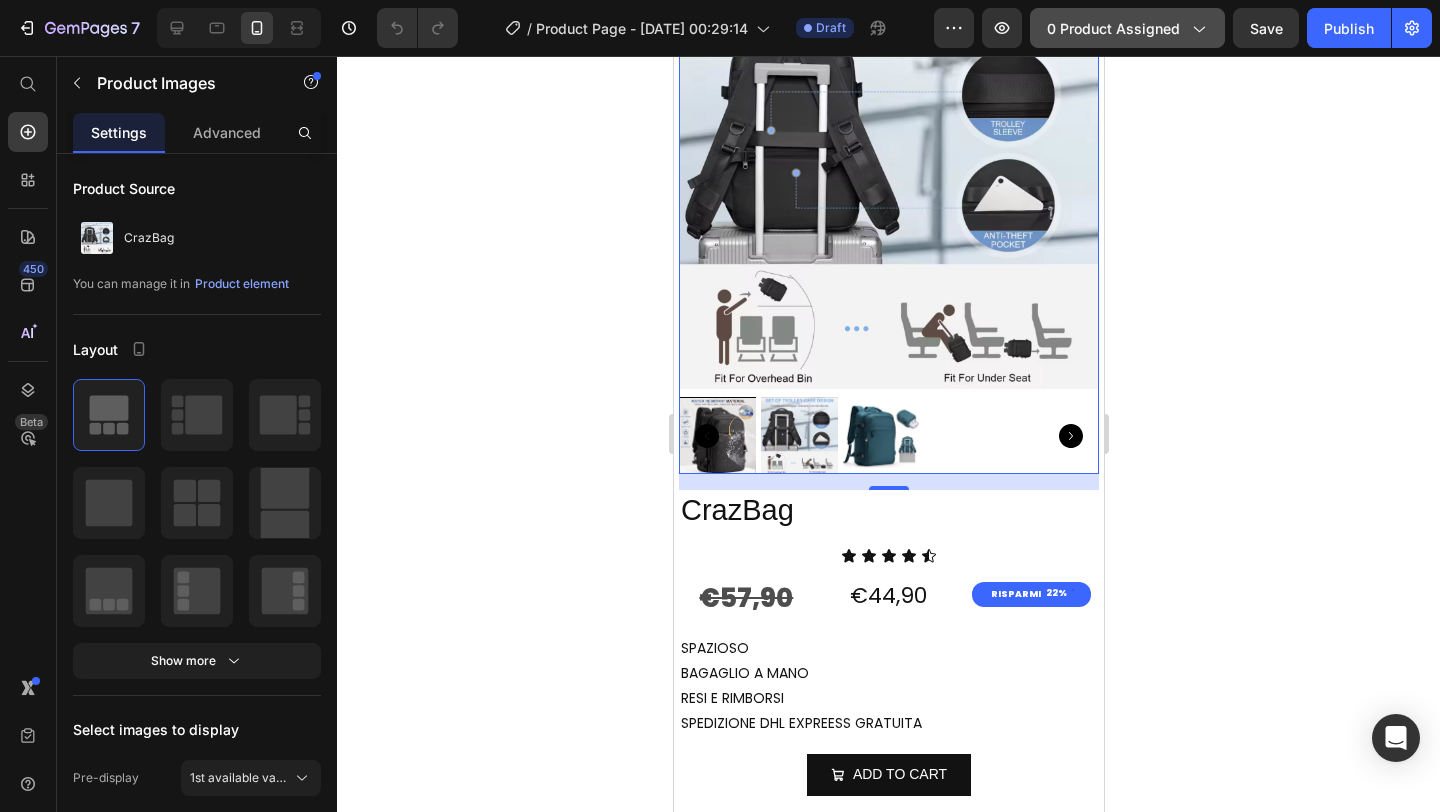 click on "0 product assigned" 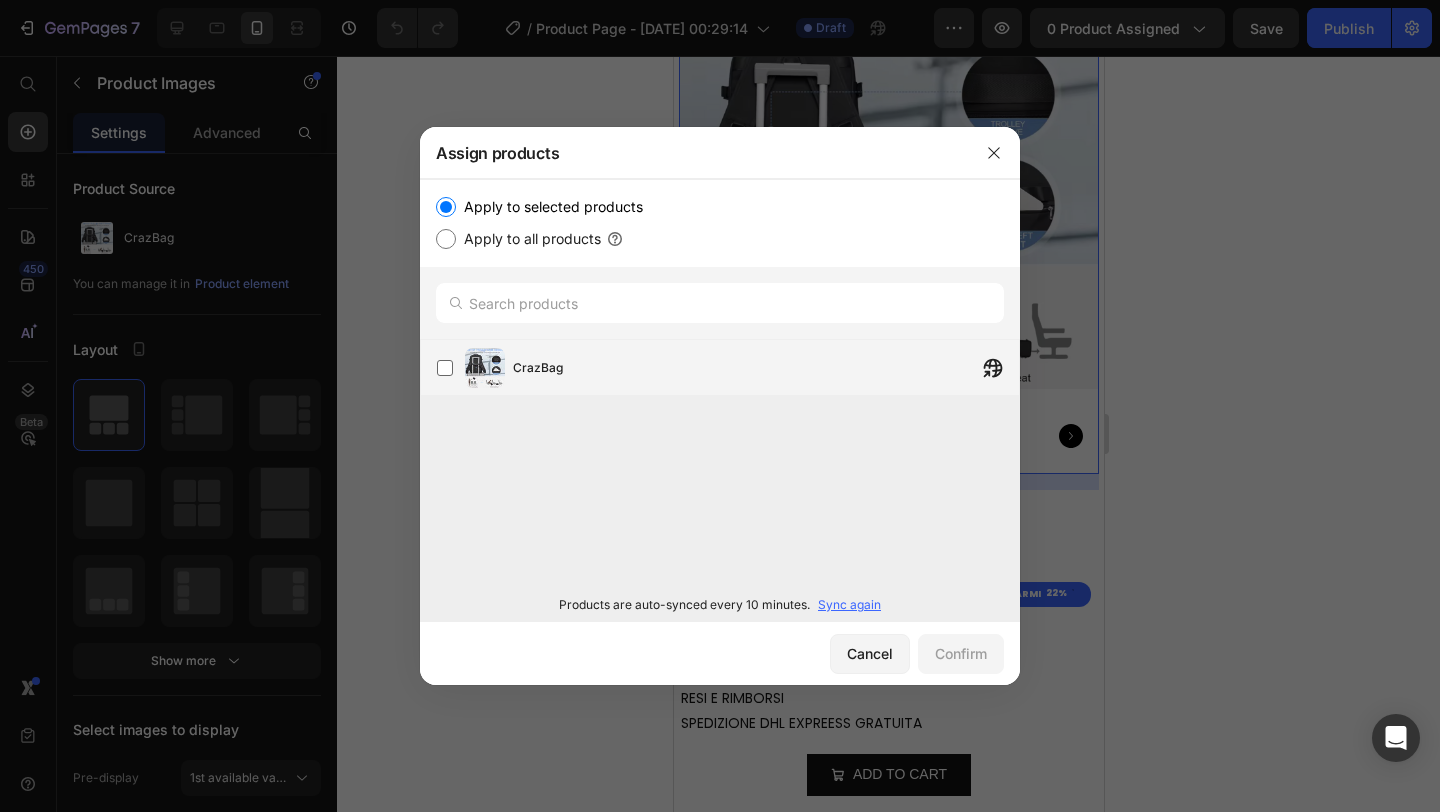 click on "CrazBag" at bounding box center (766, 368) 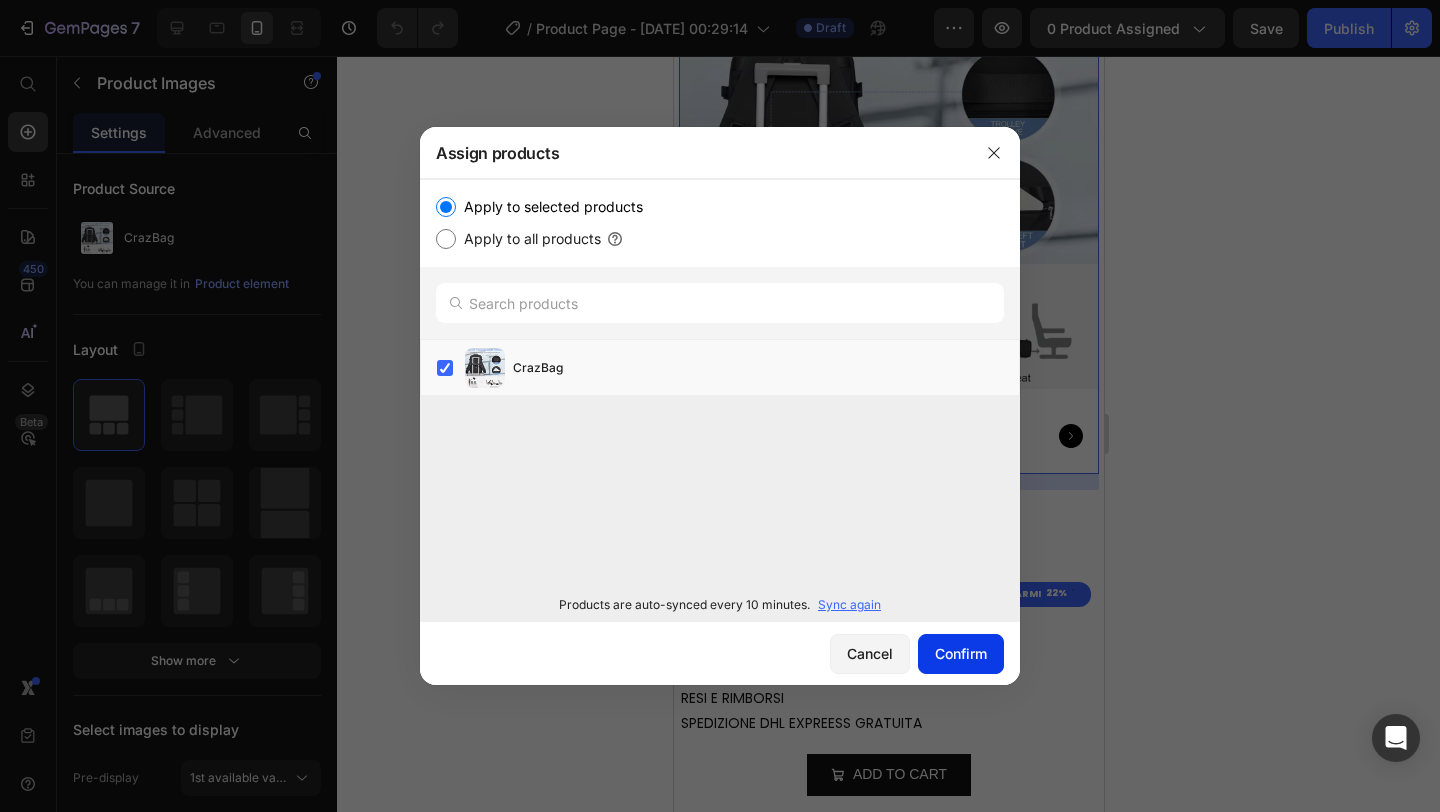 click on "Confirm" at bounding box center (961, 653) 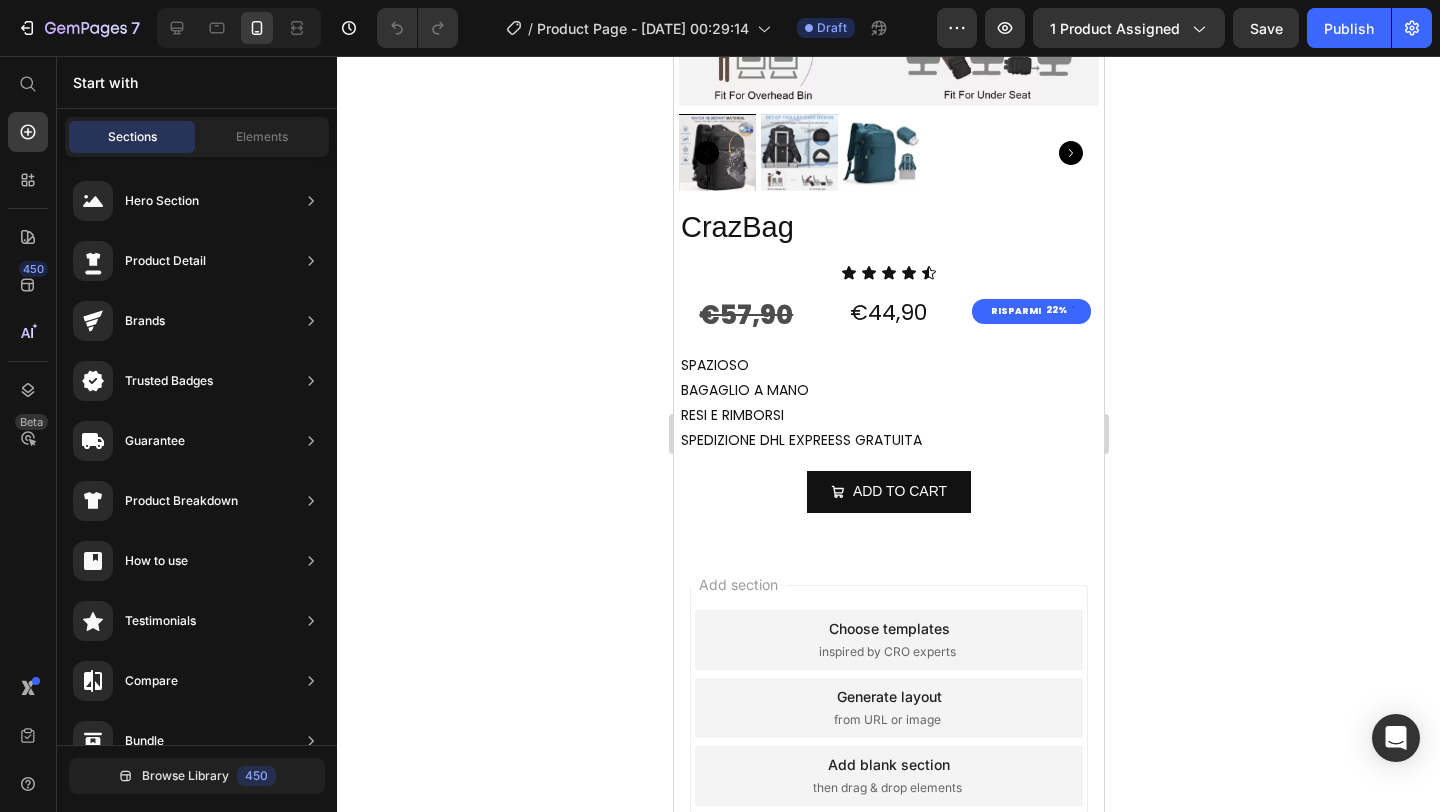 scroll, scrollTop: 465, scrollLeft: 0, axis: vertical 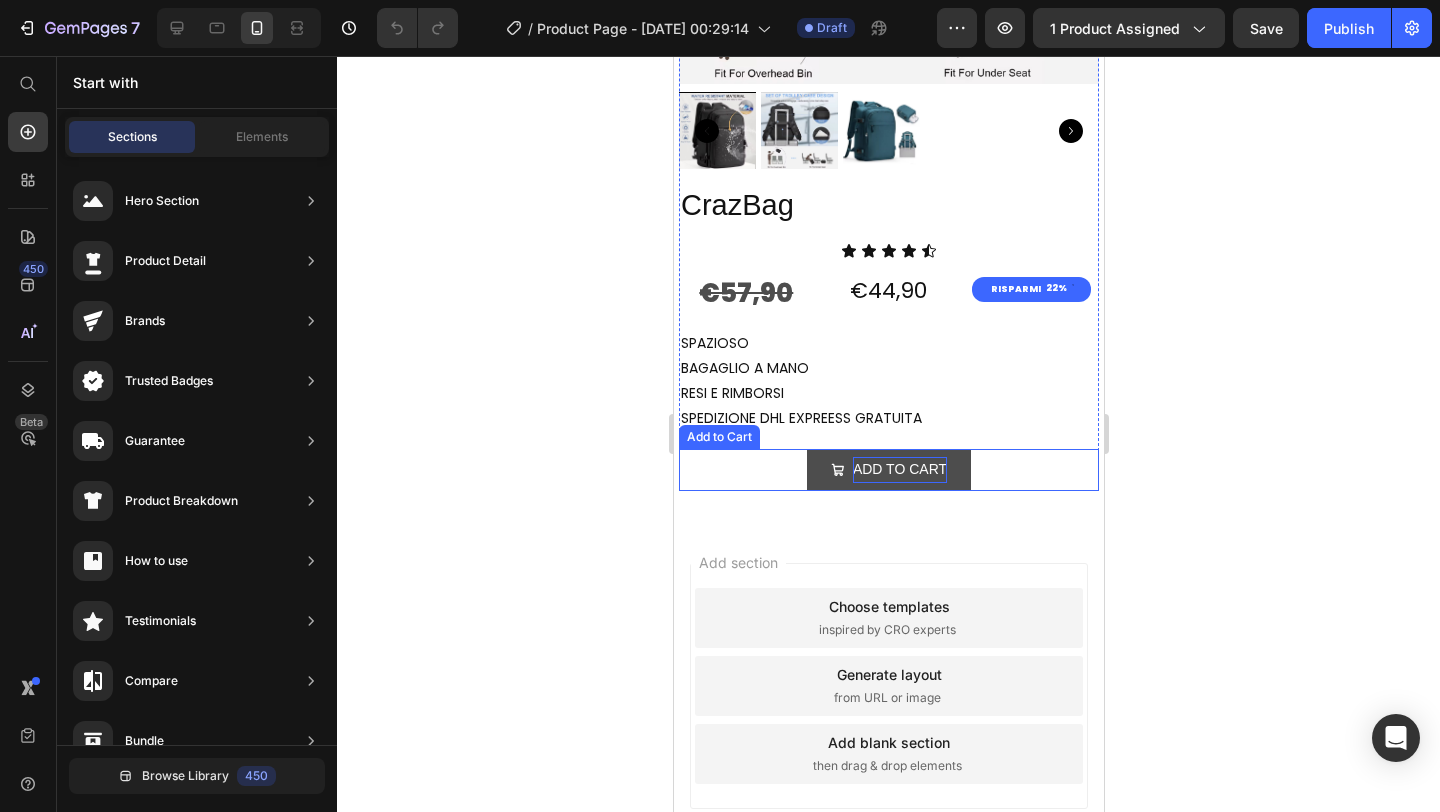 click on "Add to cart" at bounding box center [899, 469] 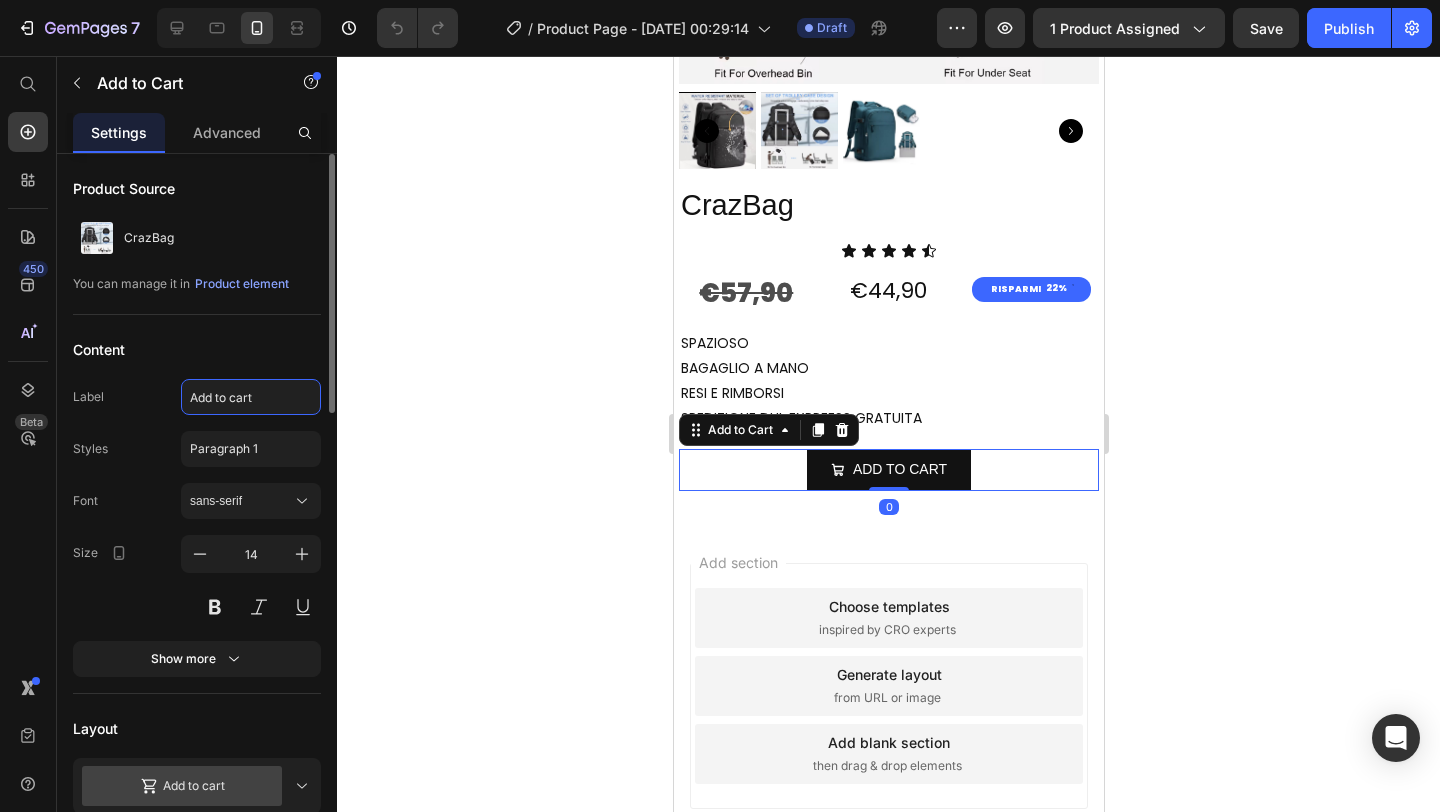 click on "Add to cart" 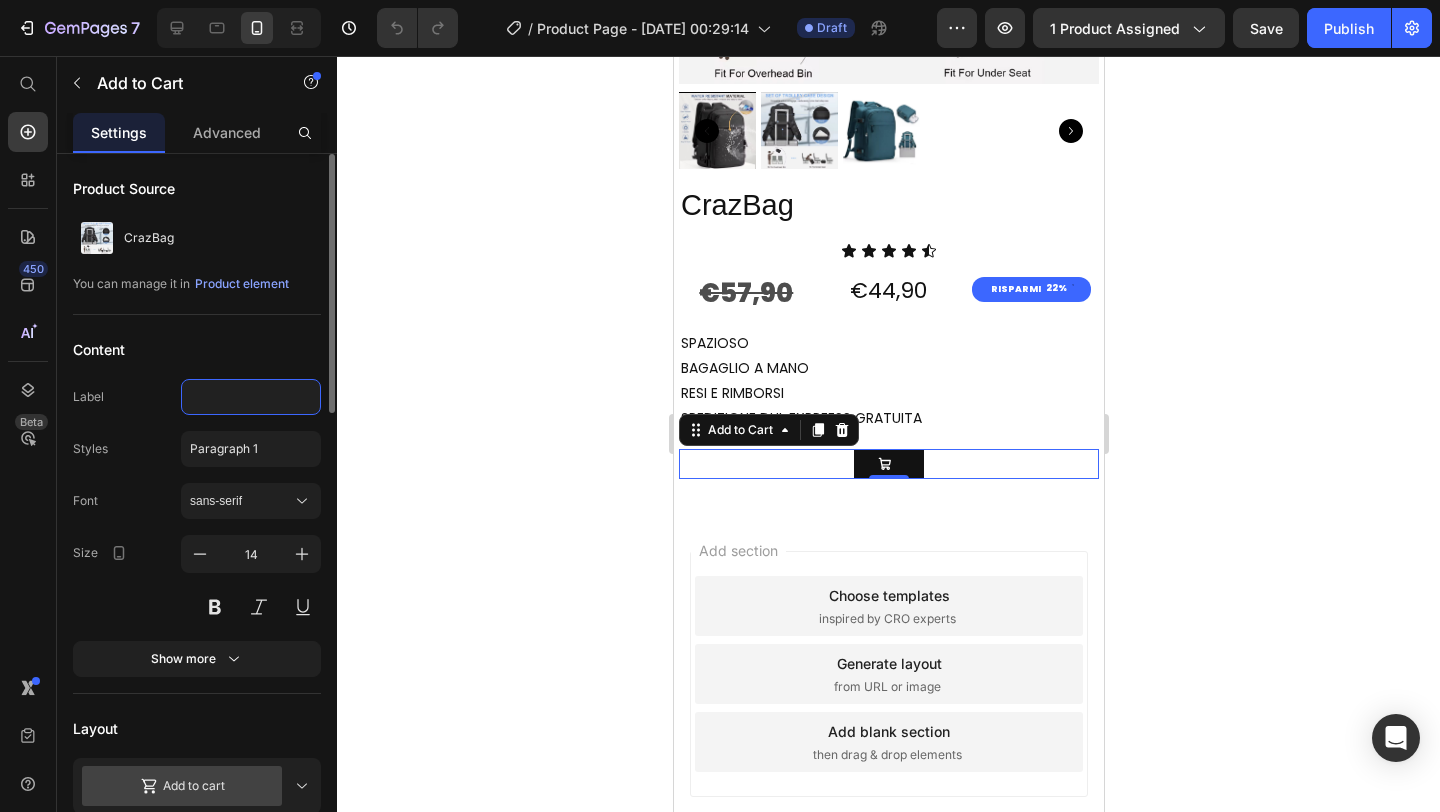 type on "In den Warenkorb legen" 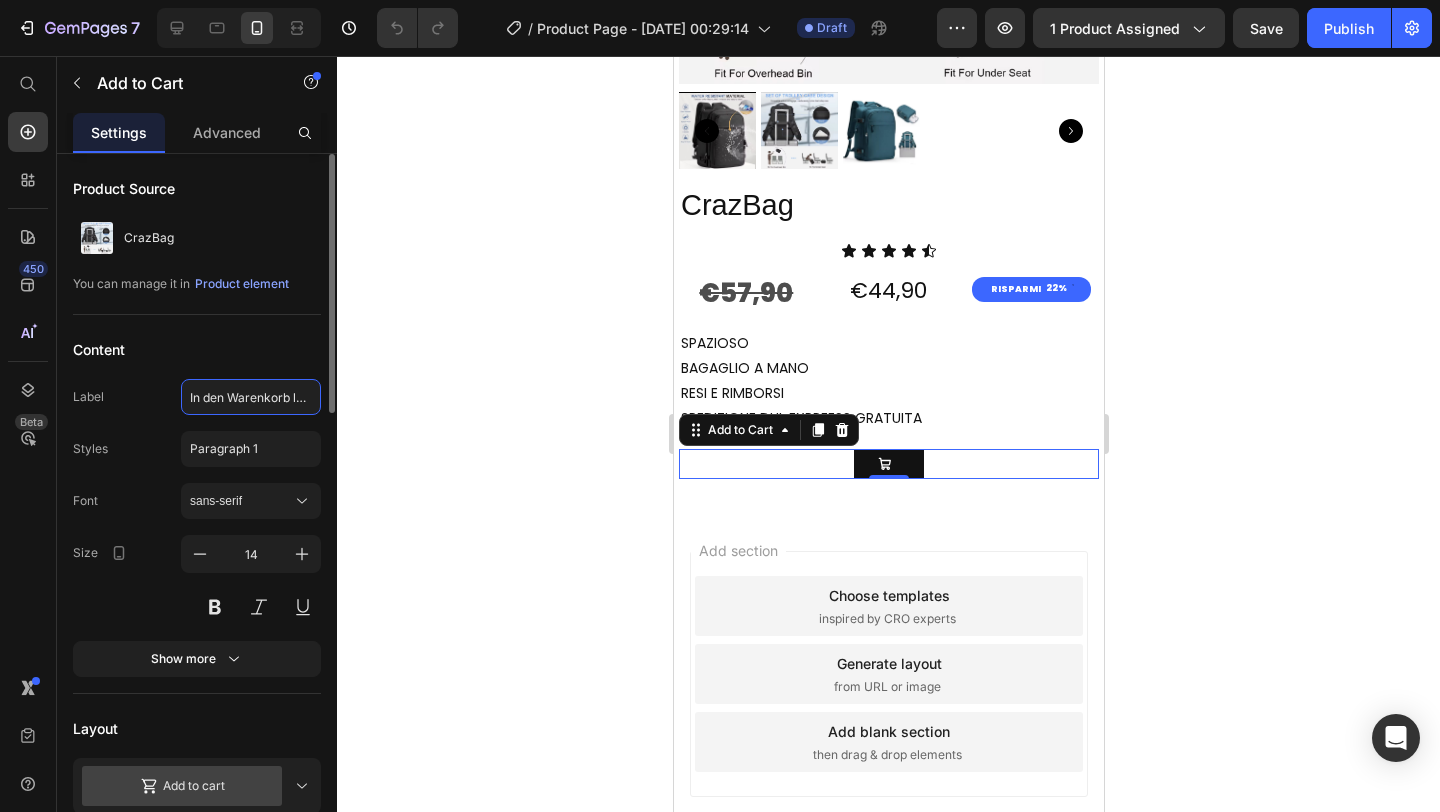 scroll, scrollTop: 0, scrollLeft: 13, axis: horizontal 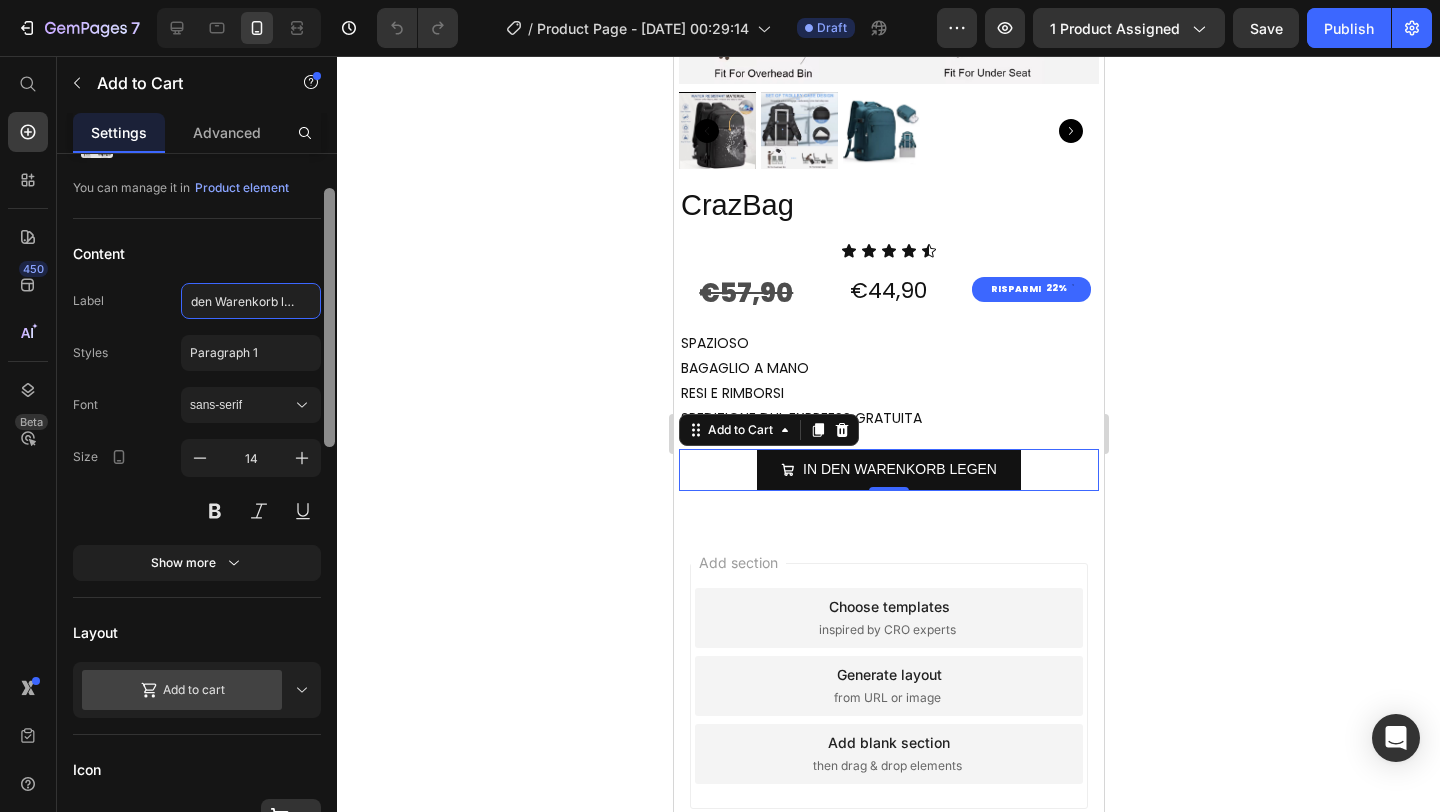 drag, startPoint x: 332, startPoint y: 389, endPoint x: 337, endPoint y: 424, distance: 35.35534 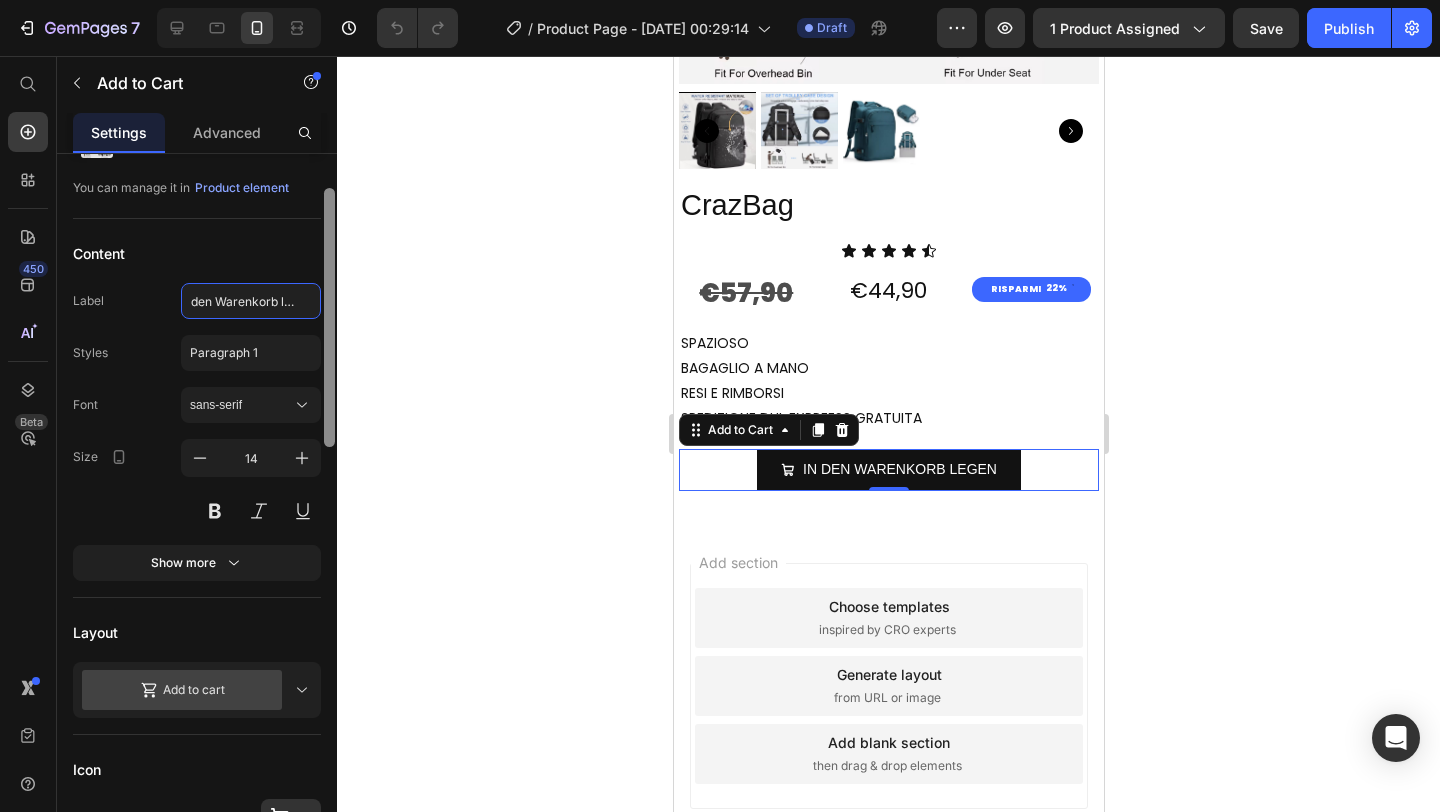 click on "7   /  Product Page - [DATE] 00:29:14 Draft Preview 1 product assigned  Save   Publish  450 Beta Start with Sections Elements Hero Section Product Detail Brands Trusted Badges Guarantee Product Breakdown How to use Testimonials Compare Bundle FAQs Social Proof Brand Story Product List Collection Blog List Contact Sticky Add to Cart Custom Footer Browse Library 450 Layout
Row
Row
Row
Row Text
Heading
Text Block Button
Button
Button
Sticky Back to top Media
Image" 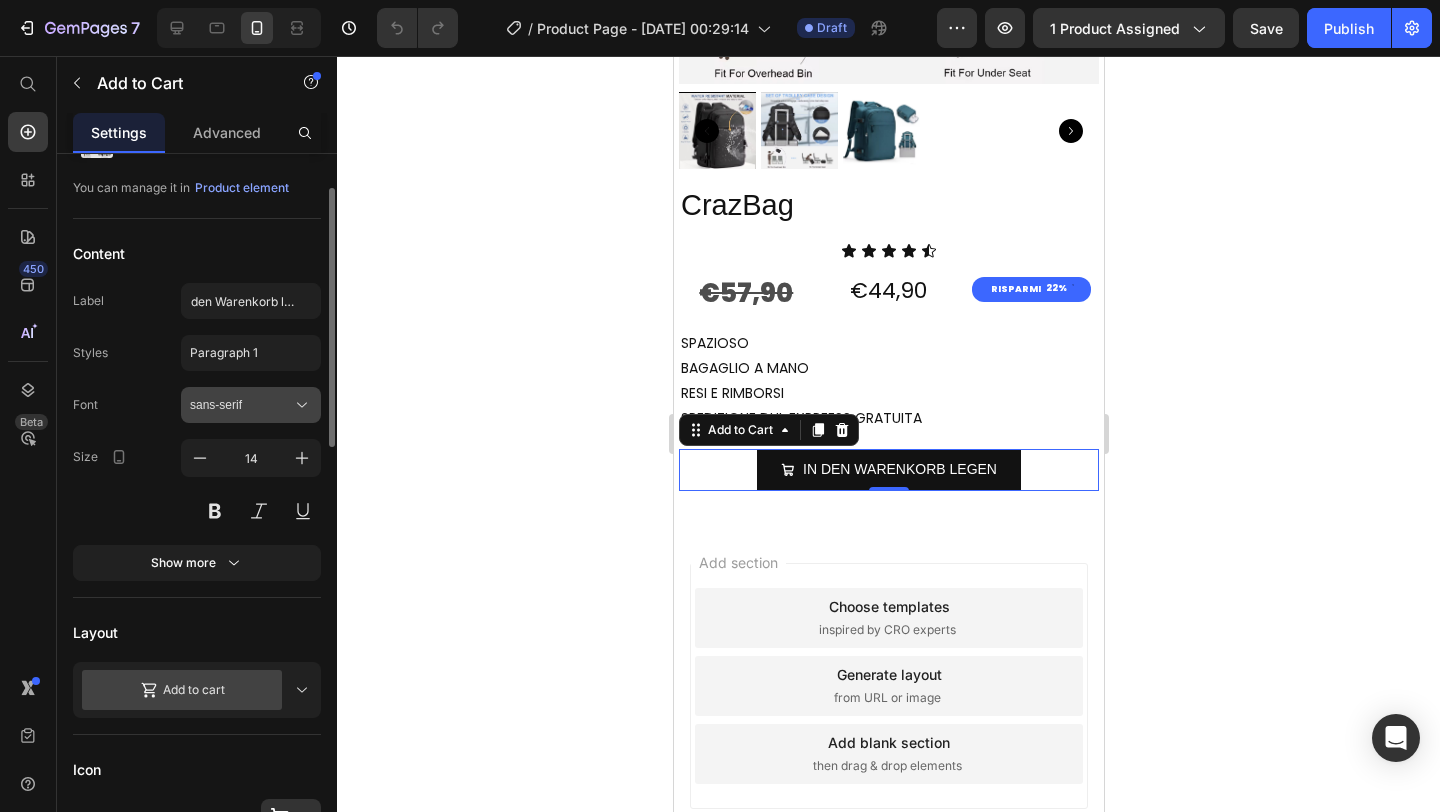 click 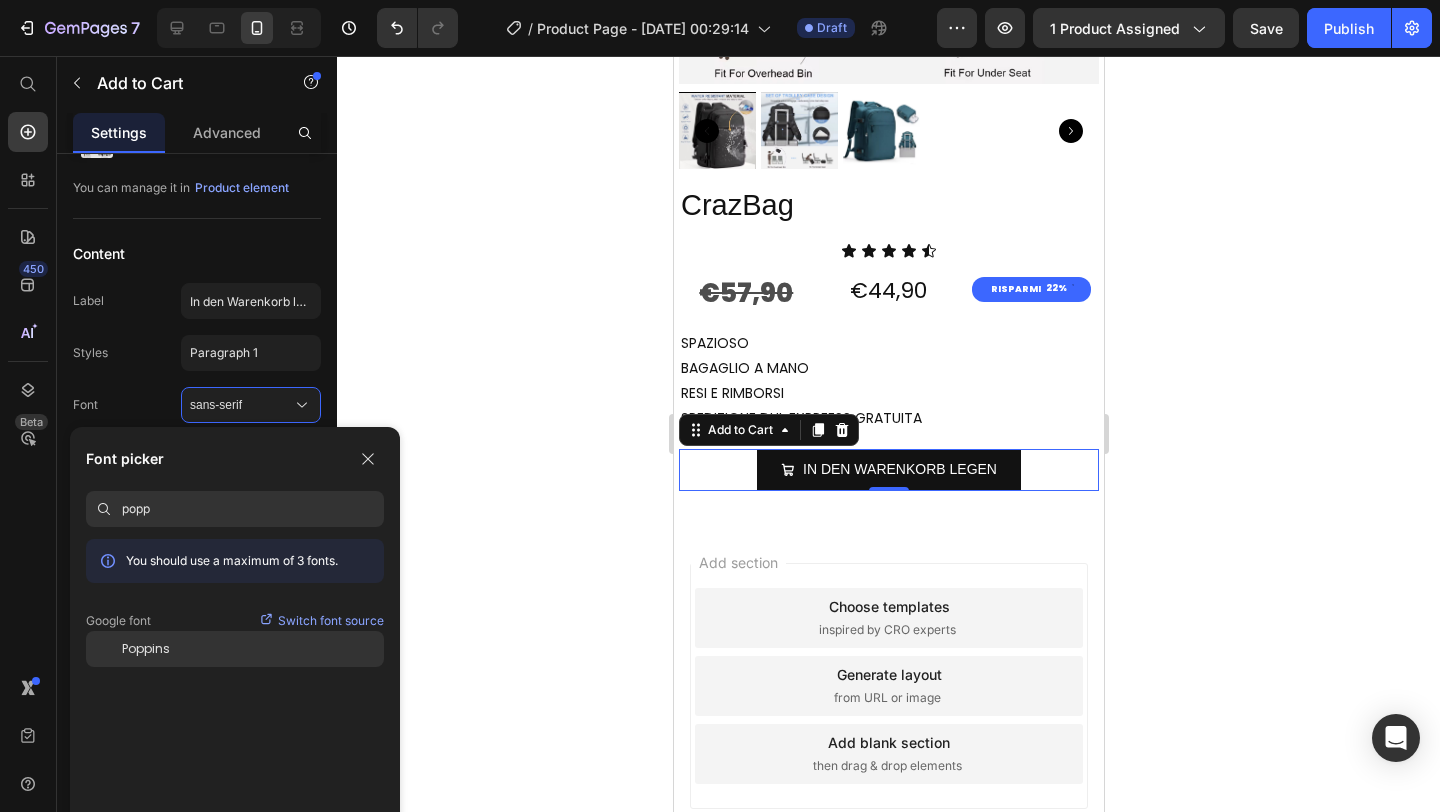 type on "popp" 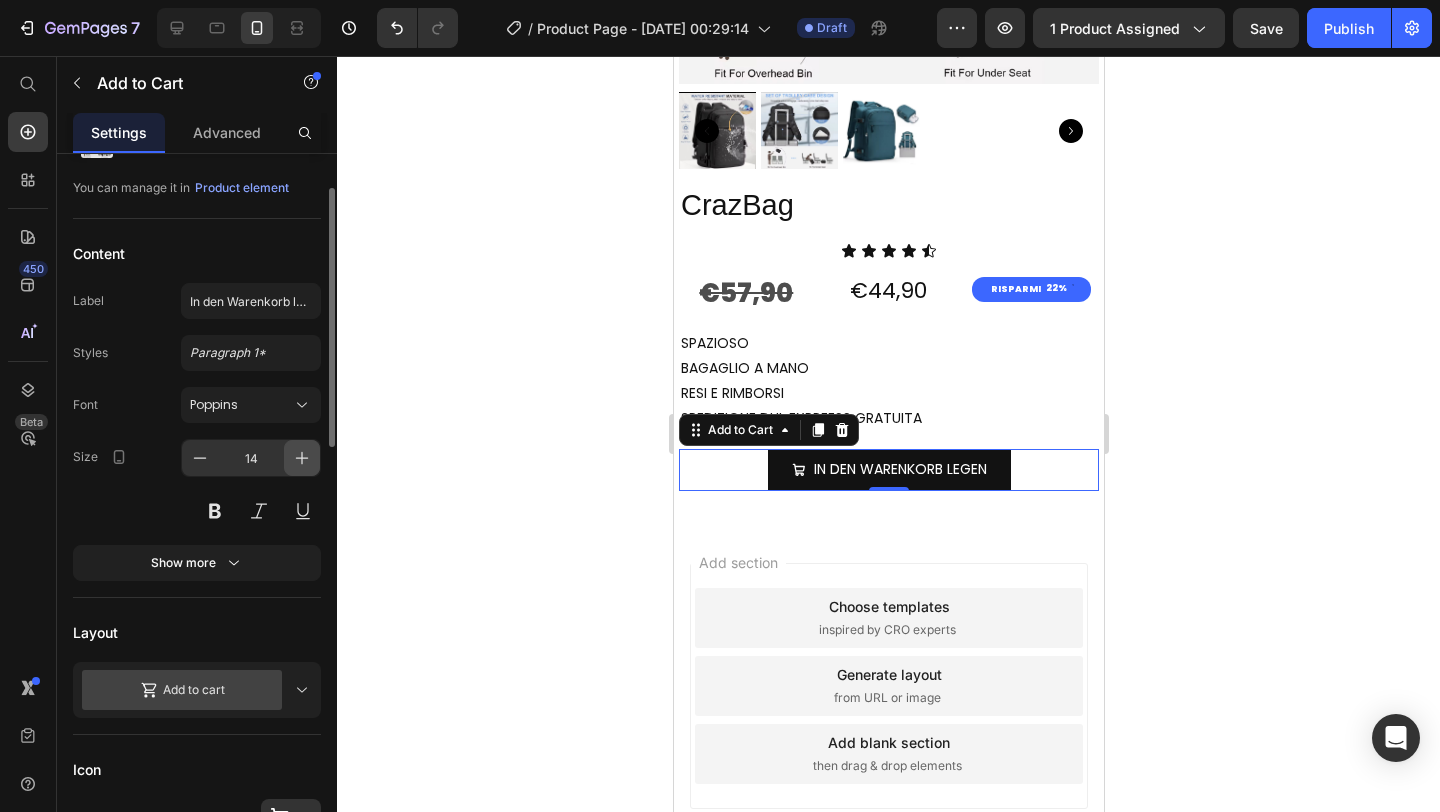 click 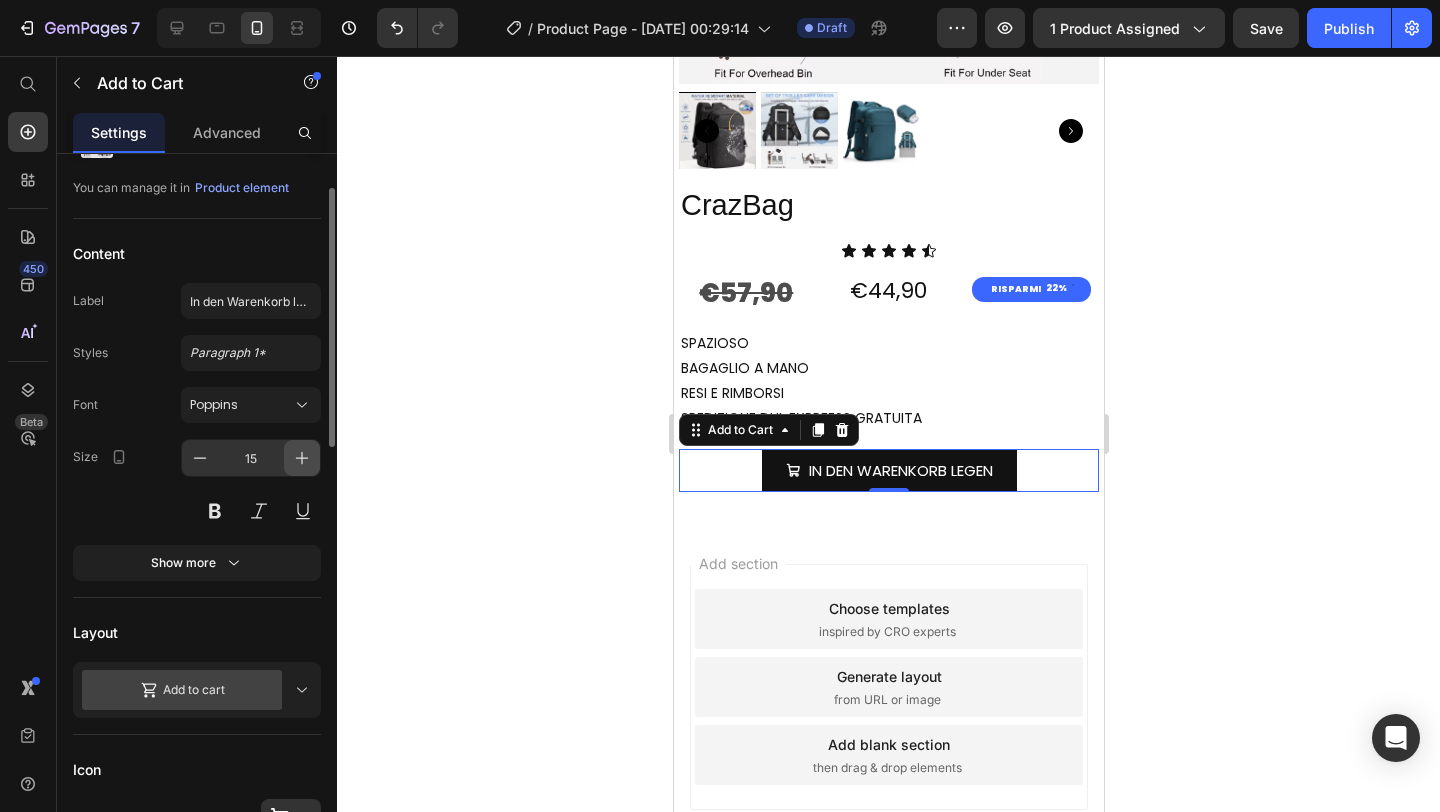 click 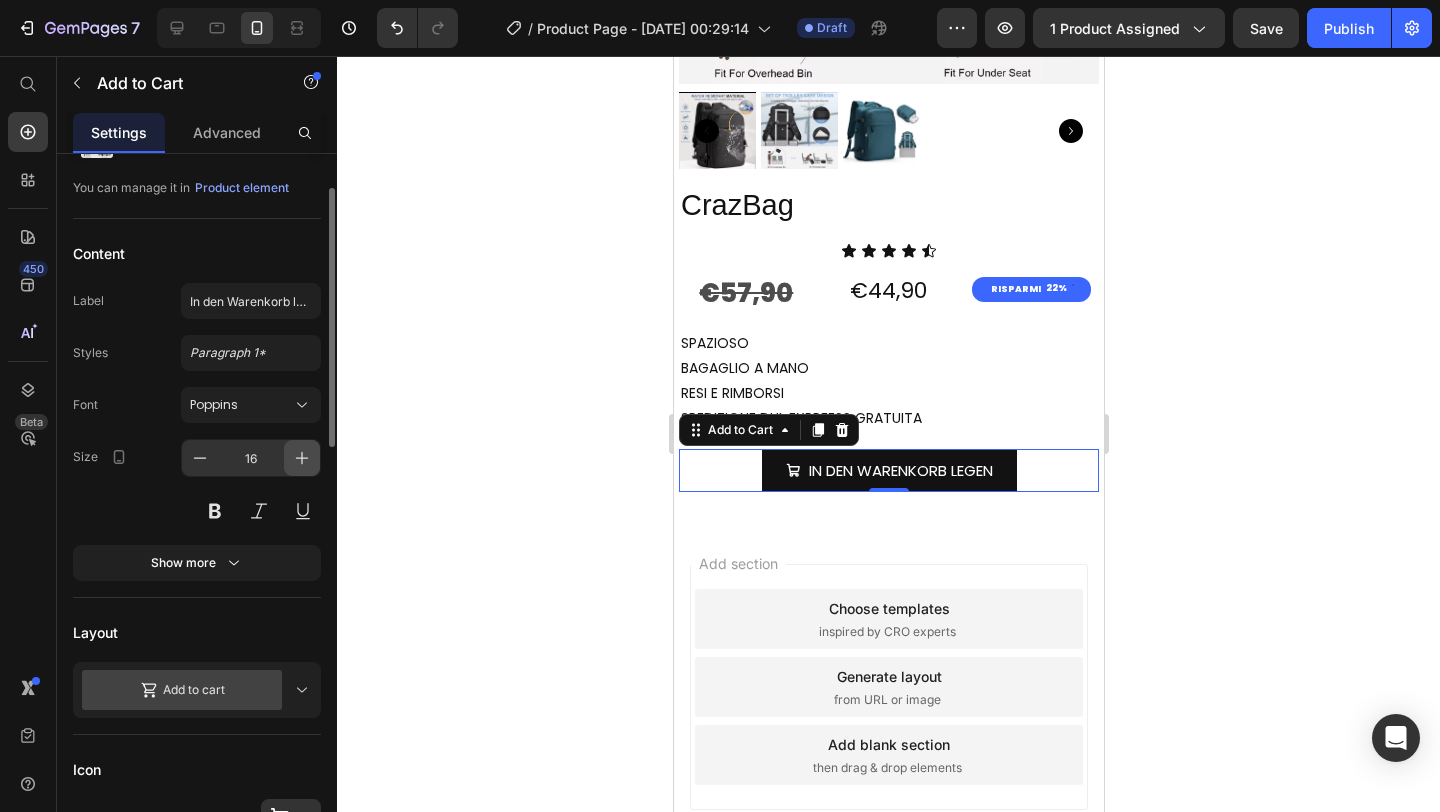 click 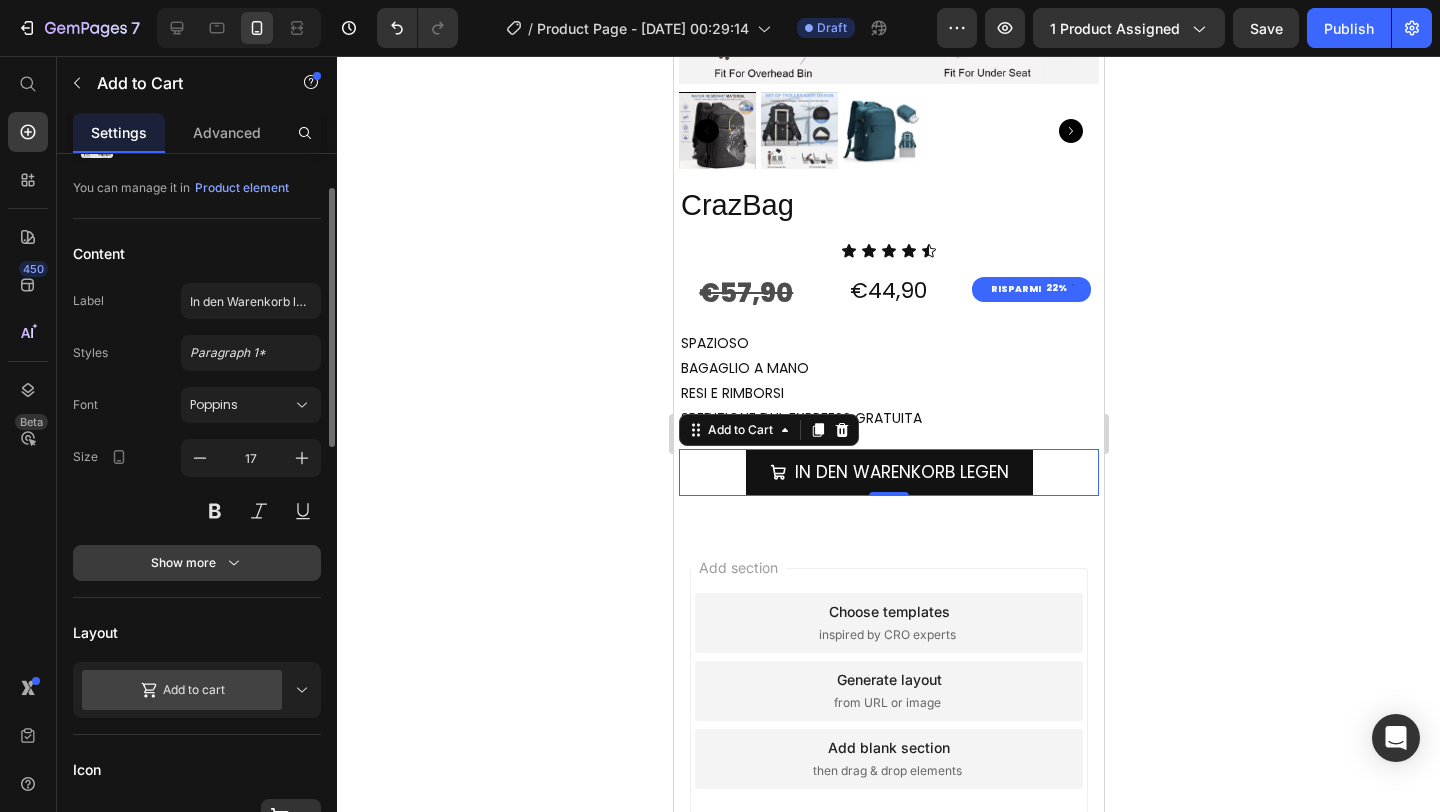 click on "Show more" at bounding box center [197, 563] 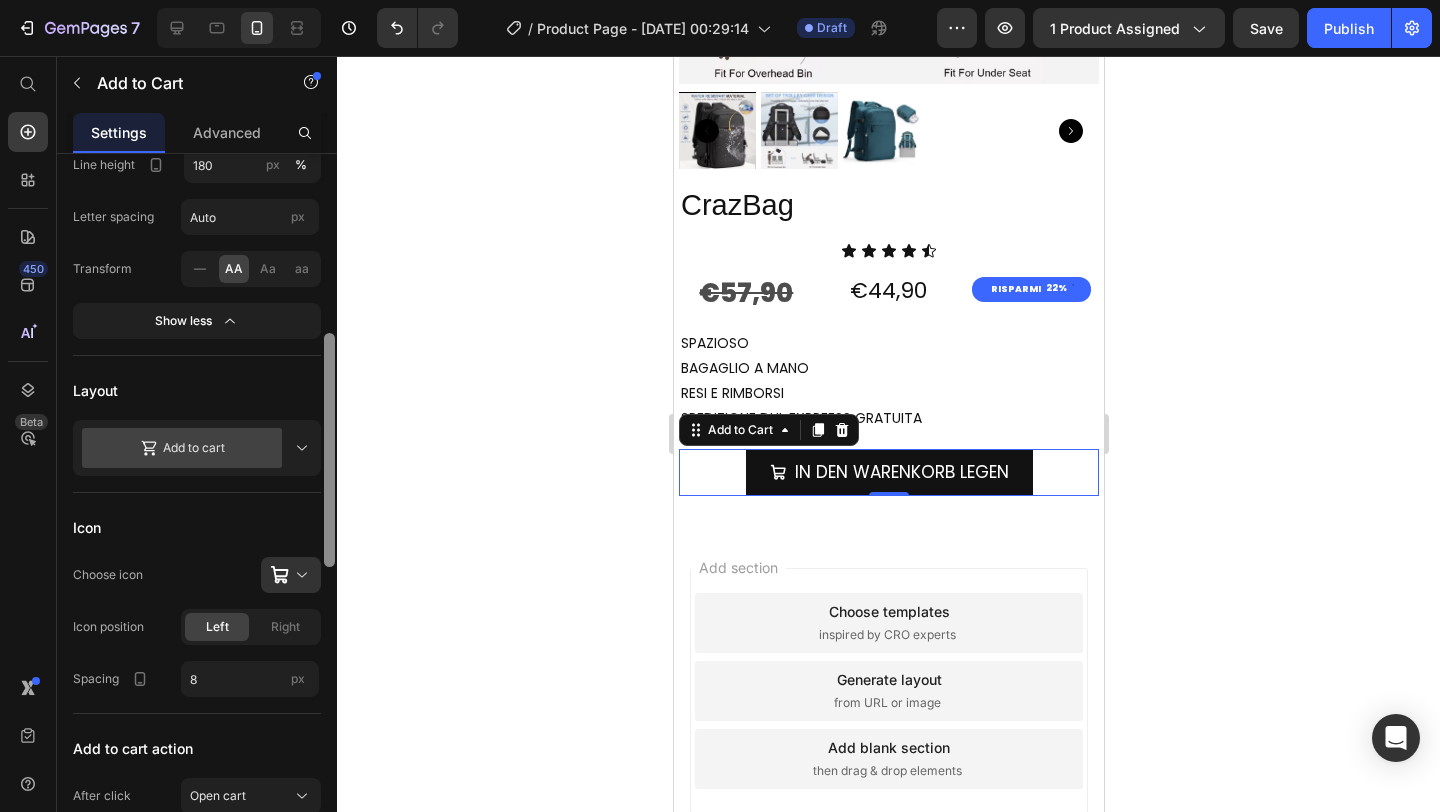 scroll, scrollTop: 548, scrollLeft: 0, axis: vertical 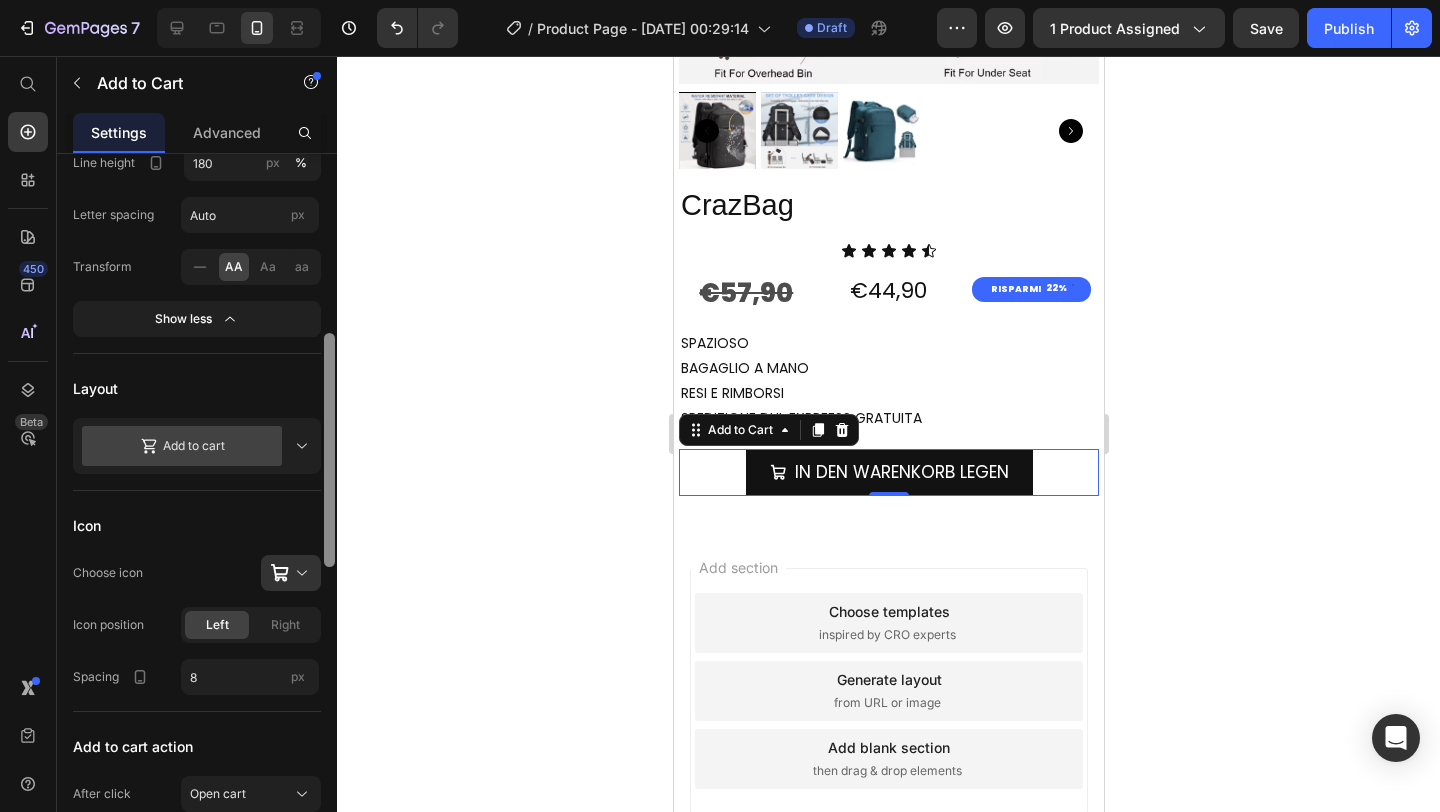 drag, startPoint x: 325, startPoint y: 354, endPoint x: 324, endPoint y: 518, distance: 164.00305 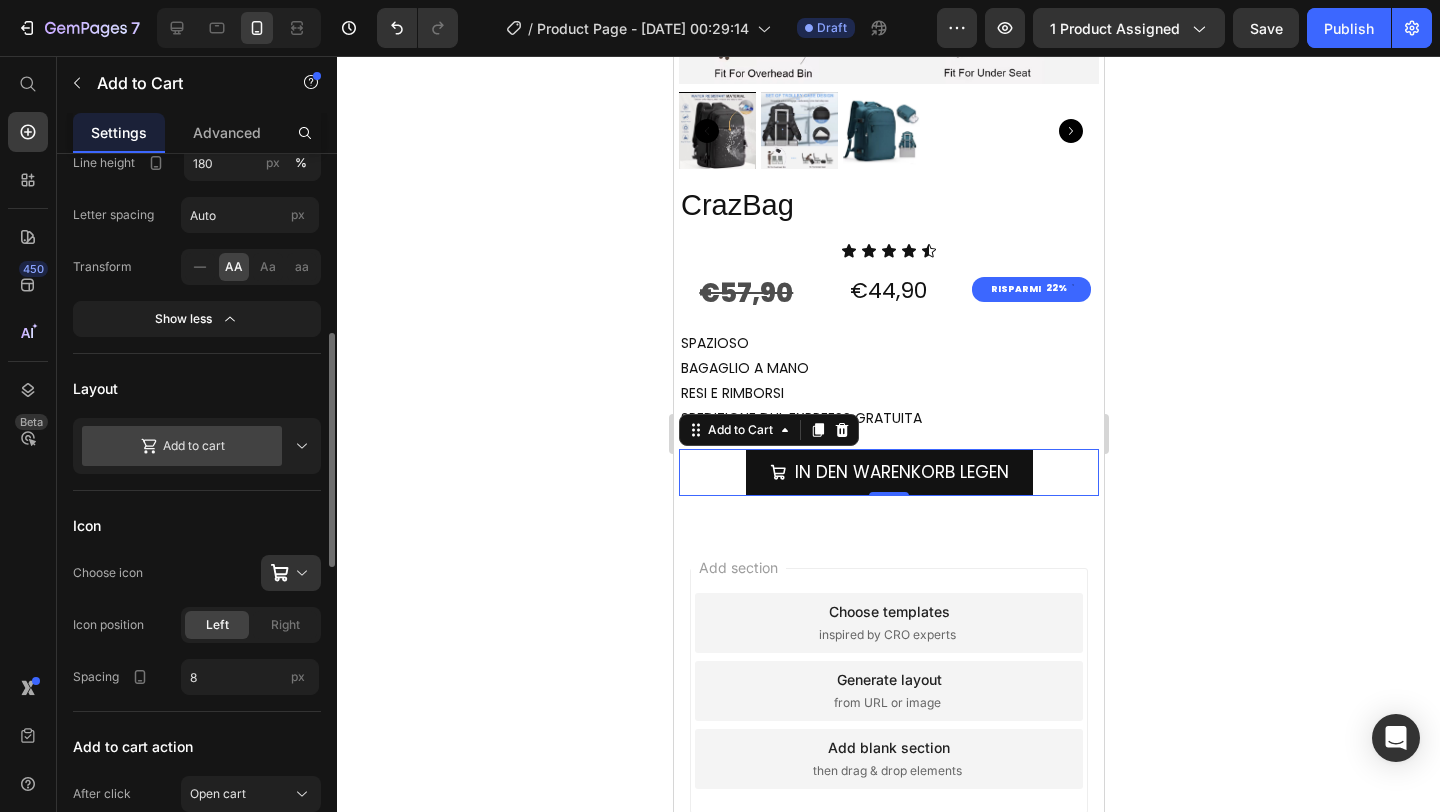 click on "Add to cart" at bounding box center [197, 446] 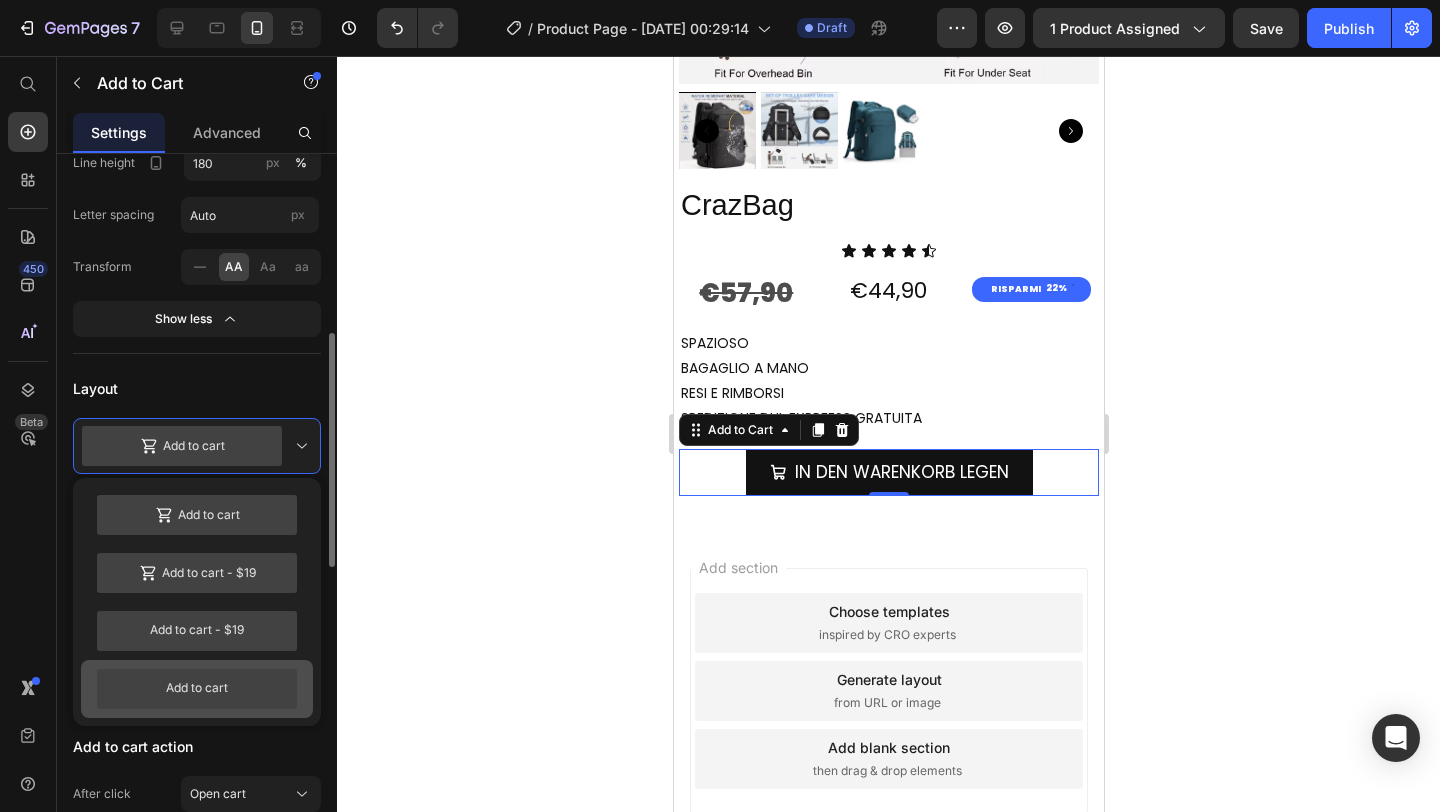 click on "Add to cart" at bounding box center (197, 689) 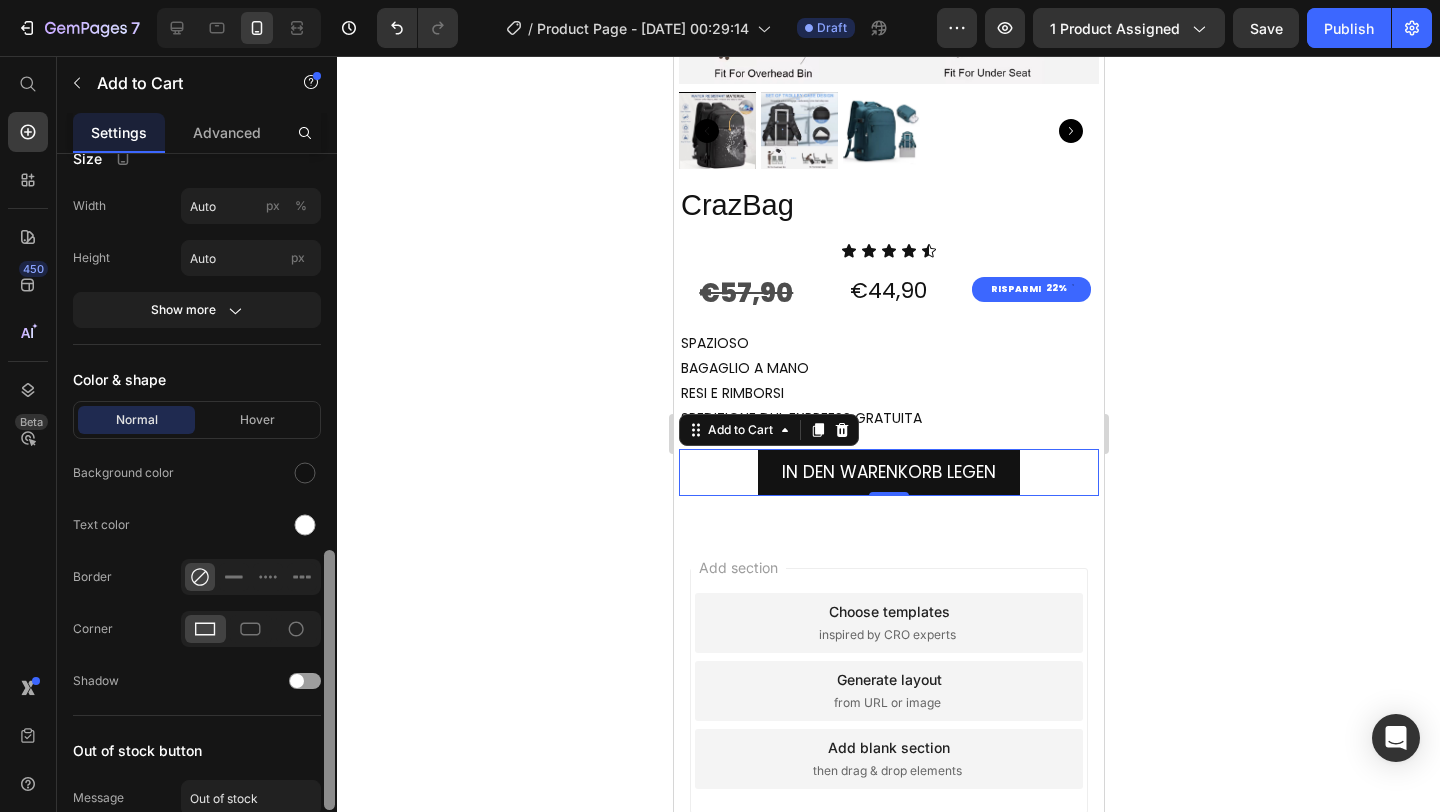 scroll, scrollTop: 1054, scrollLeft: 0, axis: vertical 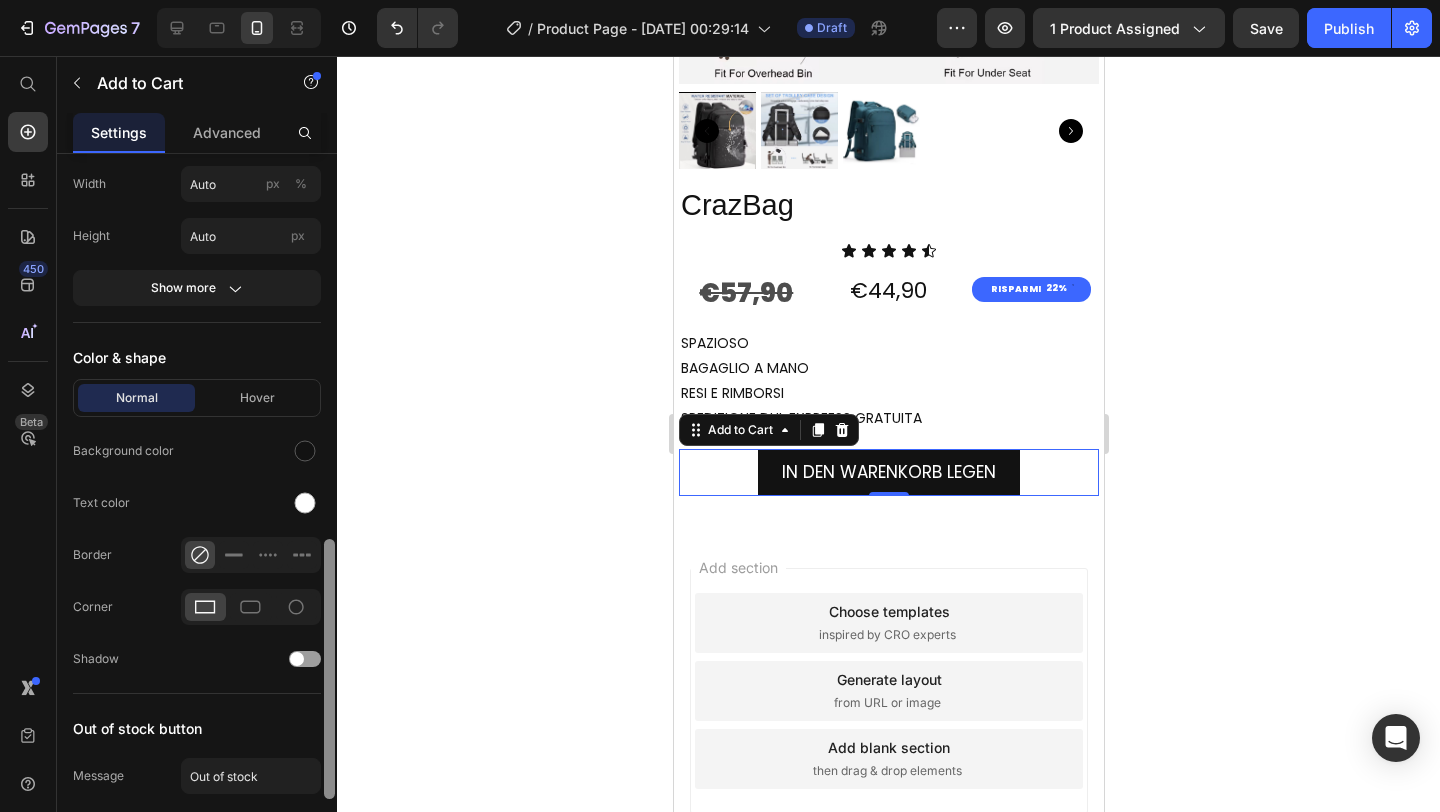 drag, startPoint x: 329, startPoint y: 566, endPoint x: 325, endPoint y: 751, distance: 185.04324 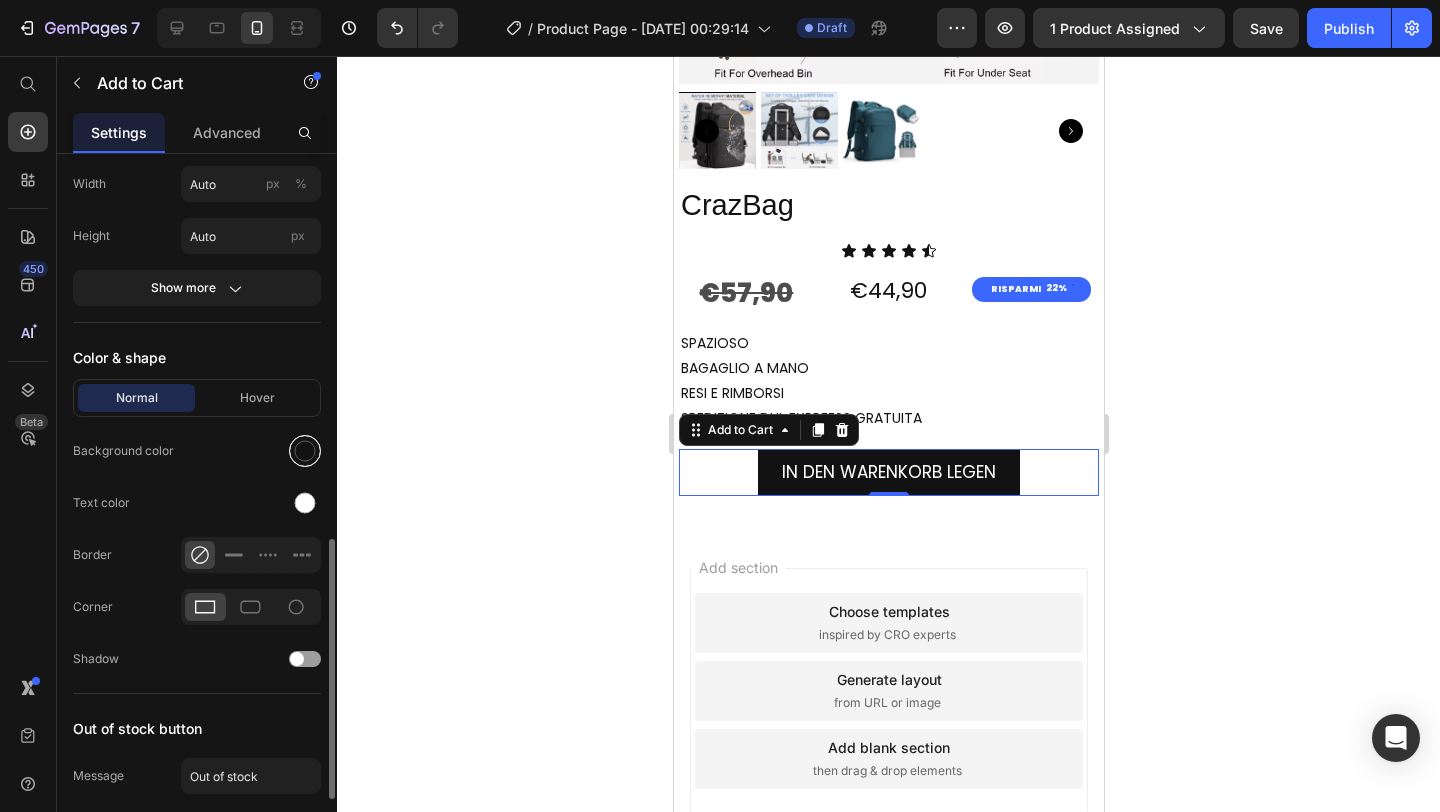 click at bounding box center (305, 451) 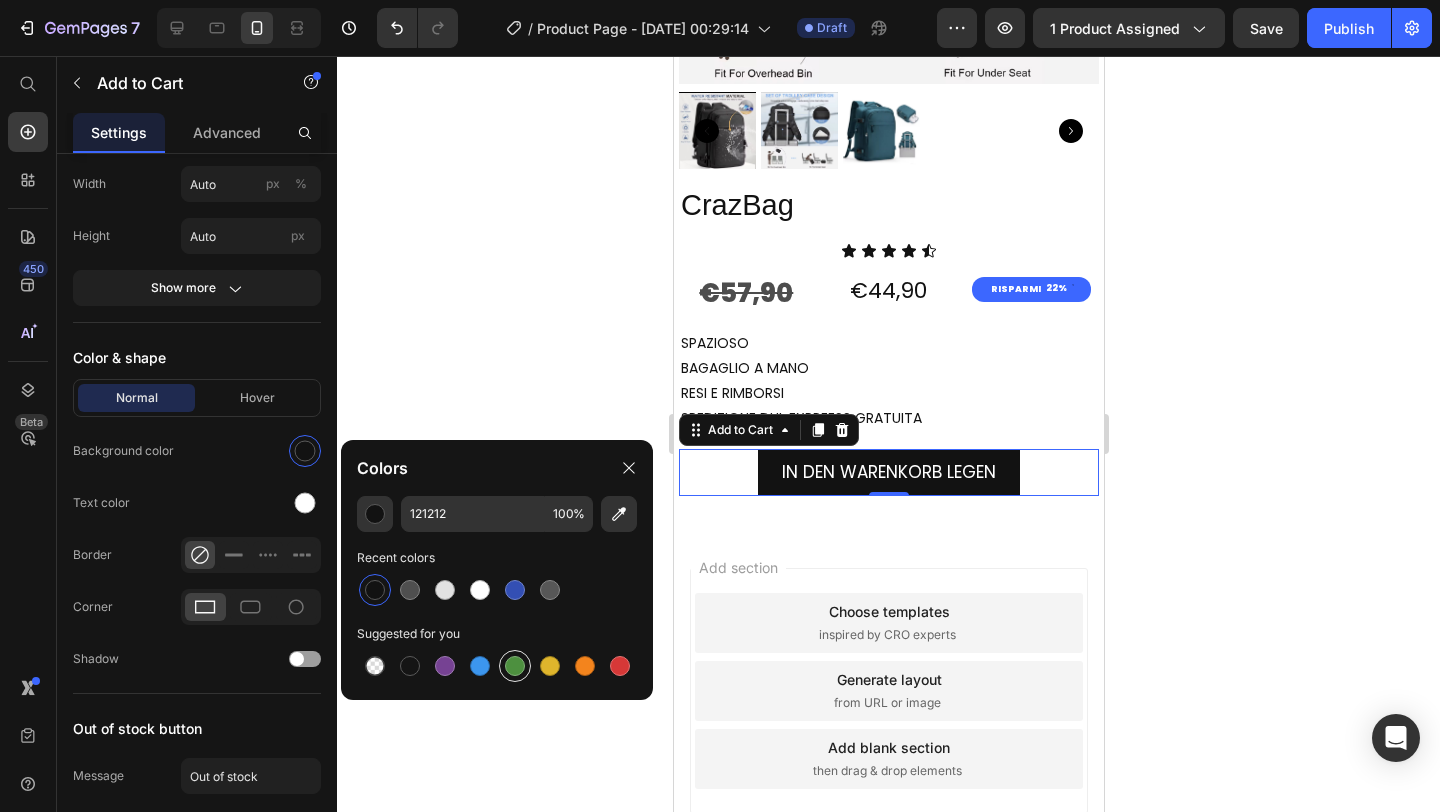 click at bounding box center [515, 666] 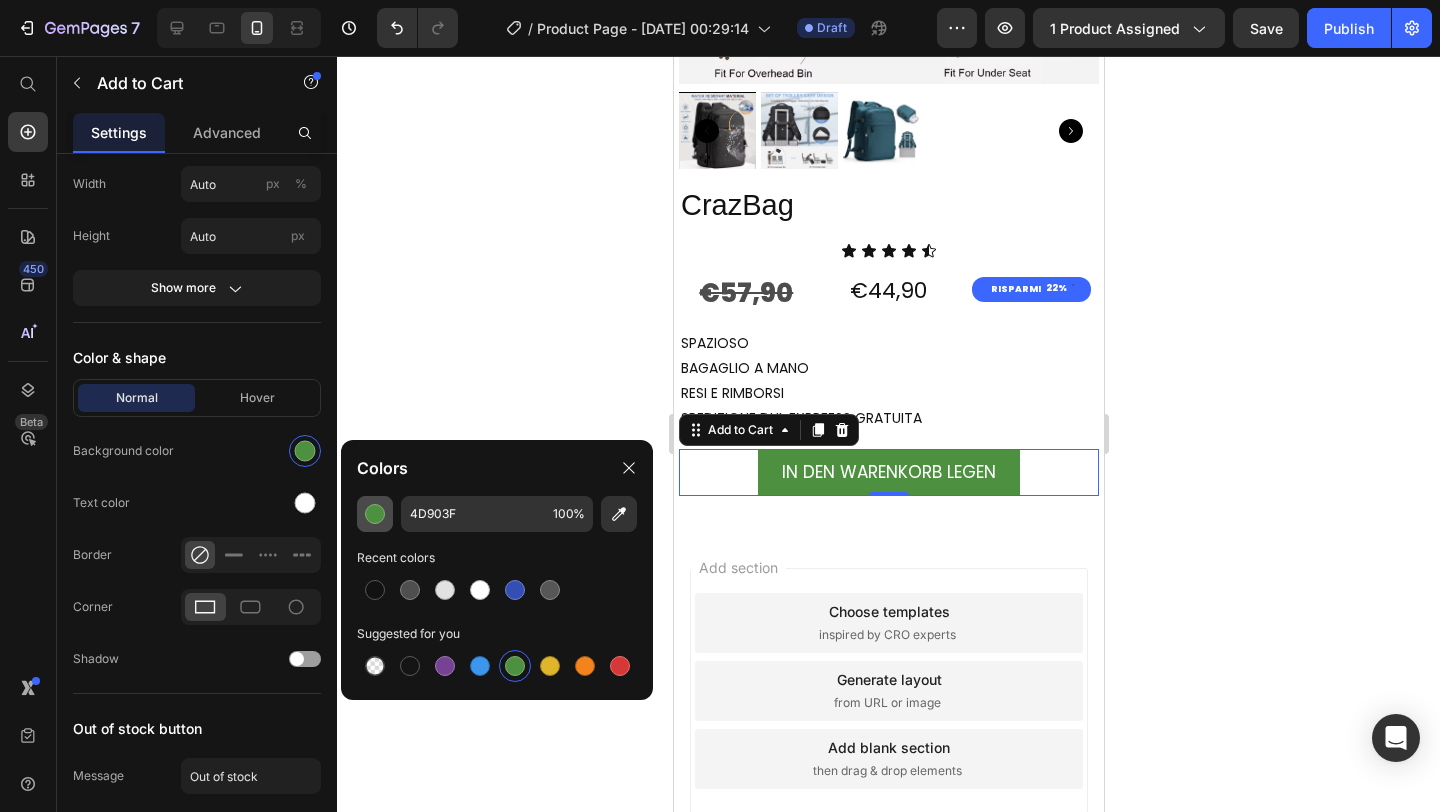 click at bounding box center (375, 514) 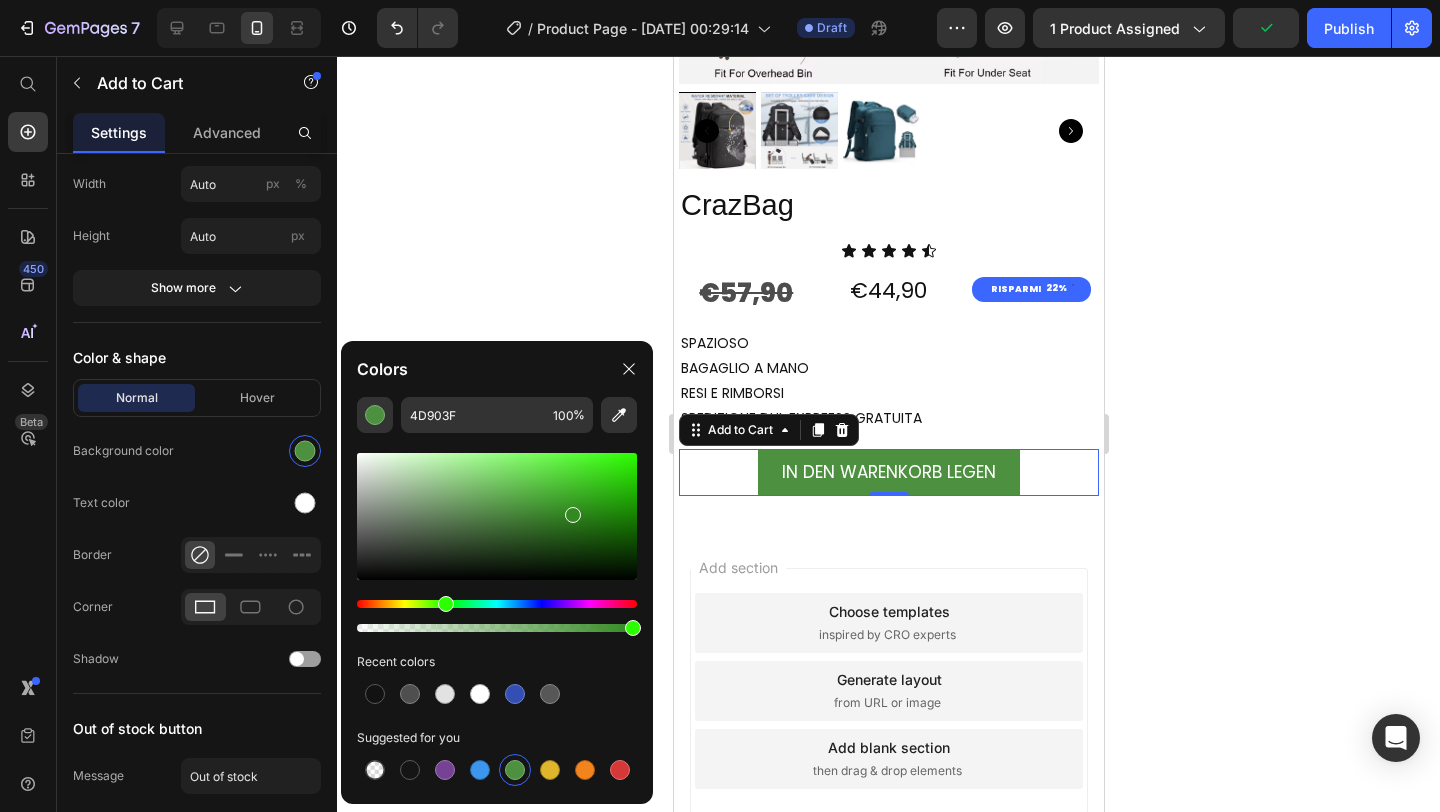 click at bounding box center [497, 516] 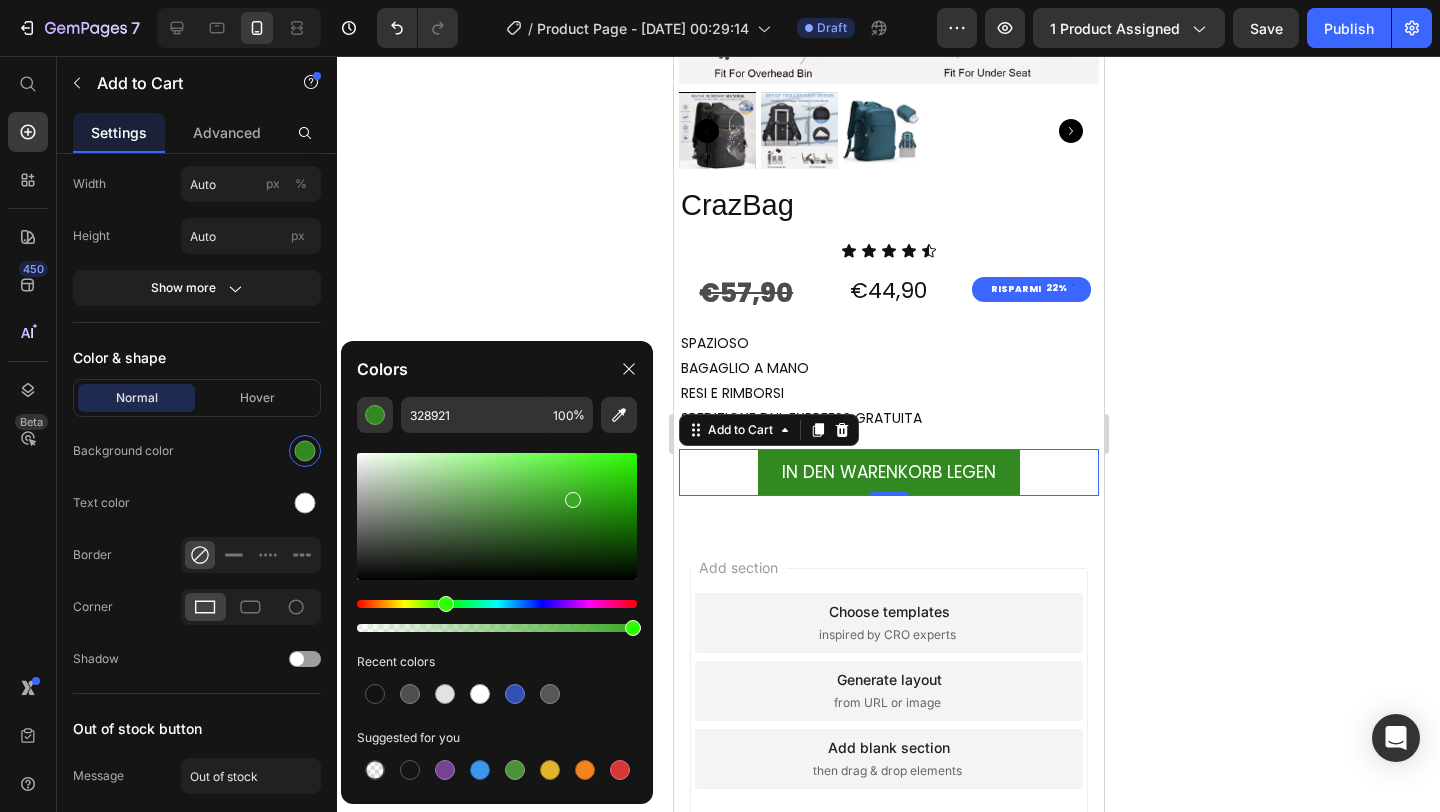 click at bounding box center (497, 516) 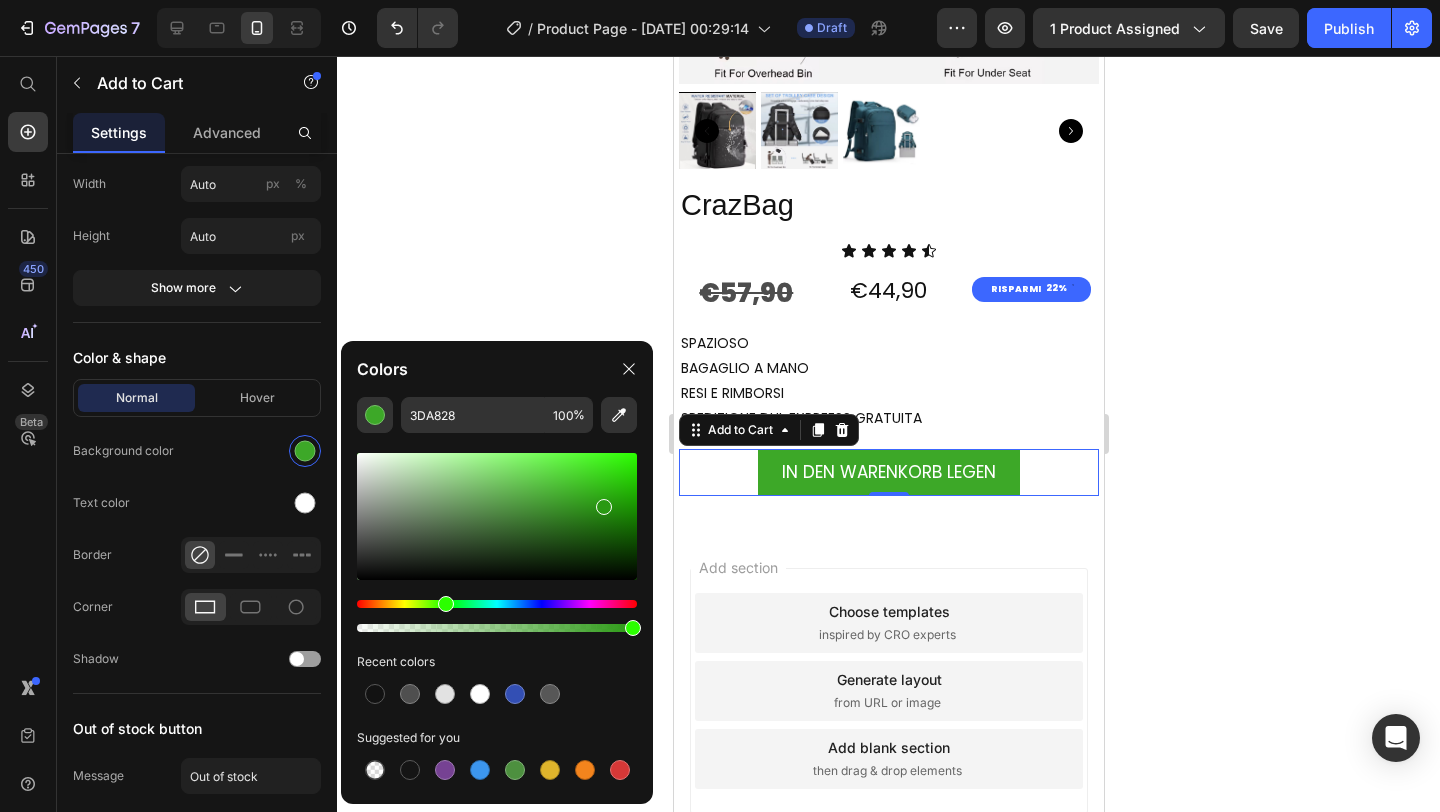 click at bounding box center [497, 516] 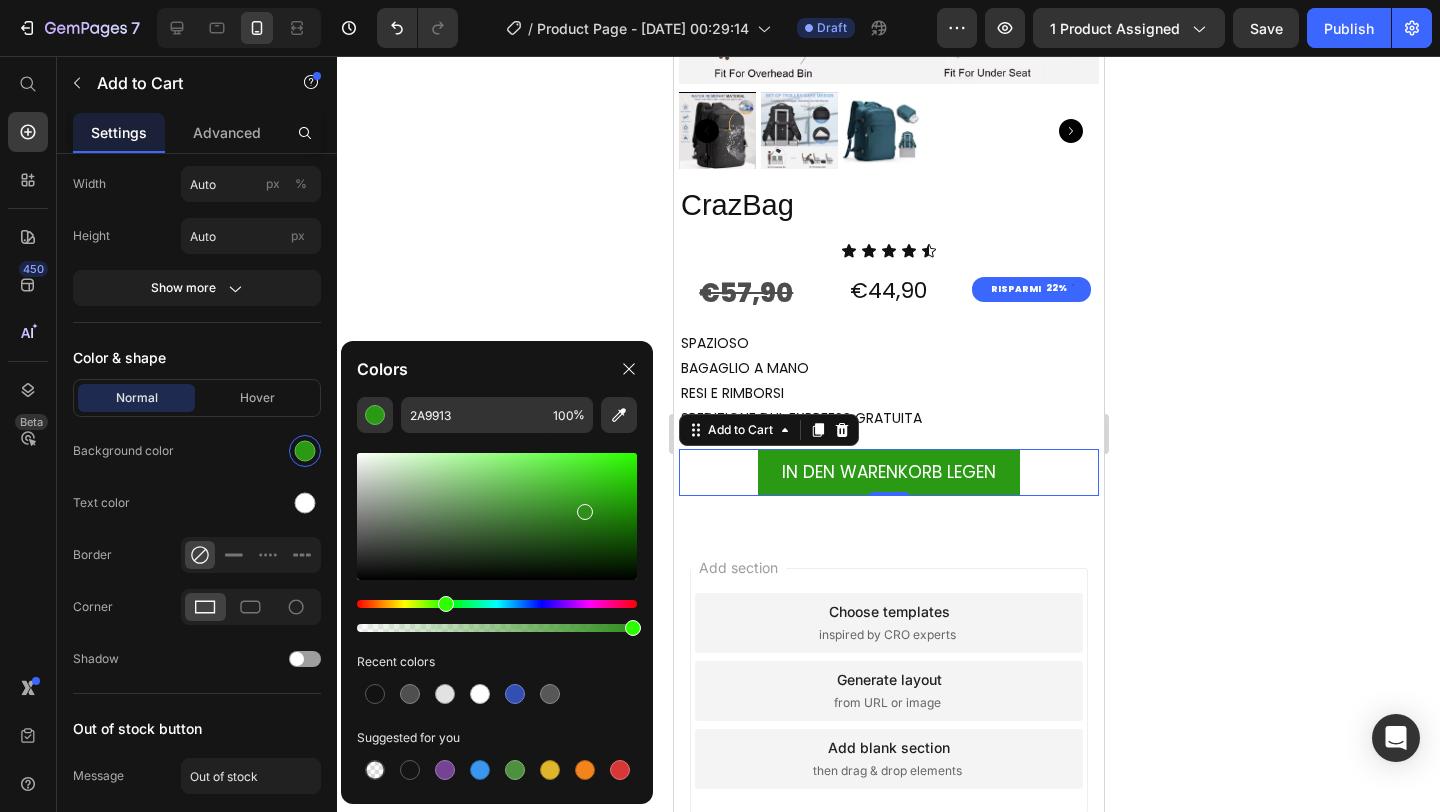 click at bounding box center (497, 516) 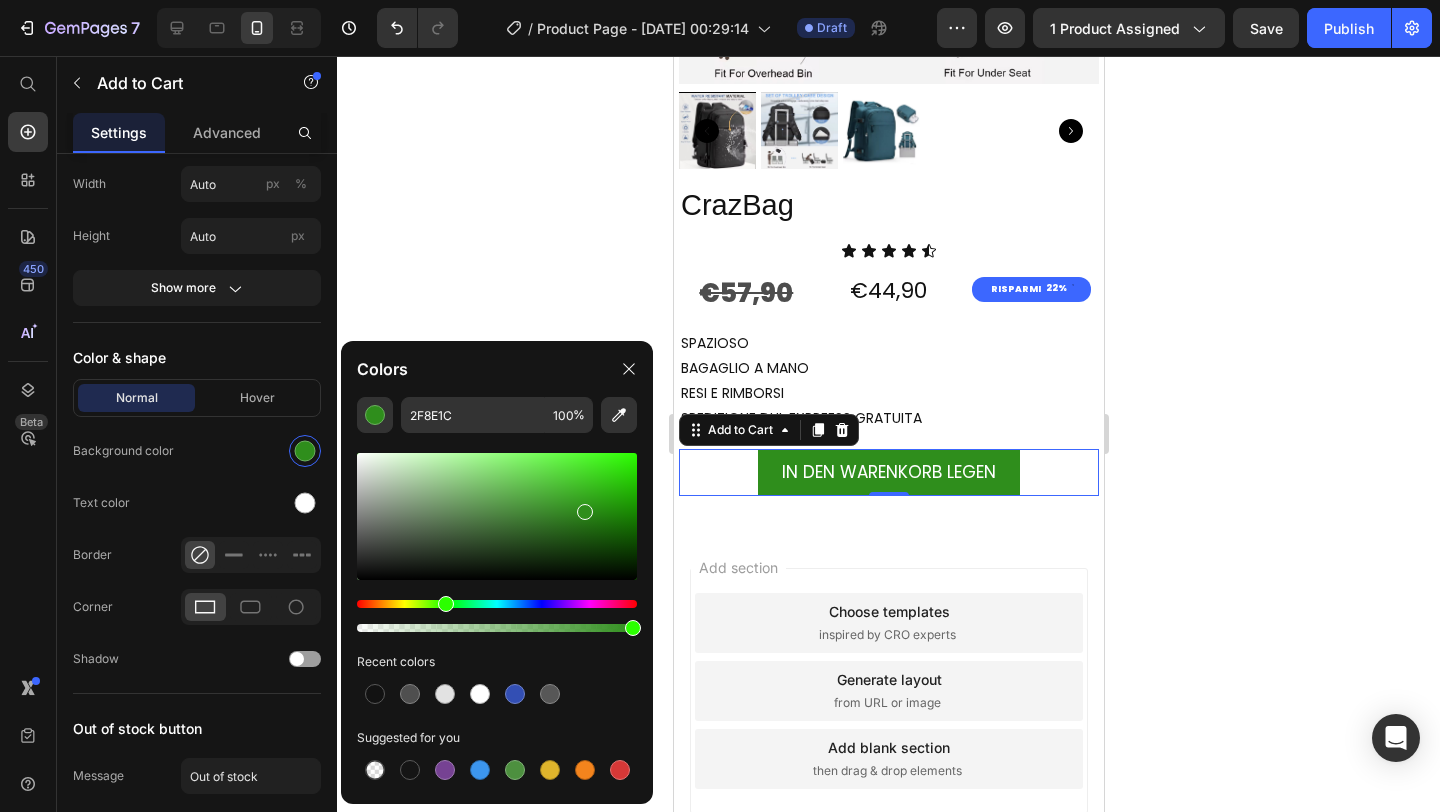 click at bounding box center [497, 516] 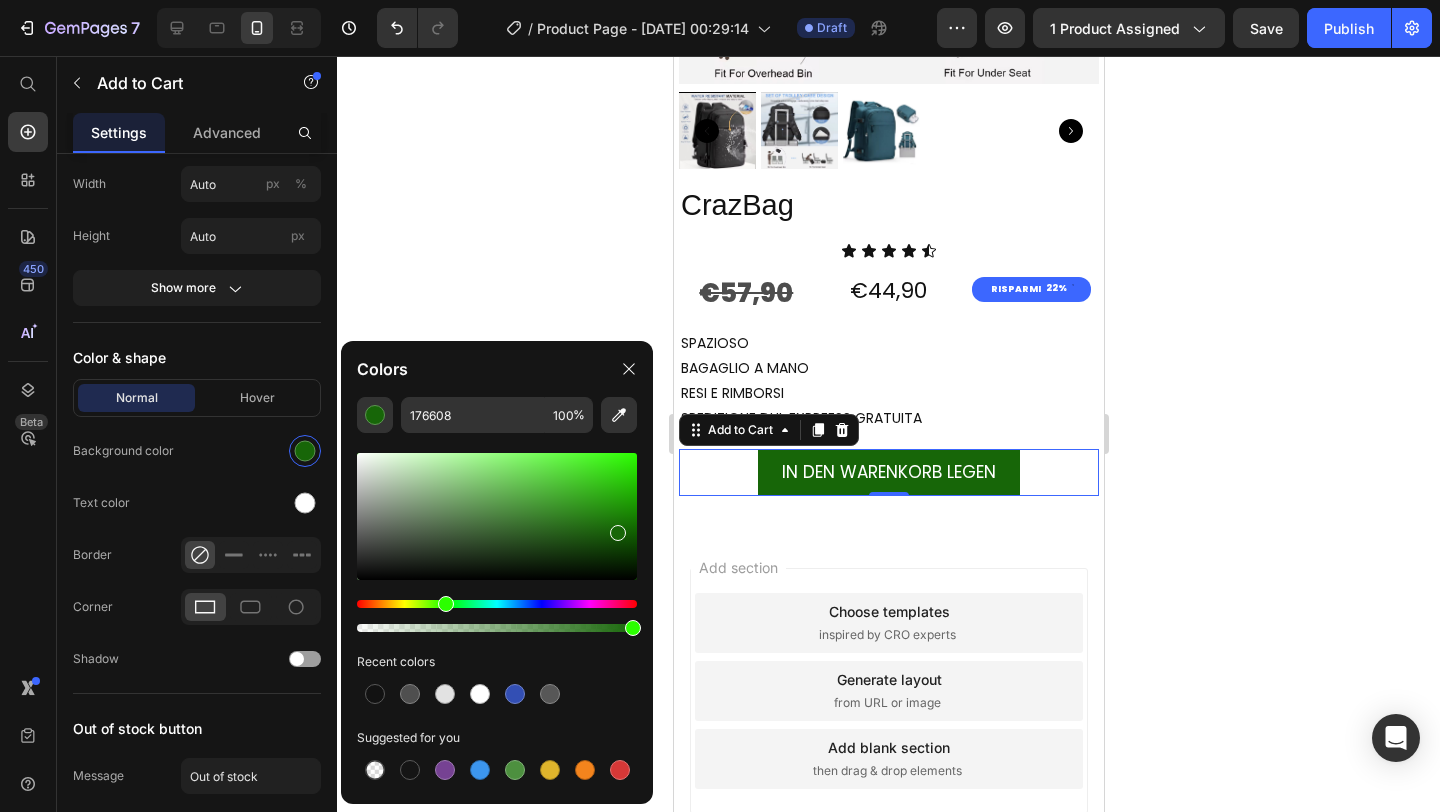 click at bounding box center (497, 516) 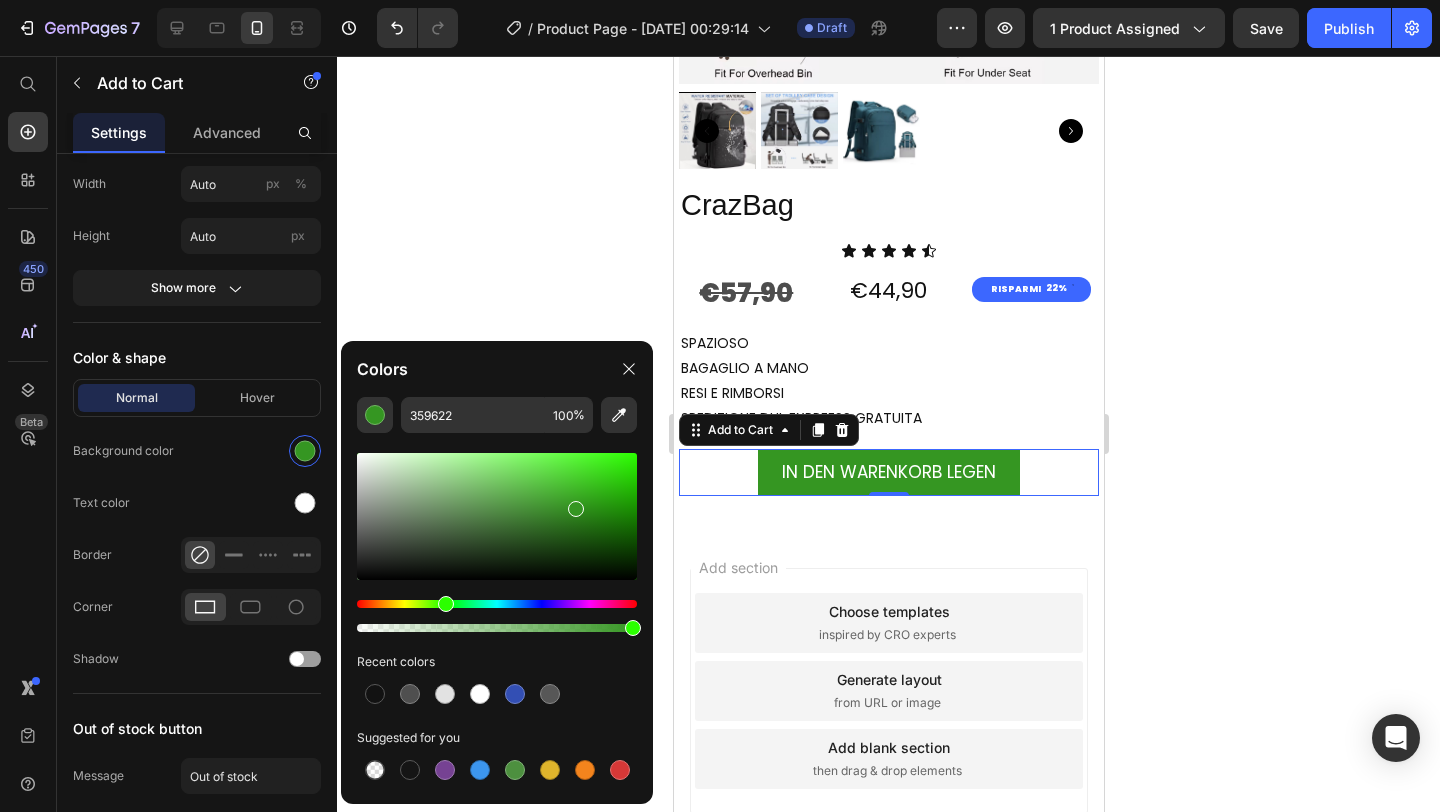 click at bounding box center (497, 516) 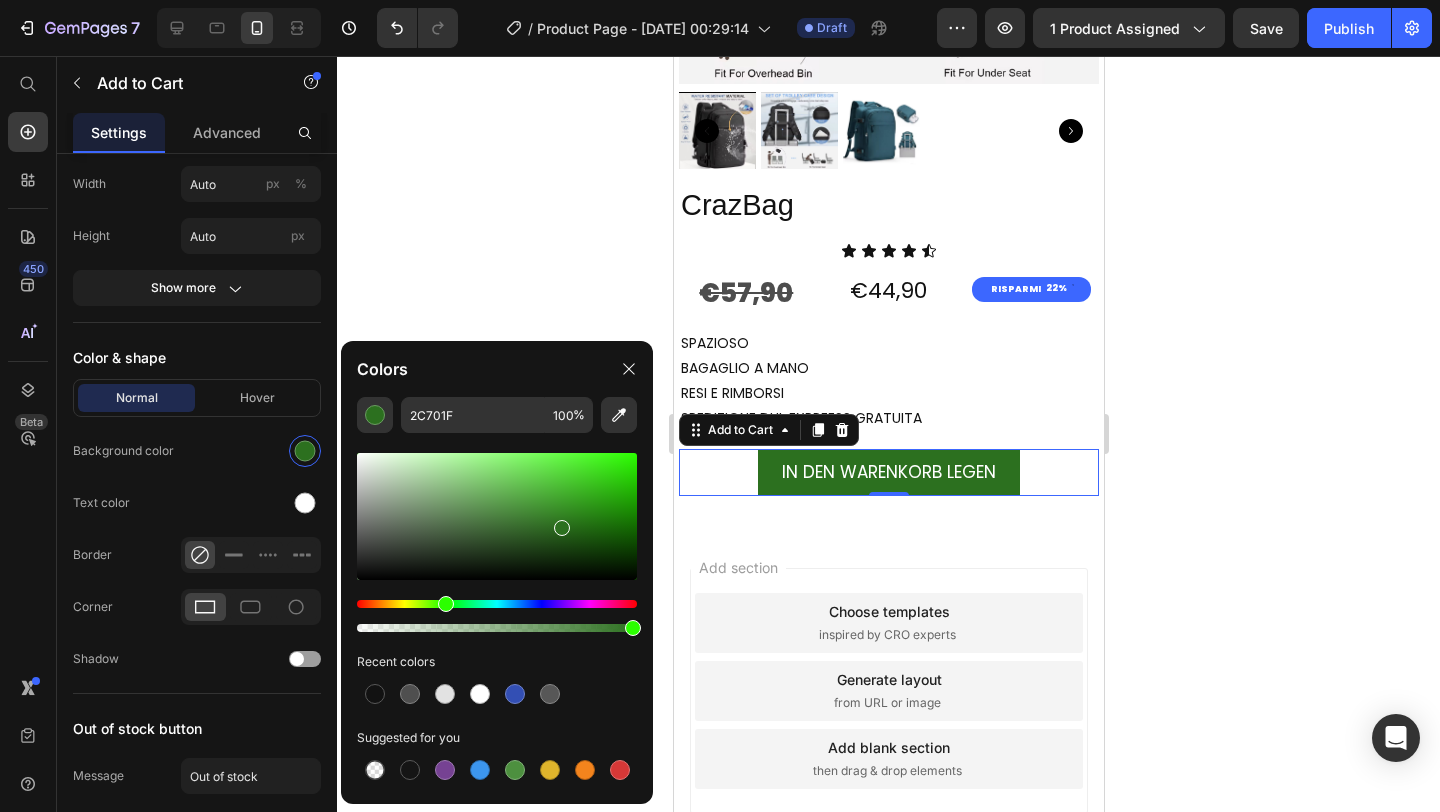 click at bounding box center (497, 516) 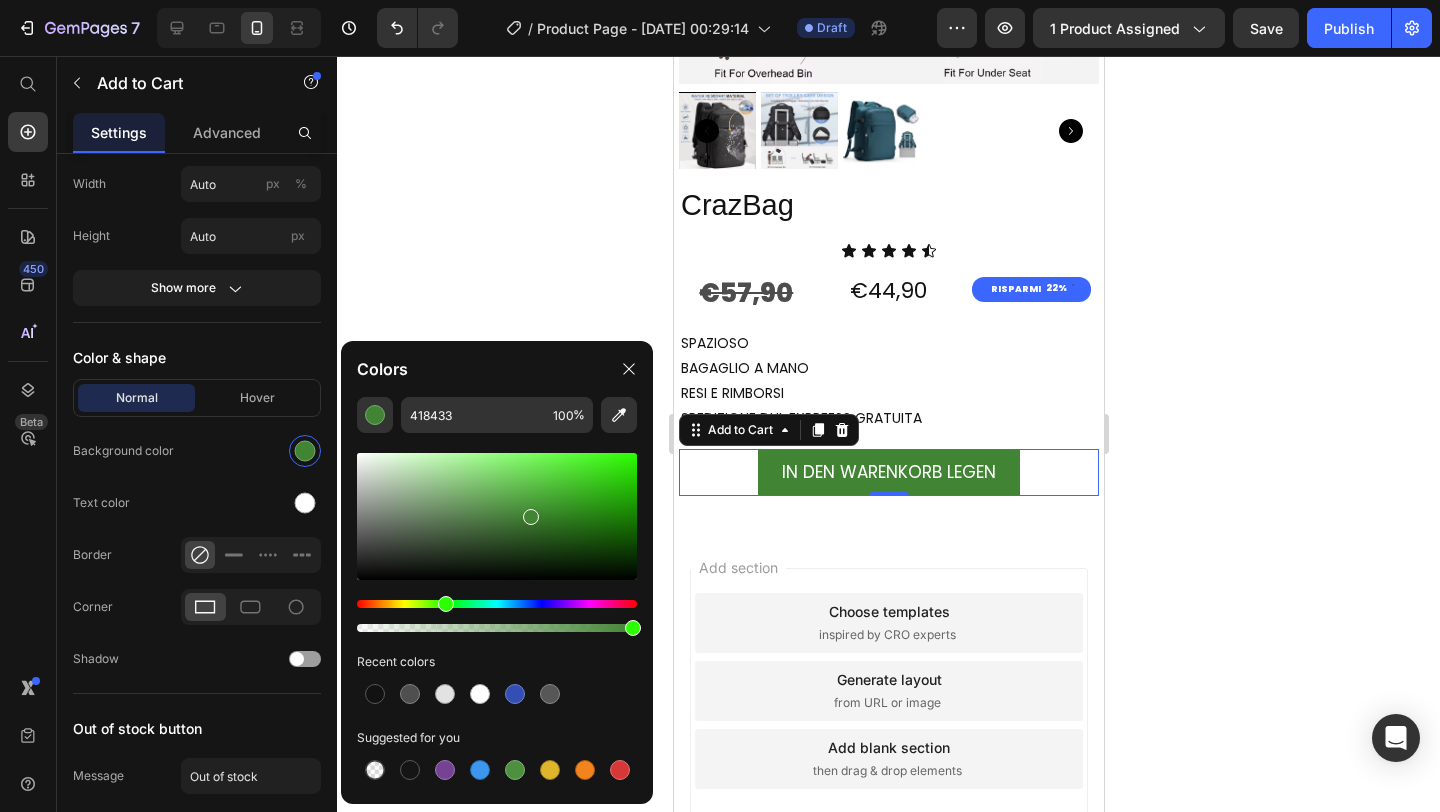click at bounding box center (497, 516) 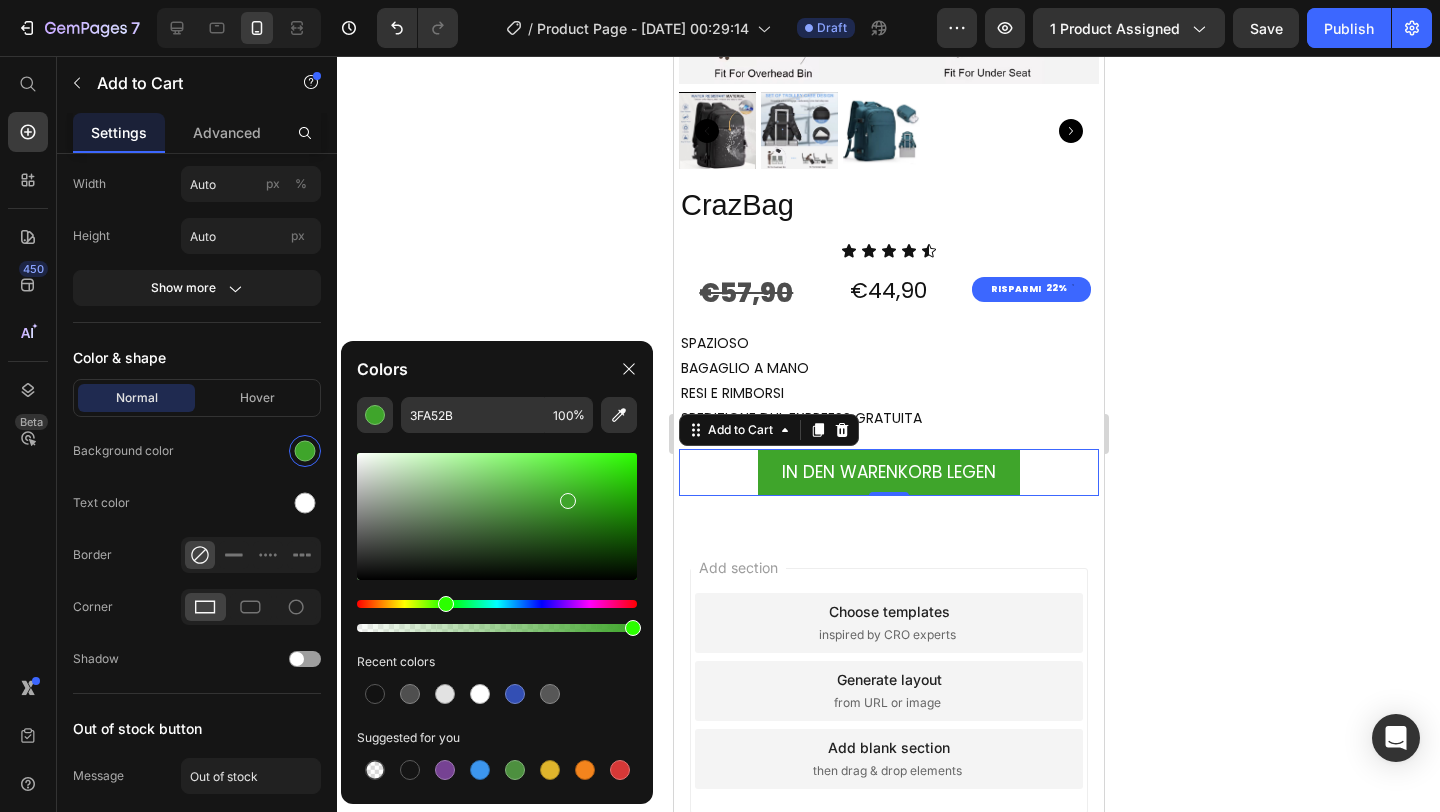 click at bounding box center [497, 516] 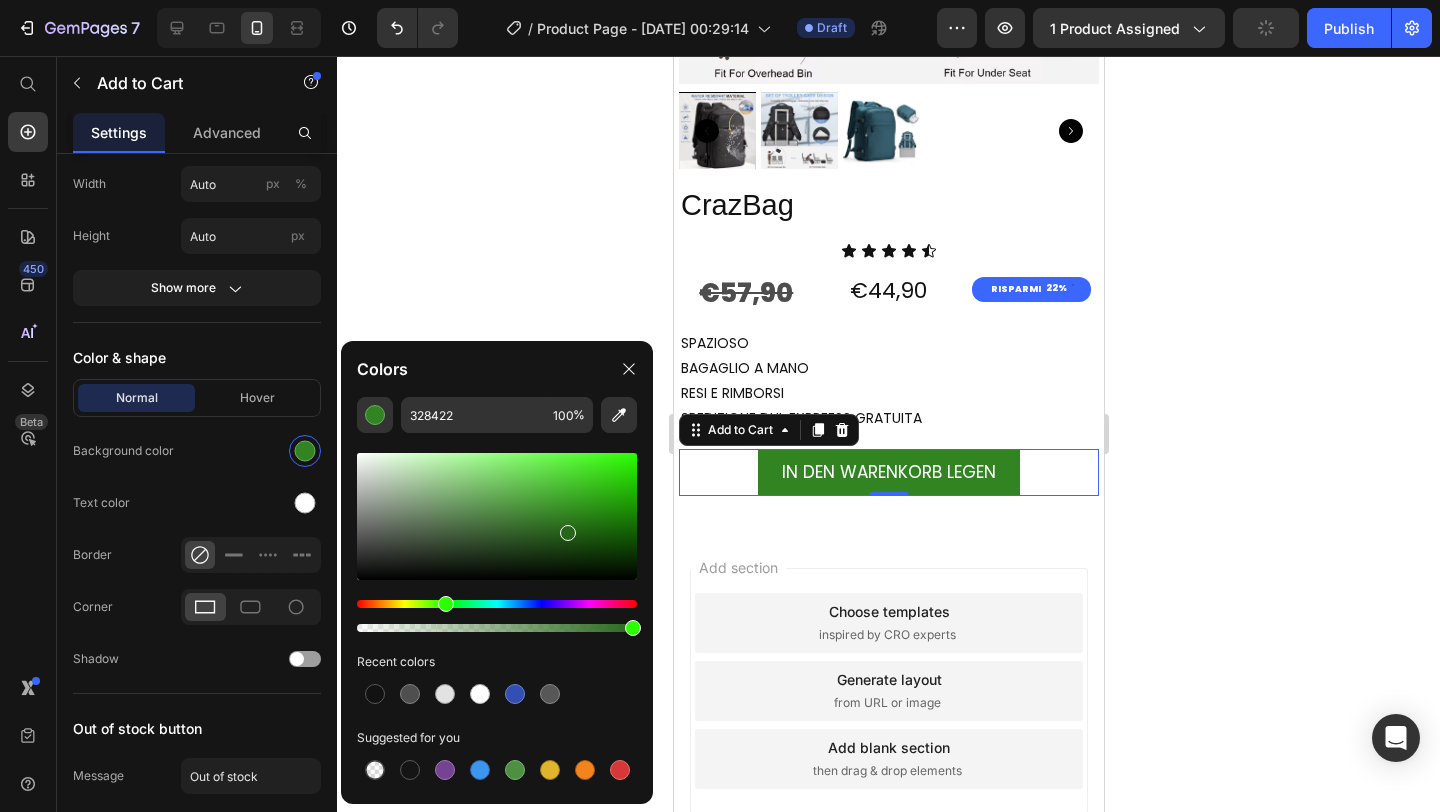 click at bounding box center (497, 516) 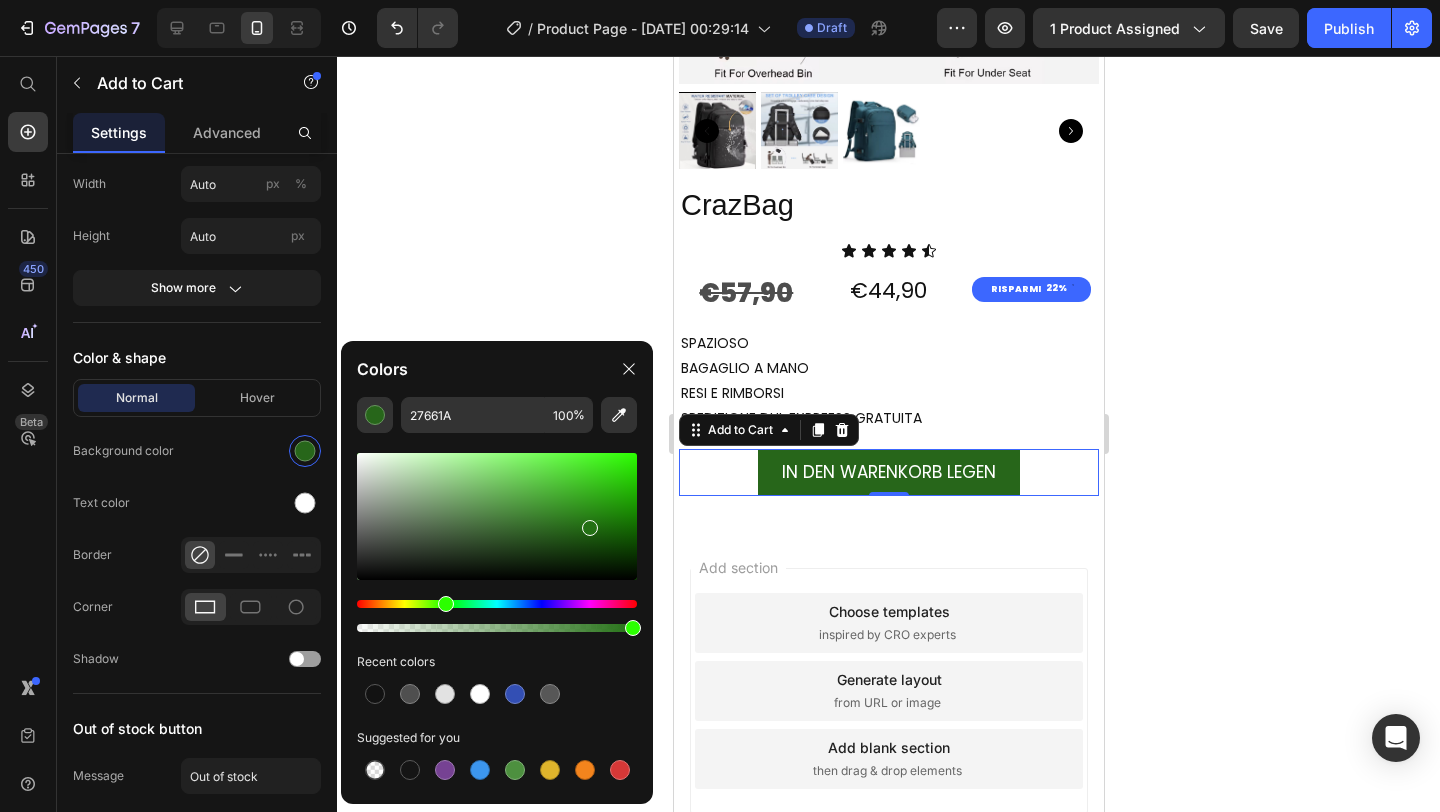 click at bounding box center (497, 516) 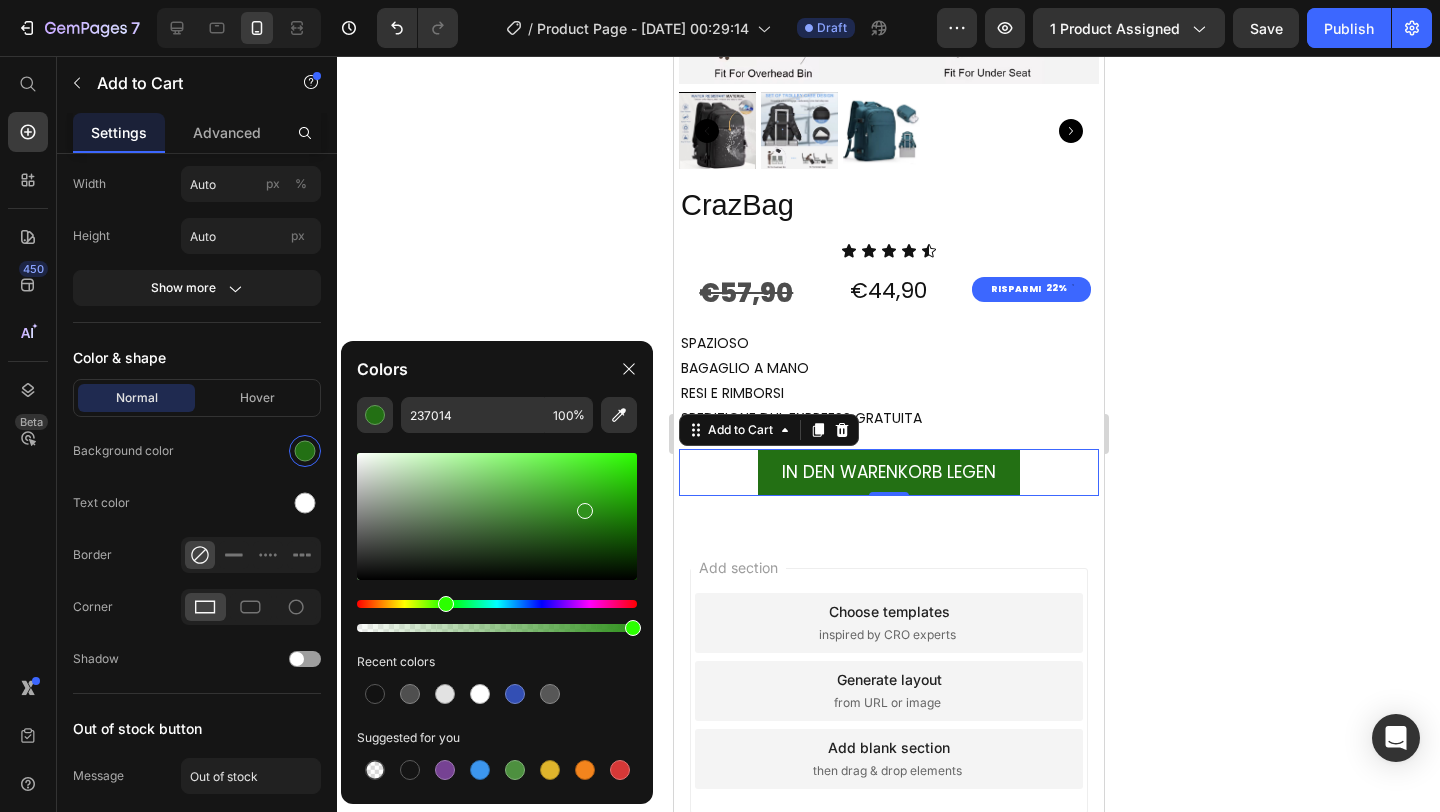 click at bounding box center (497, 516) 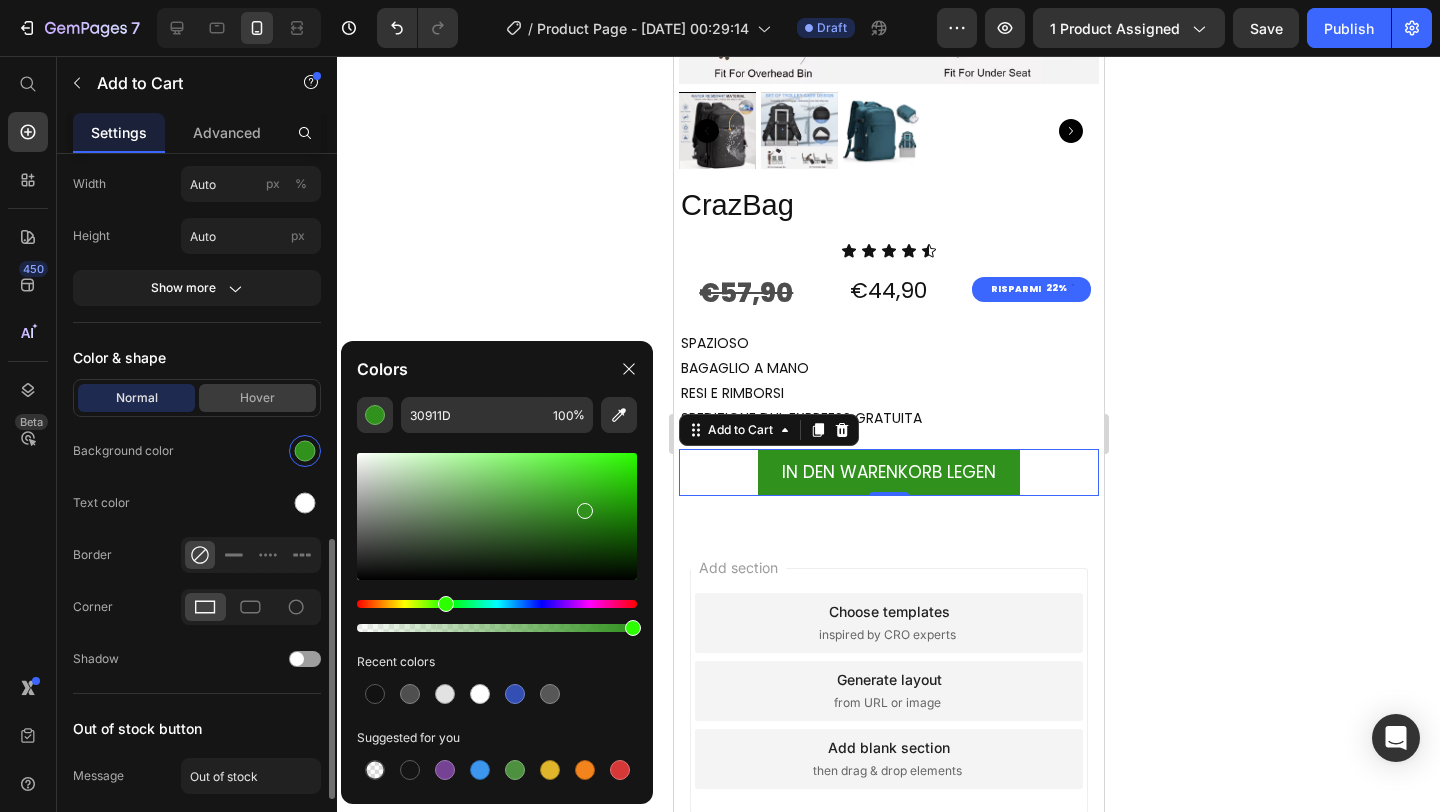 click on "Hover" at bounding box center (257, 398) 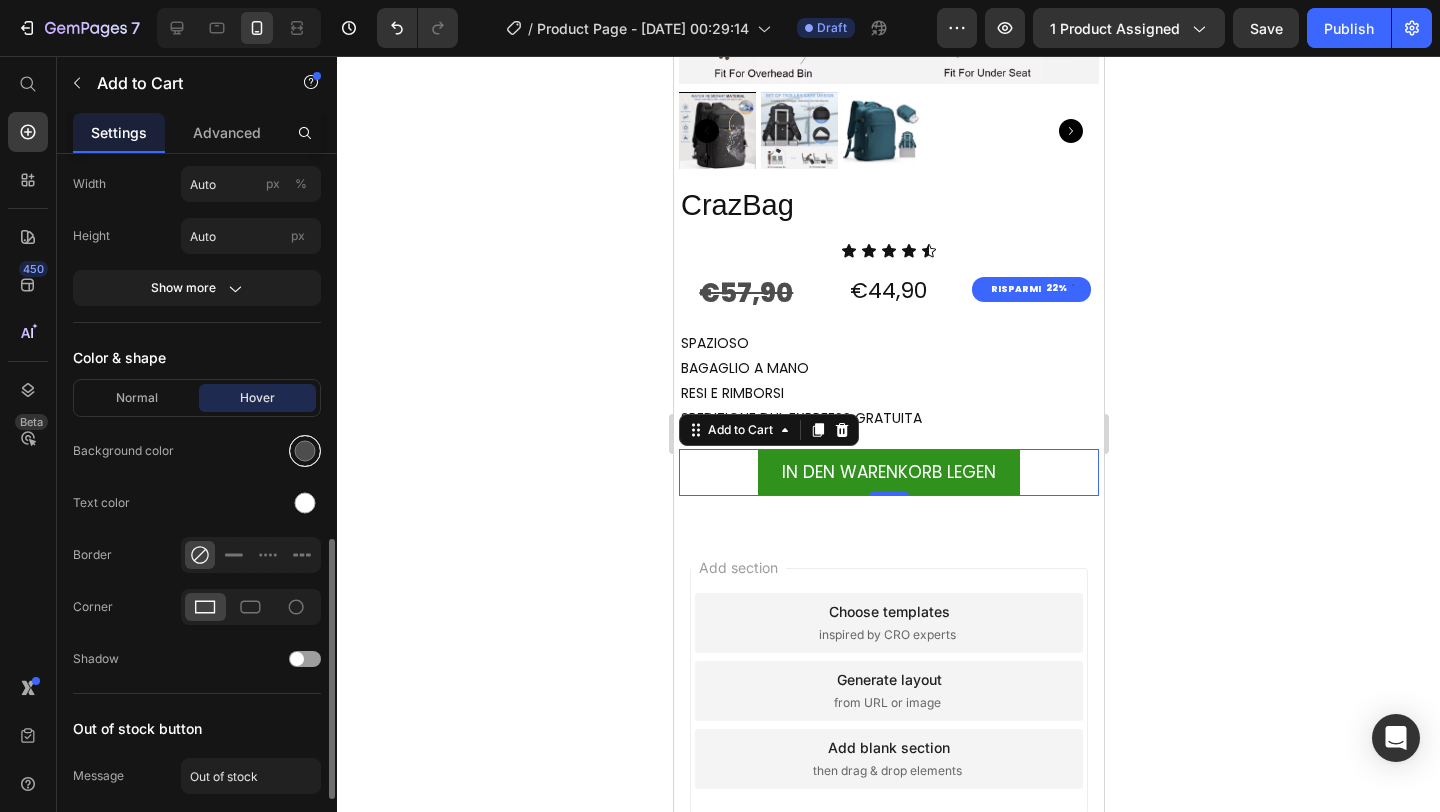 click at bounding box center [305, 451] 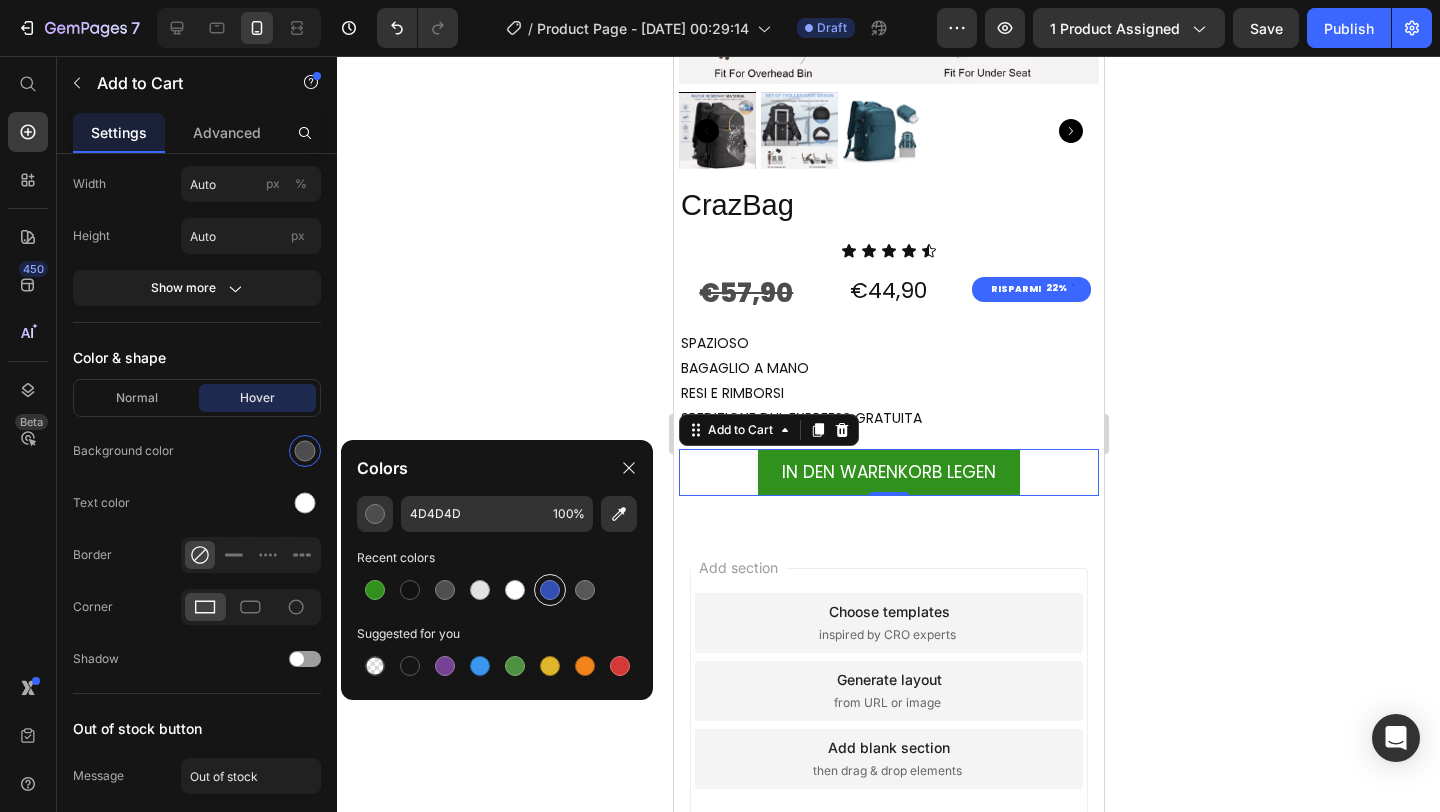 click at bounding box center [550, 590] 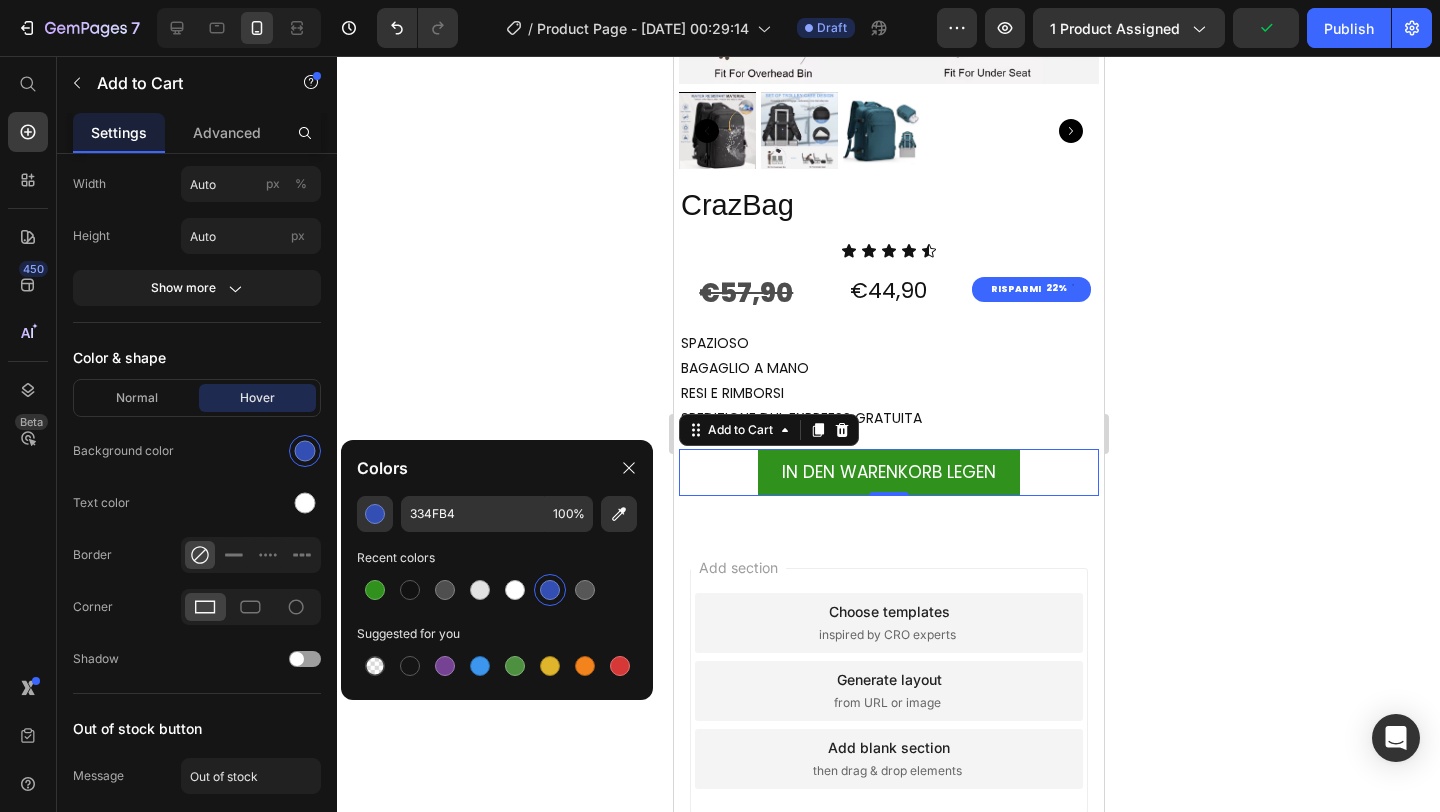 click 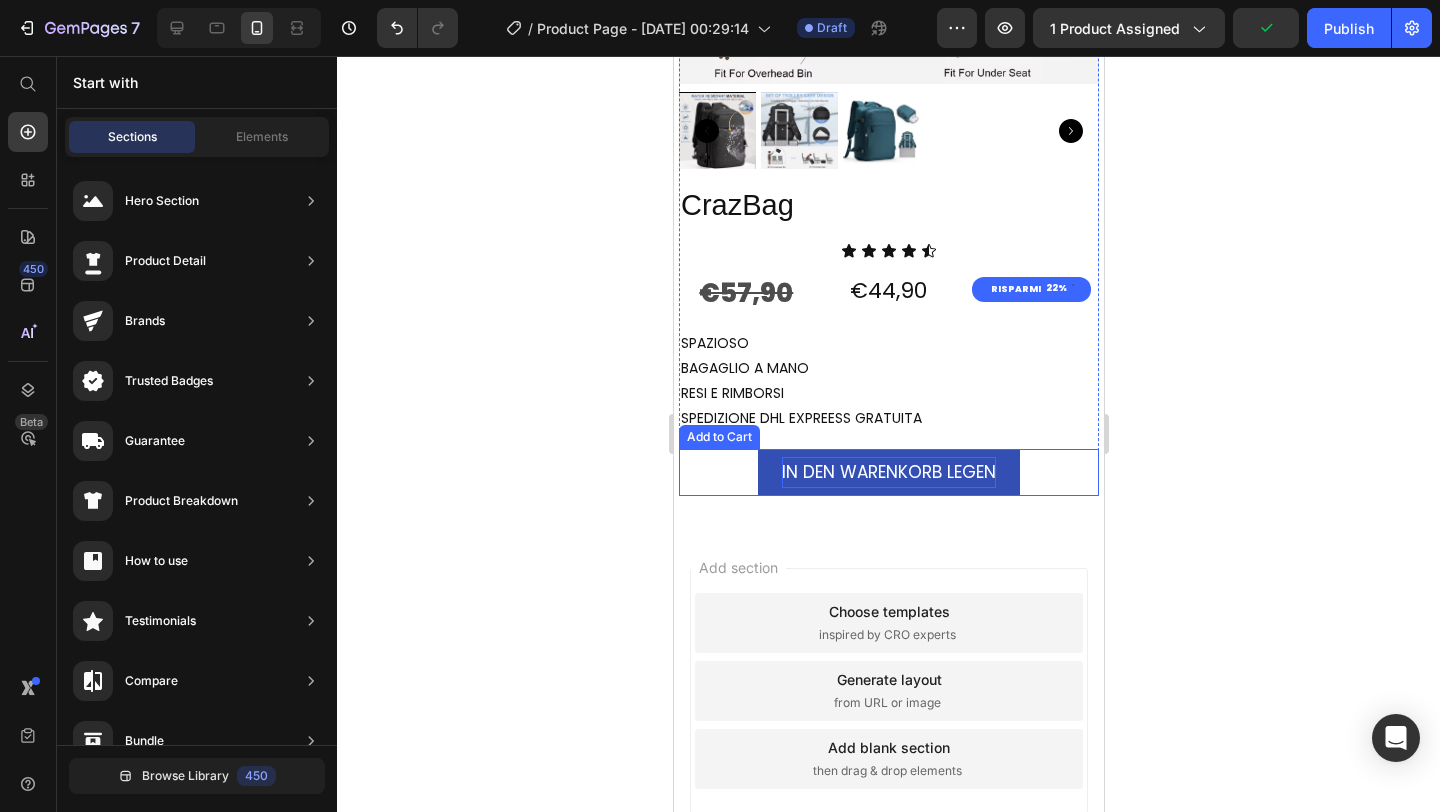 click on "In den Warenkorb legen" at bounding box center [888, 472] 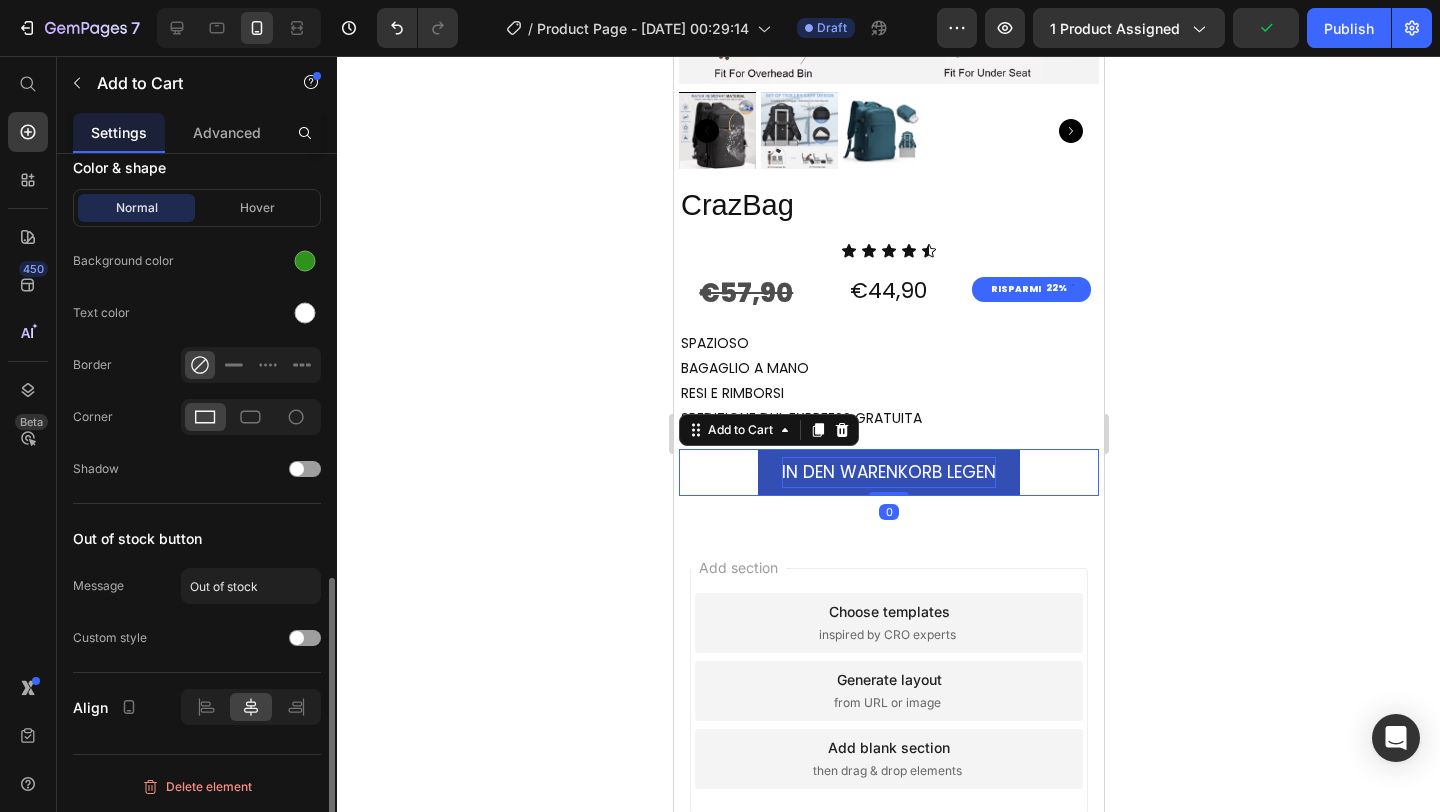 scroll, scrollTop: 1036, scrollLeft: 0, axis: vertical 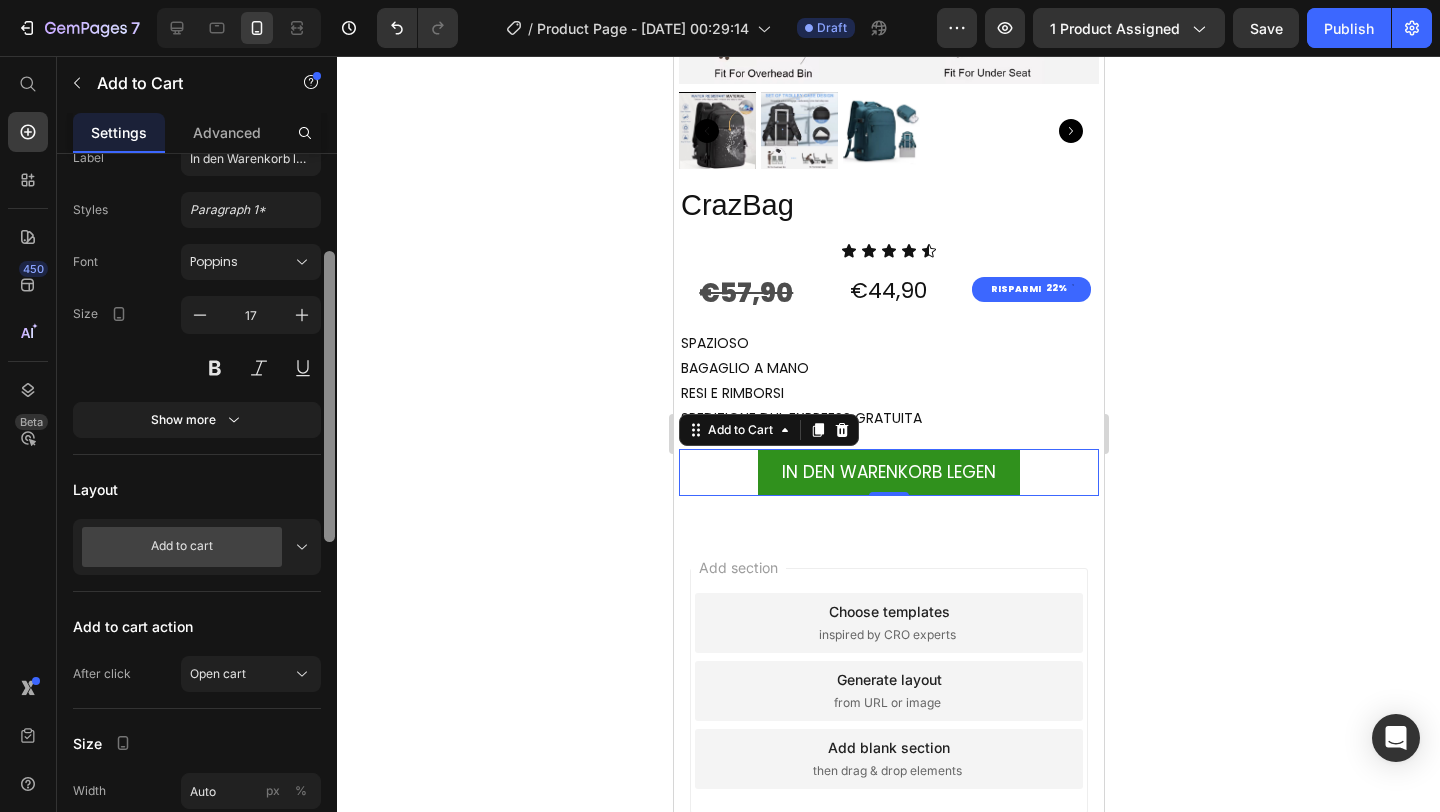 drag, startPoint x: 328, startPoint y: 663, endPoint x: 349, endPoint y: 334, distance: 329.66953 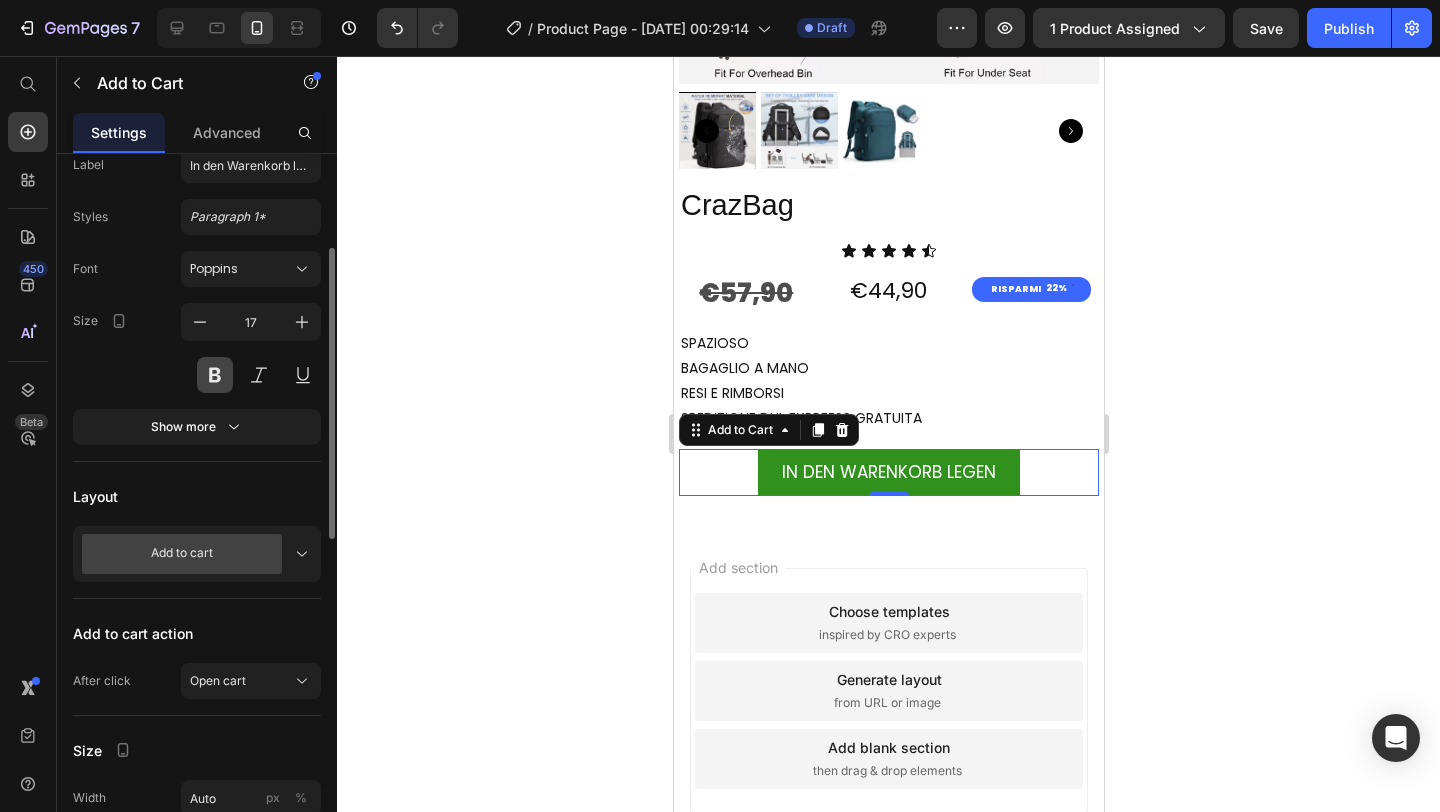 click at bounding box center (215, 375) 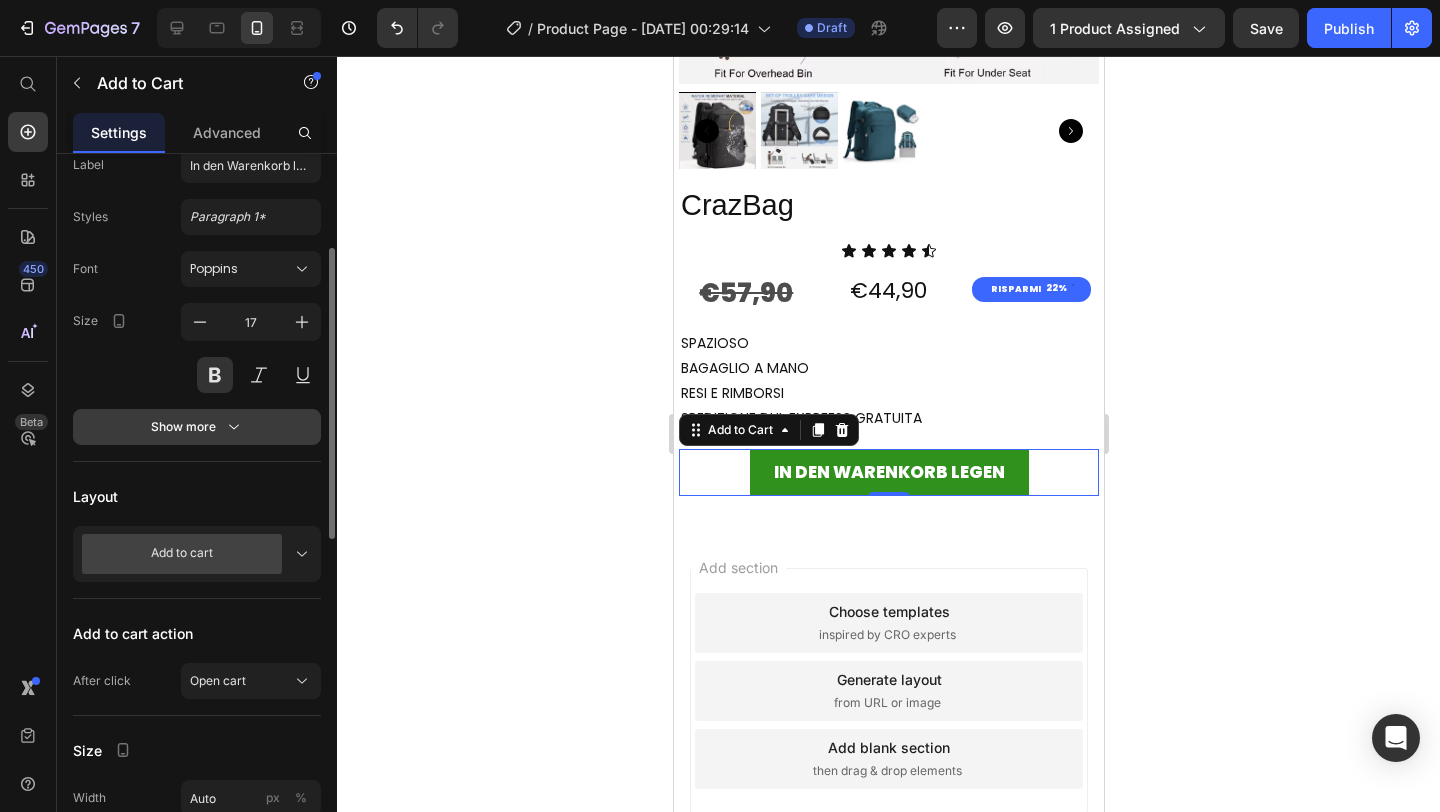 click 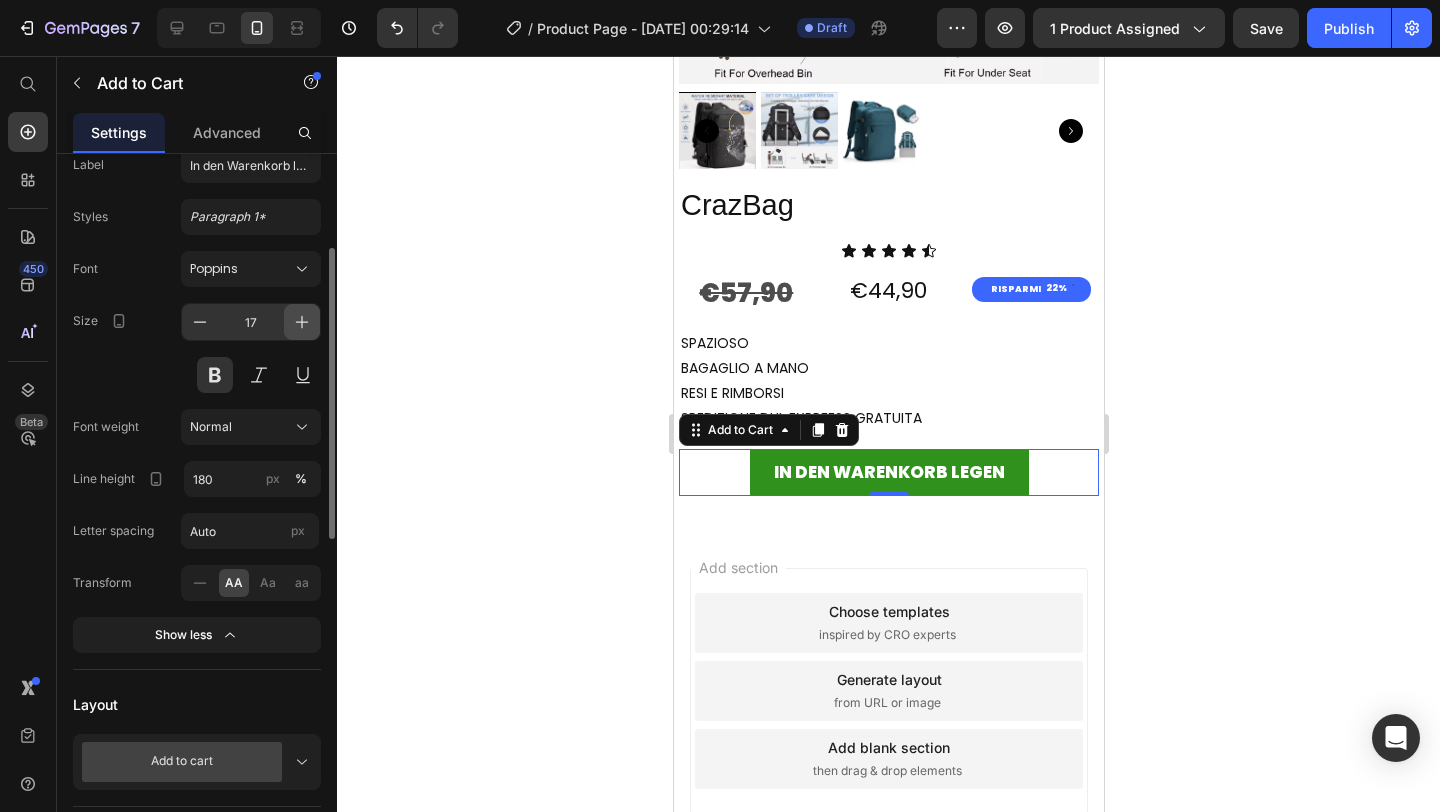 click 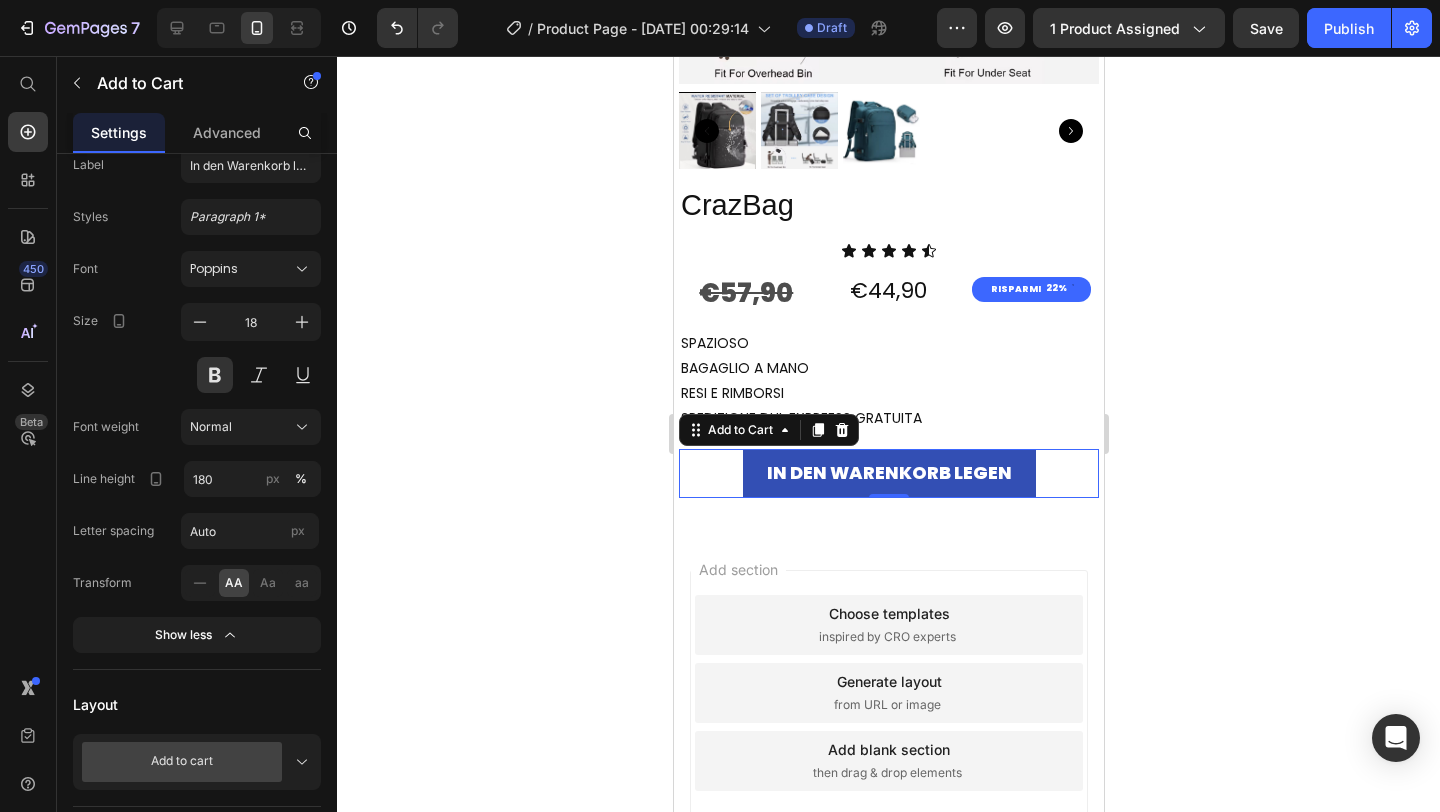 click on "In den Warenkorb legen" at bounding box center (888, 473) 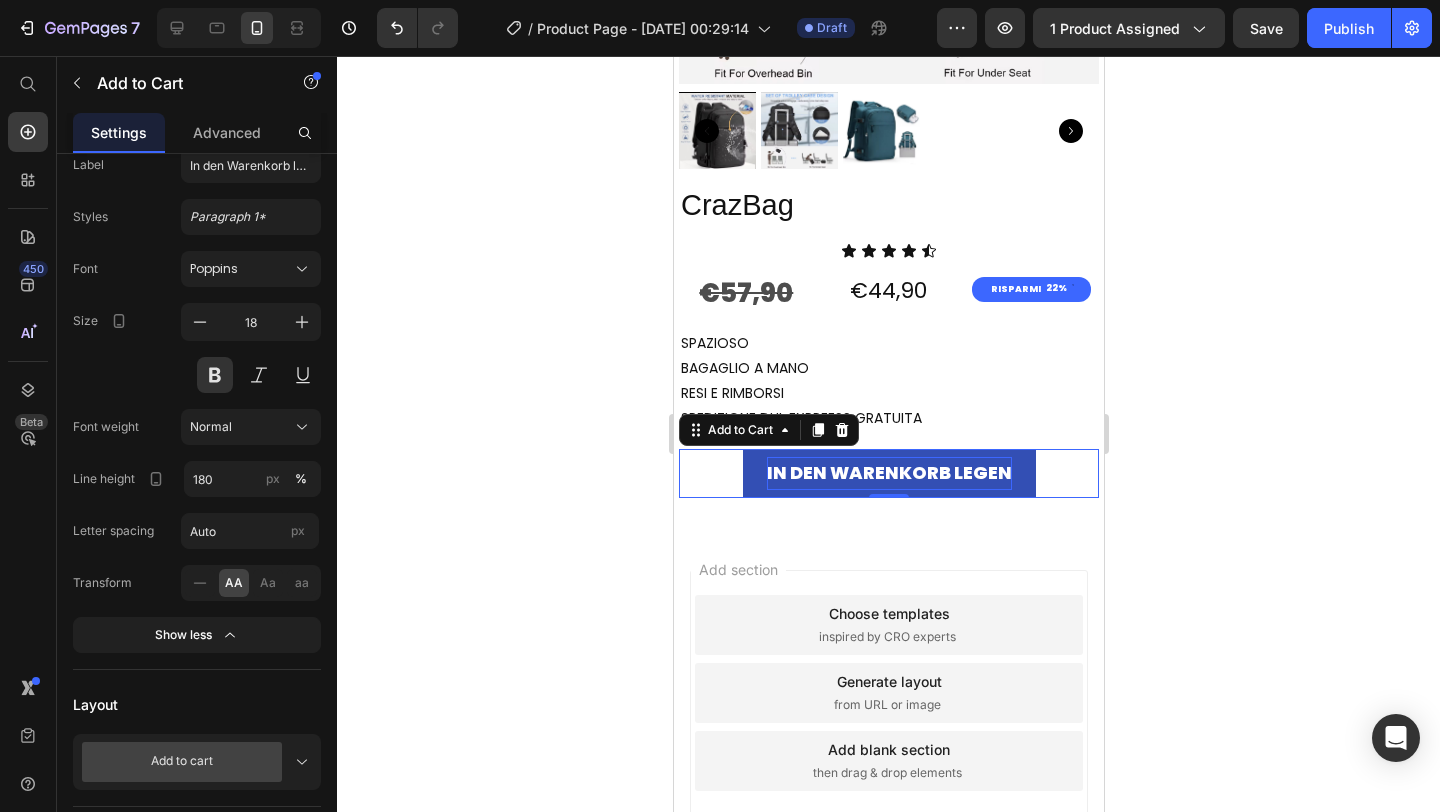 click on "In den Warenkorb legen" at bounding box center [888, 473] 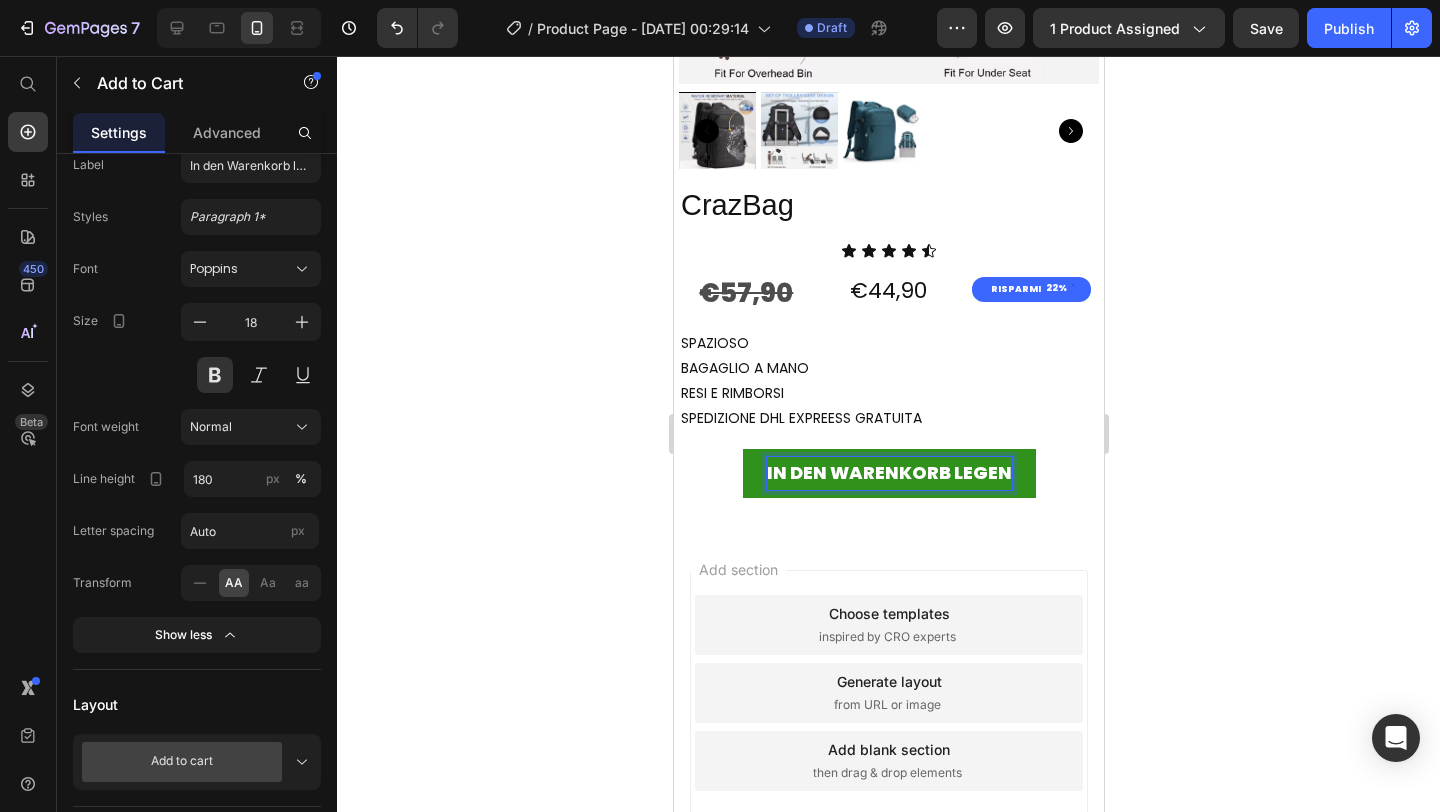 click on "In den Warenkorb legen" at bounding box center (888, 473) 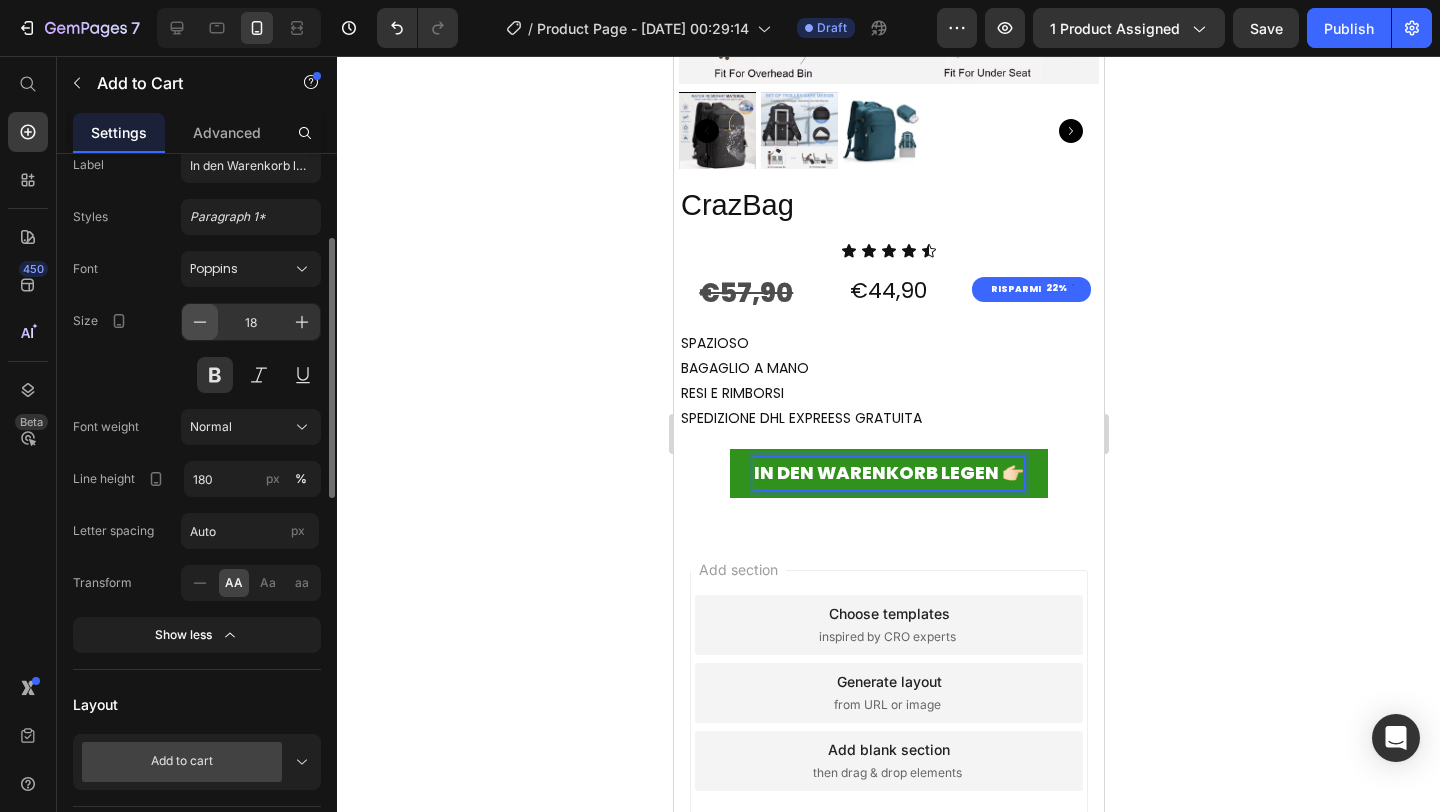 click 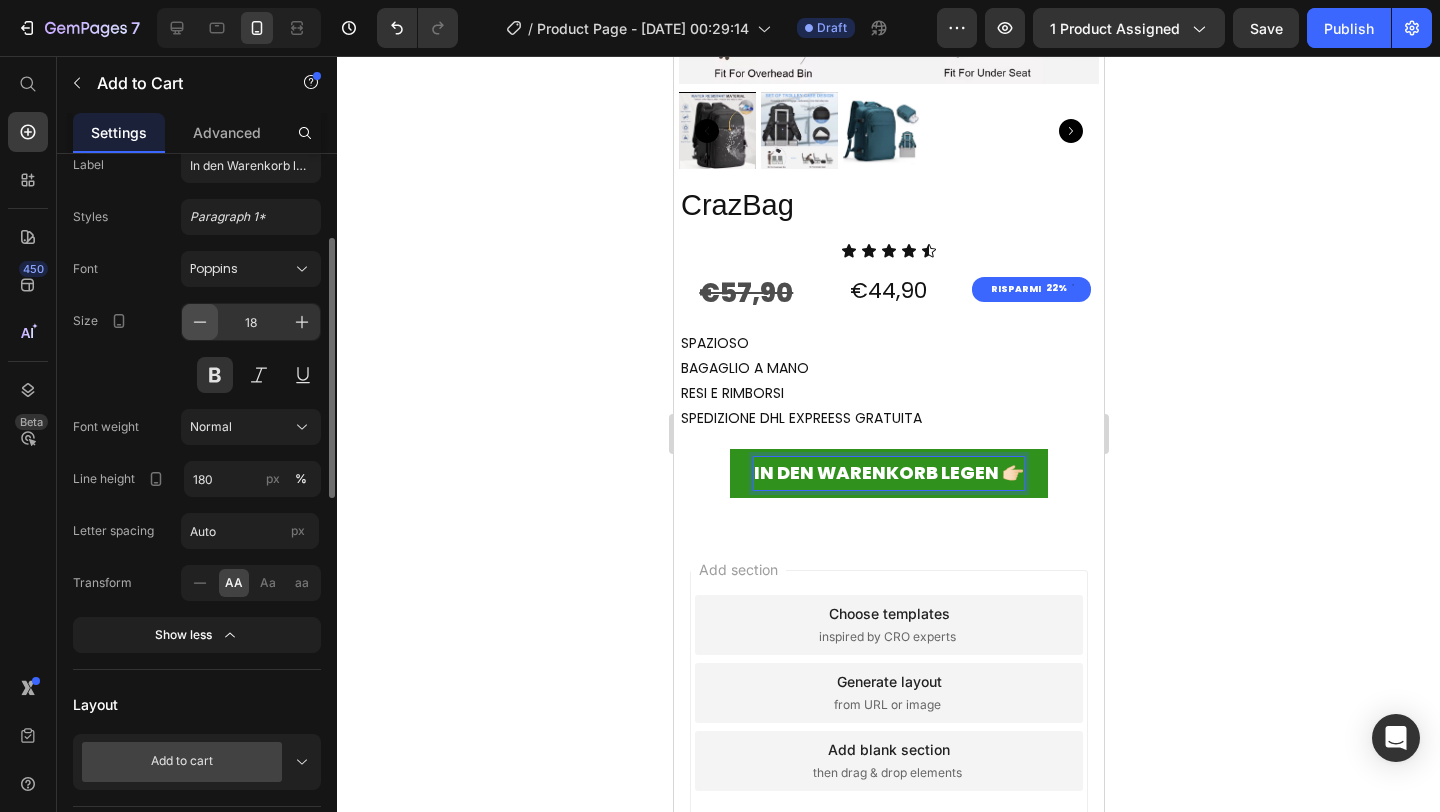 type on "17" 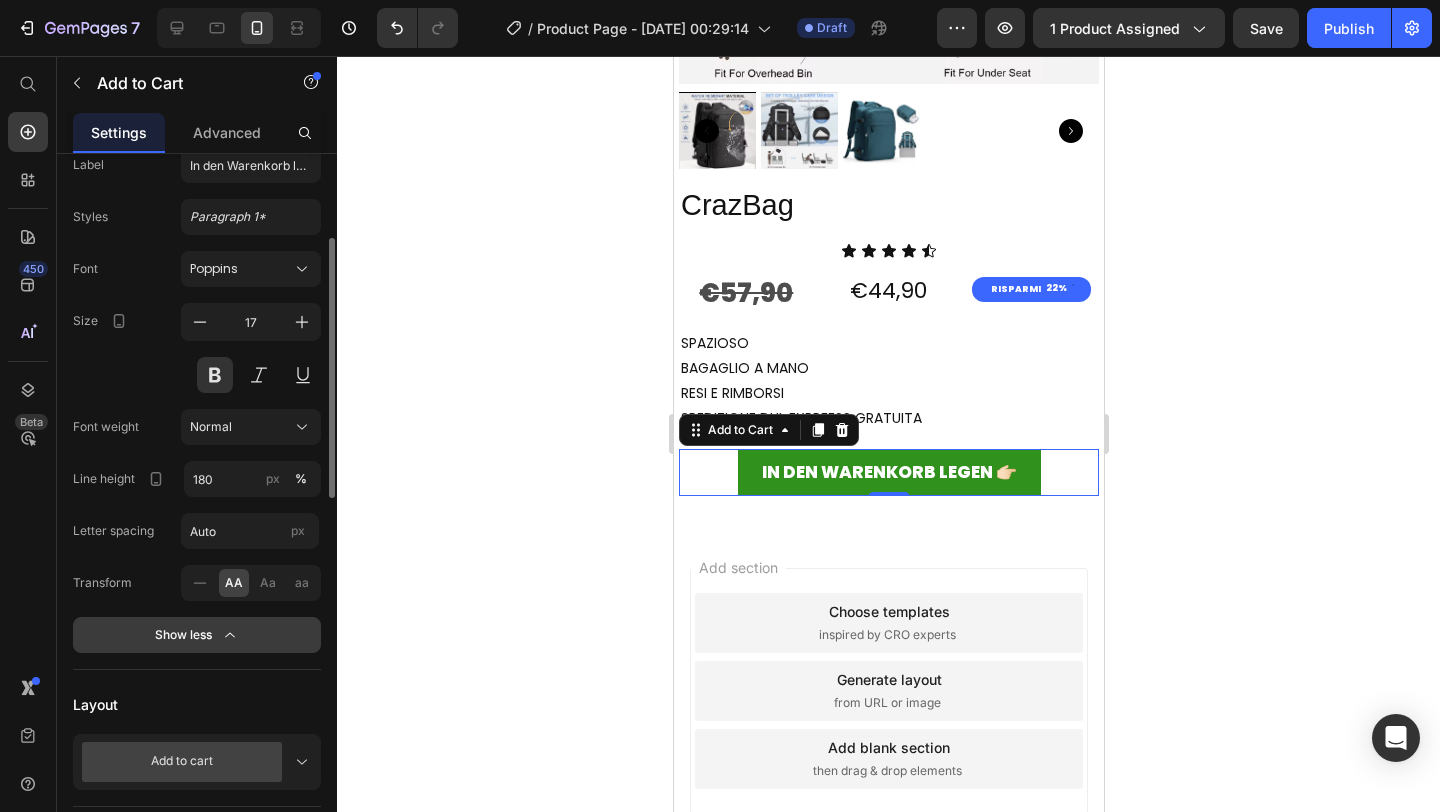click on "Show less" 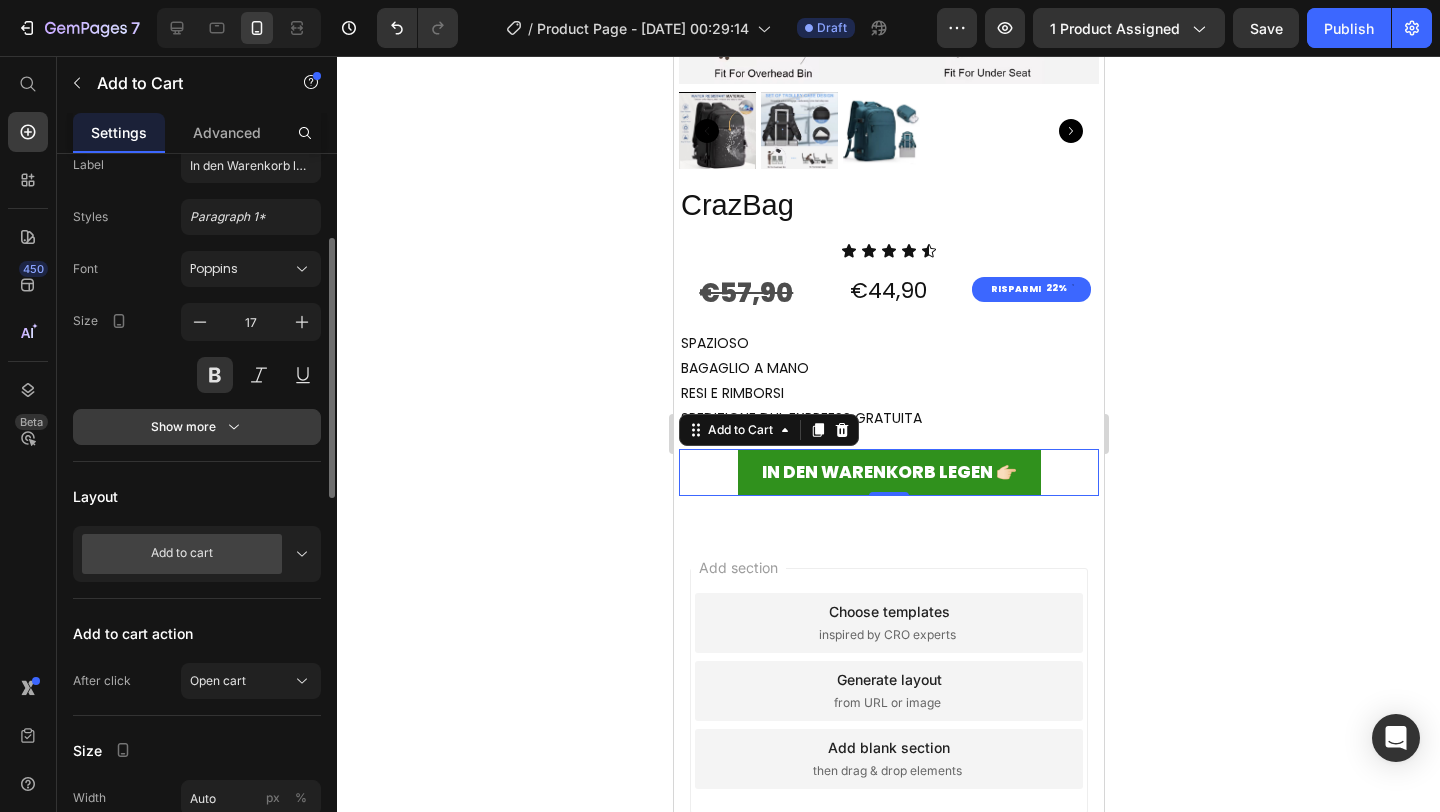 click on "Show more" at bounding box center (197, 427) 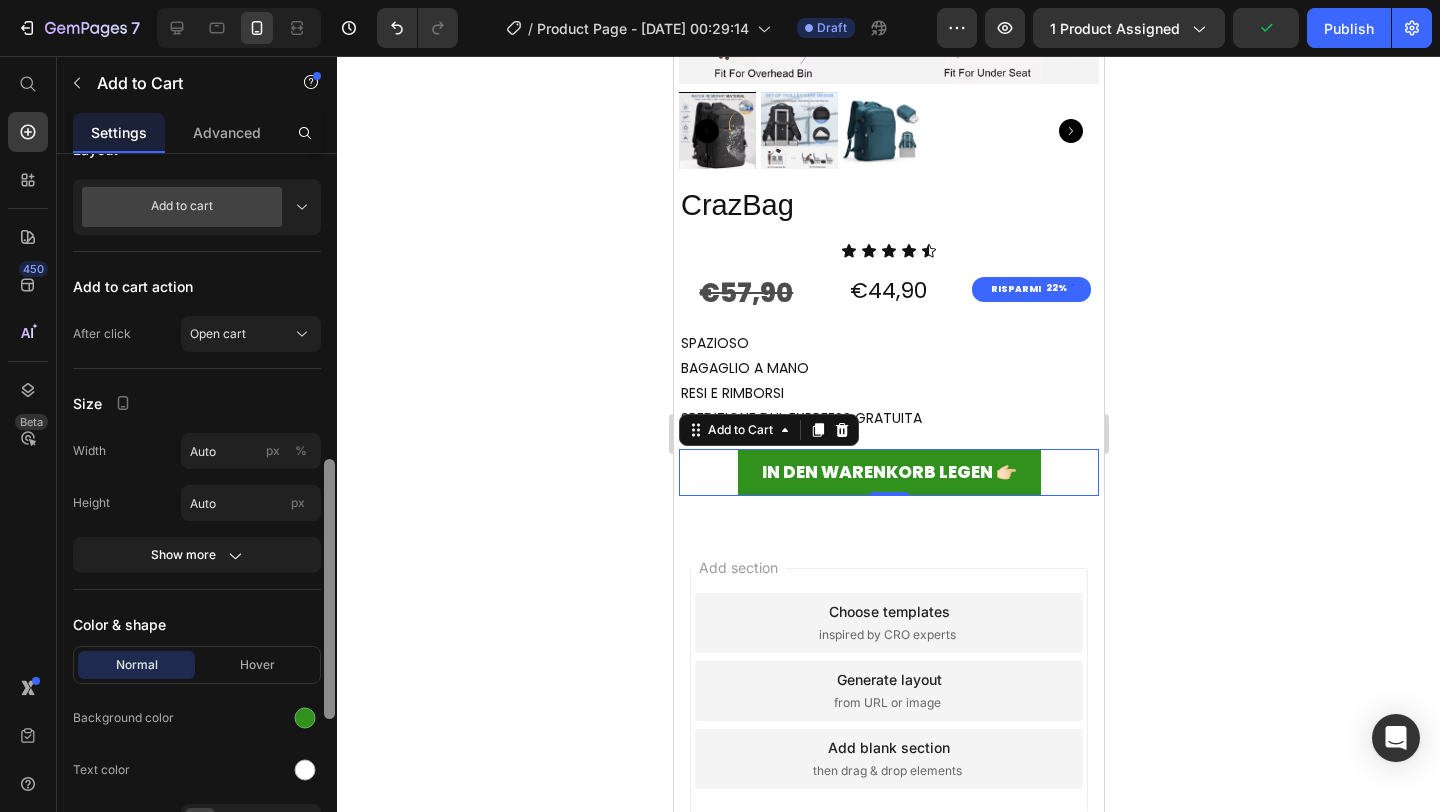 scroll, scrollTop: 800, scrollLeft: 0, axis: vertical 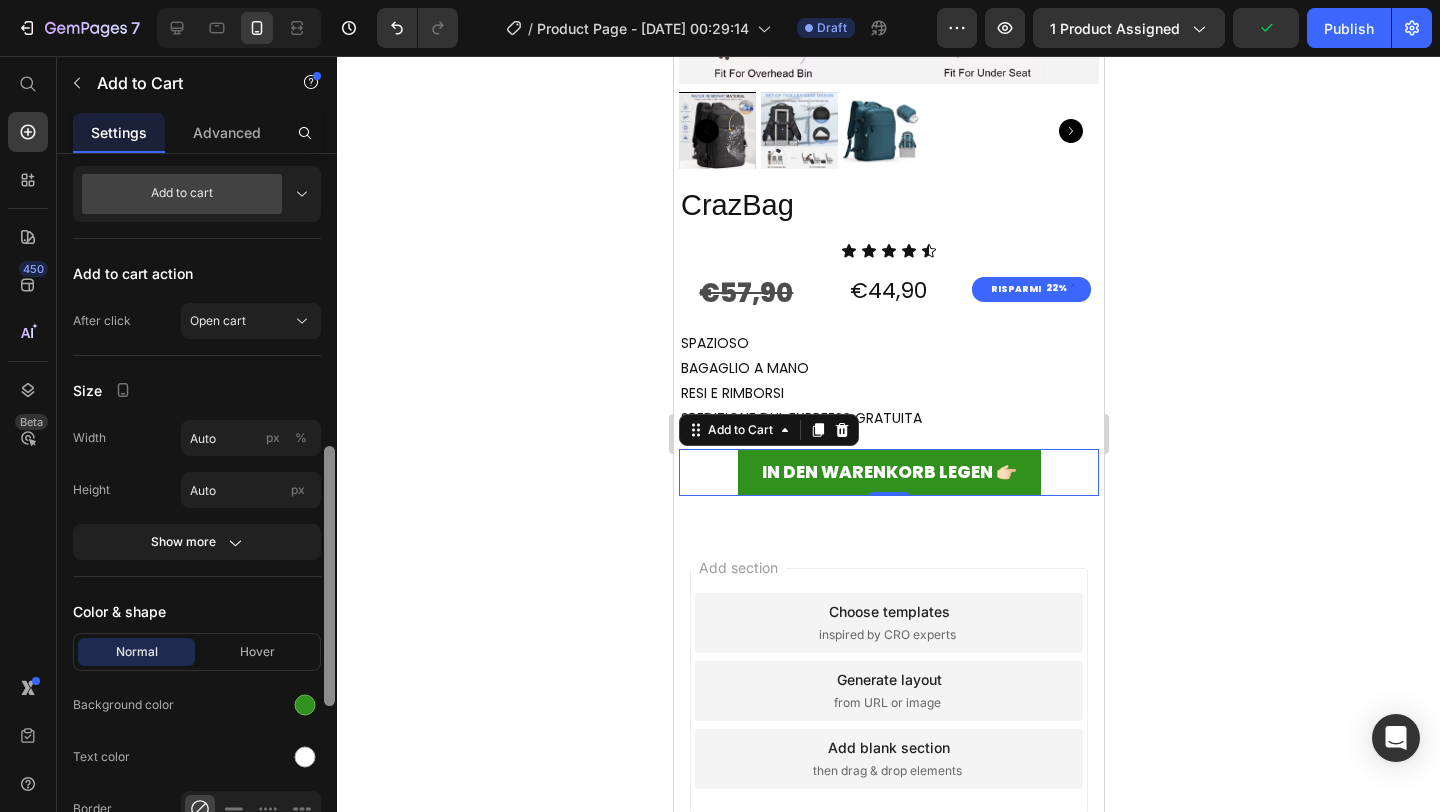 drag, startPoint x: 333, startPoint y: 451, endPoint x: 323, endPoint y: 659, distance: 208.24025 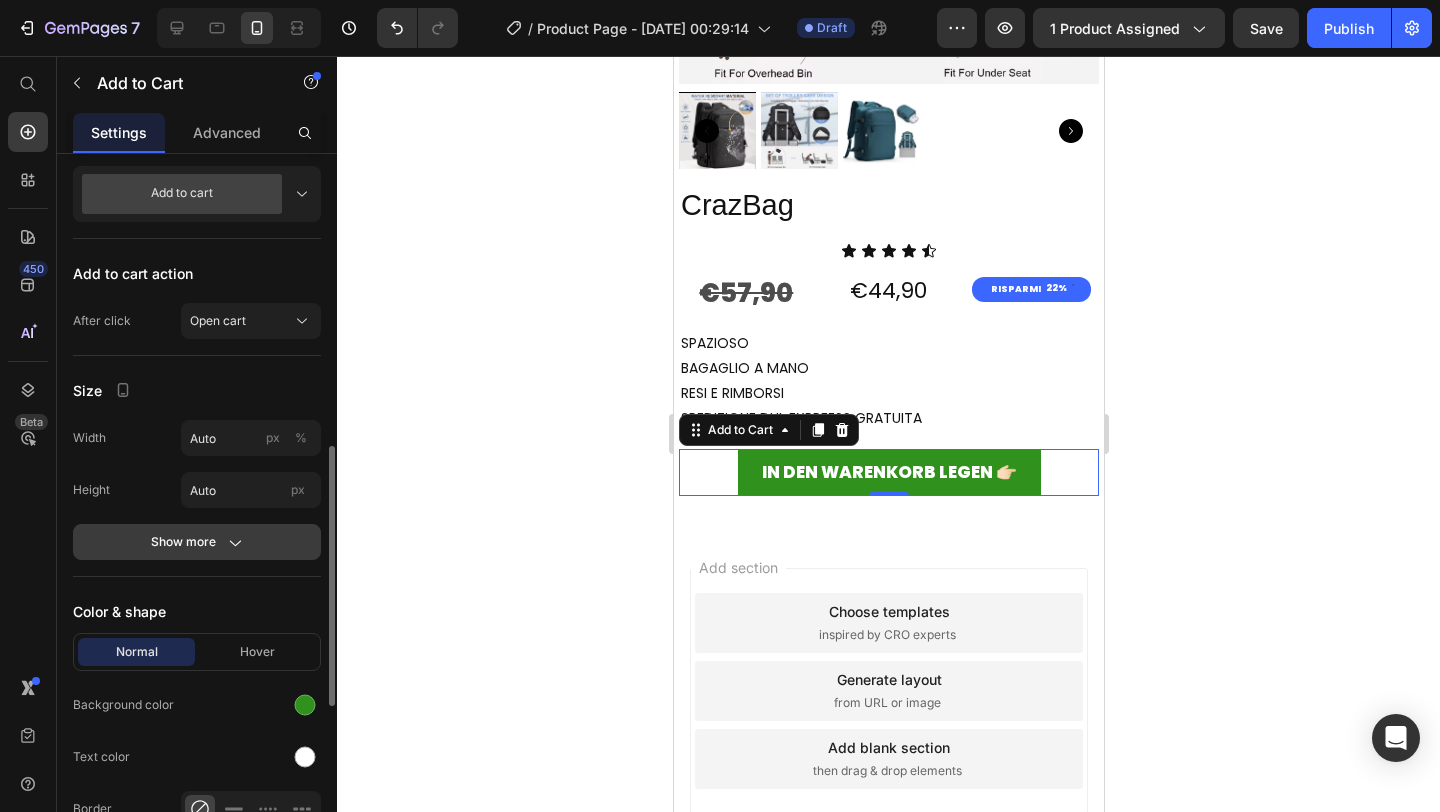 click on "Show more" 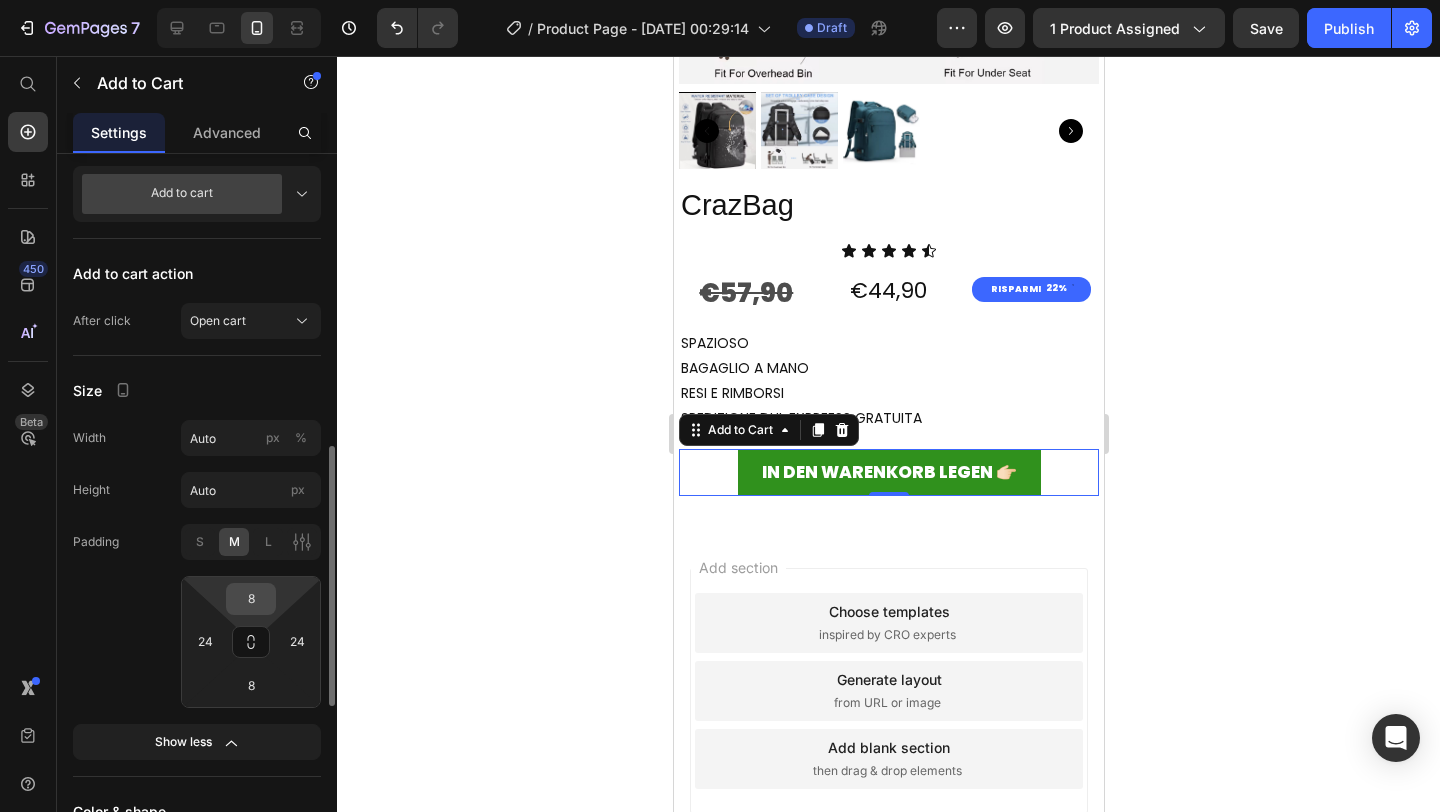 click on "8" at bounding box center [251, 599] 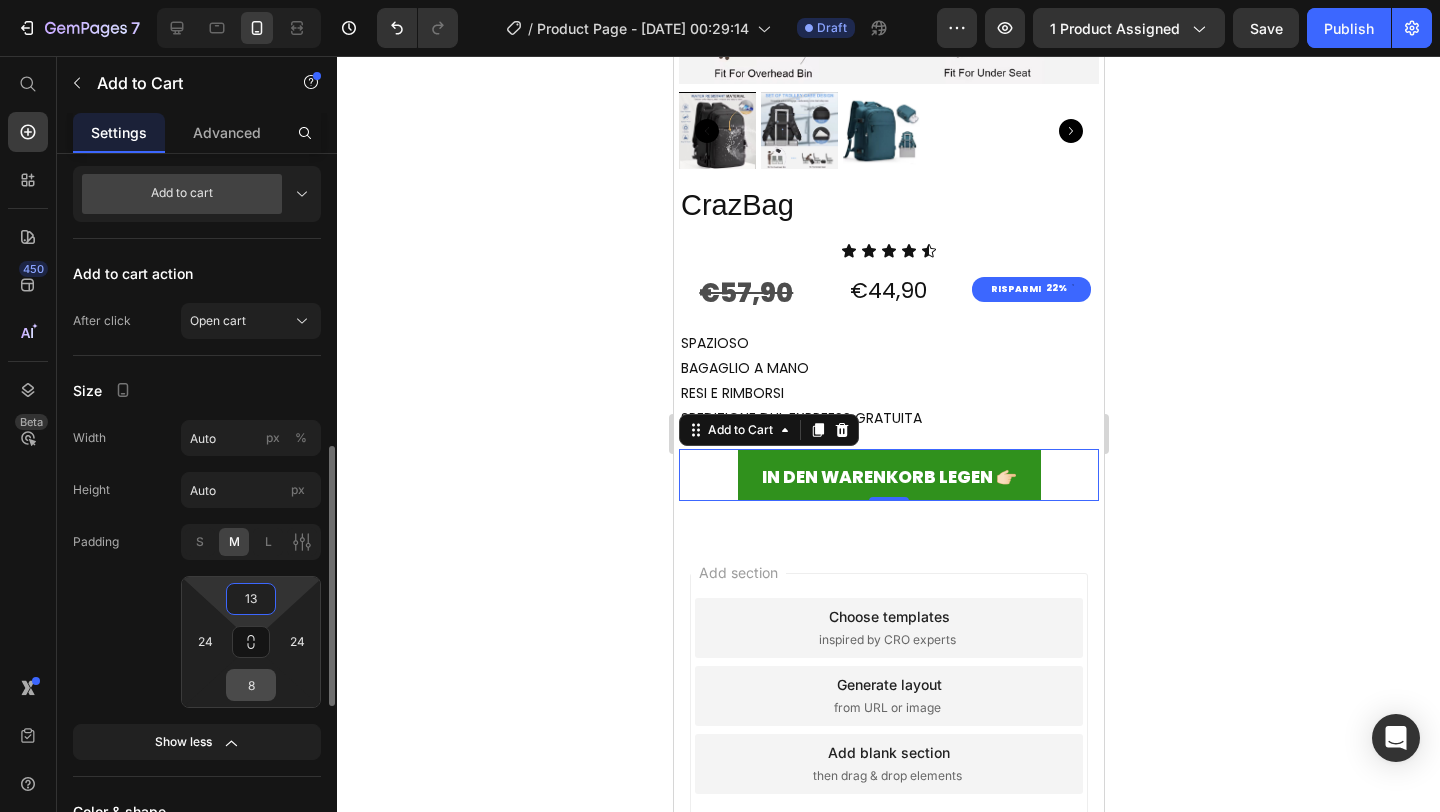 type on "13" 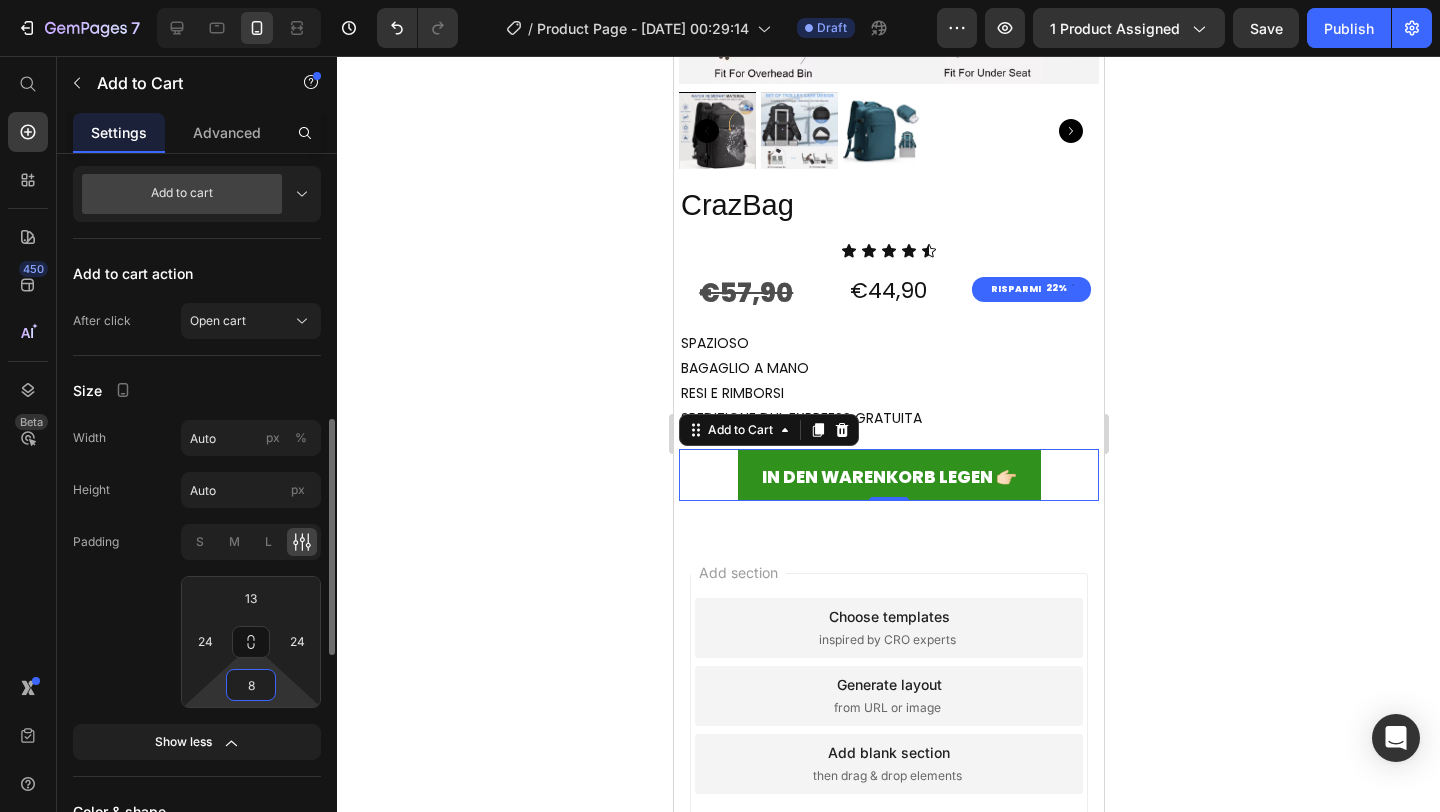 click on "8" at bounding box center [251, 685] 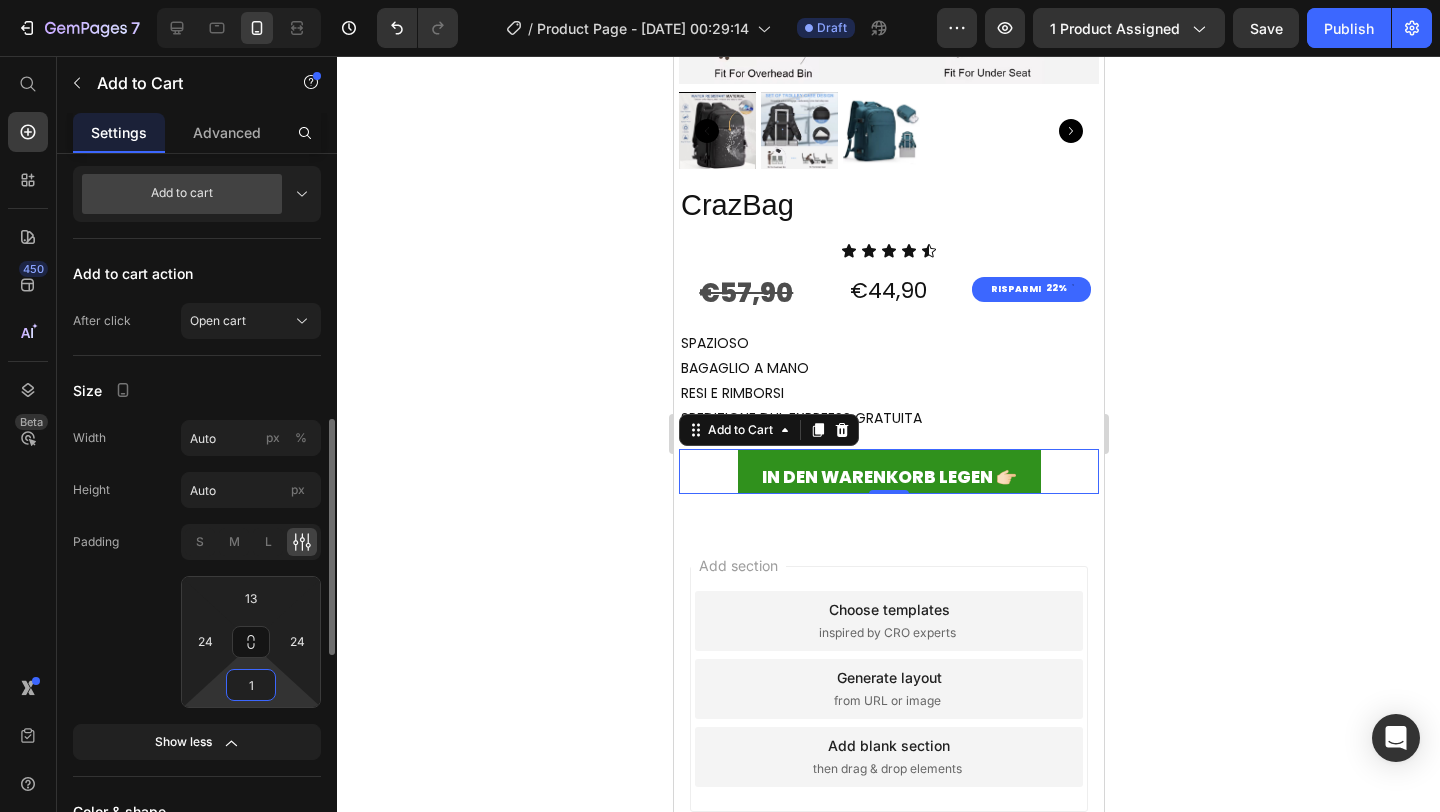 type on "13" 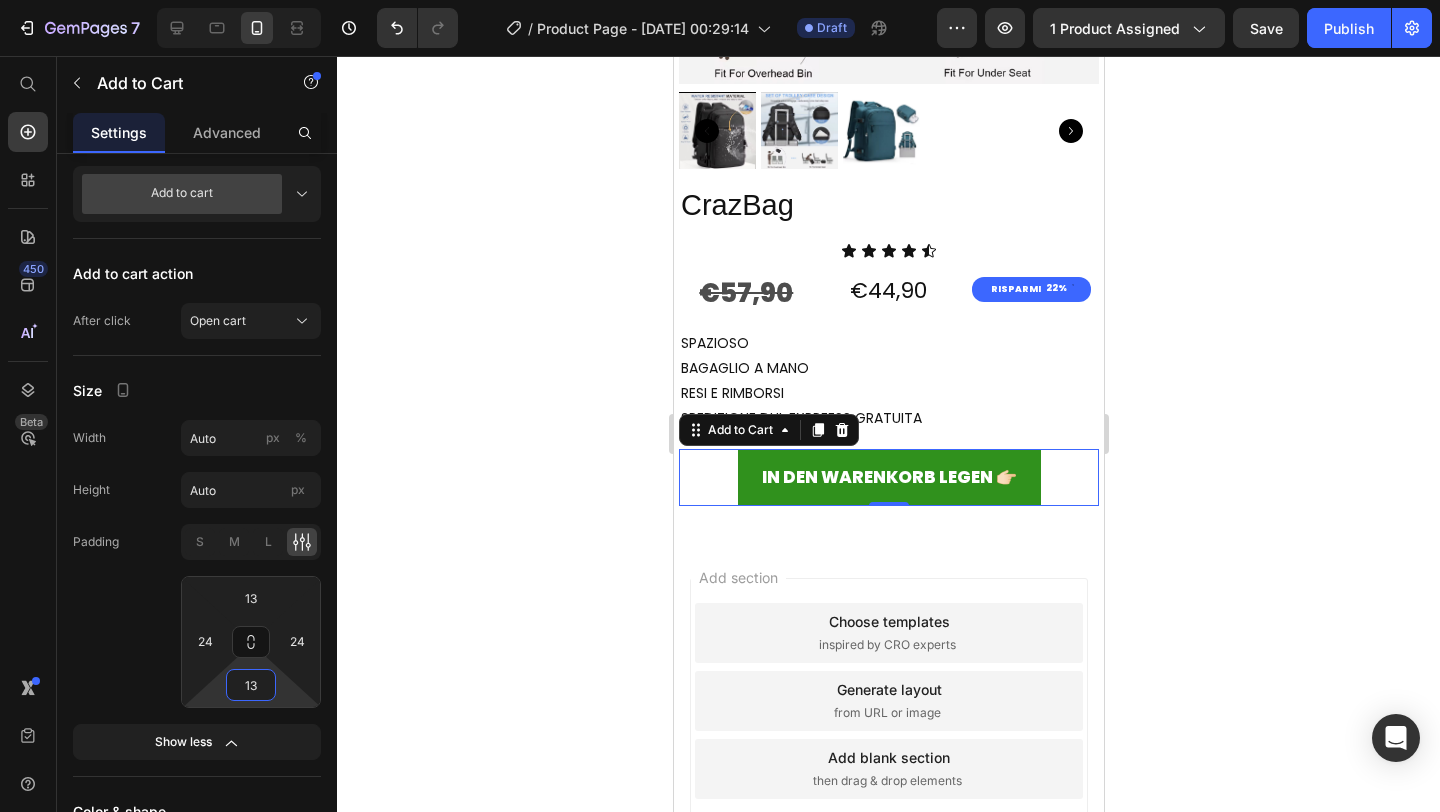 click on "Add section Choose templates inspired by CRO experts Generate layout from URL or image Add blank section then drag & drop elements" at bounding box center (888, 729) 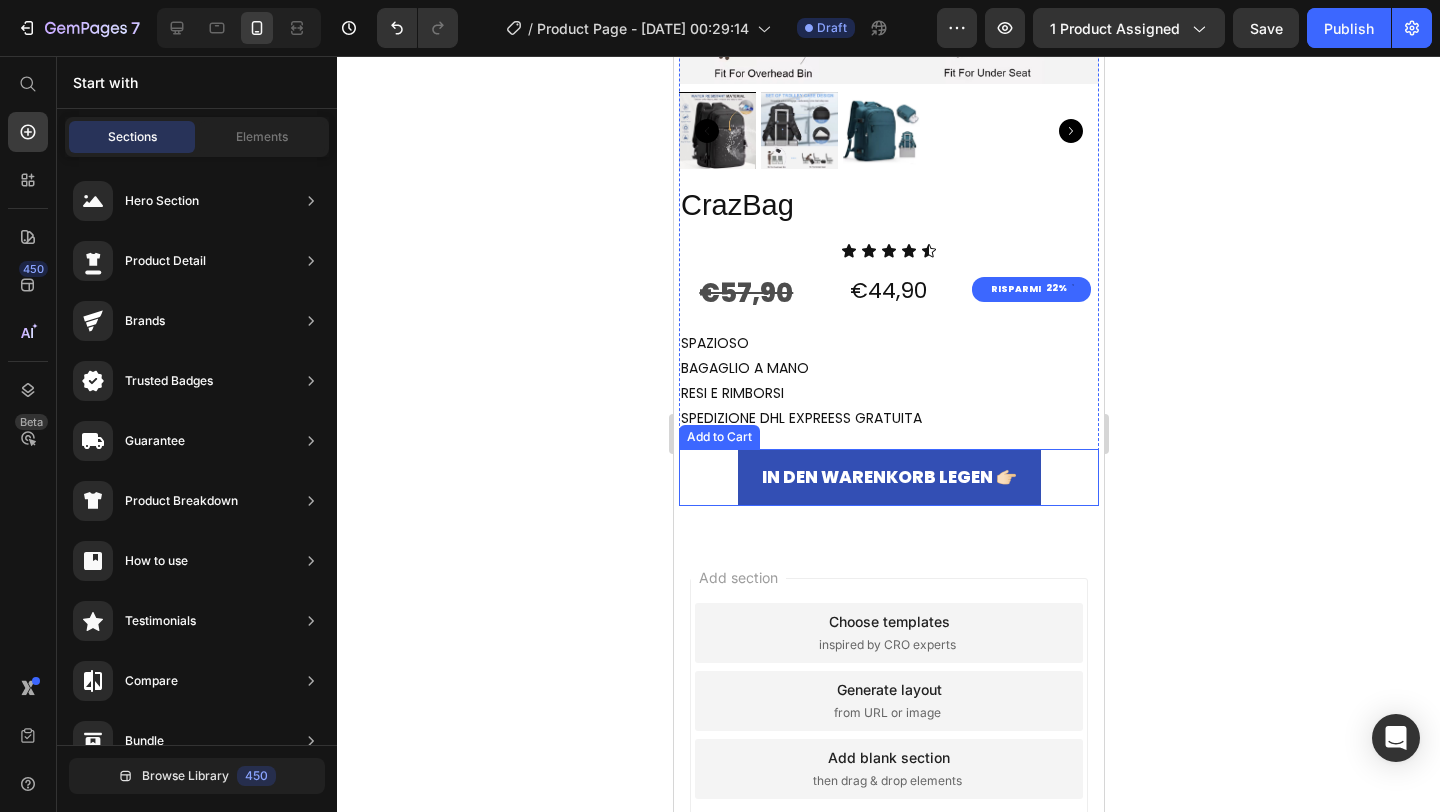 click on "In den Warenkorb legen 👉🏻" at bounding box center [888, 477] 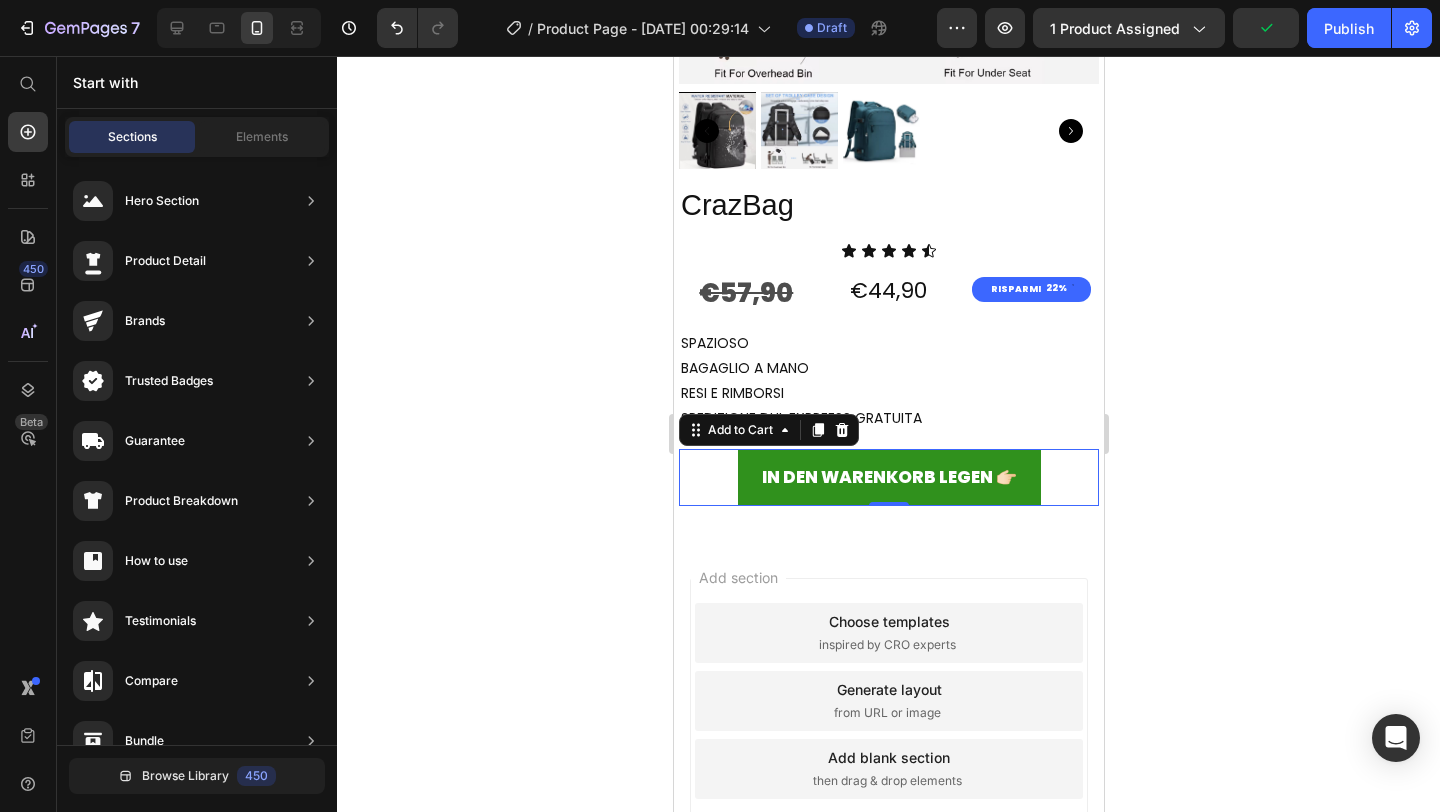 click on "Add section Choose templates inspired by CRO experts Generate layout from URL or image Add blank section then drag & drop elements" at bounding box center (888, 729) 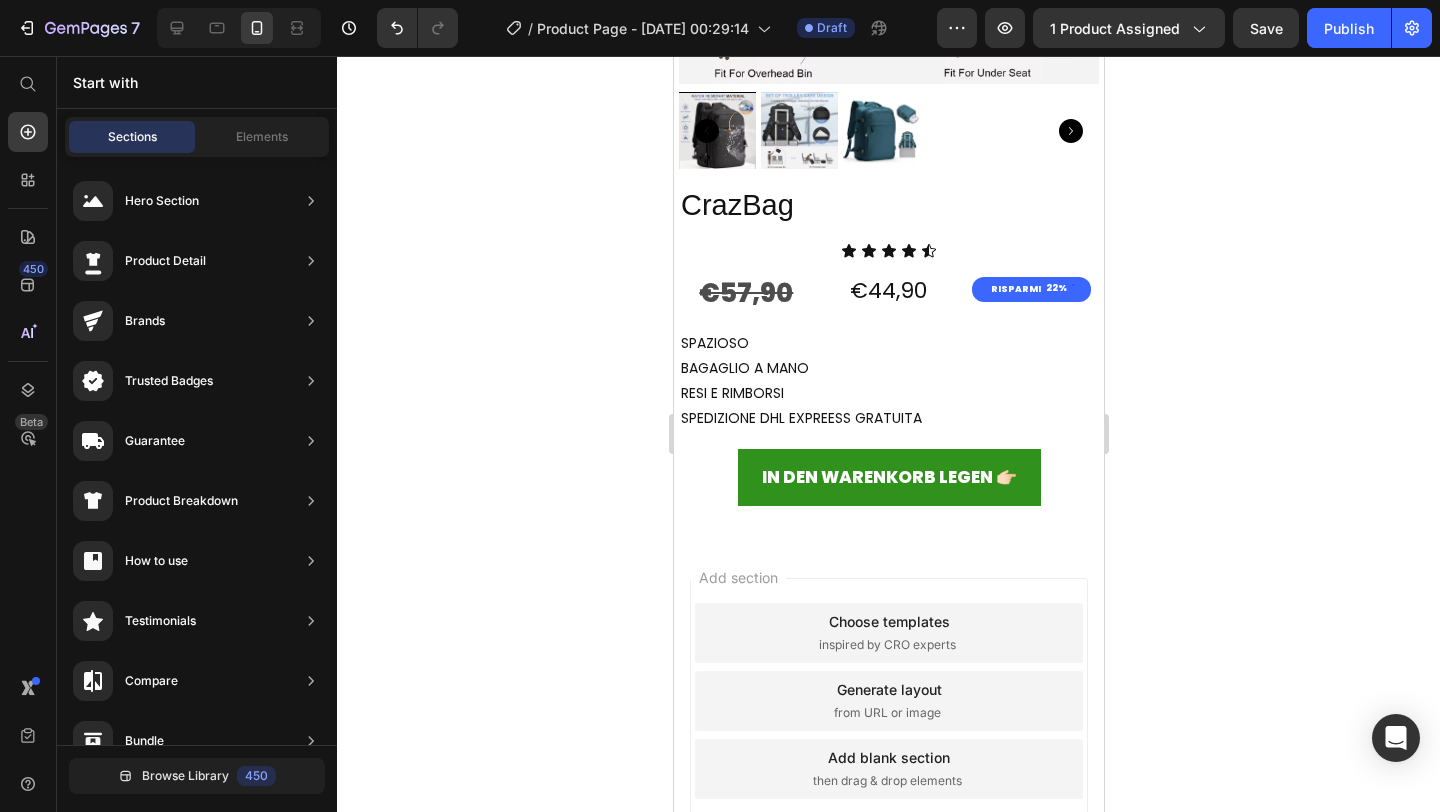 click on "Add section Choose templates inspired by CRO experts Generate layout from URL or image Add blank section then drag & drop elements" at bounding box center (888, 729) 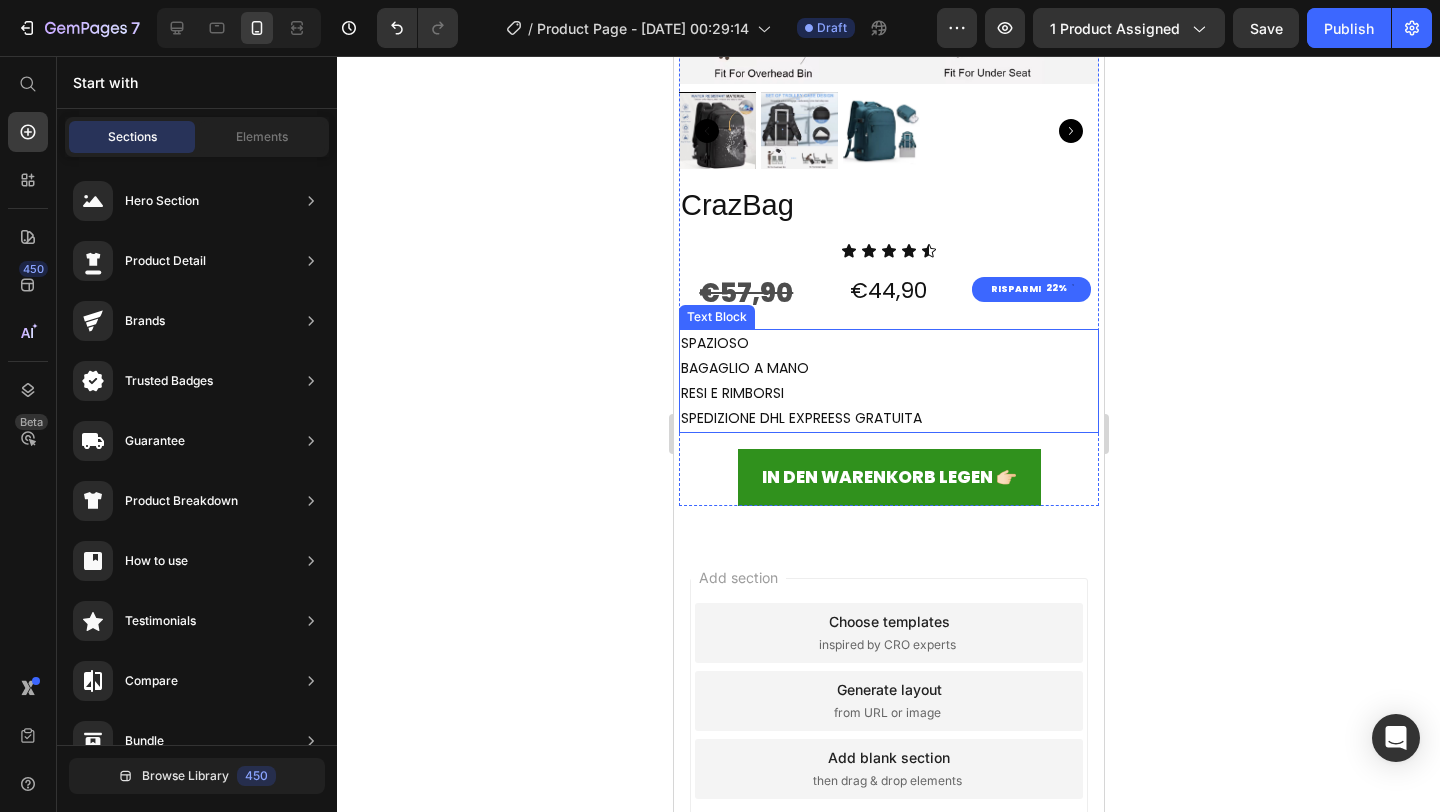 click on "RESI E RIMBORSI" at bounding box center [888, 393] 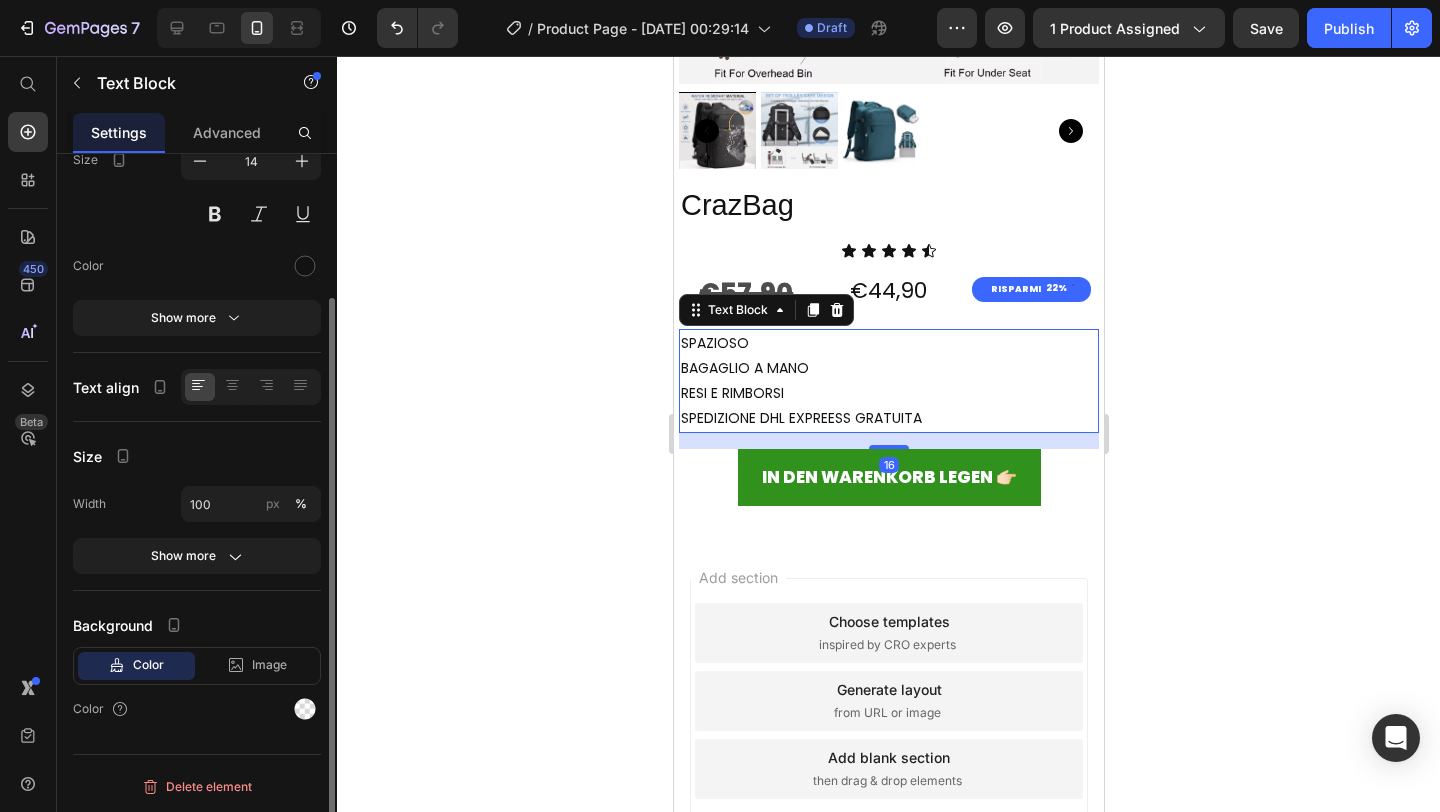 scroll, scrollTop: 0, scrollLeft: 0, axis: both 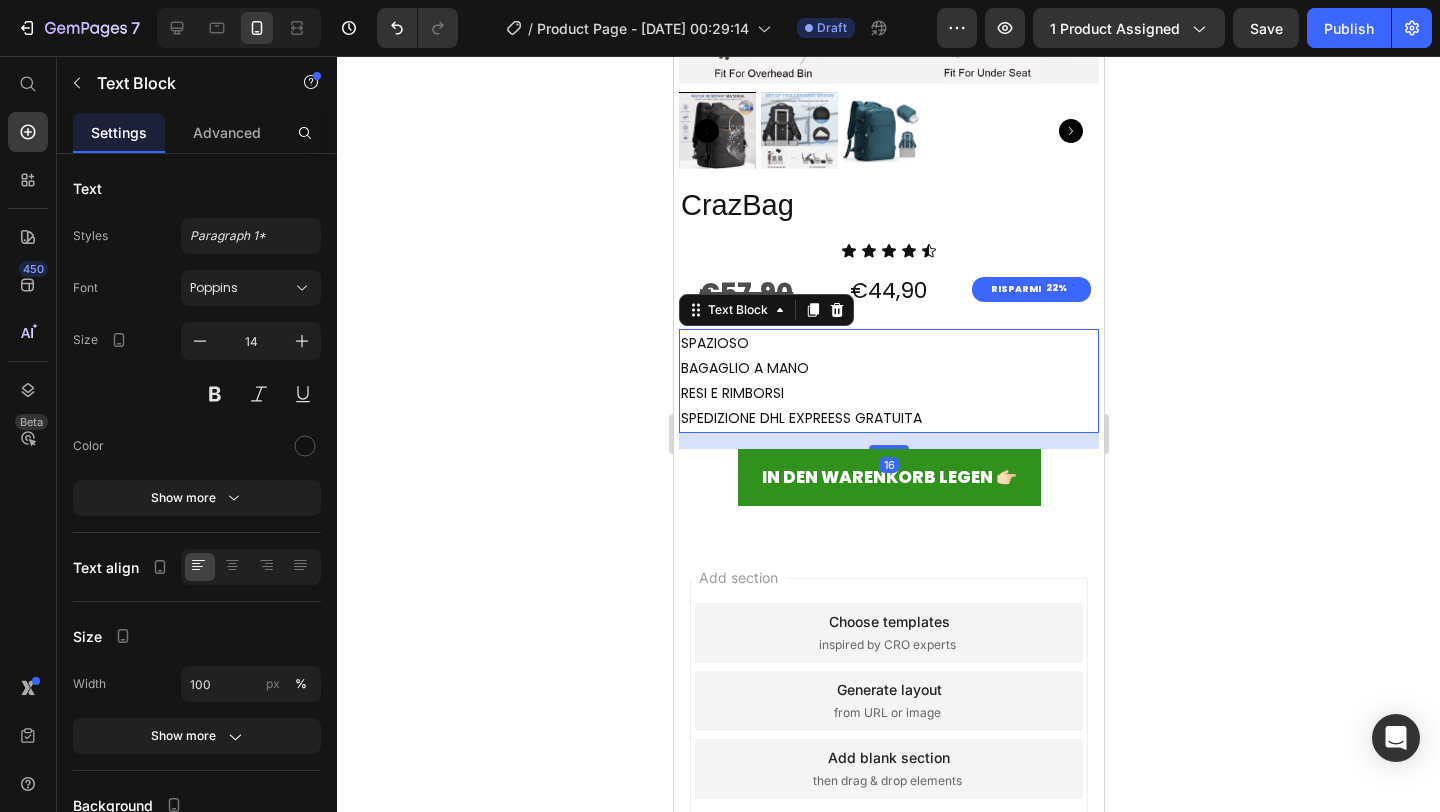 click on "SPAZIOSO" at bounding box center (888, 343) 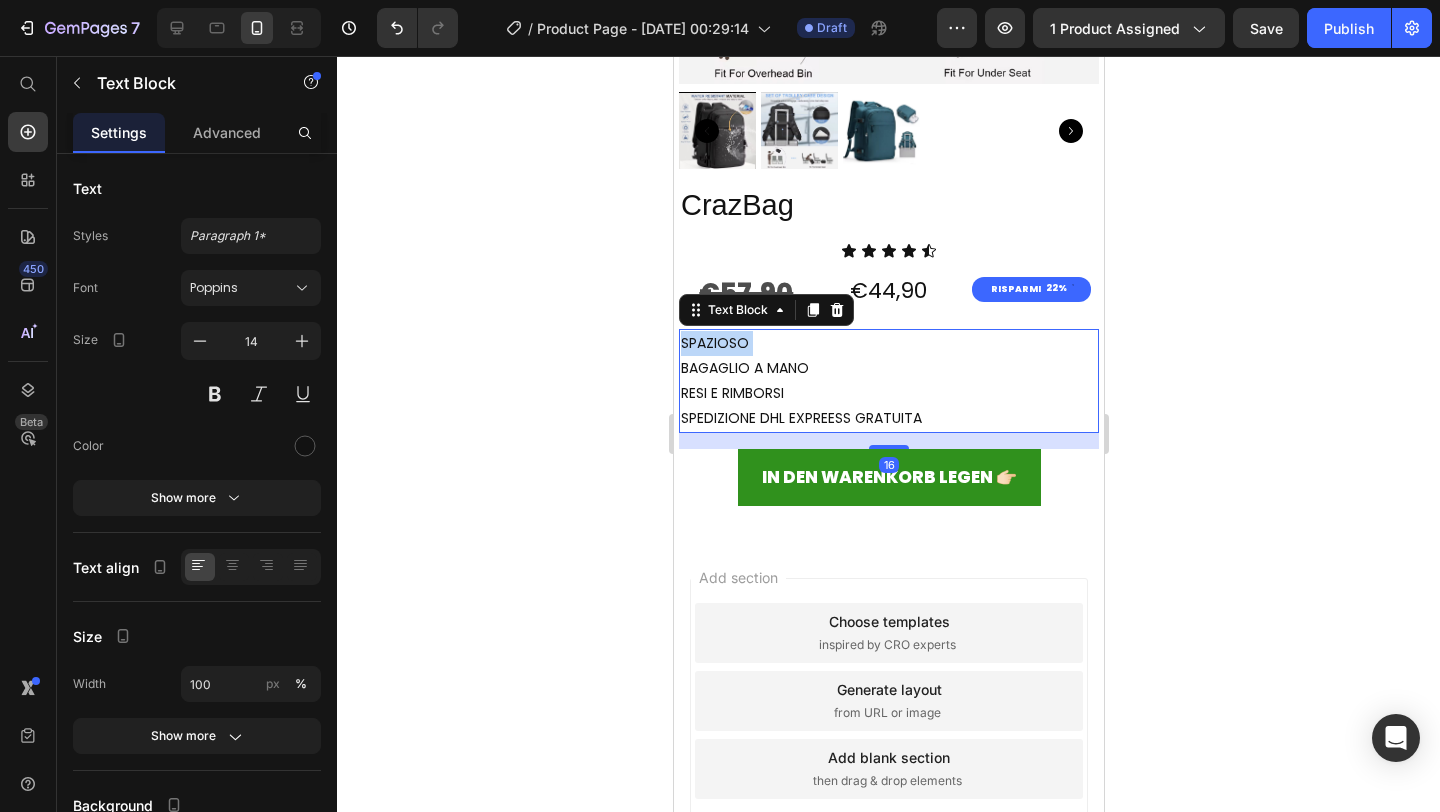click on "SPAZIOSO" at bounding box center (888, 343) 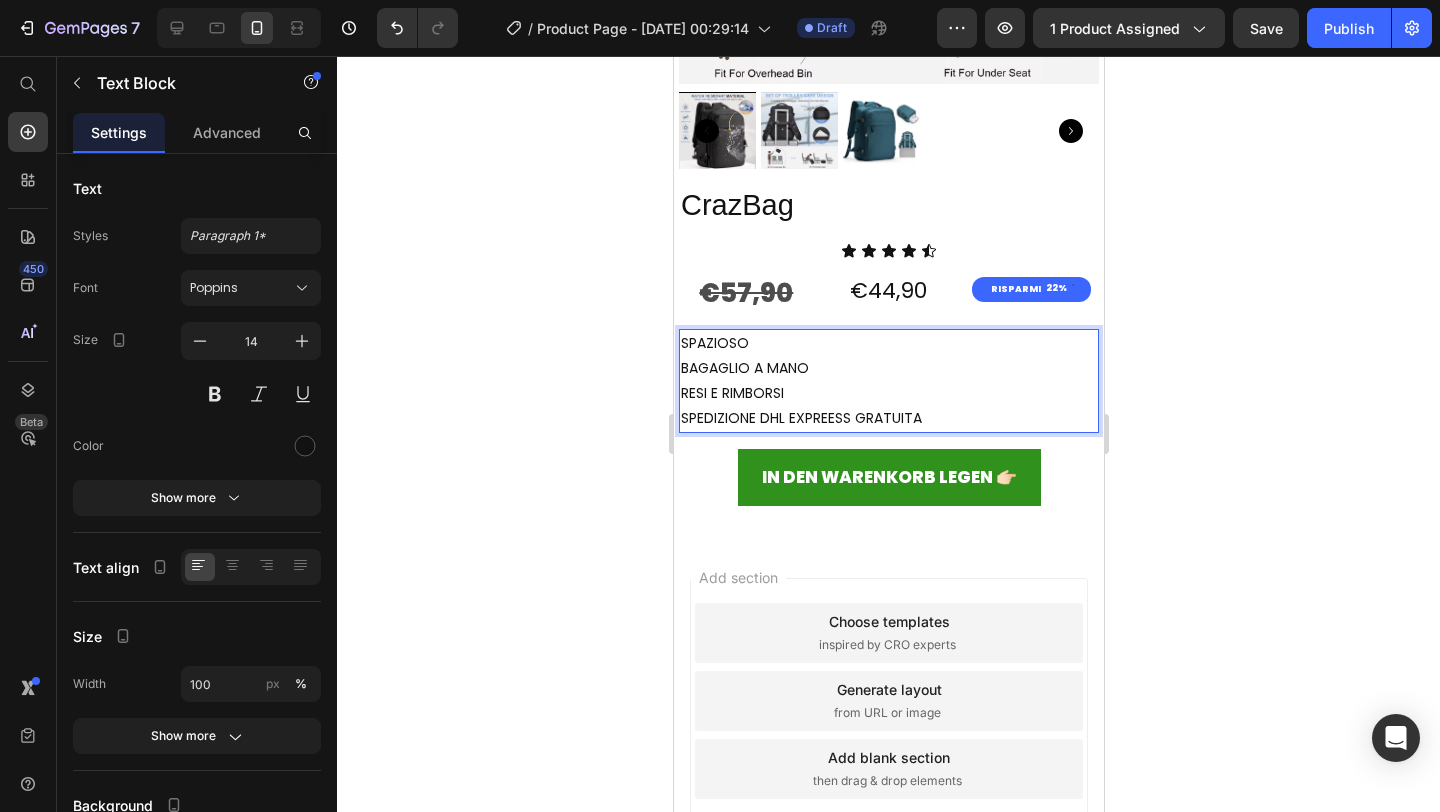 click on "SPEDIZIONE DHL EXPREESS GRATUITA" at bounding box center [888, 418] 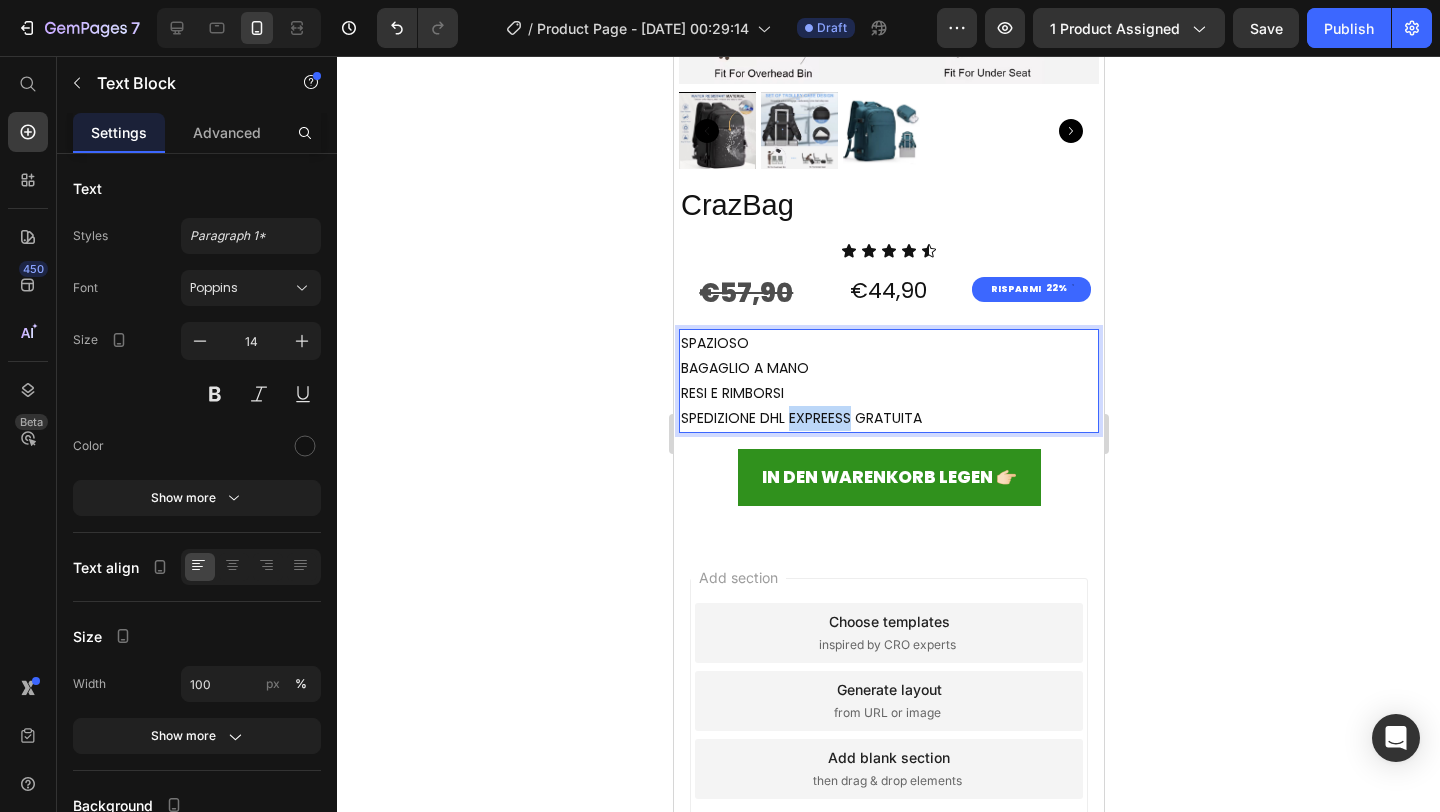 click on "SPEDIZIONE DHL EXPREESS GRATUITA" at bounding box center [888, 418] 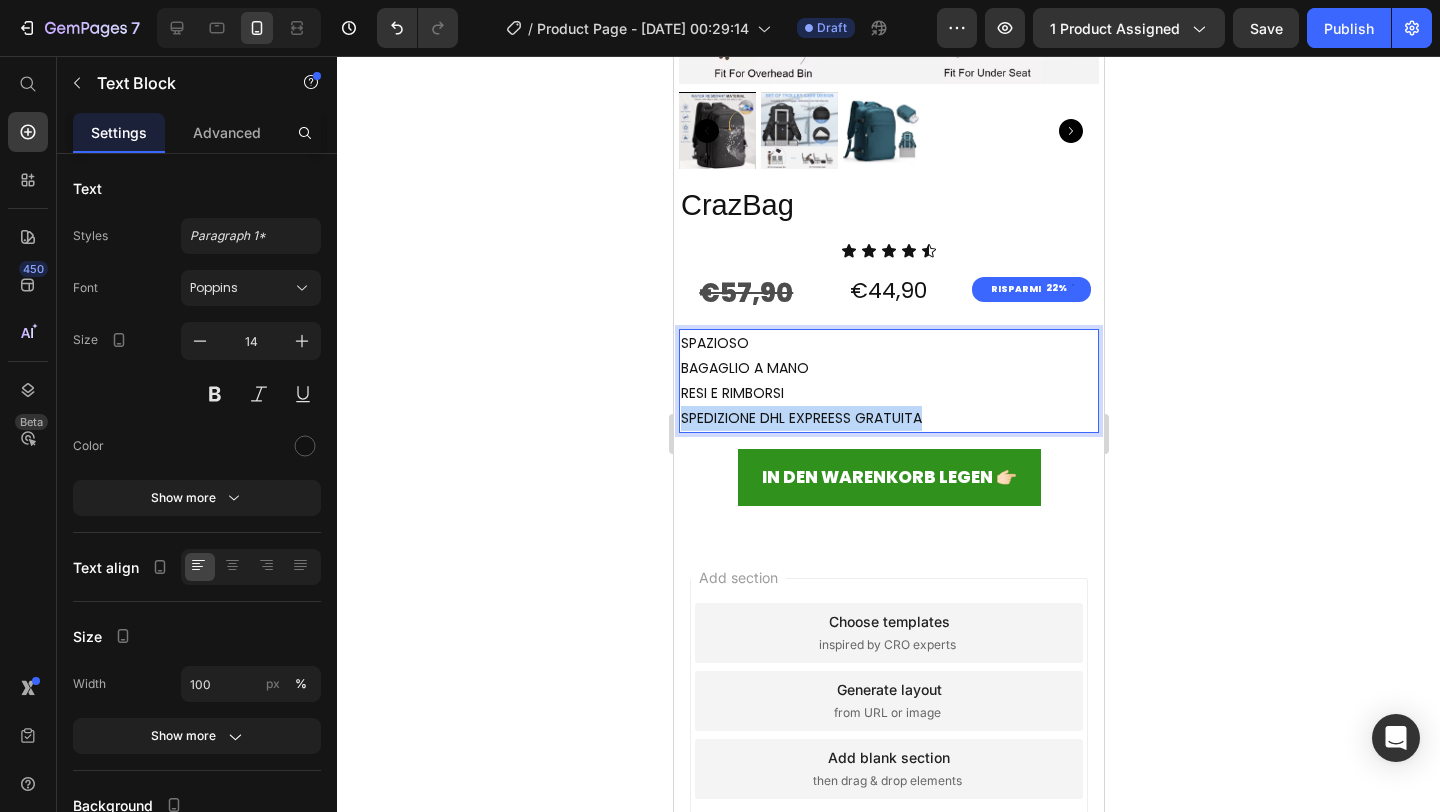 click on "SPEDIZIONE DHL EXPREESS GRATUITA" at bounding box center [888, 418] 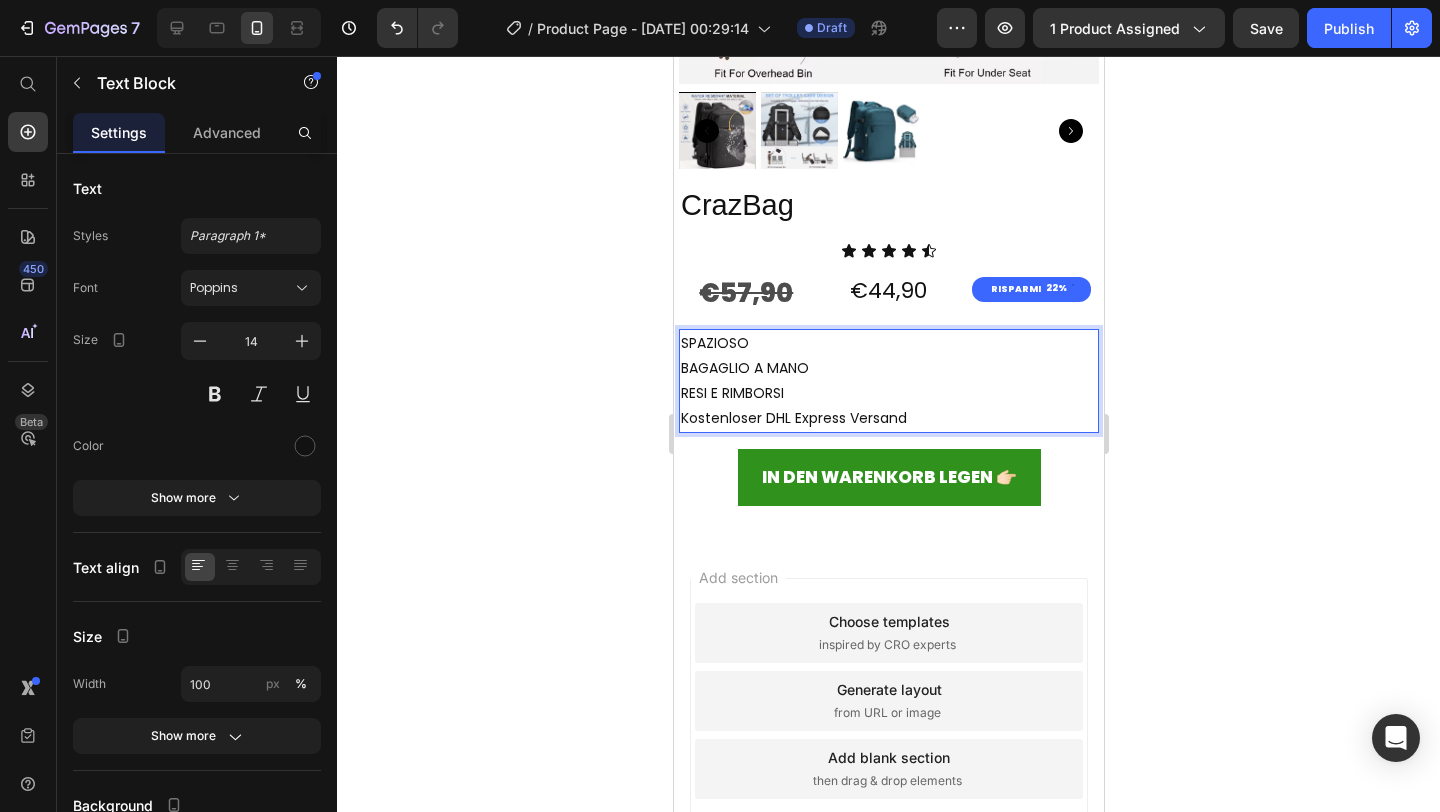 click on "Kostenloser DHL Express Versand" at bounding box center (888, 418) 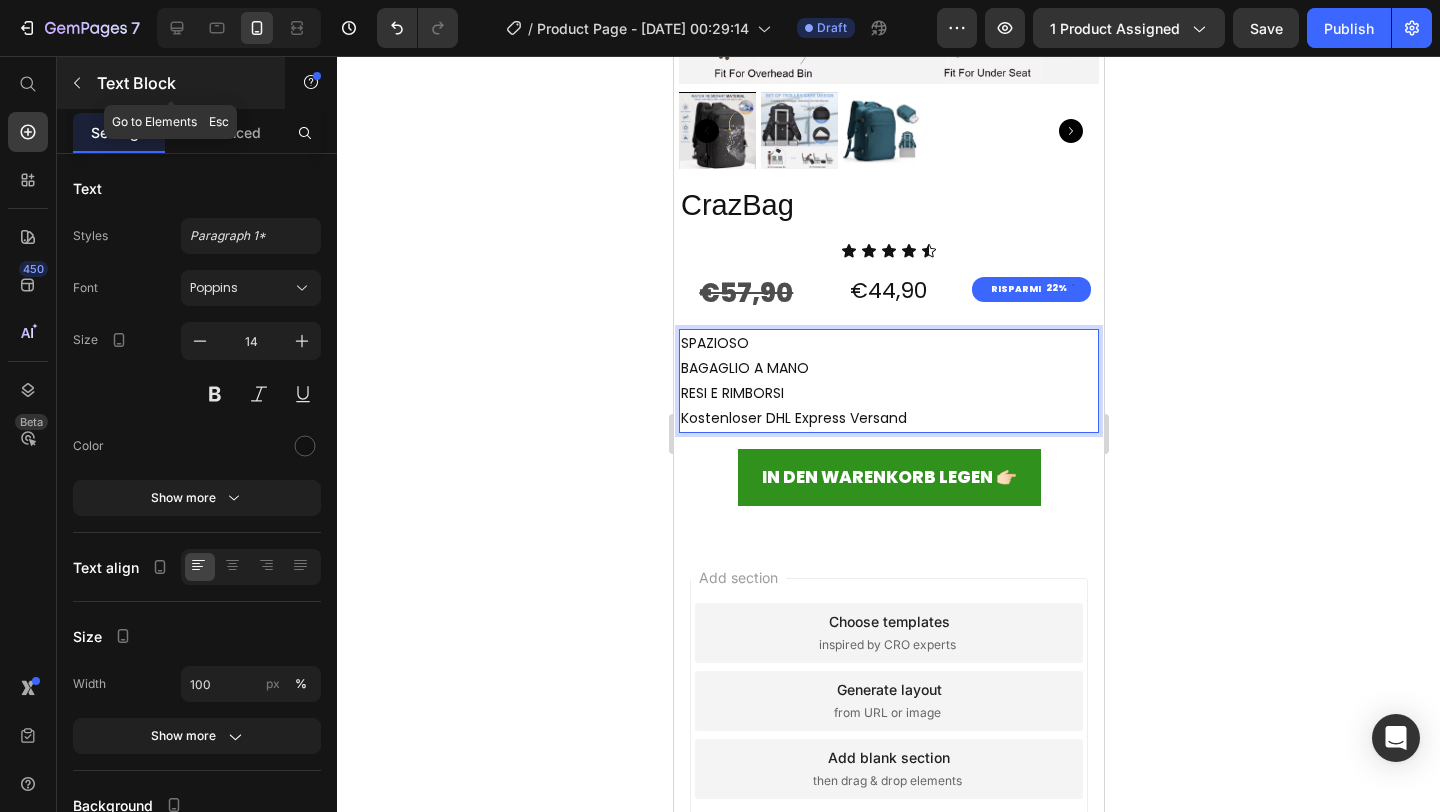 click 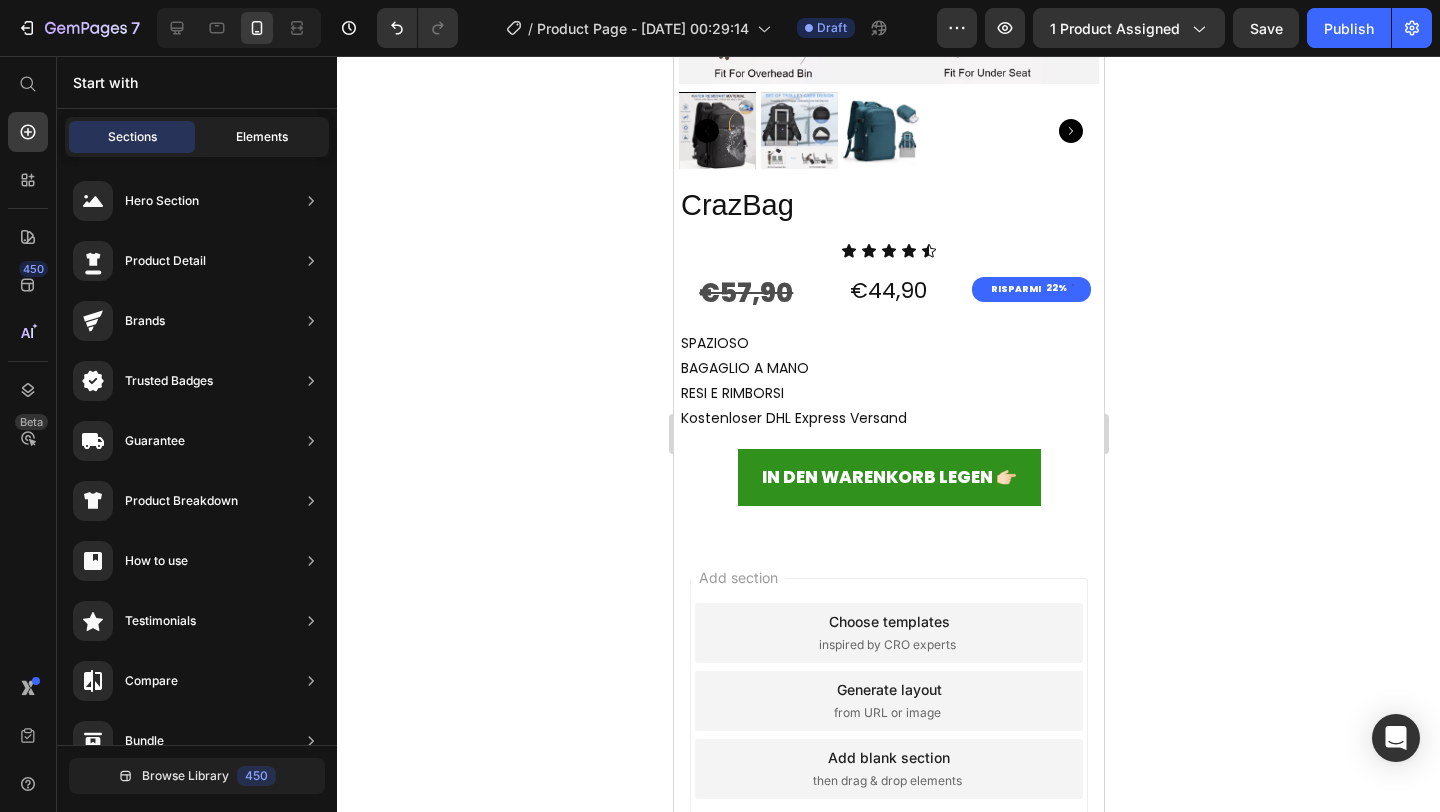 click on "Elements" at bounding box center (262, 137) 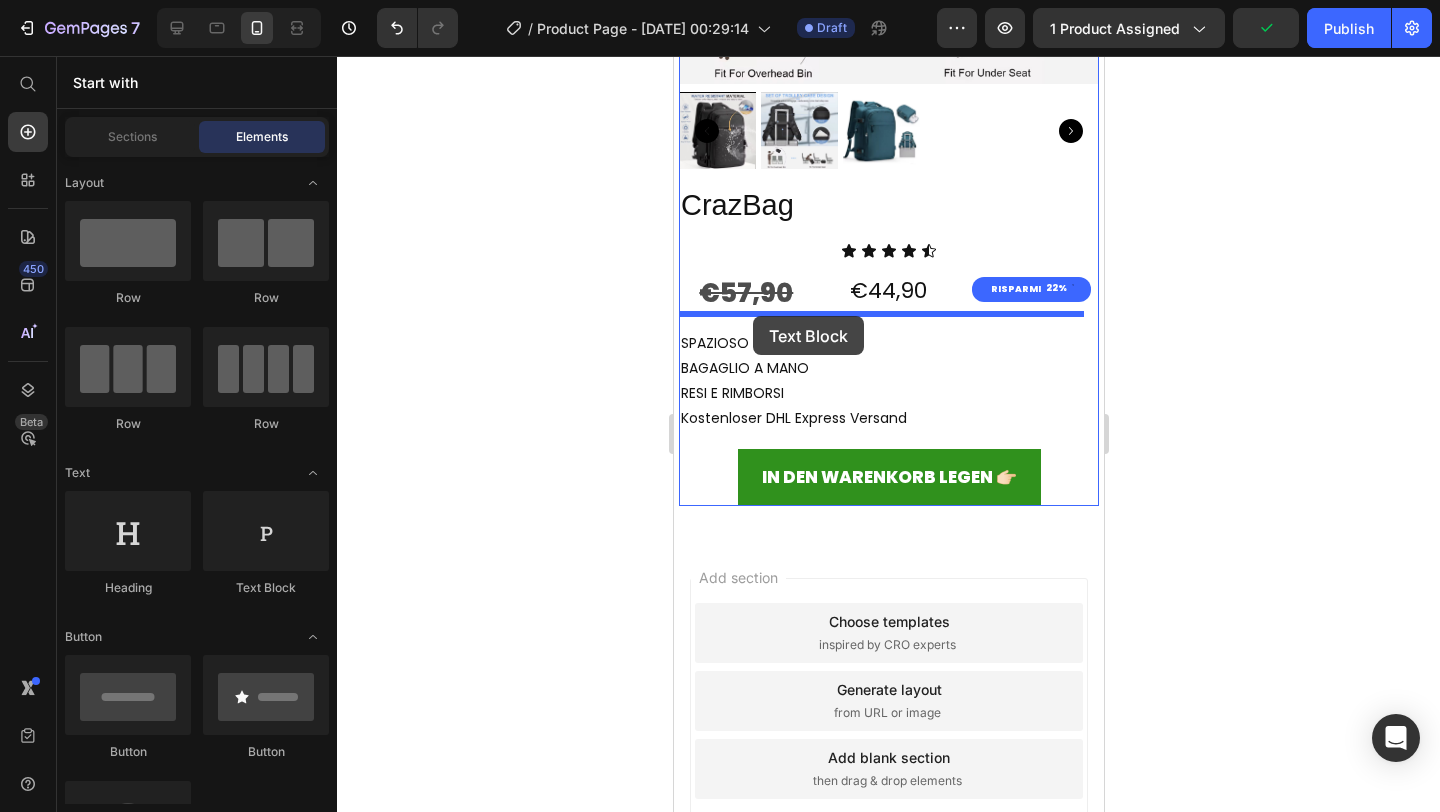 drag, startPoint x: 942, startPoint y: 614, endPoint x: 752, endPoint y: 316, distance: 353.4176 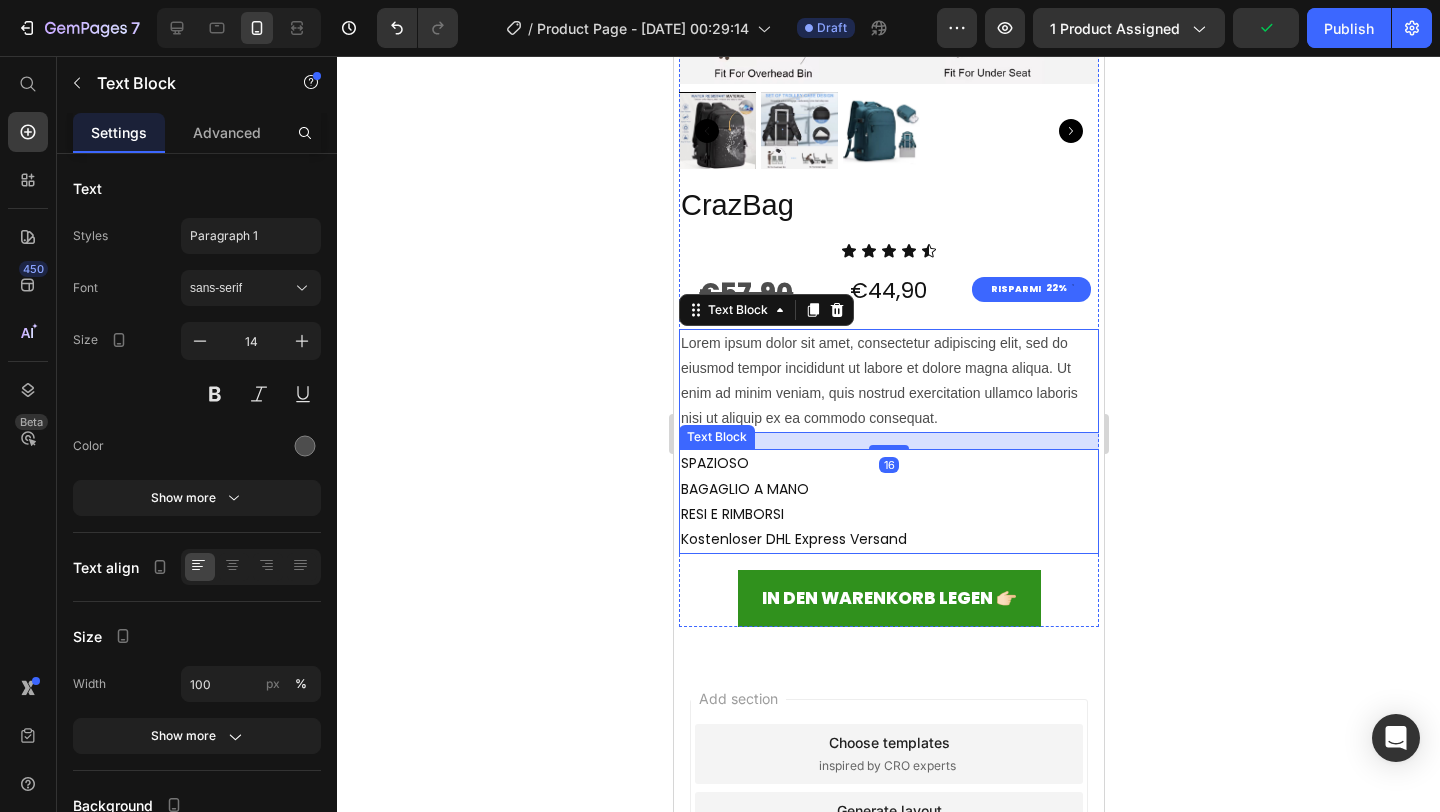 click on "RESI E RIMBORSI" at bounding box center [888, 514] 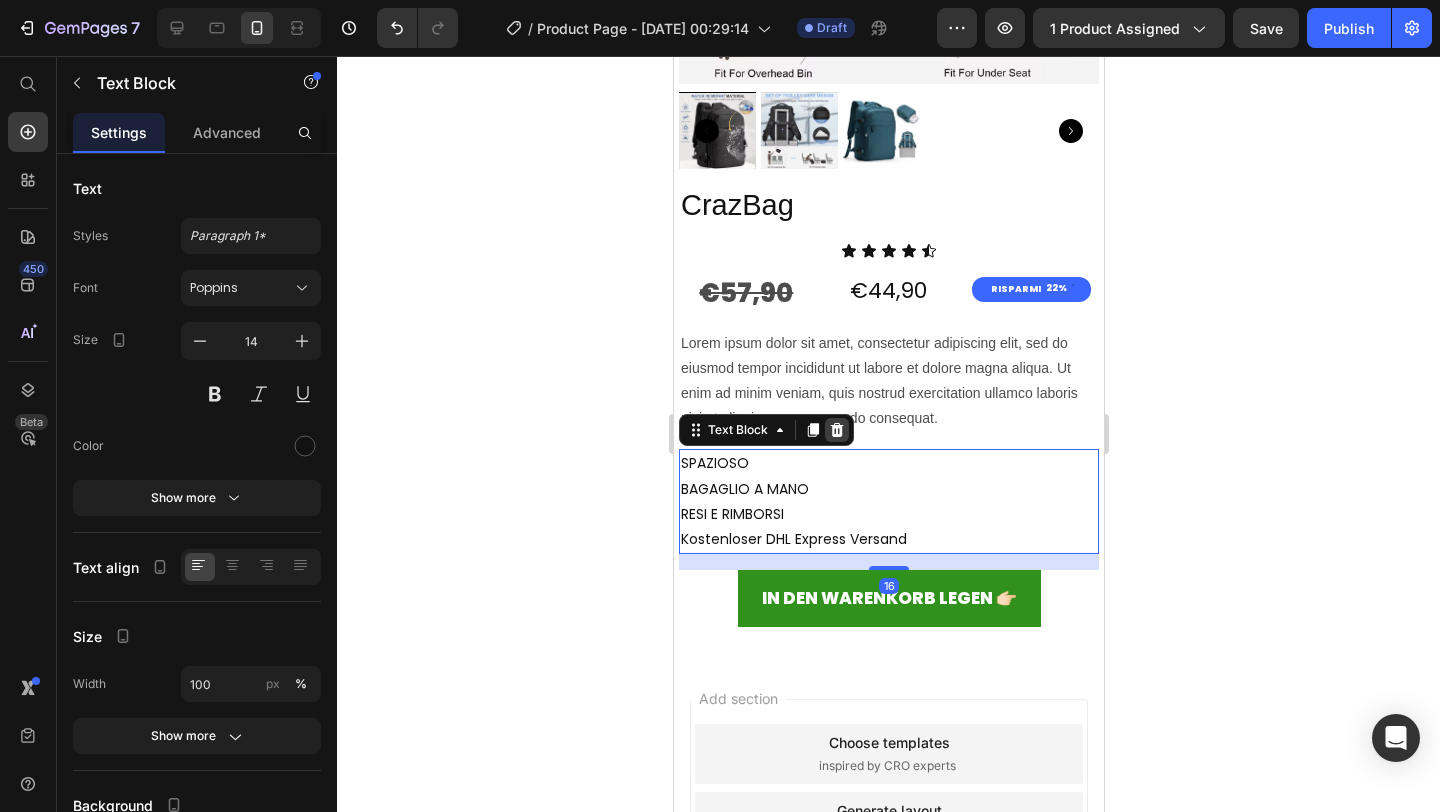 click 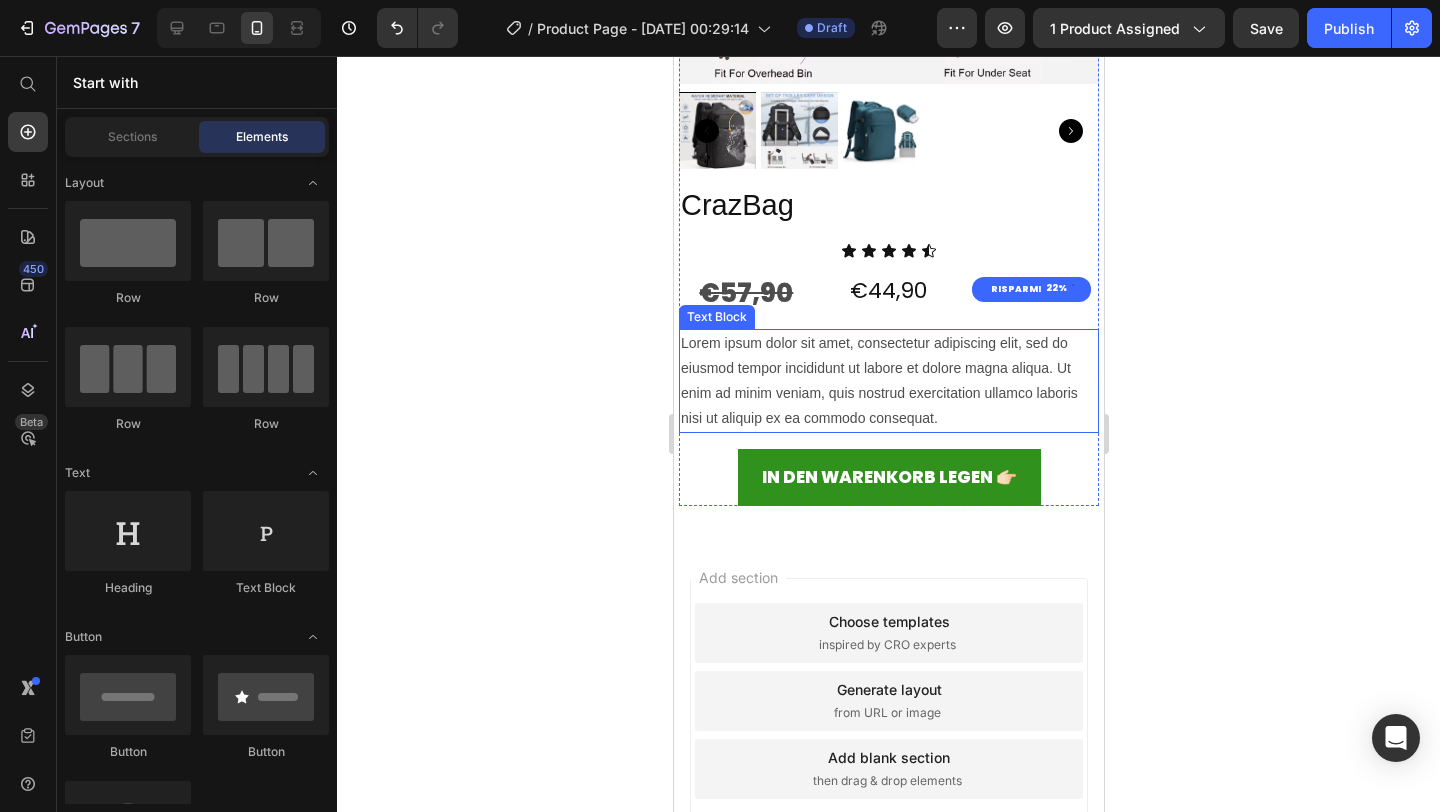 click on "Lorem ipsum dolor sit amet, consectetur adipiscing elit, sed do eiusmod tempor incididunt ut labore et dolore magna aliqua. Ut enim ad minim veniam, quis nostrud exercitation ullamco laboris nisi ut aliquip ex ea commodo consequat." at bounding box center [888, 381] 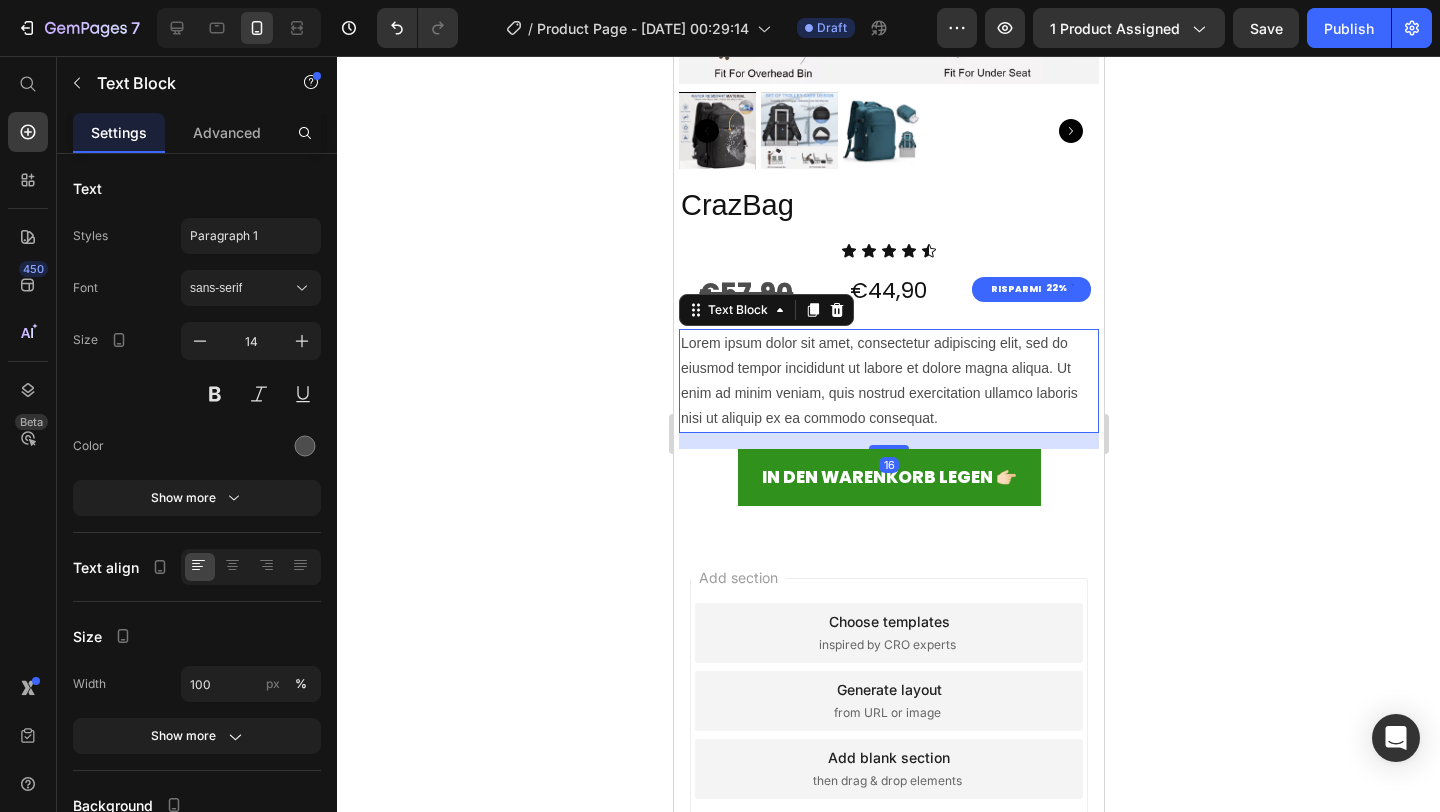 click on "Lorem ipsum dolor sit amet, consectetur adipiscing elit, sed do eiusmod tempor incididunt ut labore et dolore magna aliqua. Ut enim ad minim veniam, quis nostrud exercitation ullamco laboris nisi ut aliquip ex ea commodo consequat." at bounding box center (888, 381) 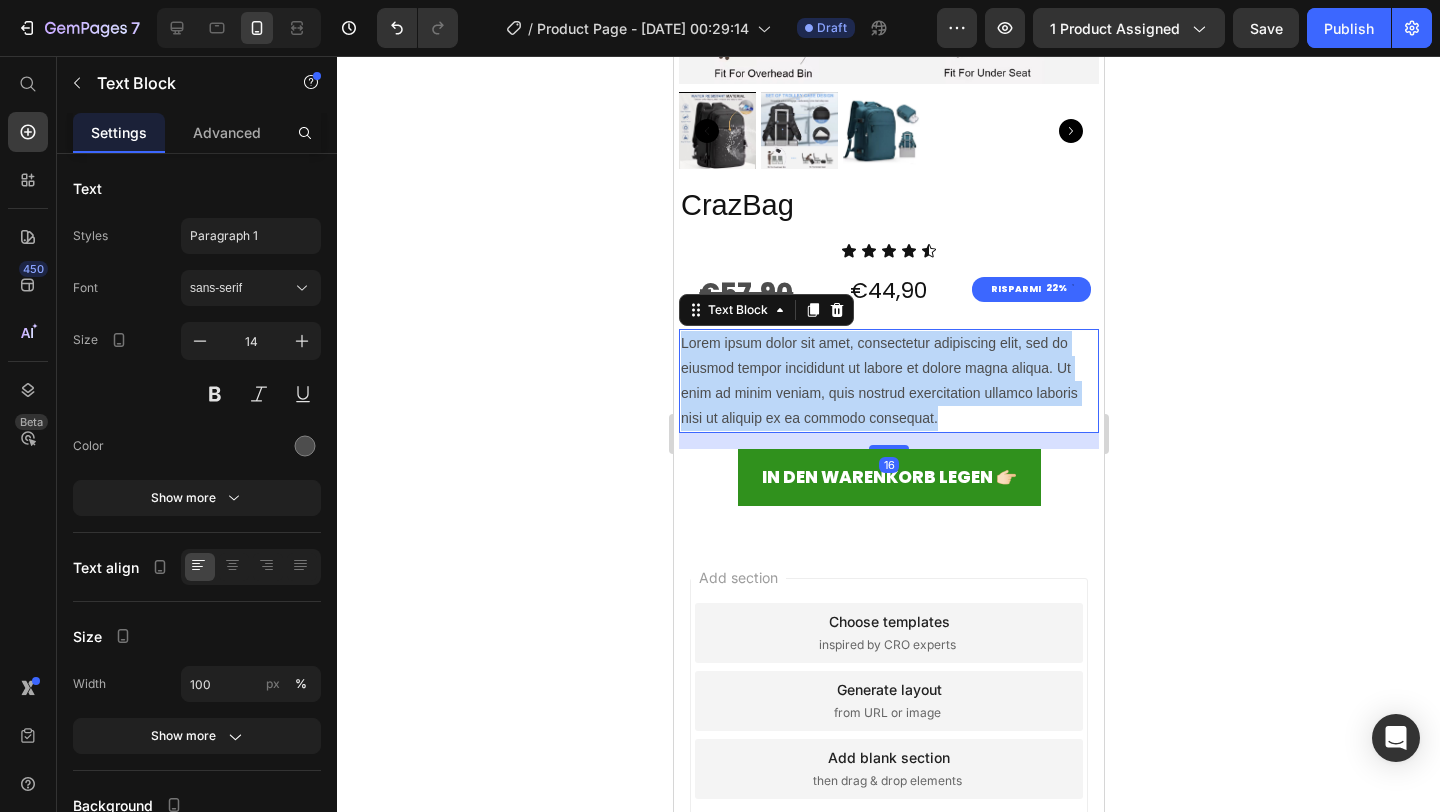 click on "Lorem ipsum dolor sit amet, consectetur adipiscing elit, sed do eiusmod tempor incididunt ut labore et dolore magna aliqua. Ut enim ad minim veniam, quis nostrud exercitation ullamco laboris nisi ut aliquip ex ea commodo consequat." at bounding box center (888, 381) 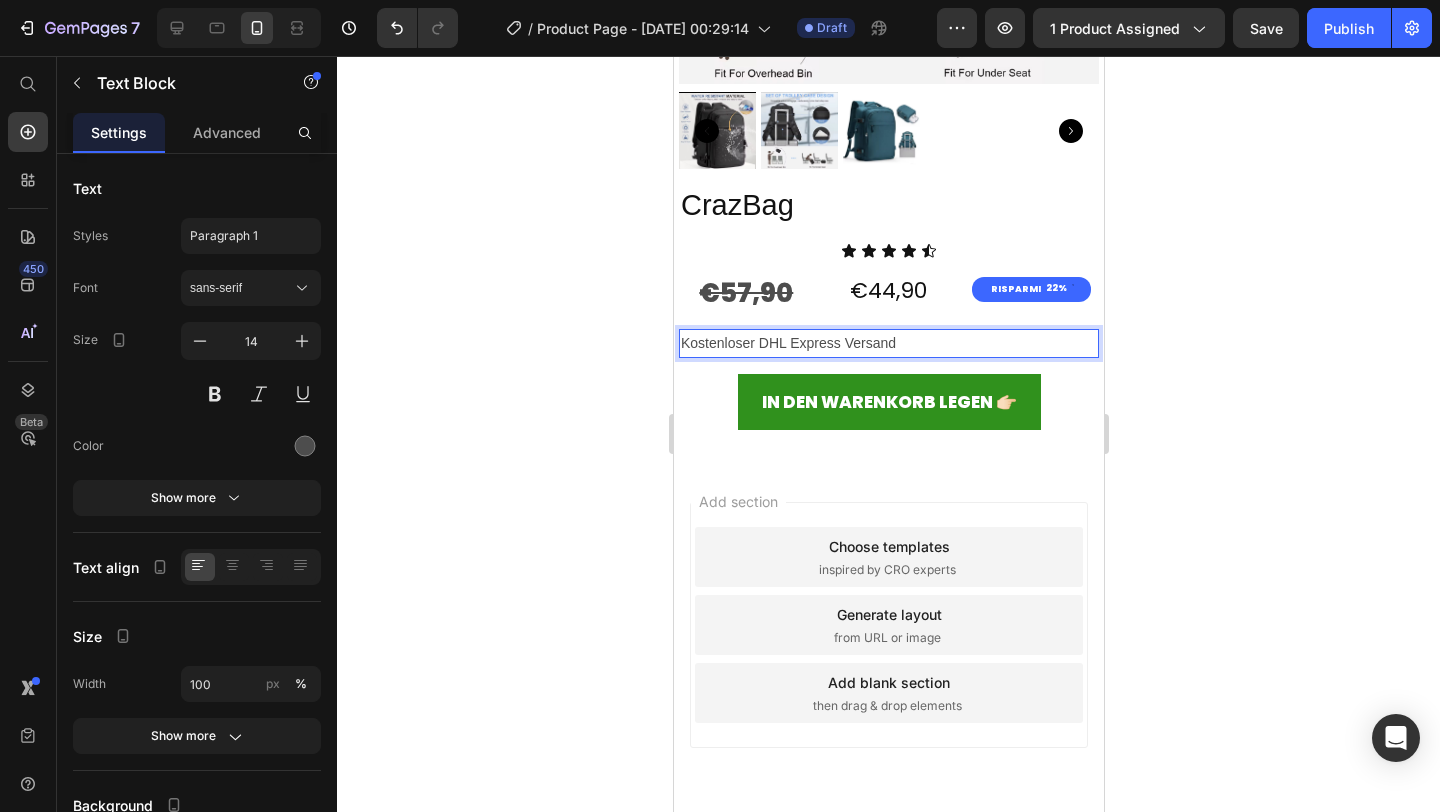click on "Kostenloser DHL Express Versand" at bounding box center [888, 343] 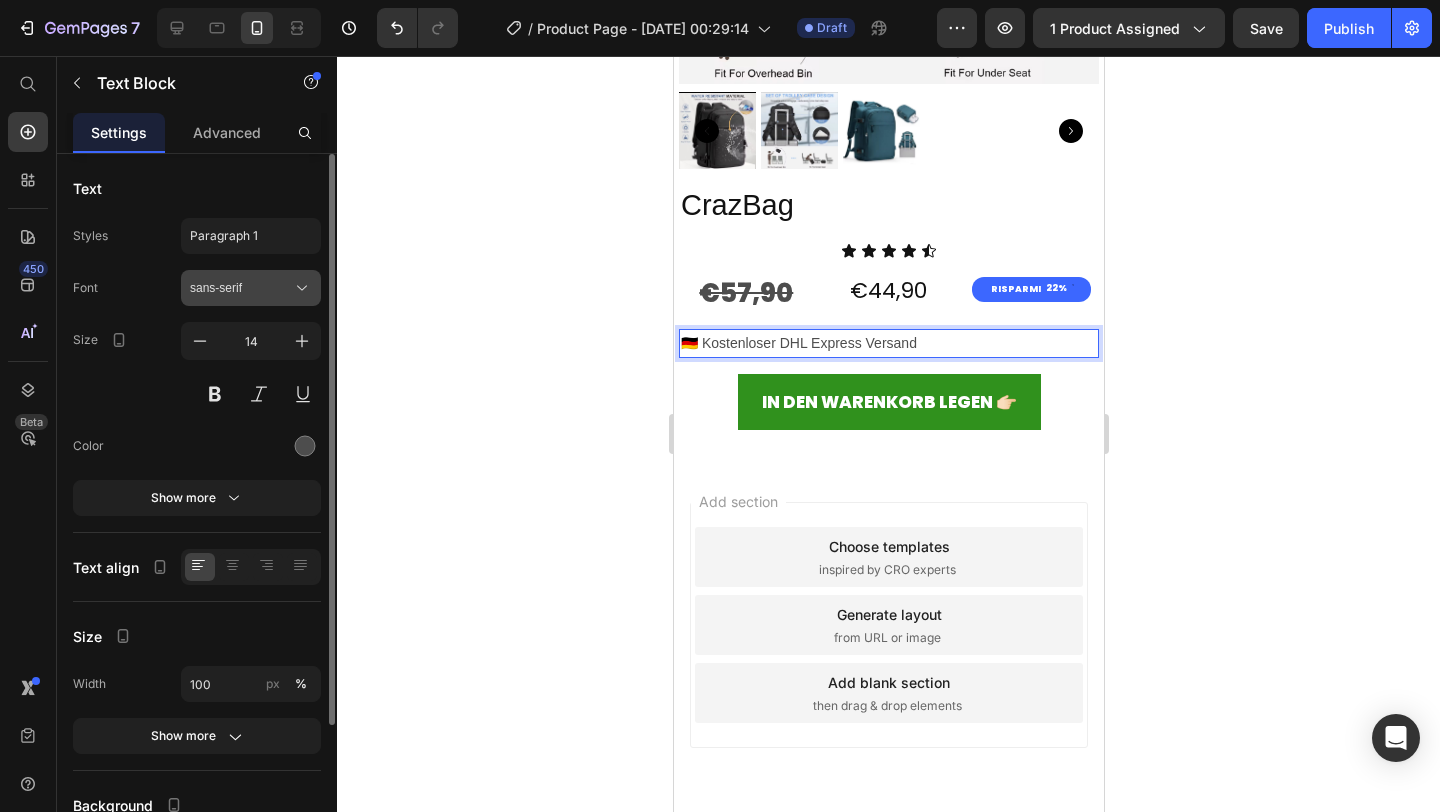 click 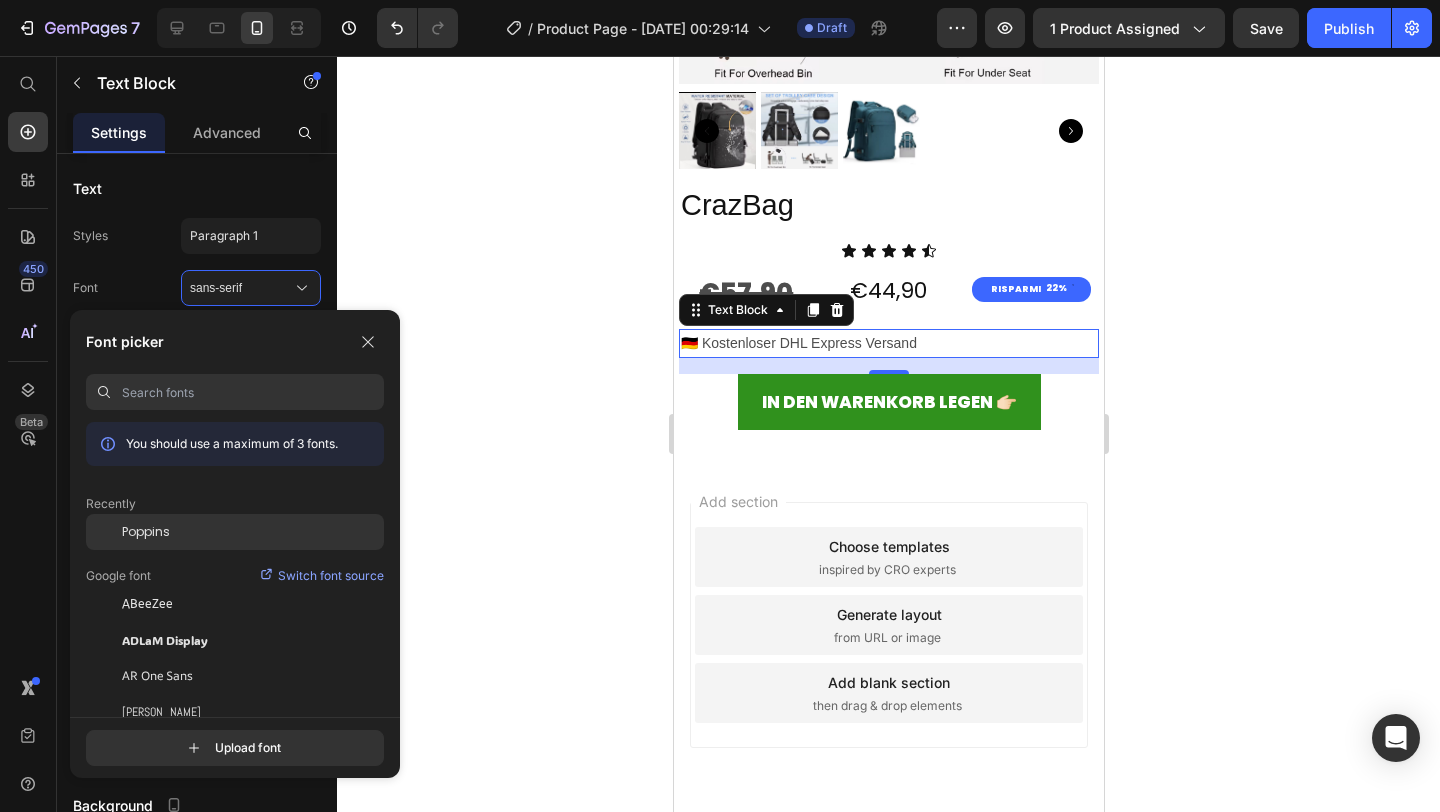 click on "Poppins" at bounding box center [146, 532] 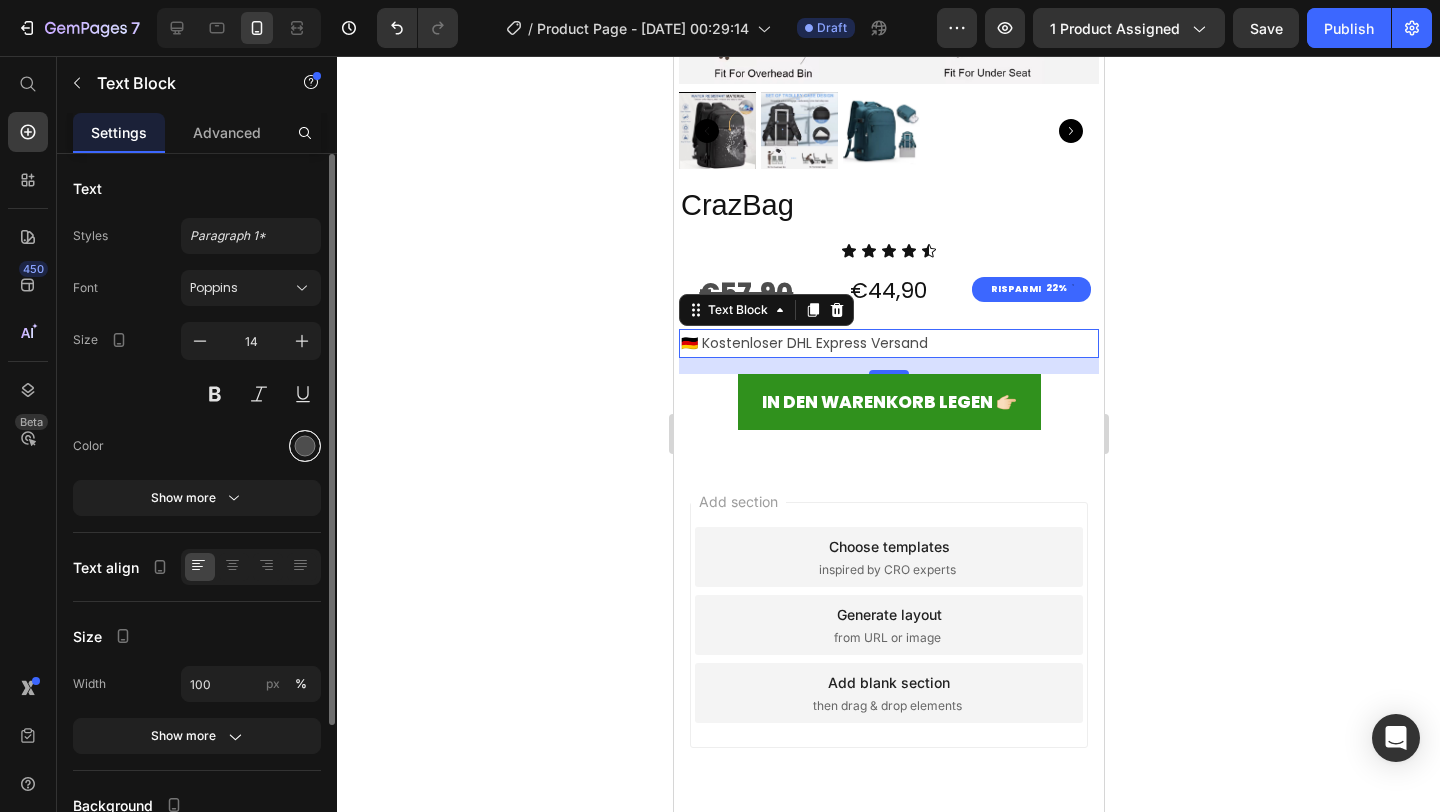 click at bounding box center (305, 446) 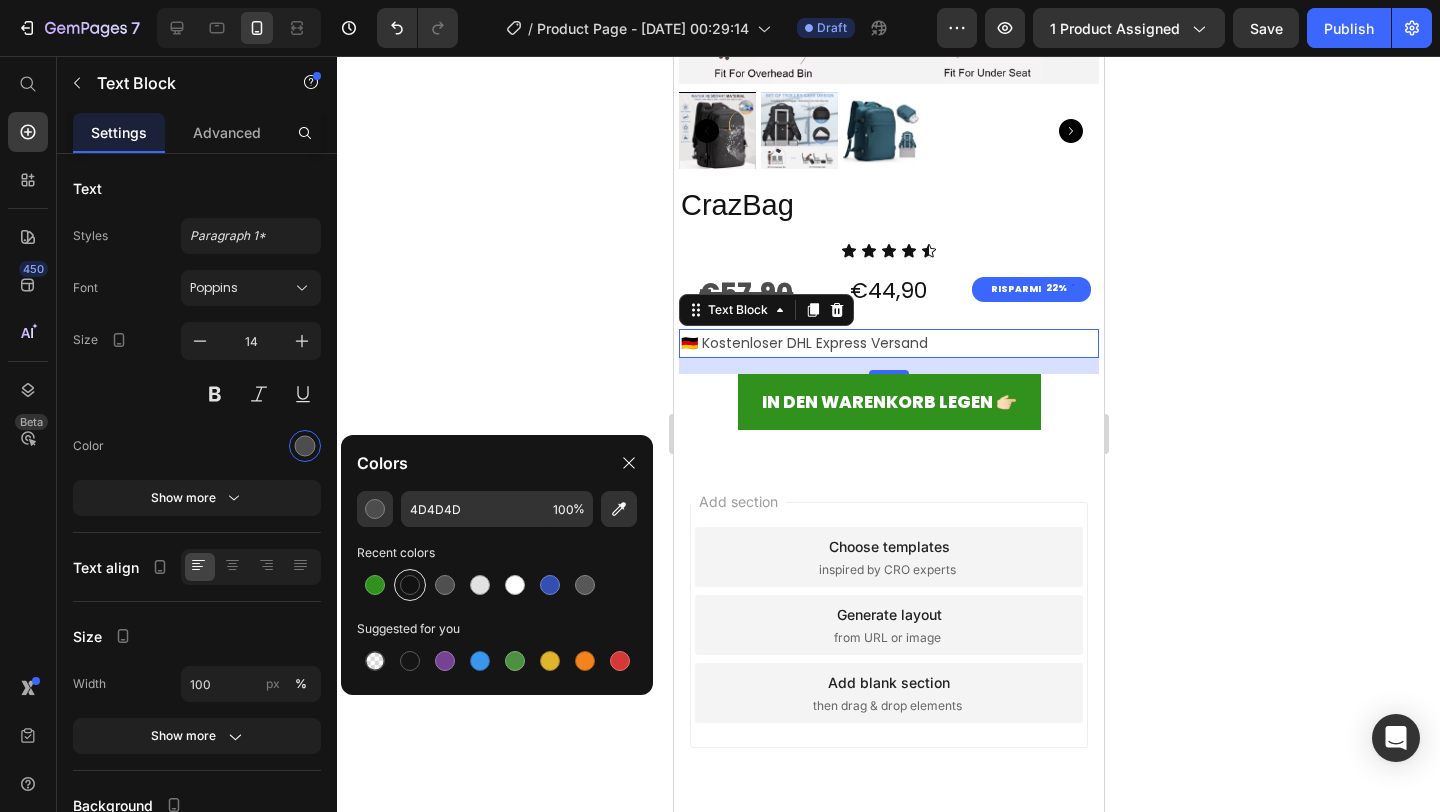 click at bounding box center [410, 585] 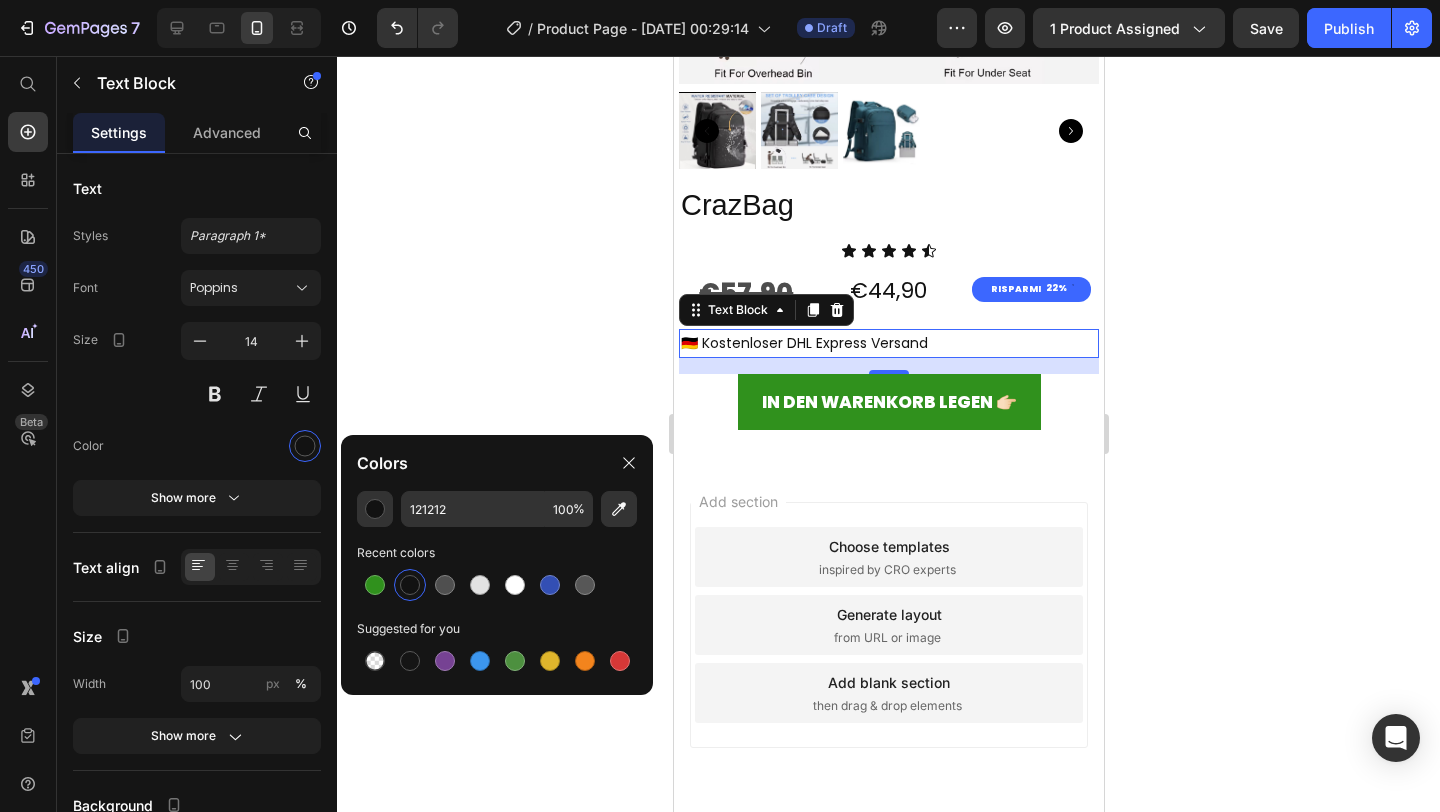 click 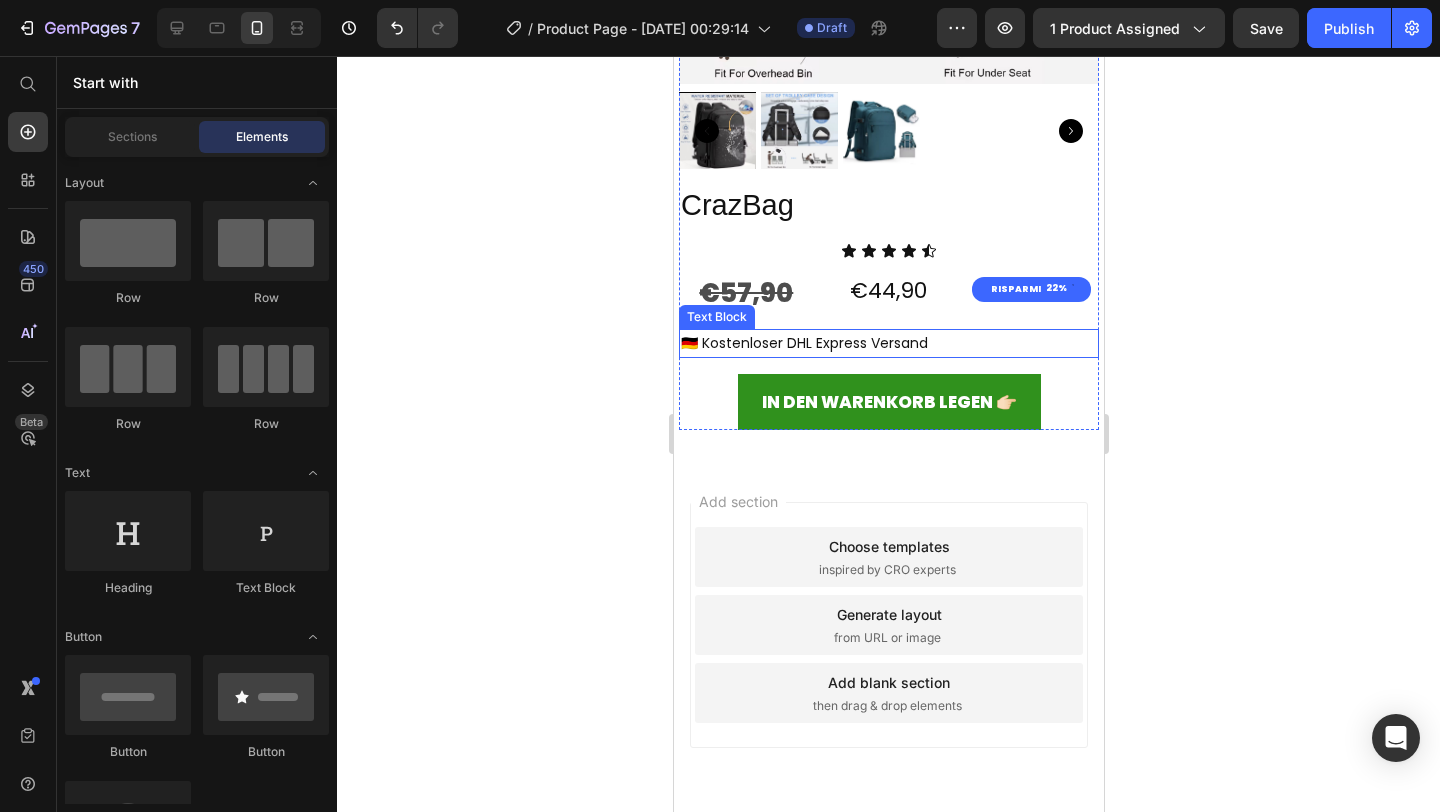 click on "🇩🇪 Kostenloser DHL Express Versand" at bounding box center (888, 343) 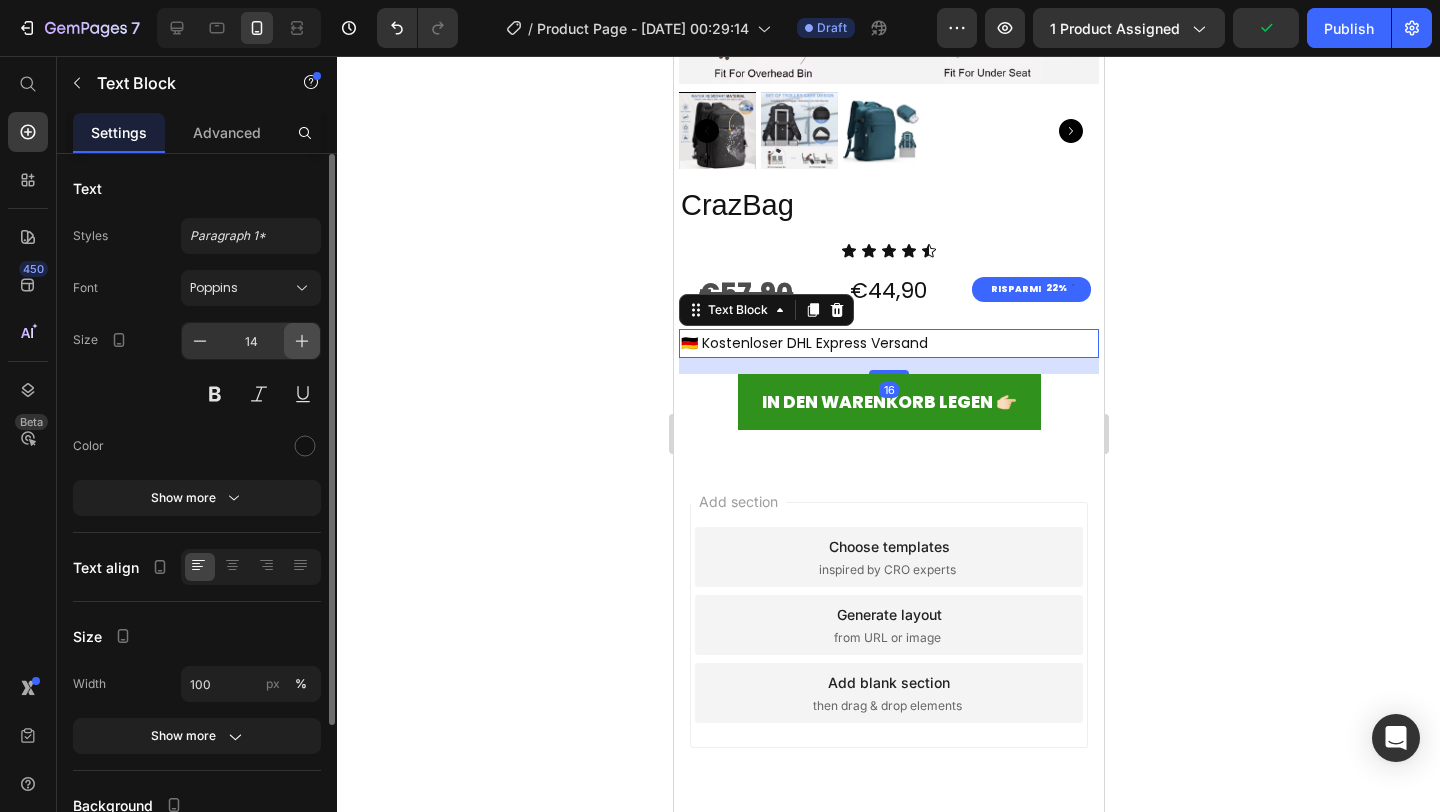 click 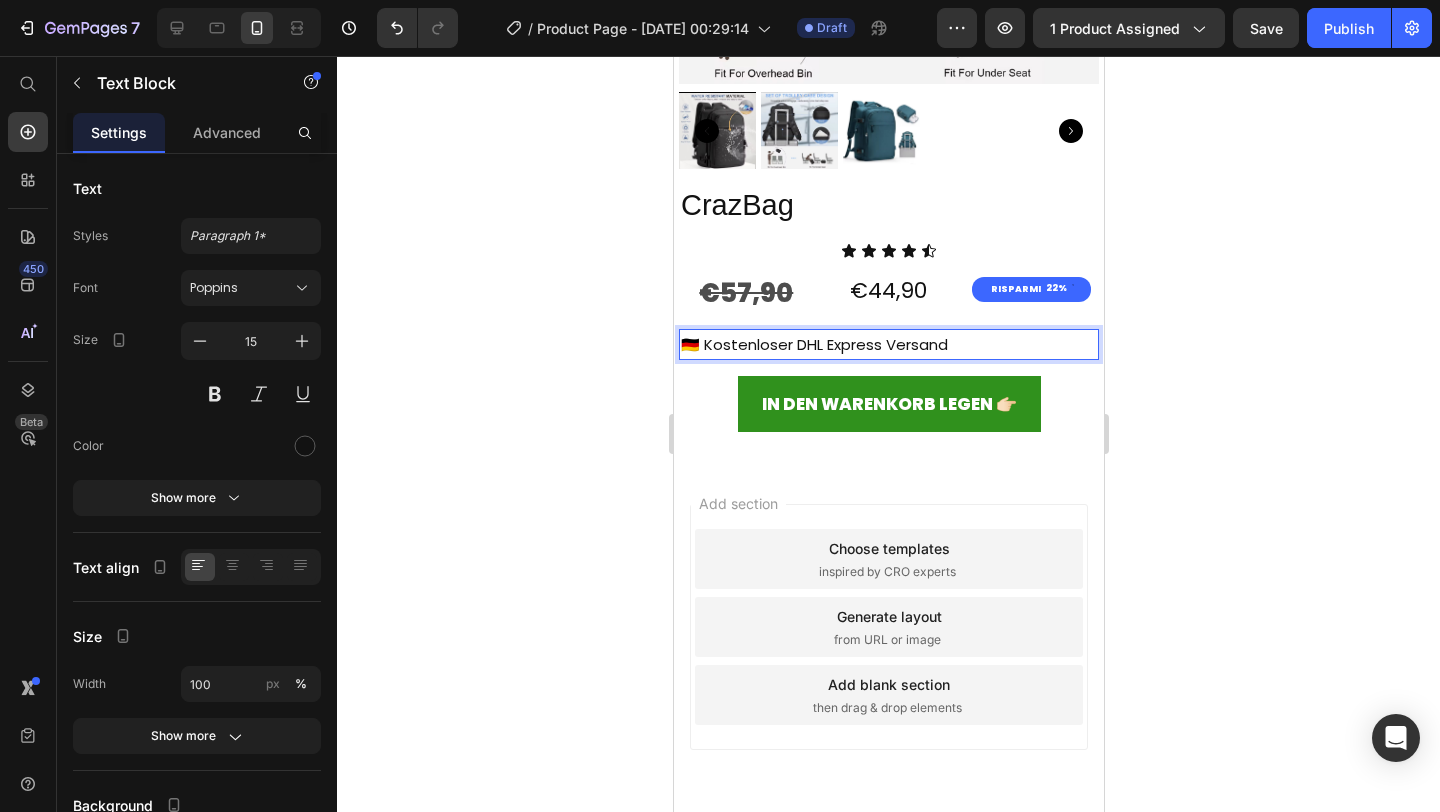 click on "🇩🇪 Kostenloser DHL Express Versand" at bounding box center (888, 344) 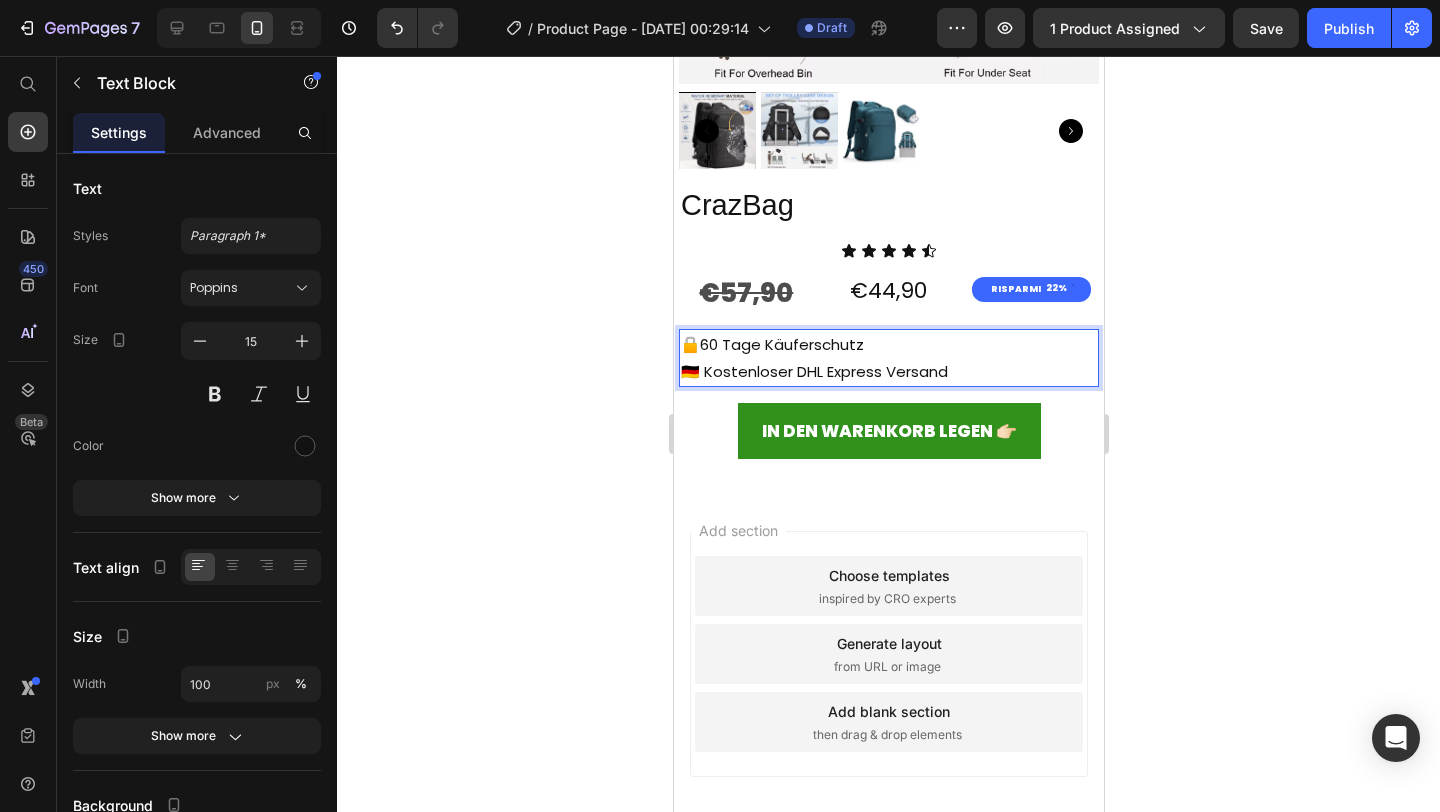 click on "🔒60 Tage Käuferschutz" at bounding box center [888, 344] 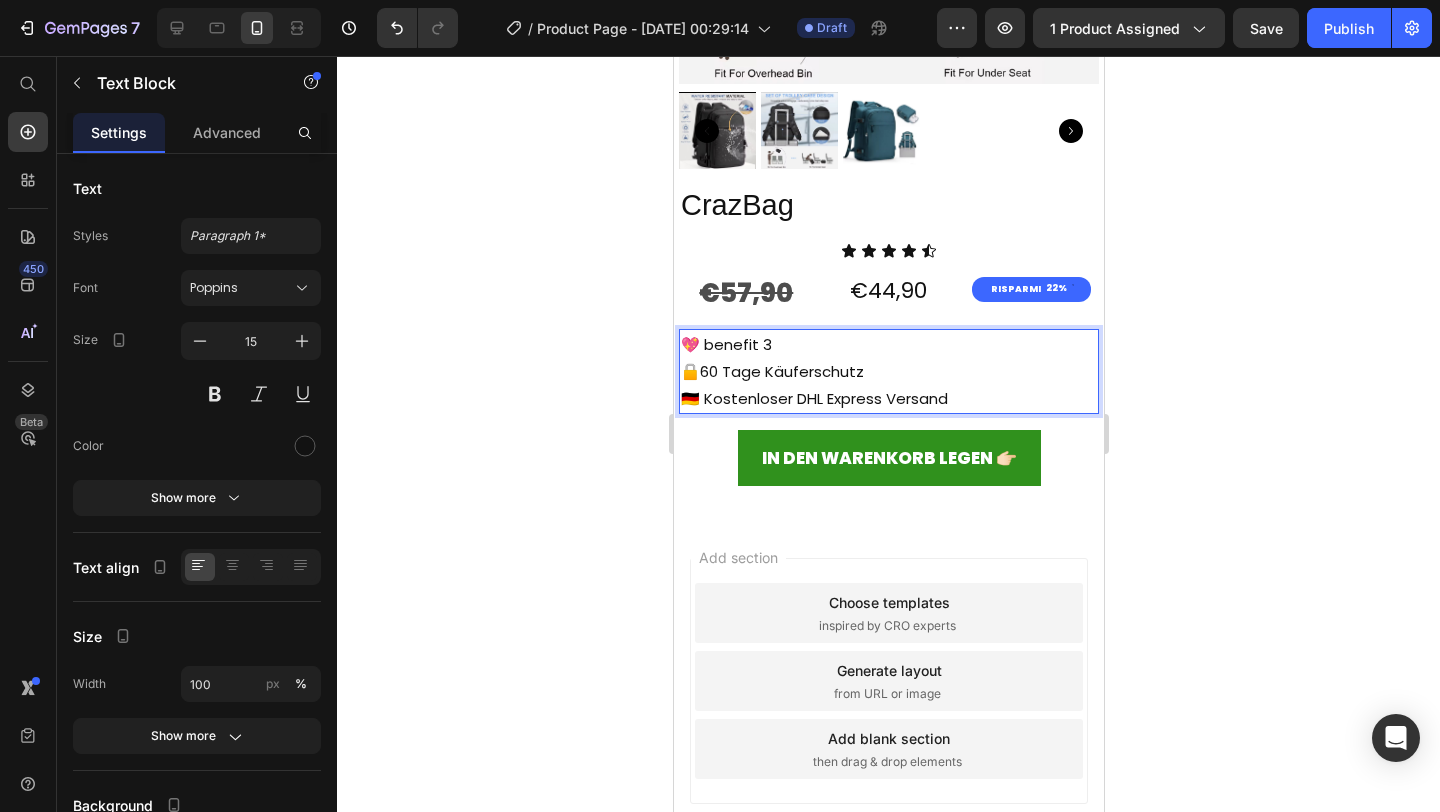 click on "💖 benefit 3" at bounding box center (888, 344) 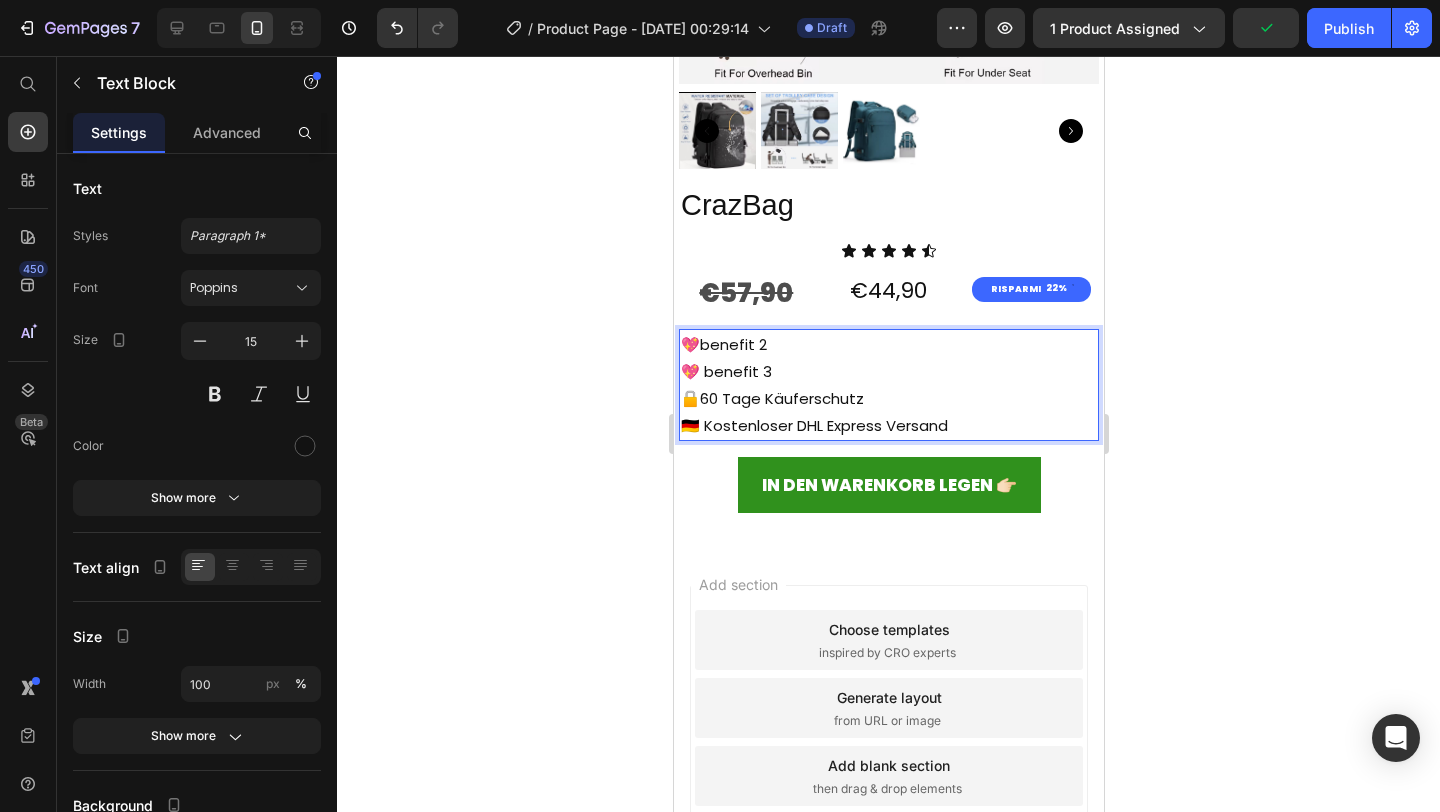 click on "💖benefit 2" at bounding box center (888, 344) 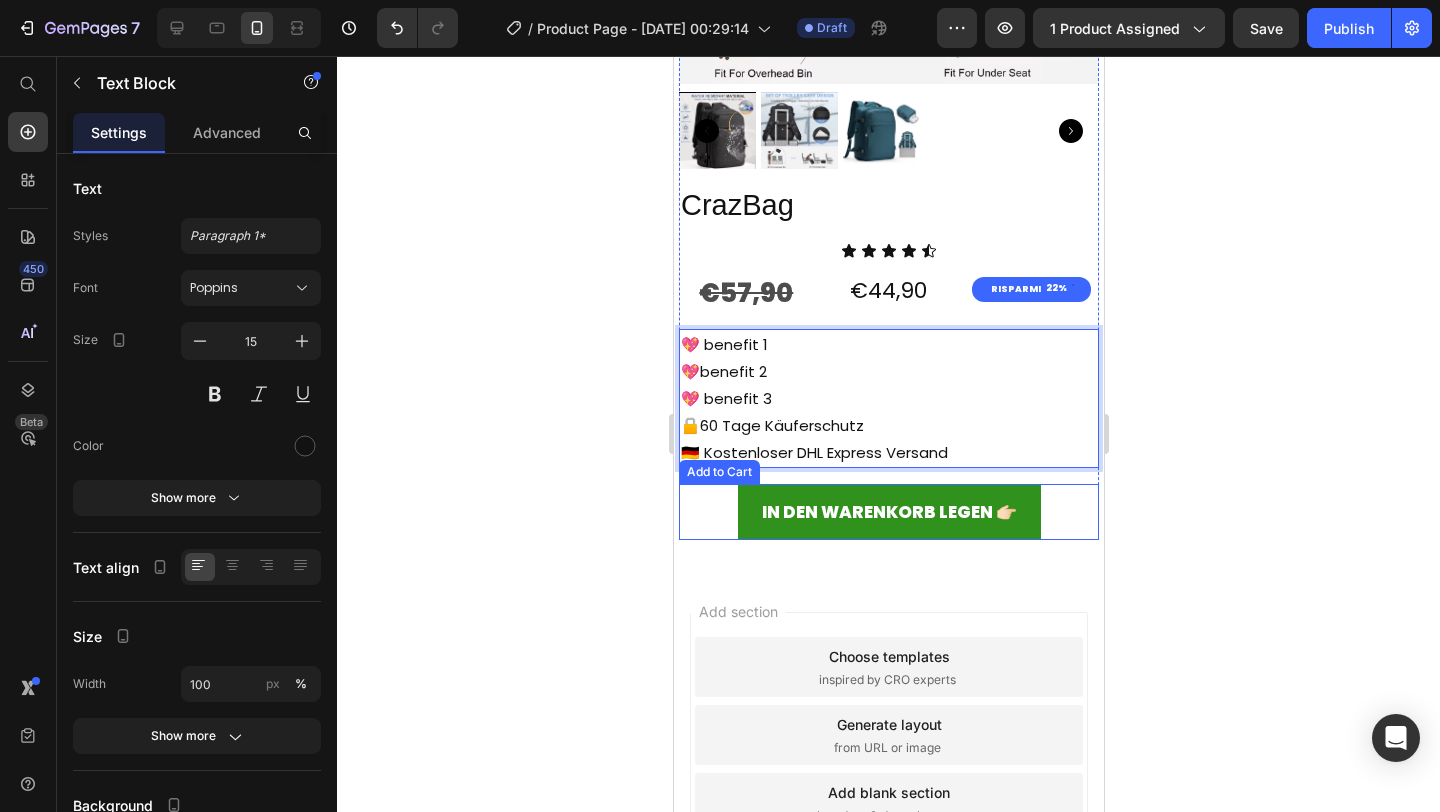 click on "In den Warenkorb legen 👉🏻 Add to Cart" at bounding box center (888, 512) 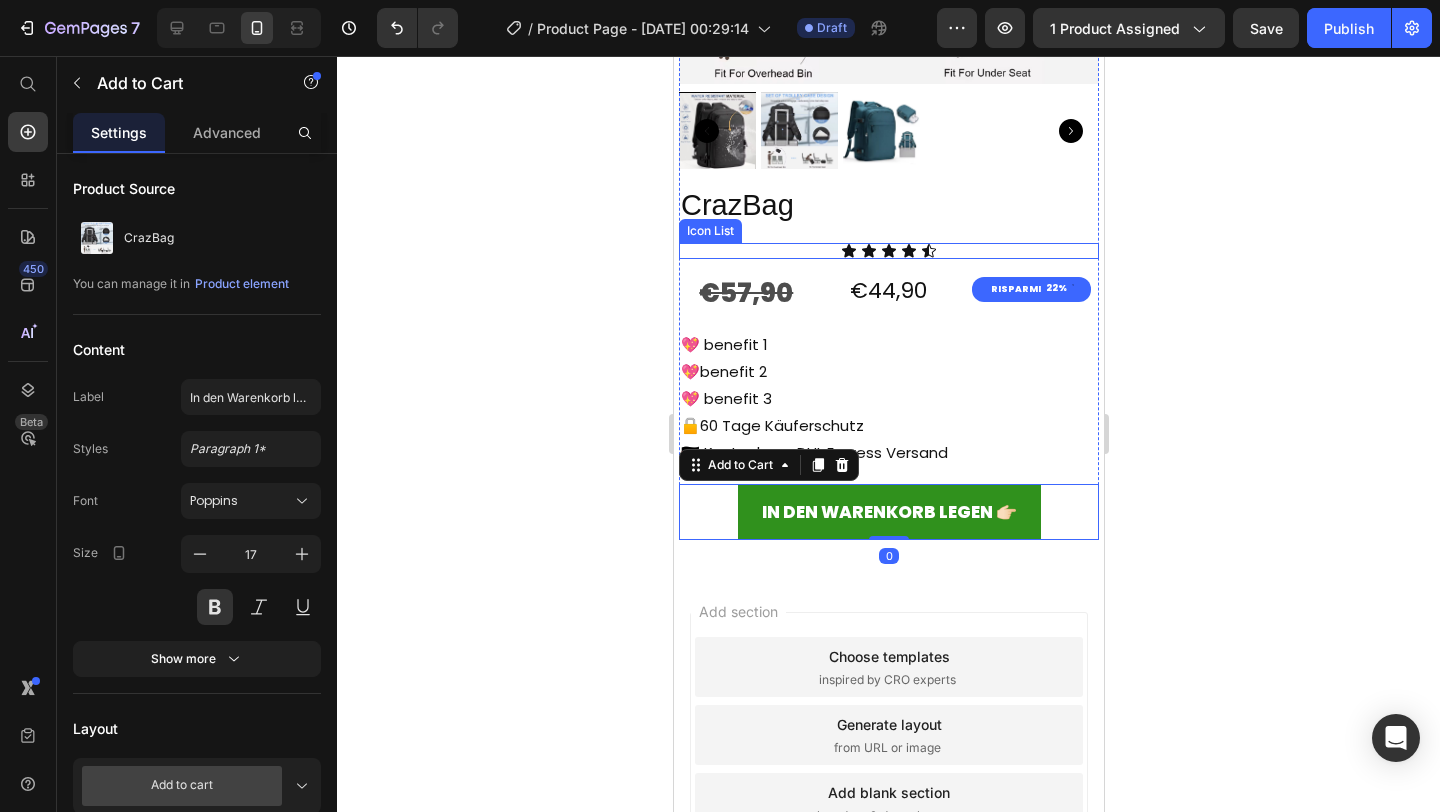 click on "Icon Icon Icon Icon Icon" at bounding box center [888, 251] 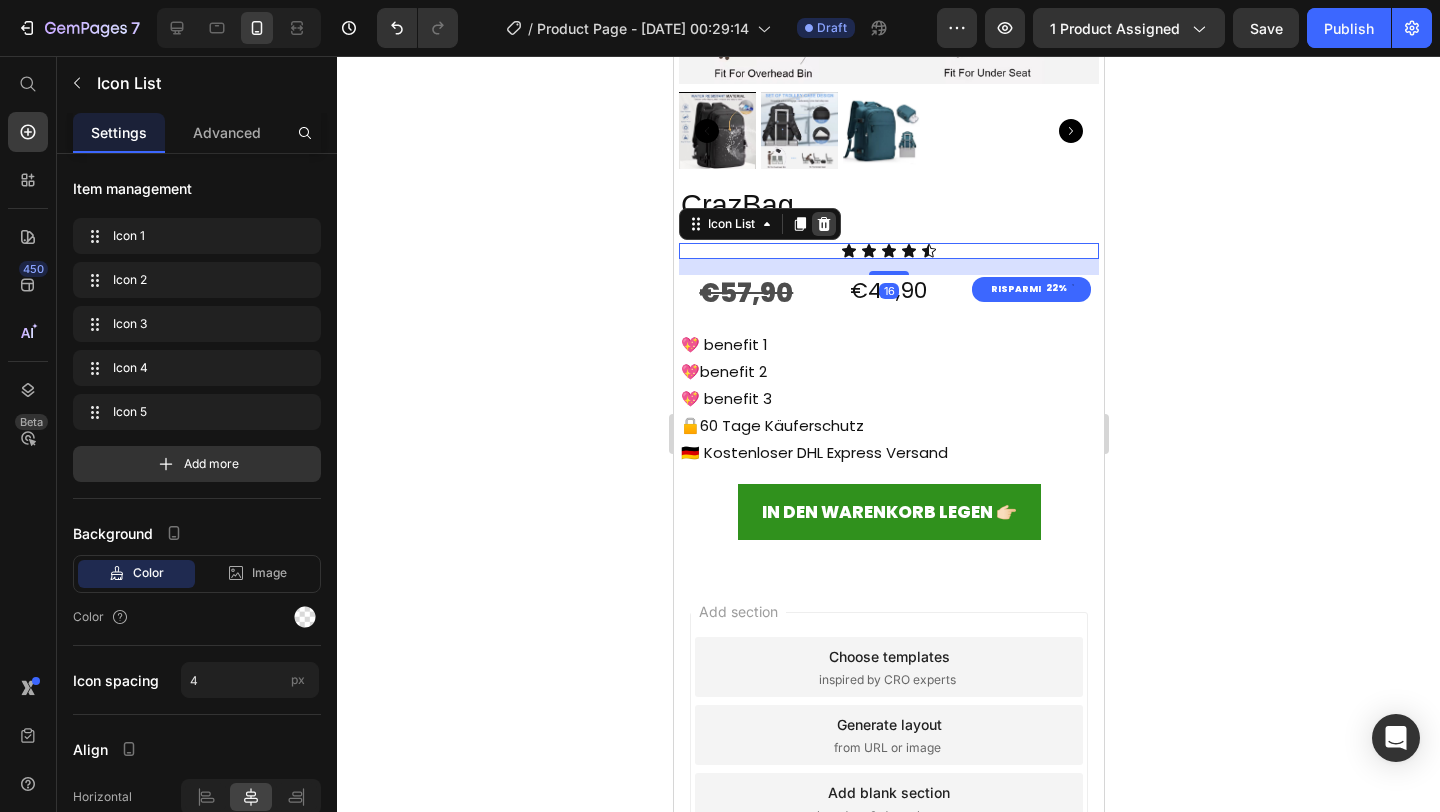 click 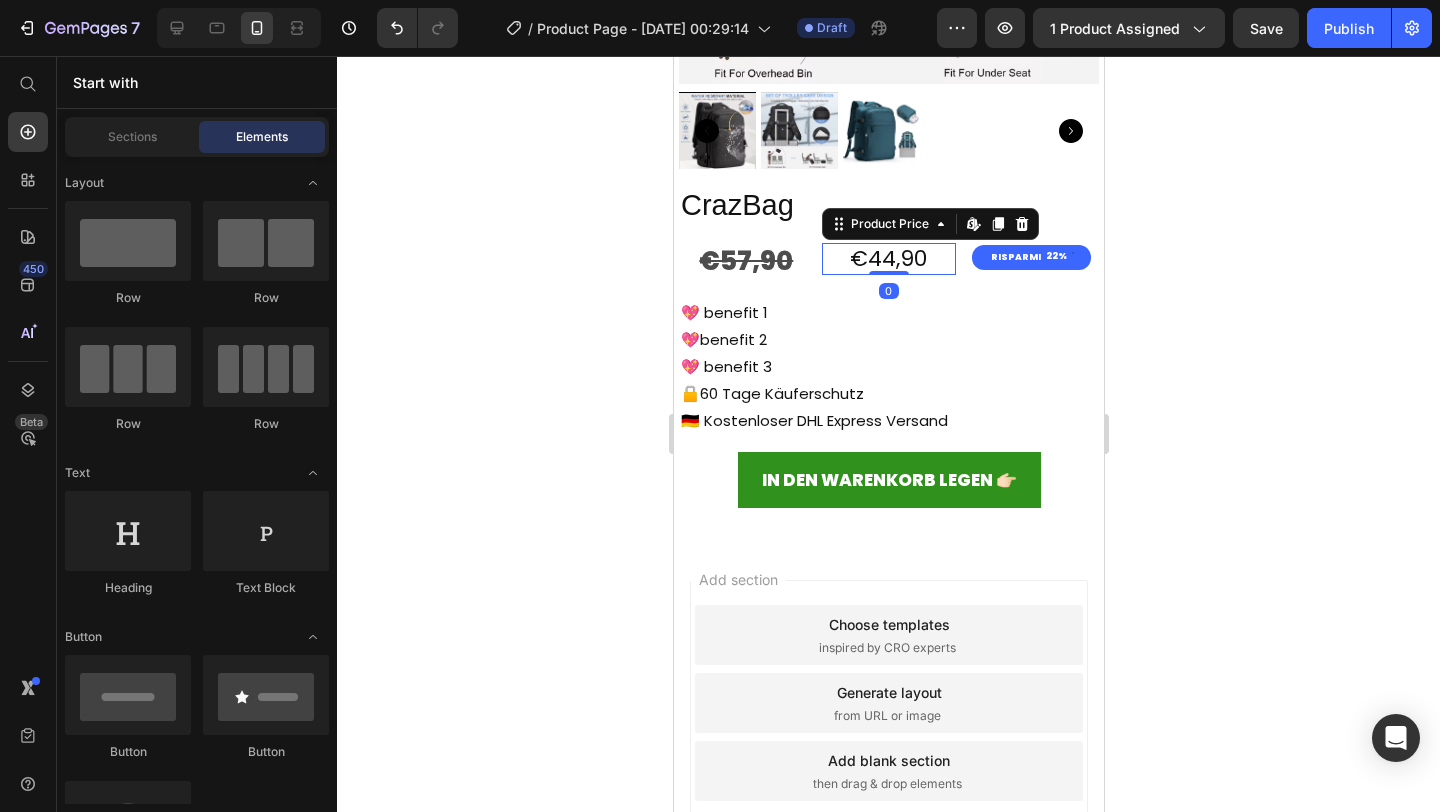 click on "€44,90" at bounding box center [888, 259] 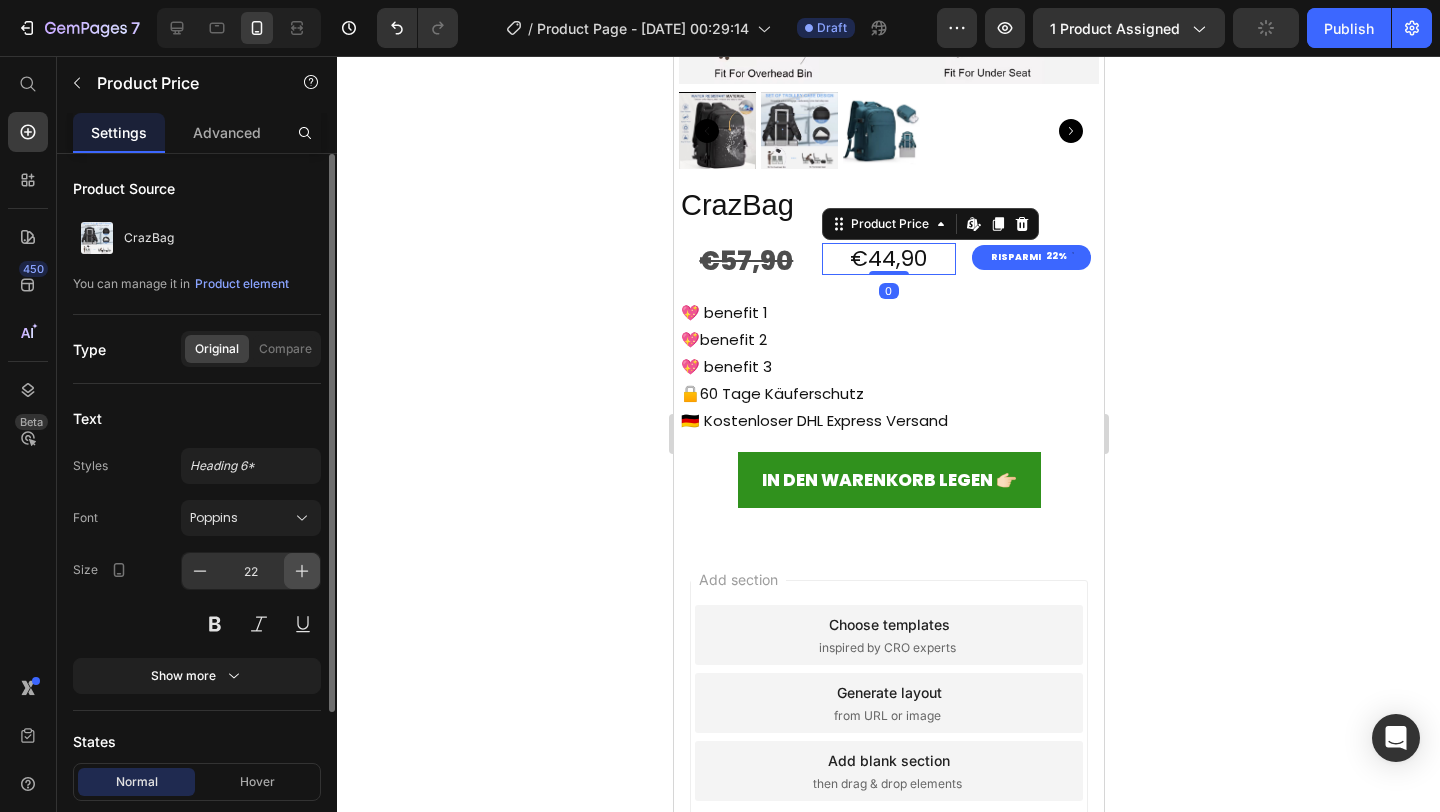 click 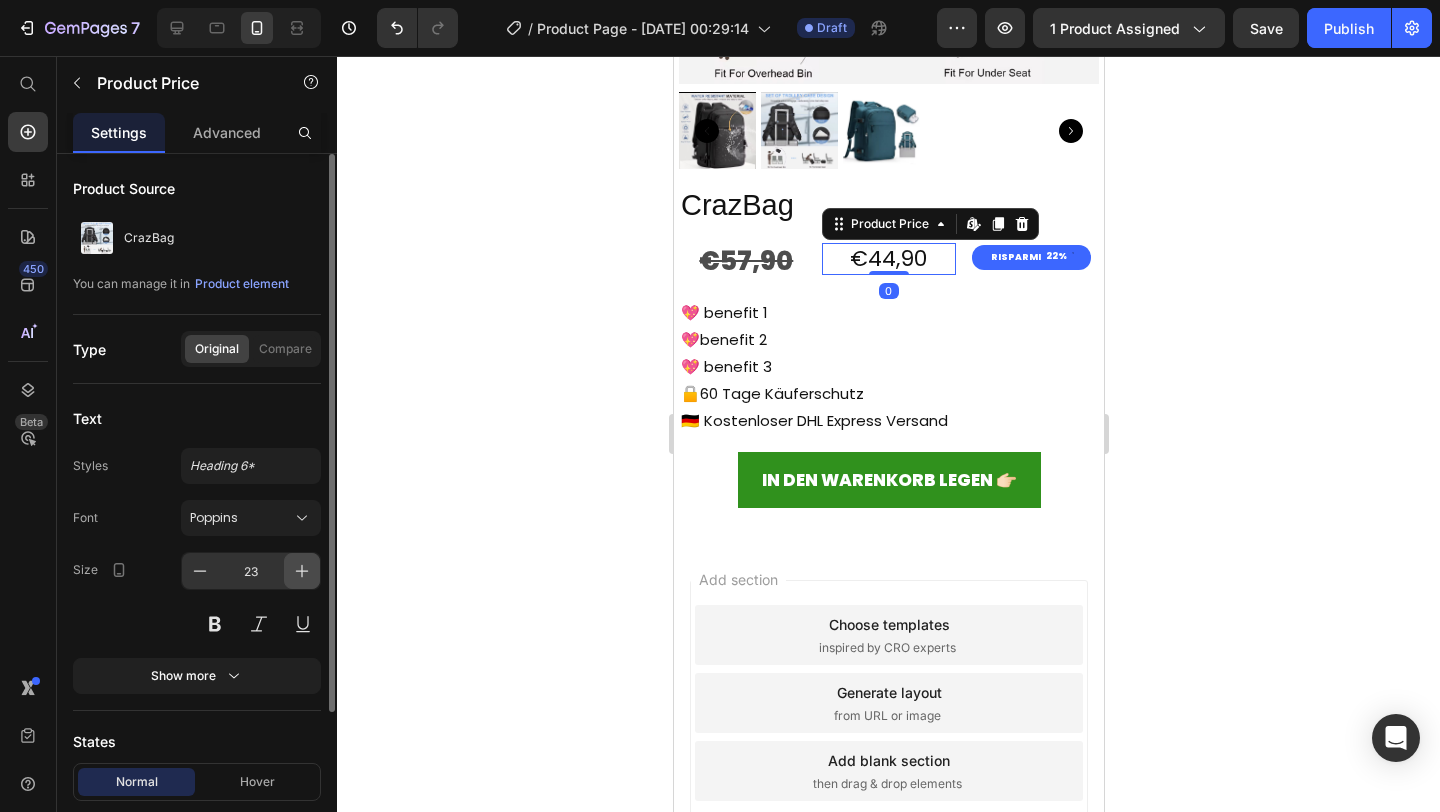 click 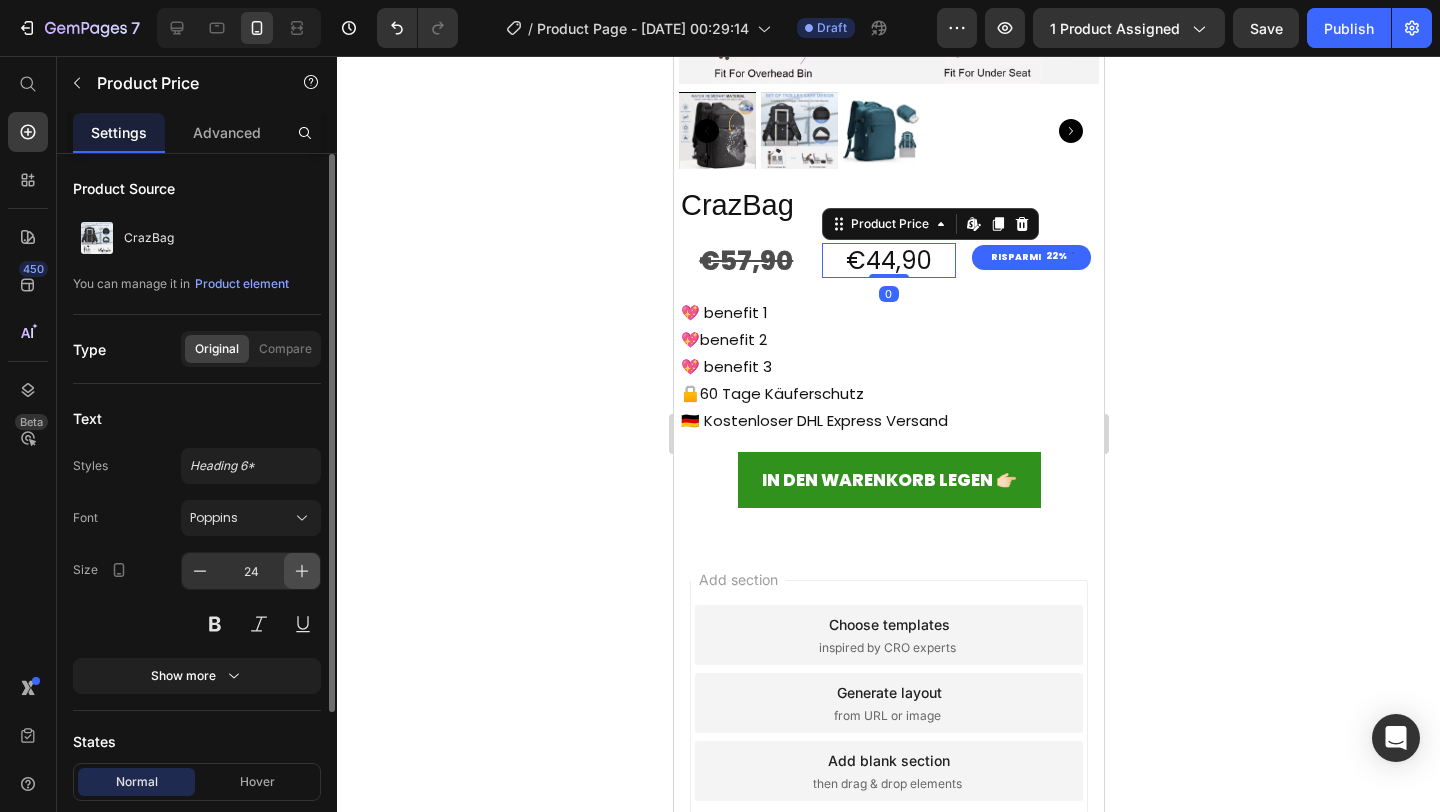 click 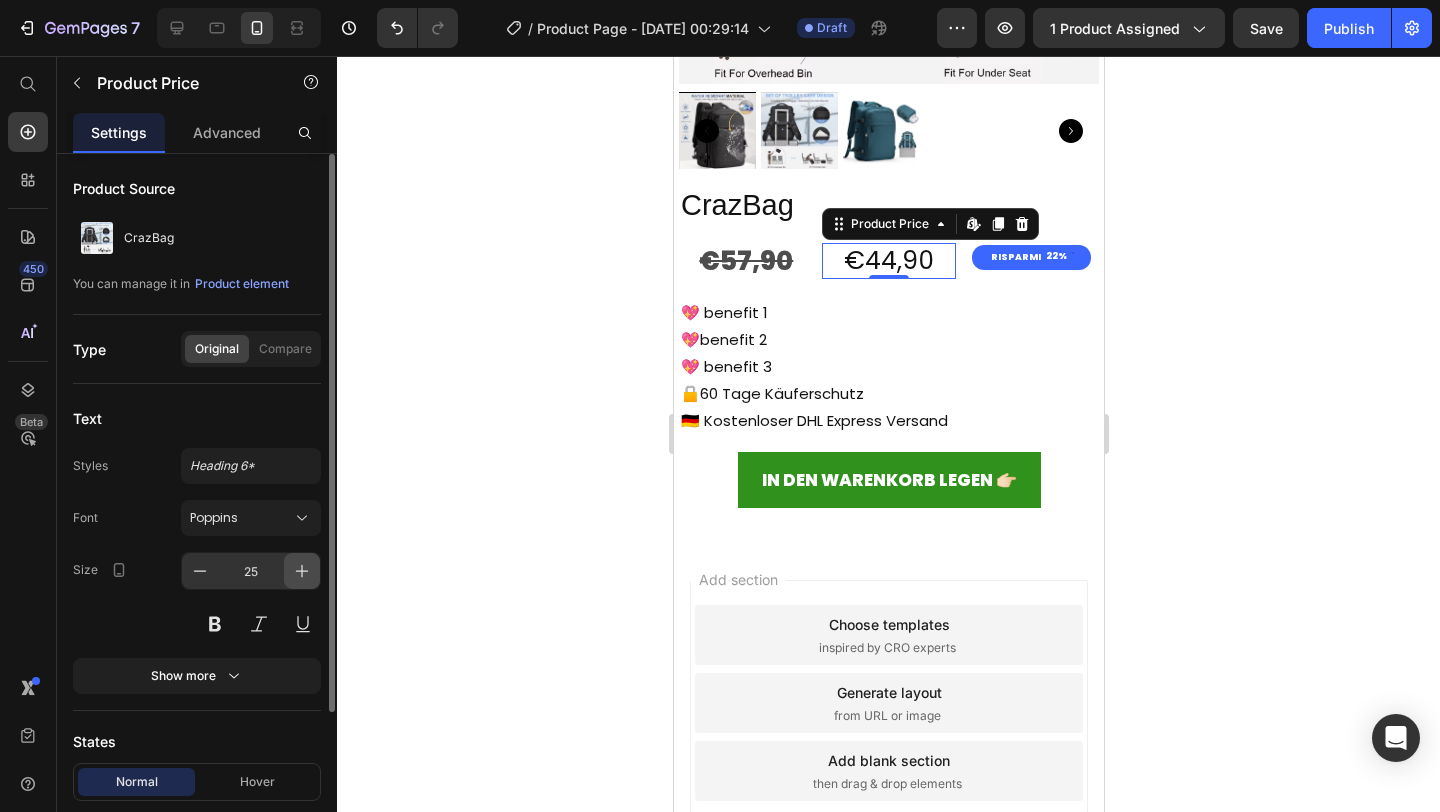 click 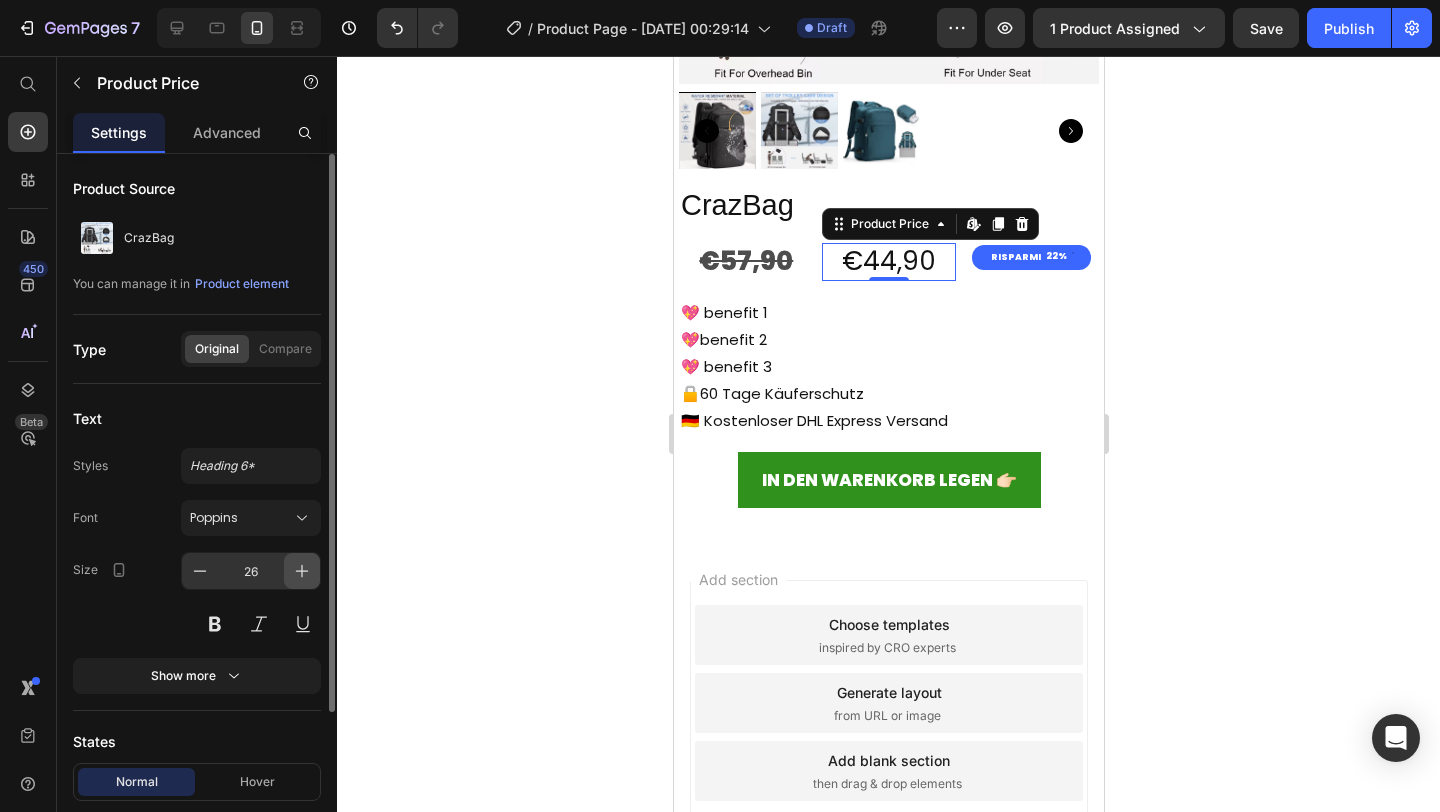 click 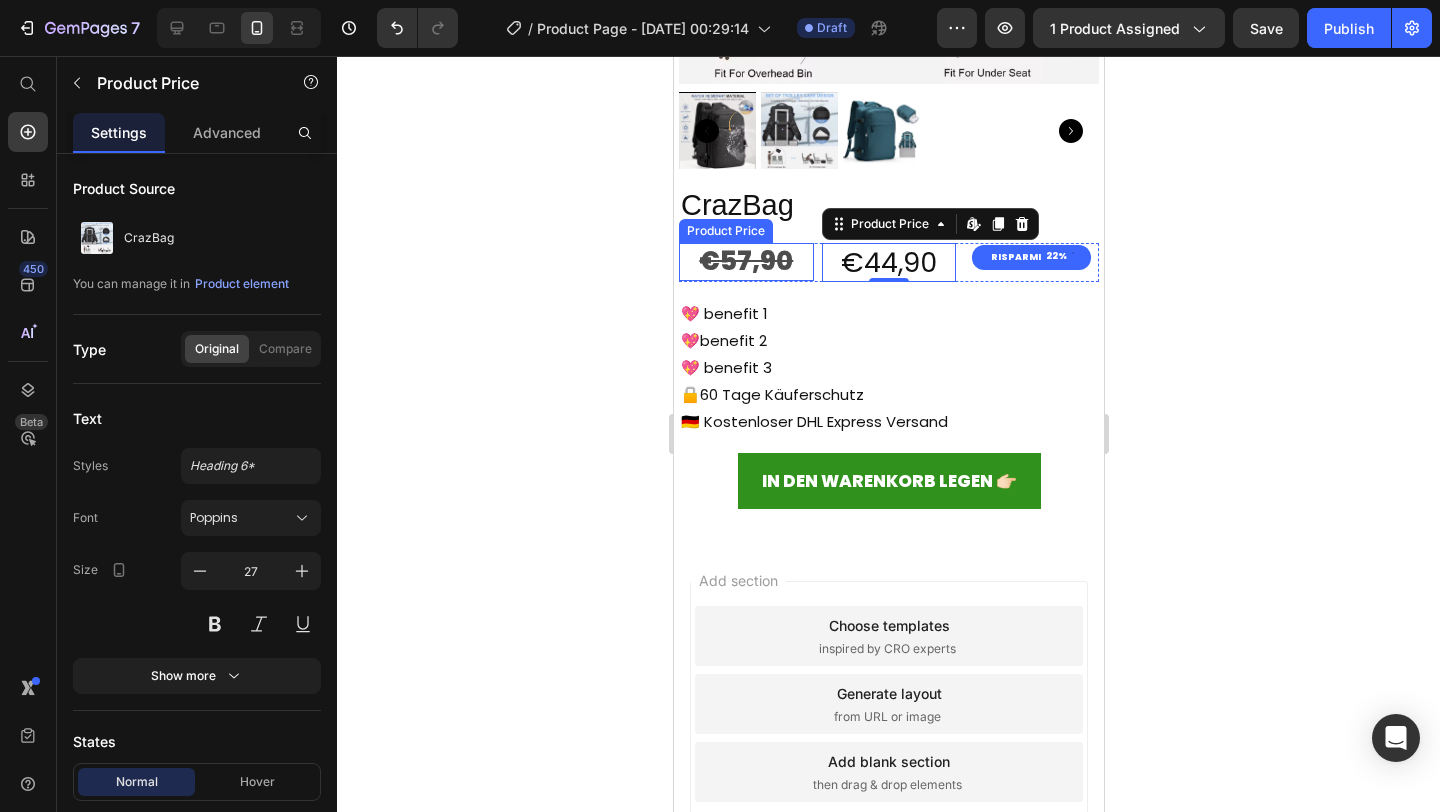 click on "€57,90" at bounding box center (745, 262) 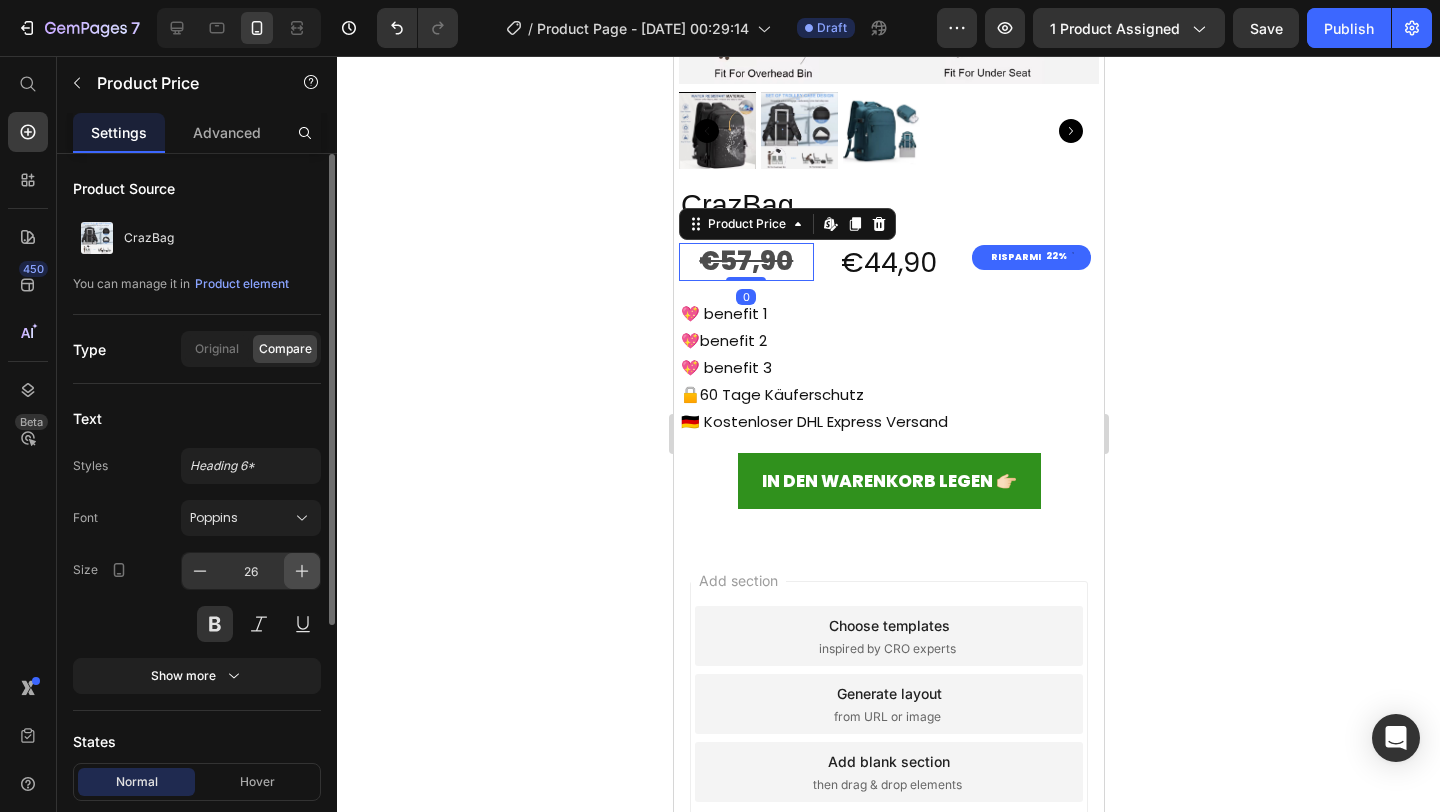 click at bounding box center [302, 571] 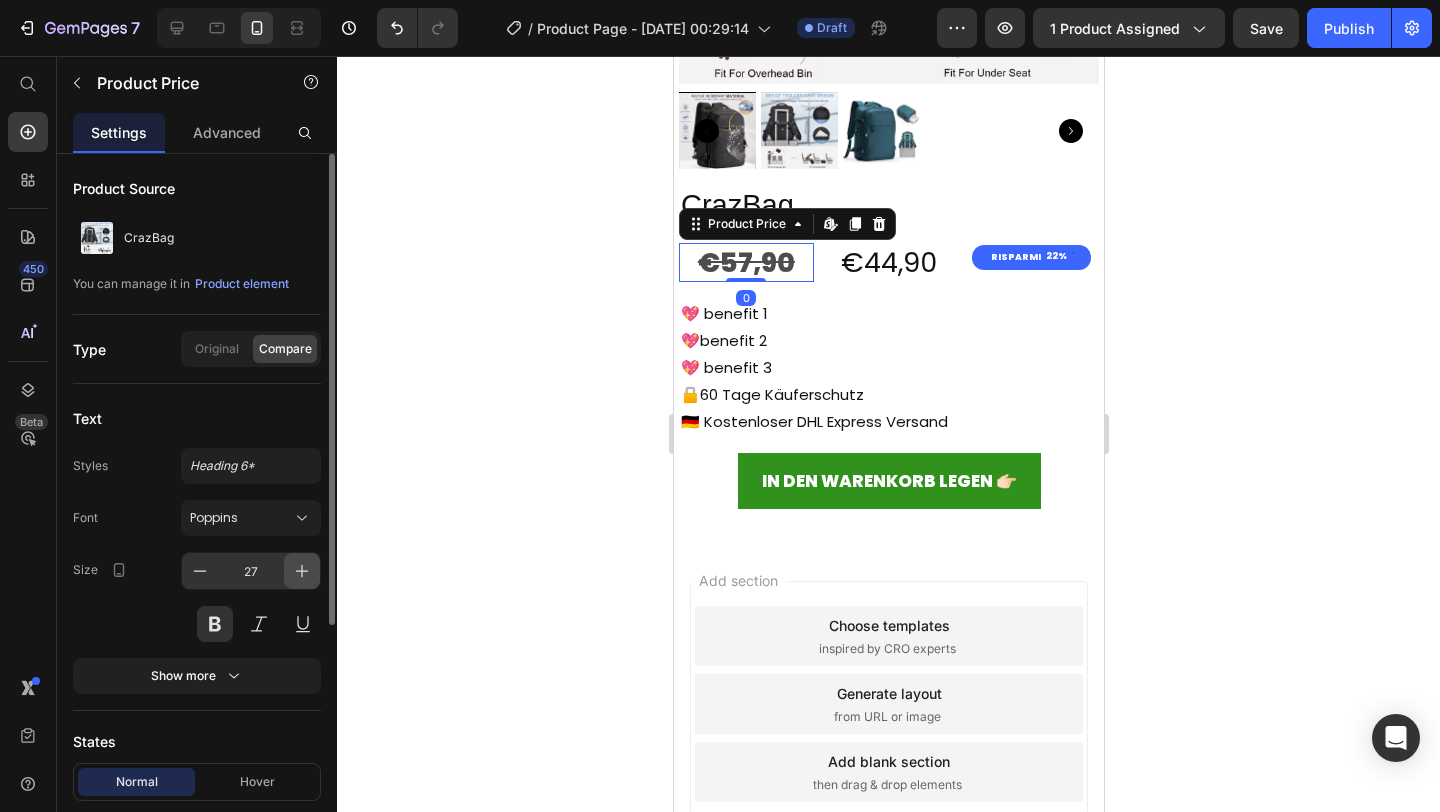 click at bounding box center (302, 571) 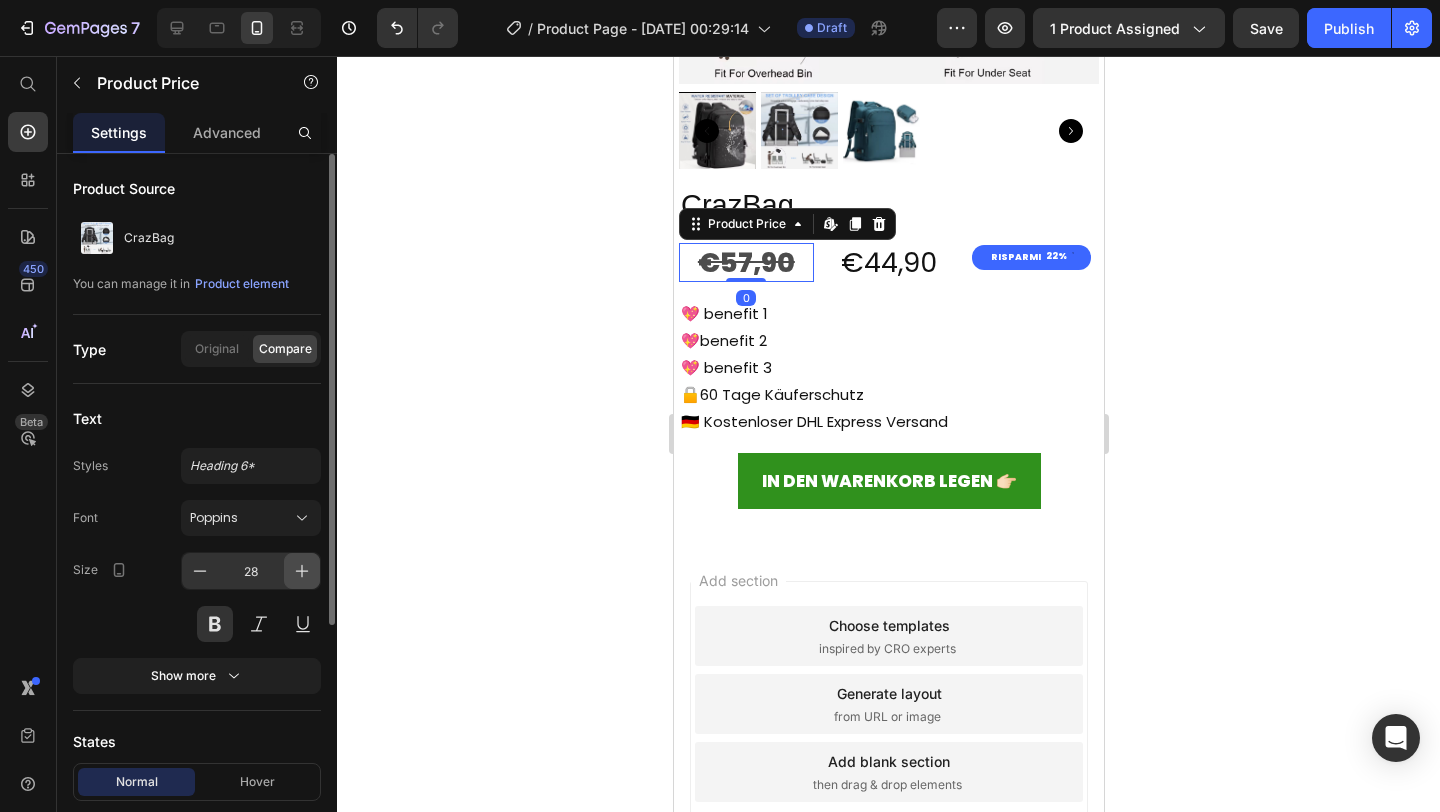click at bounding box center [302, 571] 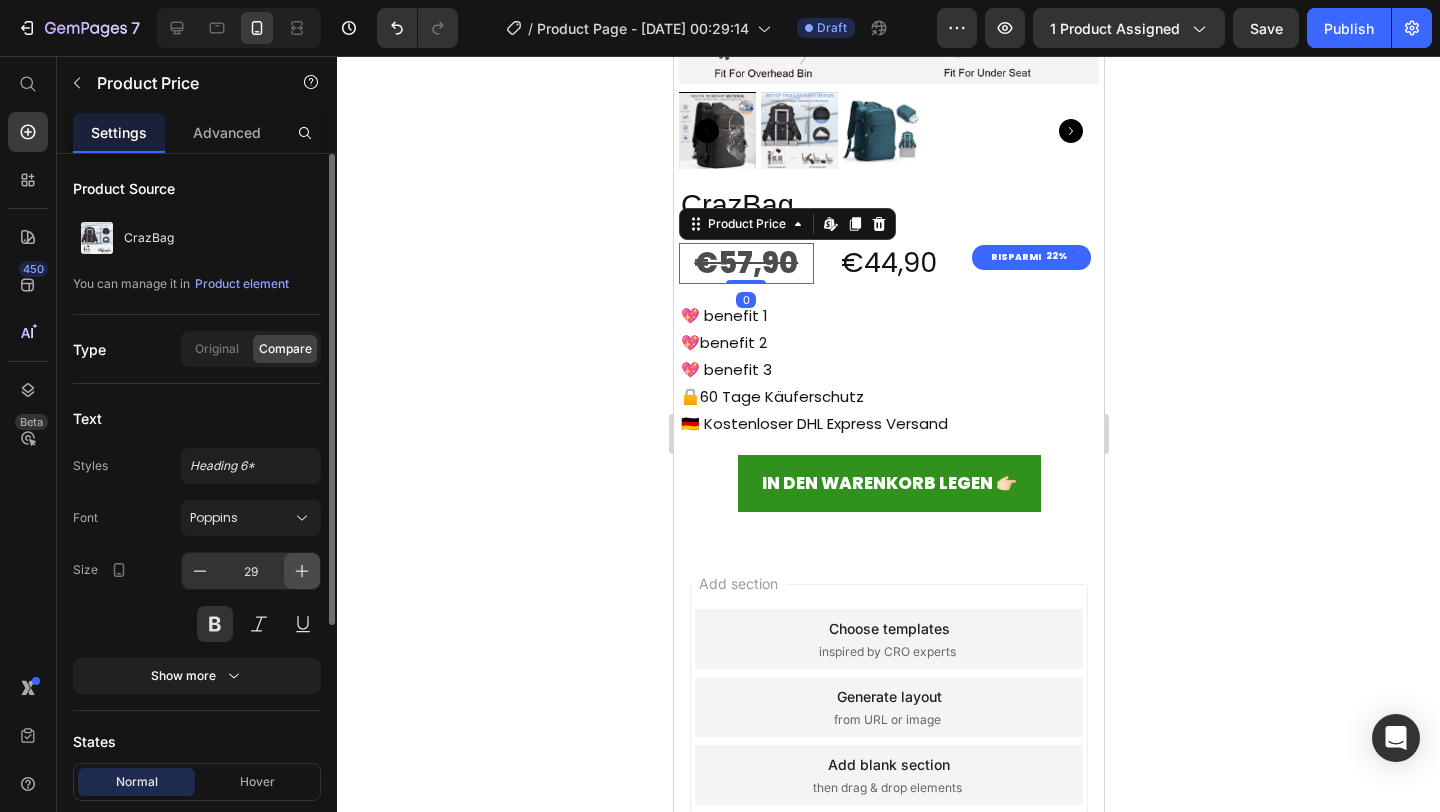 click at bounding box center [302, 571] 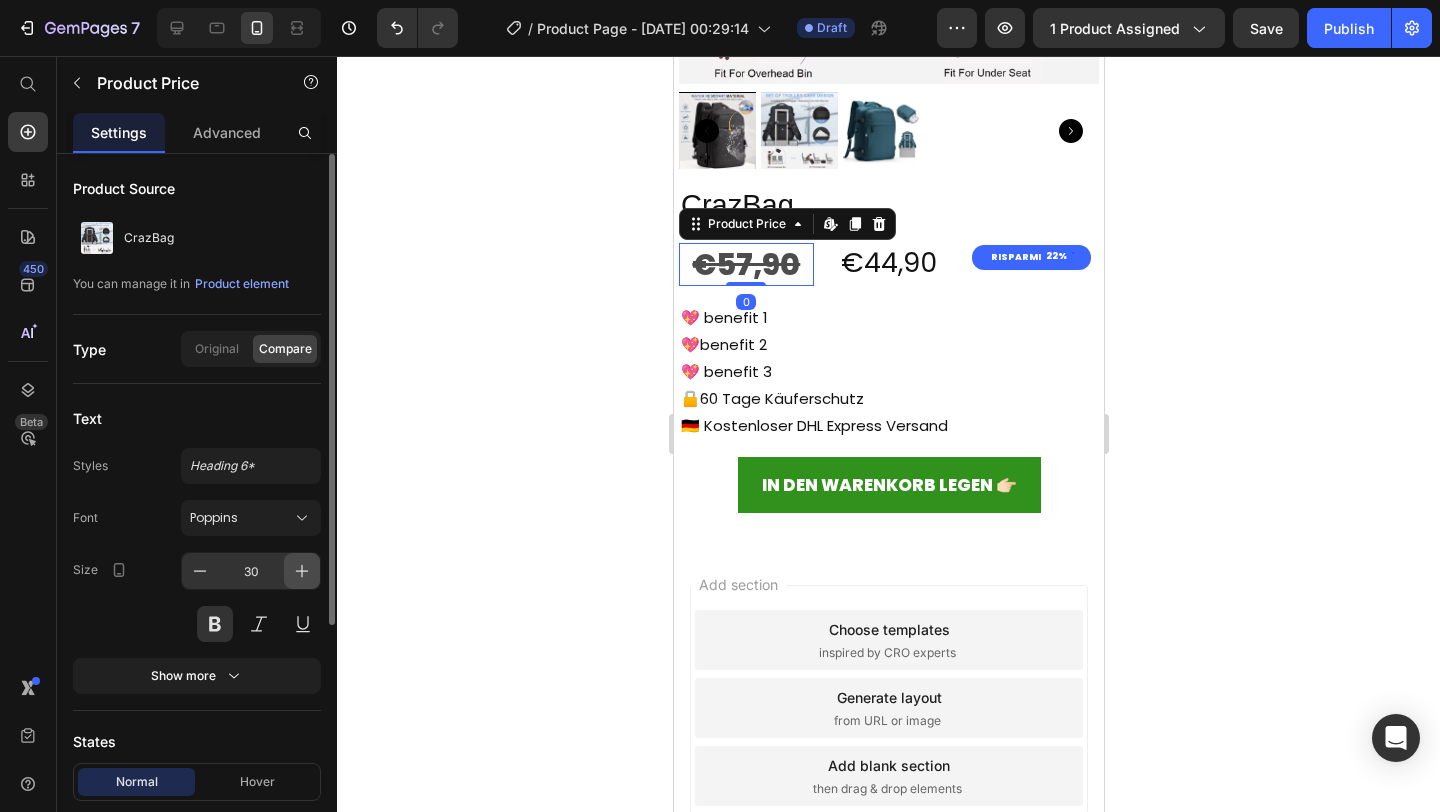 click at bounding box center [302, 571] 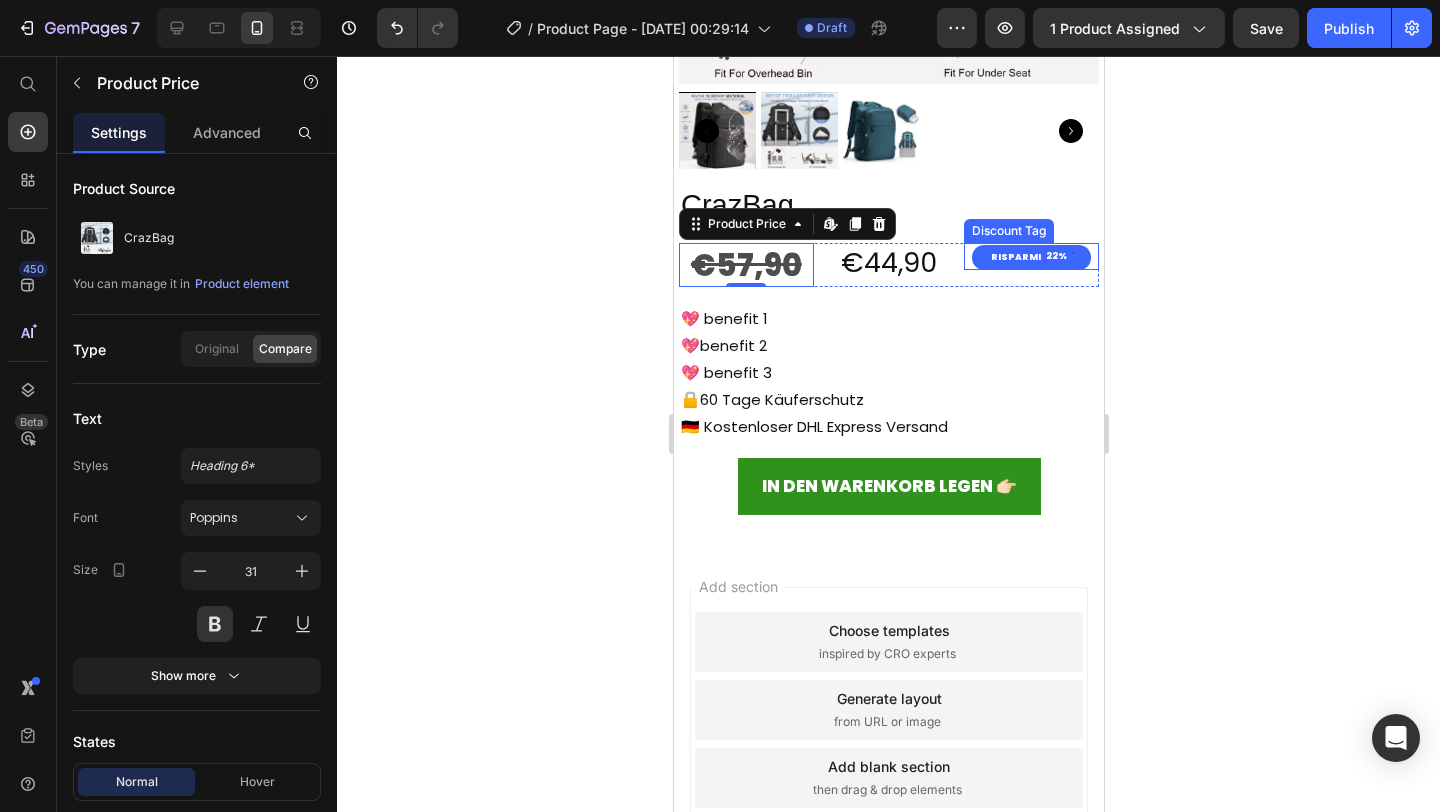 click on "risparmi" at bounding box center [1015, 258] 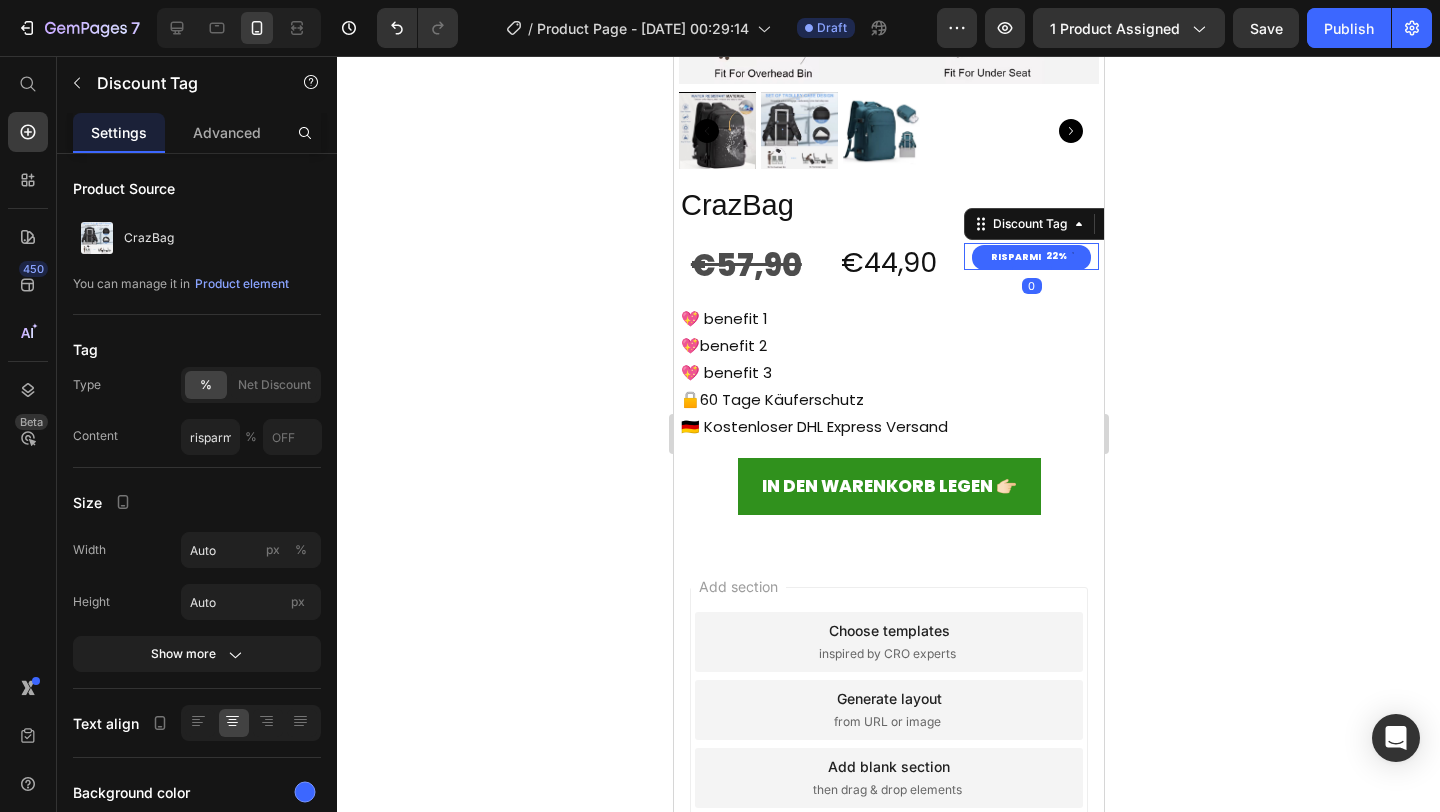 click on "risparmi" at bounding box center (1015, 258) 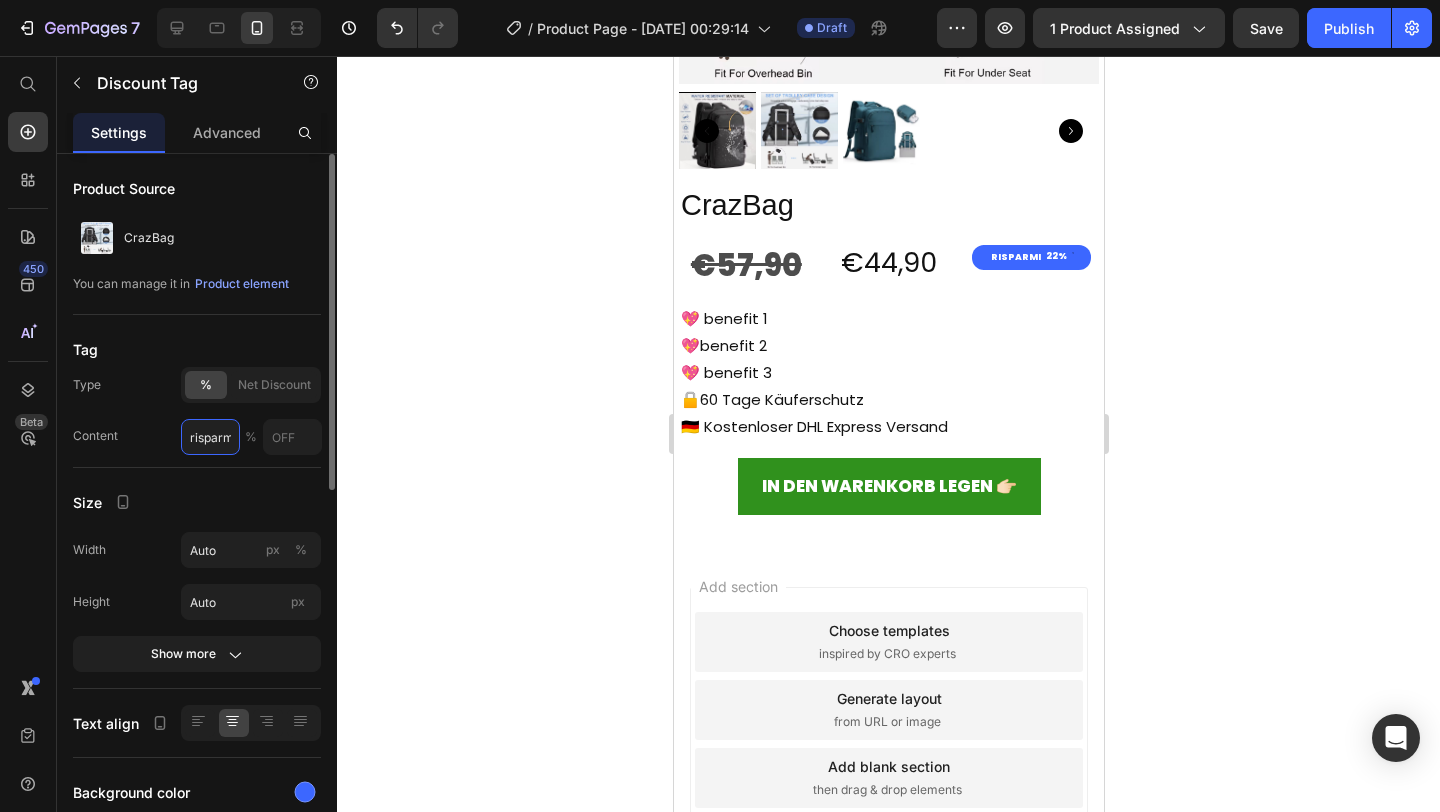 click on "risparmi" at bounding box center (210, 437) 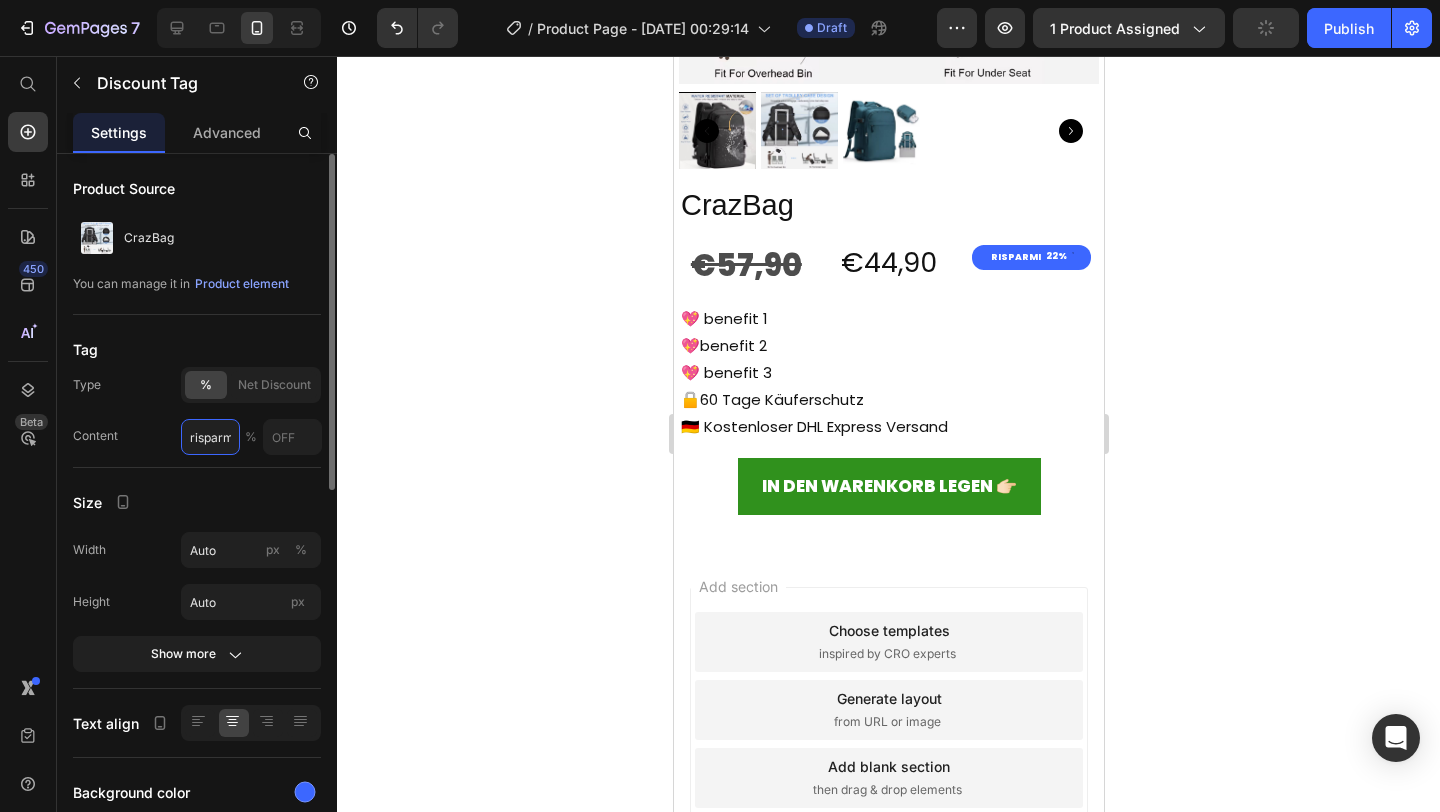 click on "risparmi" at bounding box center [210, 437] 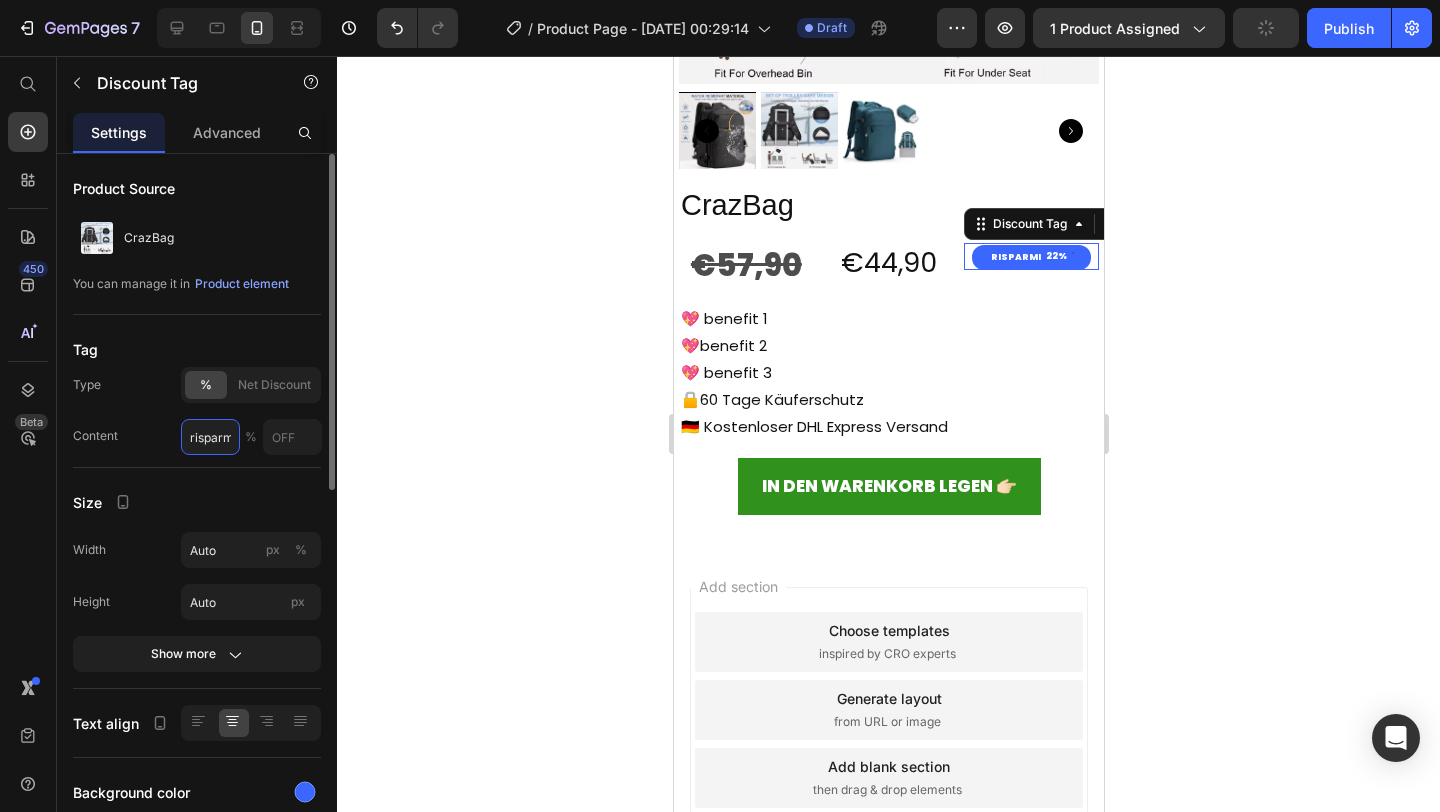 click on "risparmi" at bounding box center [210, 437] 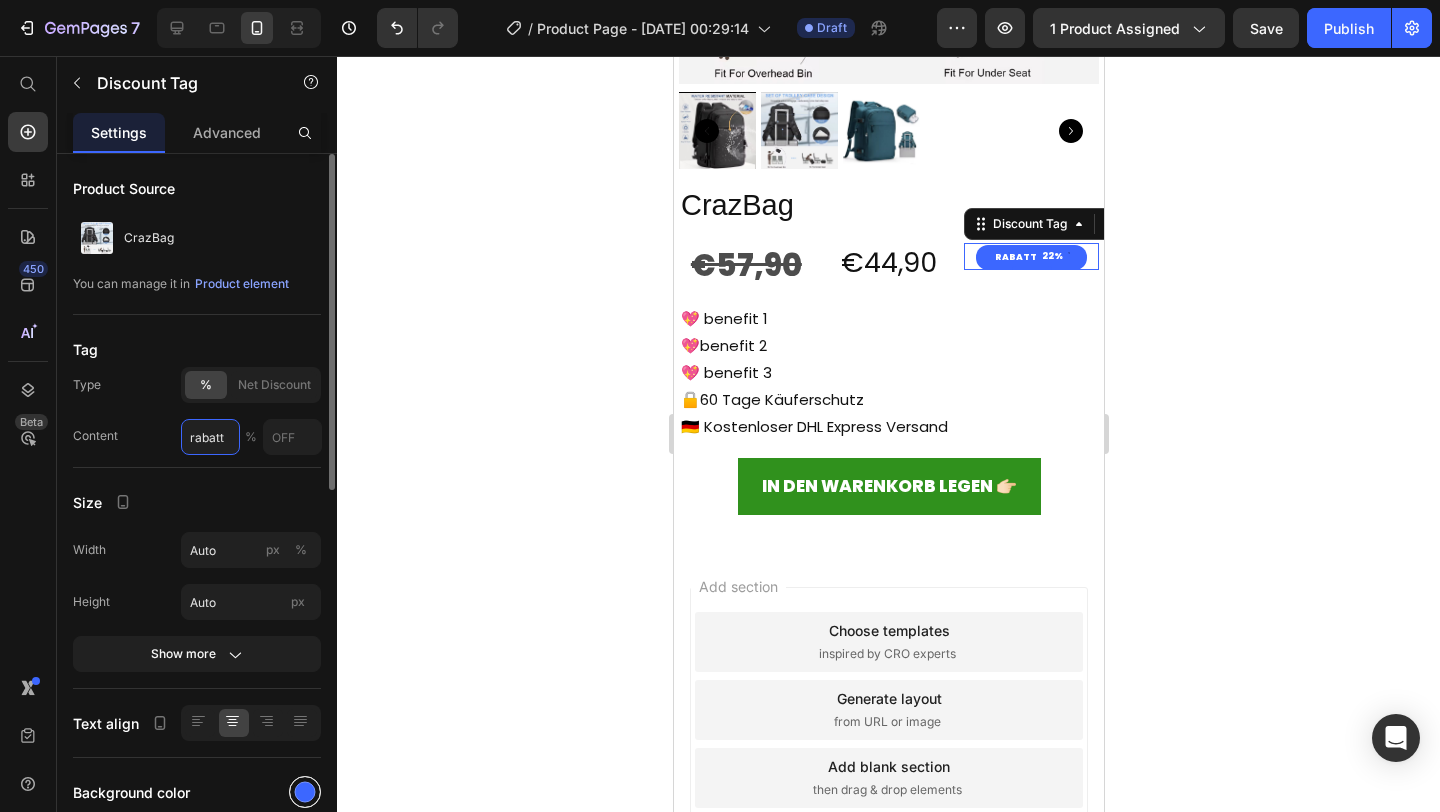 type on "rabatt" 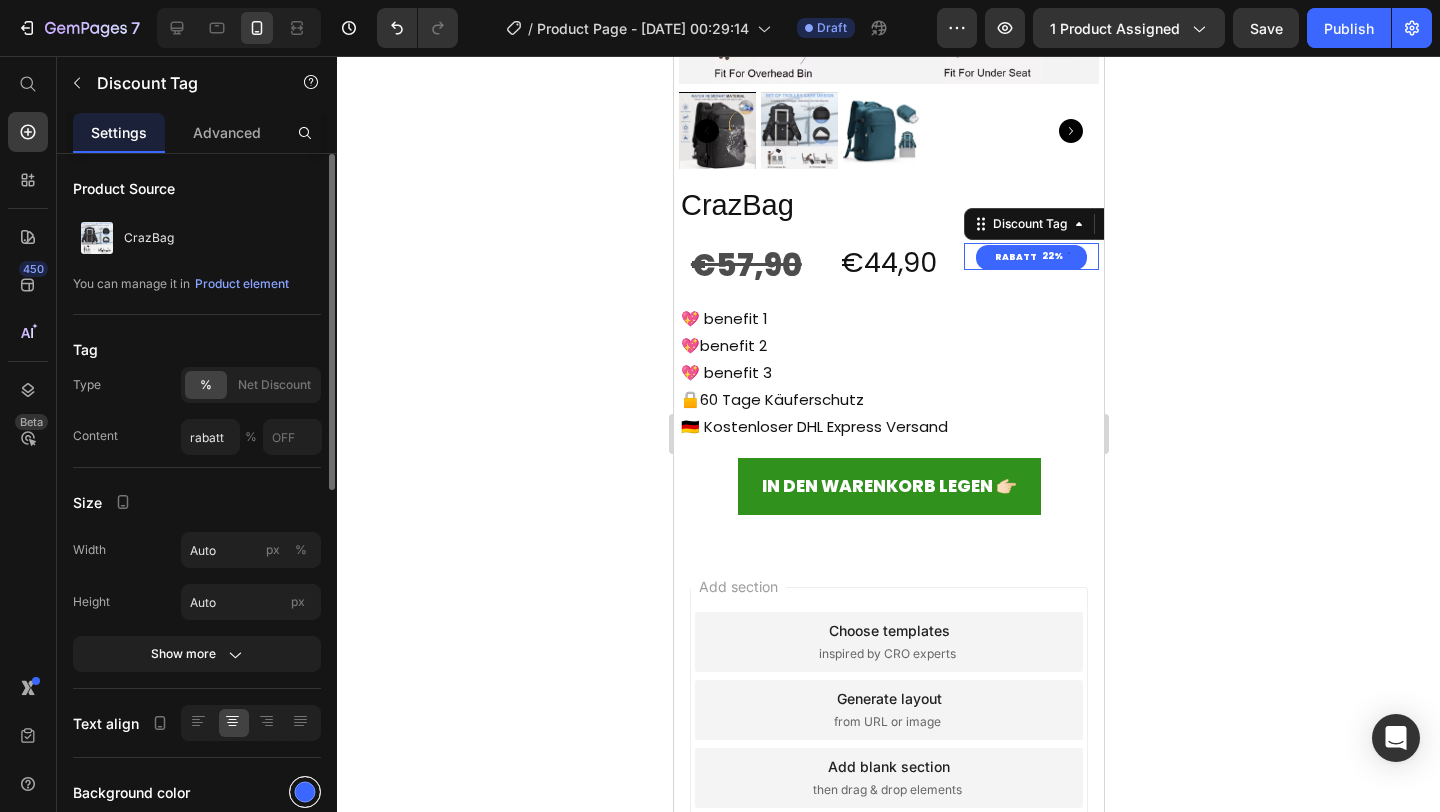 click at bounding box center [305, 792] 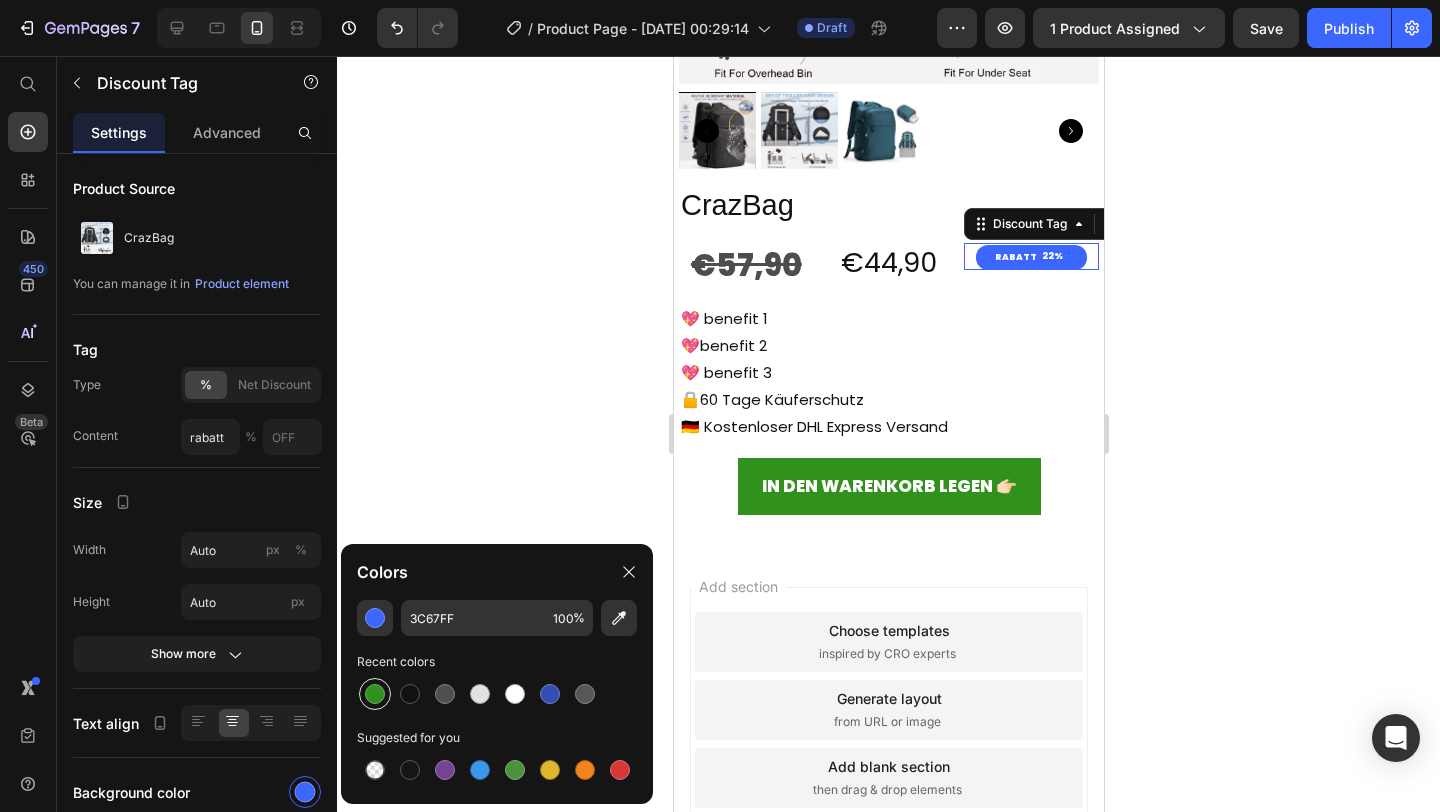 click at bounding box center [375, 694] 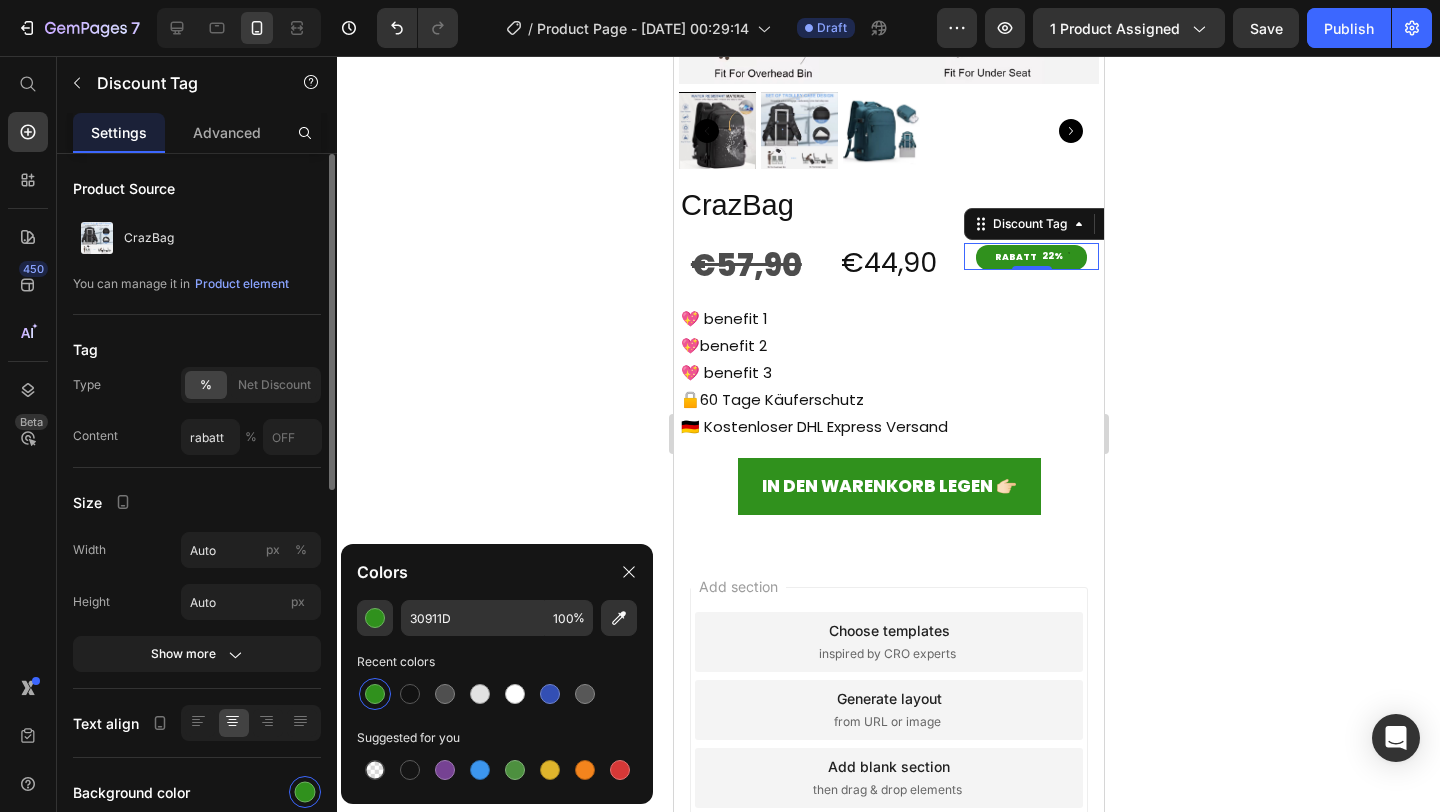 click on "Size" at bounding box center [197, 502] 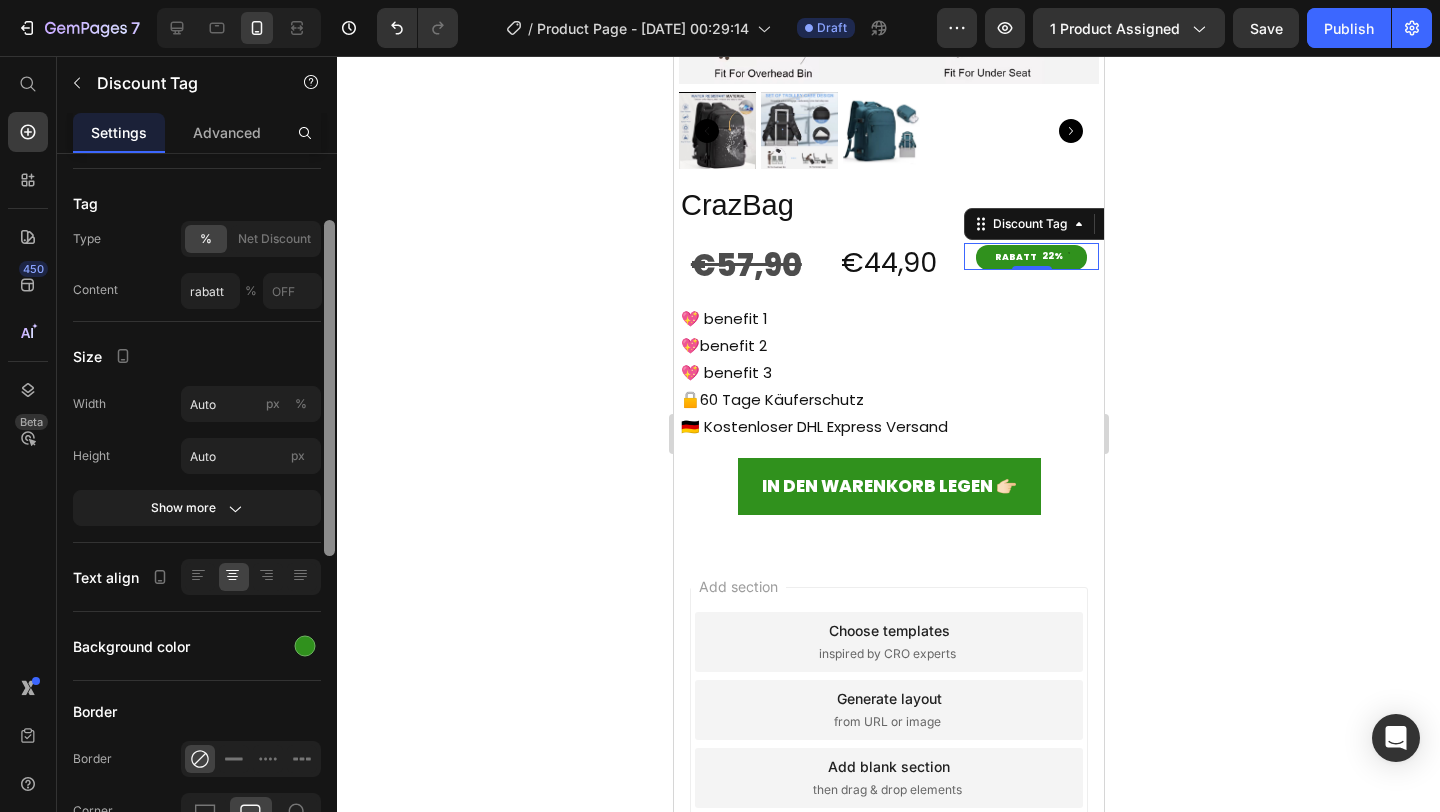 scroll, scrollTop: 192, scrollLeft: 0, axis: vertical 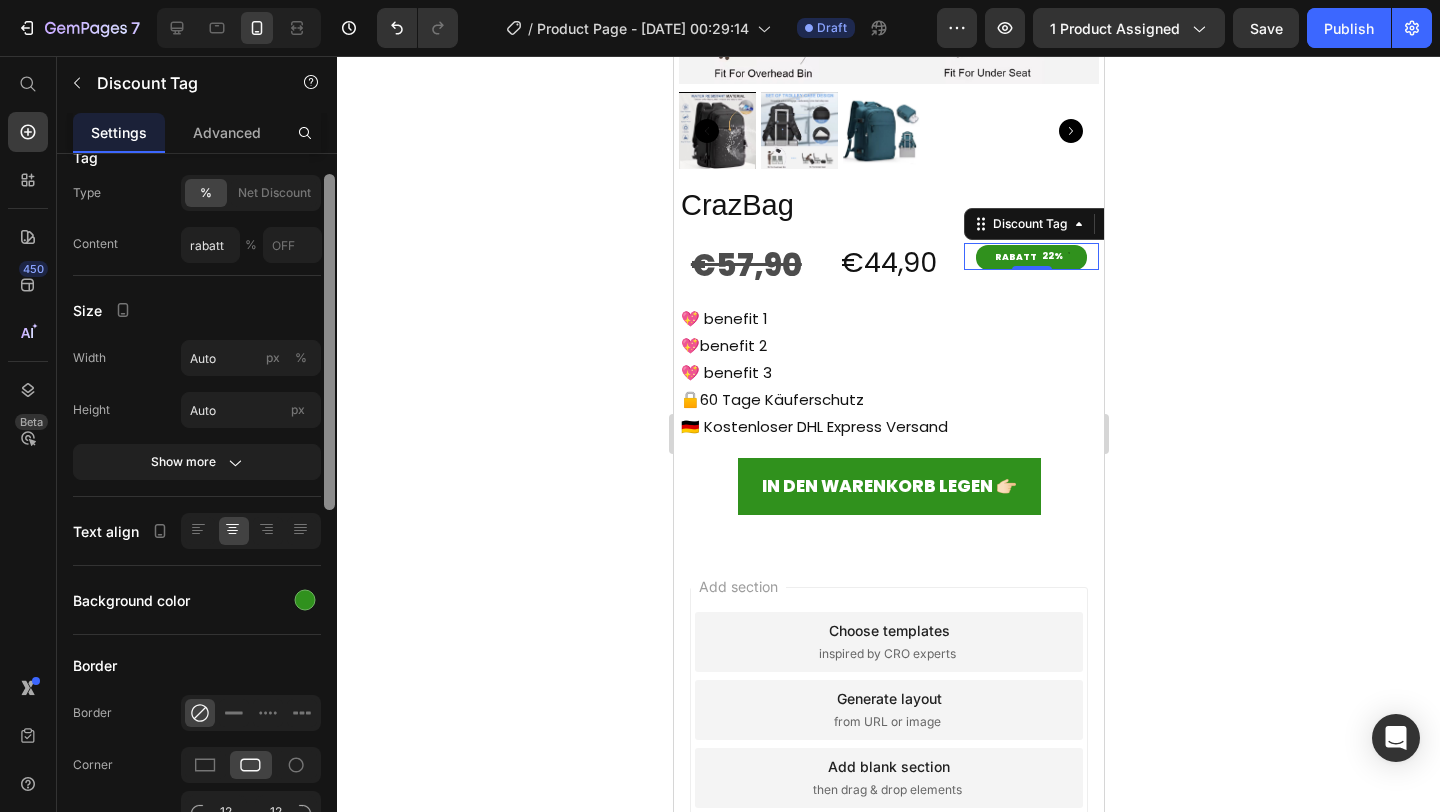 drag, startPoint x: 331, startPoint y: 457, endPoint x: 332, endPoint y: 545, distance: 88.005684 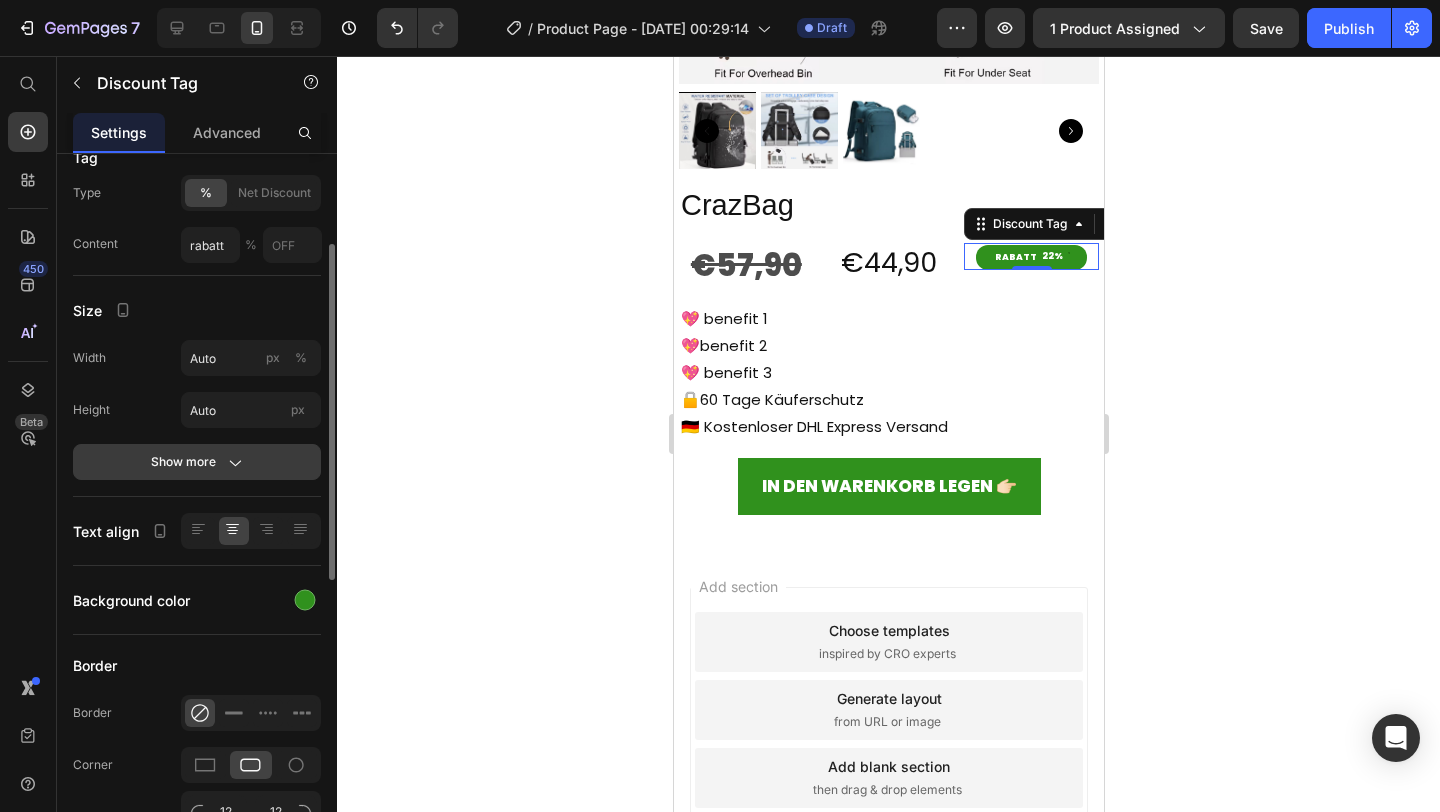 click on "Show more" 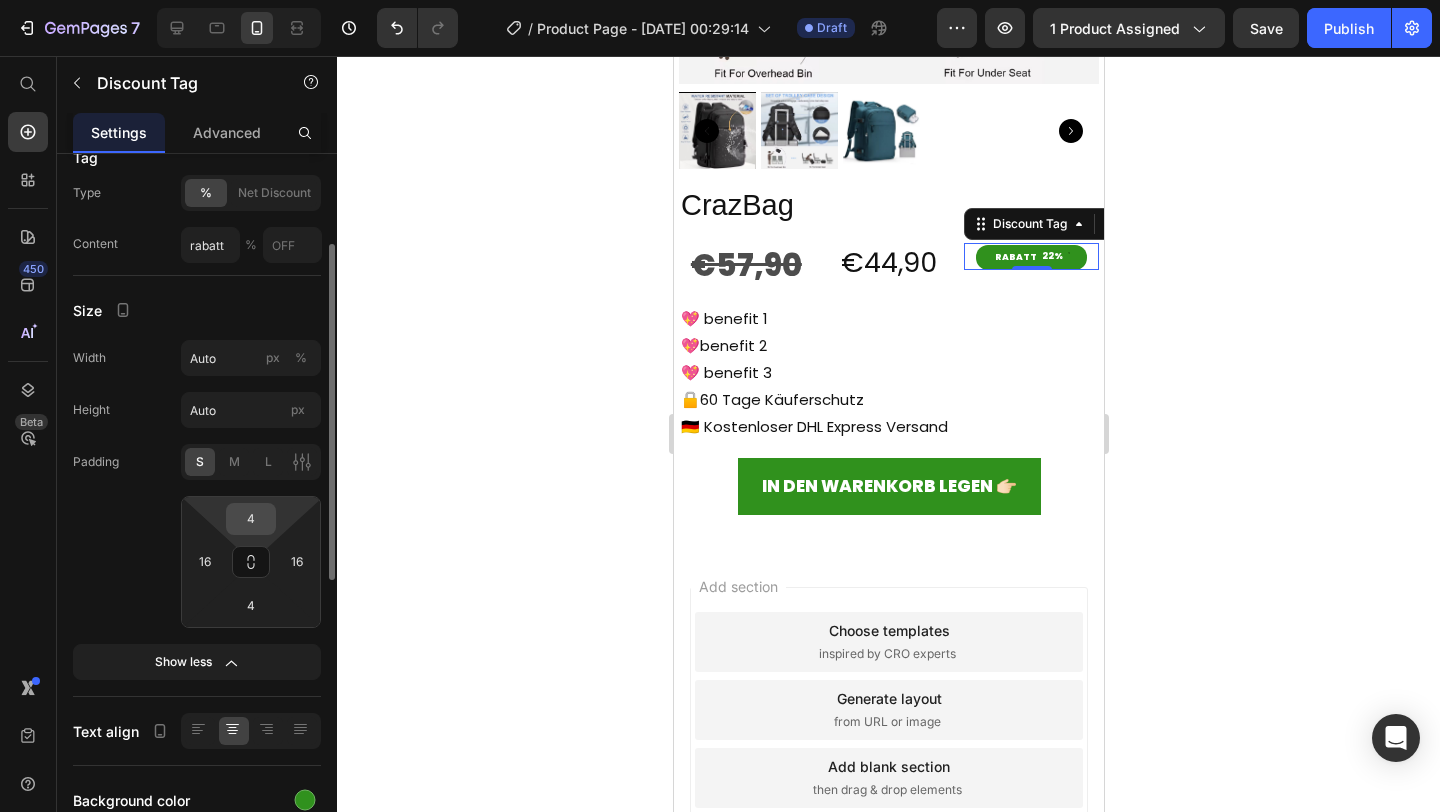 click on "4" at bounding box center [251, 519] 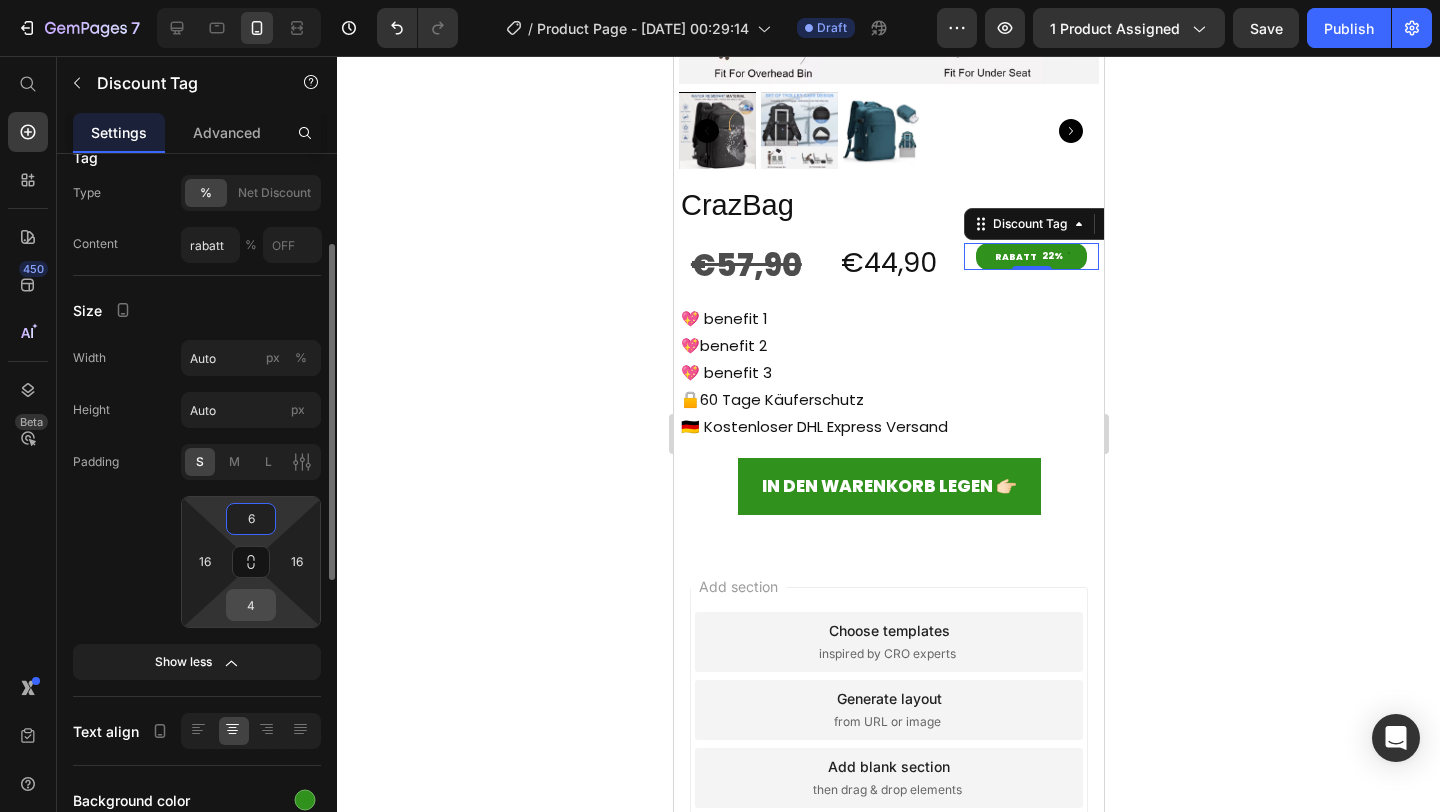 type on "6" 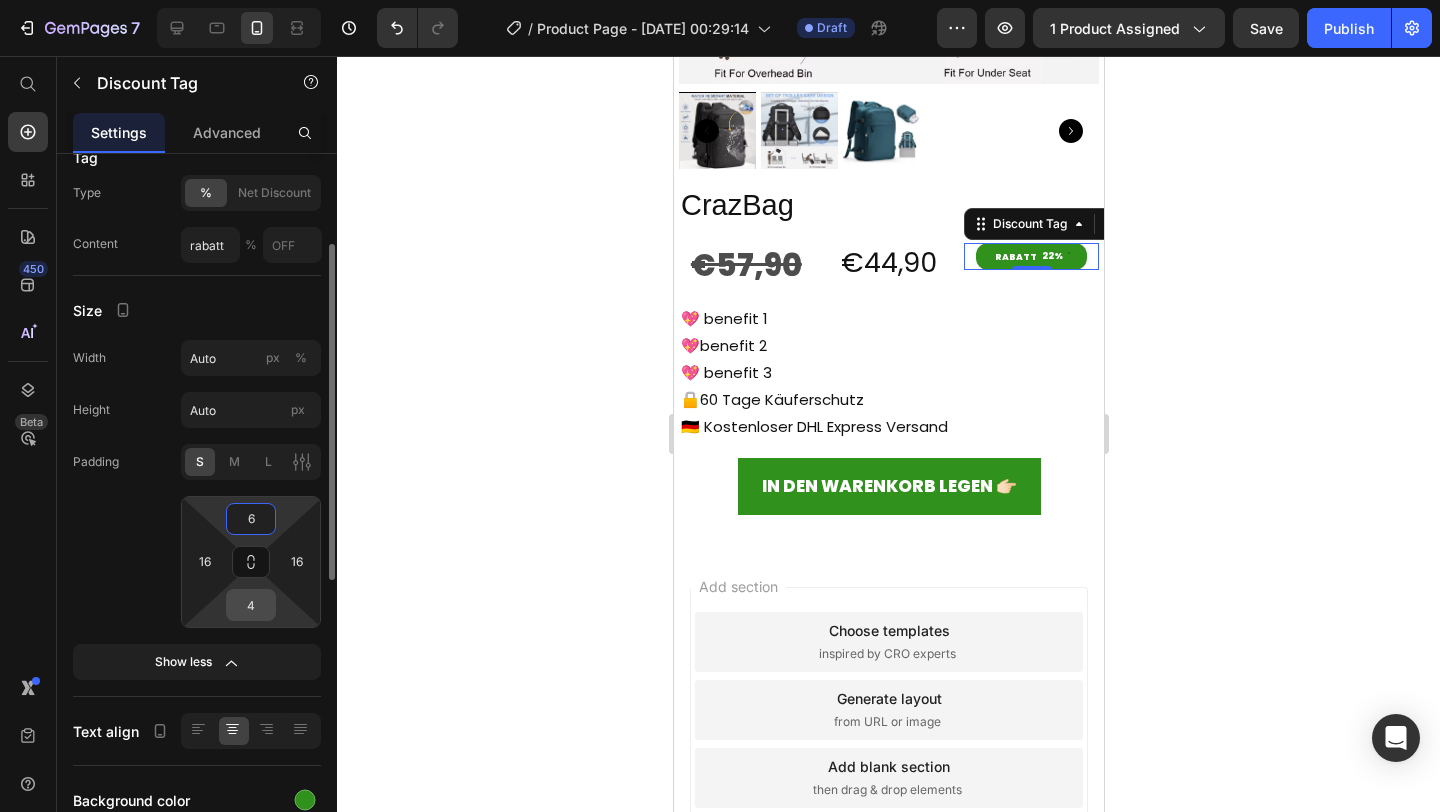 click on "4" at bounding box center [251, 605] 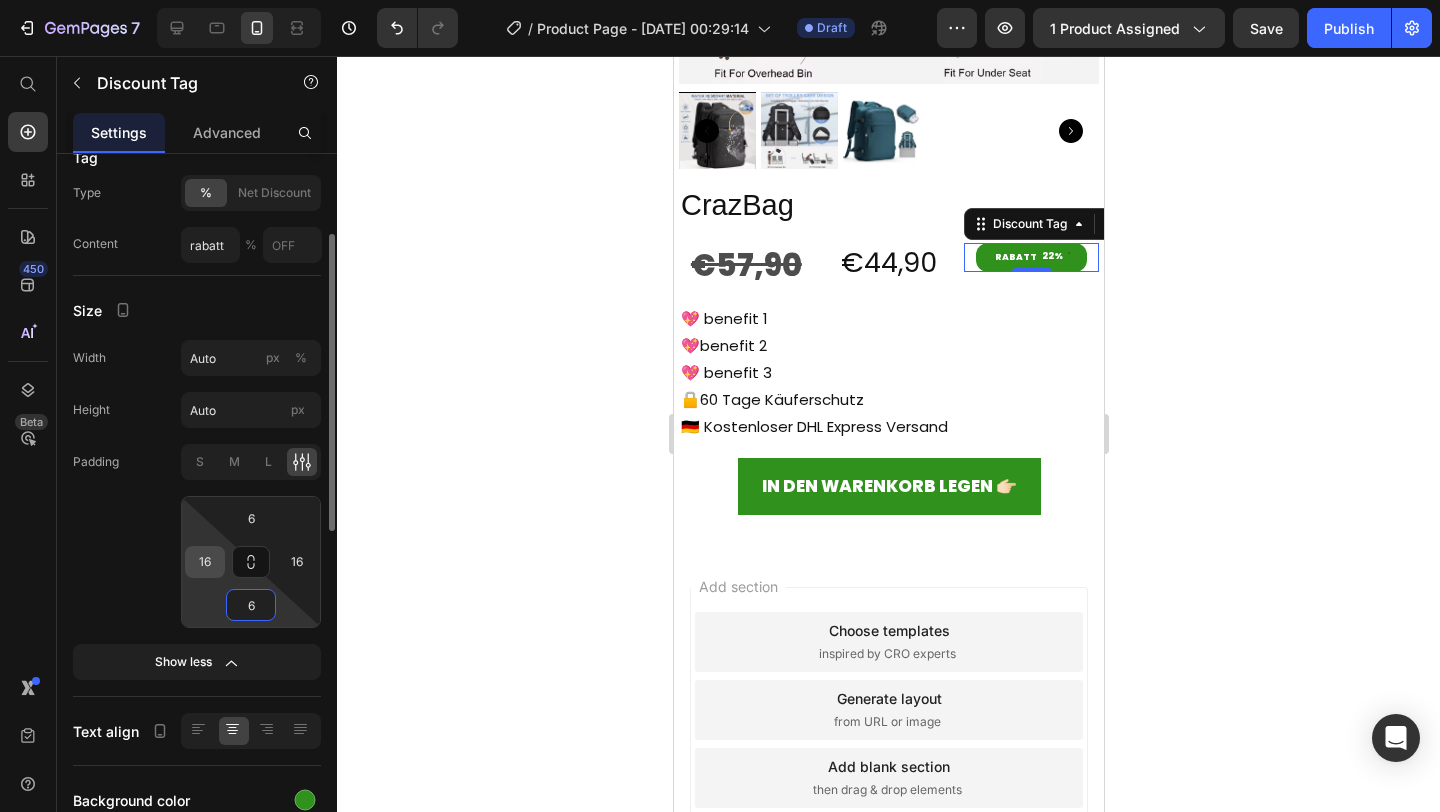 type on "6" 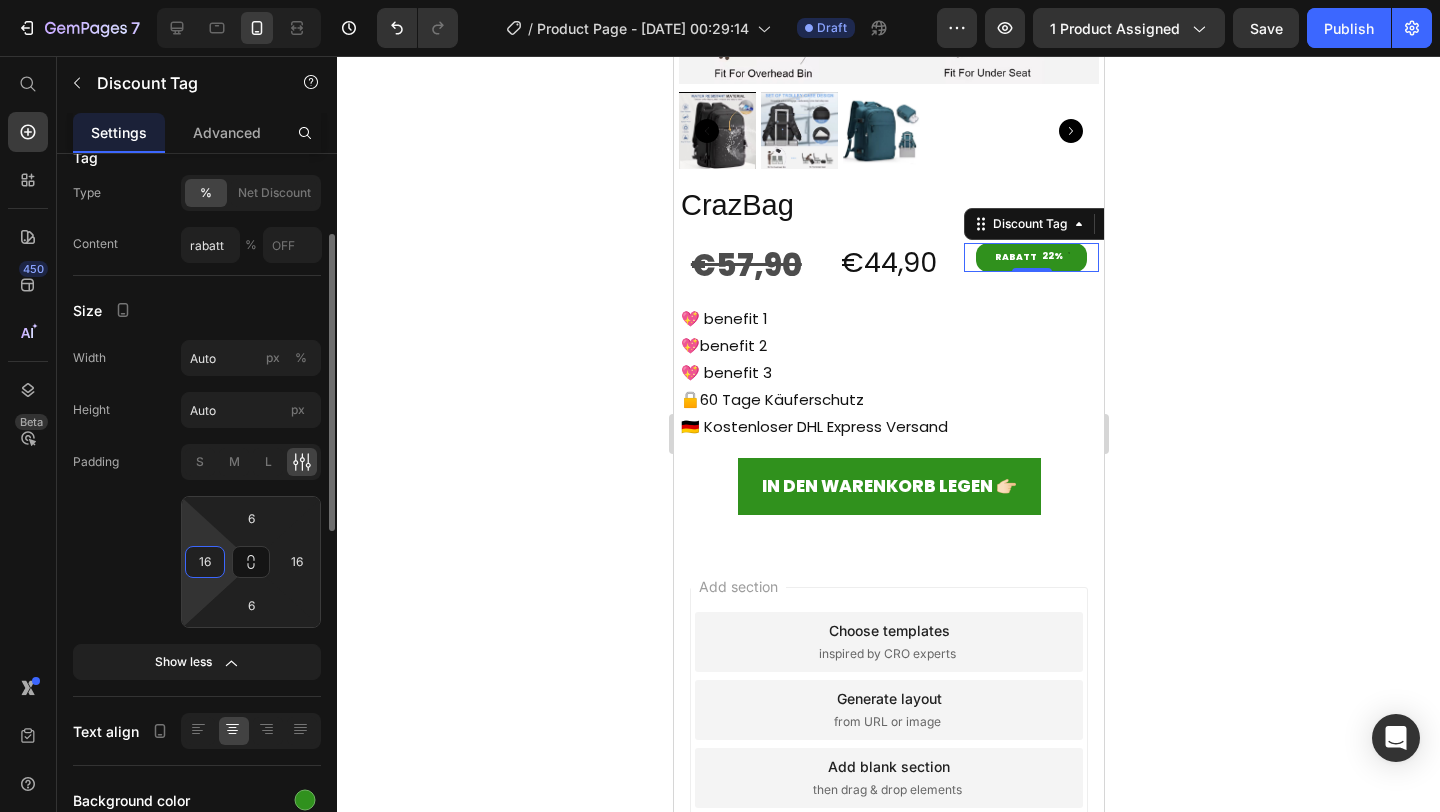 click on "16" at bounding box center (205, 562) 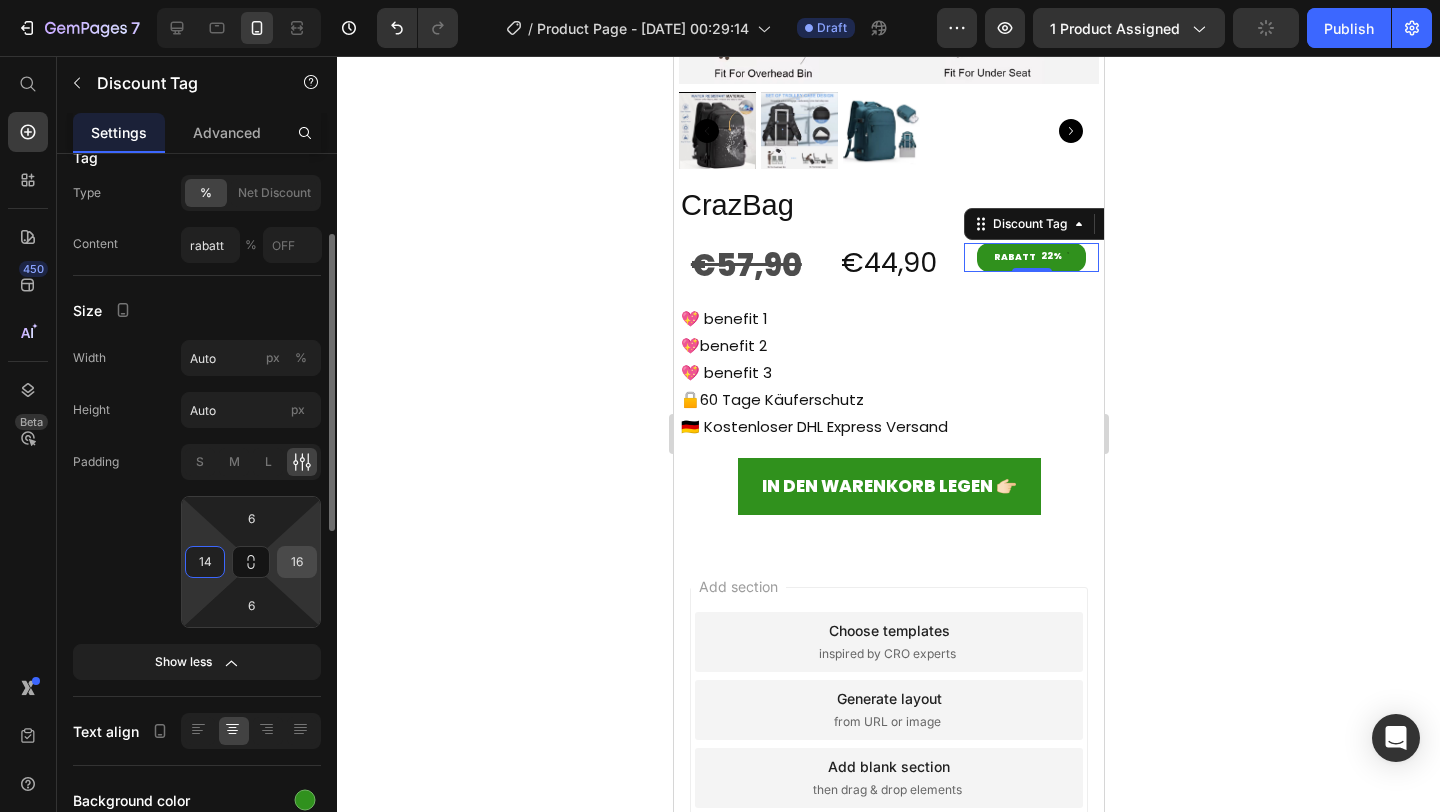 type on "14" 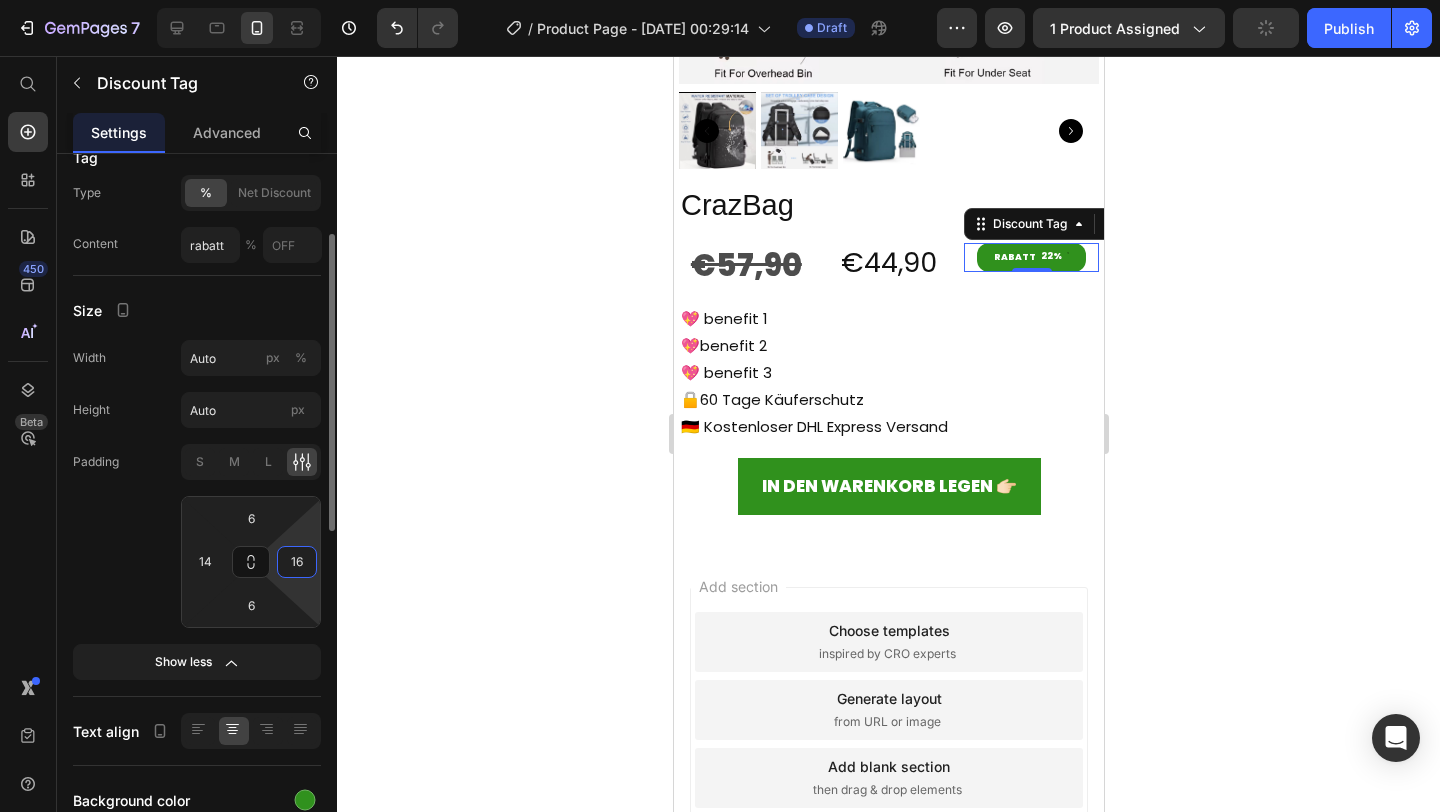 click on "16" at bounding box center (297, 562) 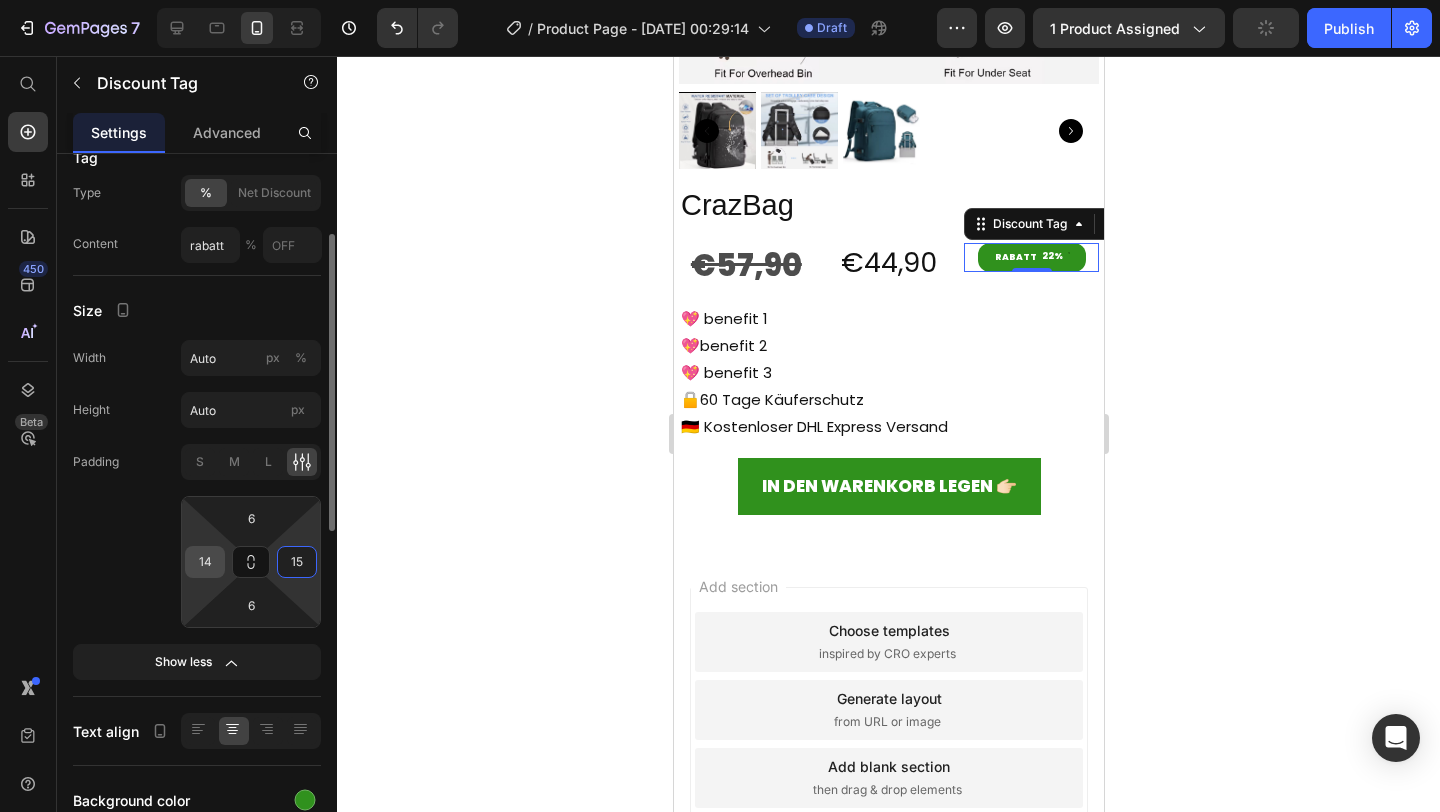 type on "15" 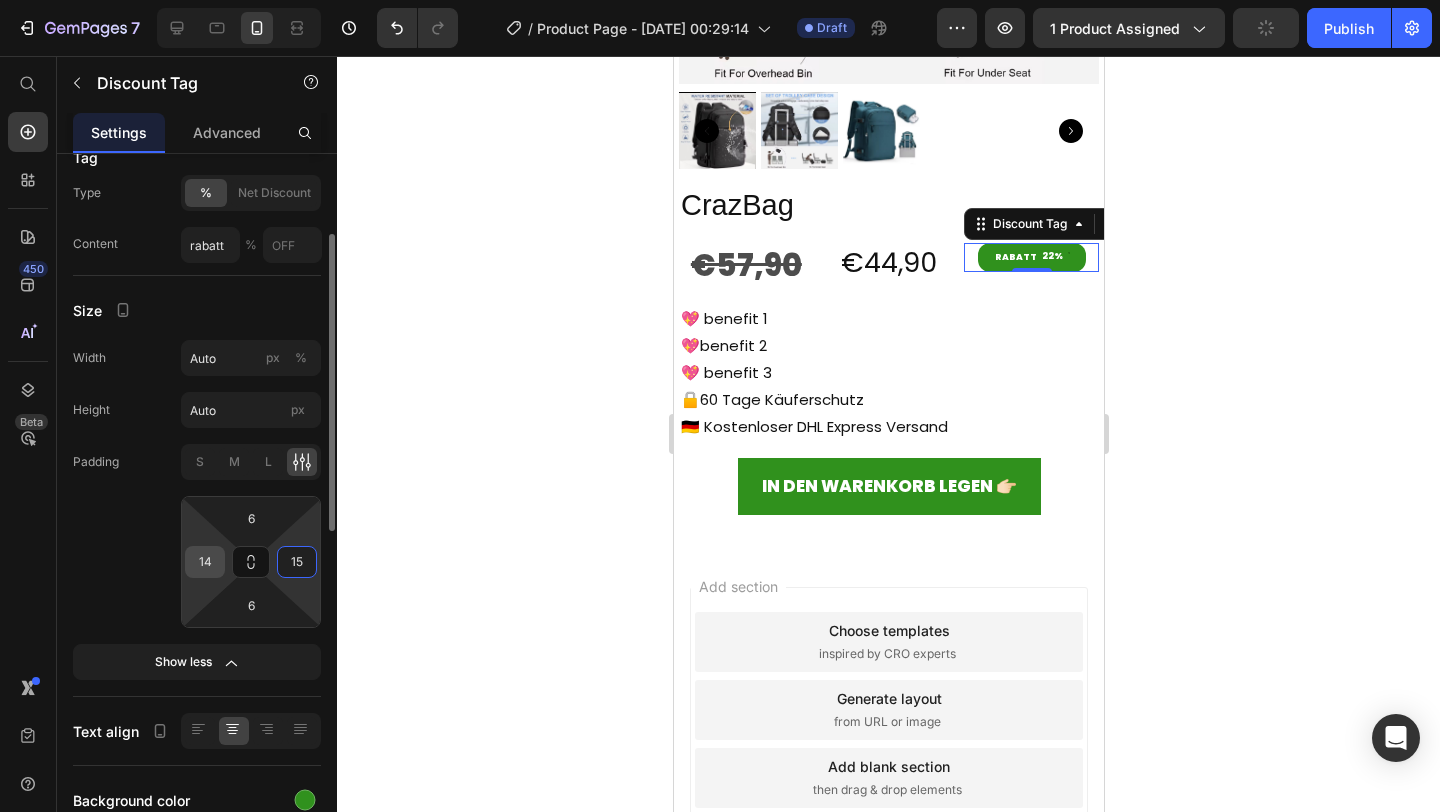 click on "14" at bounding box center [205, 562] 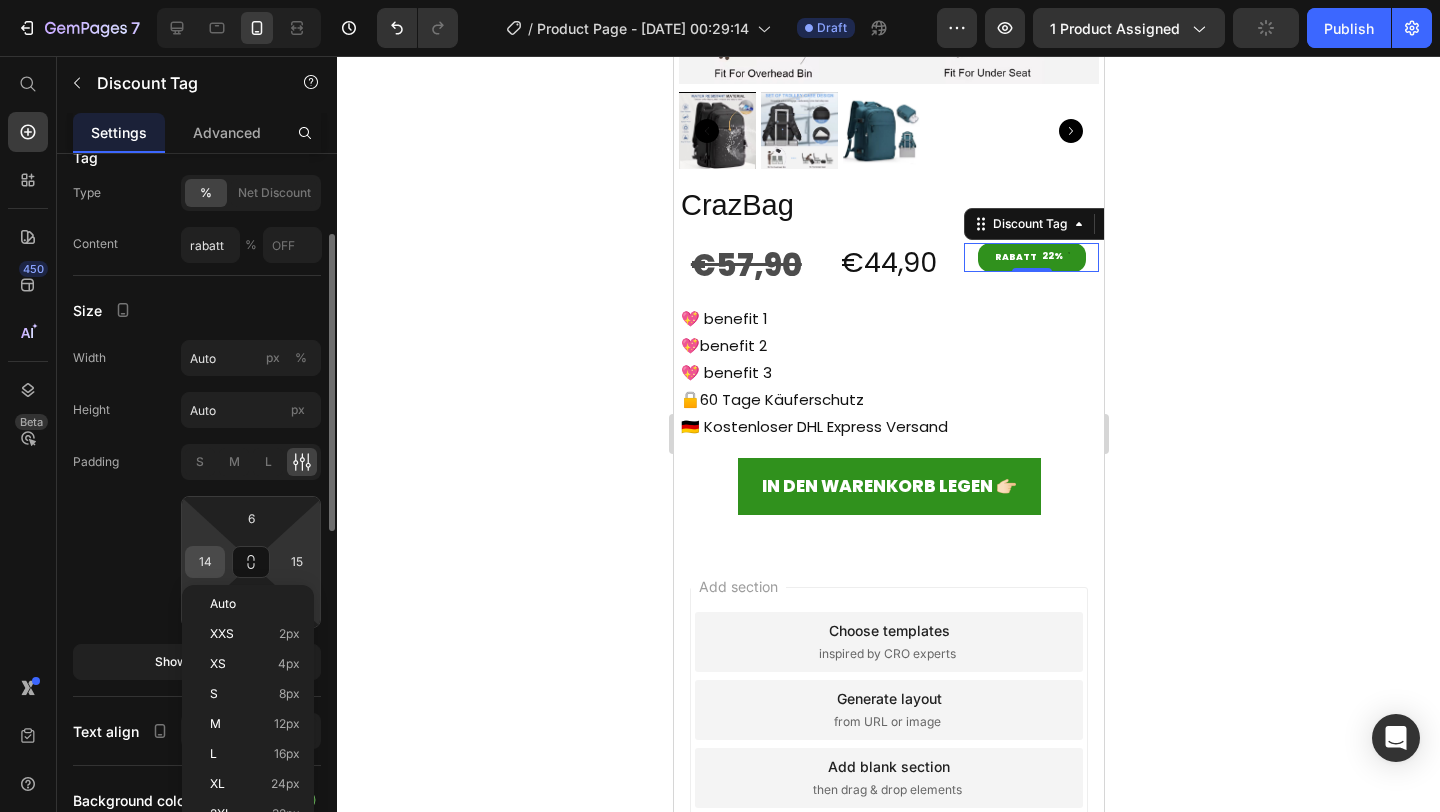 click on "14" at bounding box center (205, 562) 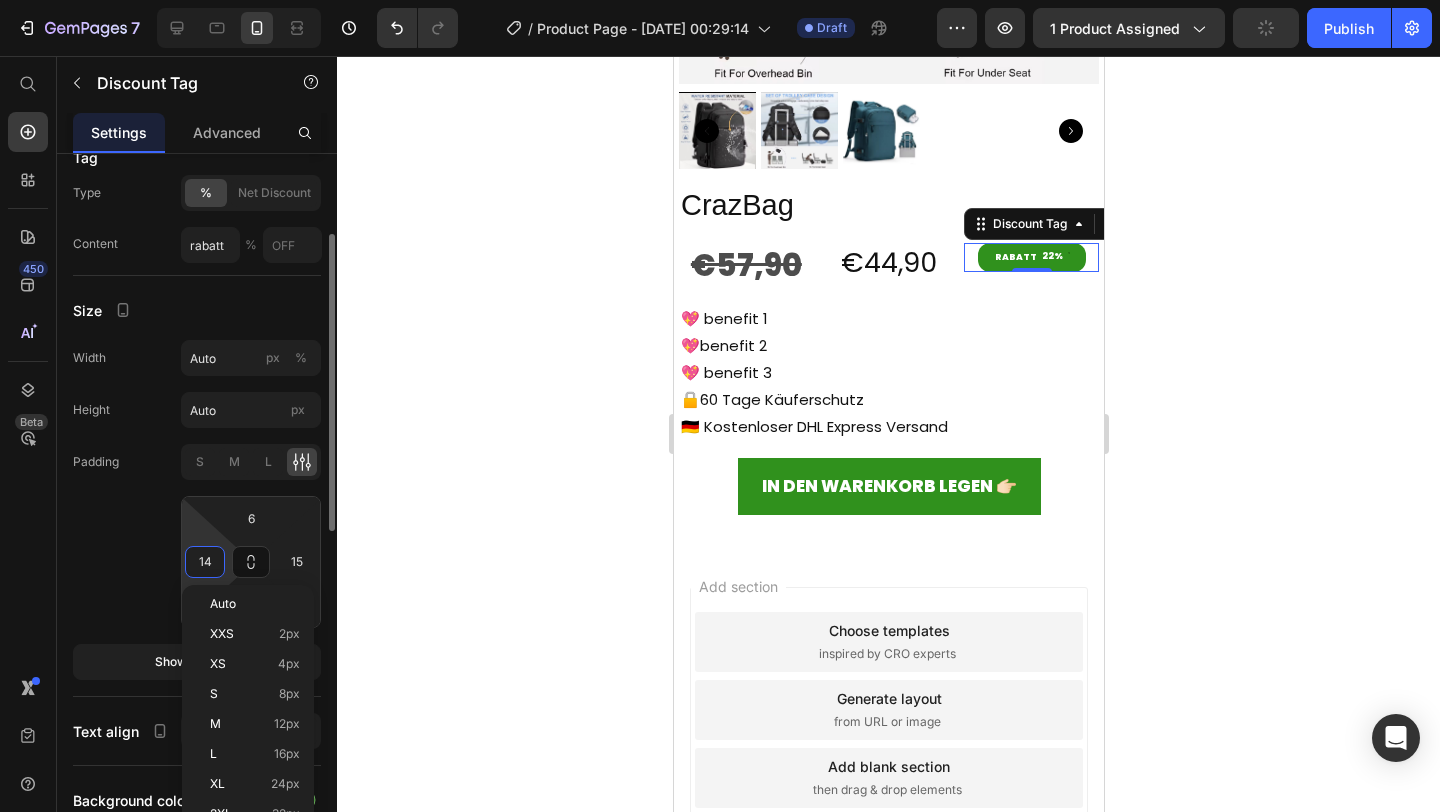 click on "14" at bounding box center [205, 562] 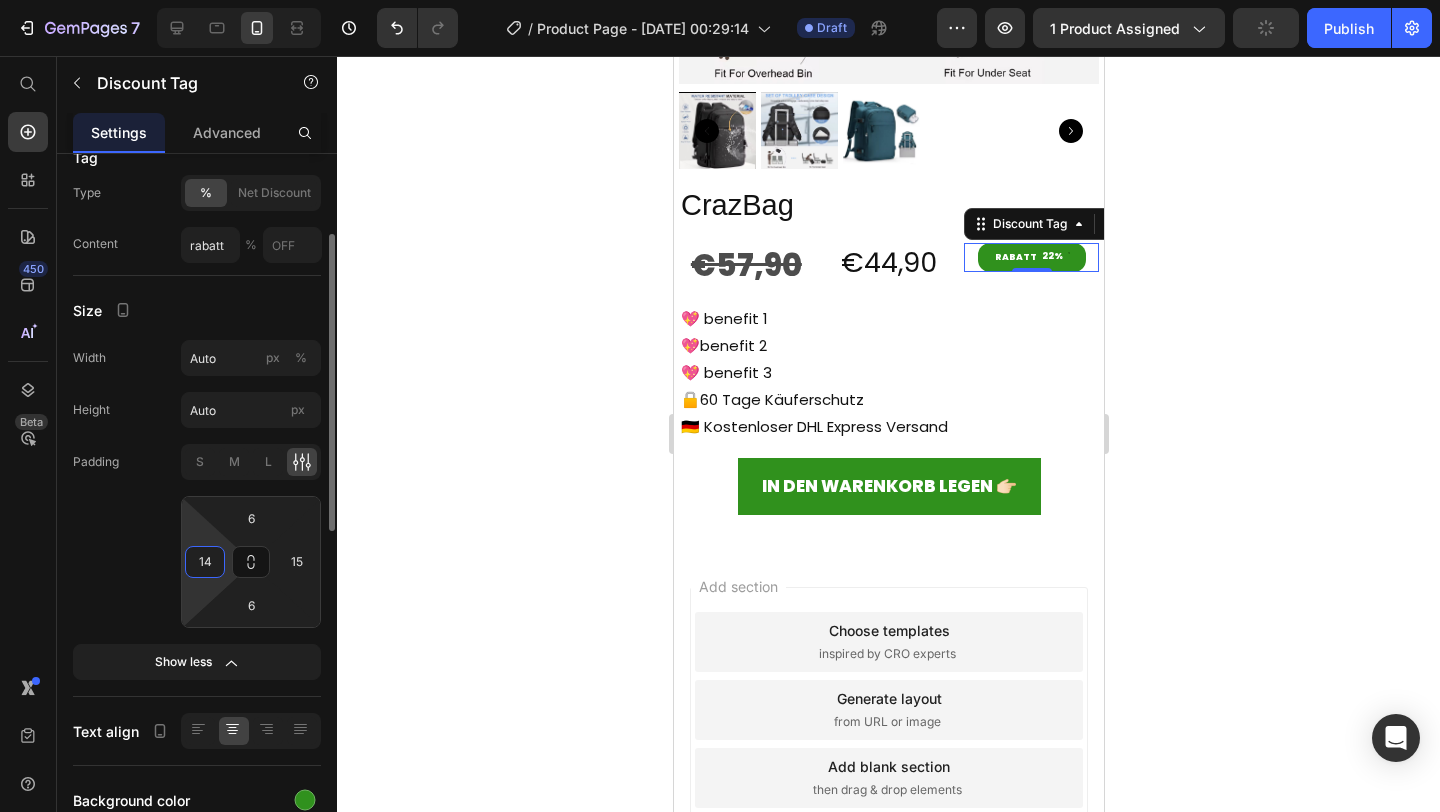 click on "14" at bounding box center [205, 562] 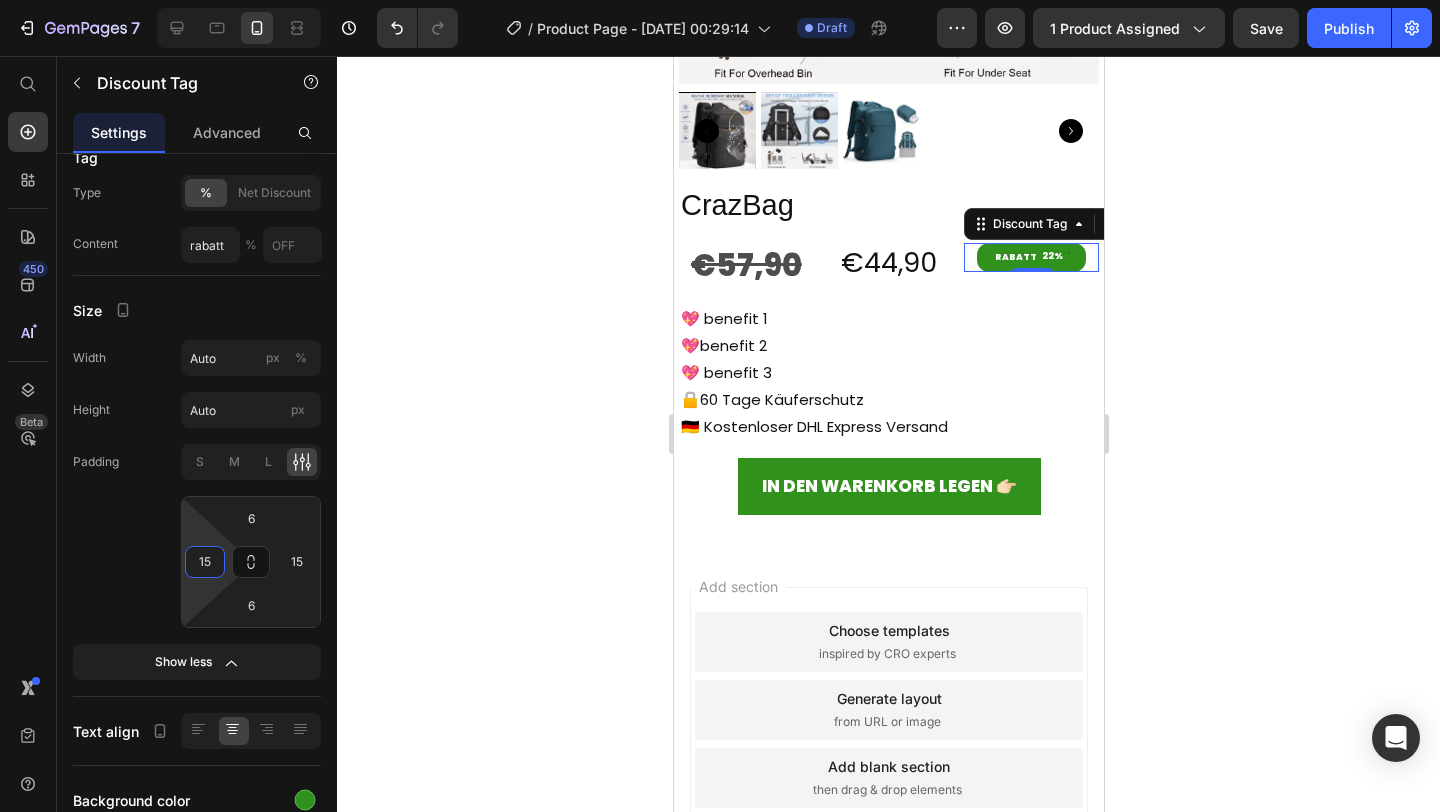 type on "15" 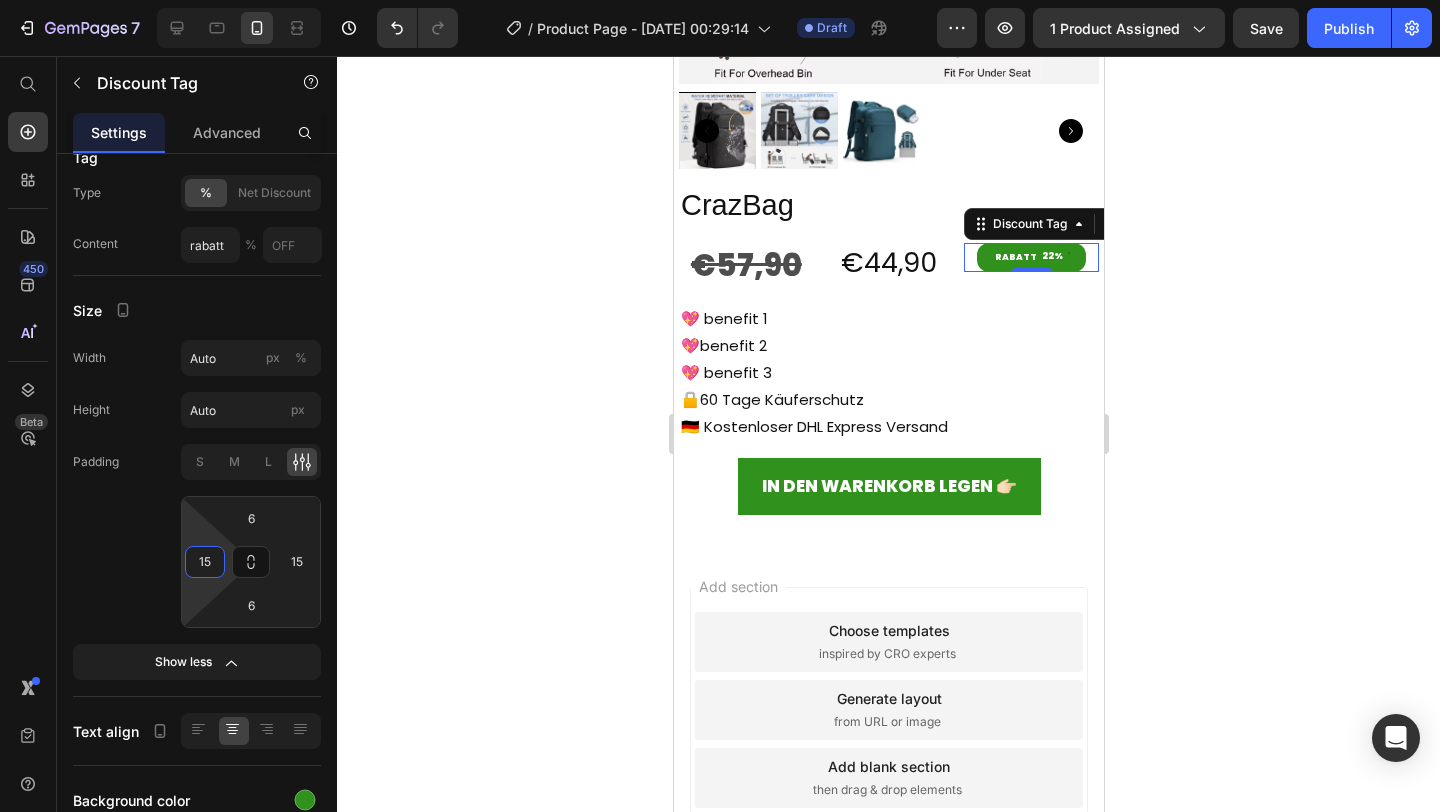 click 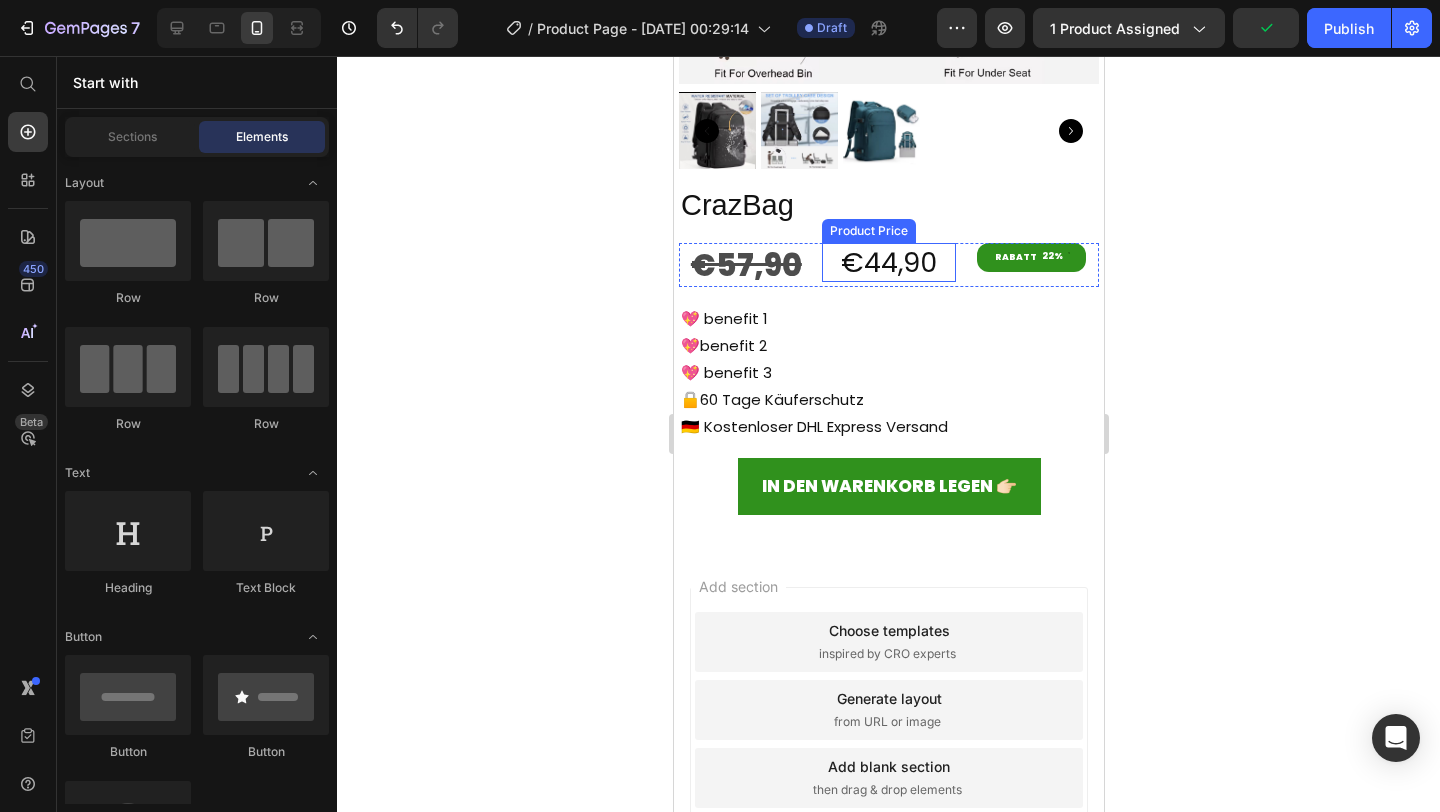 click on "€44,90" at bounding box center (888, 262) 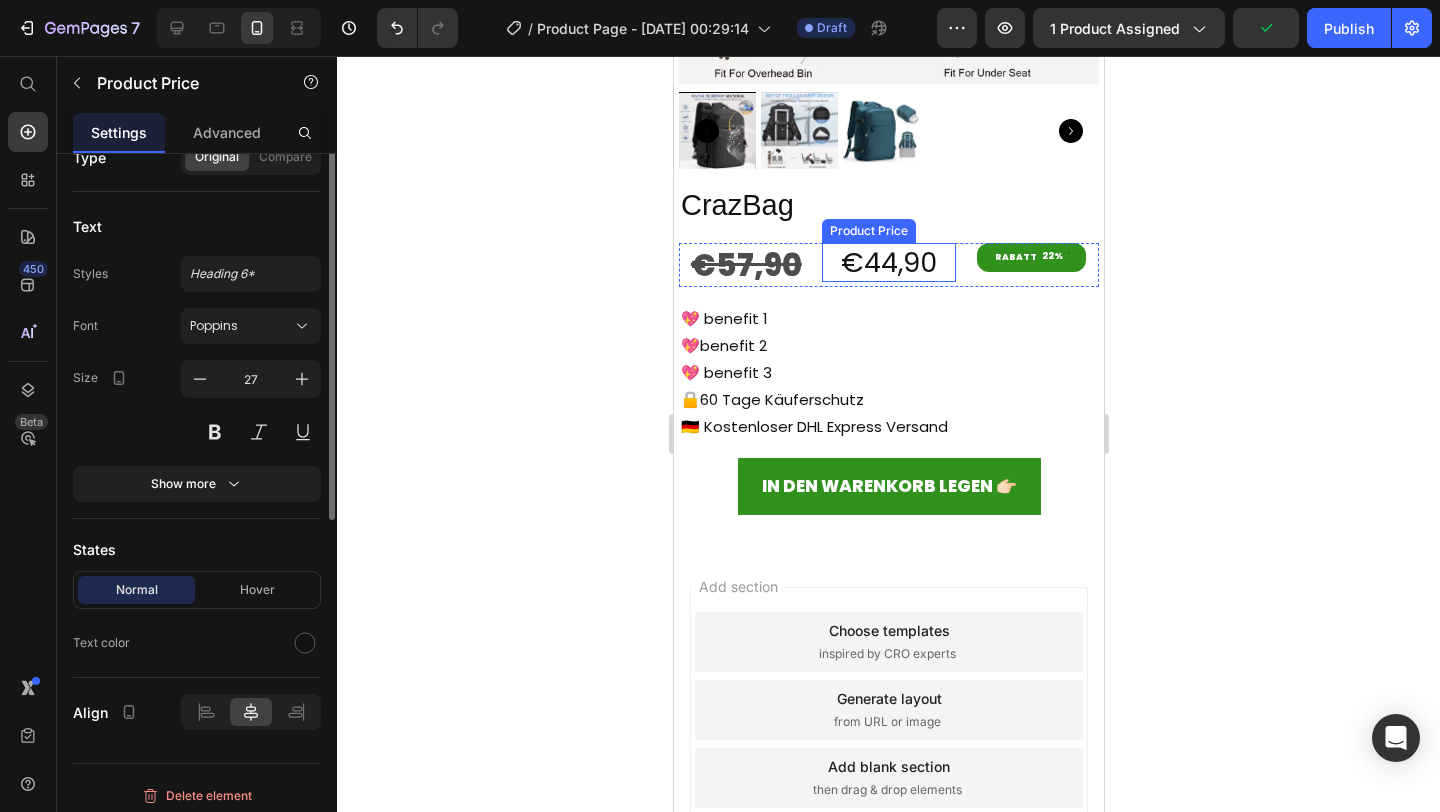 scroll, scrollTop: 0, scrollLeft: 0, axis: both 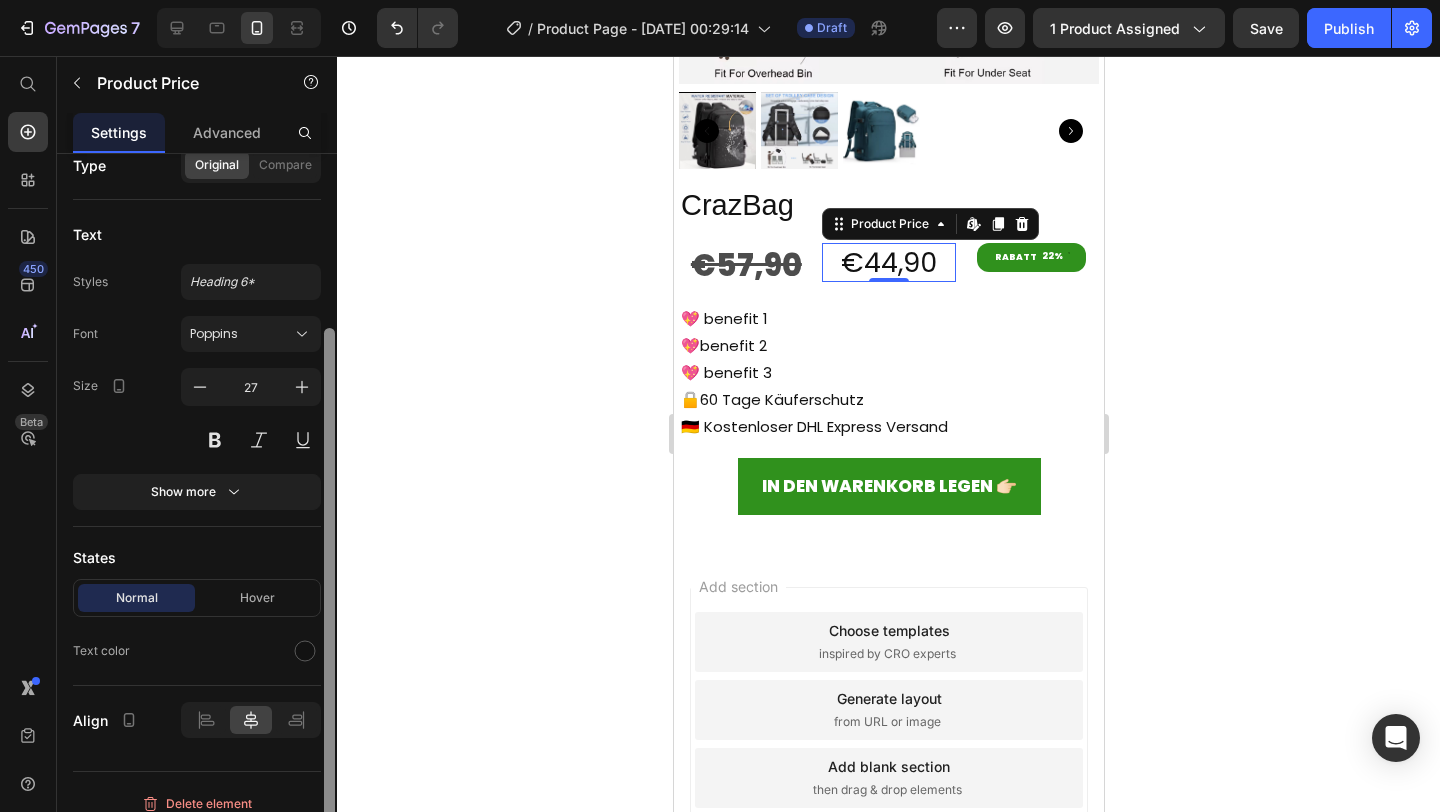 drag, startPoint x: 326, startPoint y: 511, endPoint x: 310, endPoint y: 685, distance: 174.73409 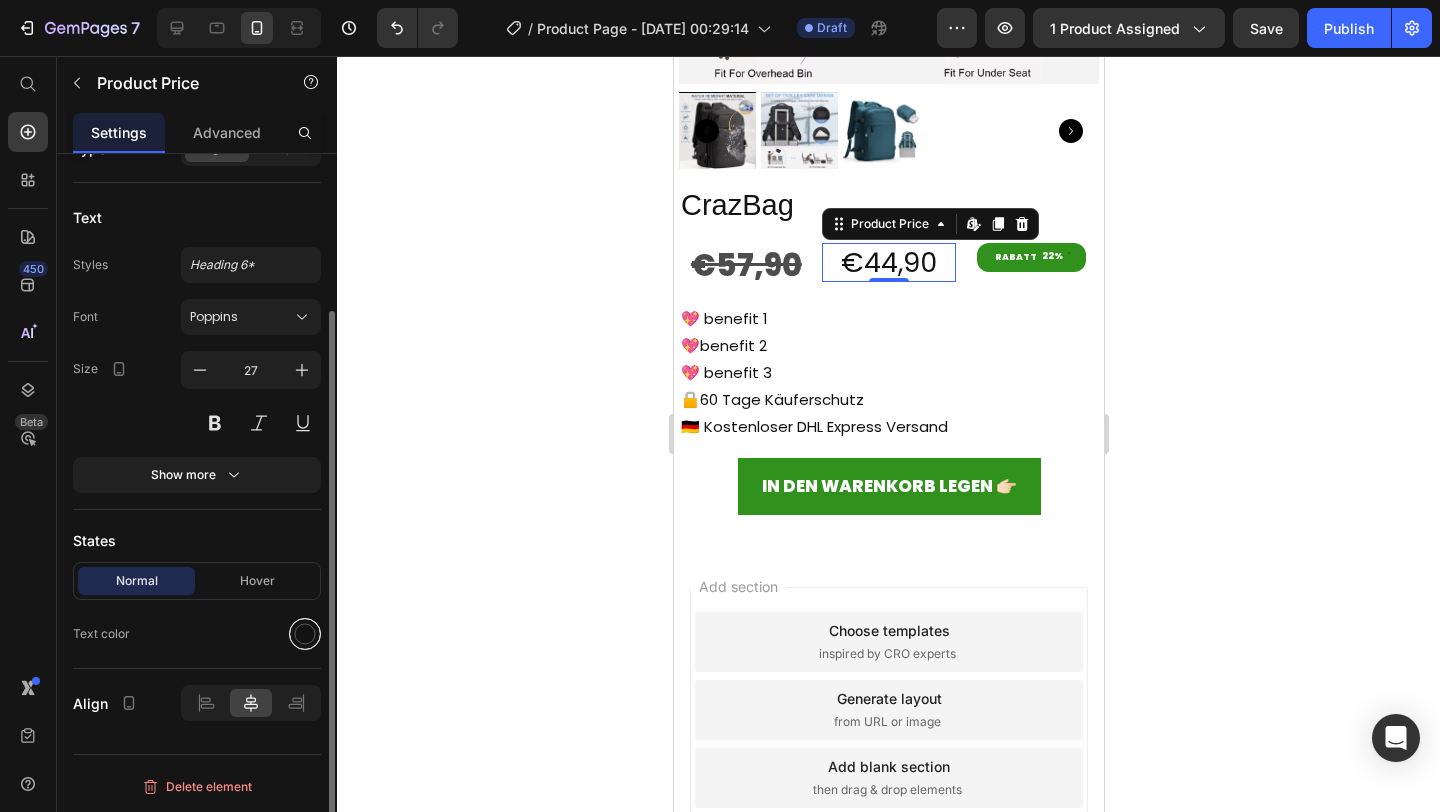 click at bounding box center [305, 634] 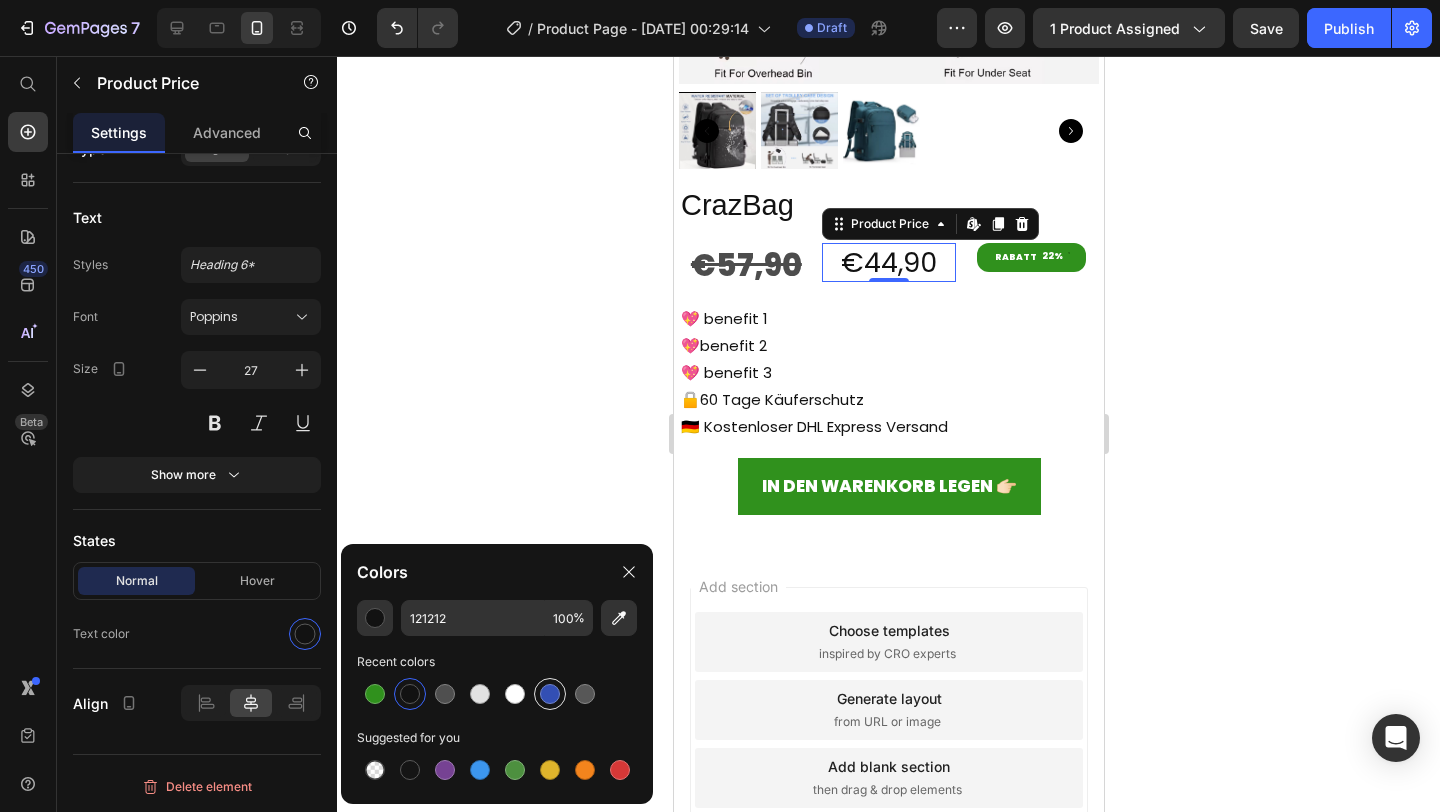 click at bounding box center (550, 694) 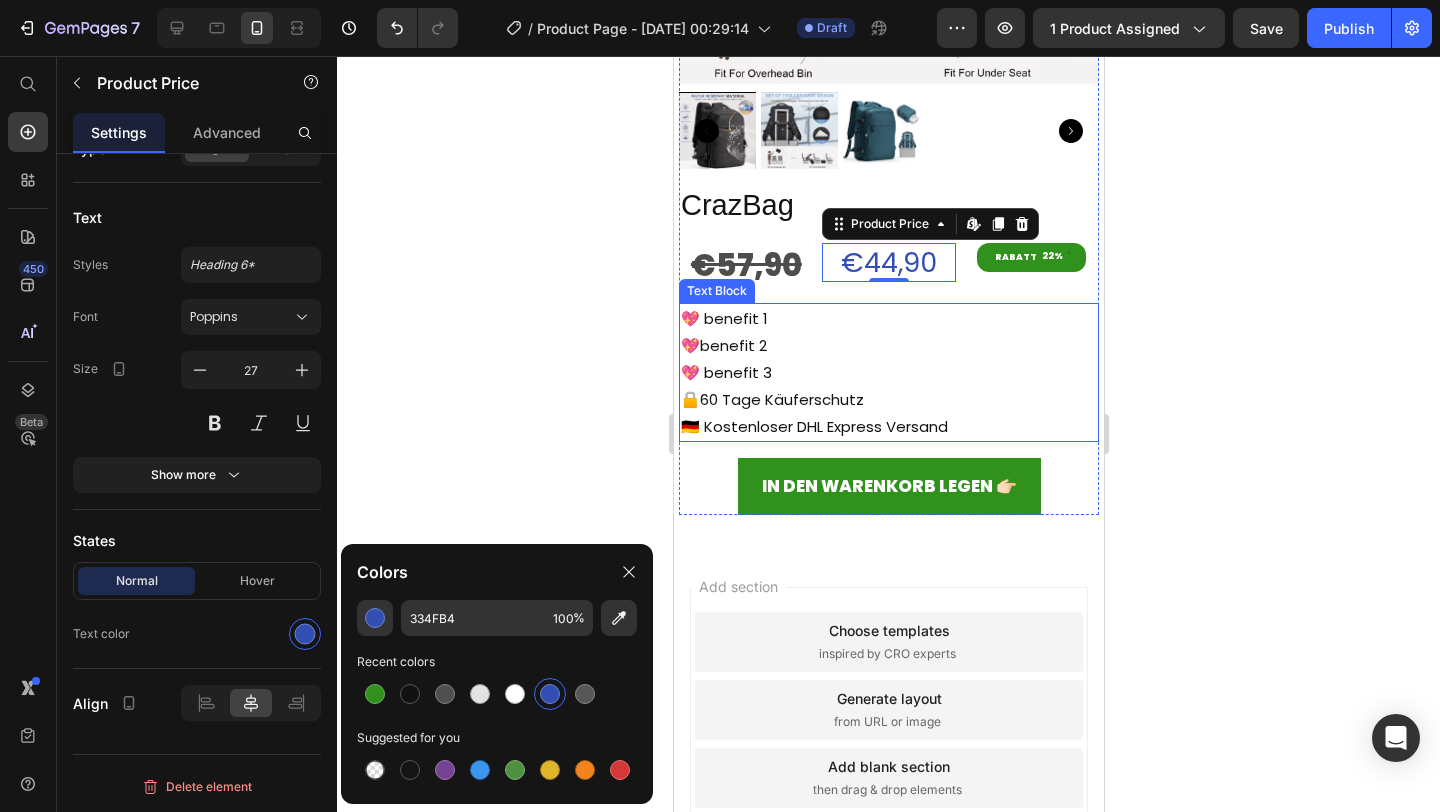 click on "🔒60 Tage Käuferschutz" at bounding box center (888, 399) 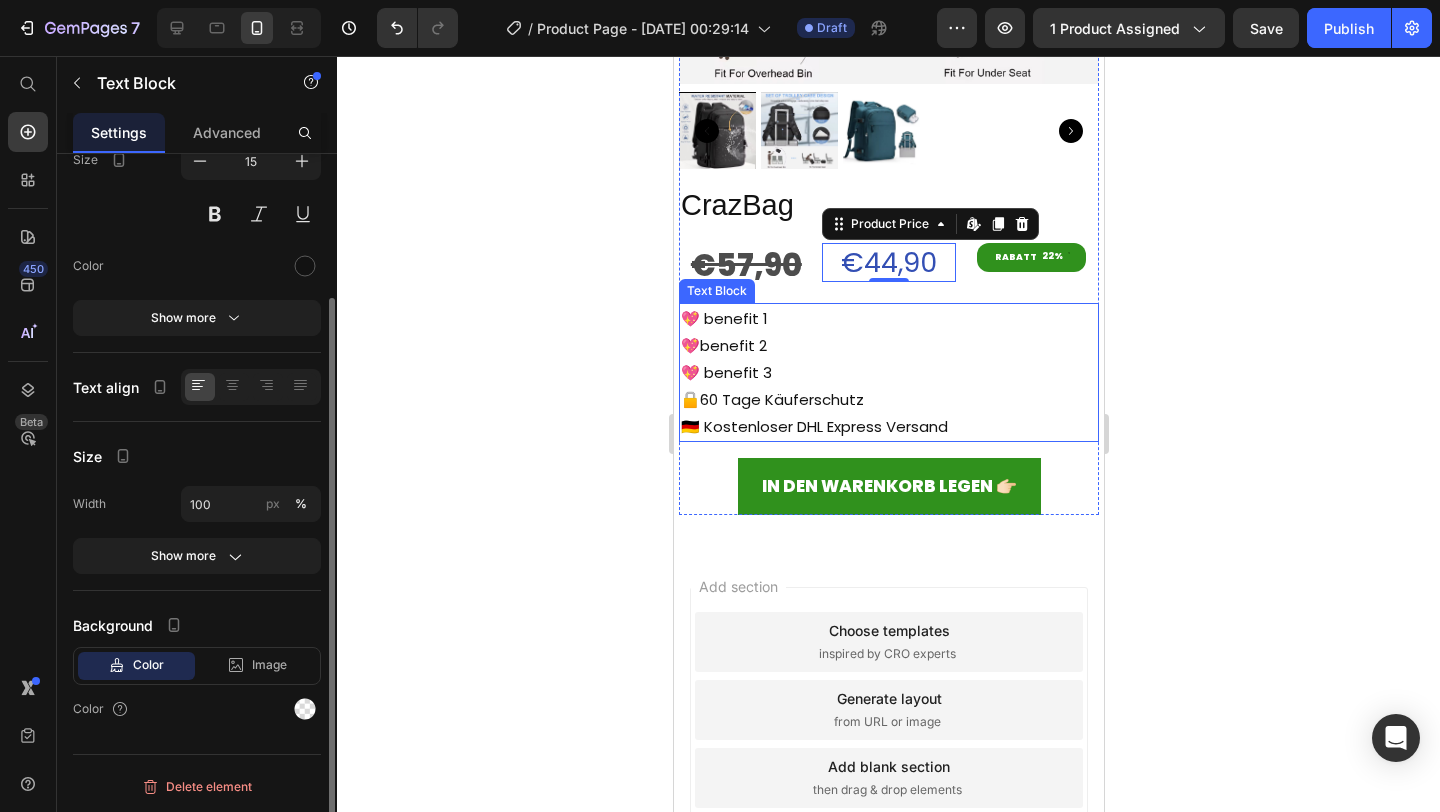 scroll, scrollTop: 0, scrollLeft: 0, axis: both 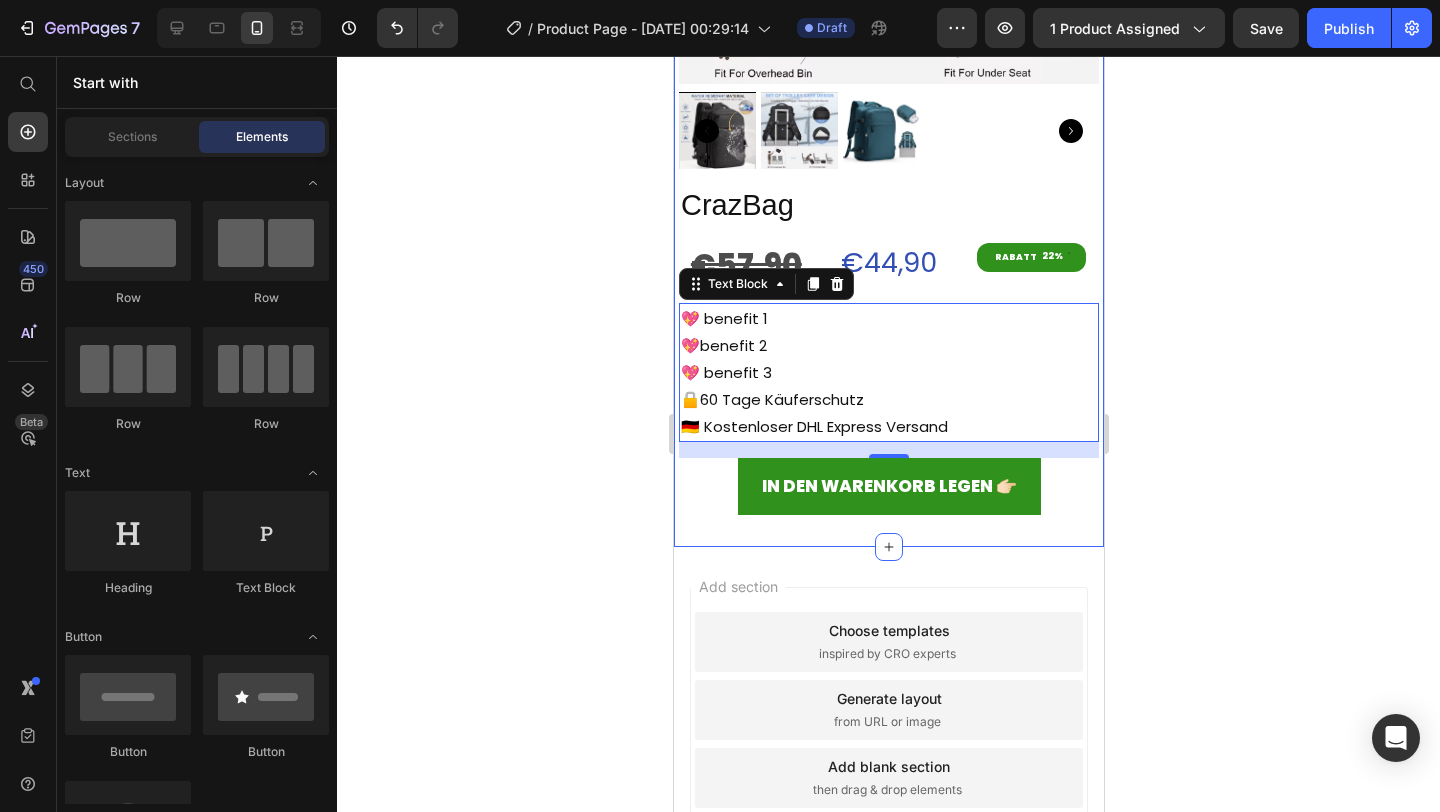 click on "Add section Choose templates inspired by CRO experts Generate layout from URL or image Add blank section then drag & drop elements" at bounding box center [888, 738] 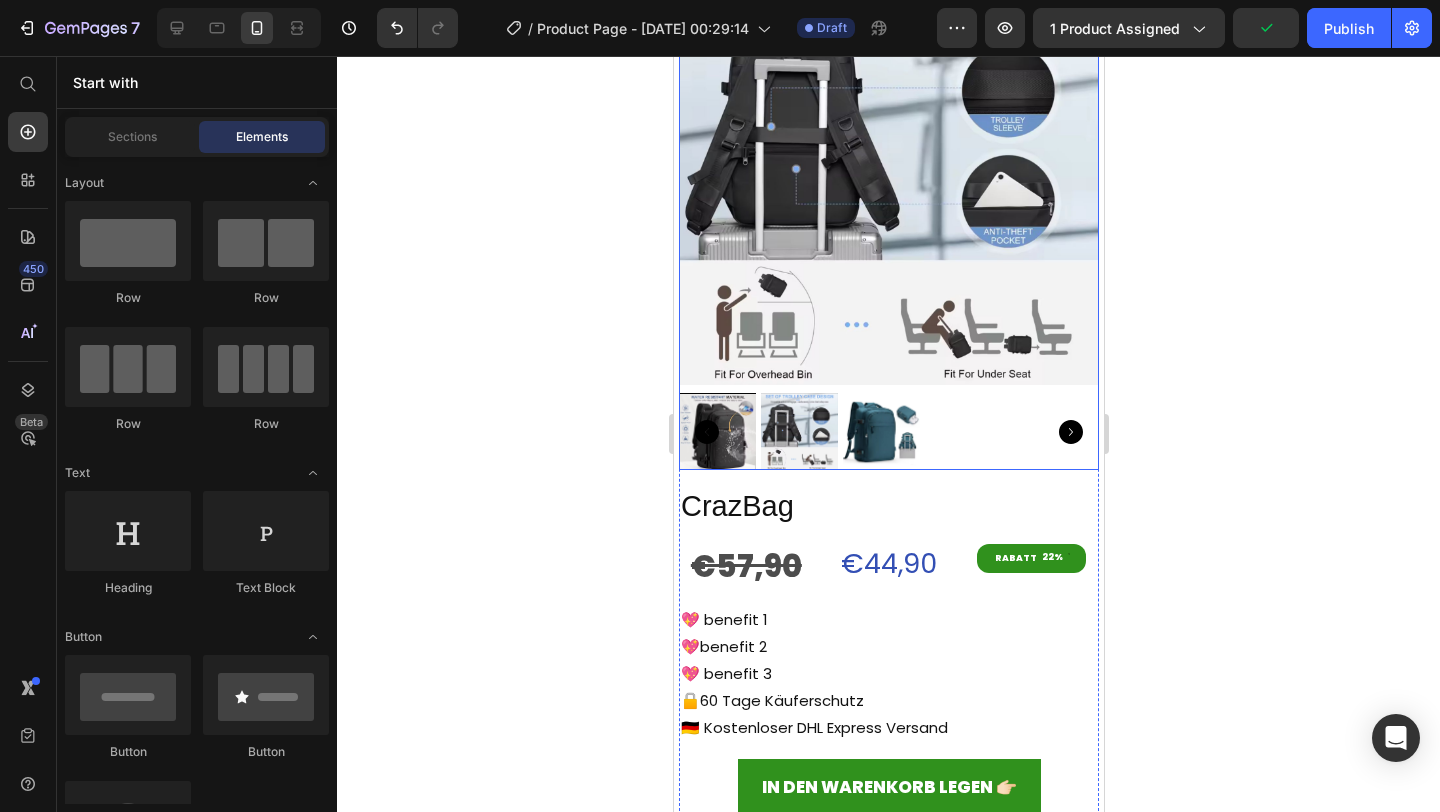 scroll, scrollTop: 200, scrollLeft: 0, axis: vertical 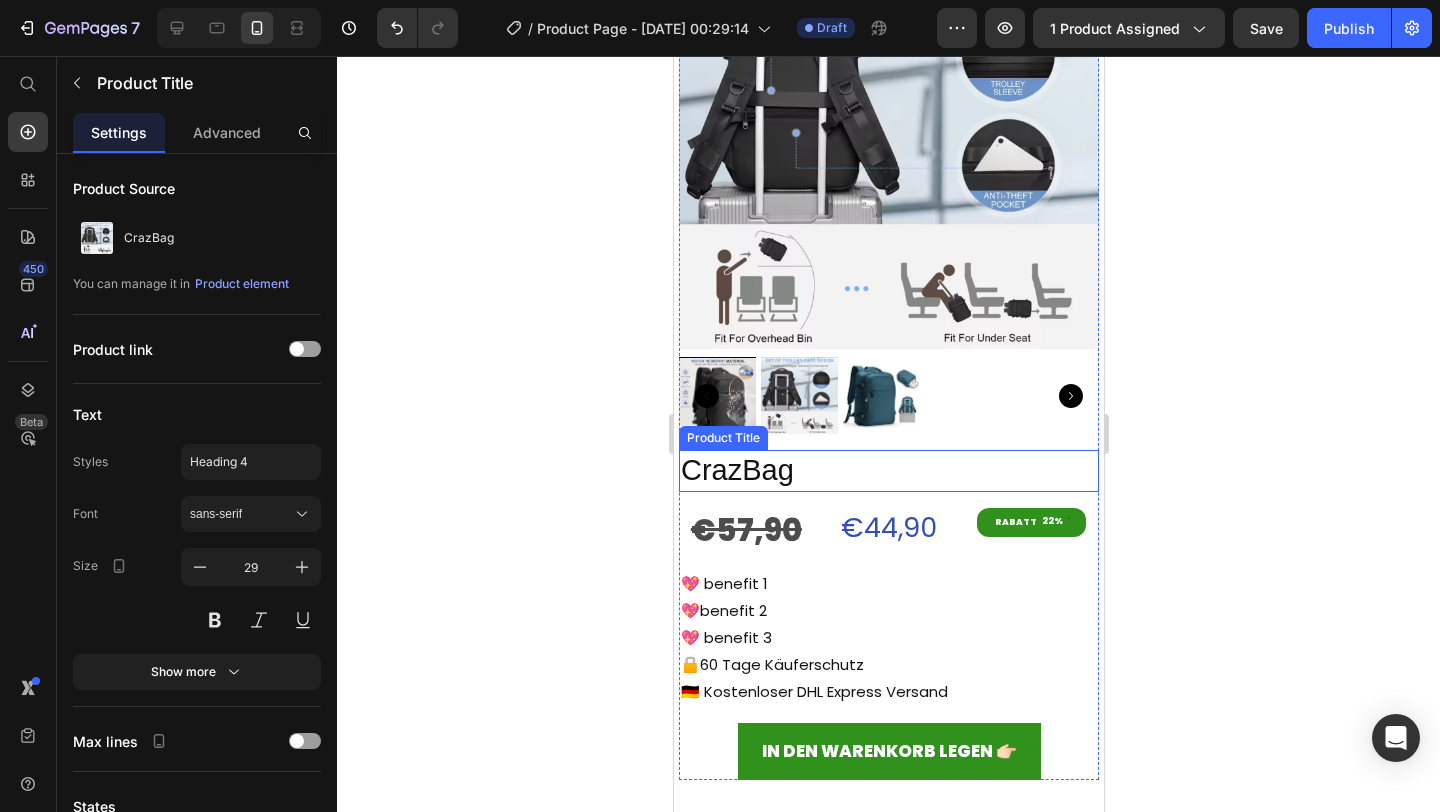 click on "CrazBag" at bounding box center (888, 471) 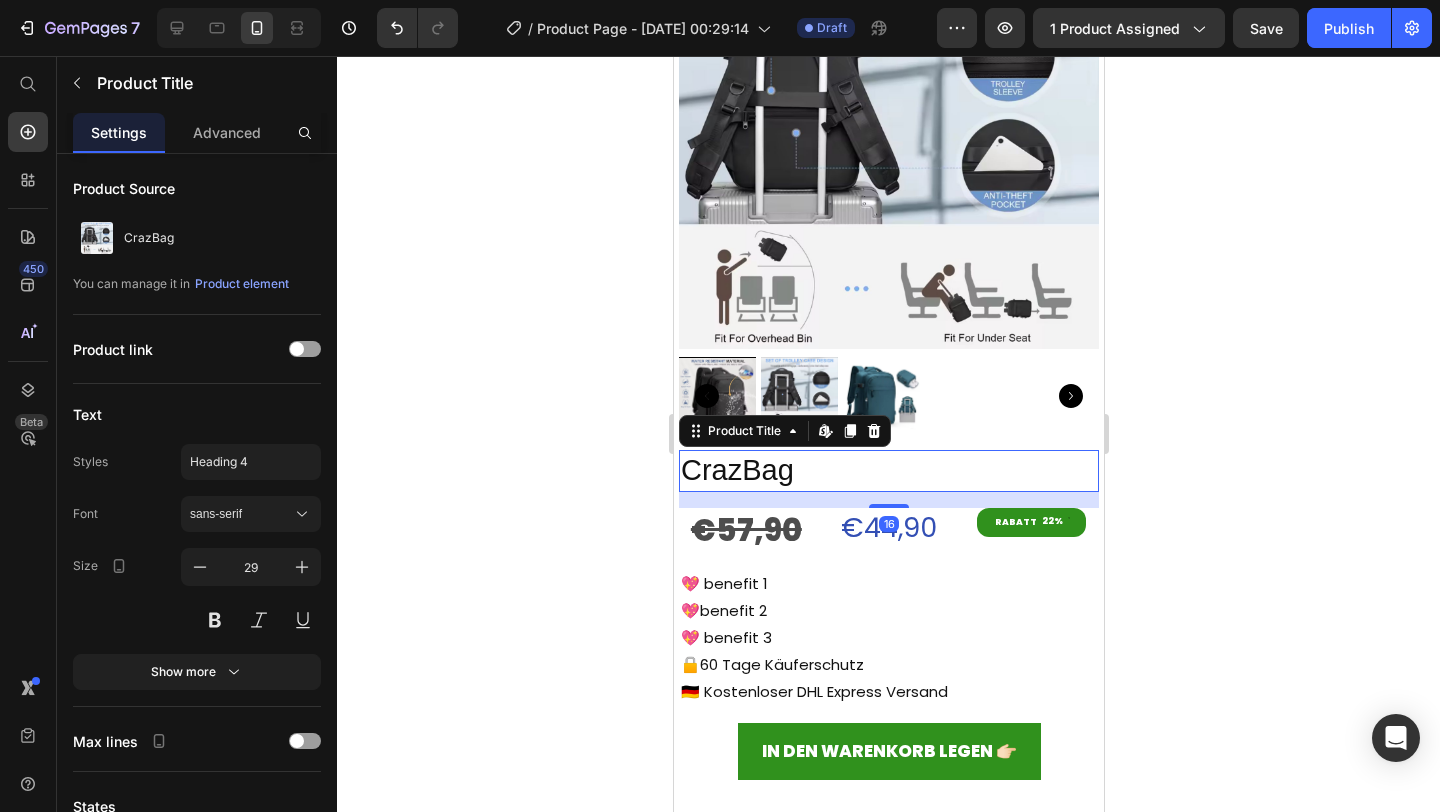 click on "CrazBag" at bounding box center [888, 471] 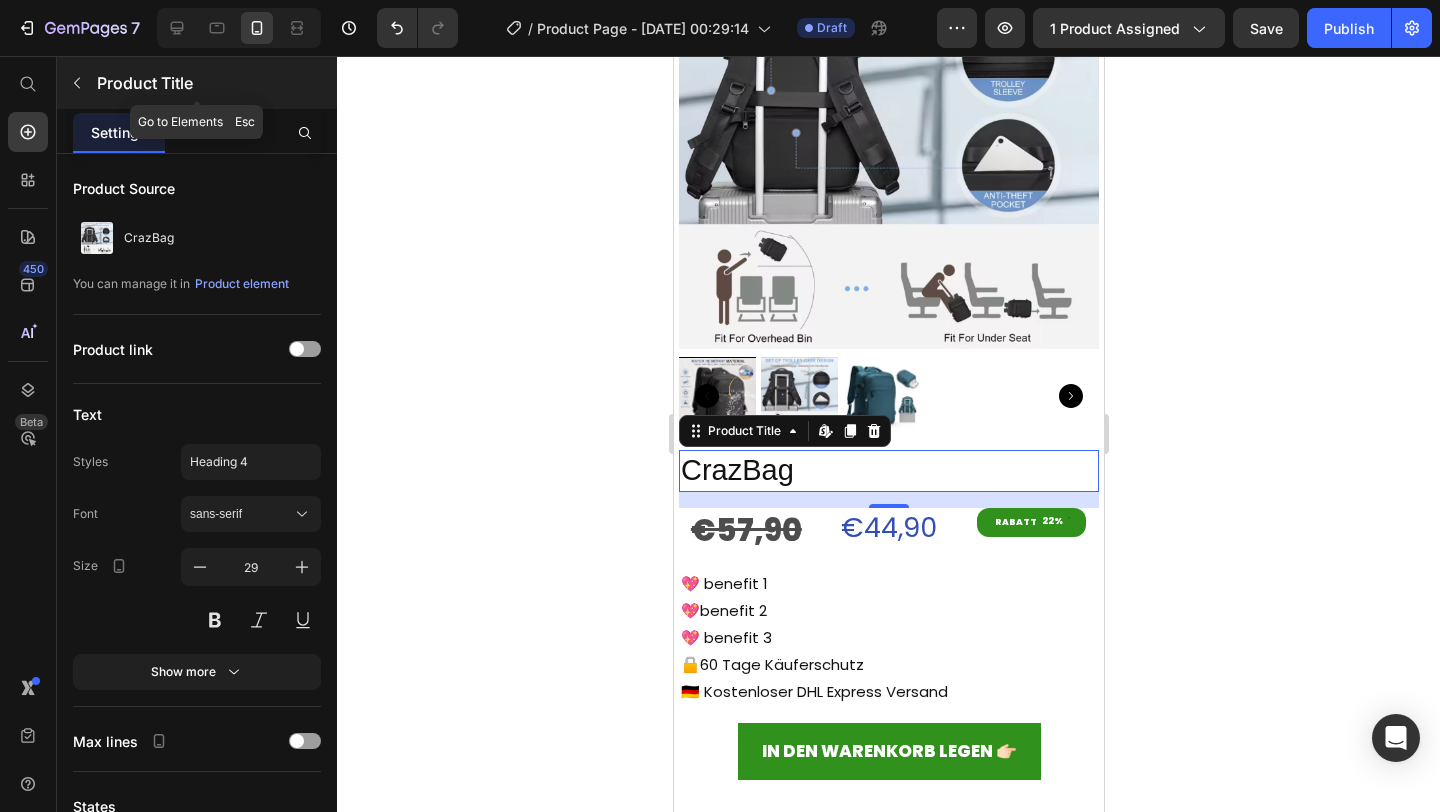 click 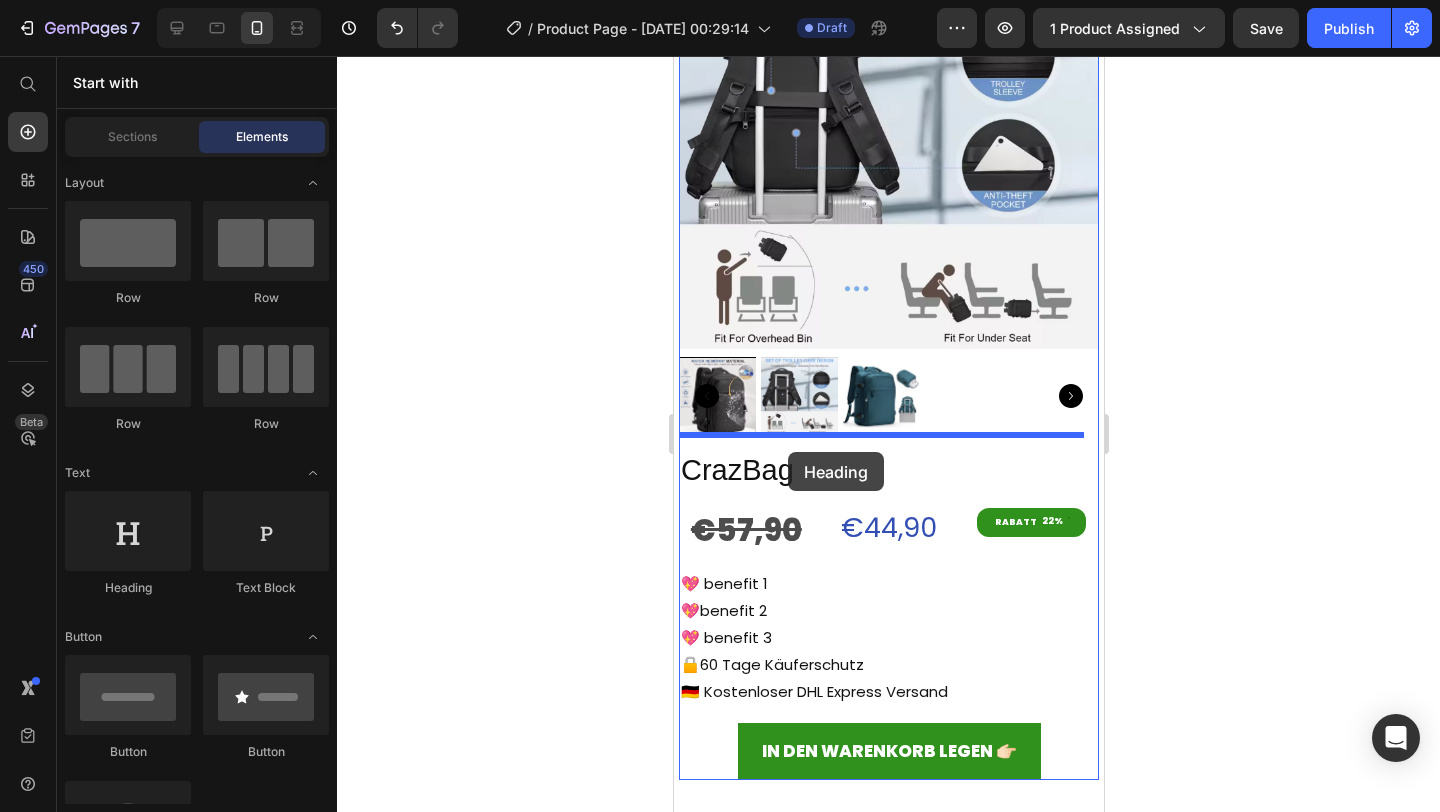 drag, startPoint x: 825, startPoint y: 604, endPoint x: 786, endPoint y: 453, distance: 155.95512 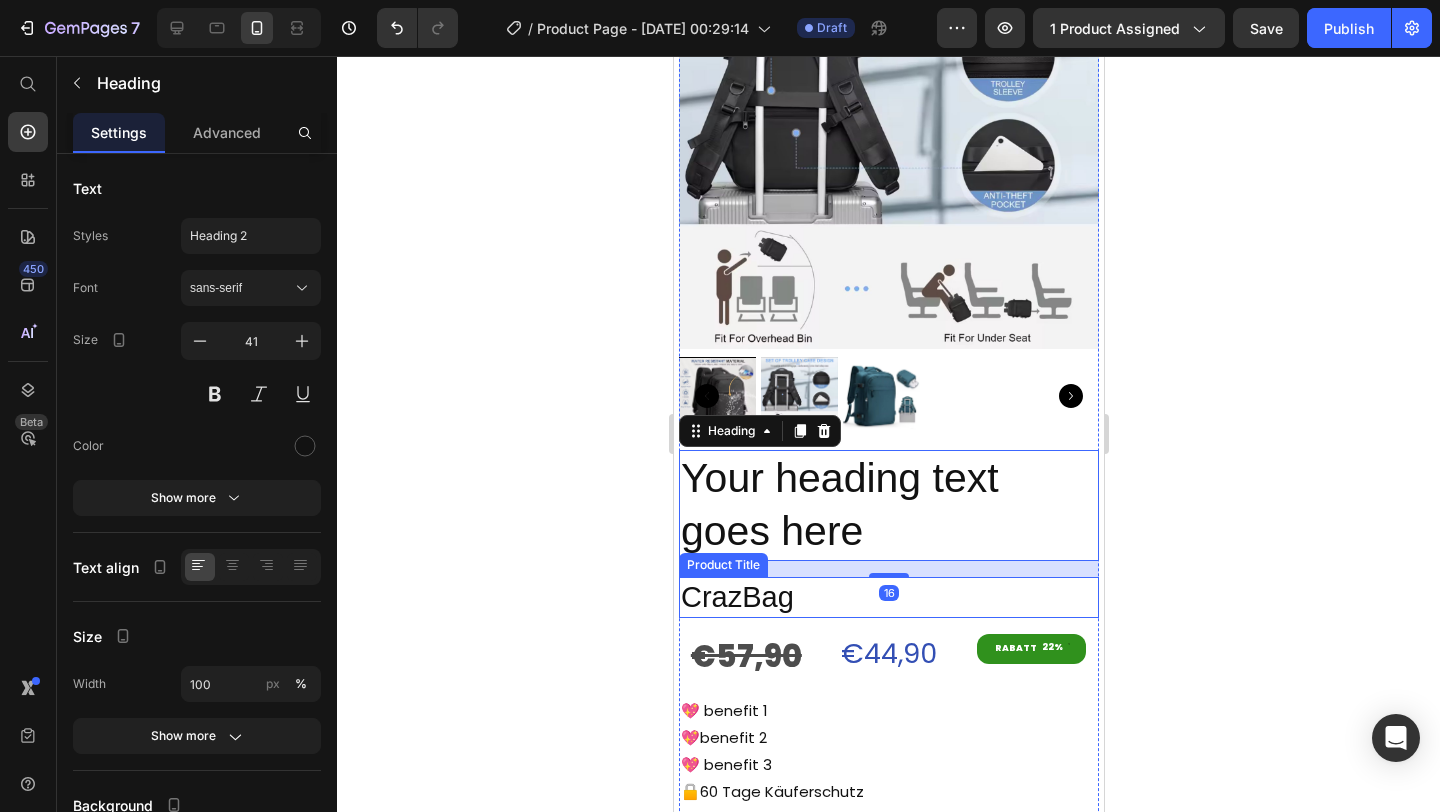 click on "CrazBag" at bounding box center [888, 598] 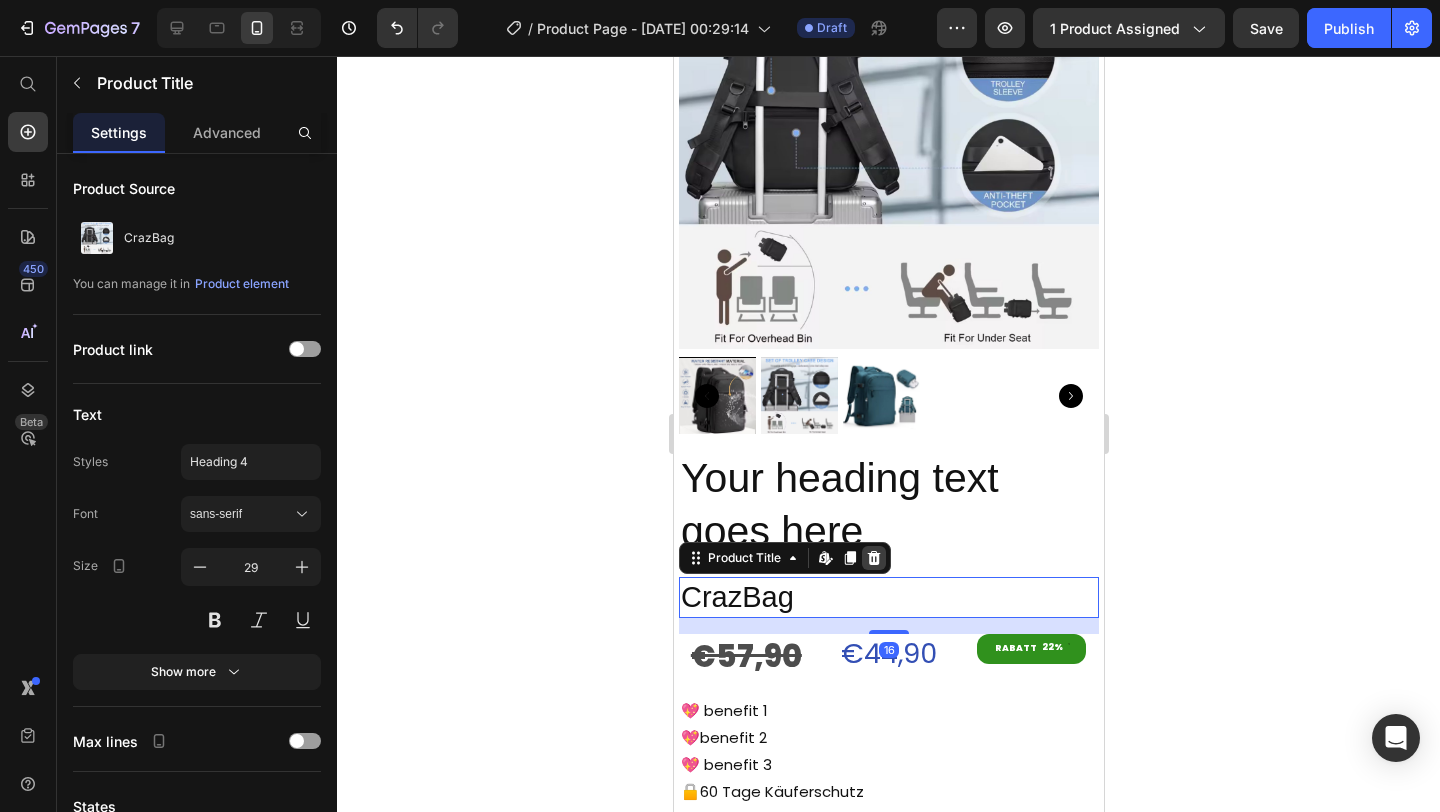 click 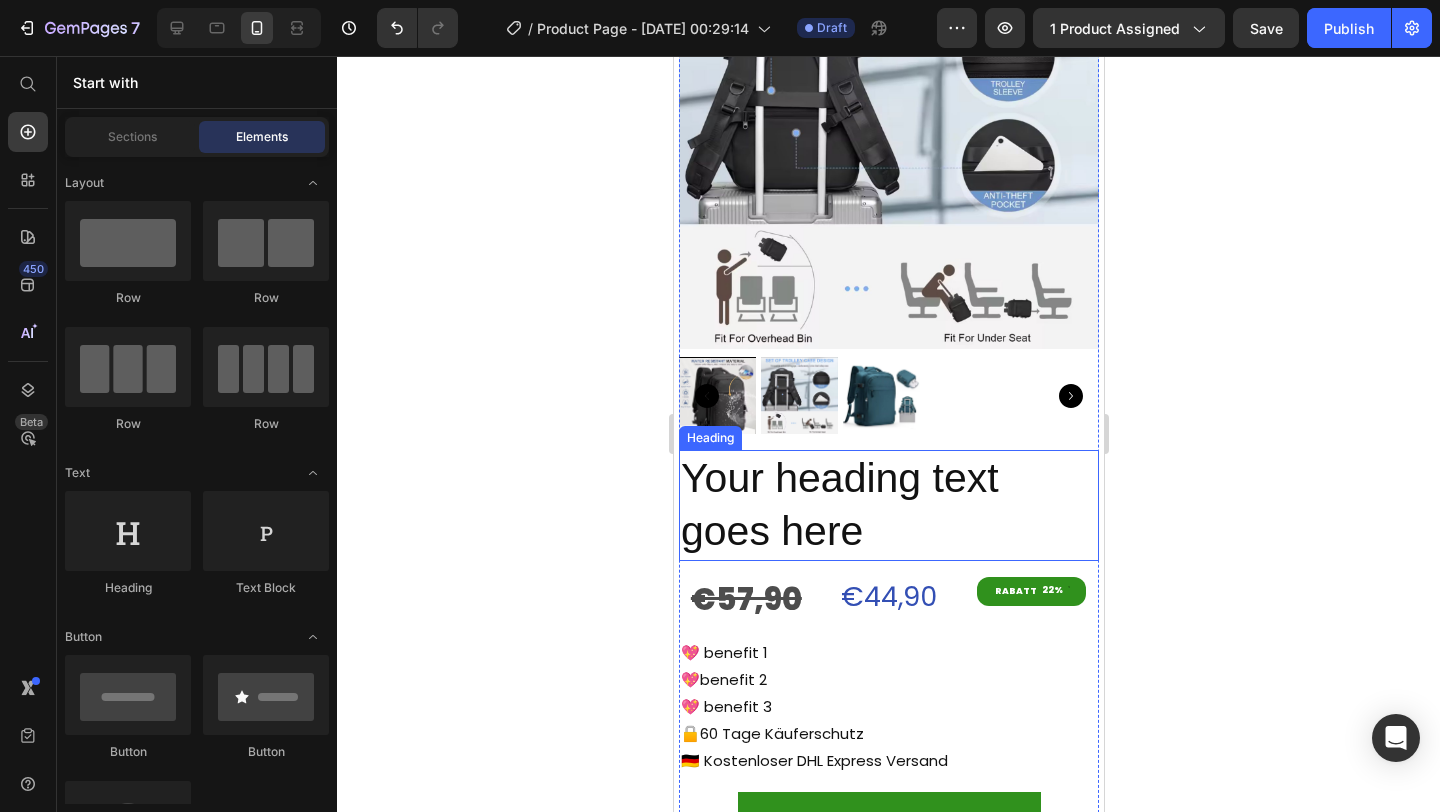 click on "Your heading text goes here" at bounding box center [888, 505] 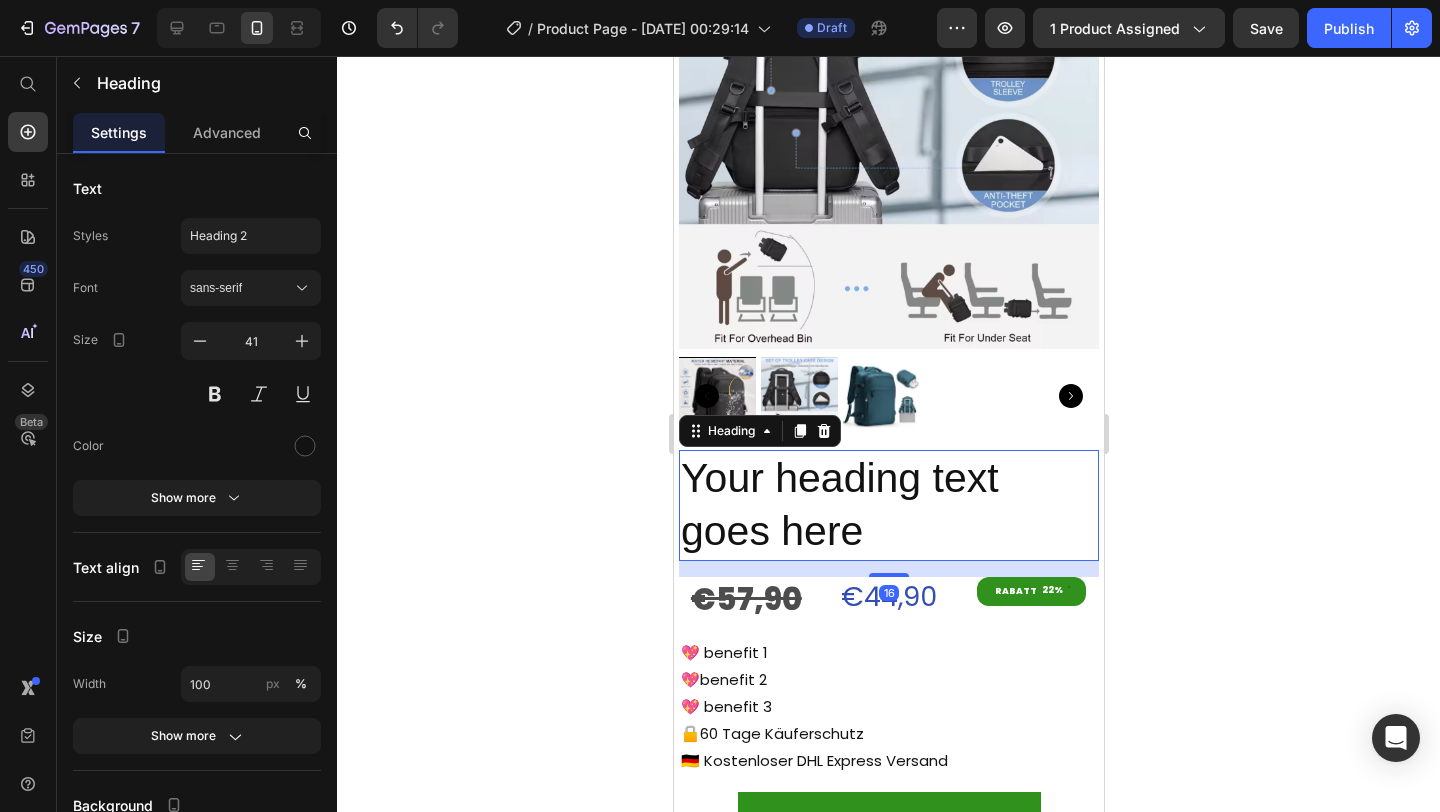 click on "Your heading text goes here" at bounding box center (888, 505) 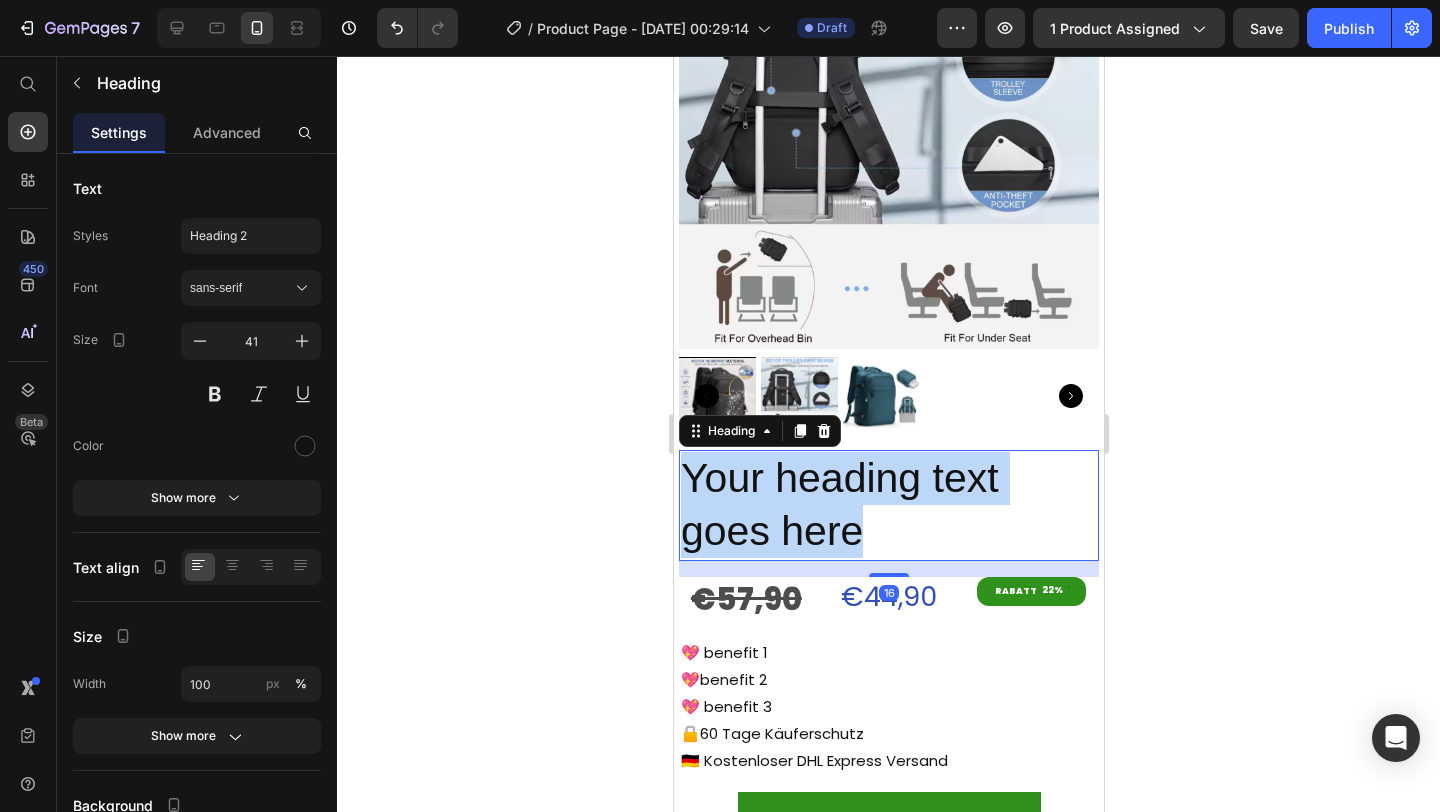 click on "Your heading text goes here" at bounding box center [888, 505] 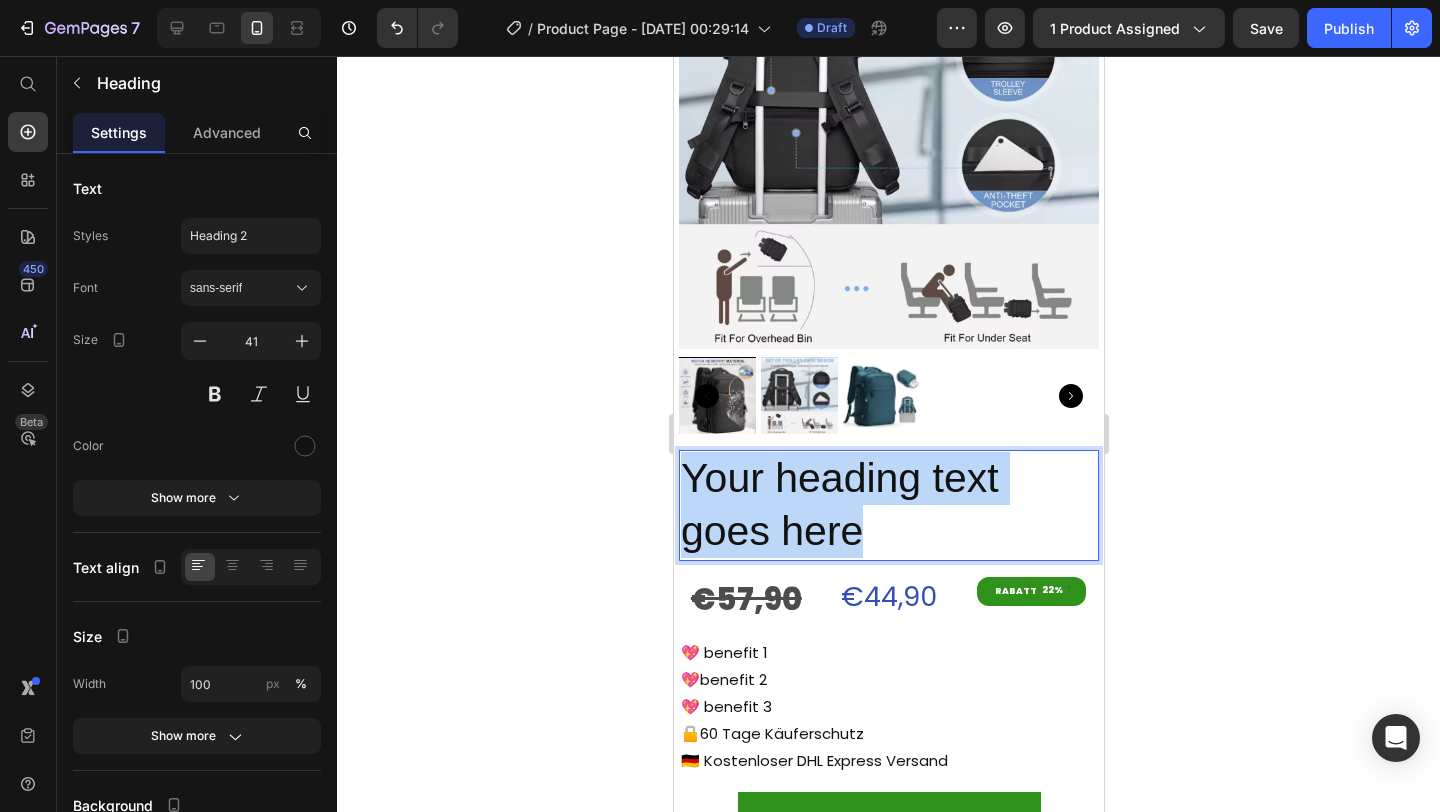 click on "Your heading text goes here" at bounding box center [888, 505] 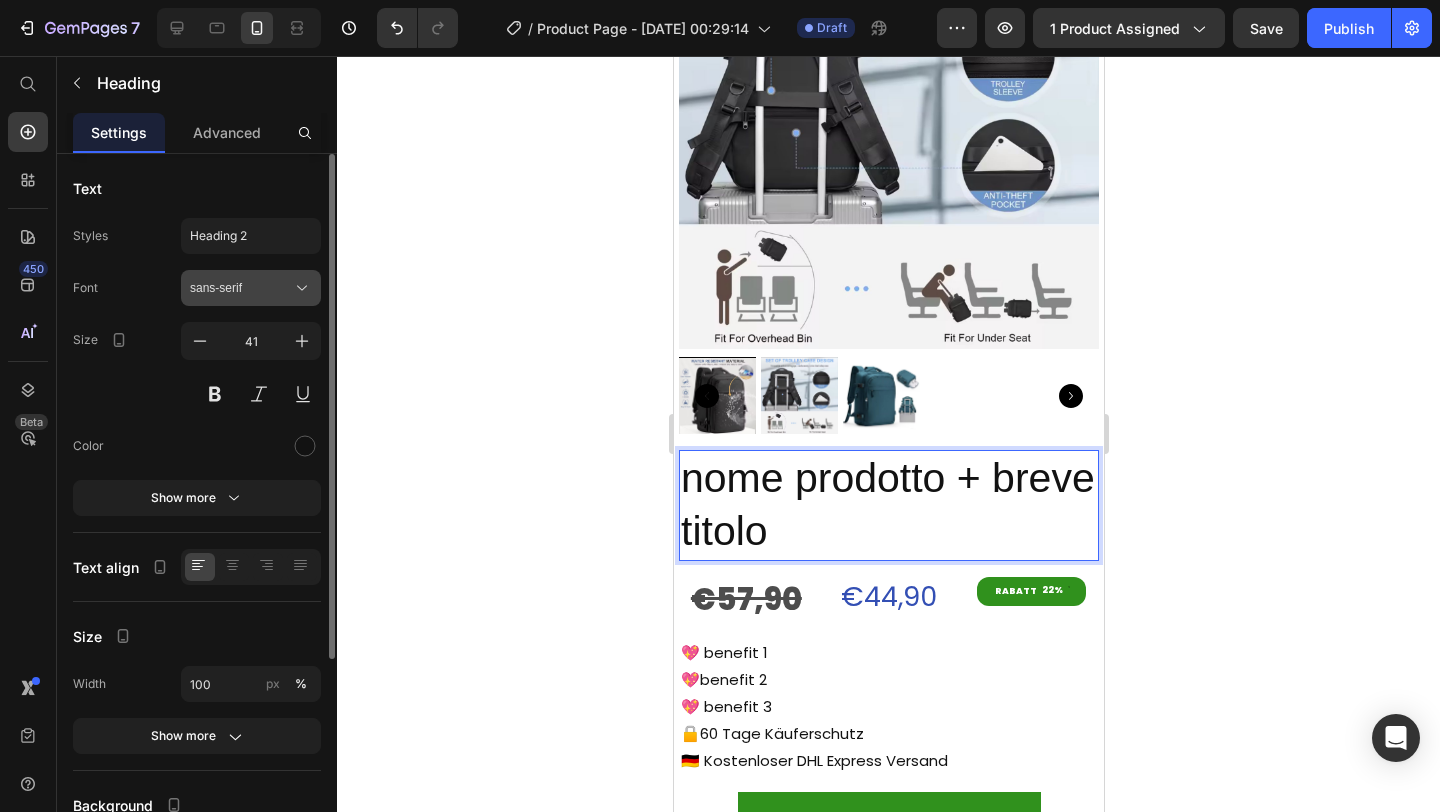 click 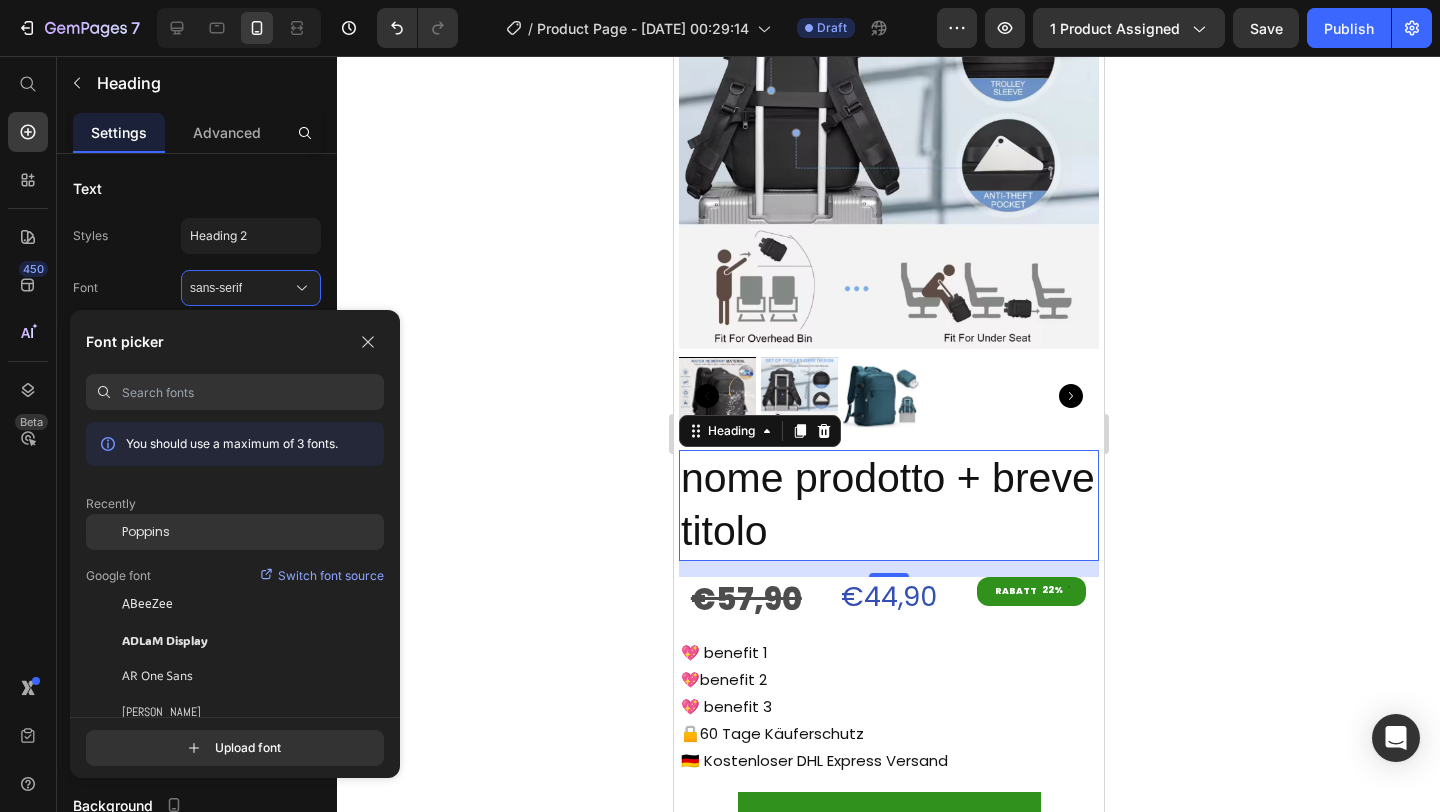 click on "Poppins" 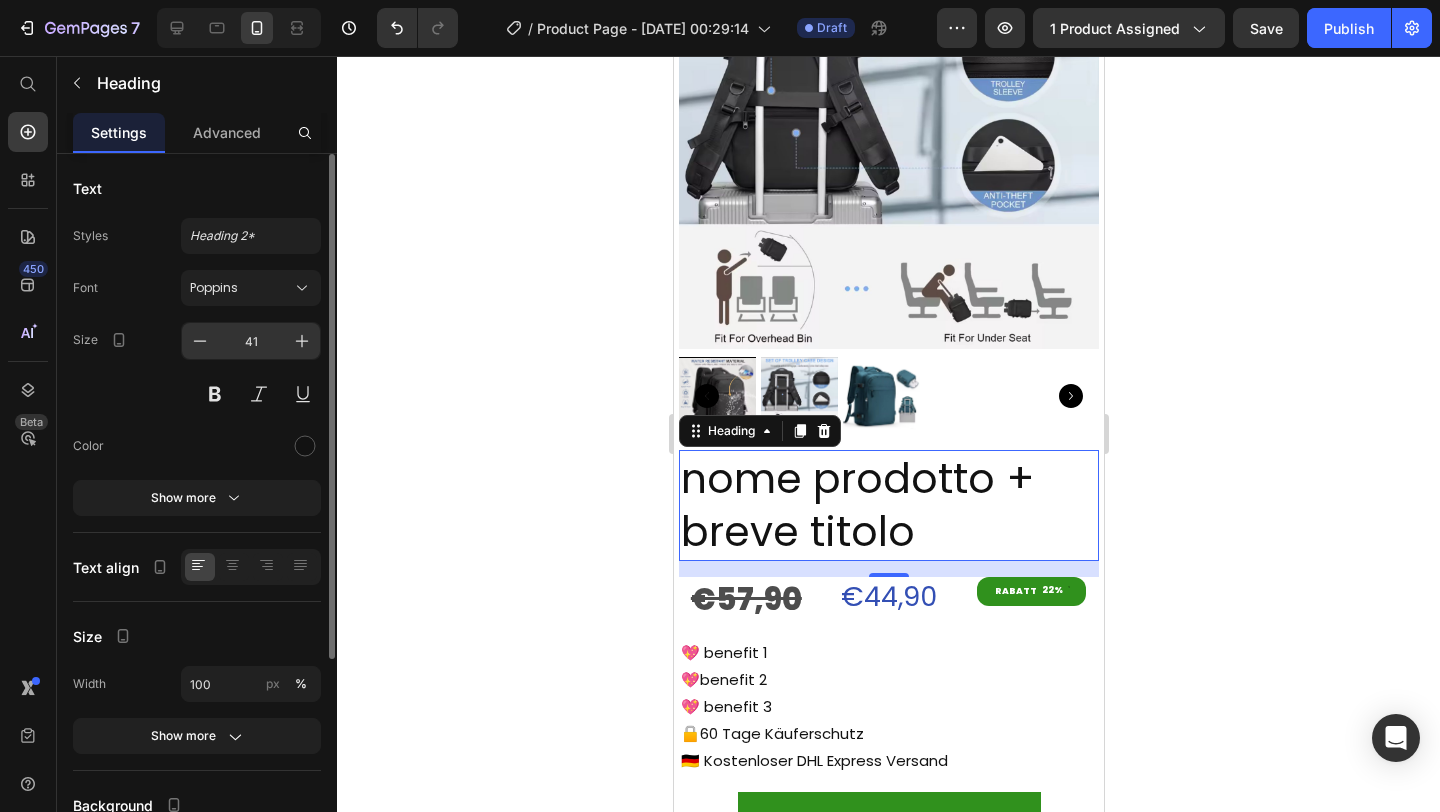 click on "41" at bounding box center [251, 341] 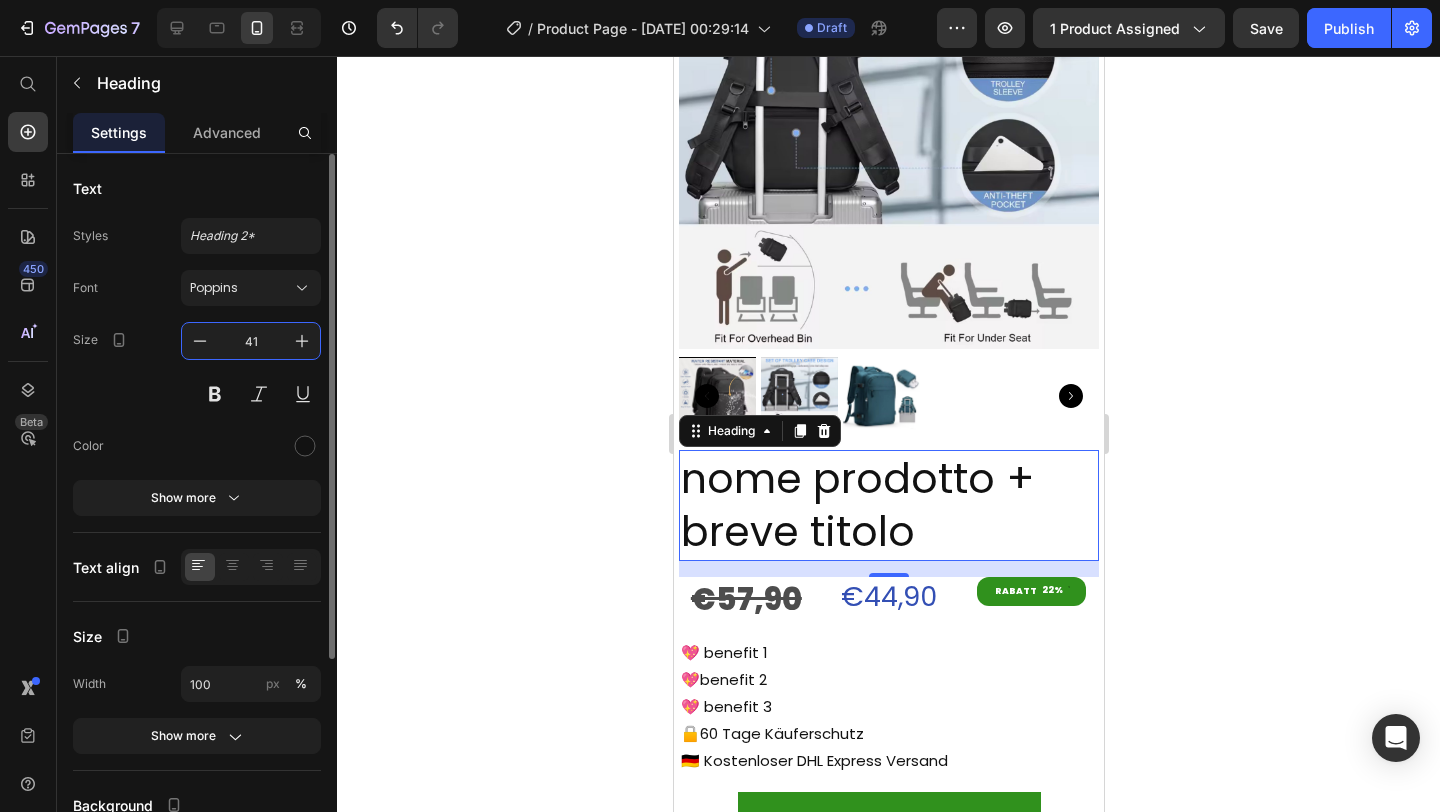 click on "41" at bounding box center [251, 341] 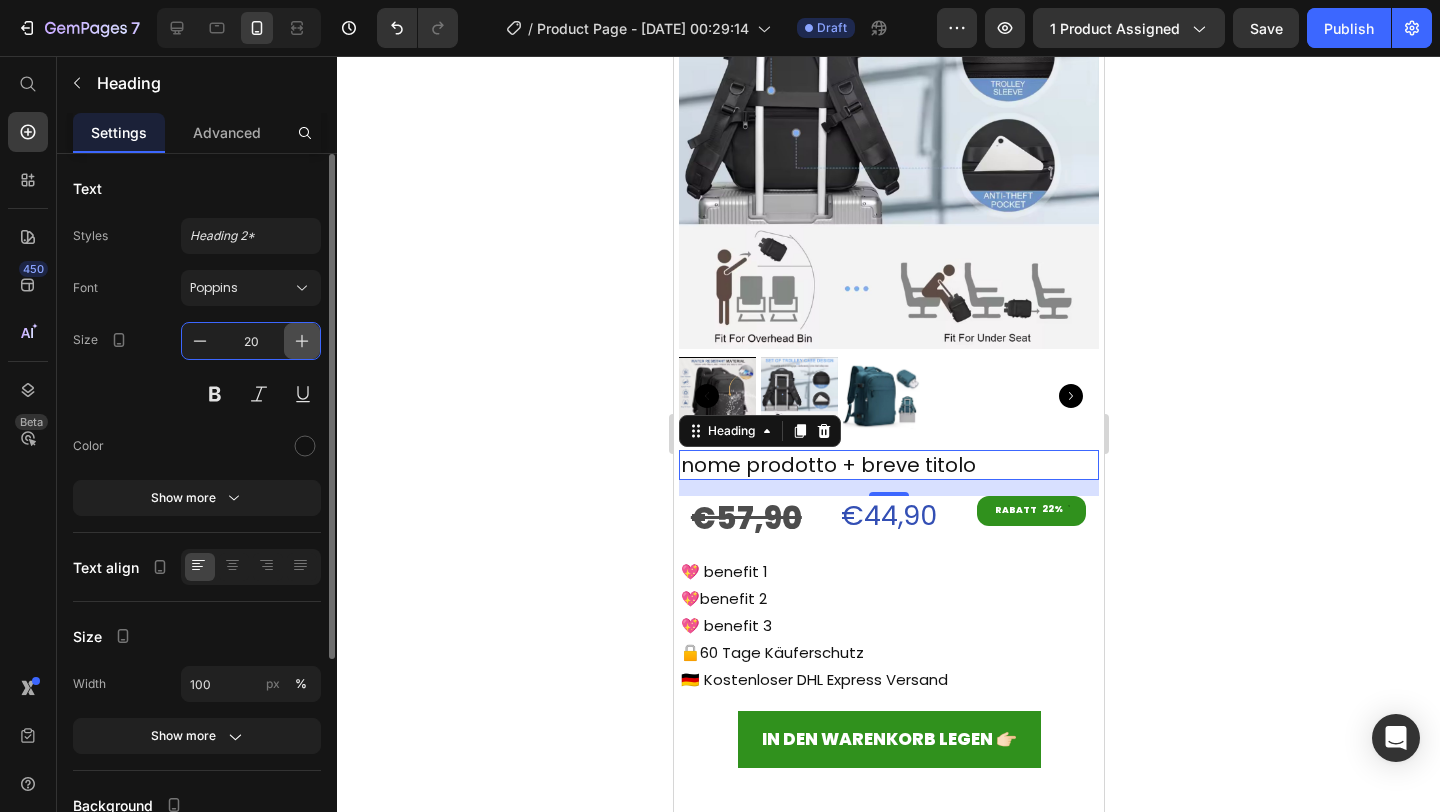 click 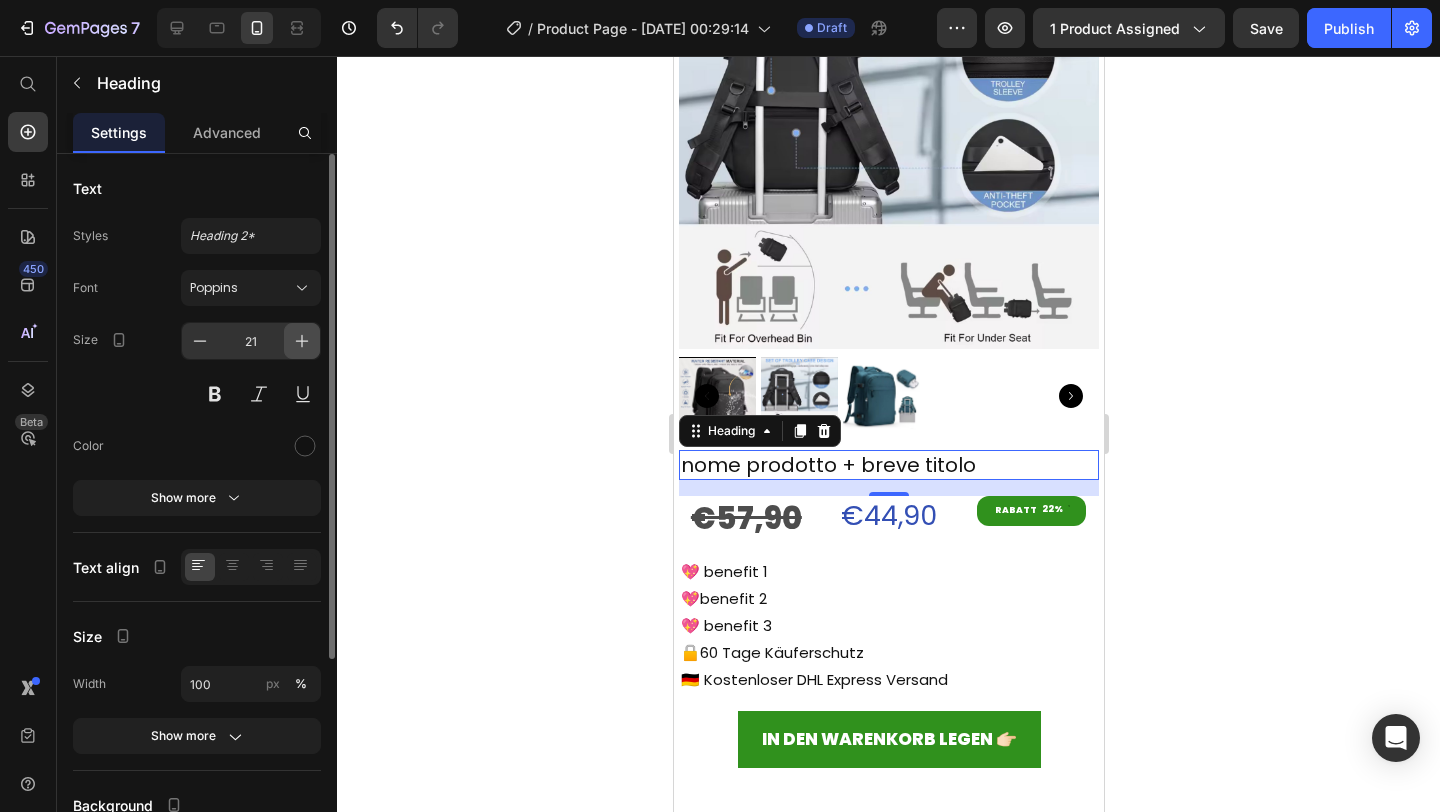 click 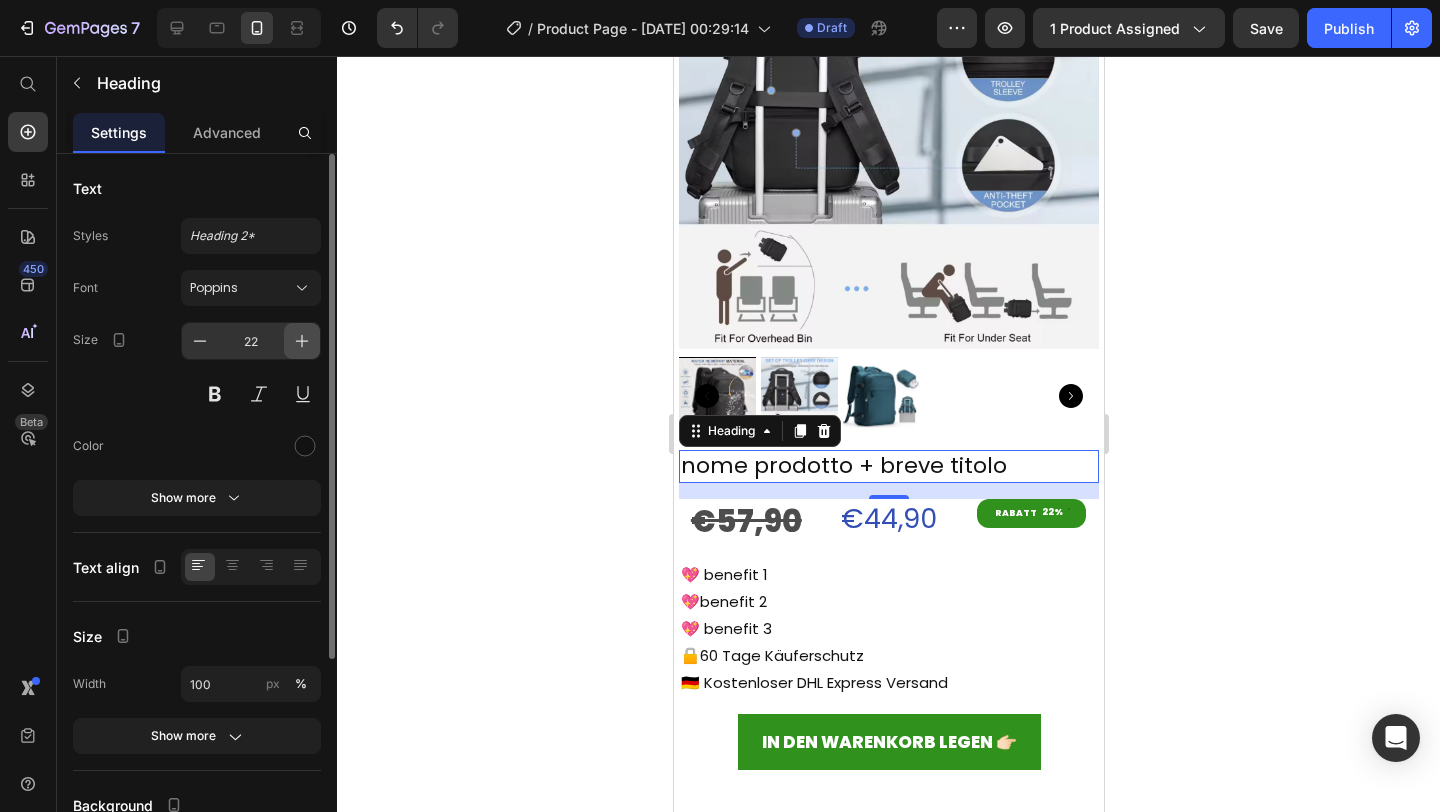click 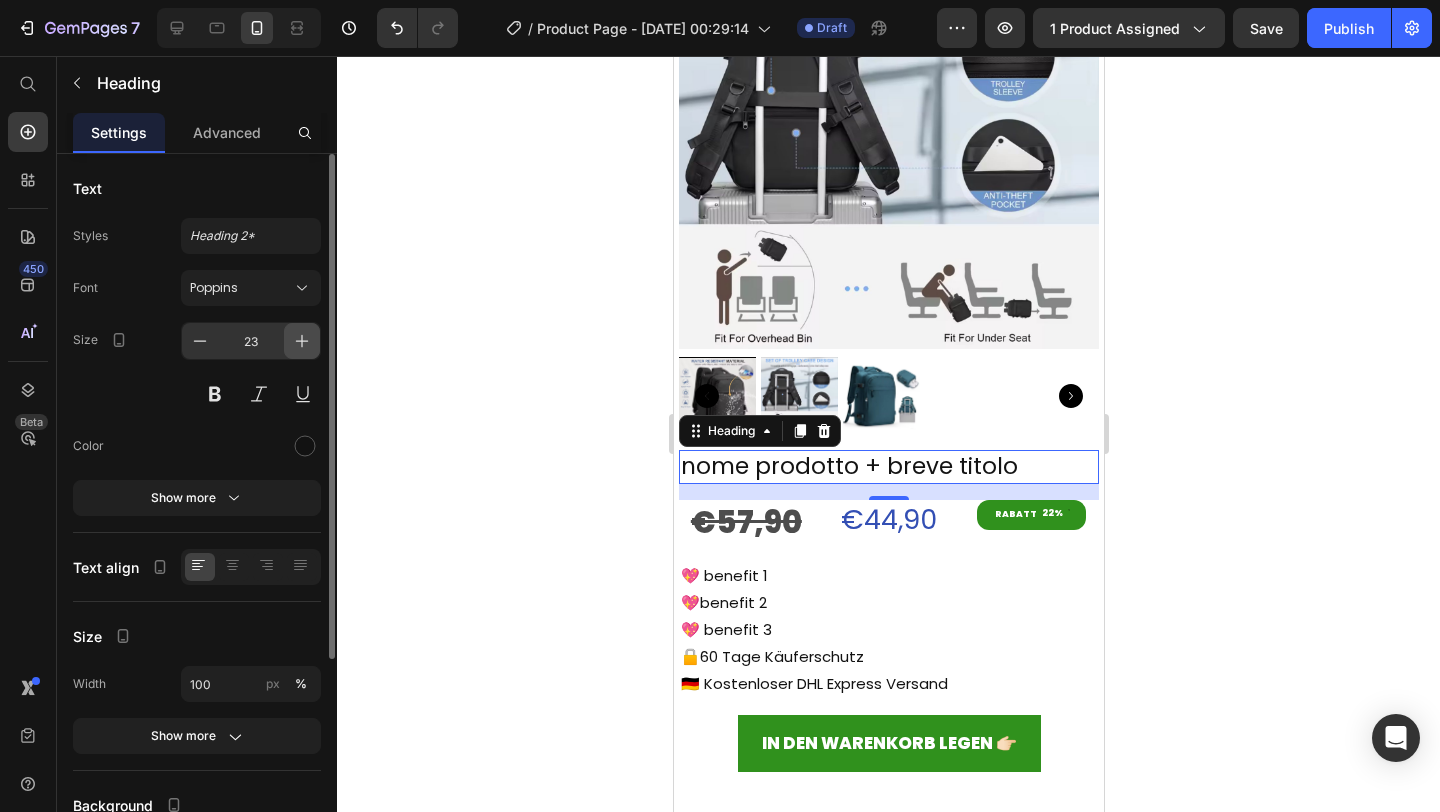 click 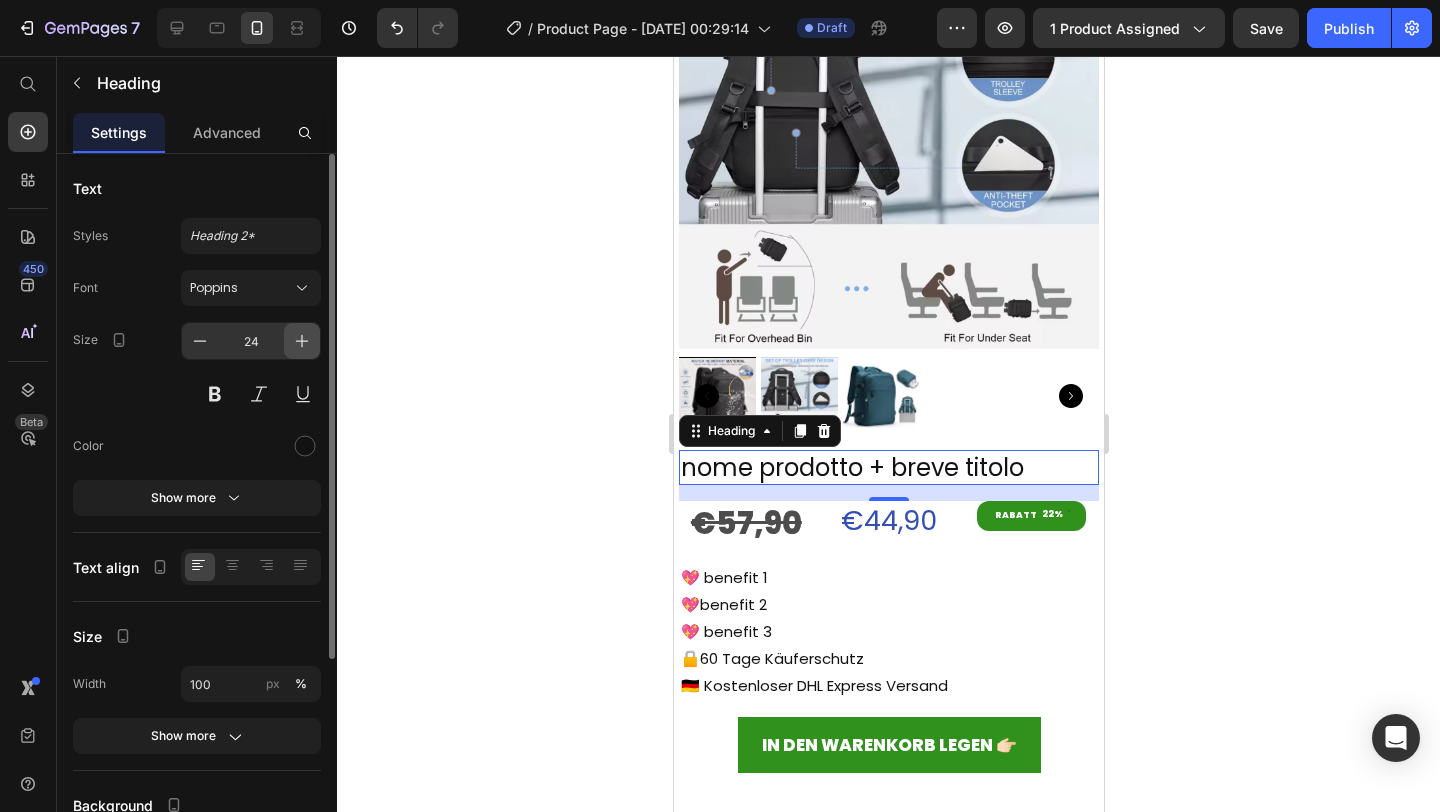 click 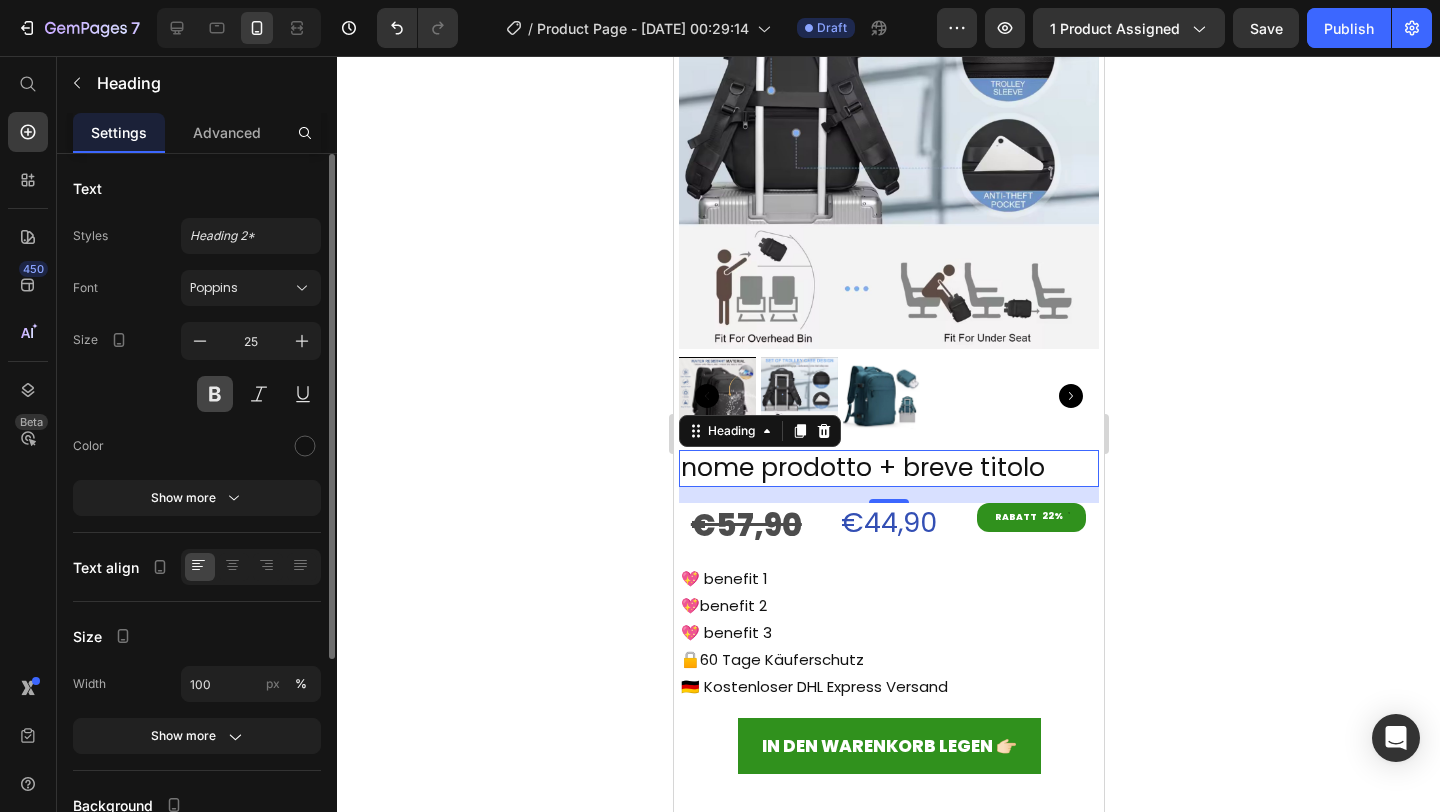 click at bounding box center (215, 394) 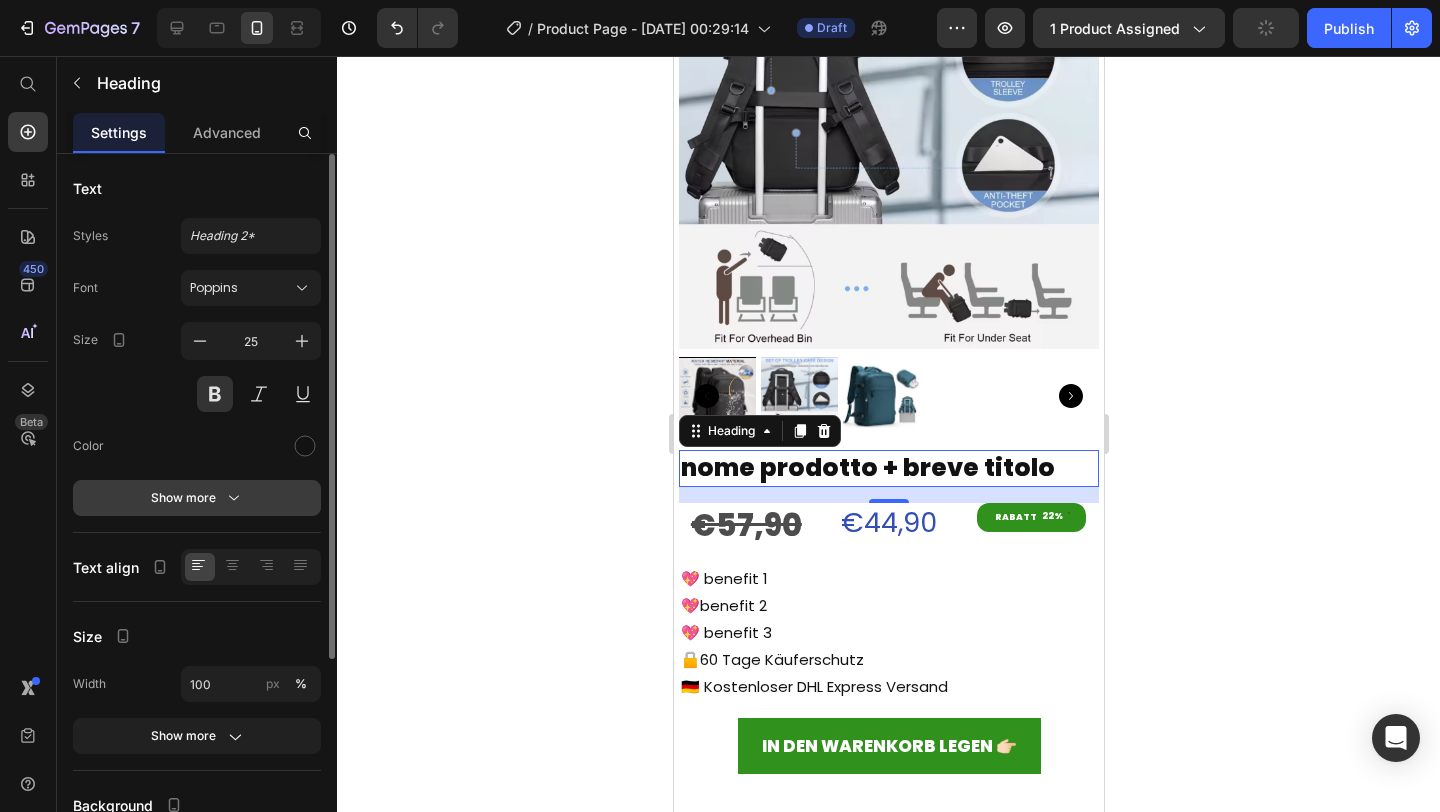 click on "Show more" at bounding box center [197, 498] 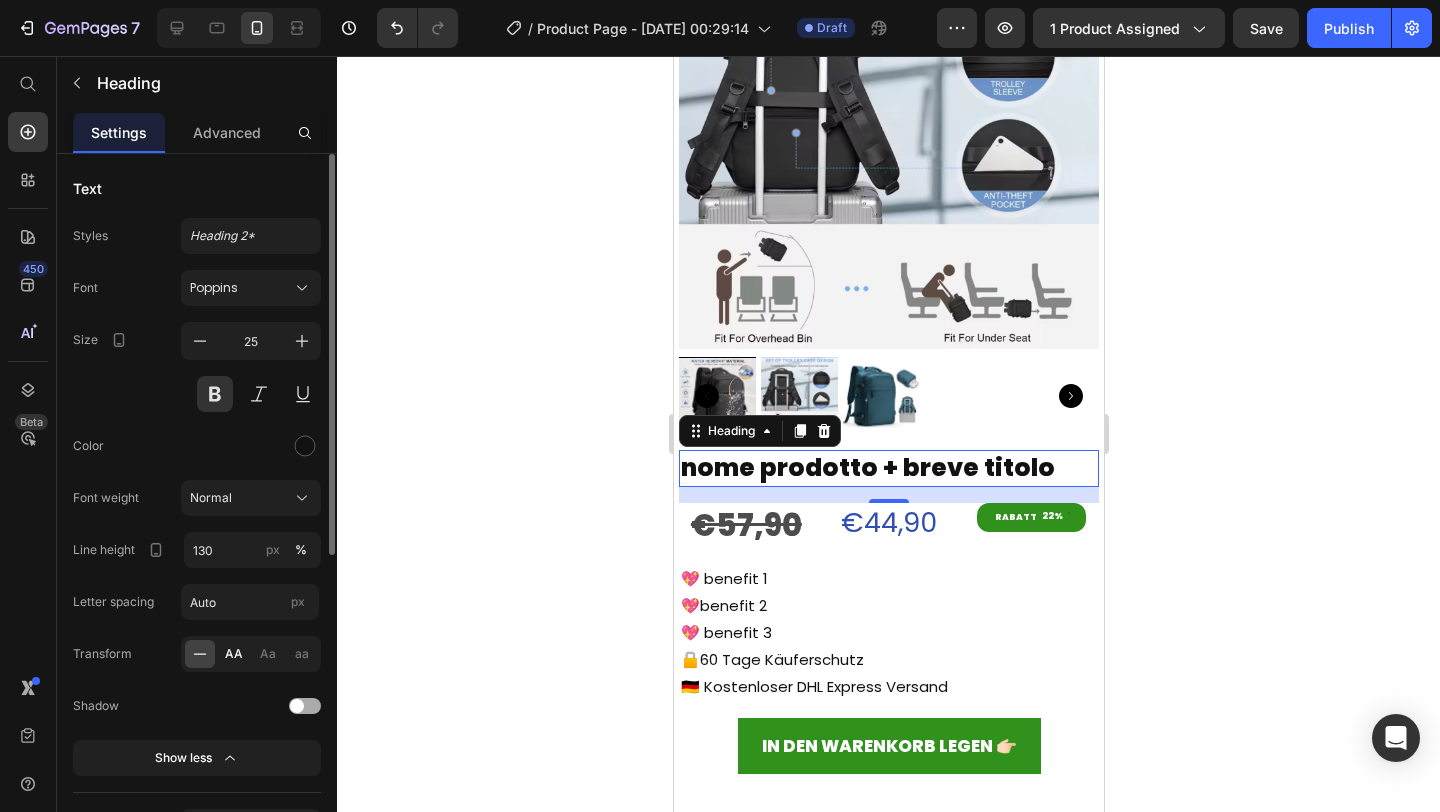 click on "AA" 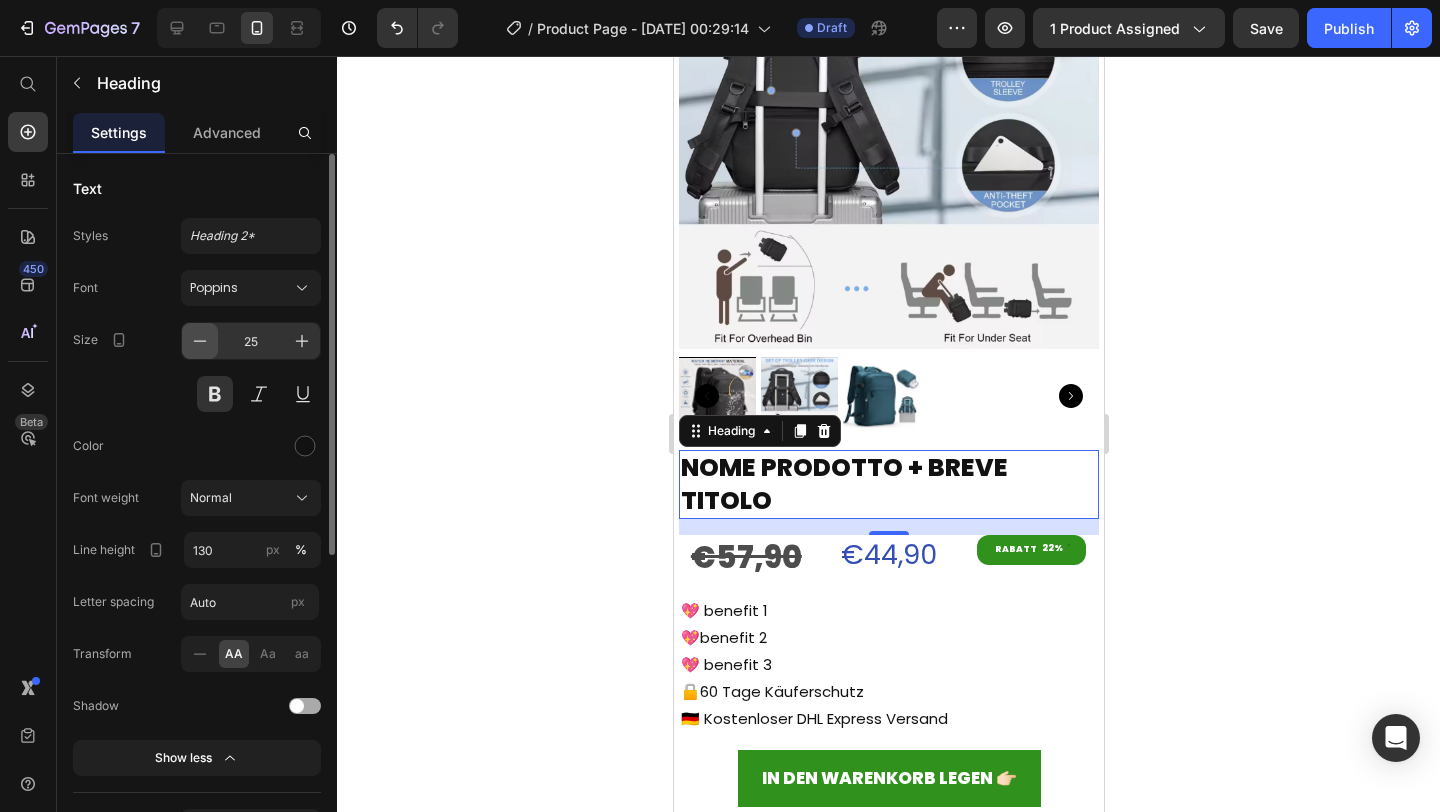 click at bounding box center [200, 341] 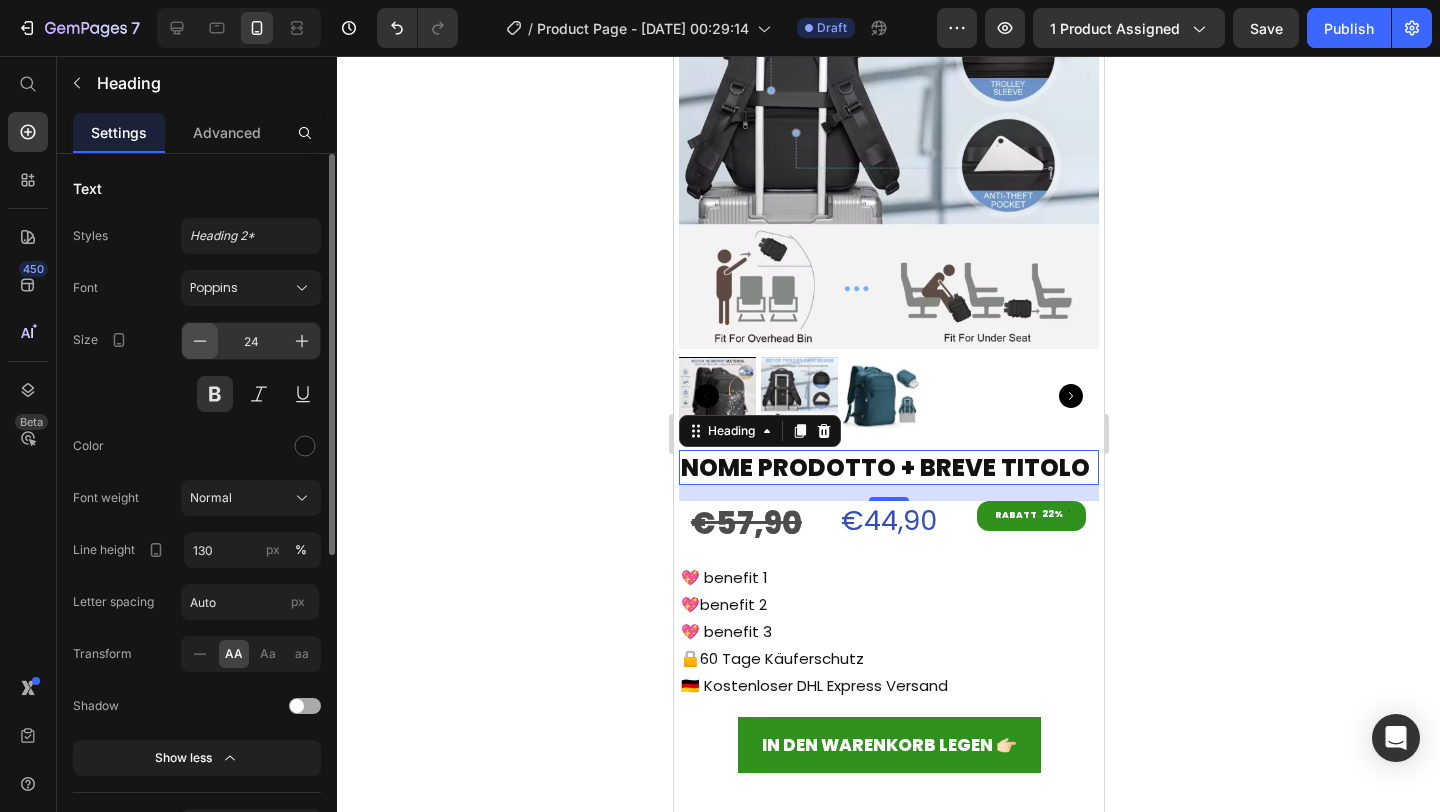 click 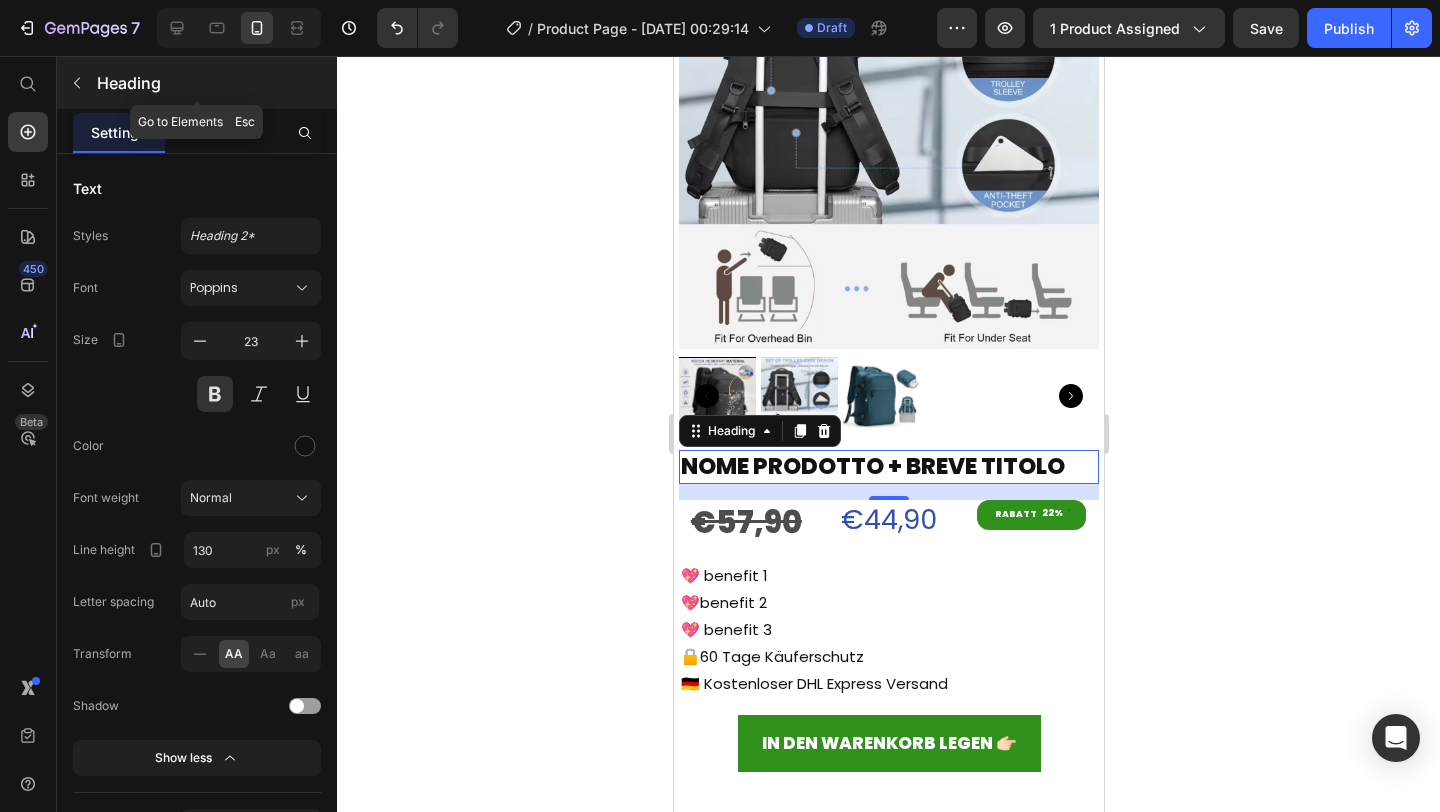 click at bounding box center [77, 83] 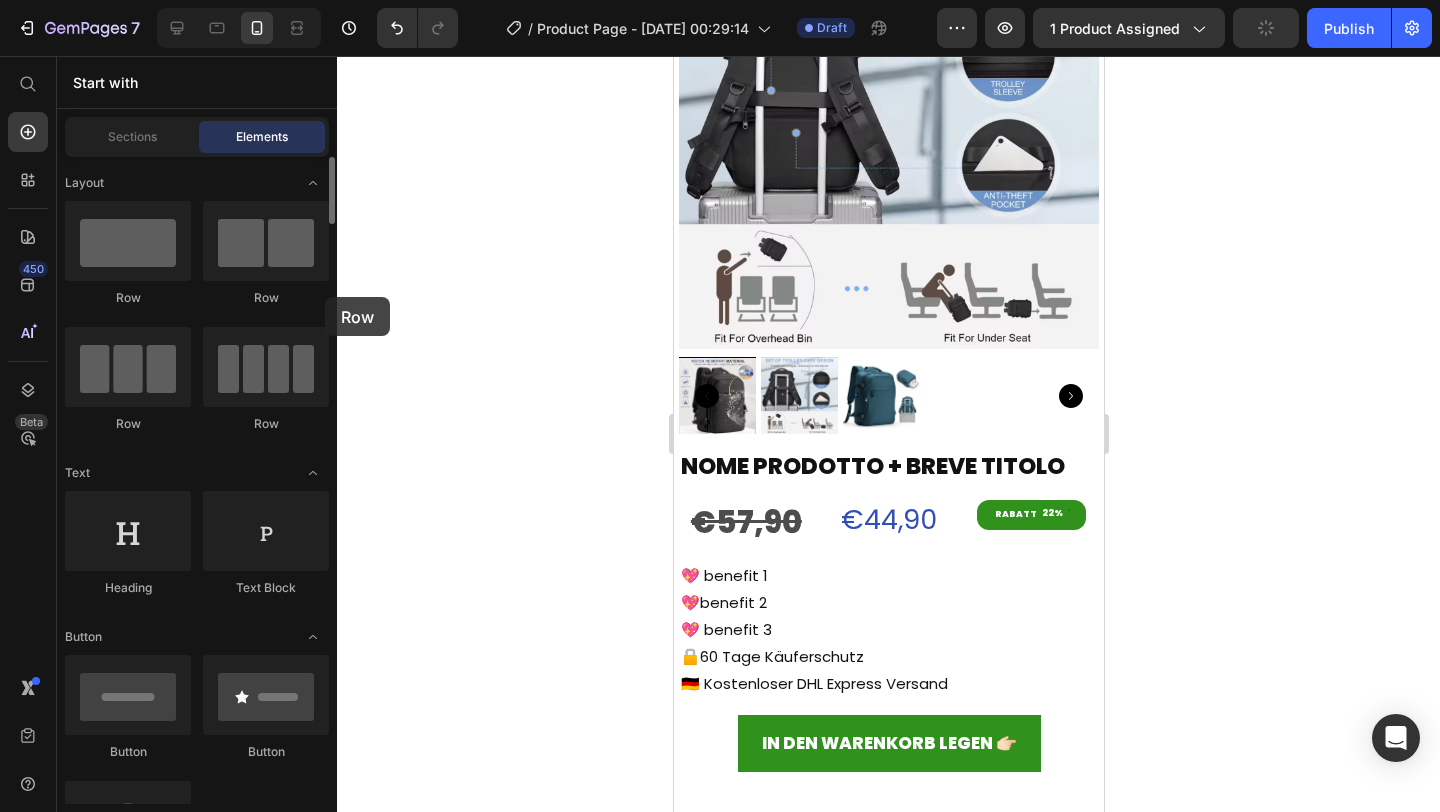 click on "Layout
Row
Row
Row
Row Text
Heading
Text Block Button
Button
Button
Sticky Back to top Media
Image
Image
Video
Video Banner" at bounding box center (197, 480) 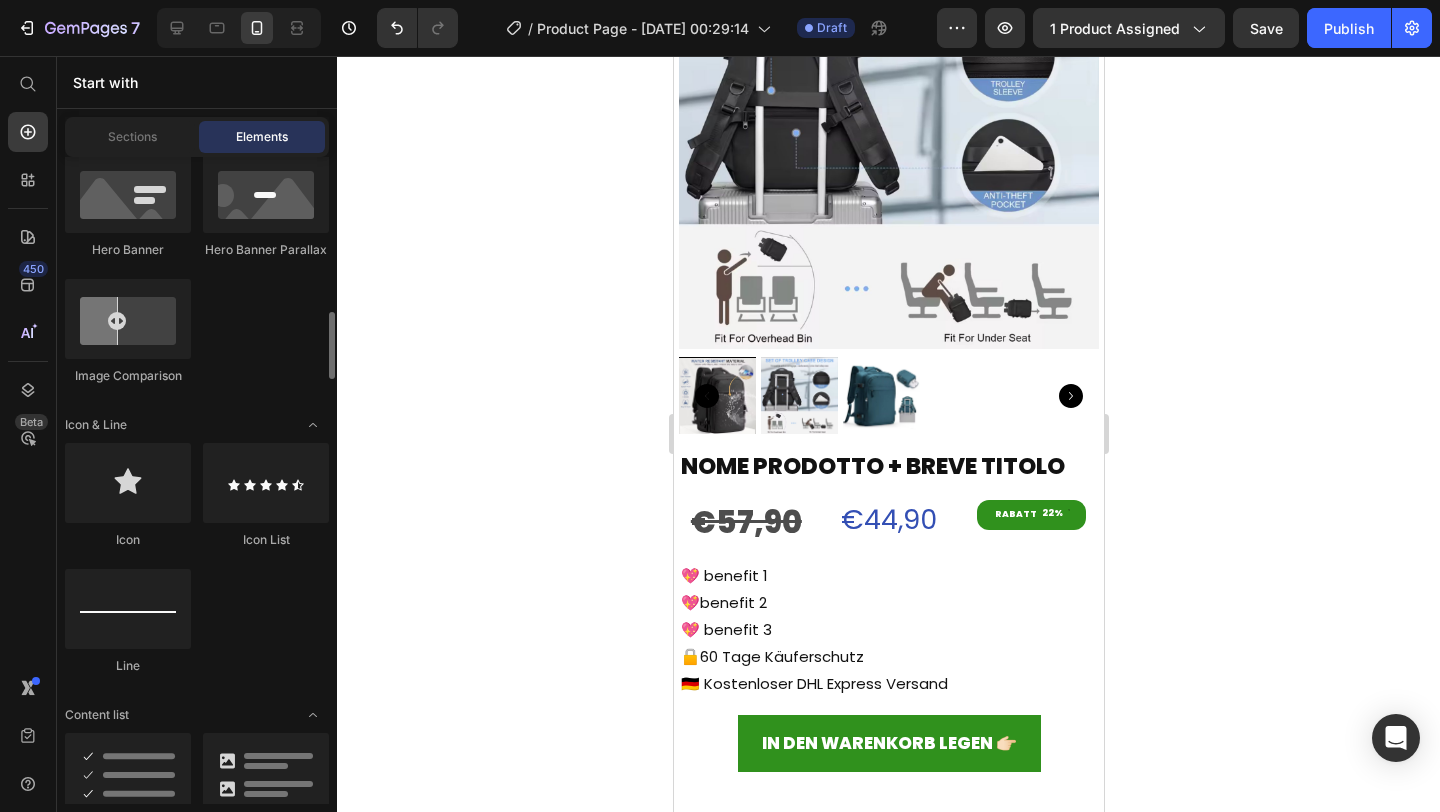 scroll, scrollTop: 1200, scrollLeft: 0, axis: vertical 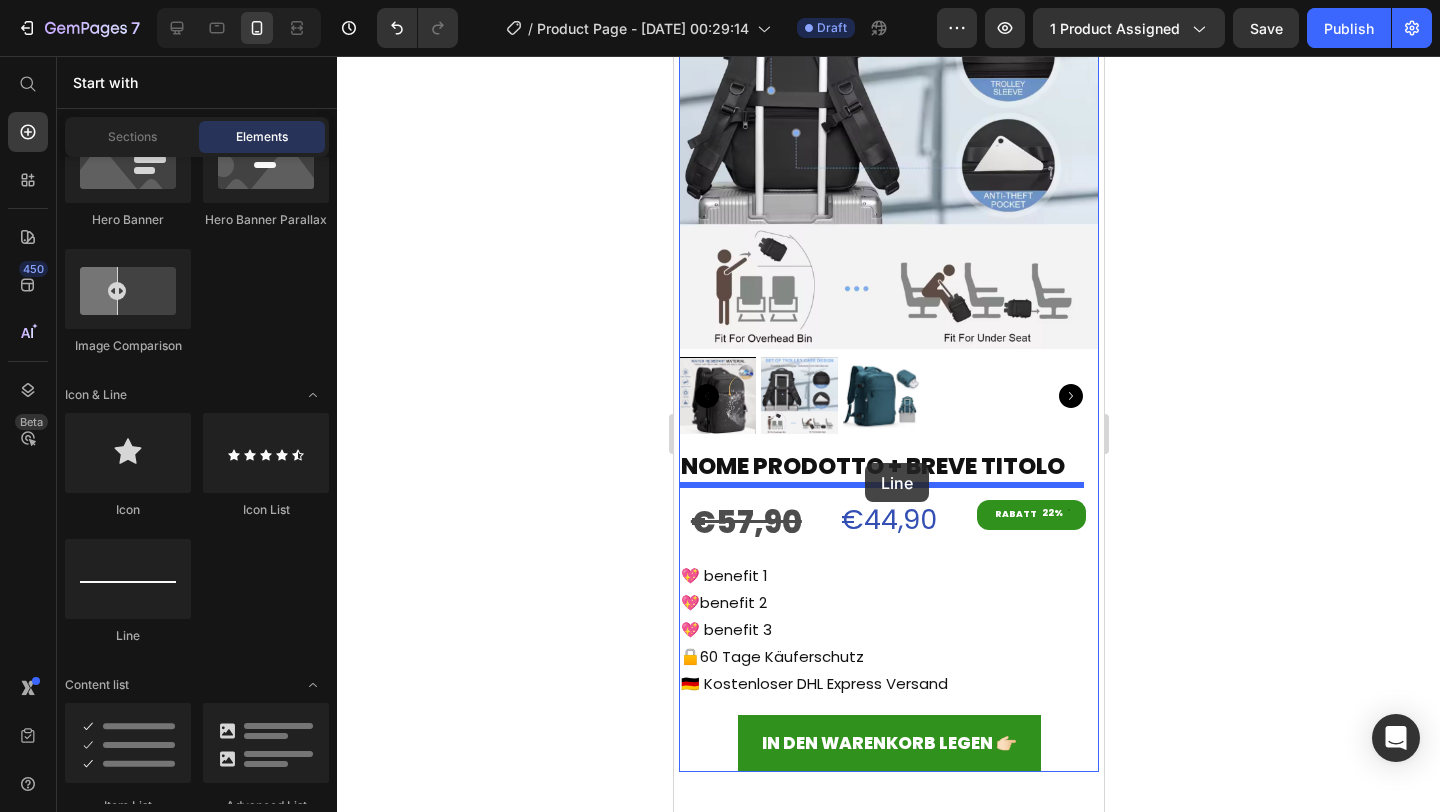 drag, startPoint x: 836, startPoint y: 637, endPoint x: 864, endPoint y: 463, distance: 176.23848 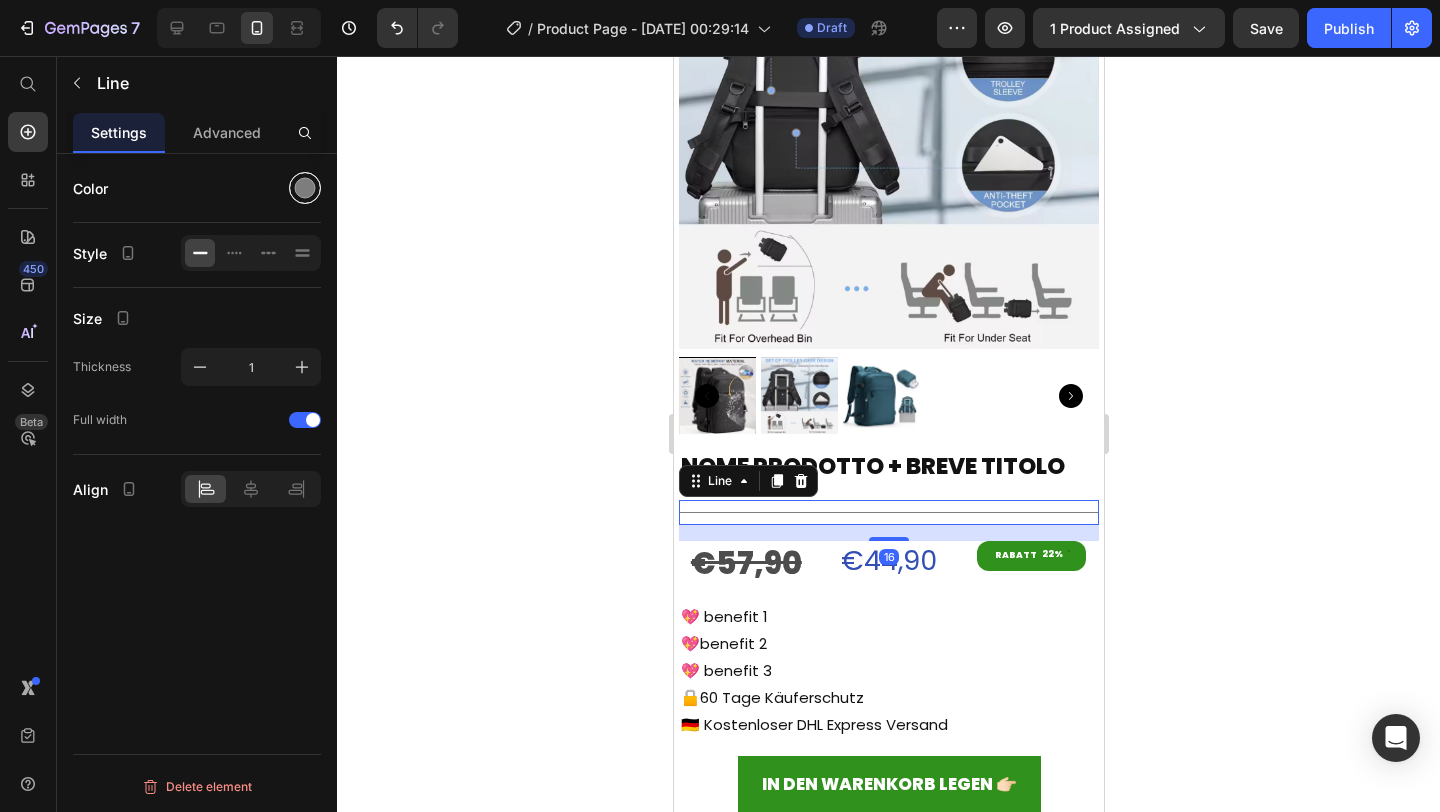 click at bounding box center [305, 188] 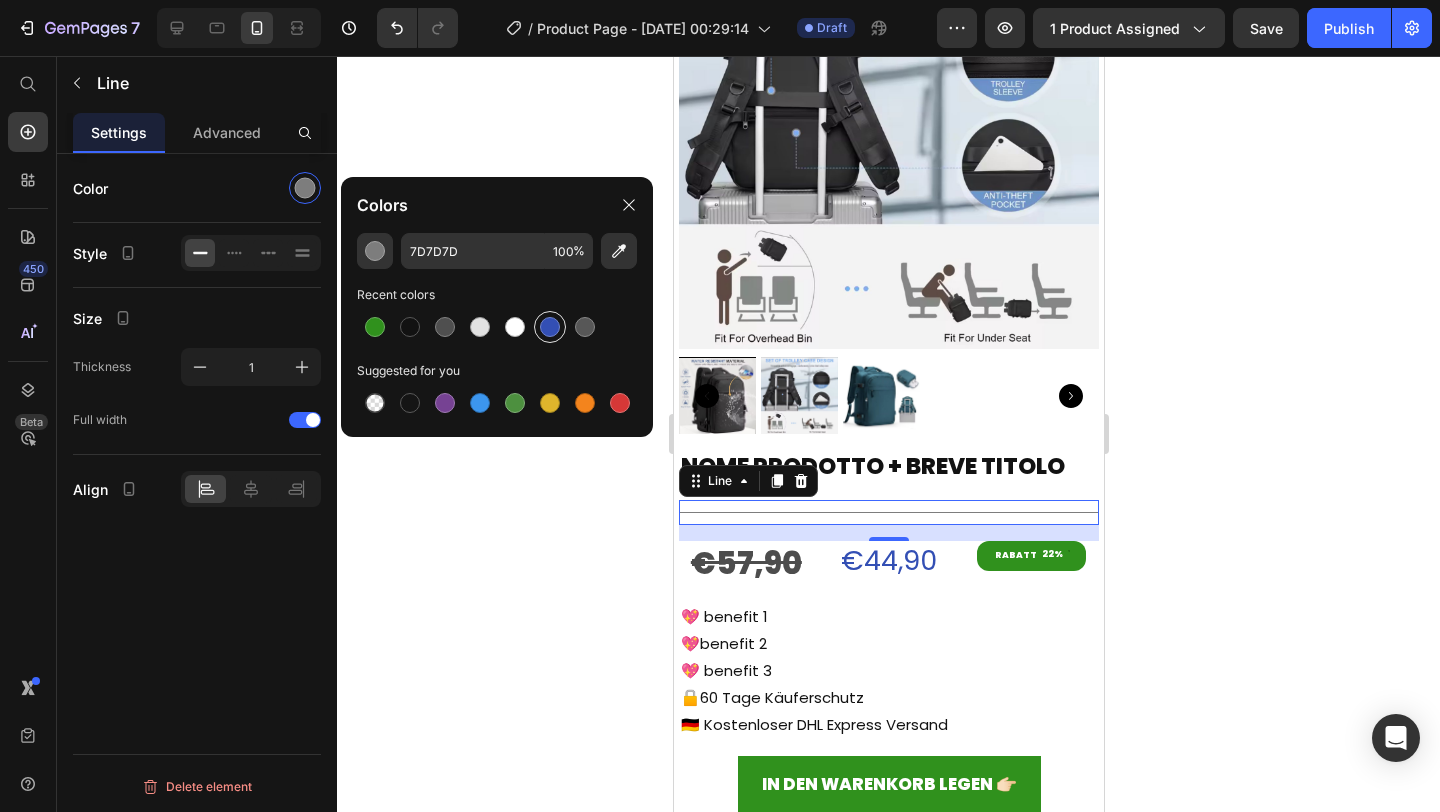 click at bounding box center (550, 327) 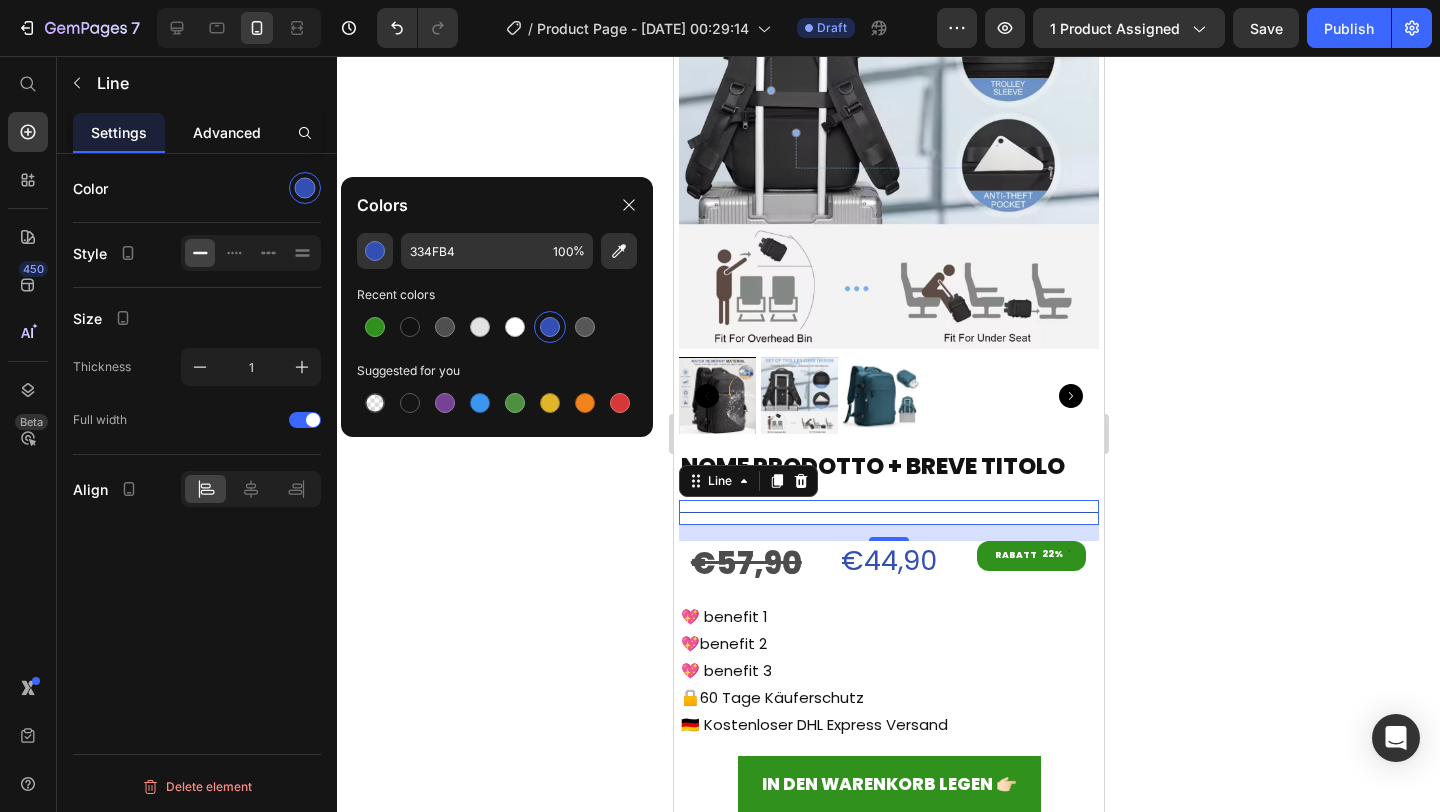 click on "Advanced" at bounding box center (227, 132) 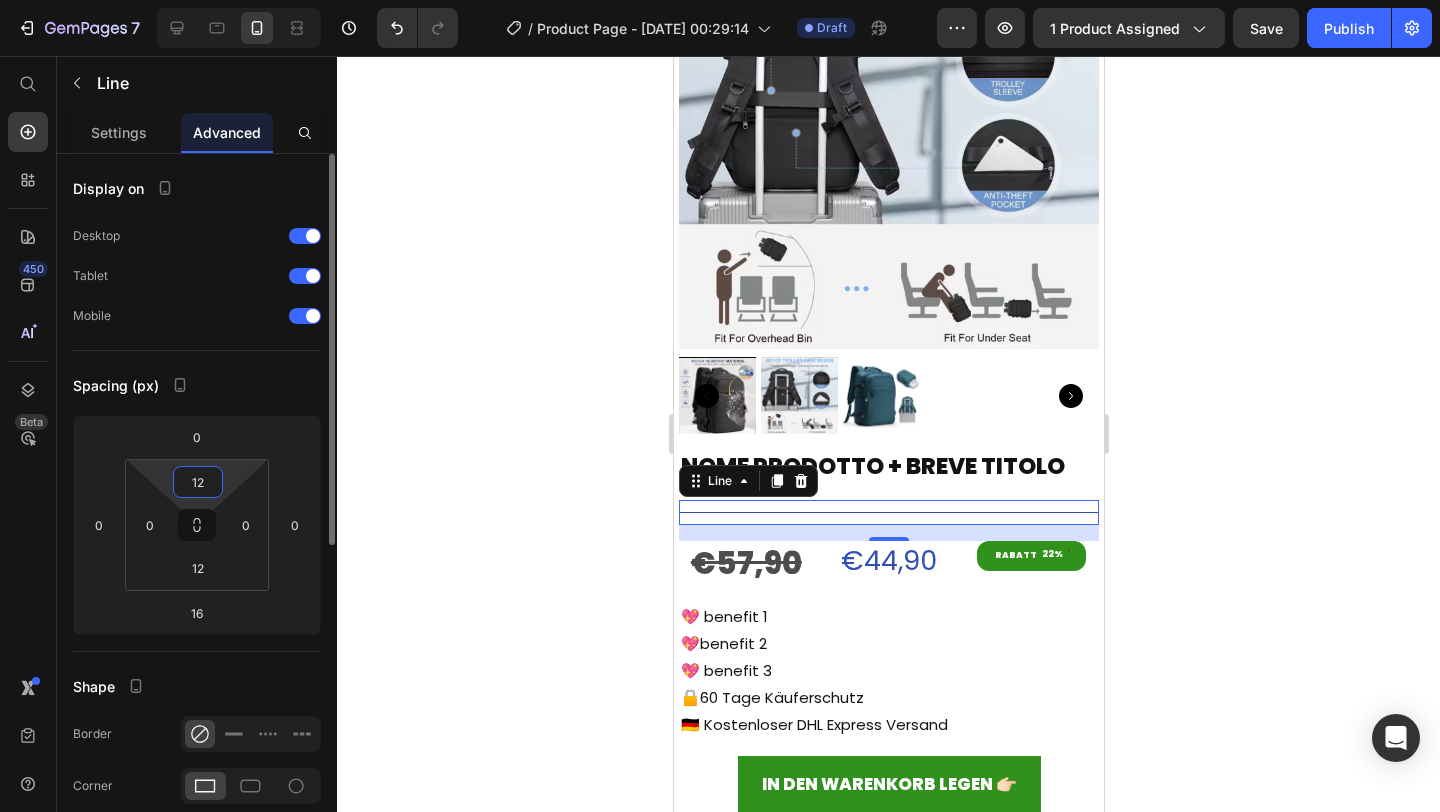 click on "12" at bounding box center (198, 482) 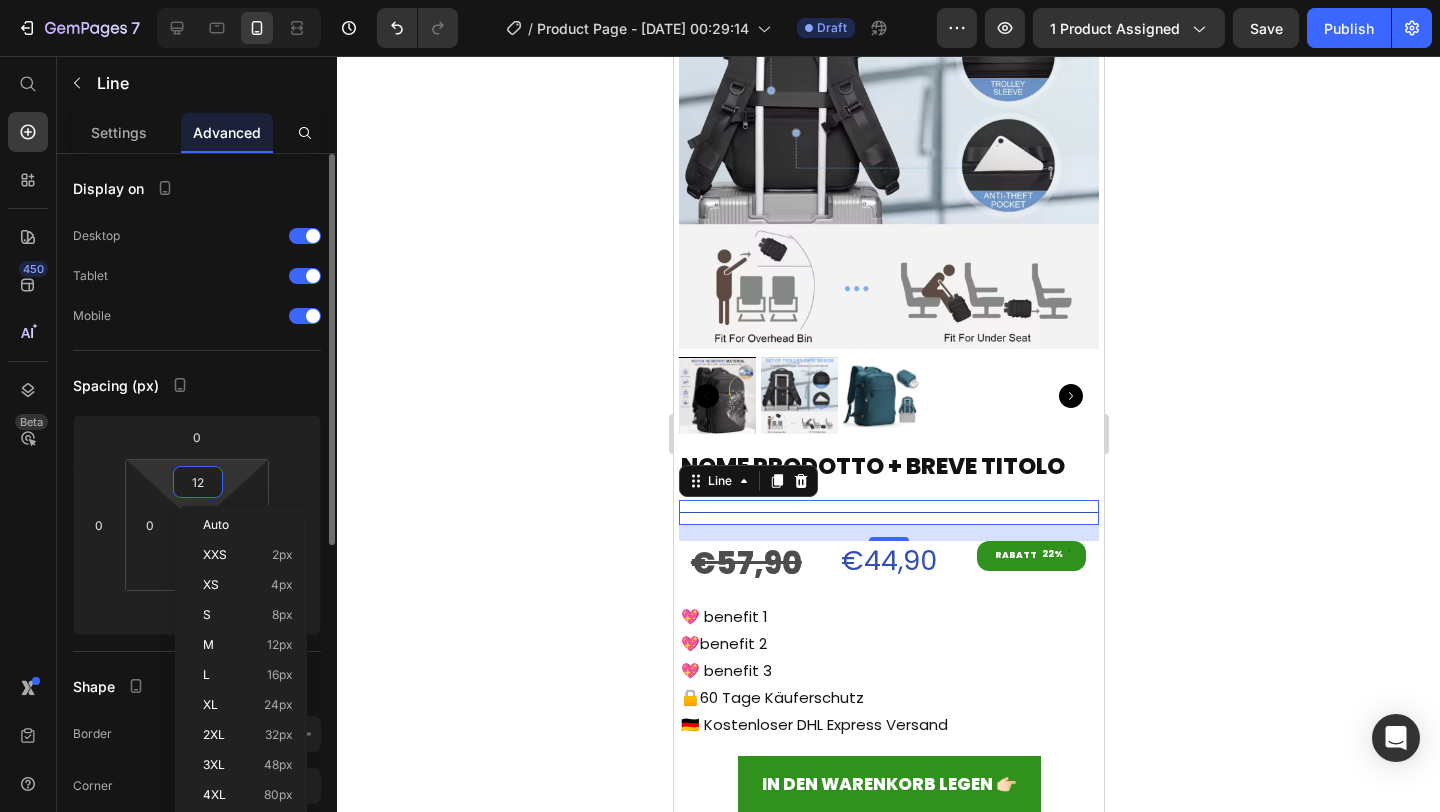 type on "1" 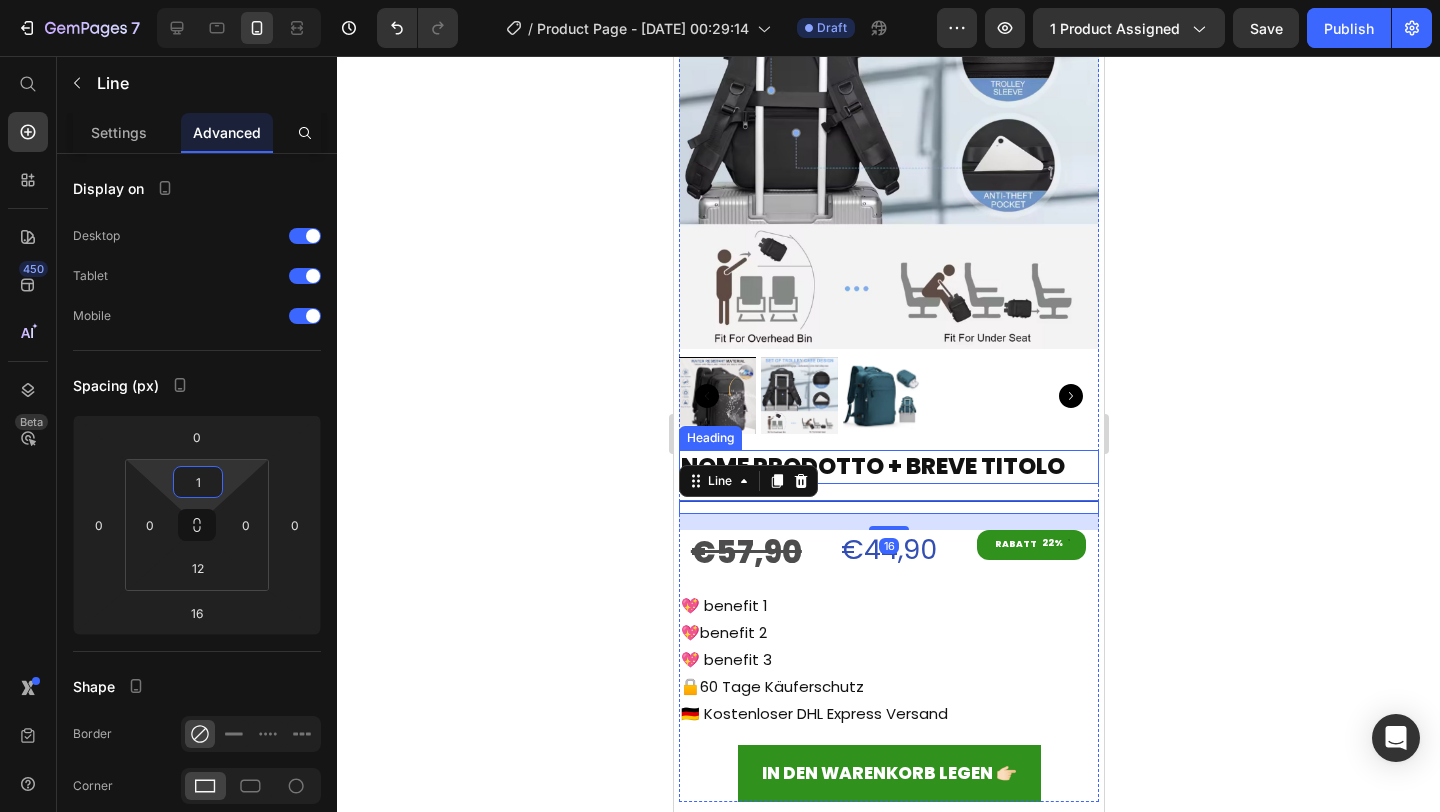 click on "nome prodotto + breve titolo" at bounding box center (888, 467) 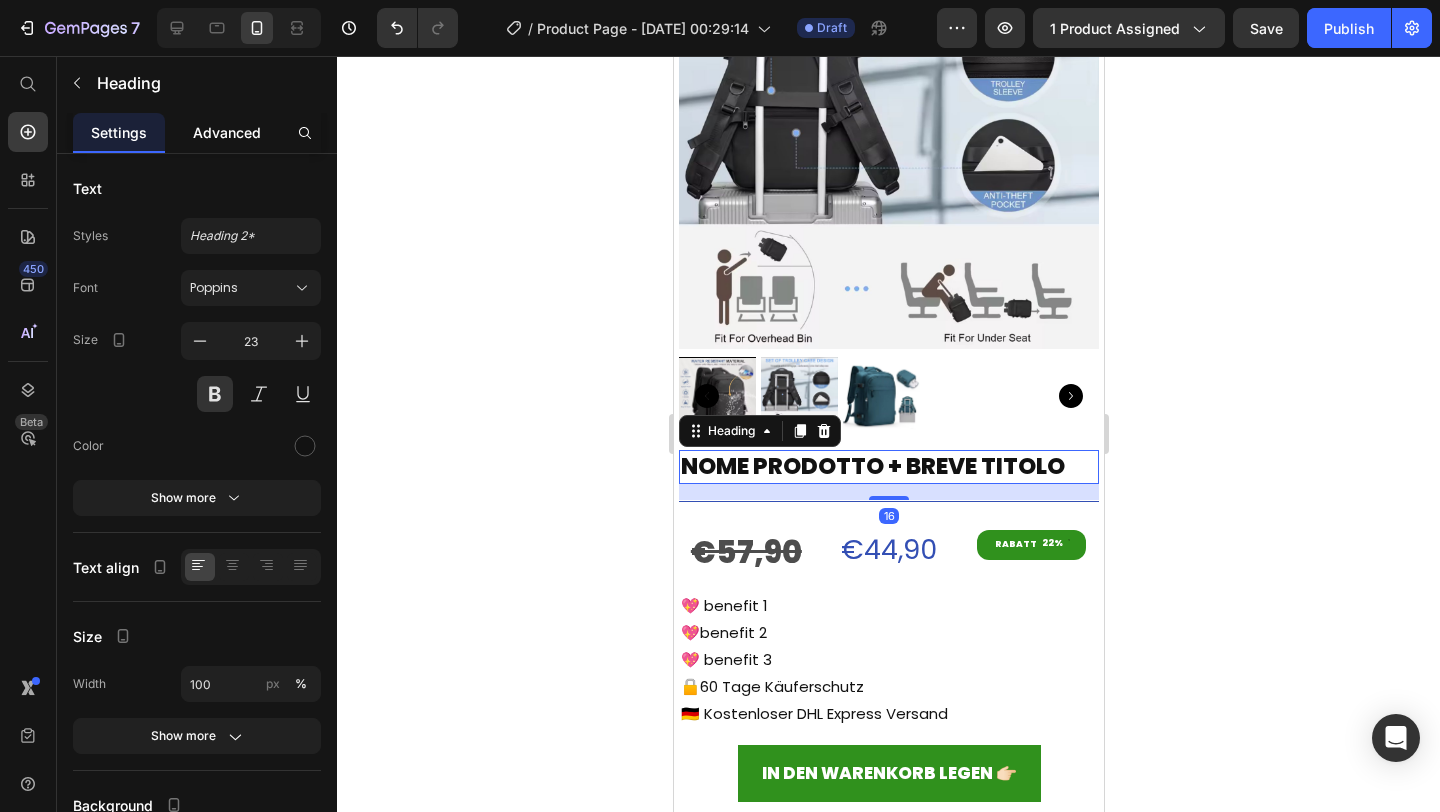 click on "Advanced" at bounding box center (227, 132) 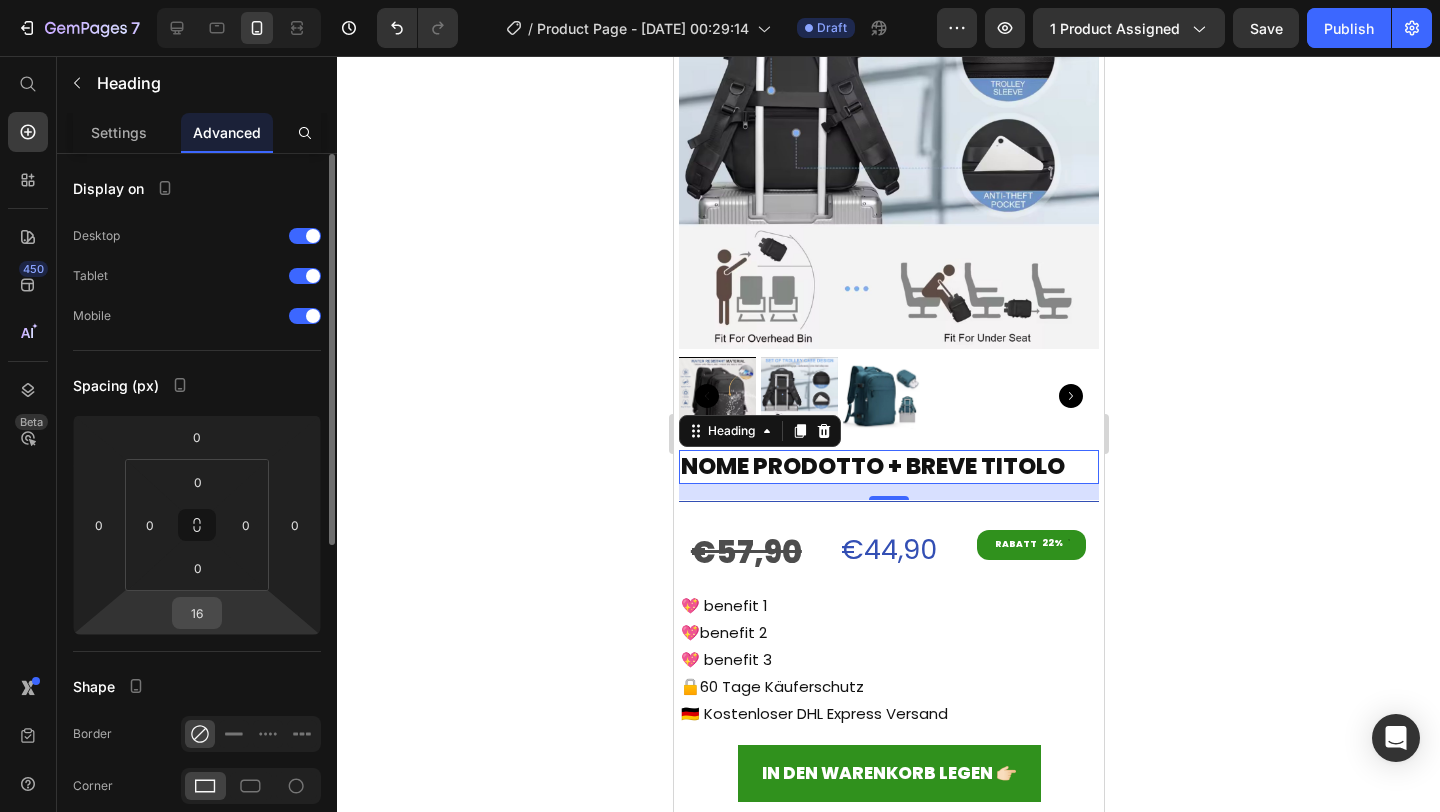 click on "16" at bounding box center [197, 613] 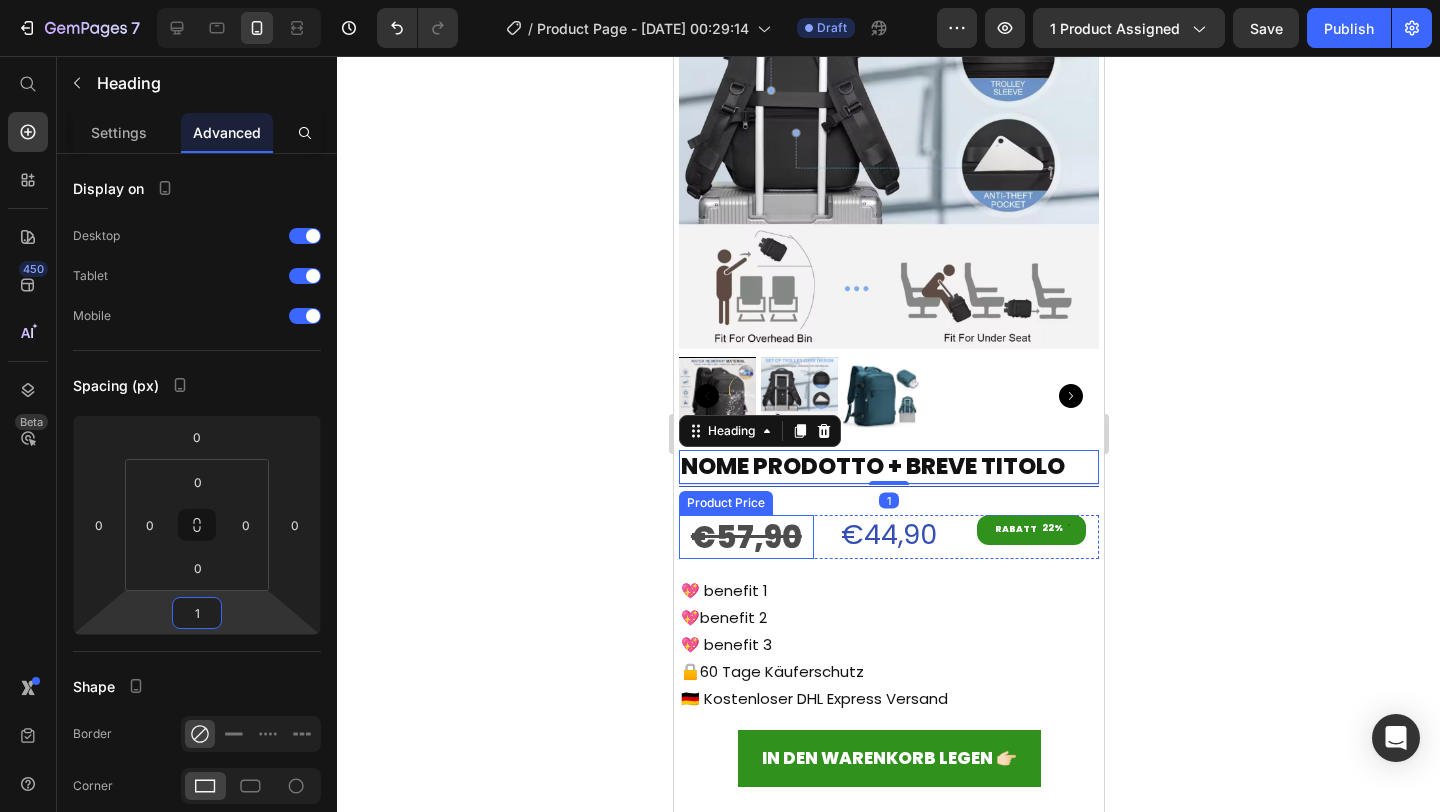 click 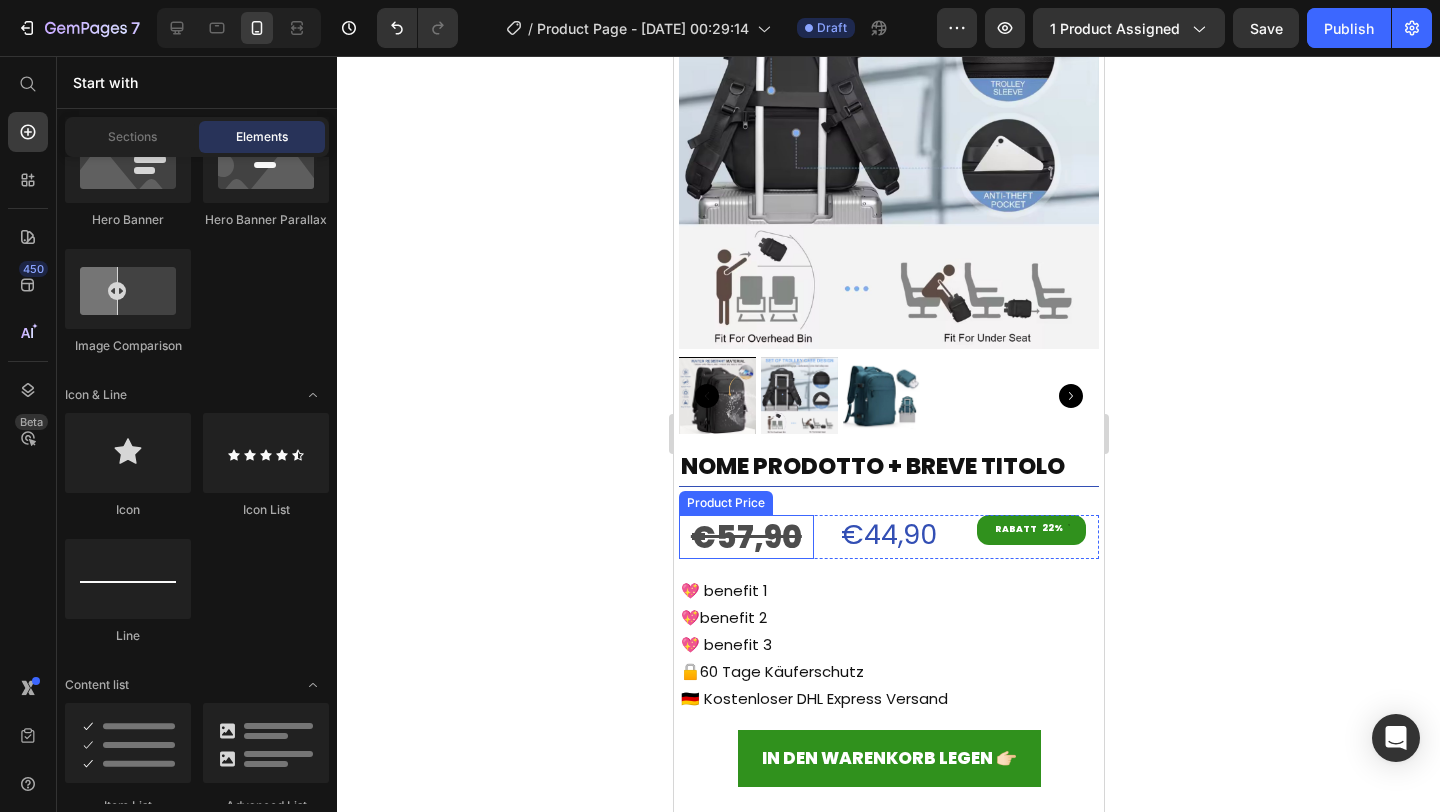 click 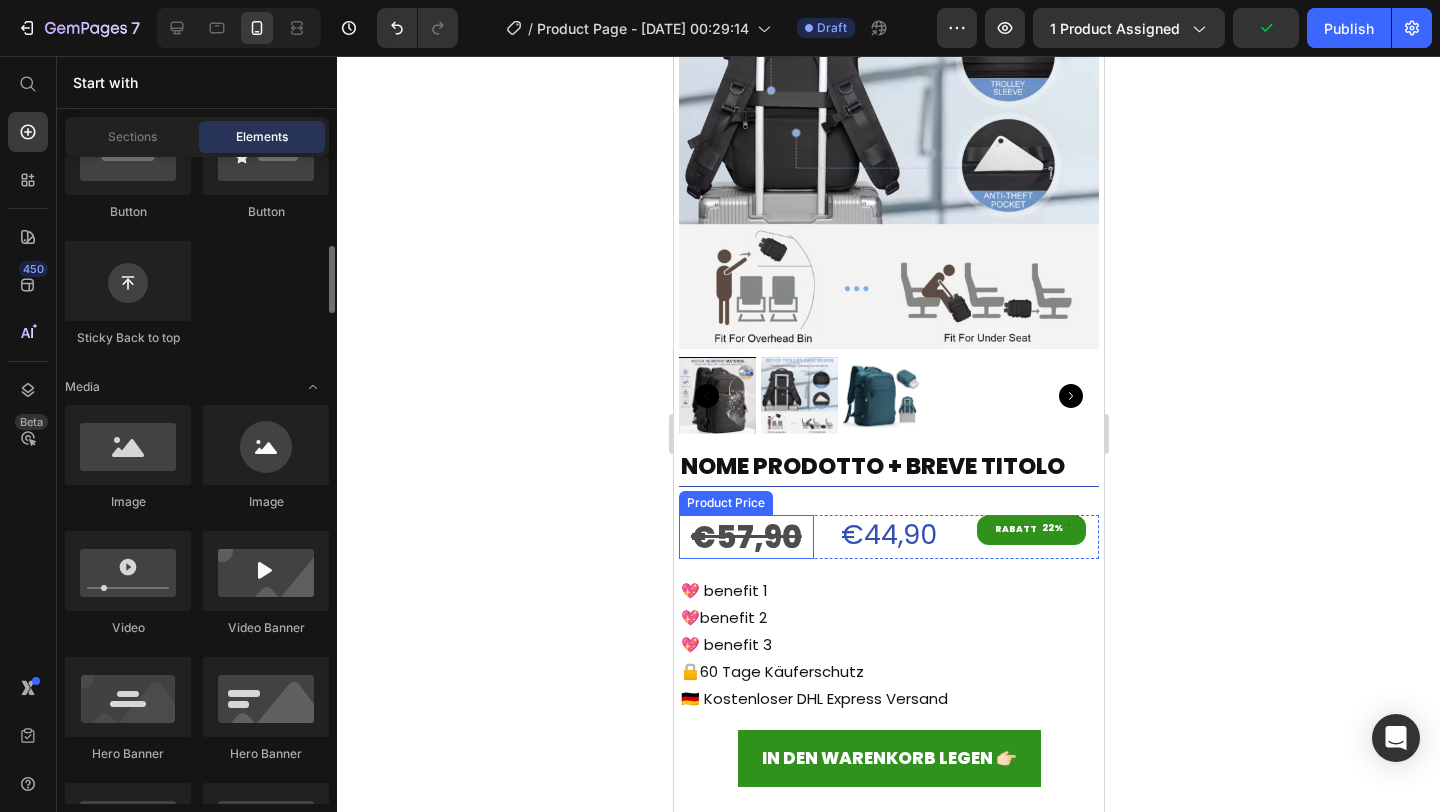 scroll, scrollTop: 600, scrollLeft: 0, axis: vertical 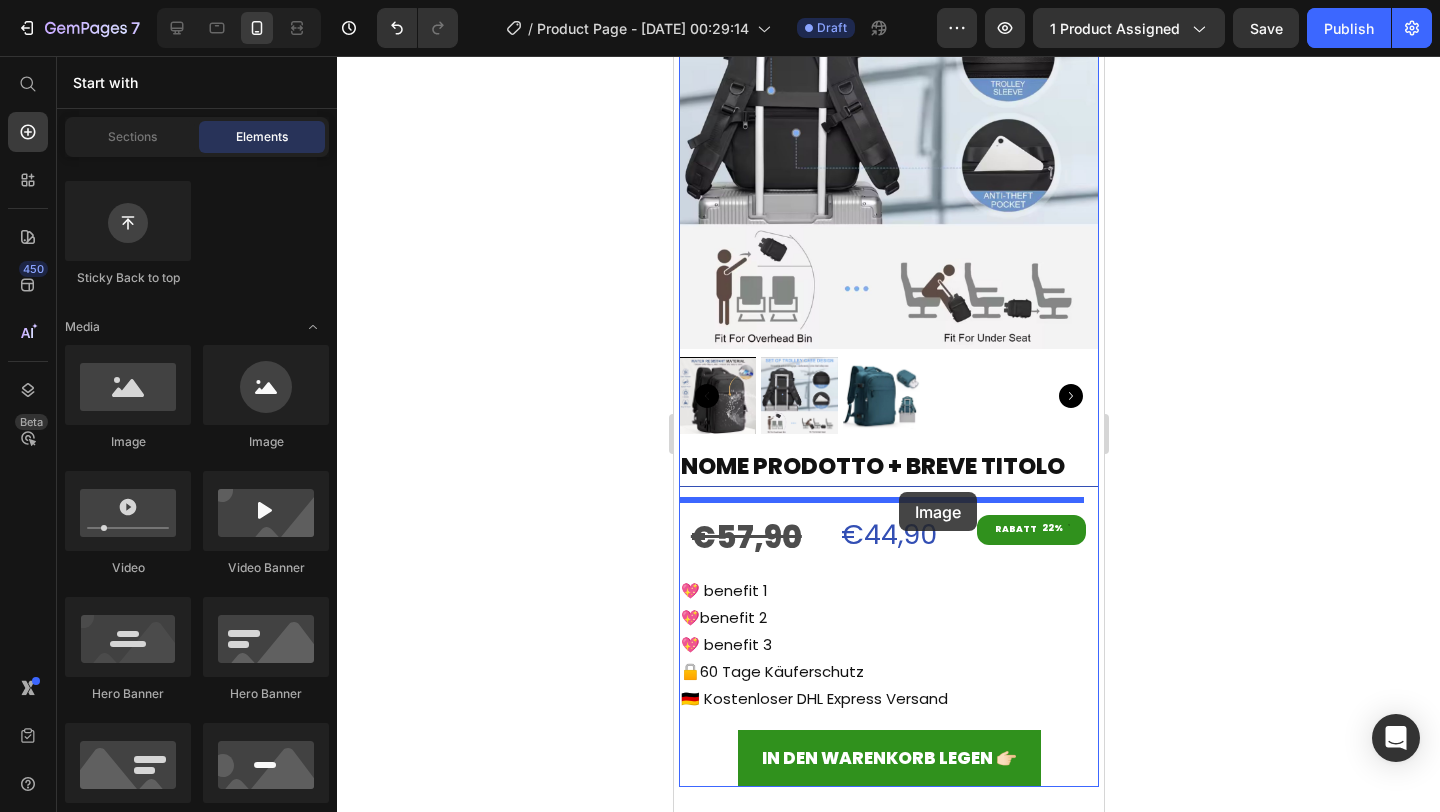 drag, startPoint x: 800, startPoint y: 458, endPoint x: 898, endPoint y: 492, distance: 103.73042 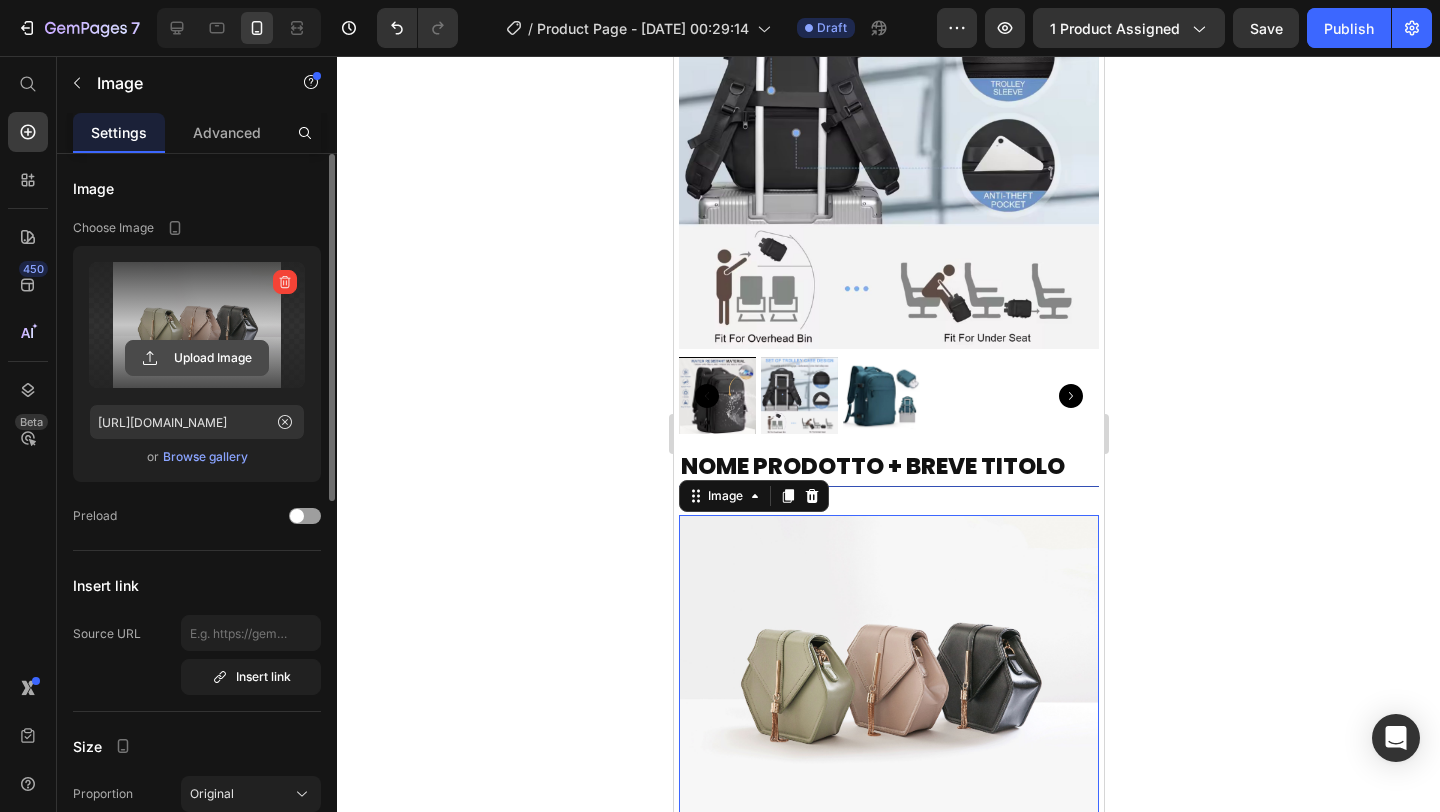 click 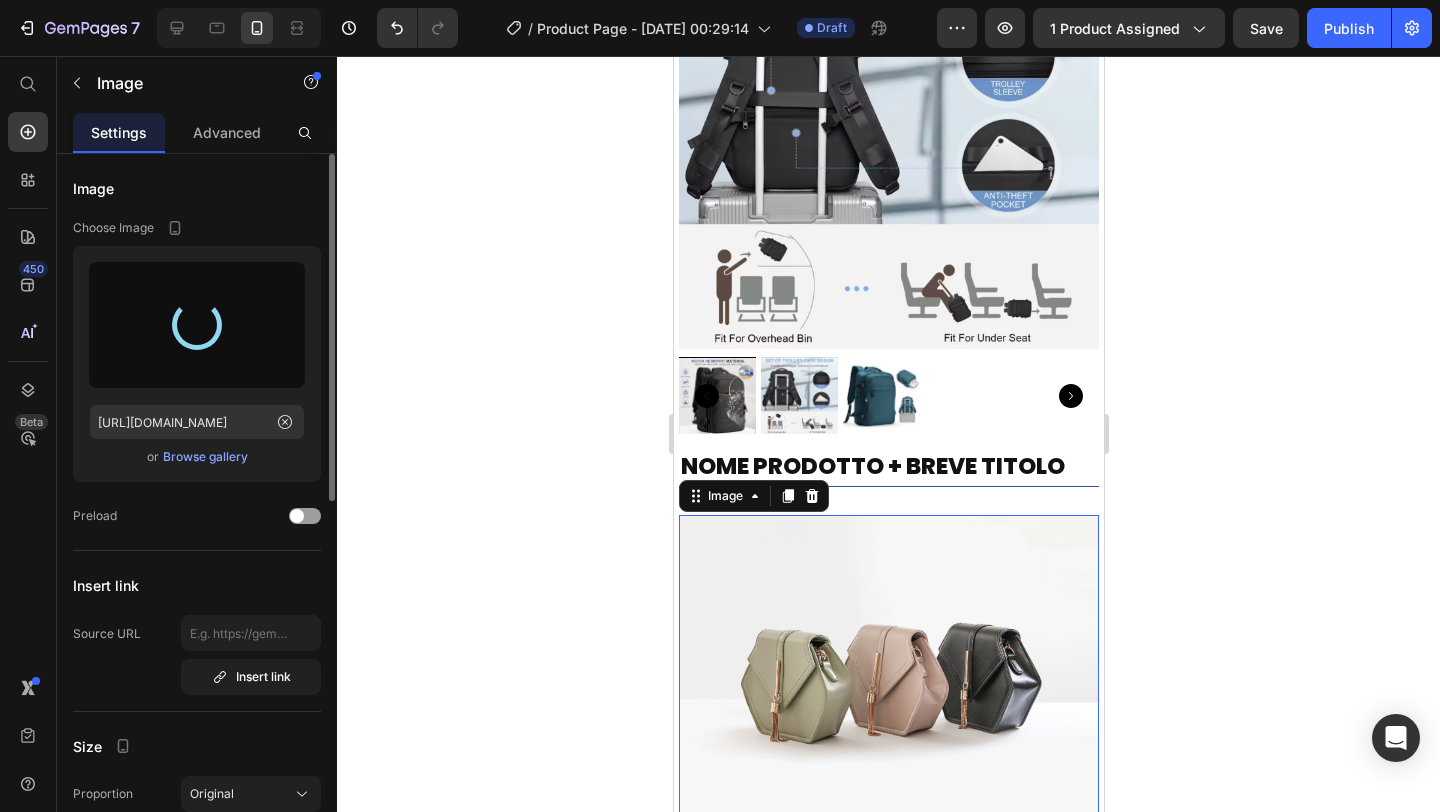 type on "[URL][DOMAIN_NAME]" 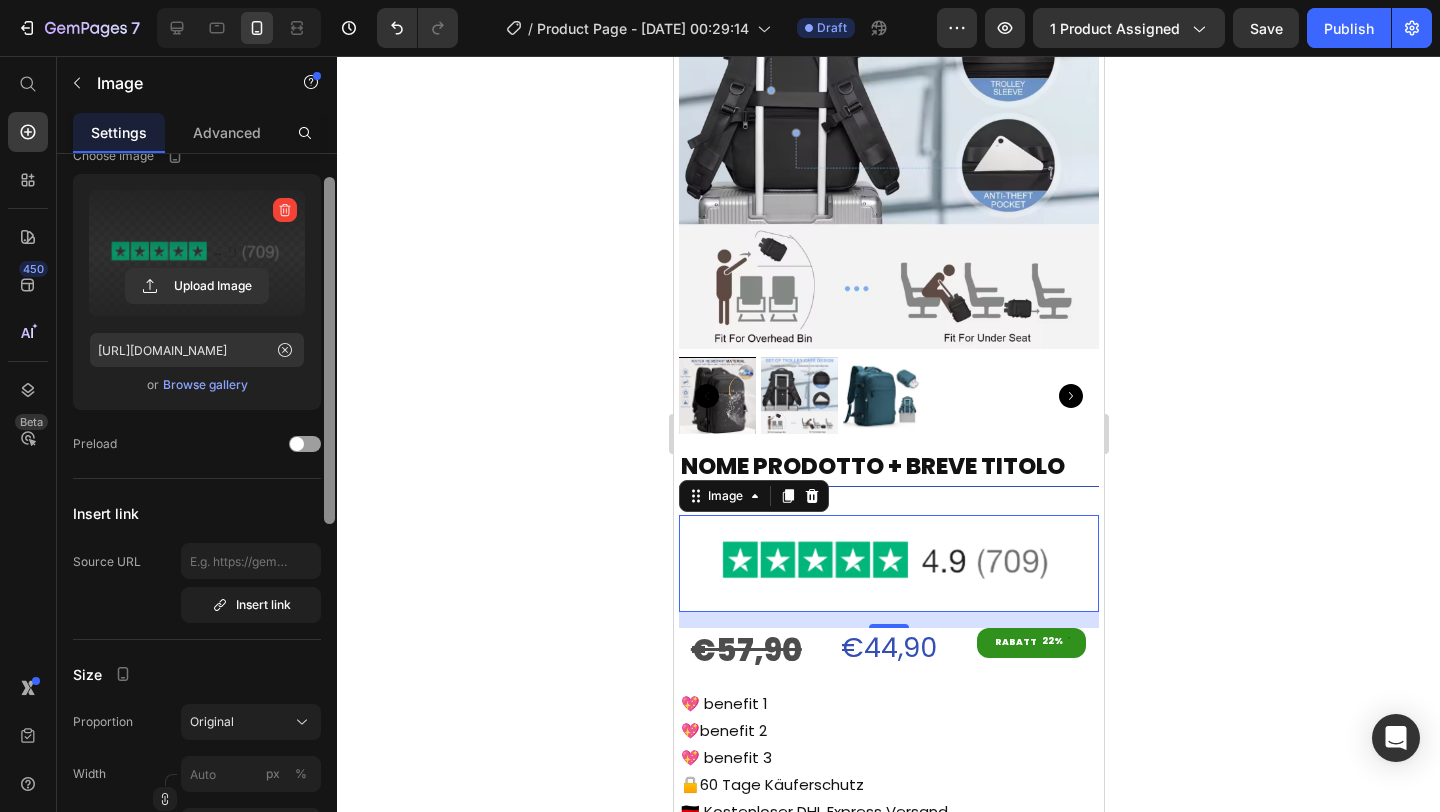 scroll, scrollTop: 0, scrollLeft: 0, axis: both 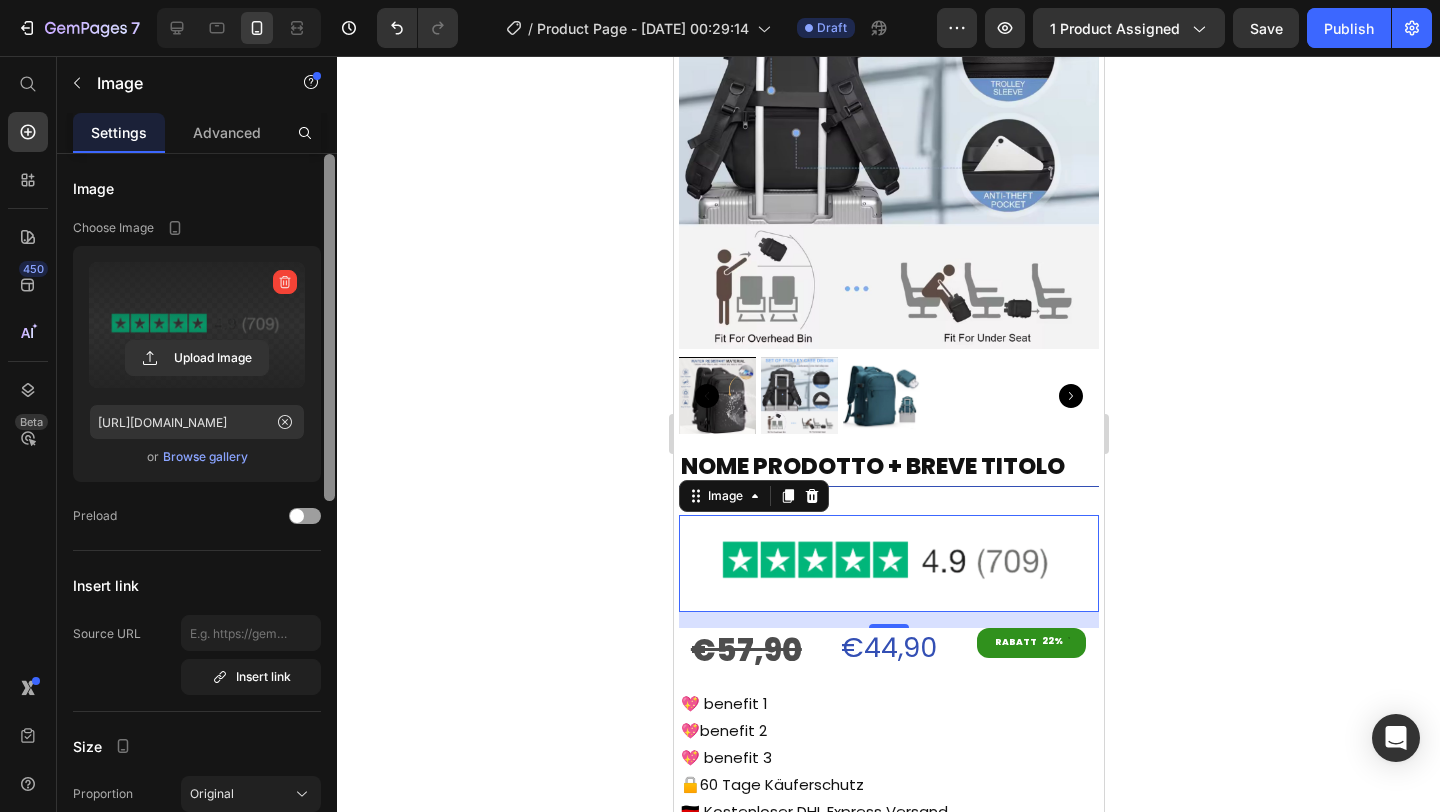 drag, startPoint x: 326, startPoint y: 277, endPoint x: 349, endPoint y: 139, distance: 139.90353 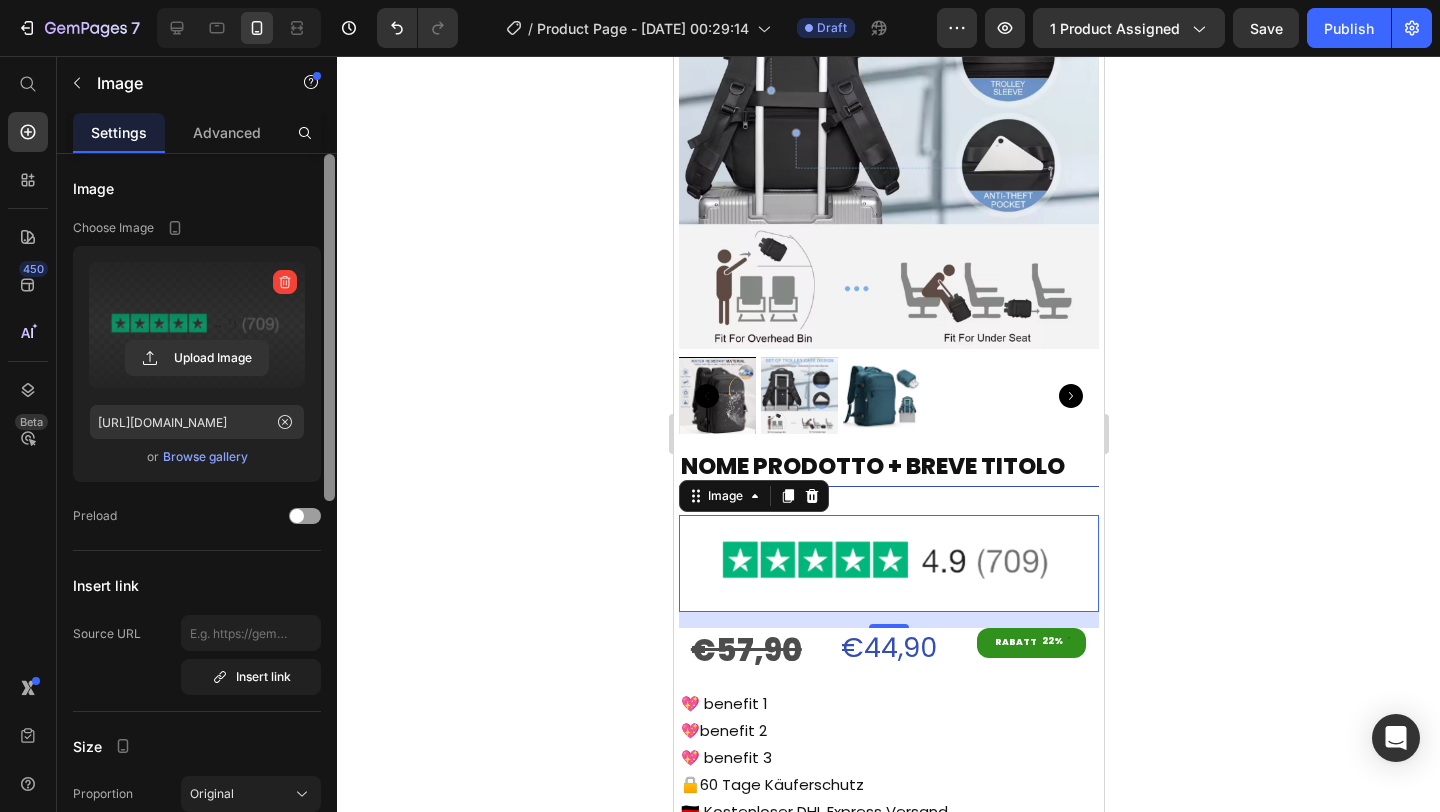 click on "7   /  Product Page - [DATE] 00:29:14 Draft Preview 1 product assigned  Save   Publish  450 Beta Start with Sections Elements Hero Section Product Detail Brands Trusted Badges Guarantee Product Breakdown How to use Testimonials Compare Bundle FAQs Social Proof Brand Story Product List Collection Blog List Contact Sticky Add to Cart Custom Footer Browse Library 450 Layout
Row
Row
Row
Row Text
Heading
Text Block Button
Button
Button
Sticky Back to top Media
Image" 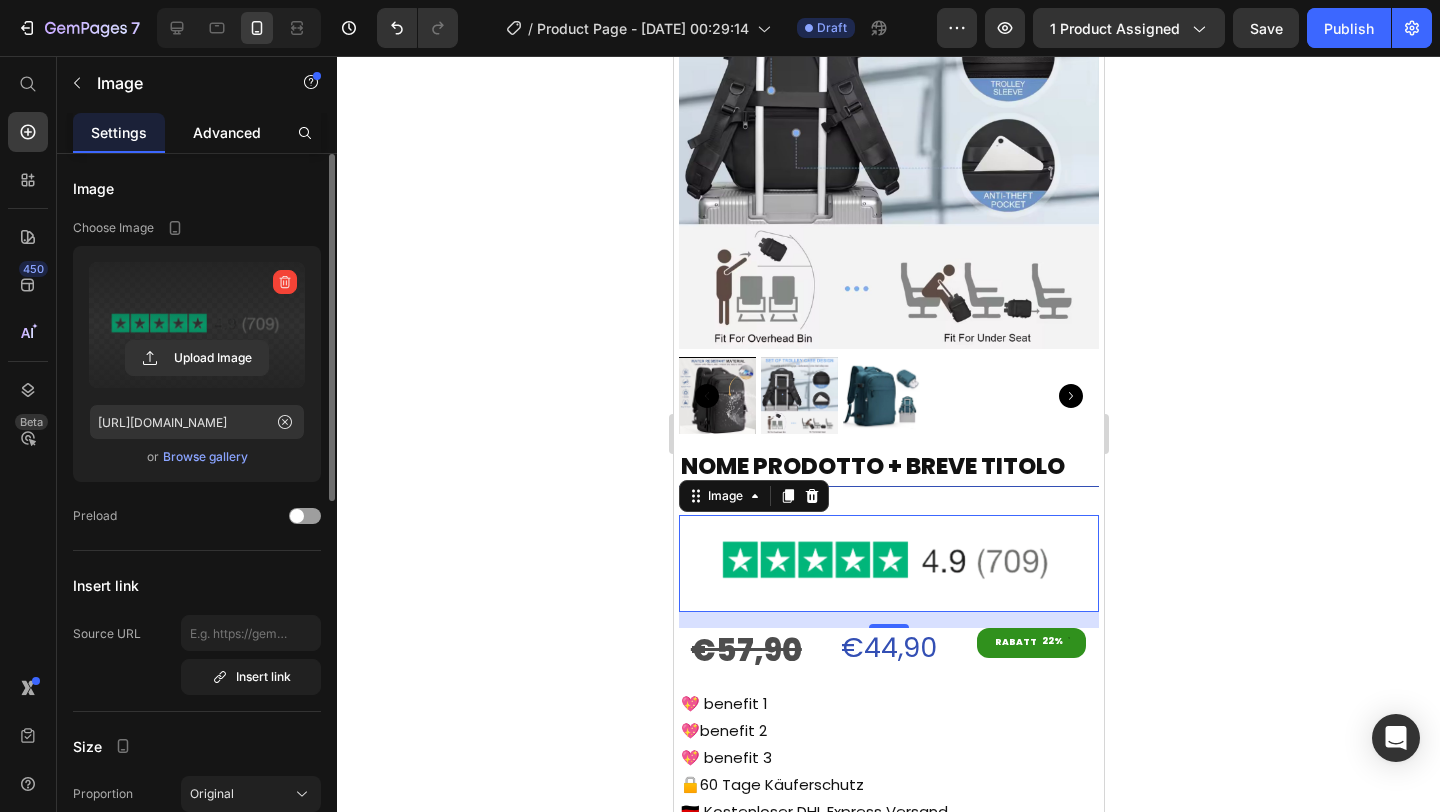click on "Advanced" 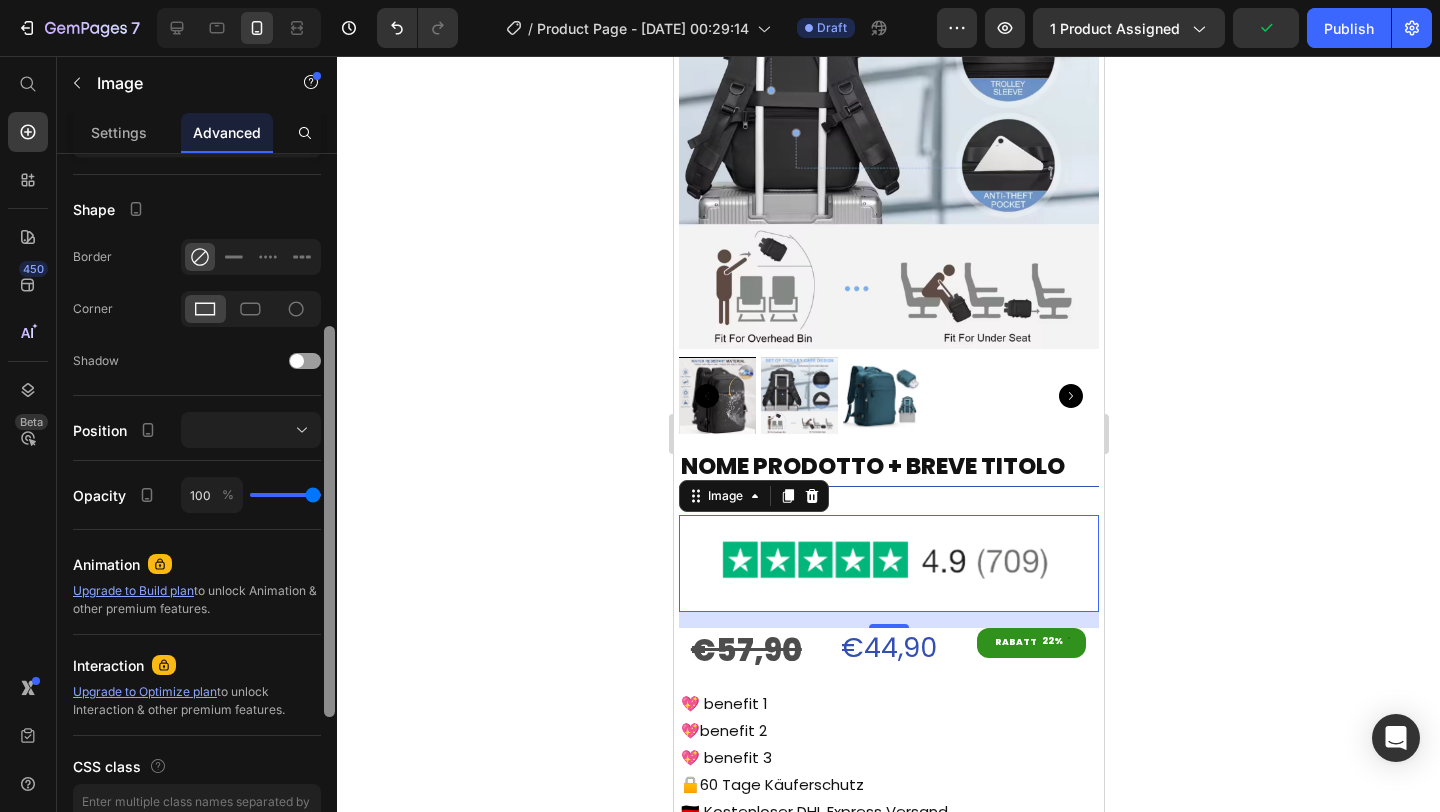 scroll, scrollTop: 0, scrollLeft: 0, axis: both 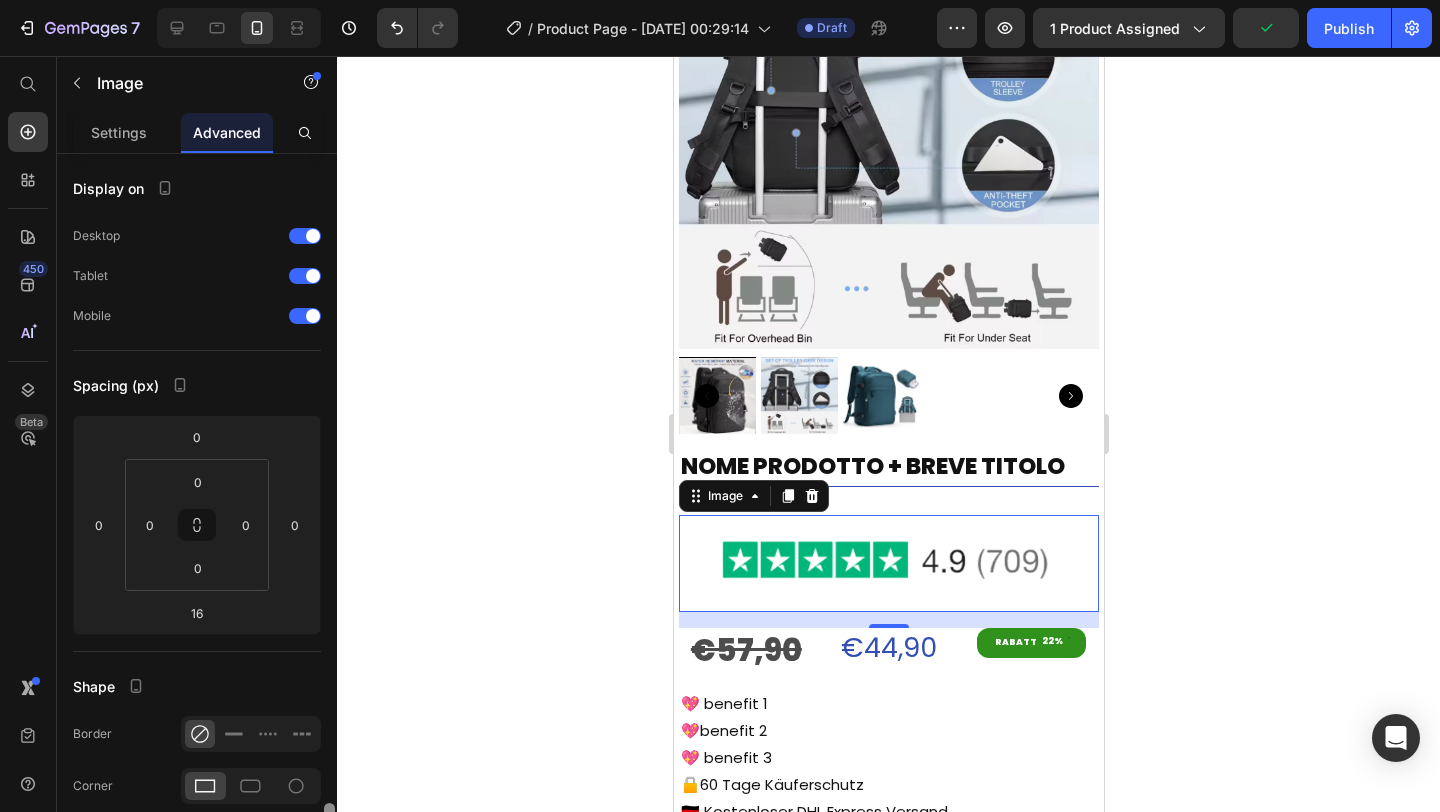 drag, startPoint x: 329, startPoint y: 380, endPoint x: 356, endPoint y: 251, distance: 131.7953 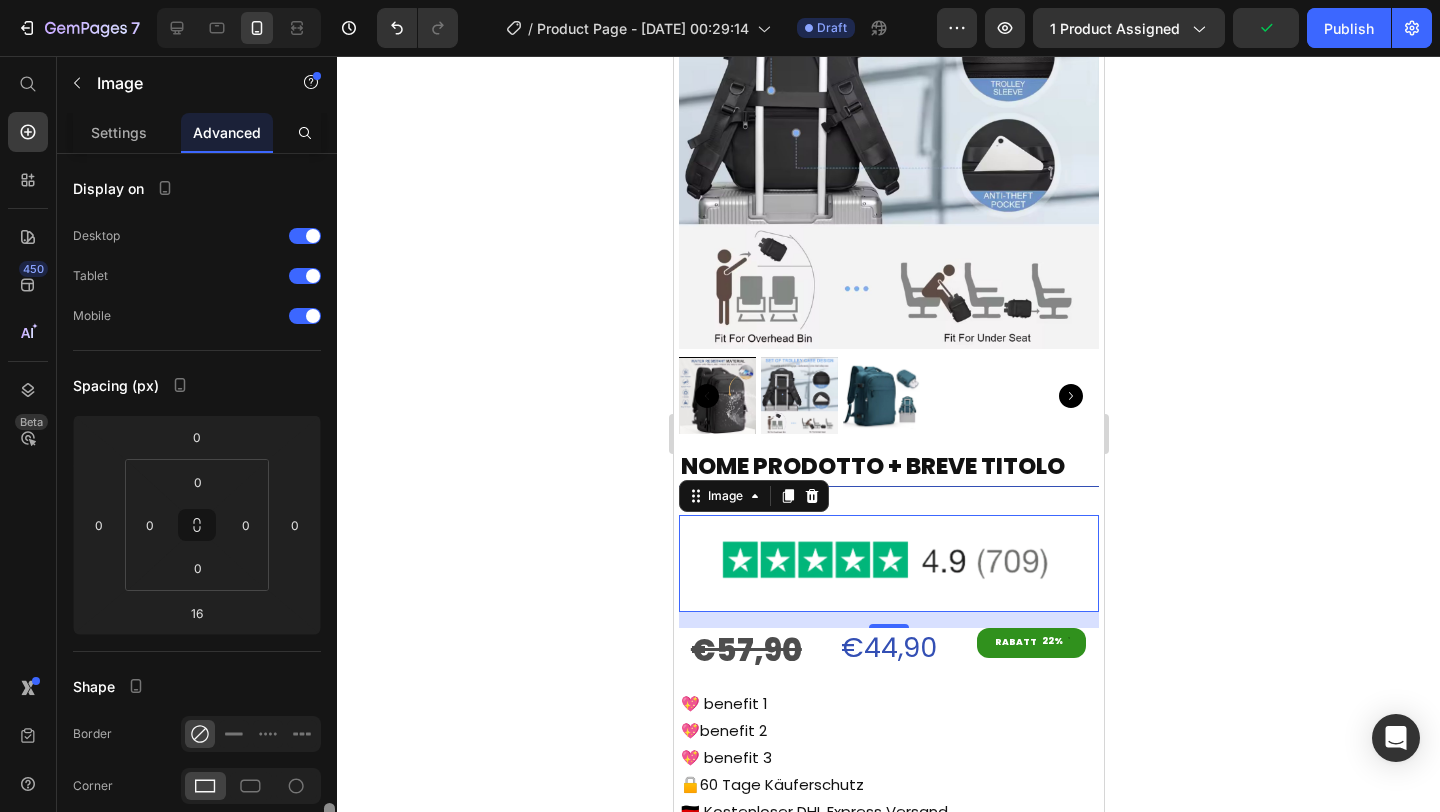 click on "7   /  Product Page - [DATE] 00:29:14 Draft Preview 1 product assigned  Publish  450 Beta Start with Sections Elements Hero Section Product Detail Brands Trusted Badges Guarantee Product Breakdown How to use Testimonials Compare Bundle FAQs Social Proof Brand Story Product List Collection Blog List Contact Sticky Add to Cart Custom Footer Browse Library 450 Layout
Row
Row
Row
Row Text
Heading
Text Block Button
Button
Button
Sticky Back to top Media
Image
Image" 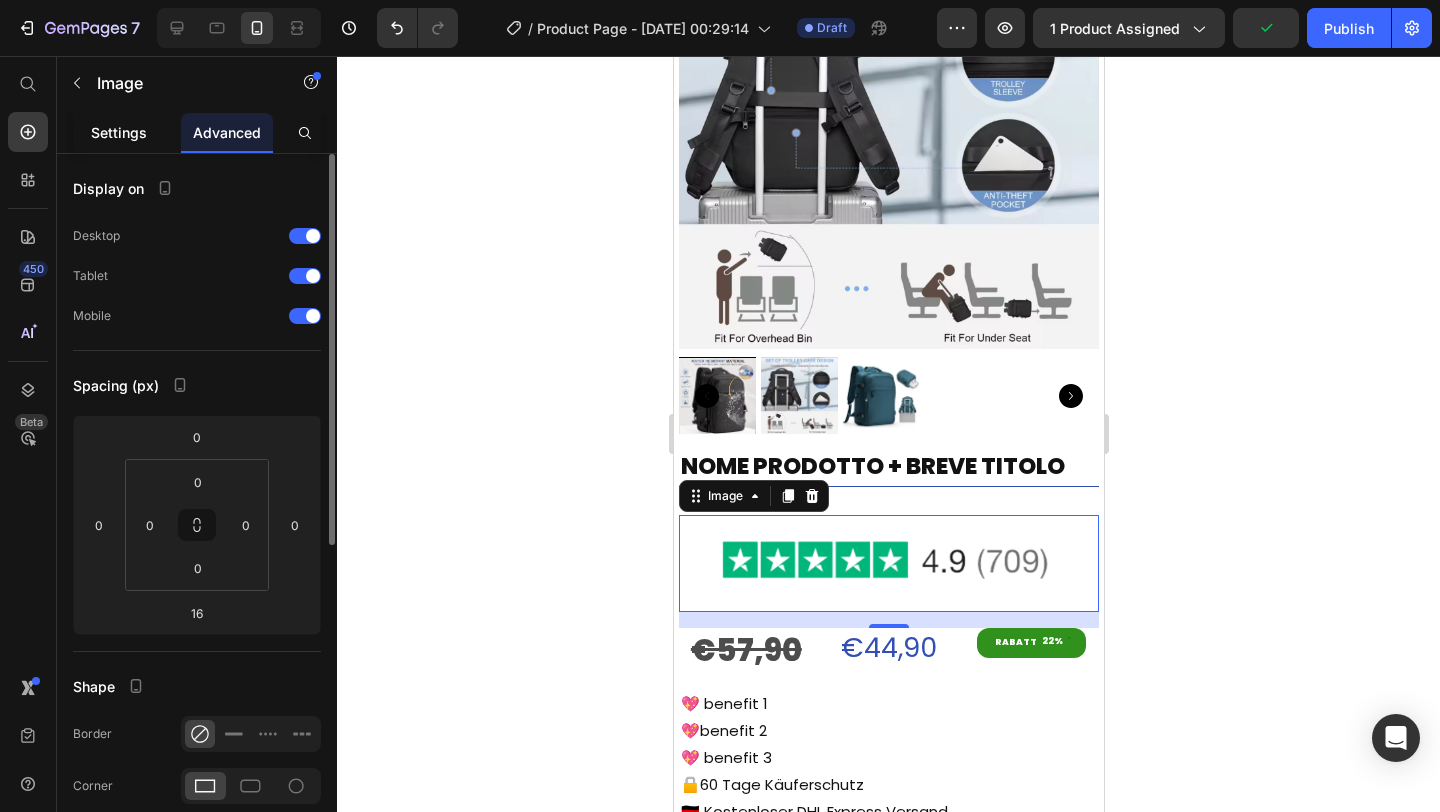 click on "Settings" at bounding box center [119, 132] 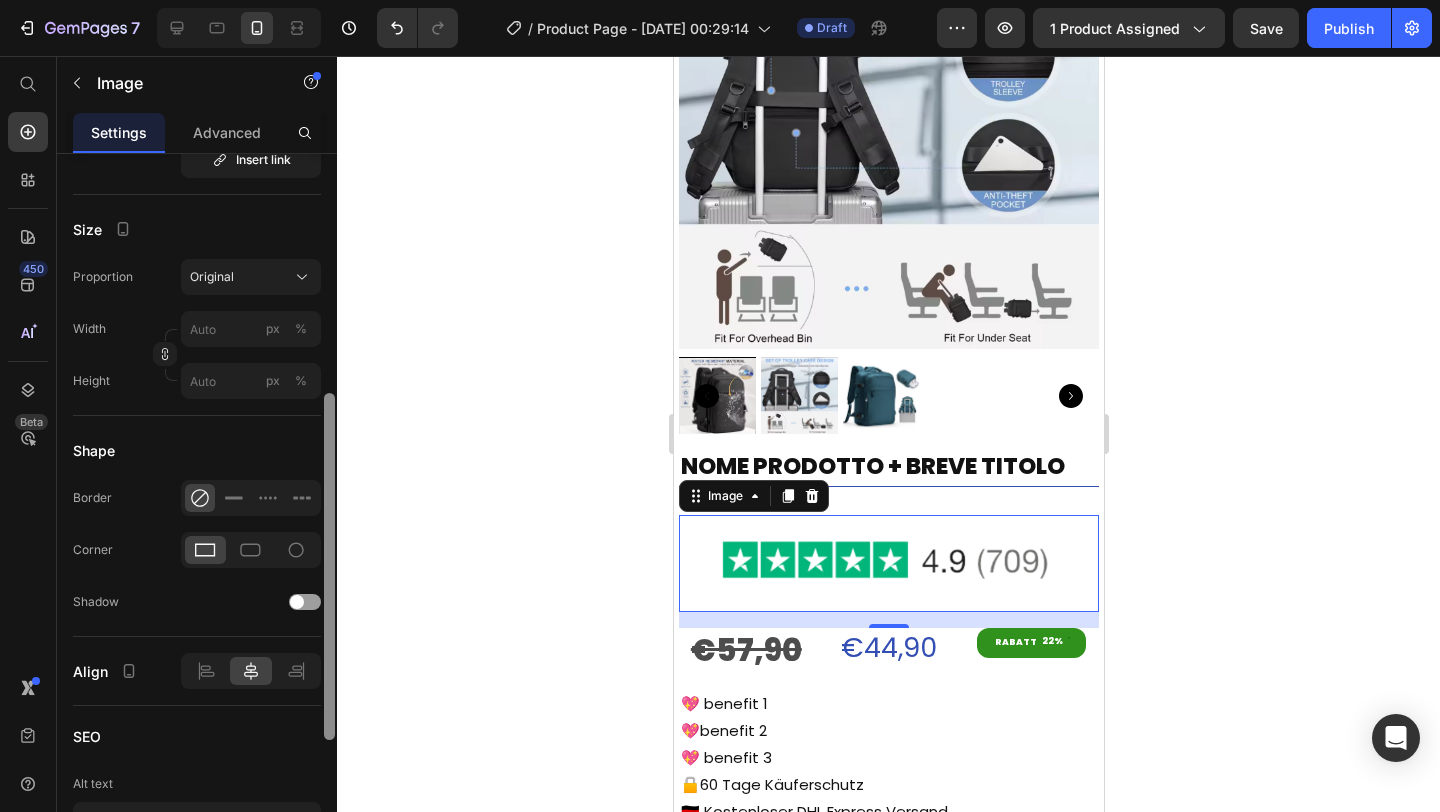 scroll, scrollTop: 540, scrollLeft: 0, axis: vertical 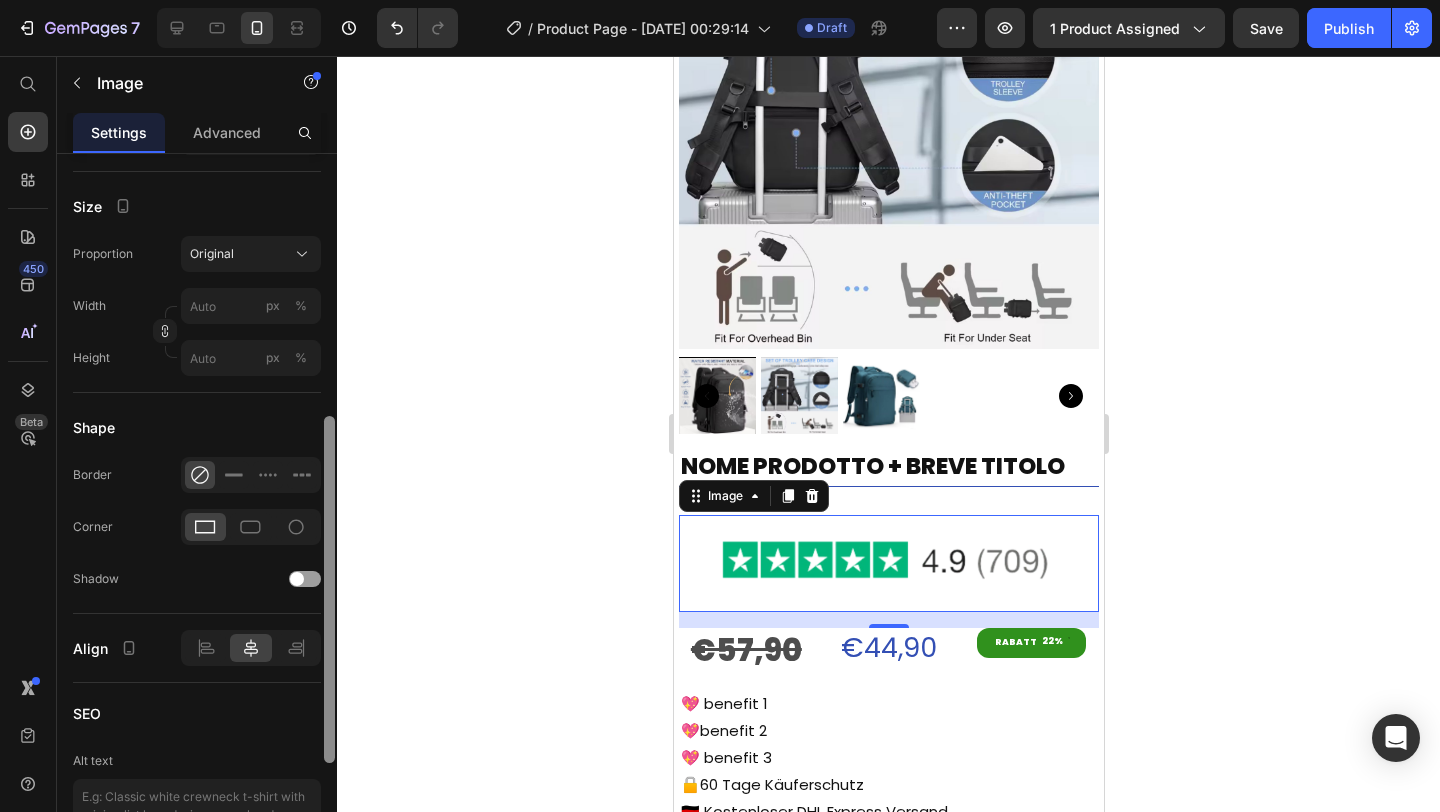 drag, startPoint x: 327, startPoint y: 308, endPoint x: 339, endPoint y: 571, distance: 263.27362 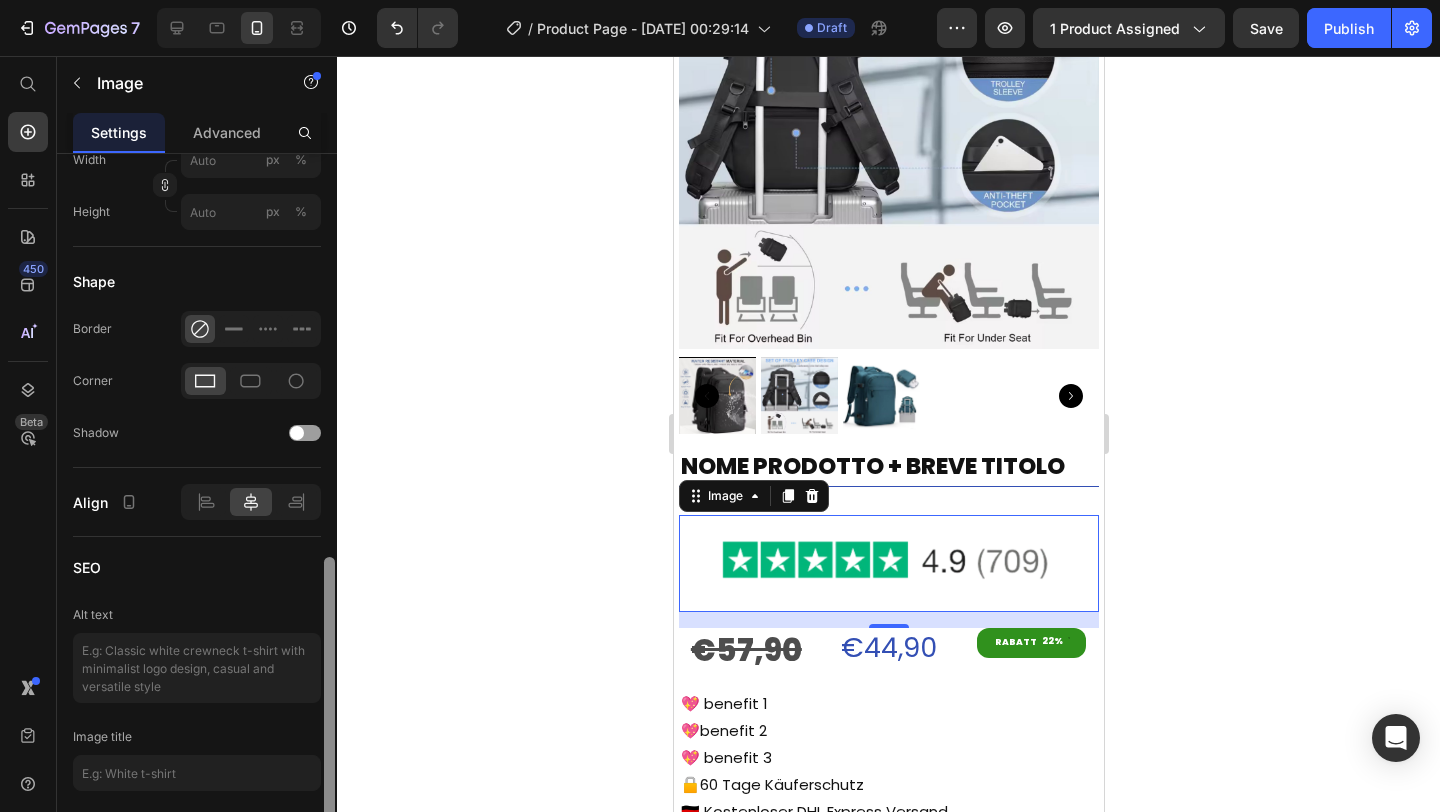 scroll, scrollTop: 756, scrollLeft: 0, axis: vertical 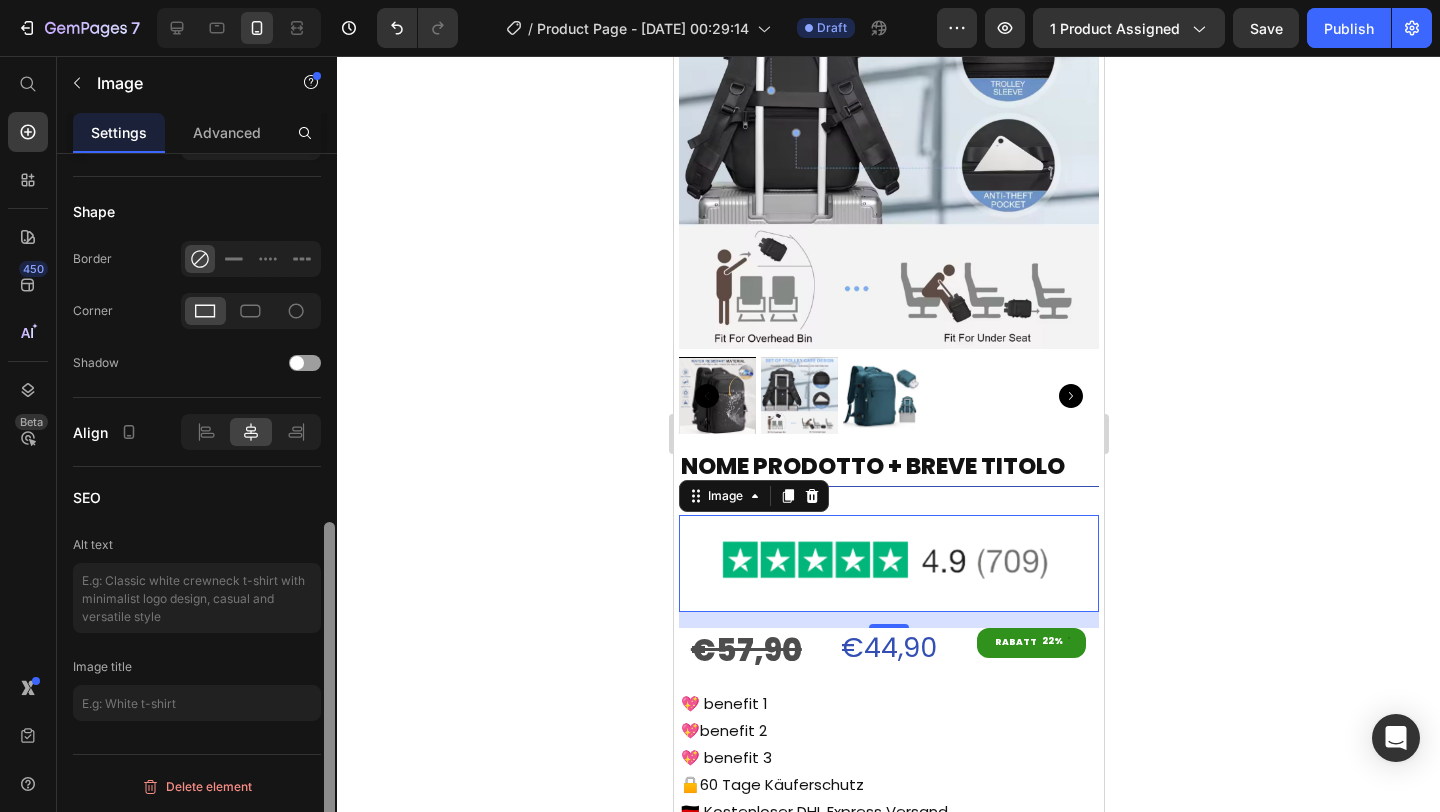 drag, startPoint x: 329, startPoint y: 545, endPoint x: 341, endPoint y: 661, distance: 116.61904 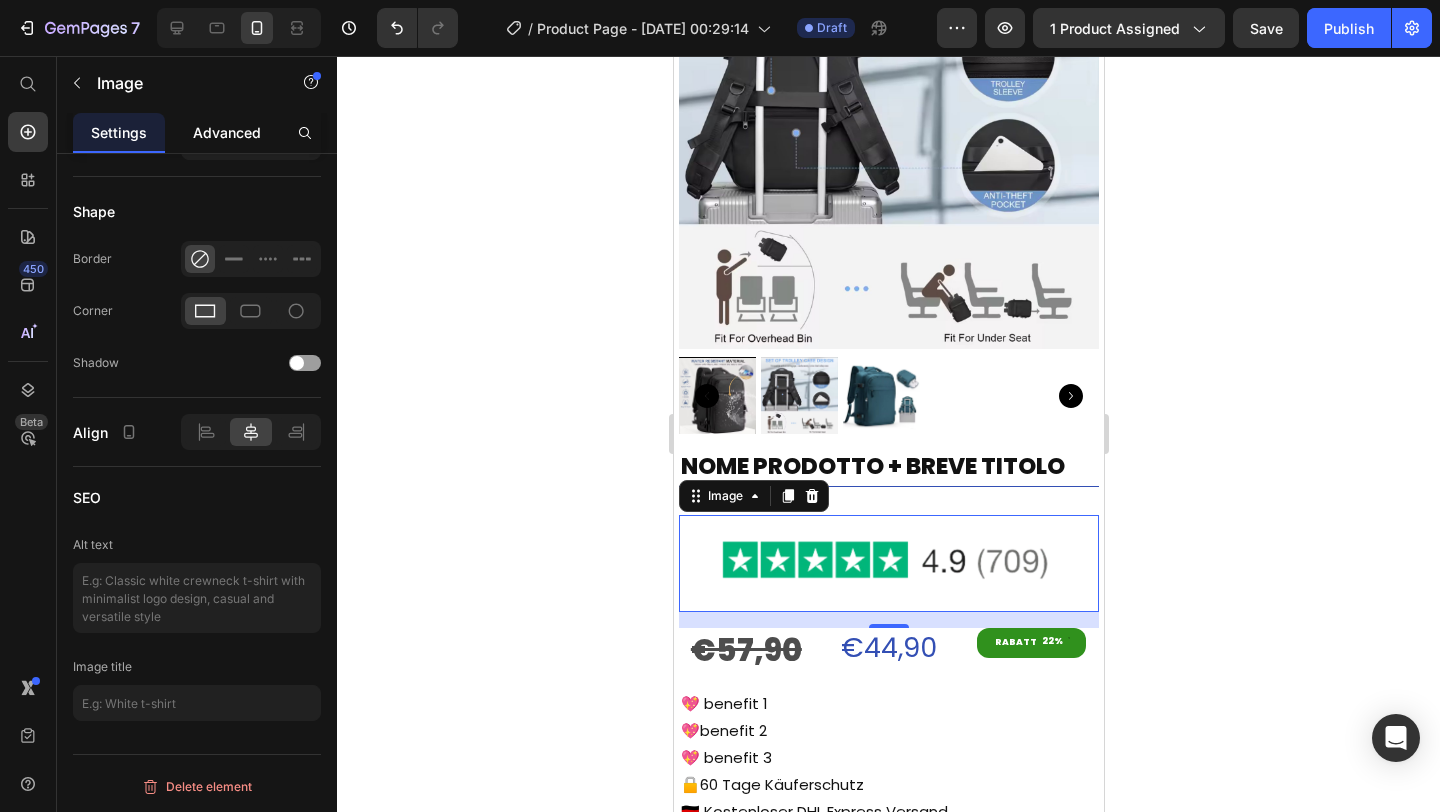 click on "Advanced" at bounding box center (227, 132) 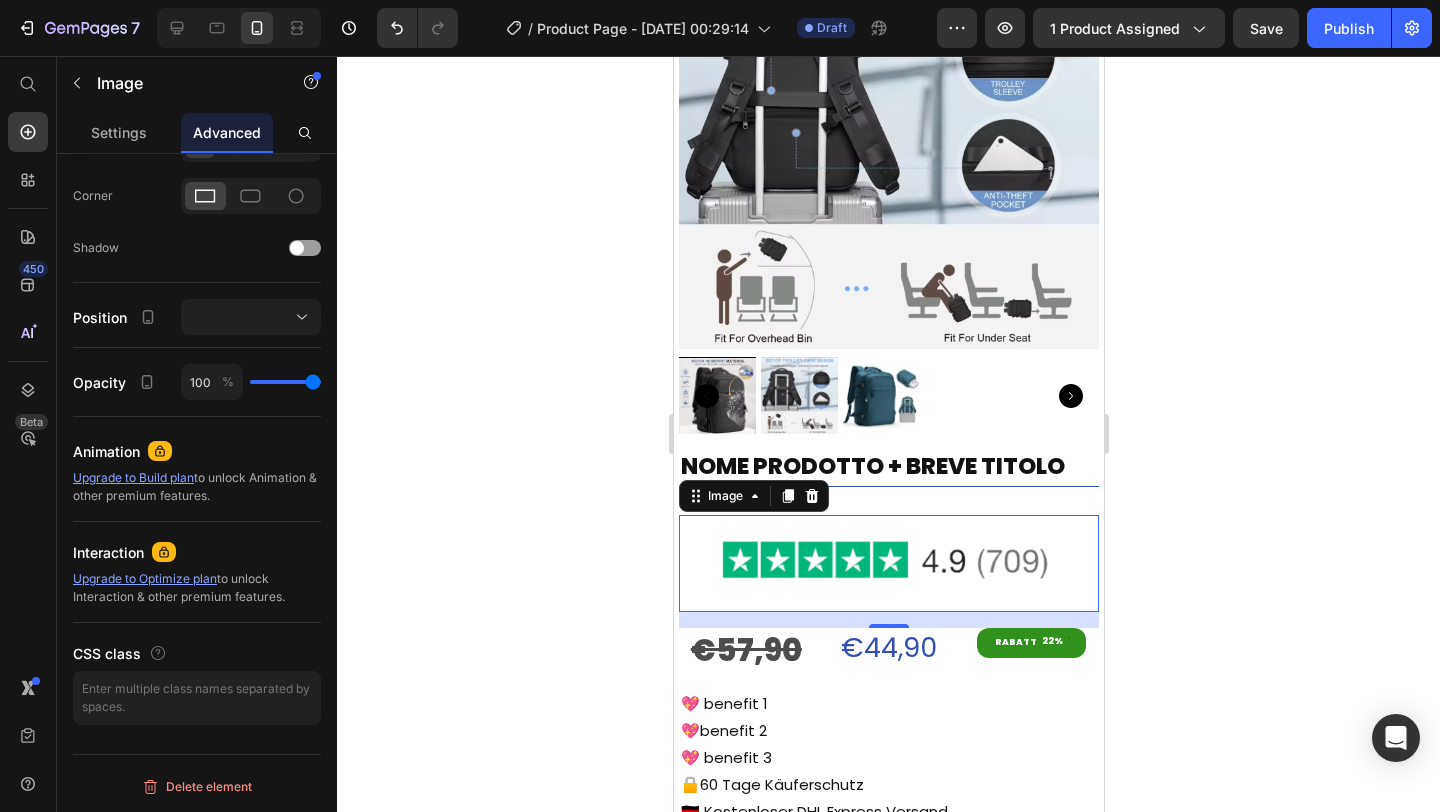 scroll, scrollTop: 0, scrollLeft: 0, axis: both 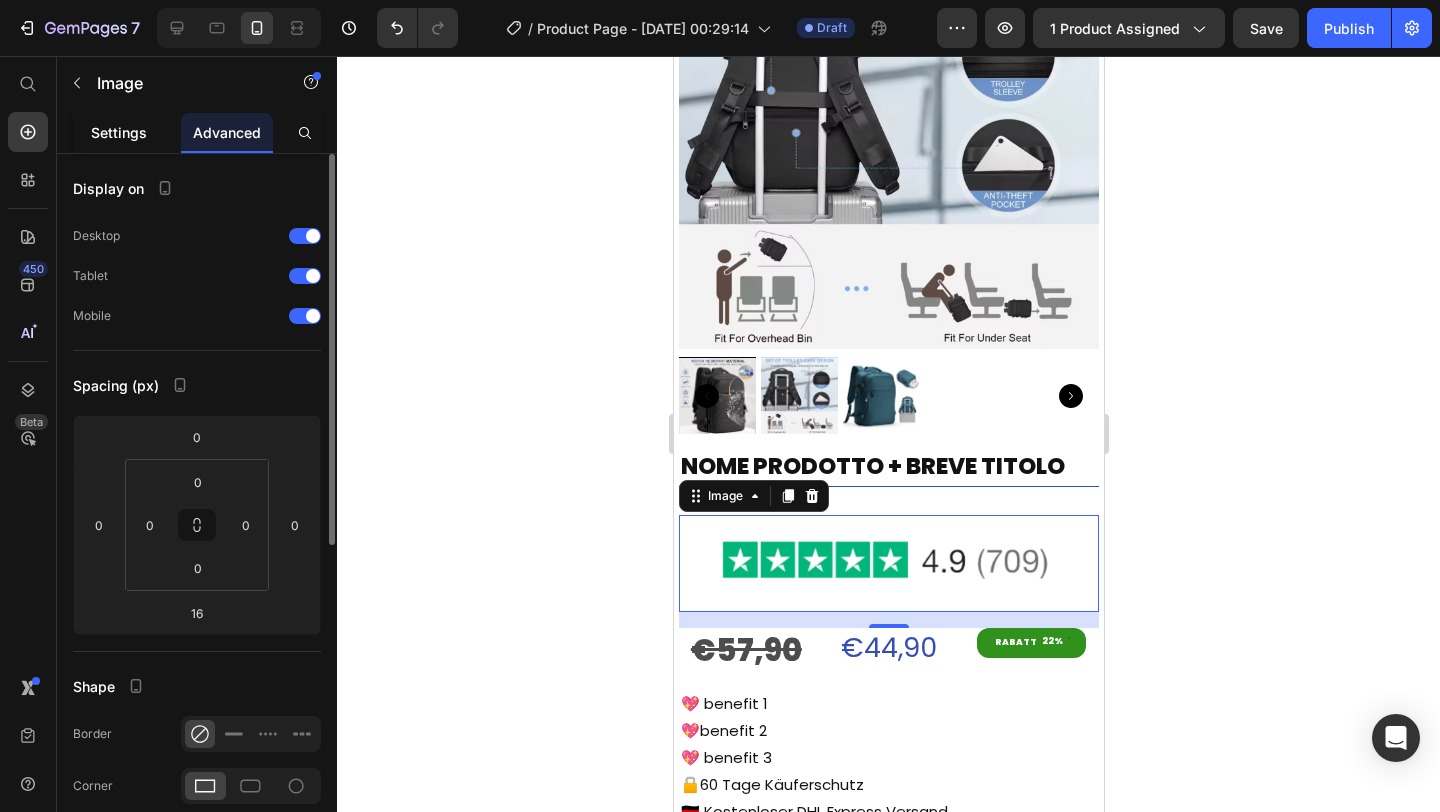 click on "Settings" 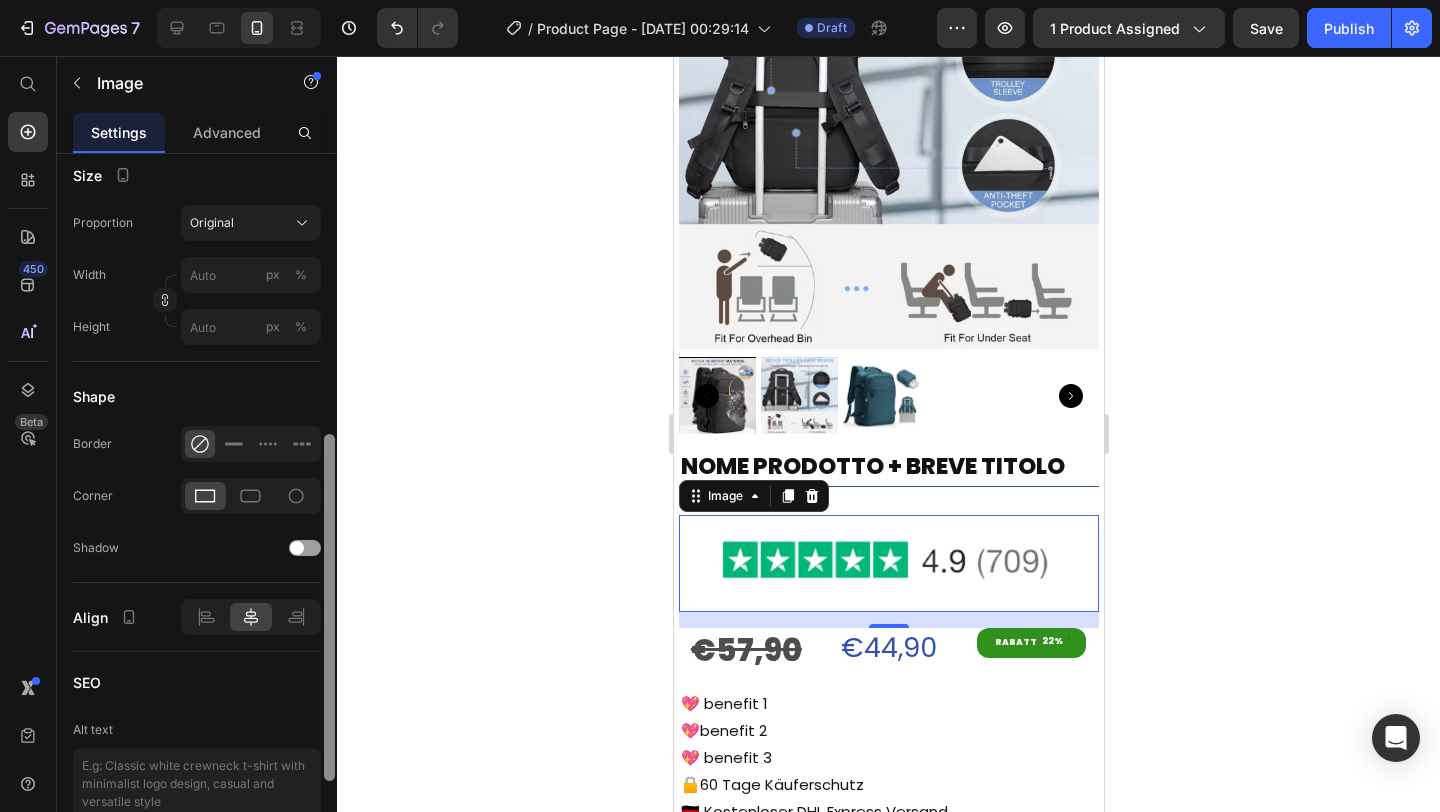 scroll, scrollTop: 573, scrollLeft: 0, axis: vertical 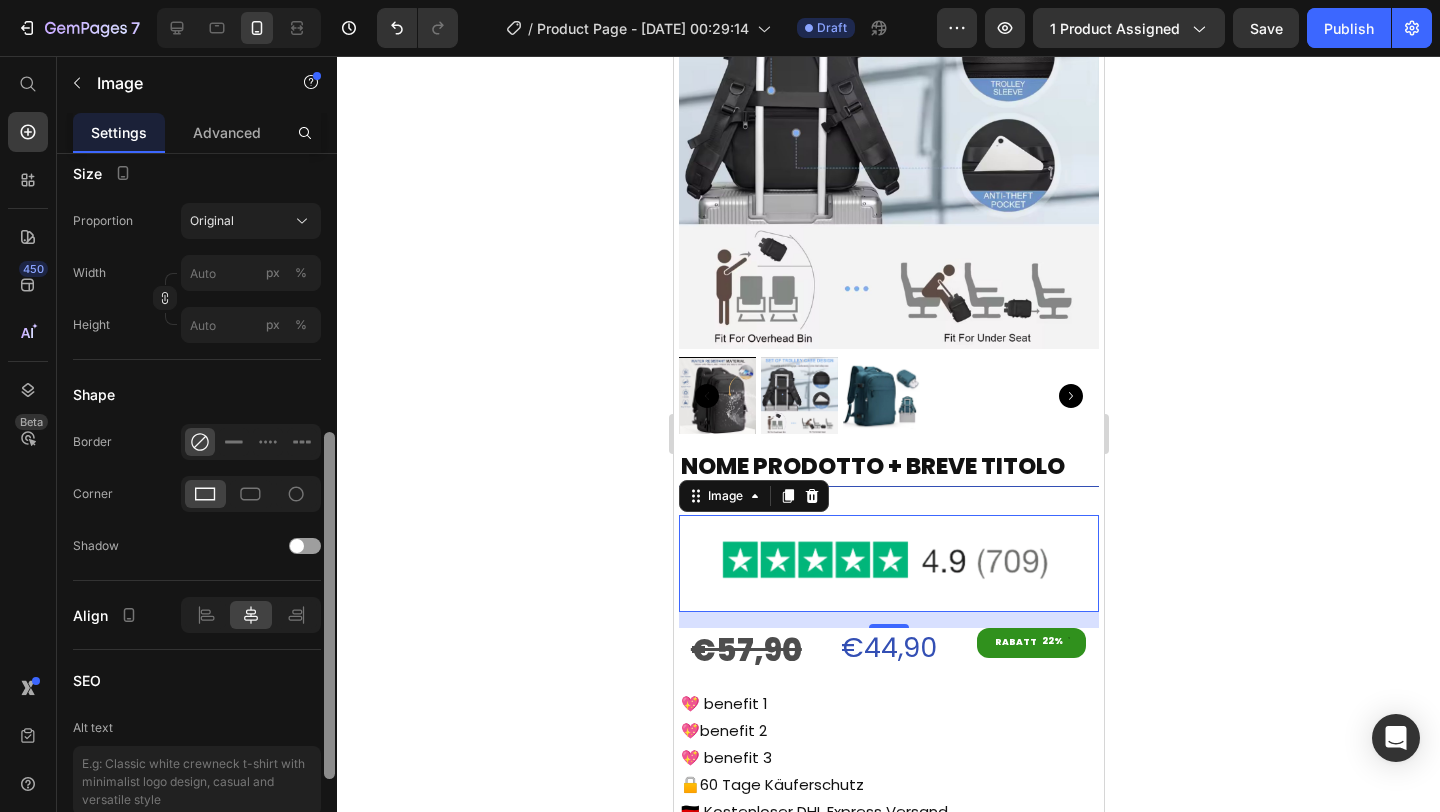 drag, startPoint x: 326, startPoint y: 238, endPoint x: 350, endPoint y: 517, distance: 280.03036 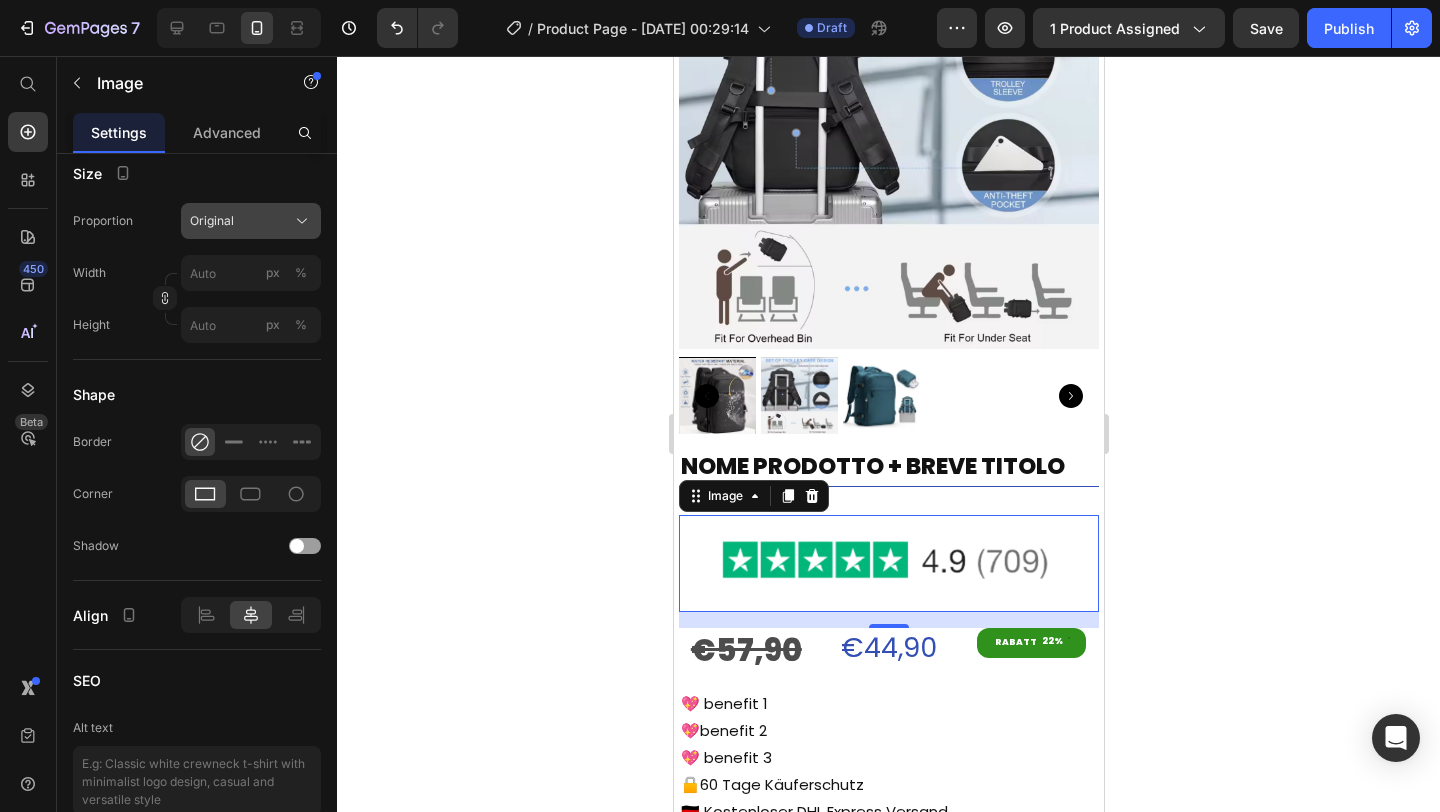 click on "Original" 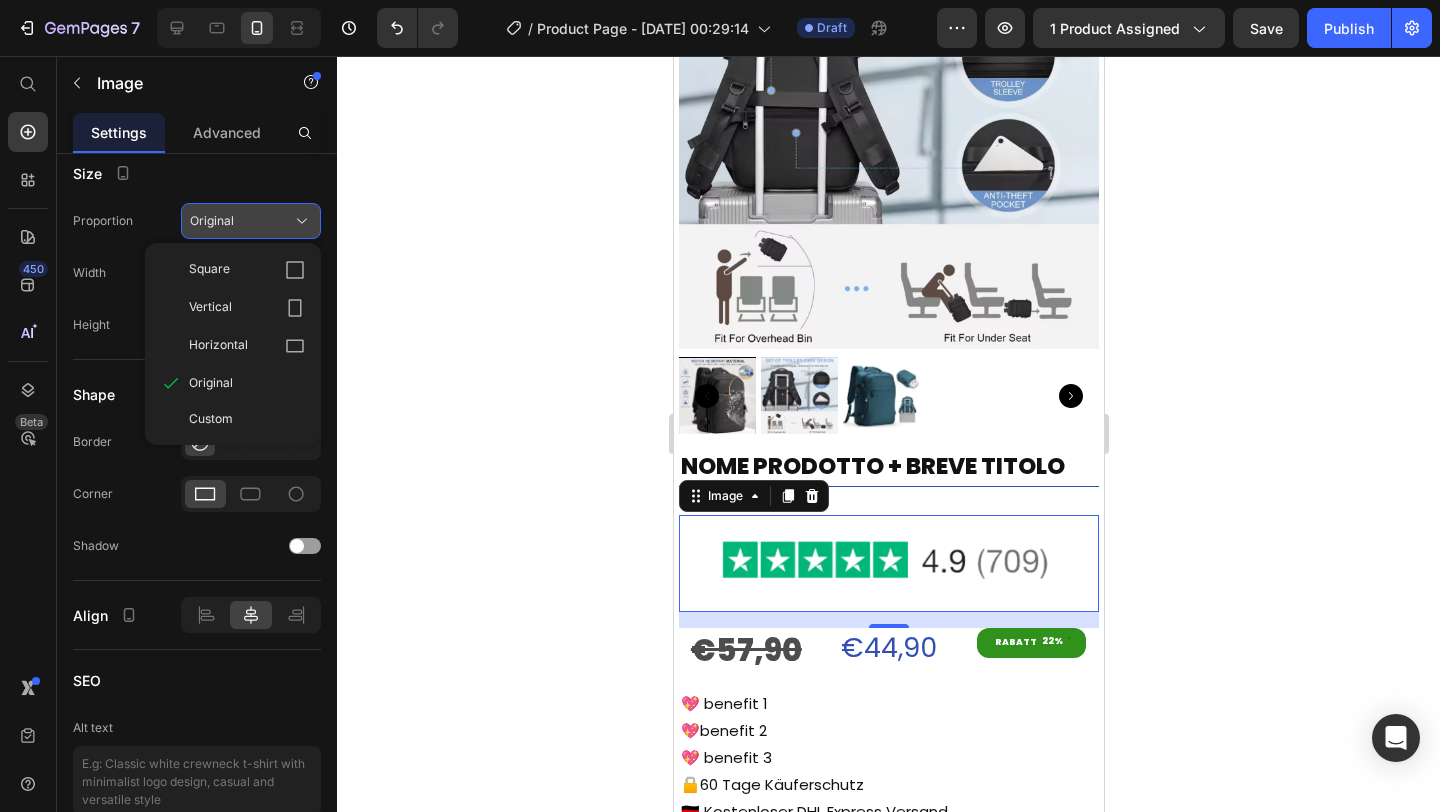 click on "Original" 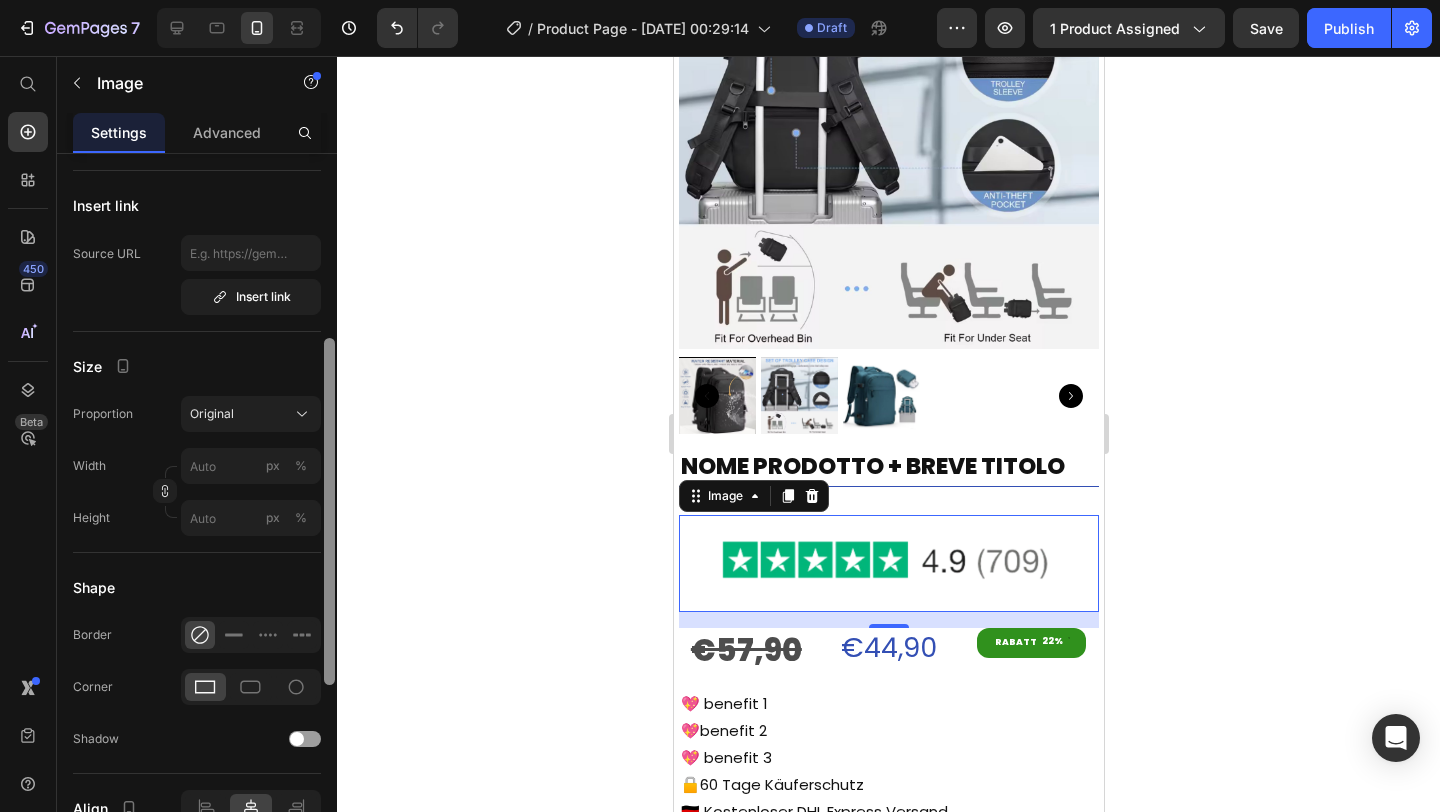 scroll, scrollTop: 378, scrollLeft: 0, axis: vertical 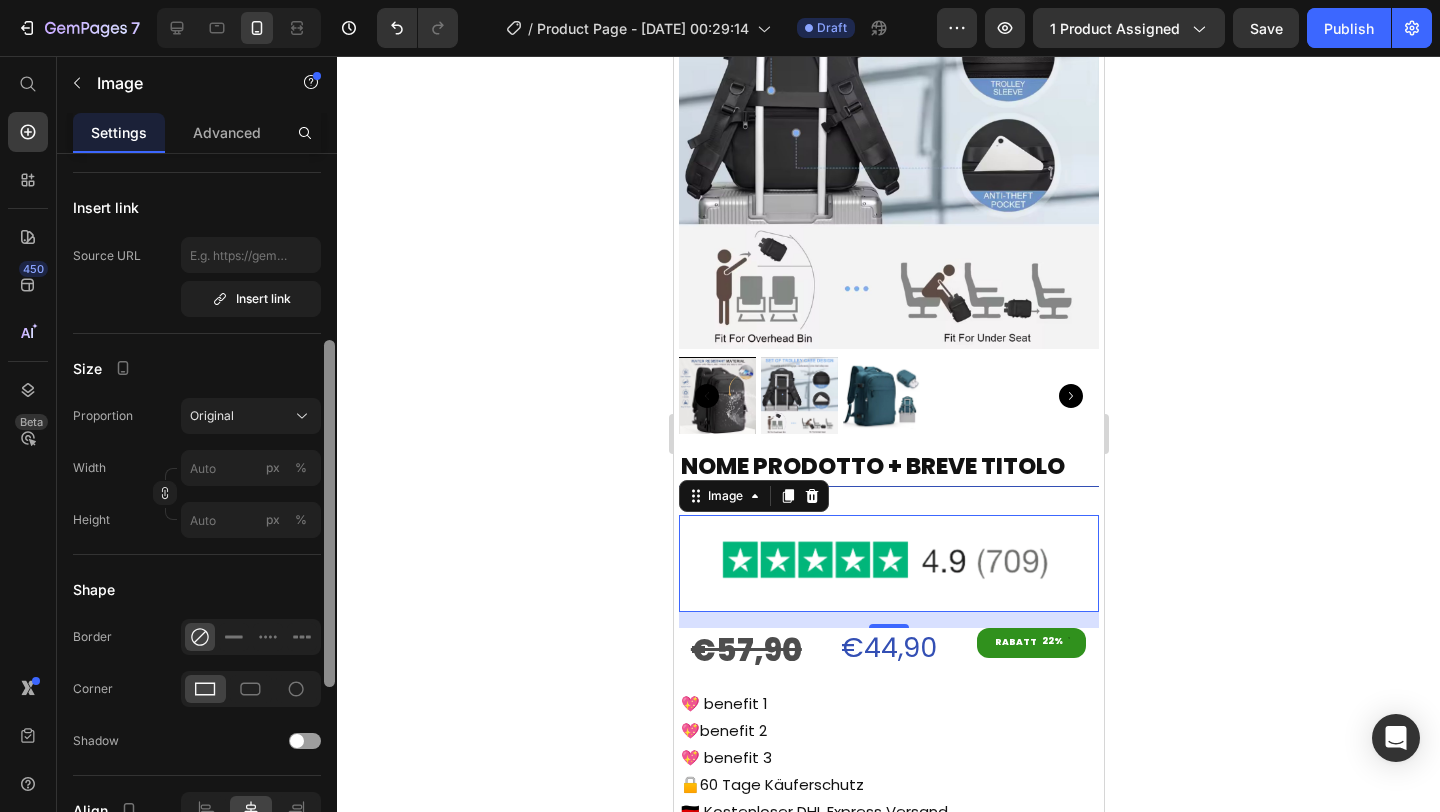 drag, startPoint x: 333, startPoint y: 447, endPoint x: 336, endPoint y: 352, distance: 95.047356 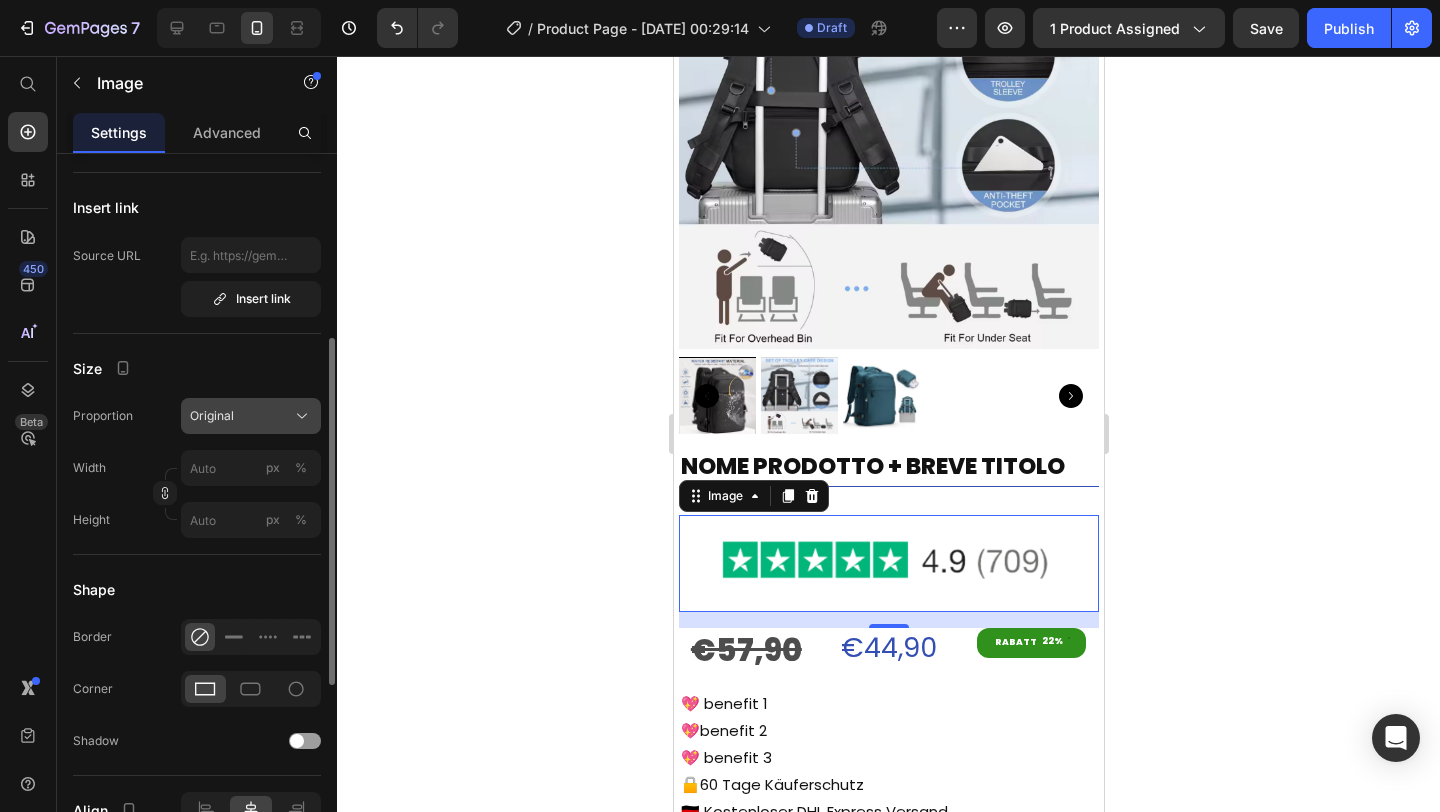 click on "Original" 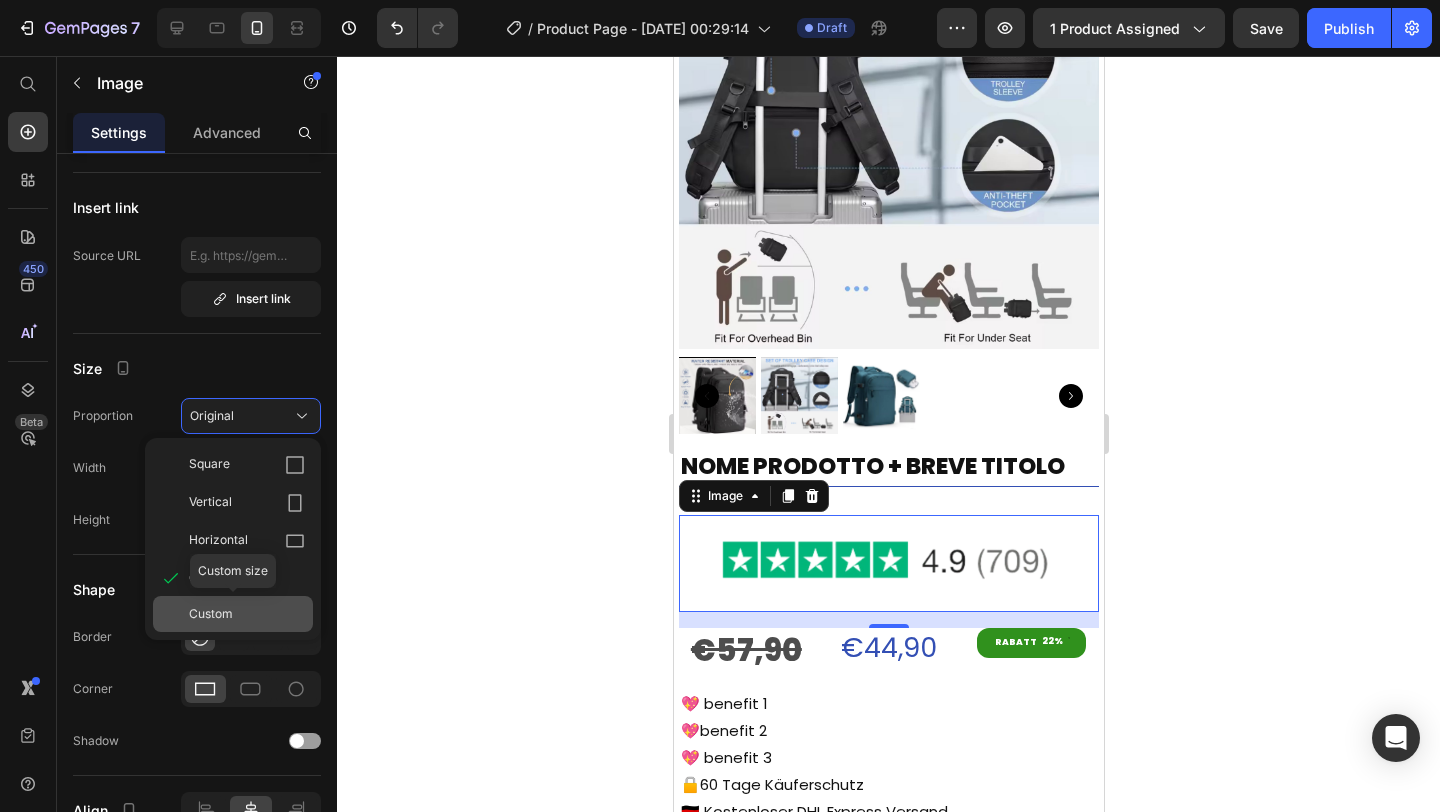click on "Custom" 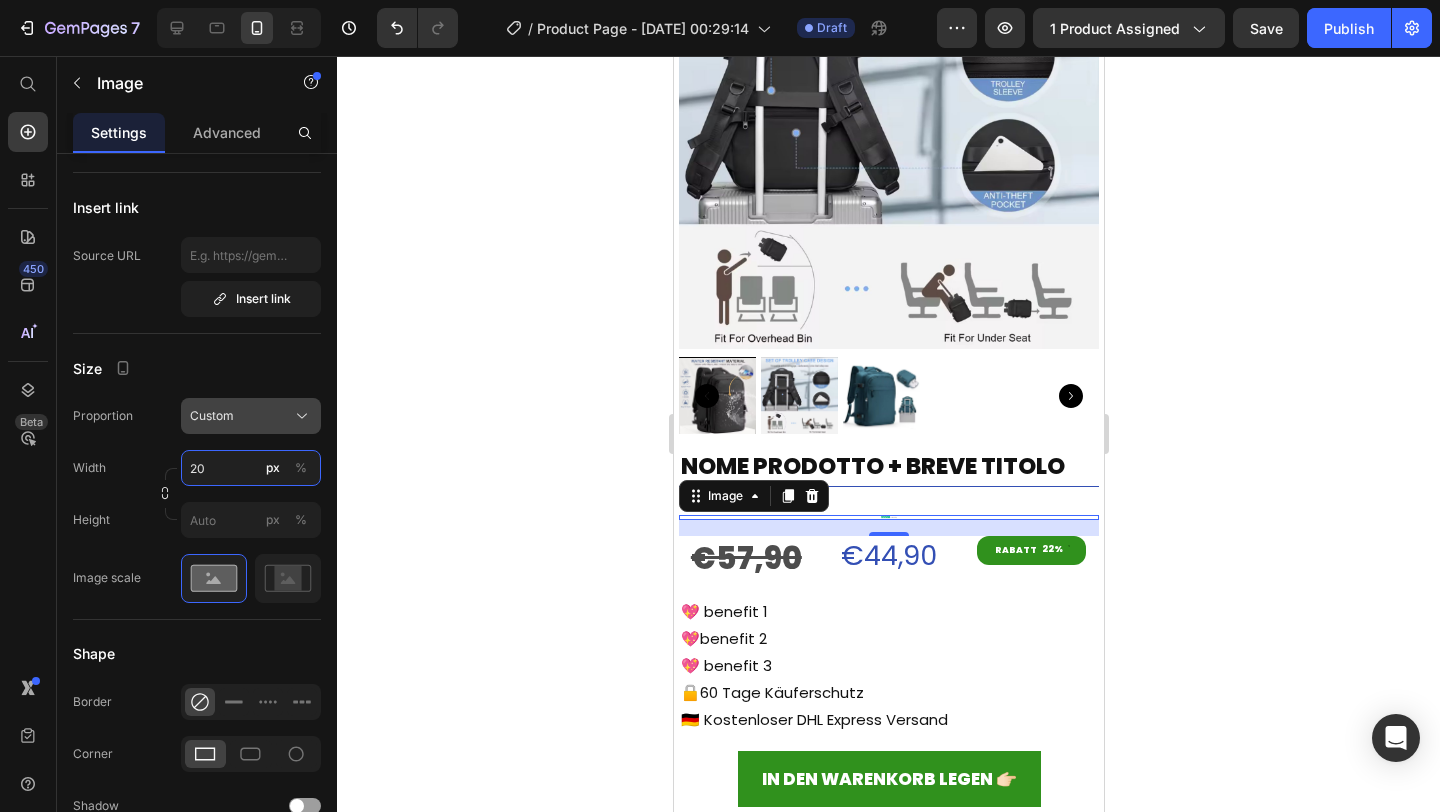 type on "2" 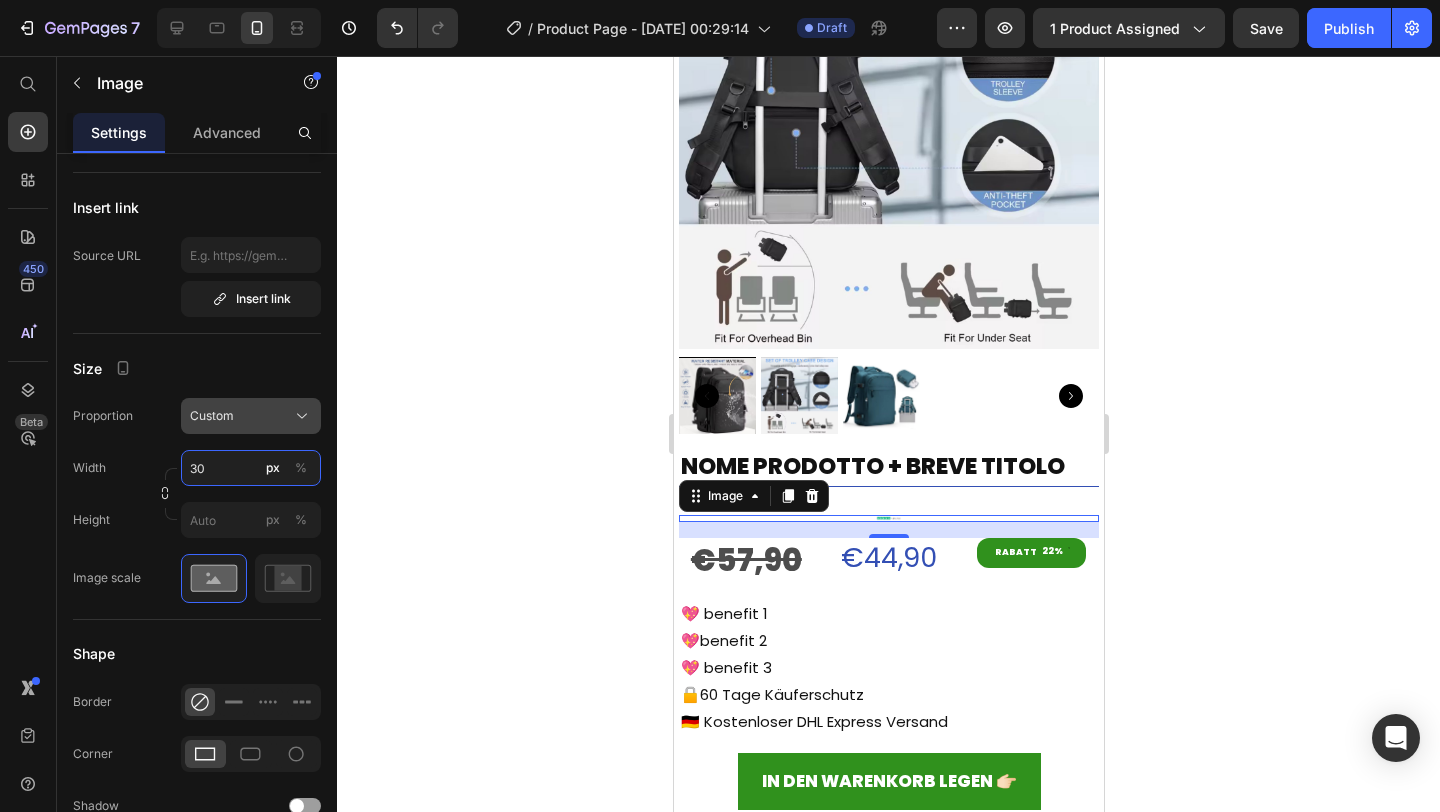 type on "3" 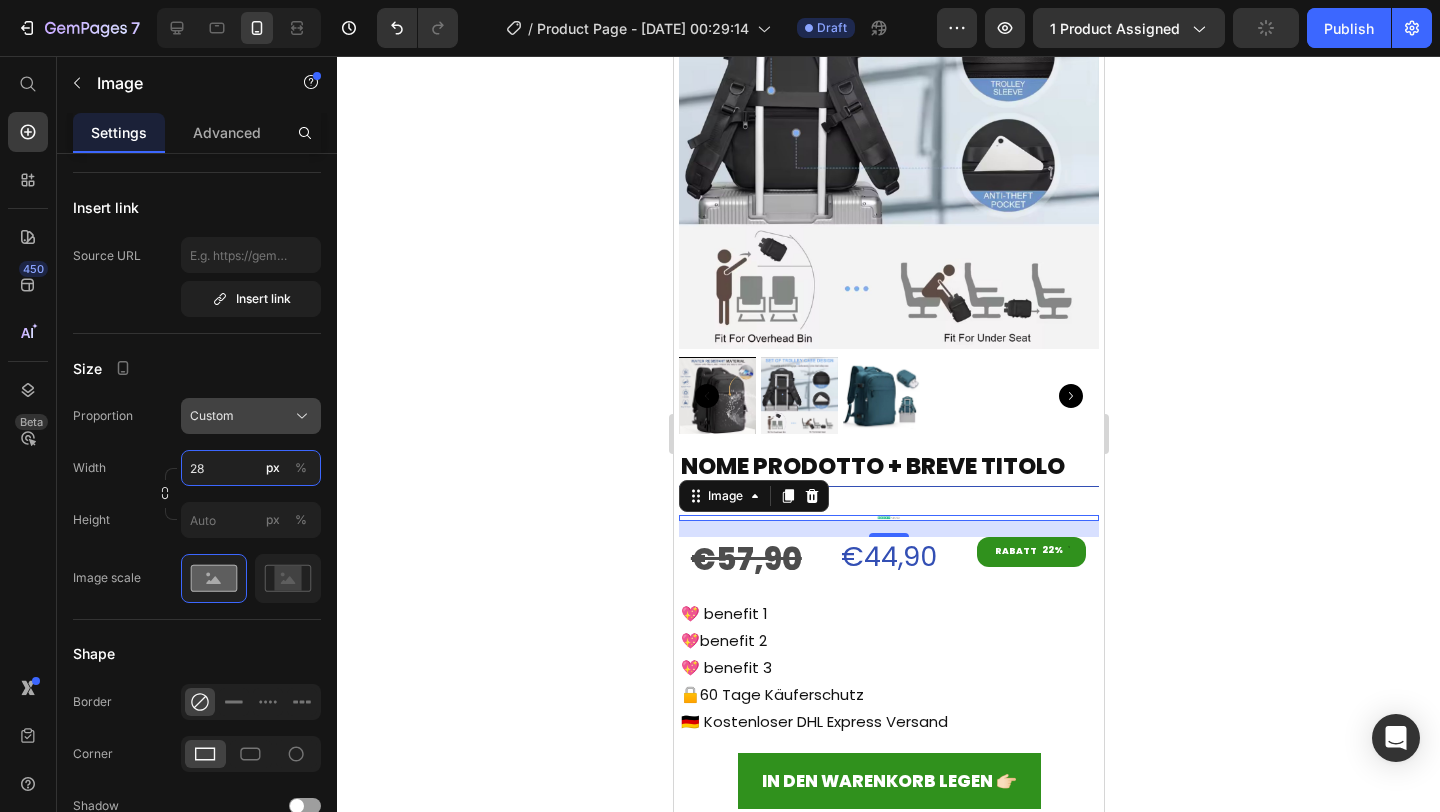 type on "280" 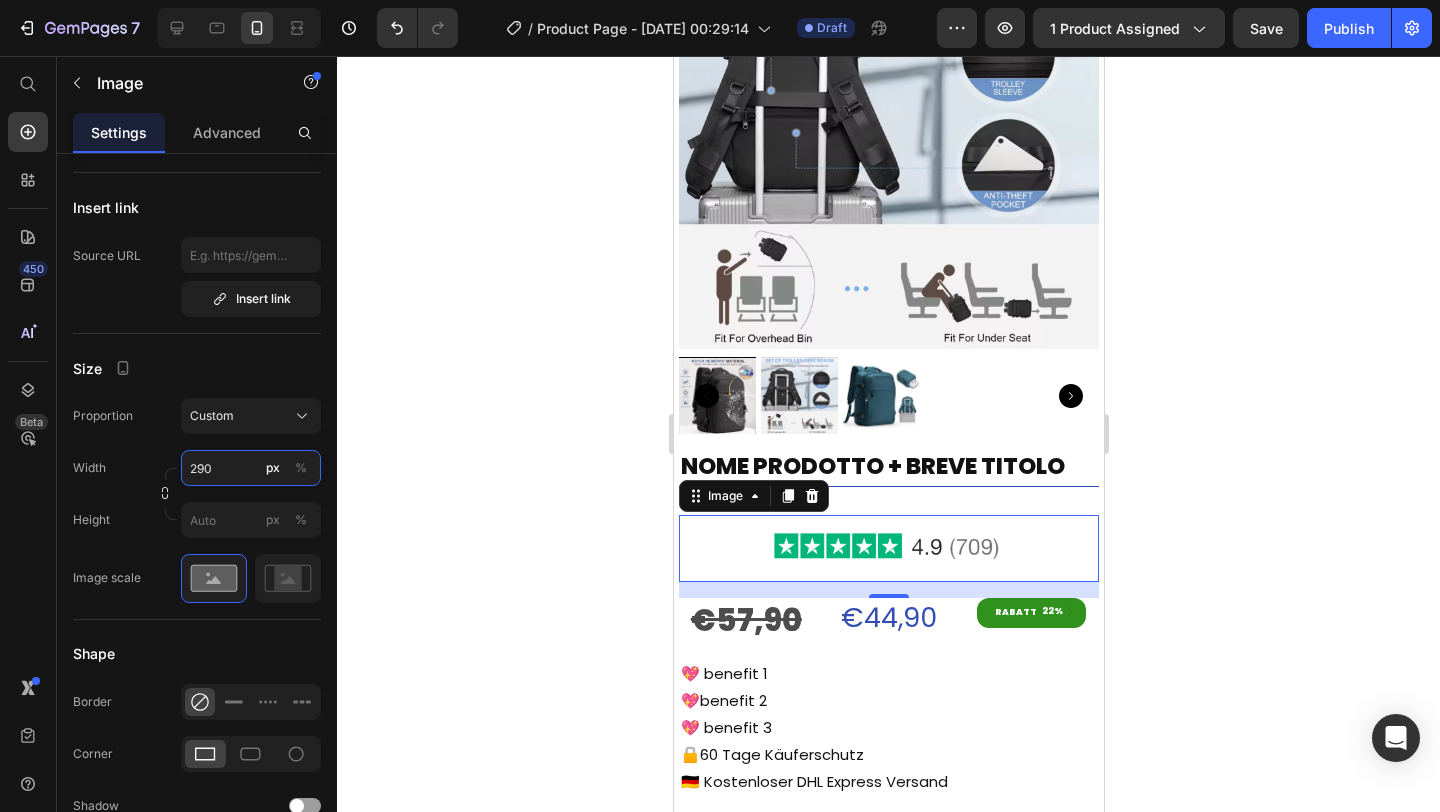 type on "290" 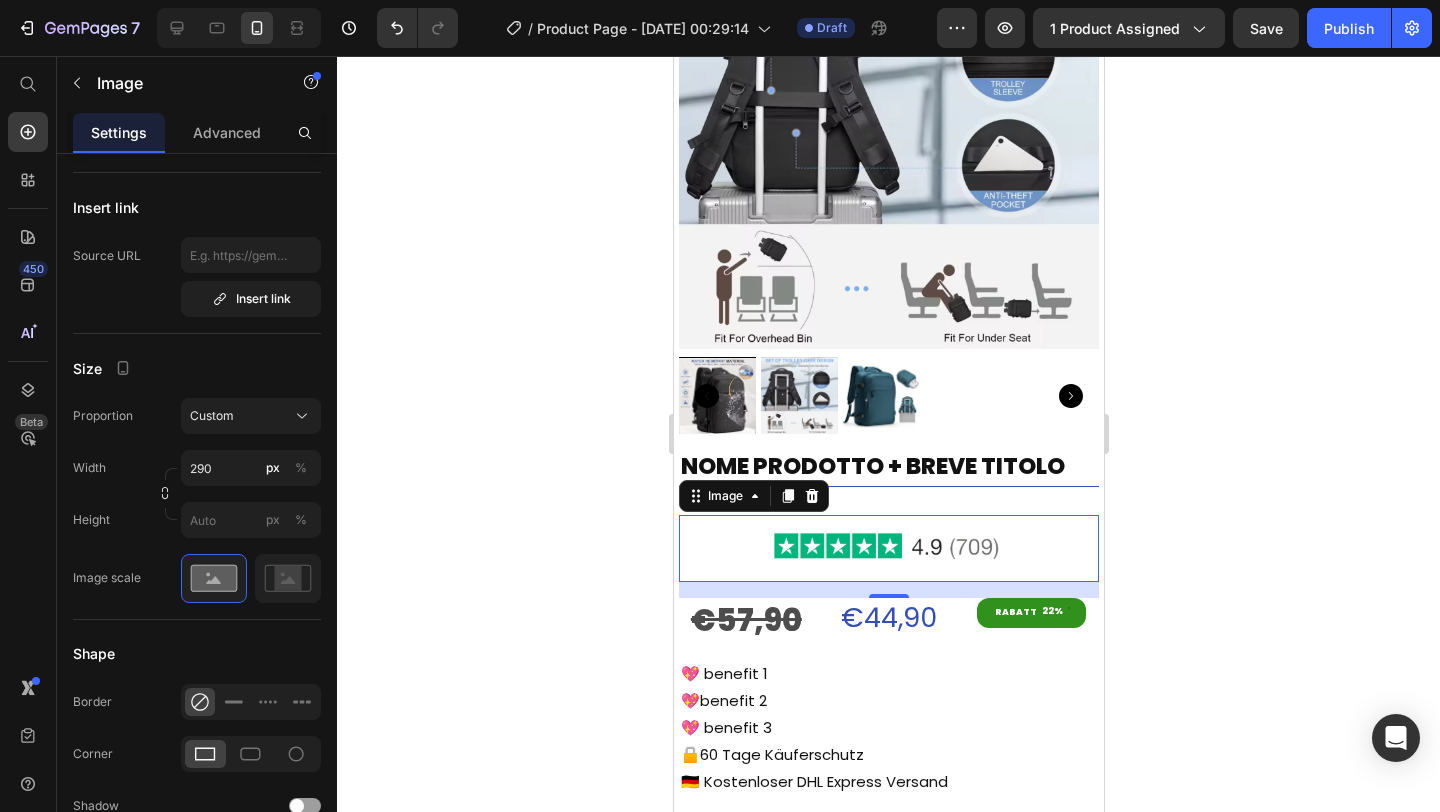click 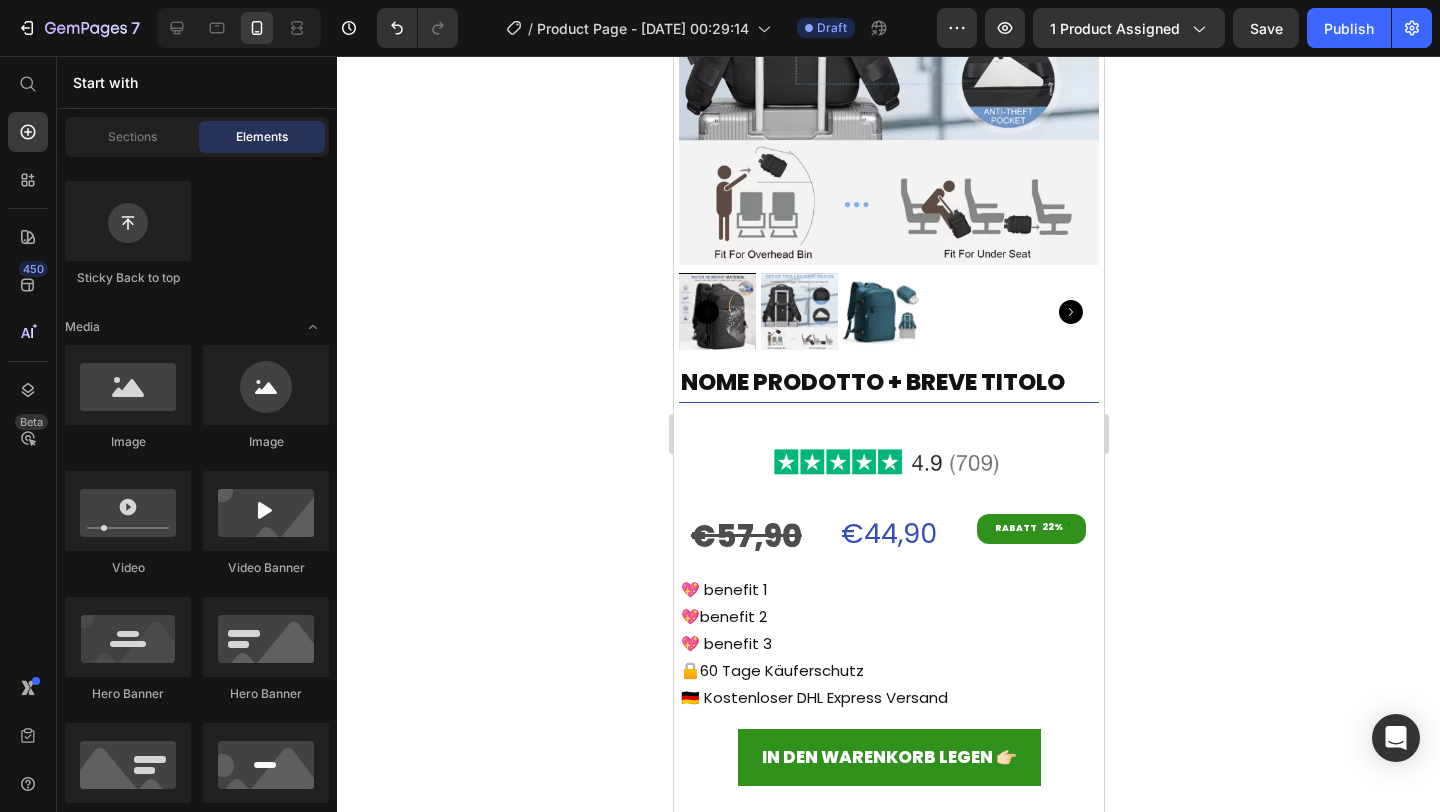 scroll, scrollTop: 294, scrollLeft: 0, axis: vertical 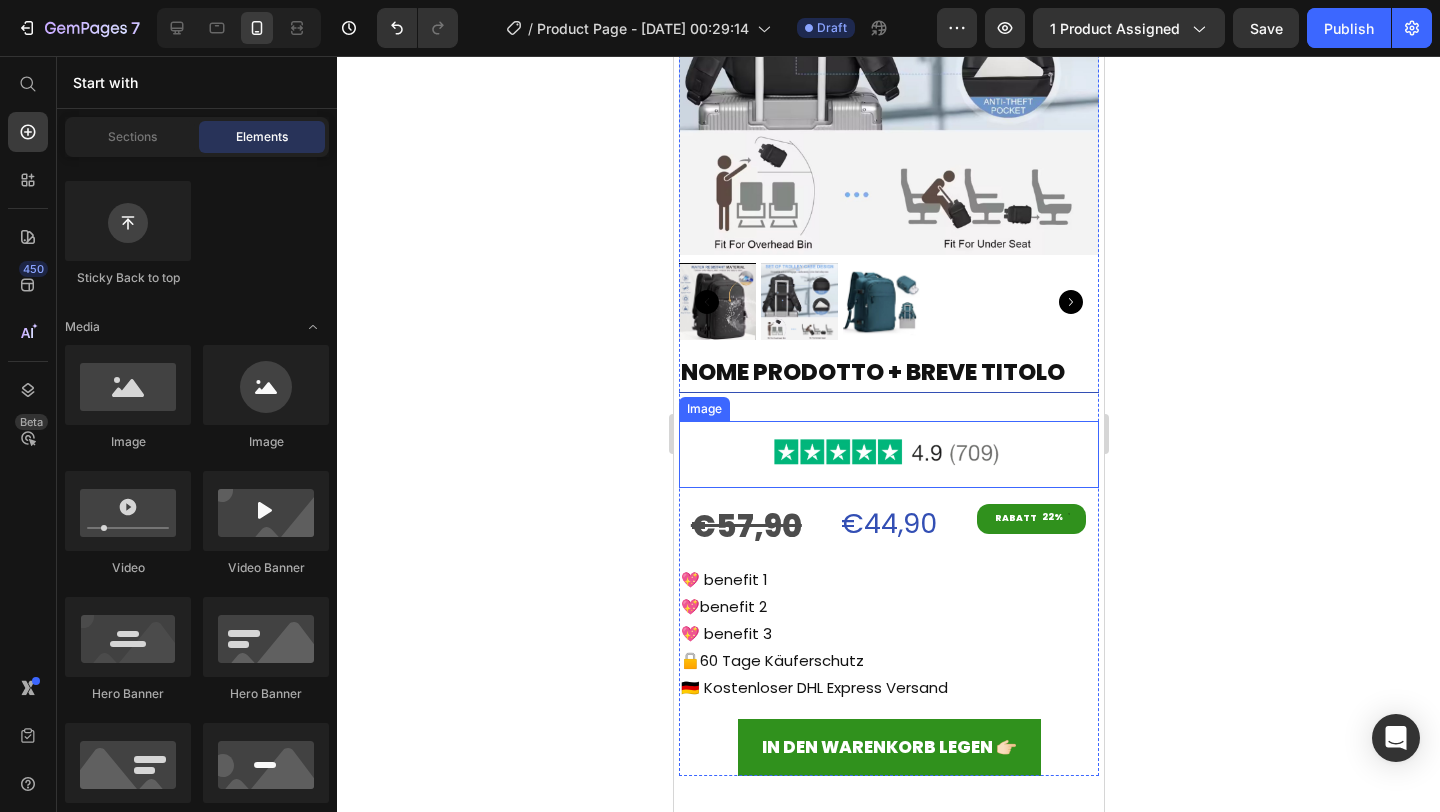 click at bounding box center (888, 454) 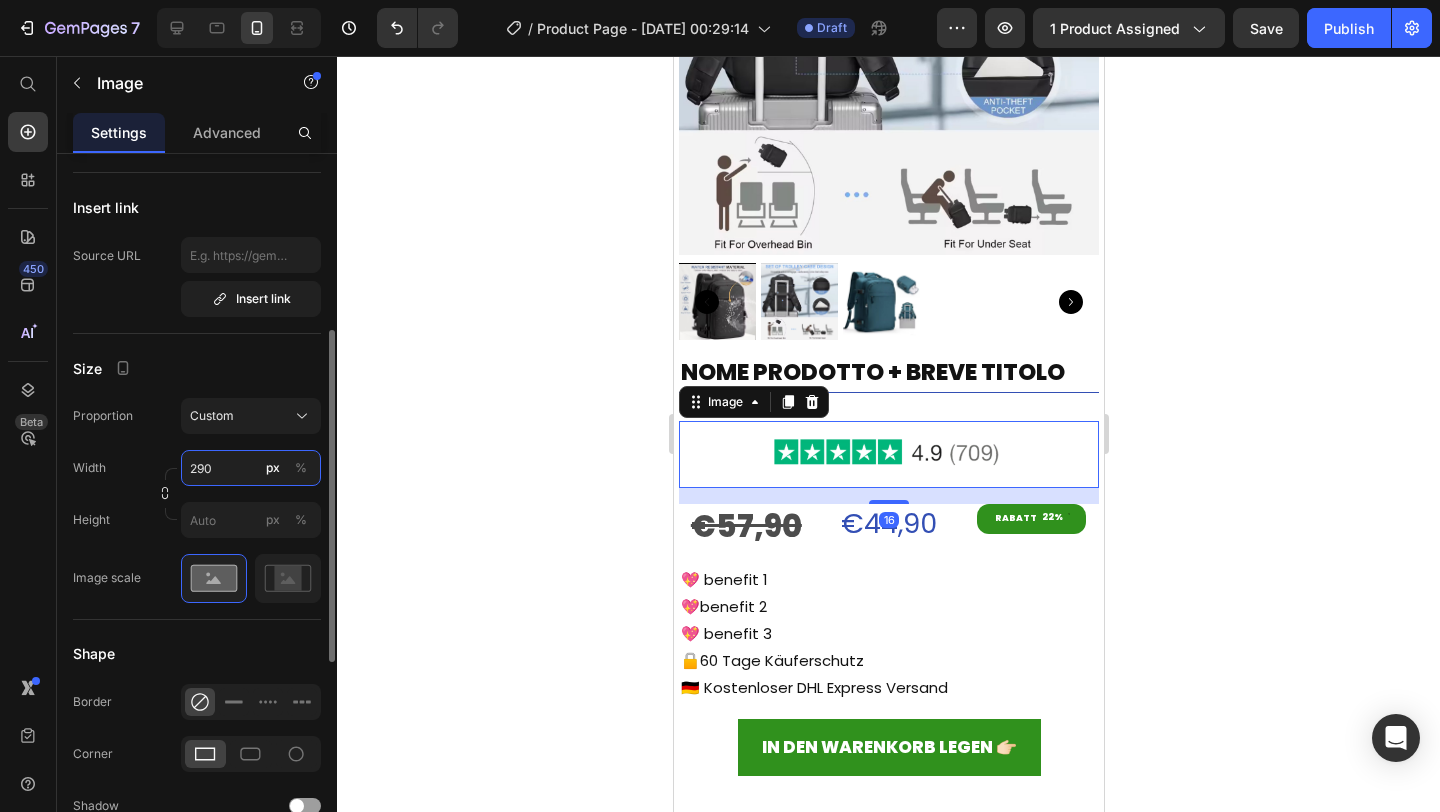 click on "290" at bounding box center [251, 468] 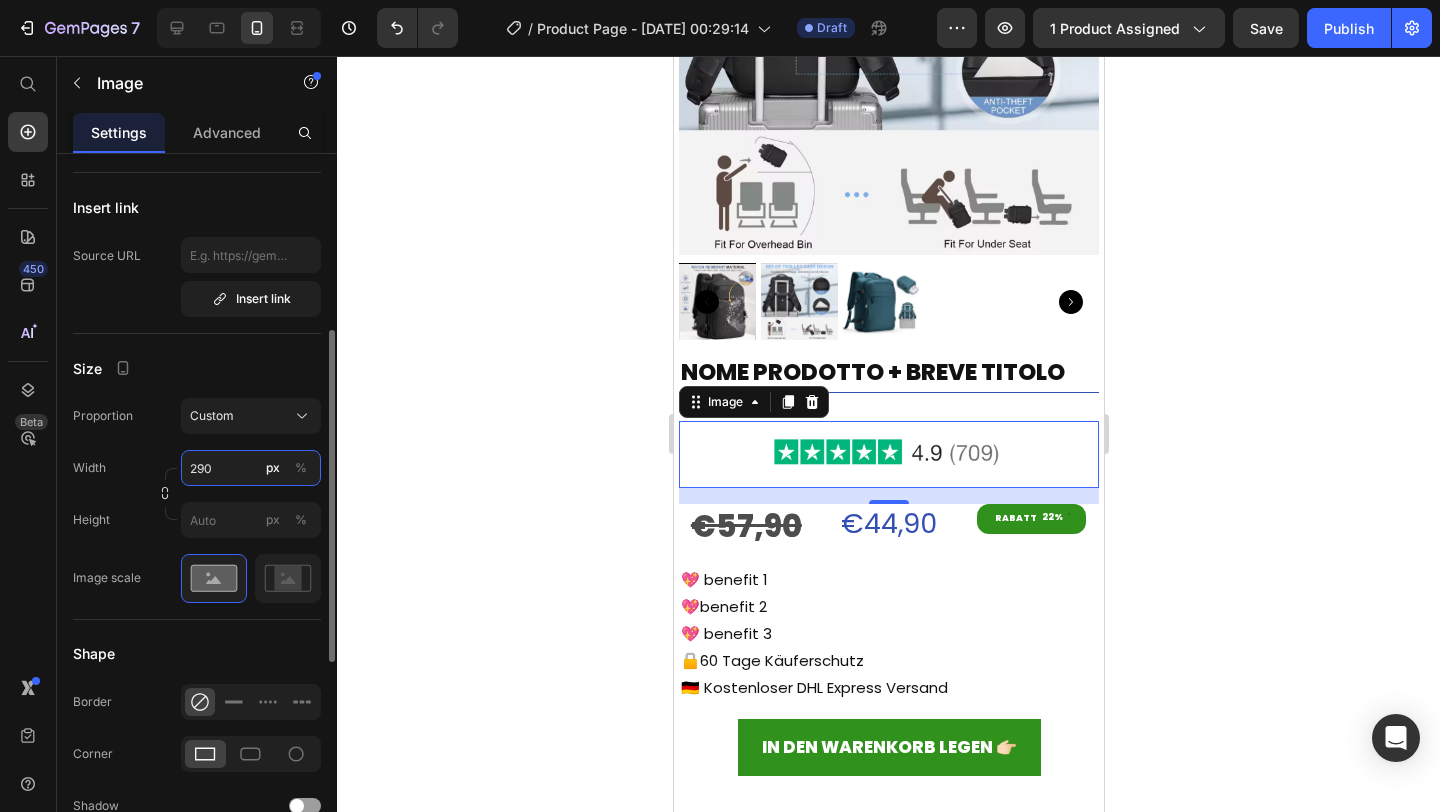 click on "290" at bounding box center (251, 468) 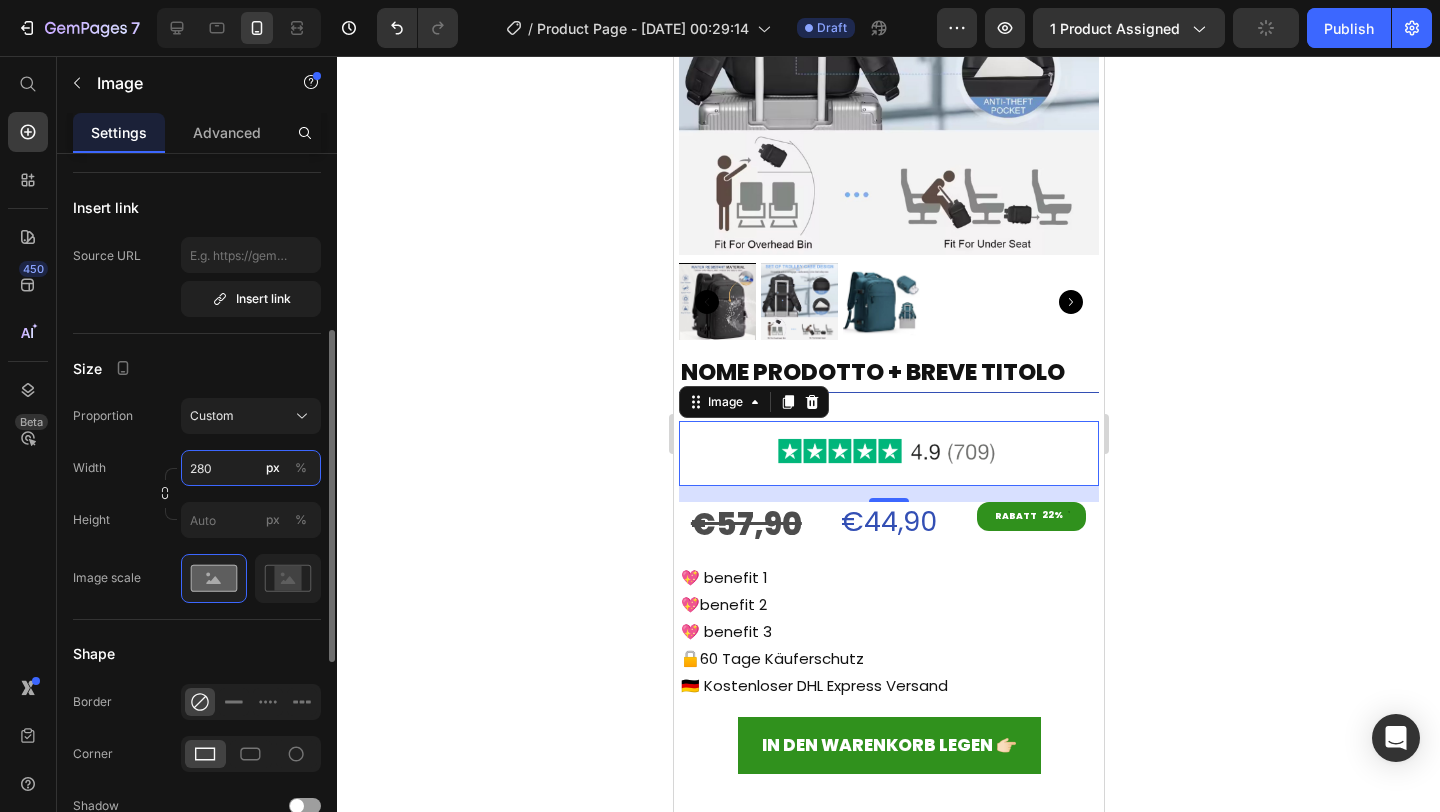 type on "290" 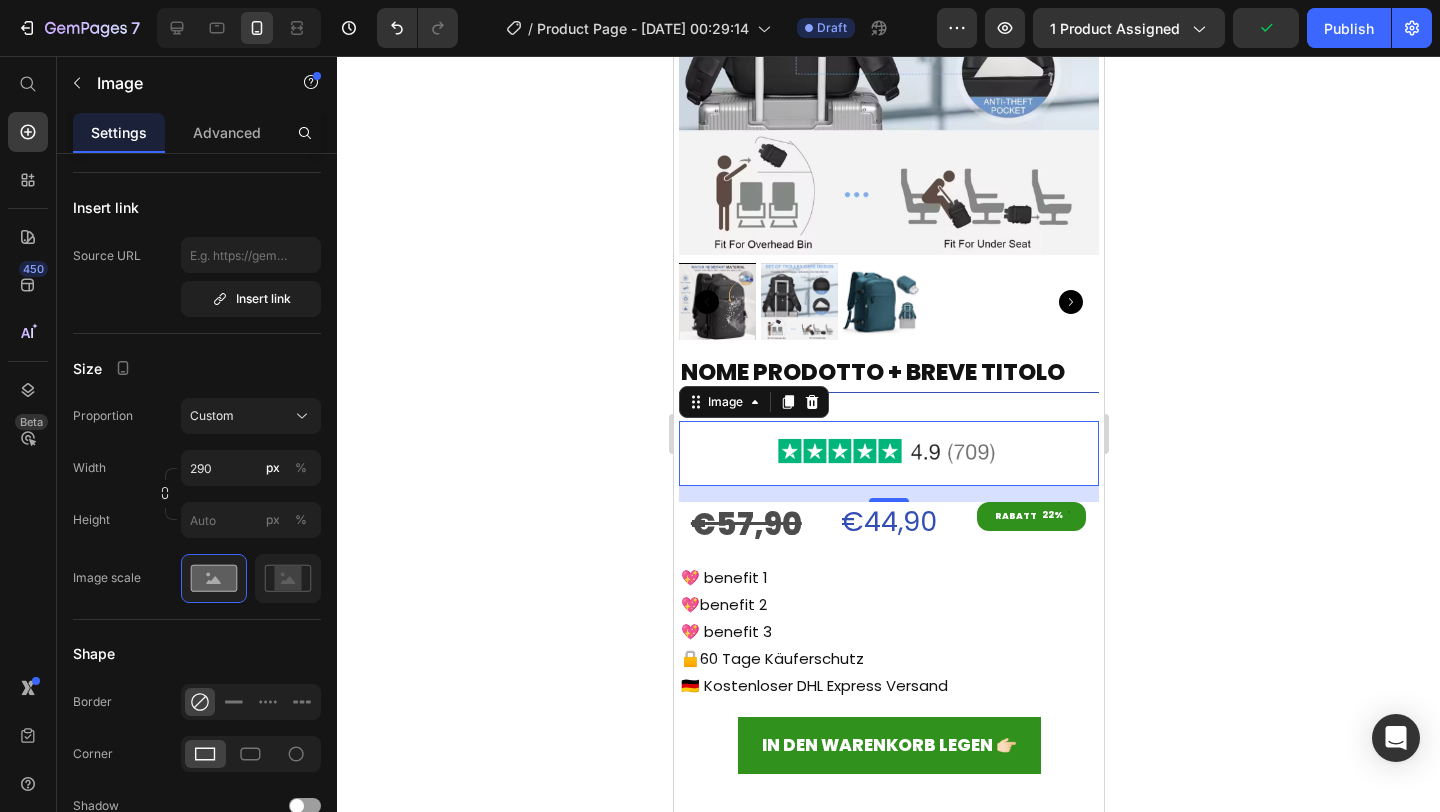 click 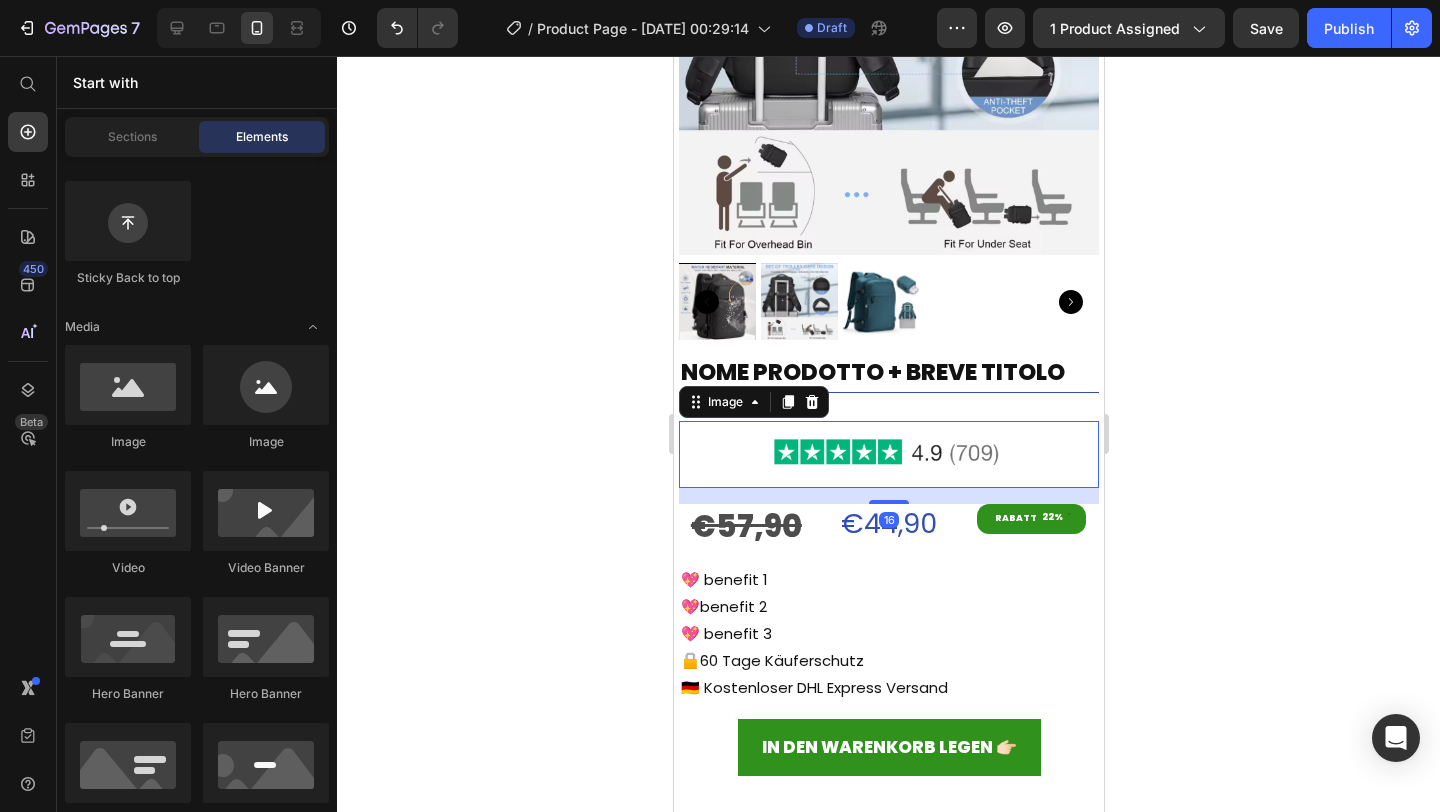 click at bounding box center (888, 454) 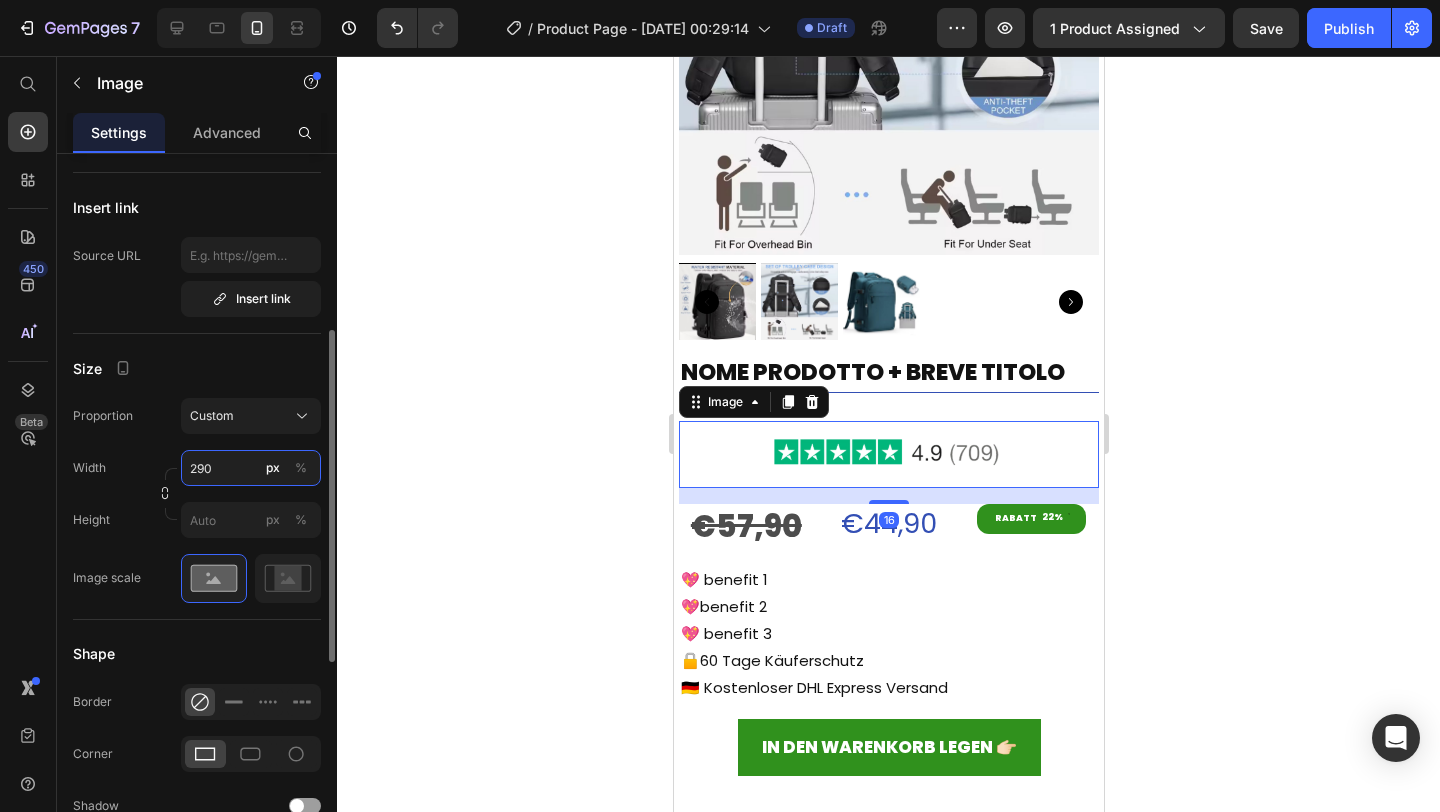 click on "290" at bounding box center (251, 468) 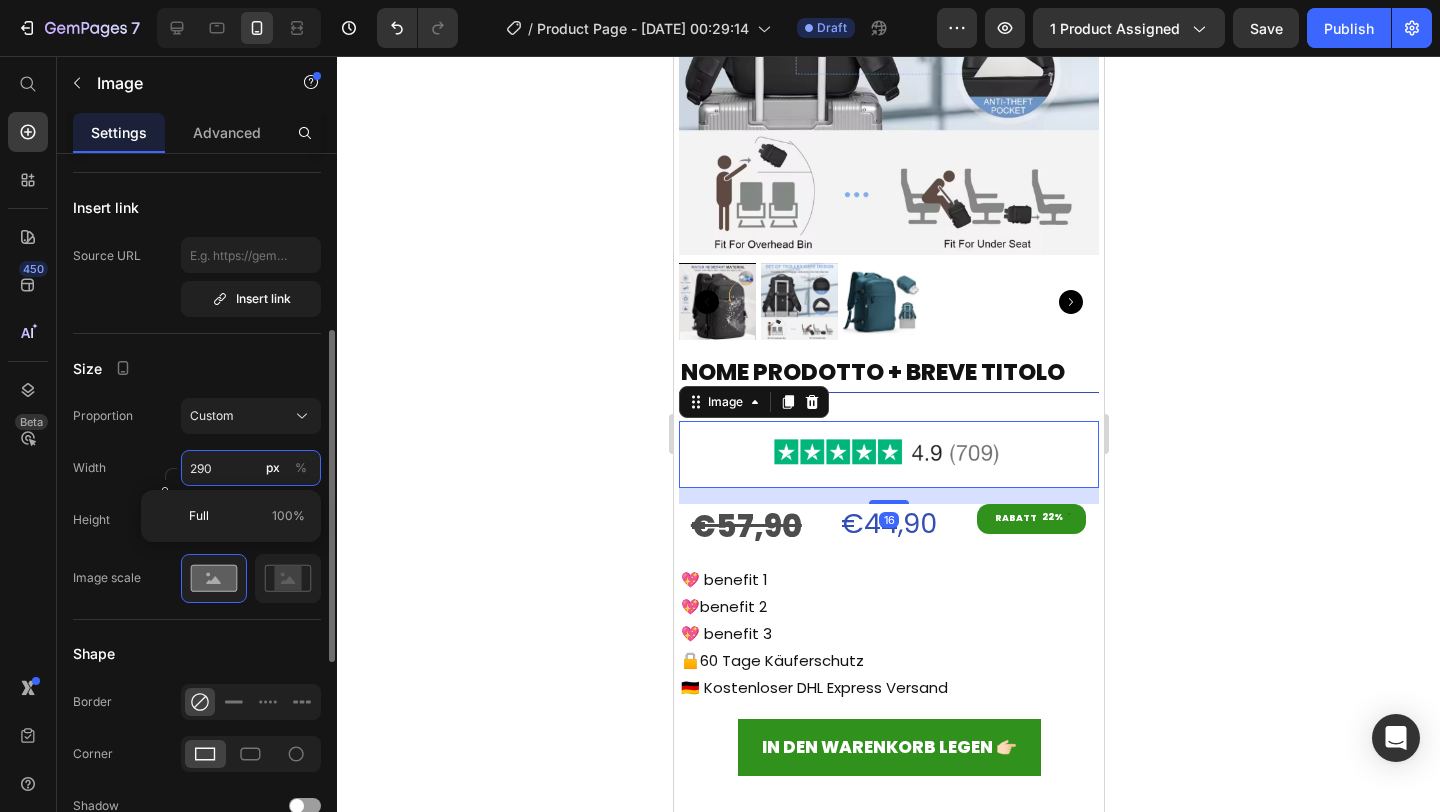 click on "290" at bounding box center (251, 468) 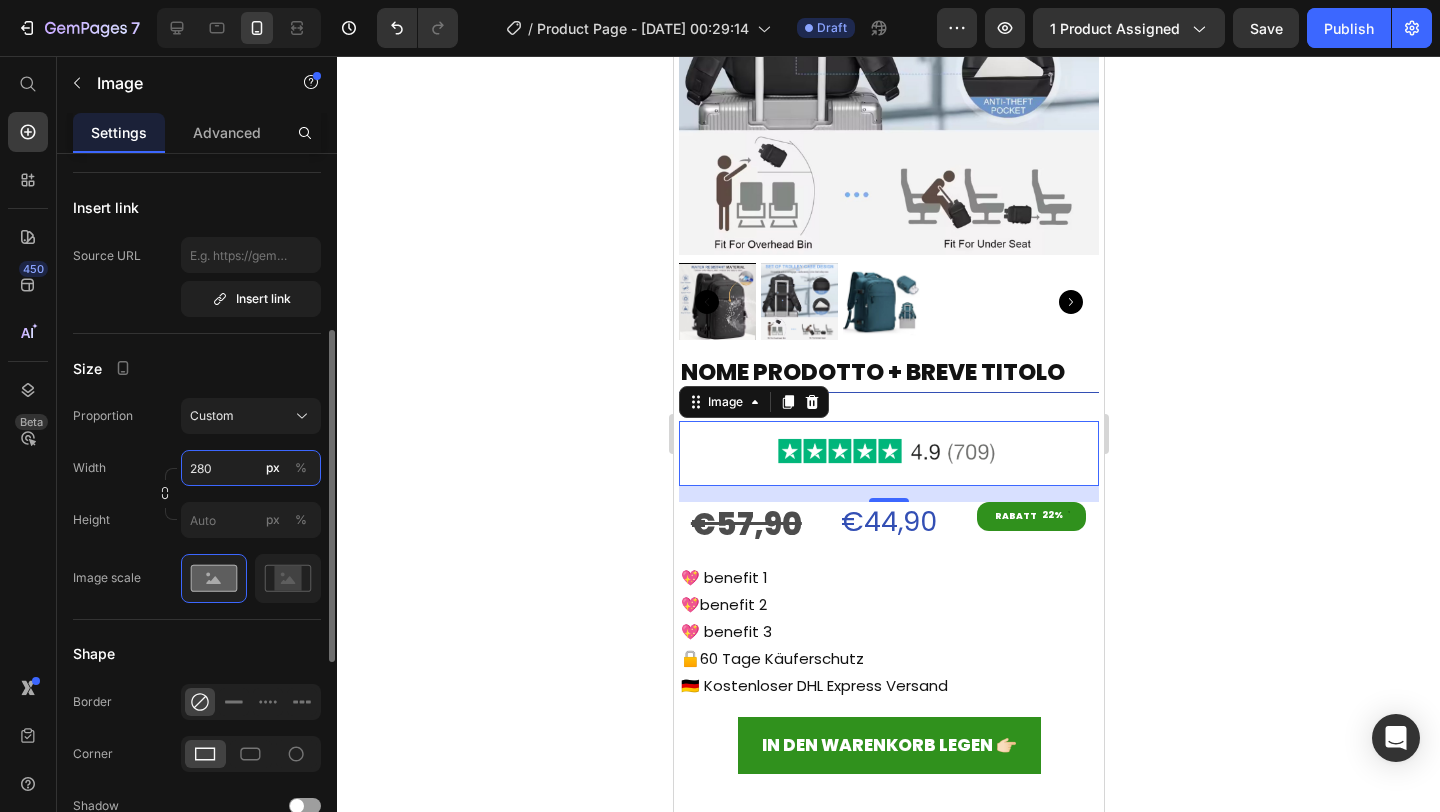 type on "280" 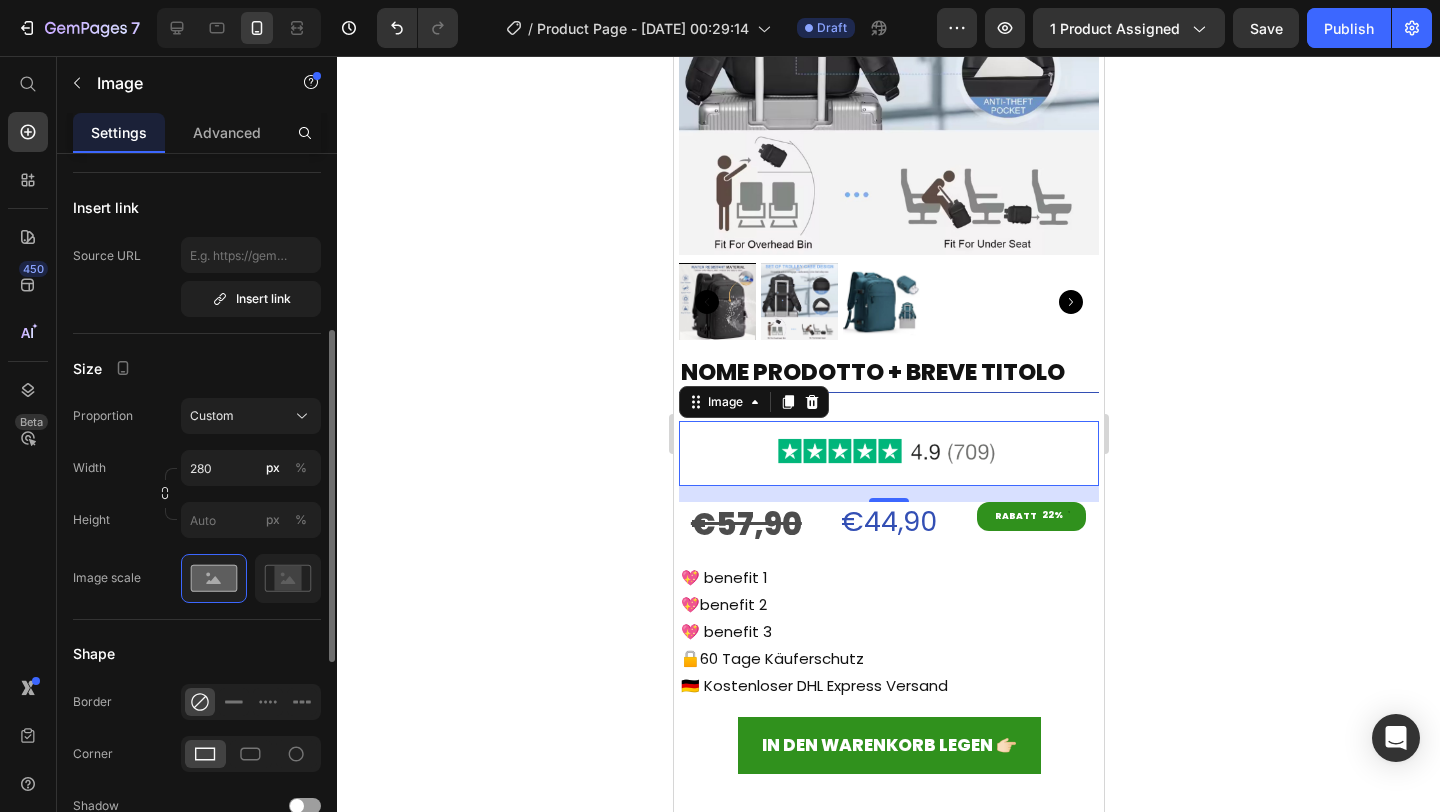 click on "Size" at bounding box center (197, 368) 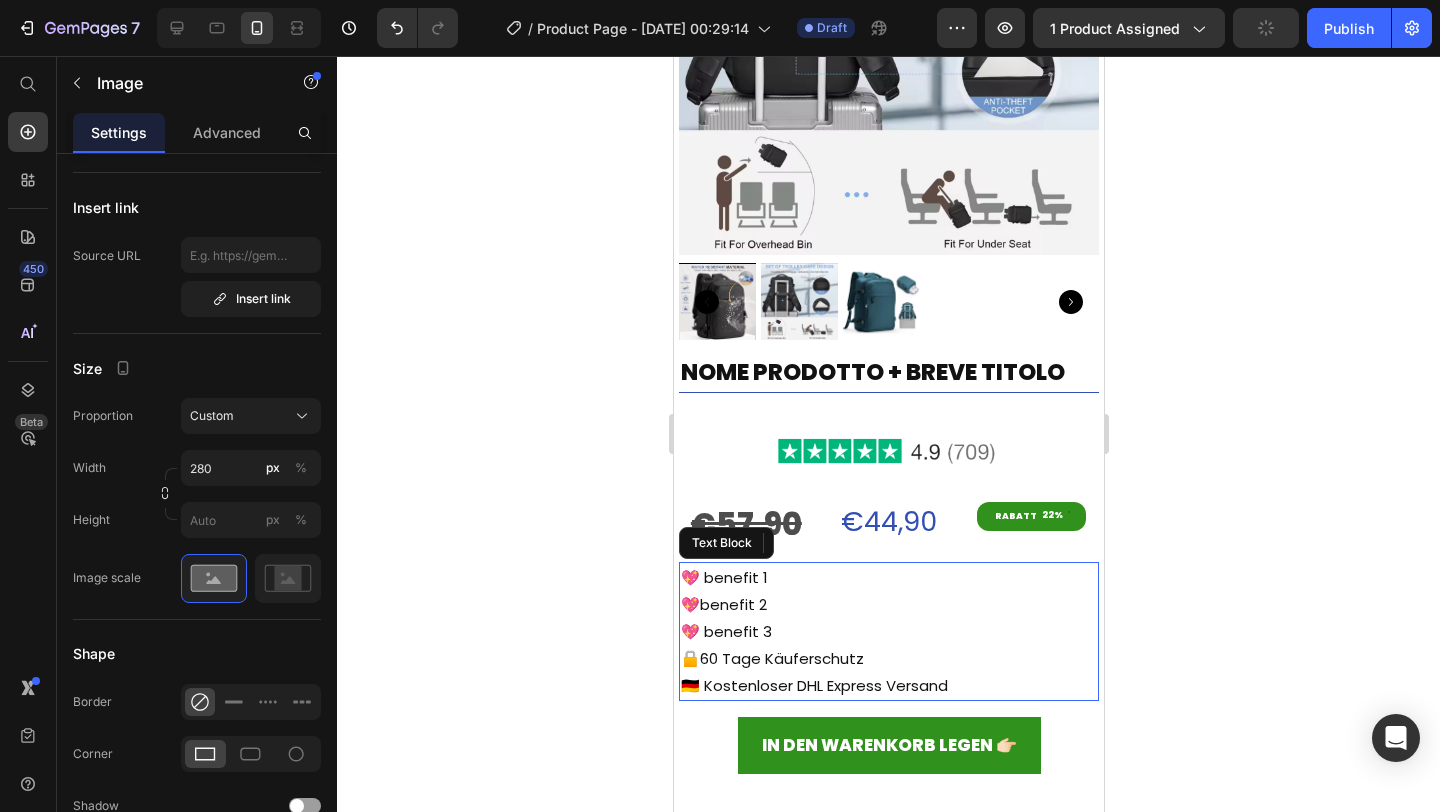 click on "💖 benefit 1" at bounding box center (888, 577) 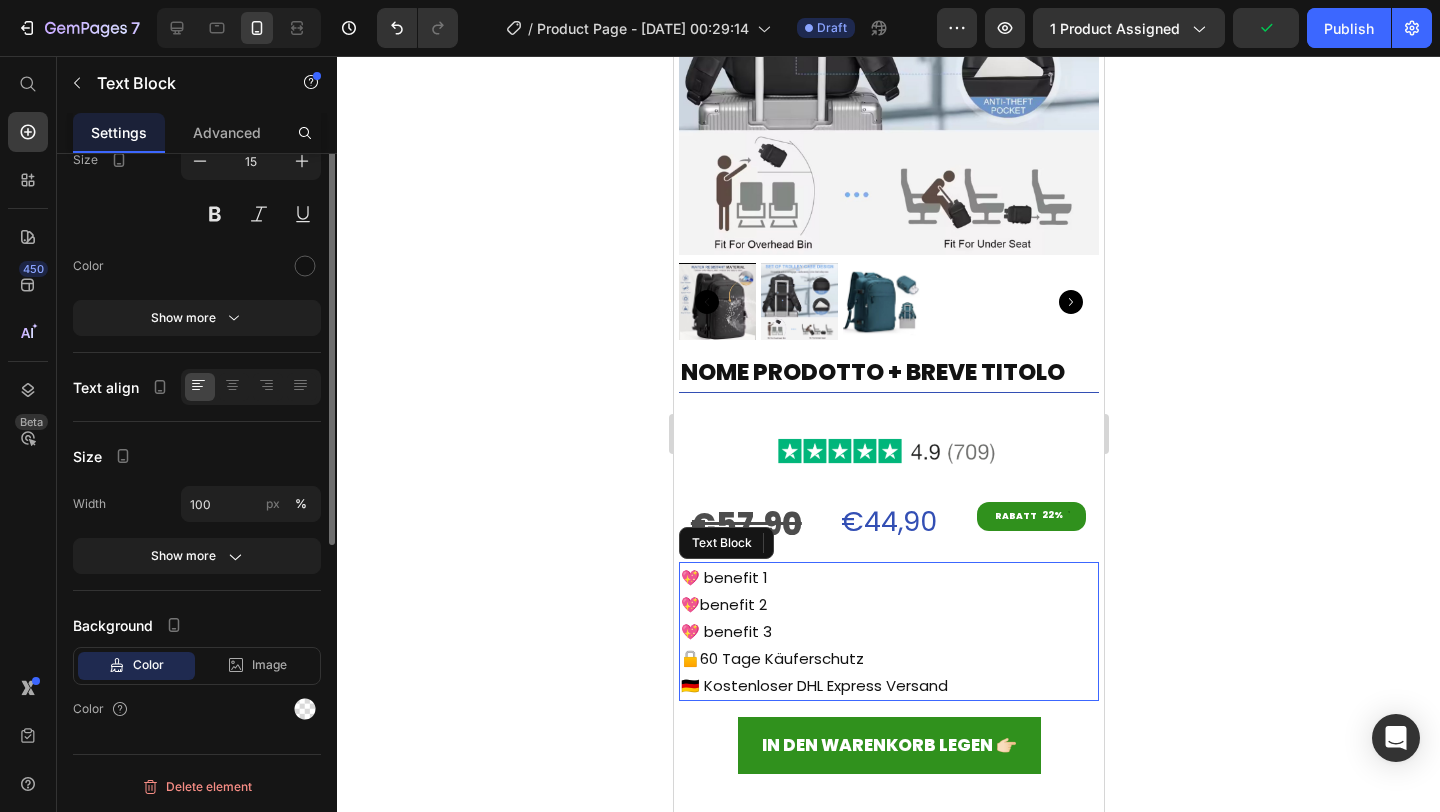 scroll, scrollTop: 0, scrollLeft: 0, axis: both 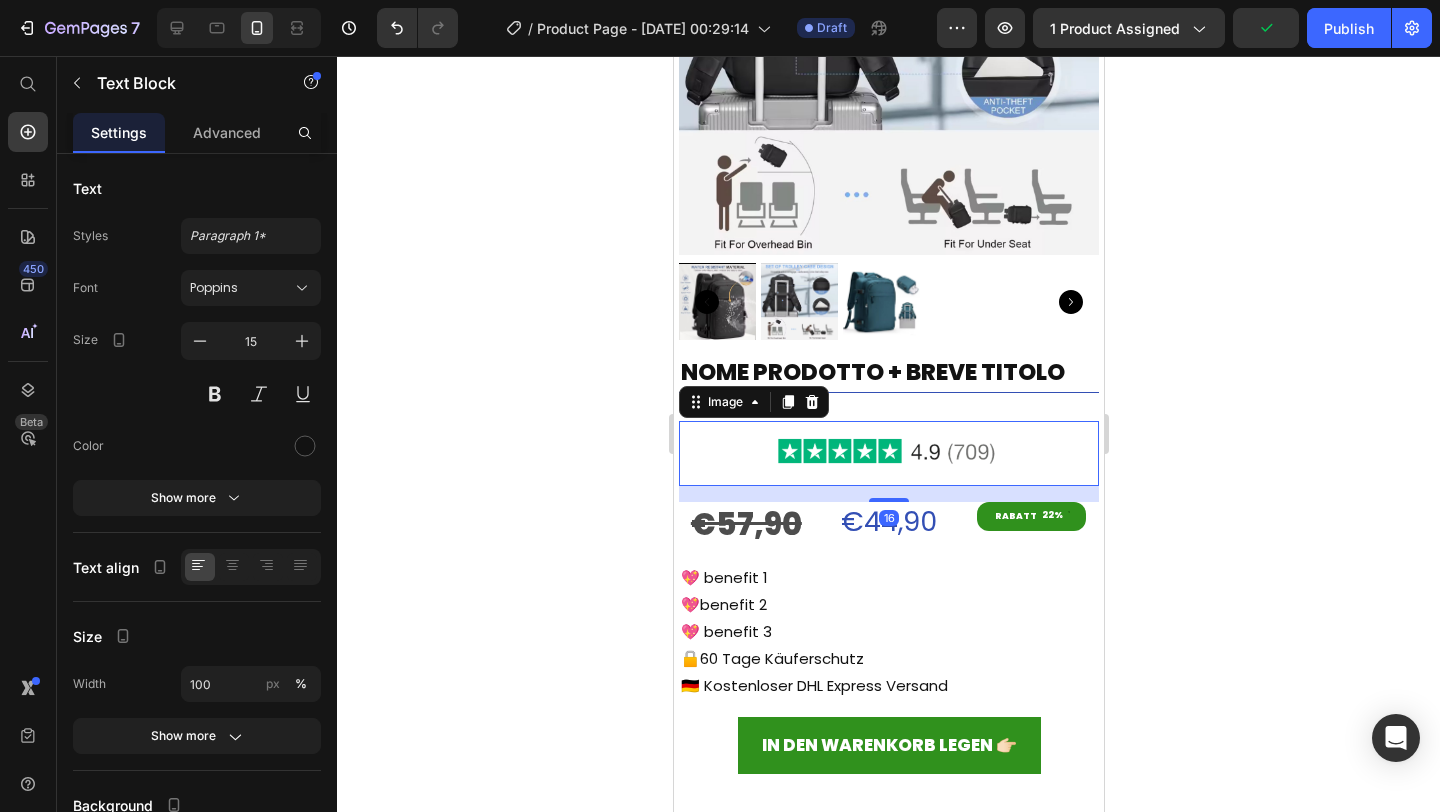 click at bounding box center [888, 453] 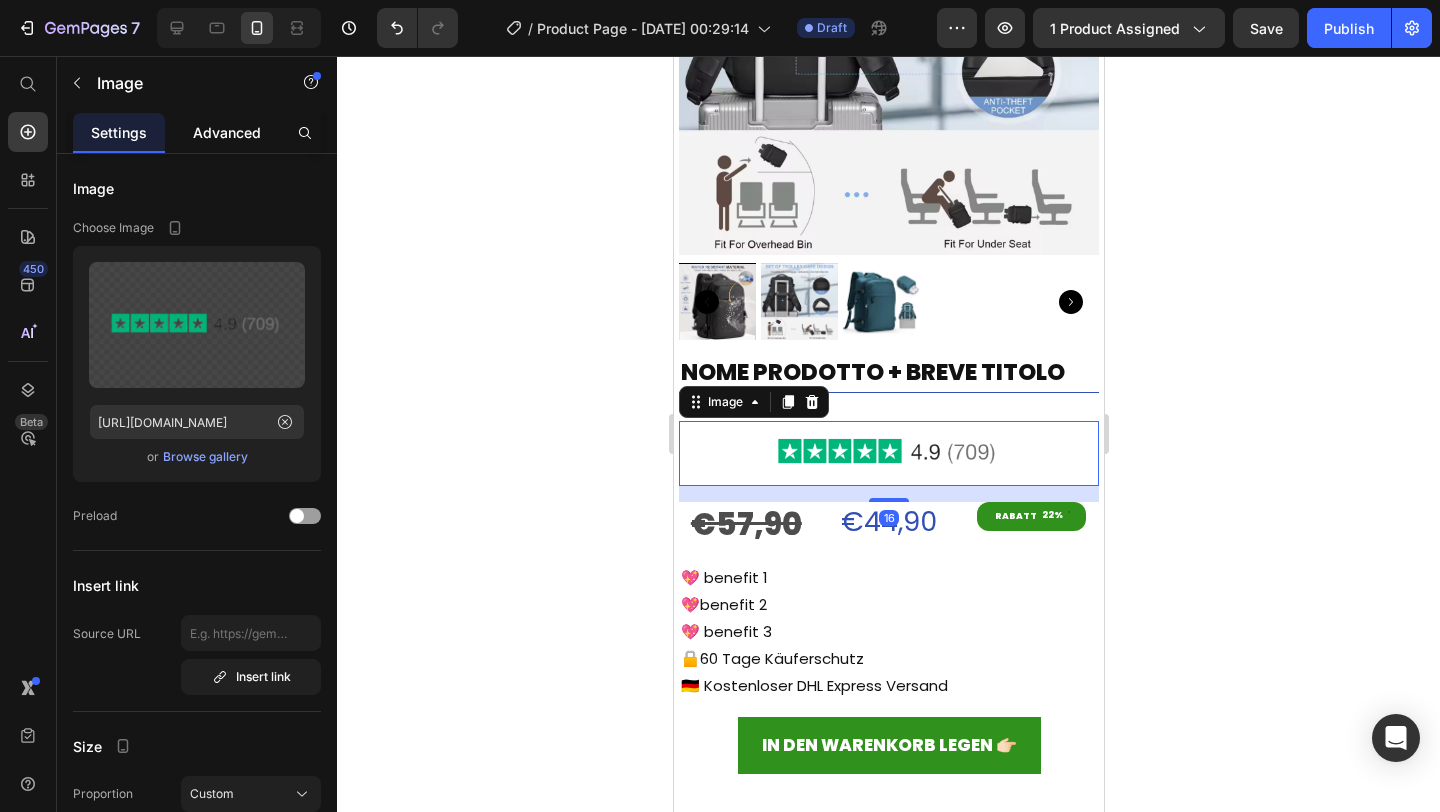 click on "Advanced" at bounding box center [227, 132] 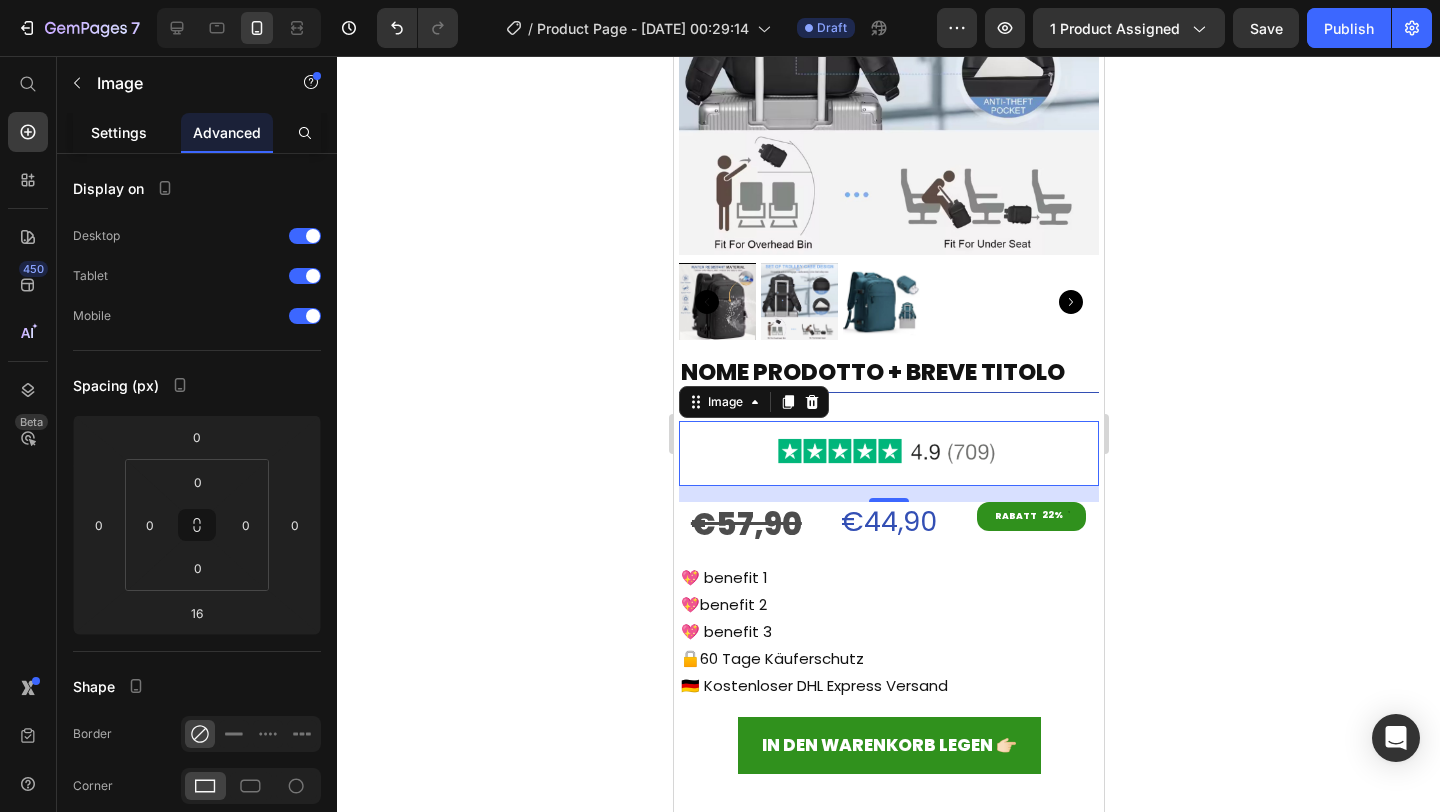 click on "Settings" at bounding box center [119, 132] 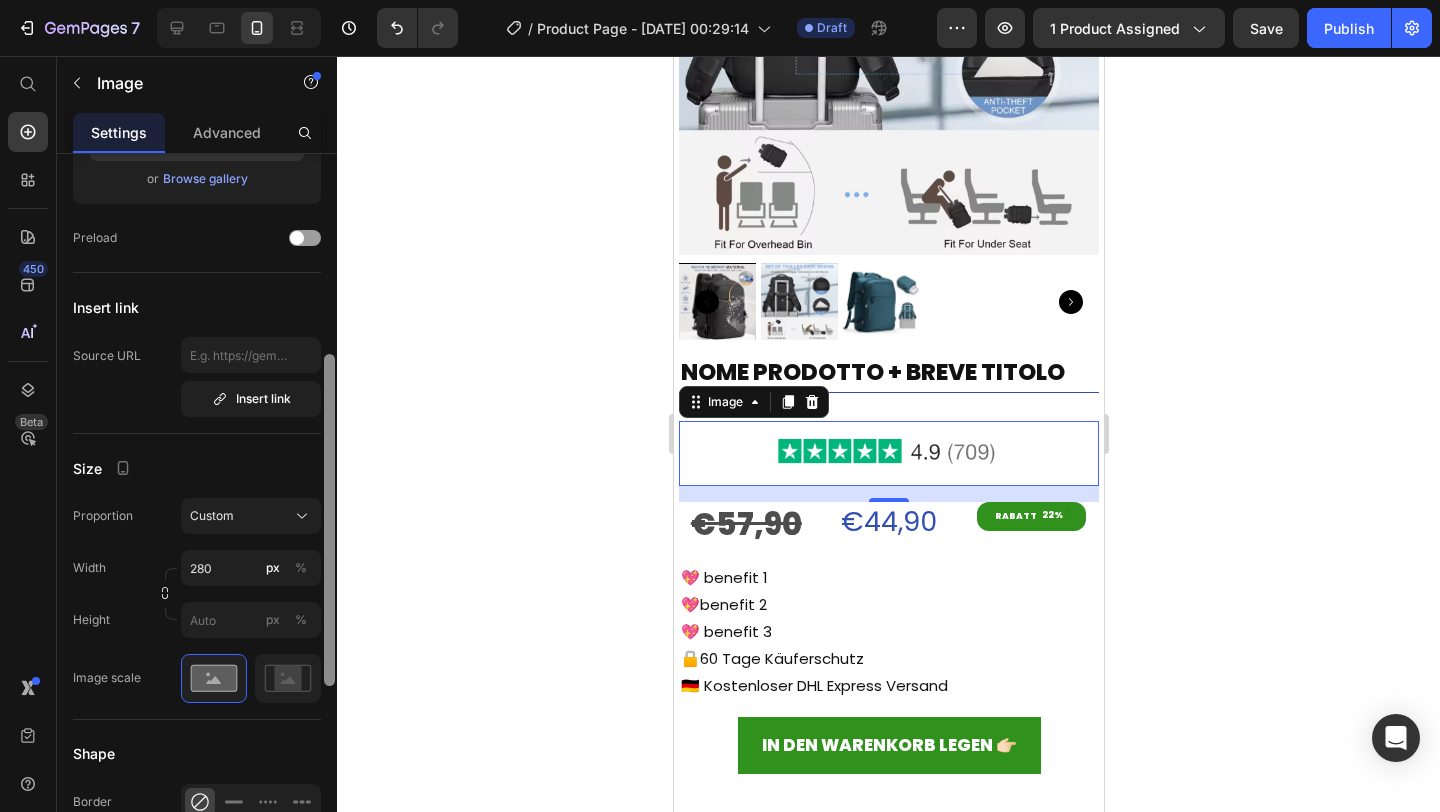 scroll, scrollTop: 373, scrollLeft: 0, axis: vertical 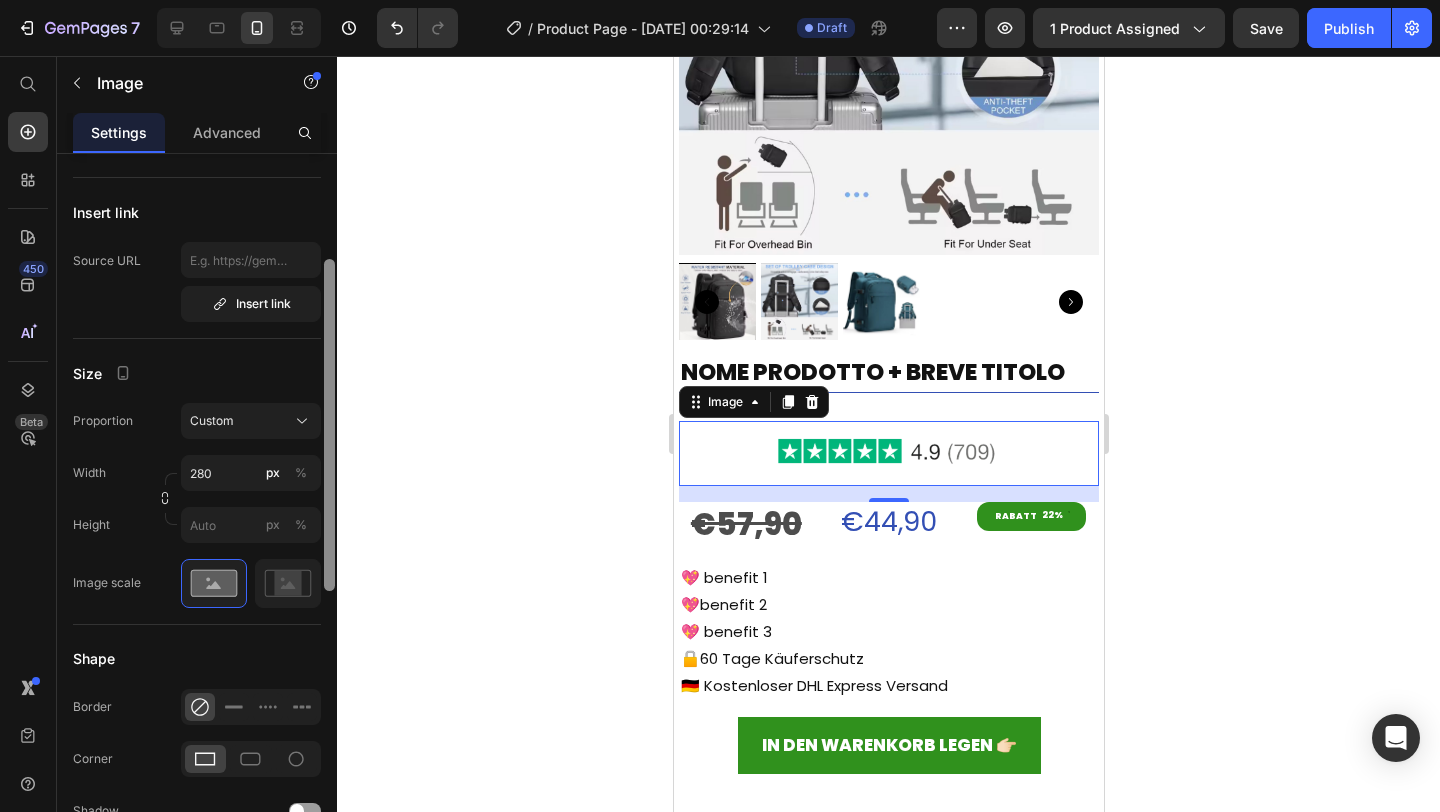 drag, startPoint x: 329, startPoint y: 307, endPoint x: 332, endPoint y: 481, distance: 174.02586 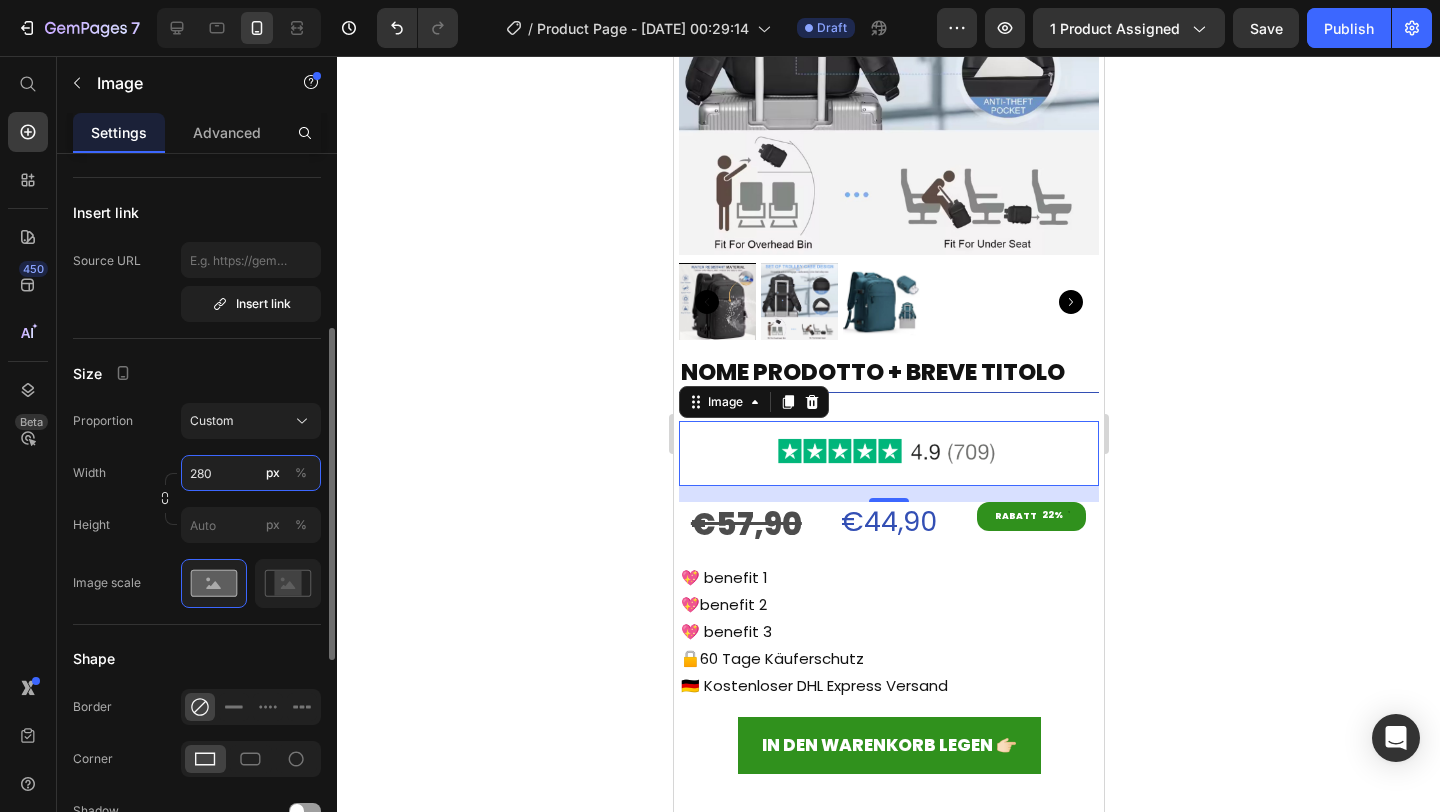 click on "280" at bounding box center (251, 473) 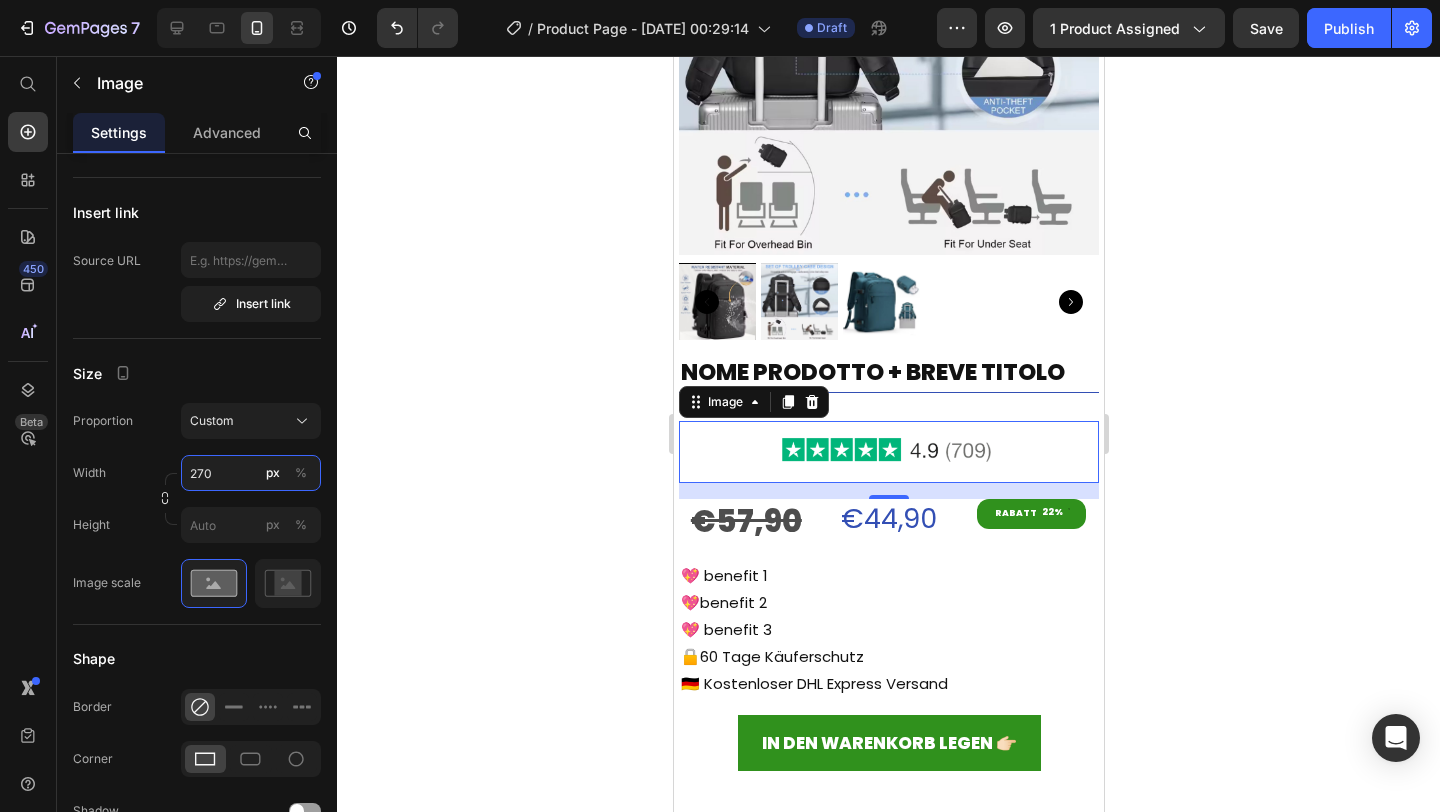 type on "270" 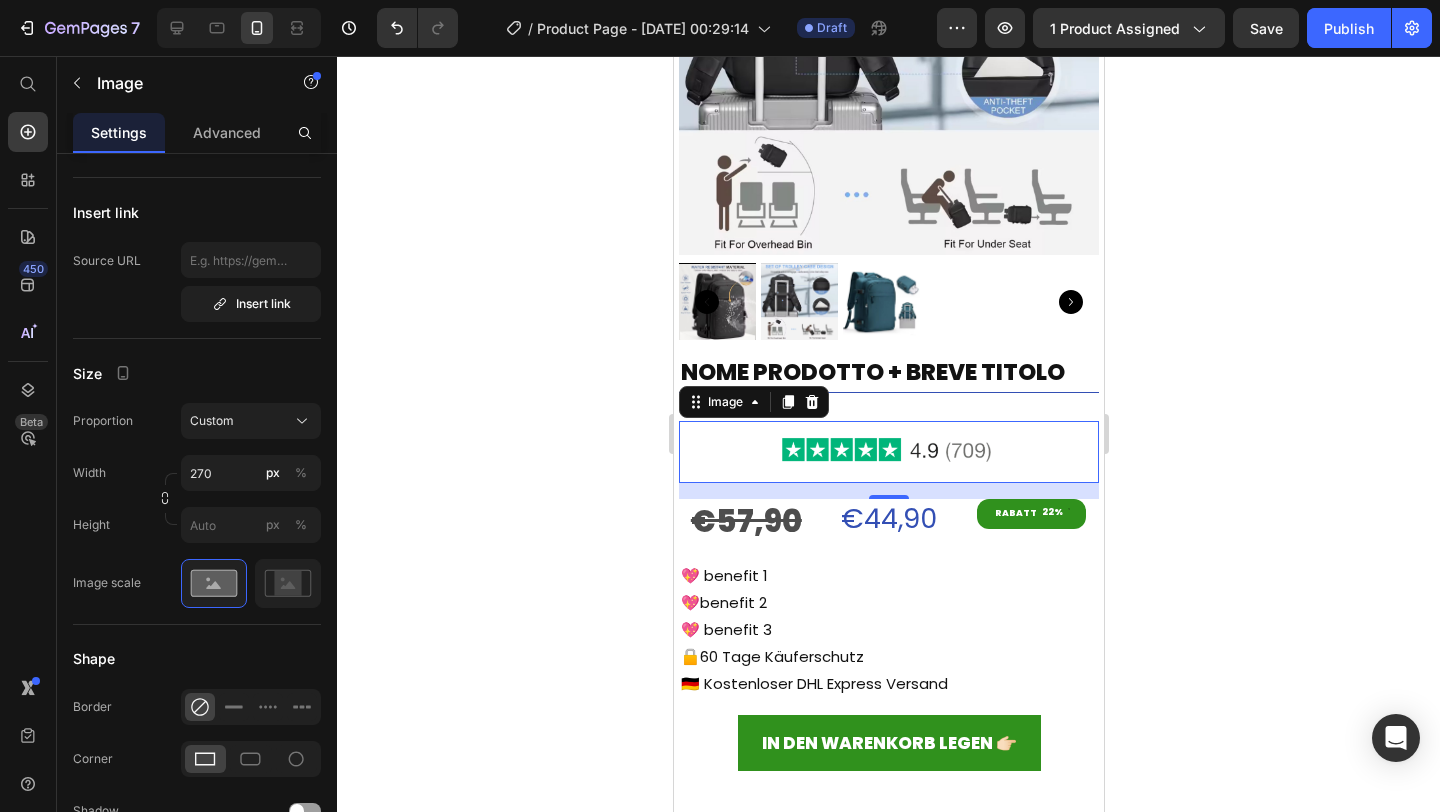 click 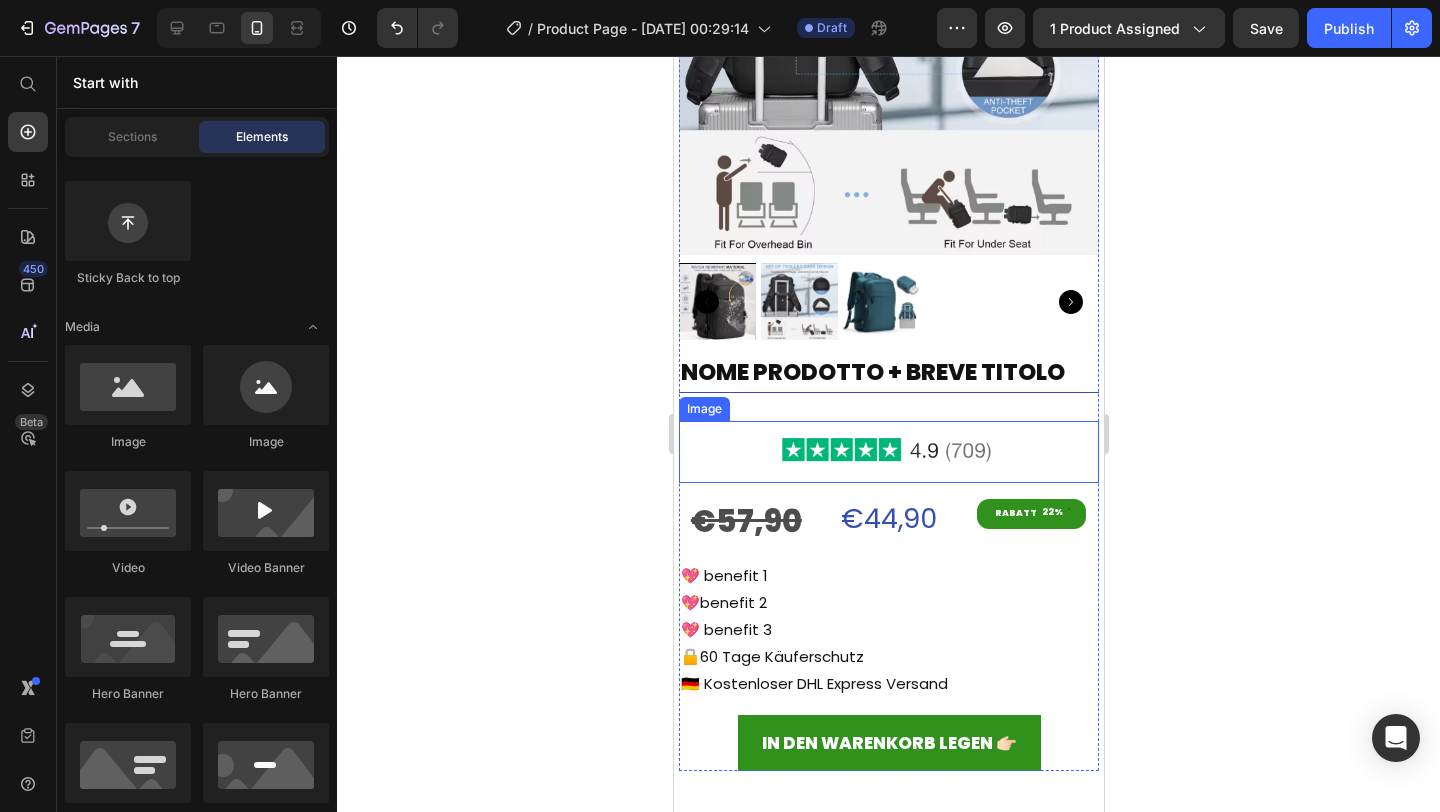 click at bounding box center [888, 452] 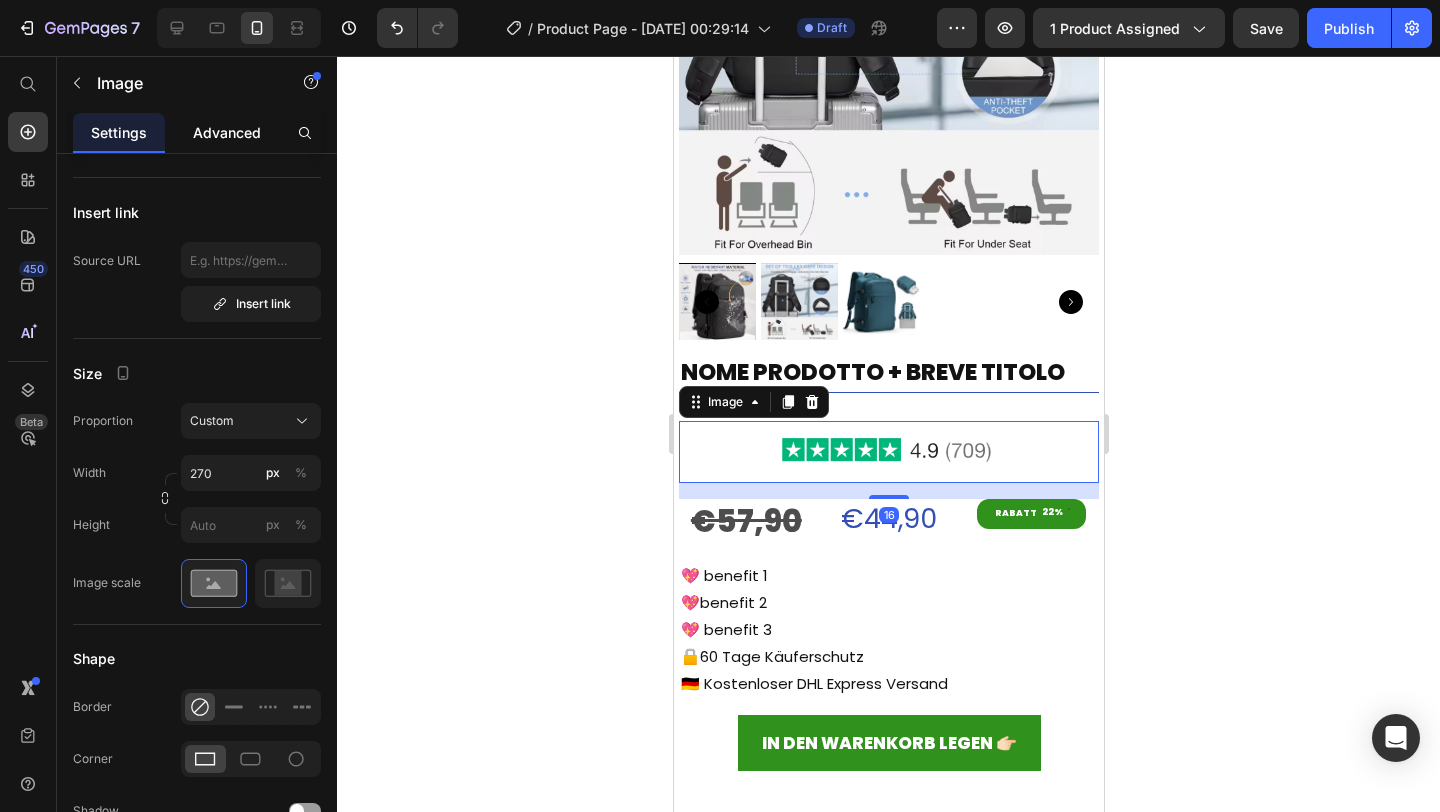 click on "Advanced" 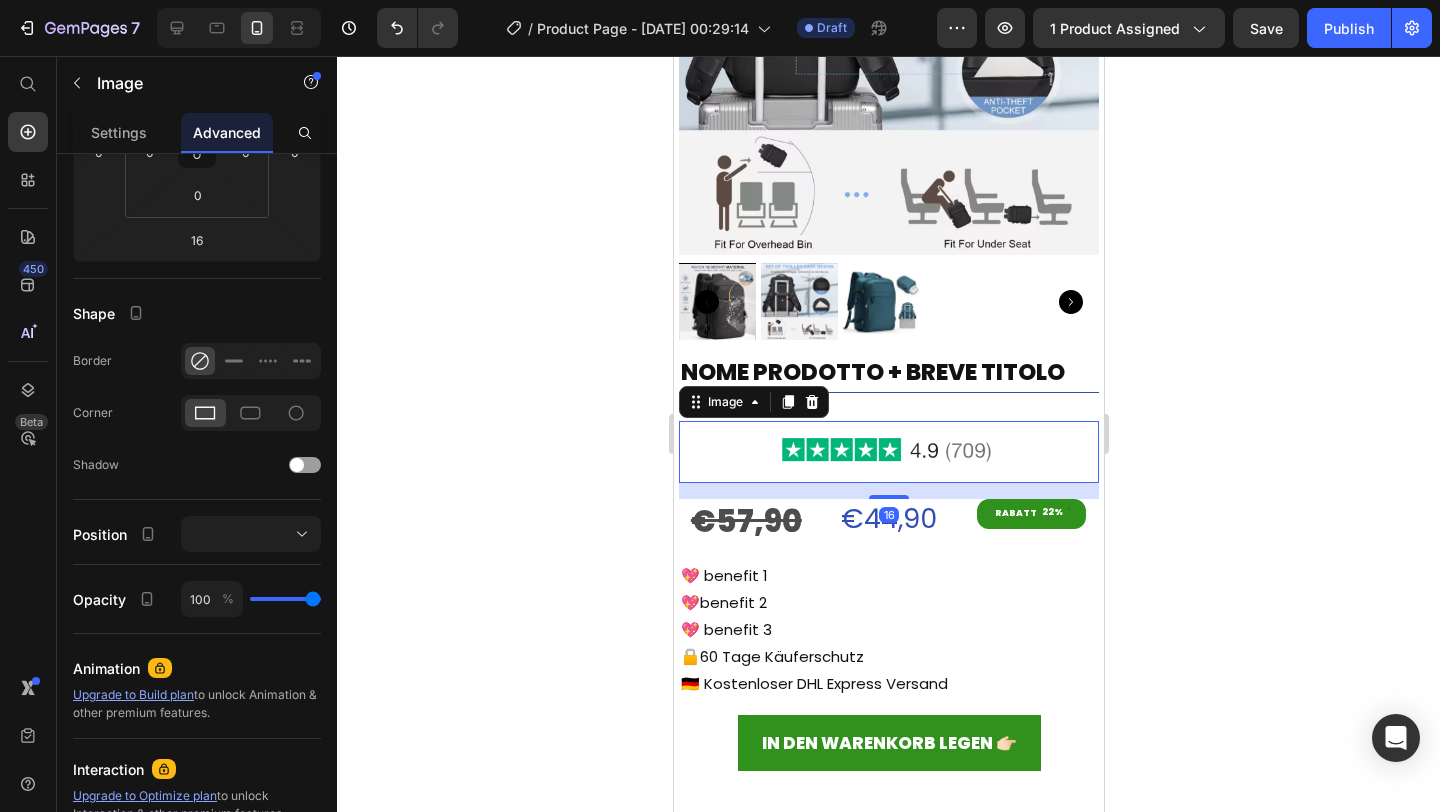 scroll, scrollTop: 0, scrollLeft: 0, axis: both 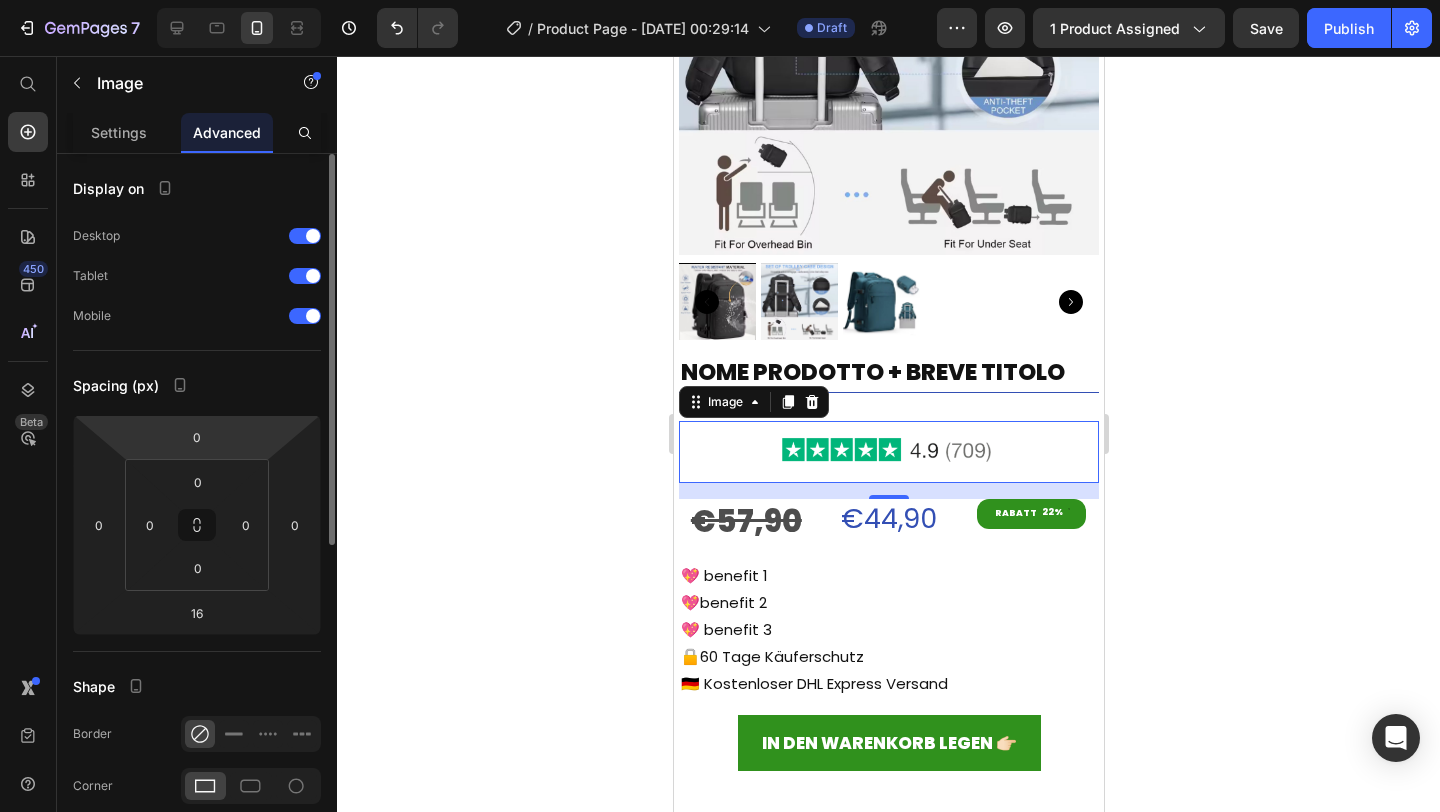click on "Spacing (px) 0 0 16 0 0 0 0 0" 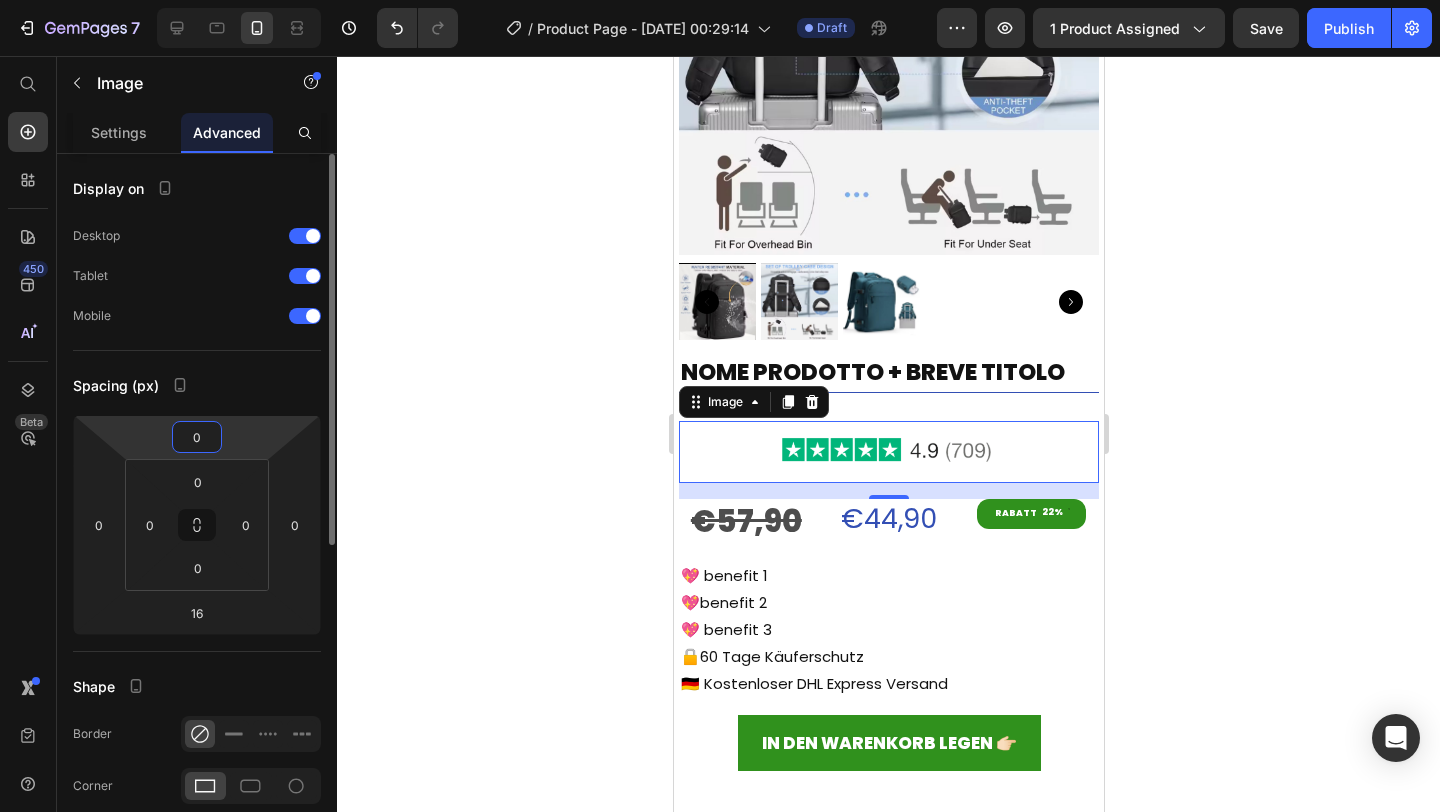 click on "0" at bounding box center [197, 437] 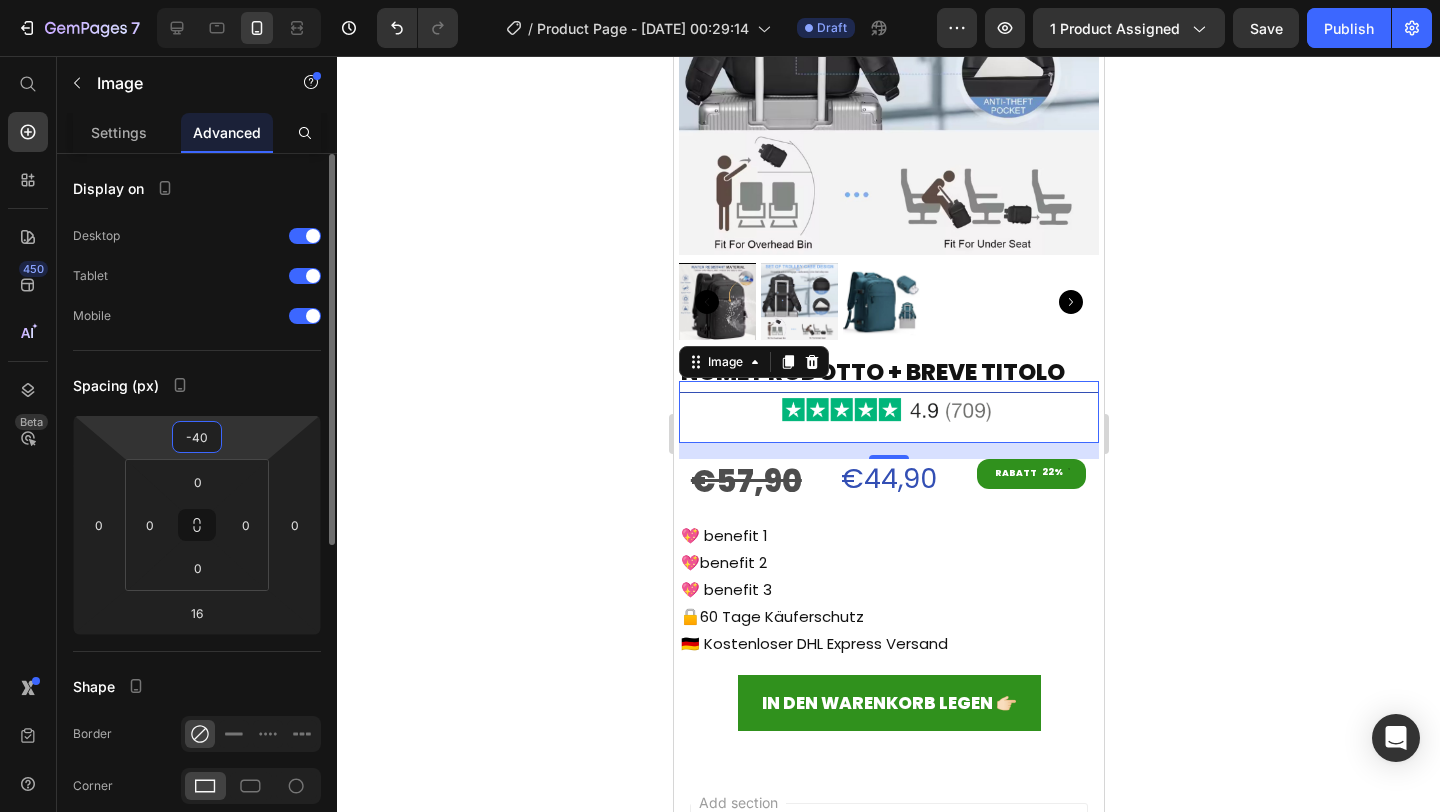 type on "-4" 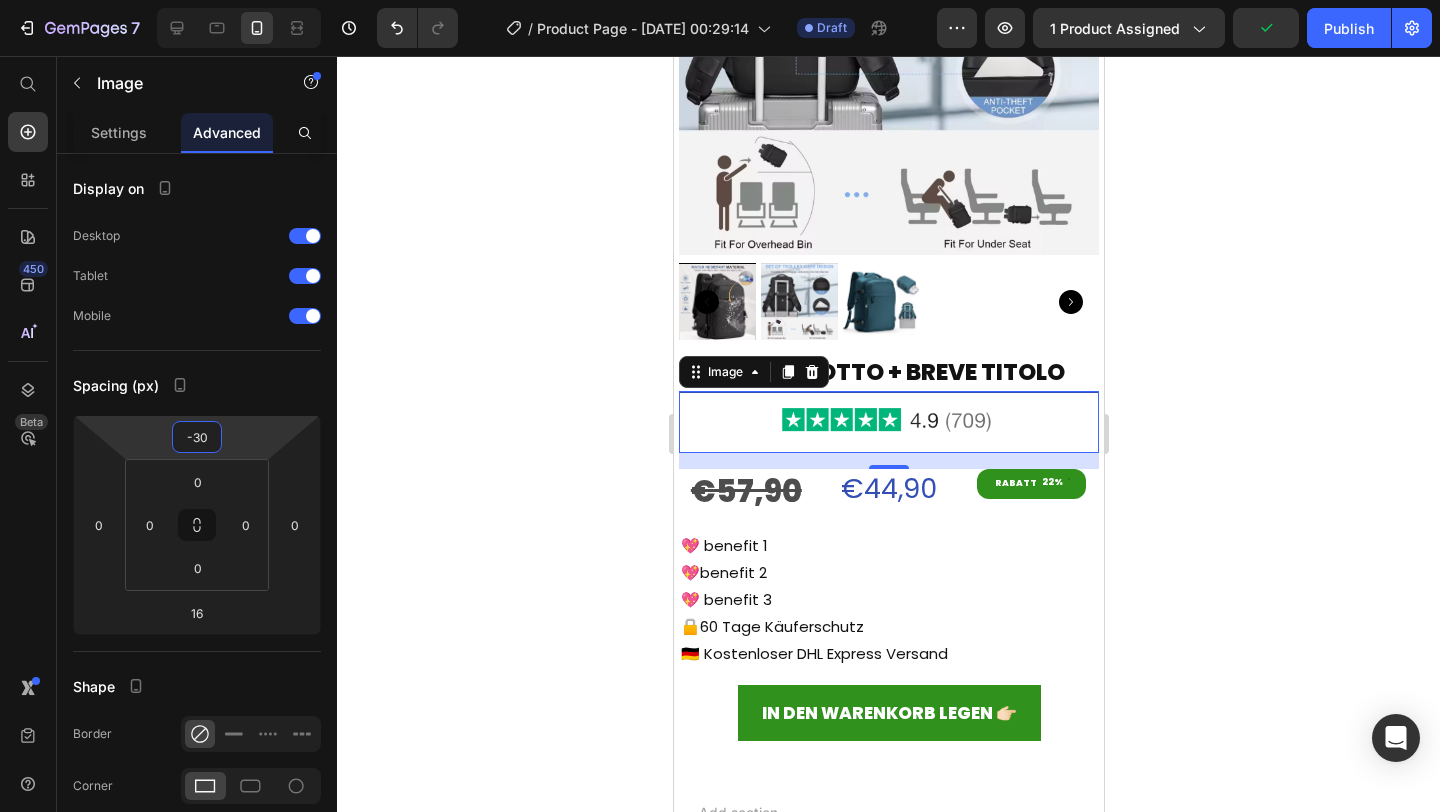 type on "-30" 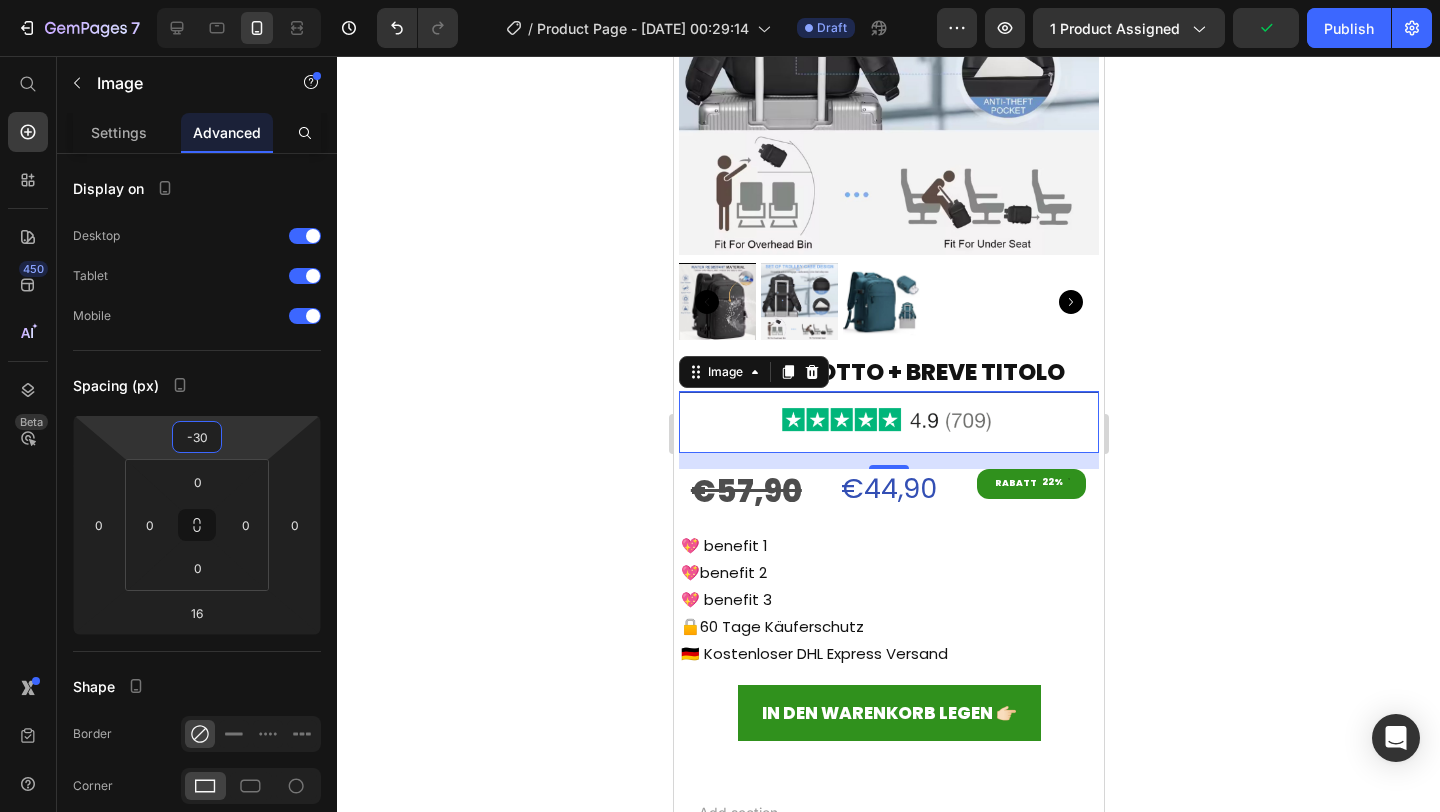 click 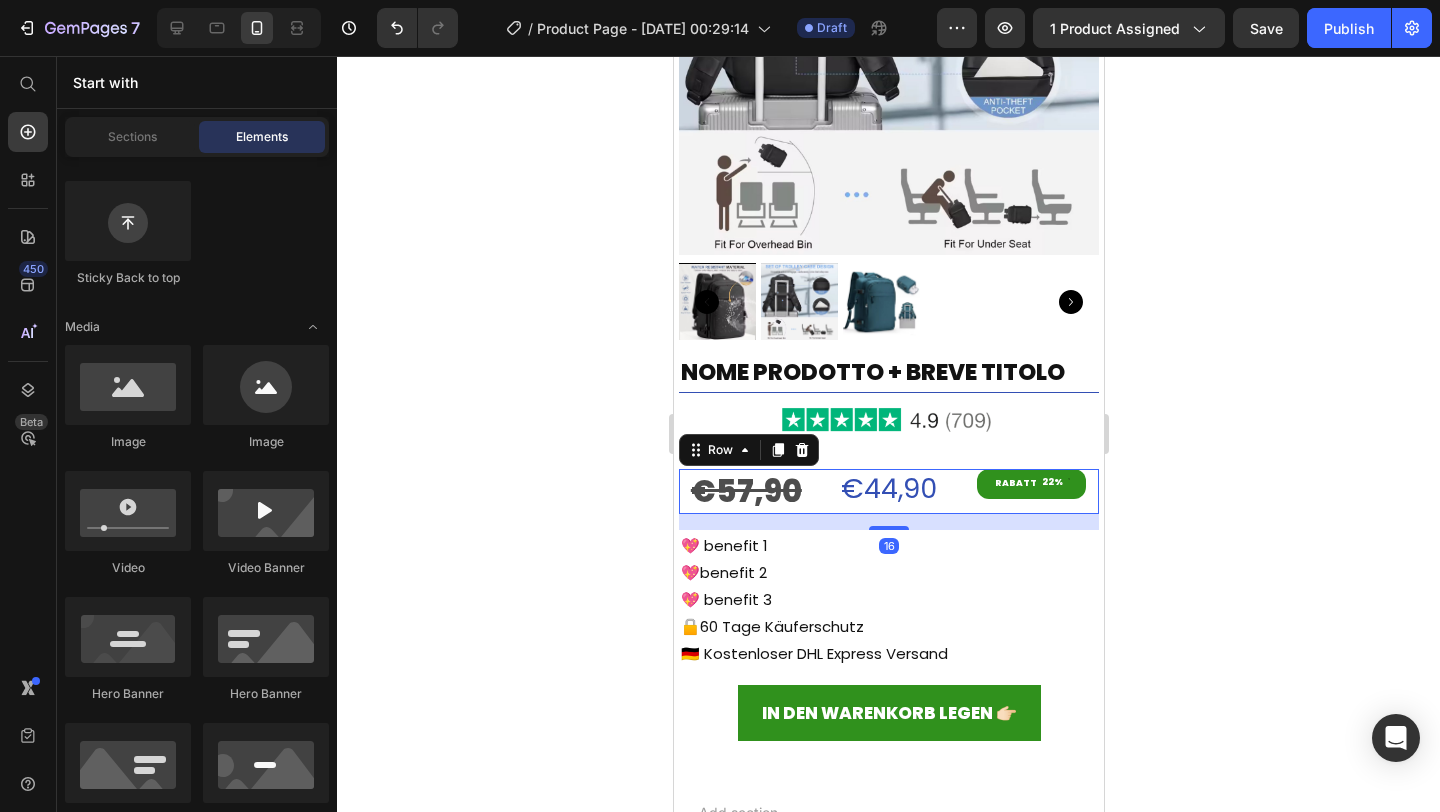 click on "rabatt 22% Discount Tag" at bounding box center (1030, 491) 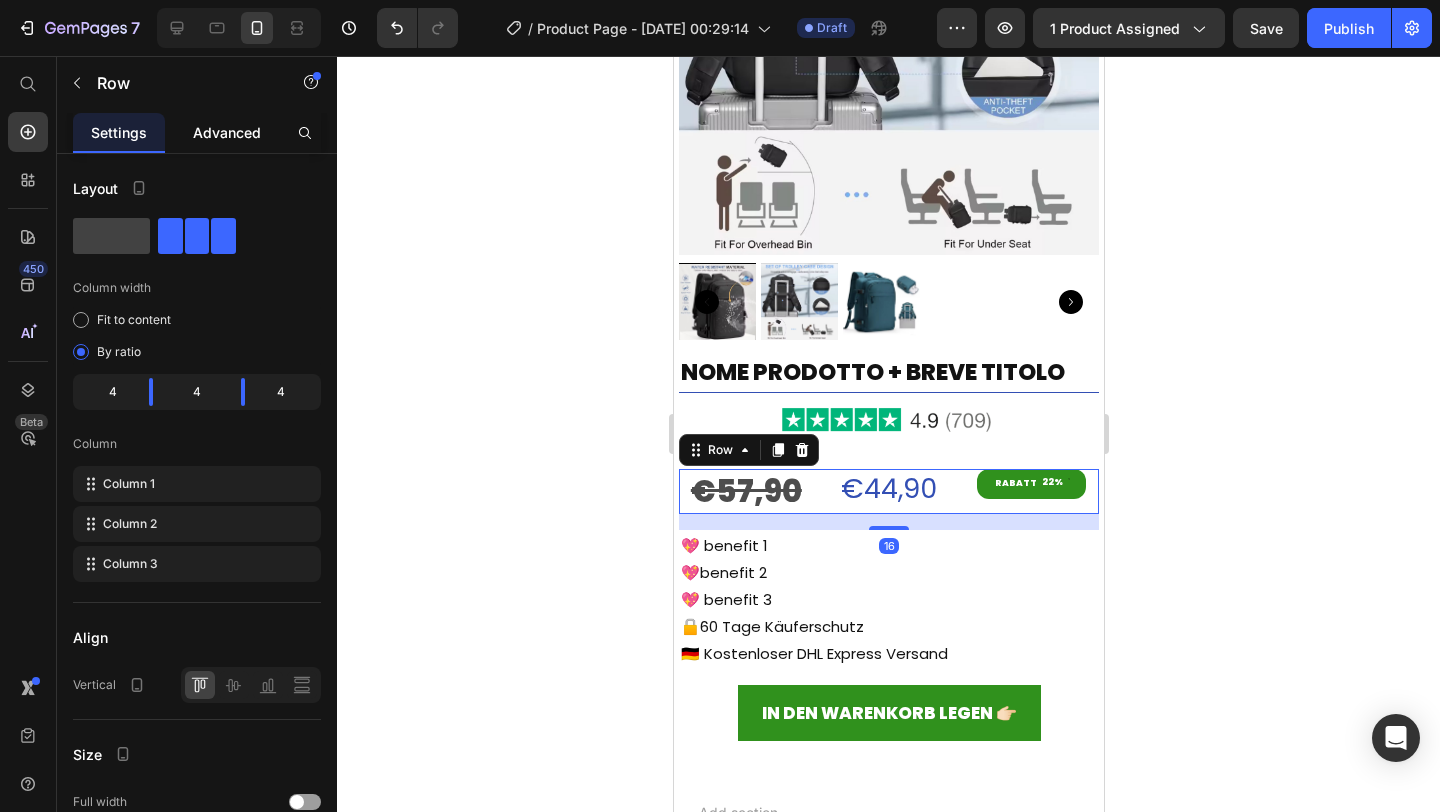 click on "Advanced" at bounding box center (227, 132) 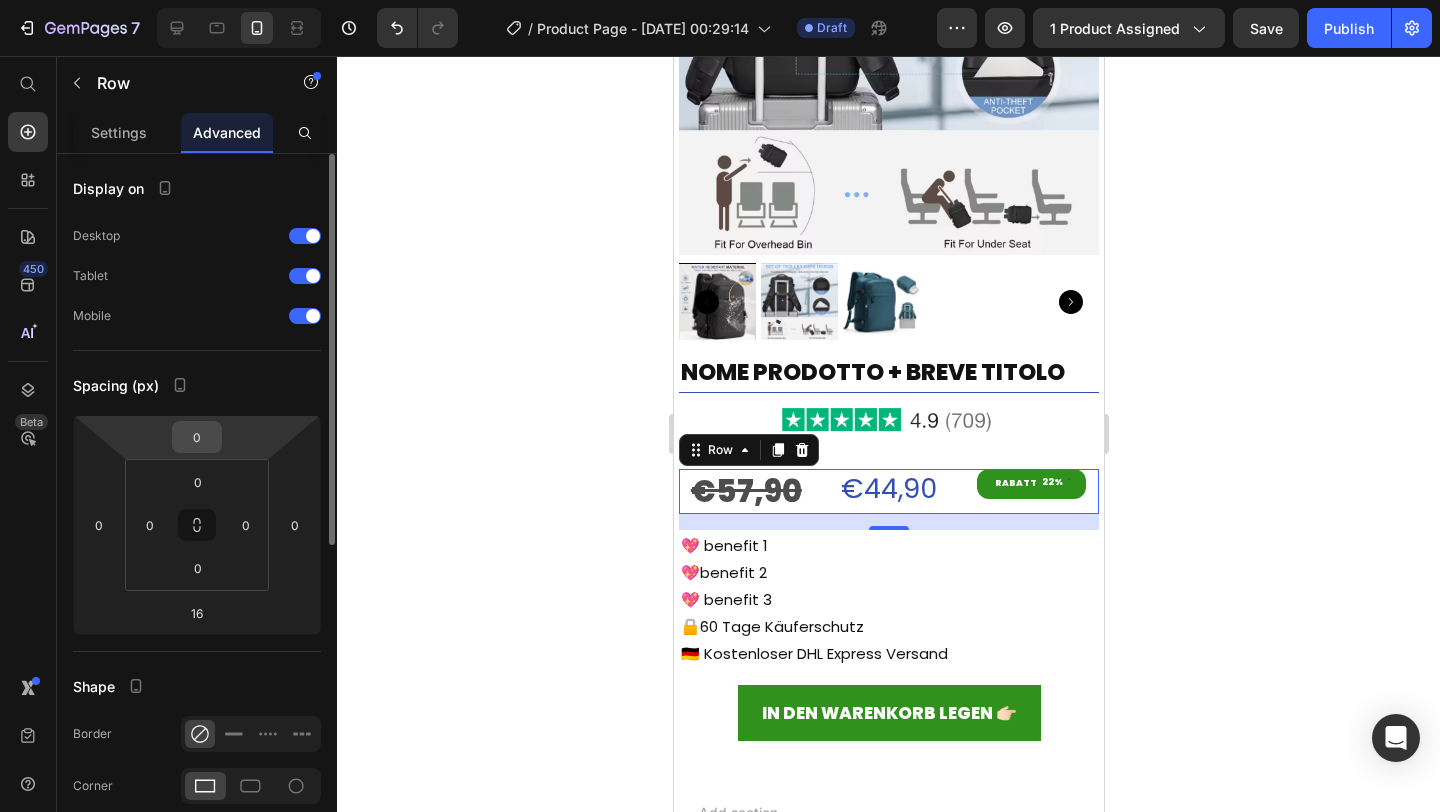 click on "0" at bounding box center [197, 437] 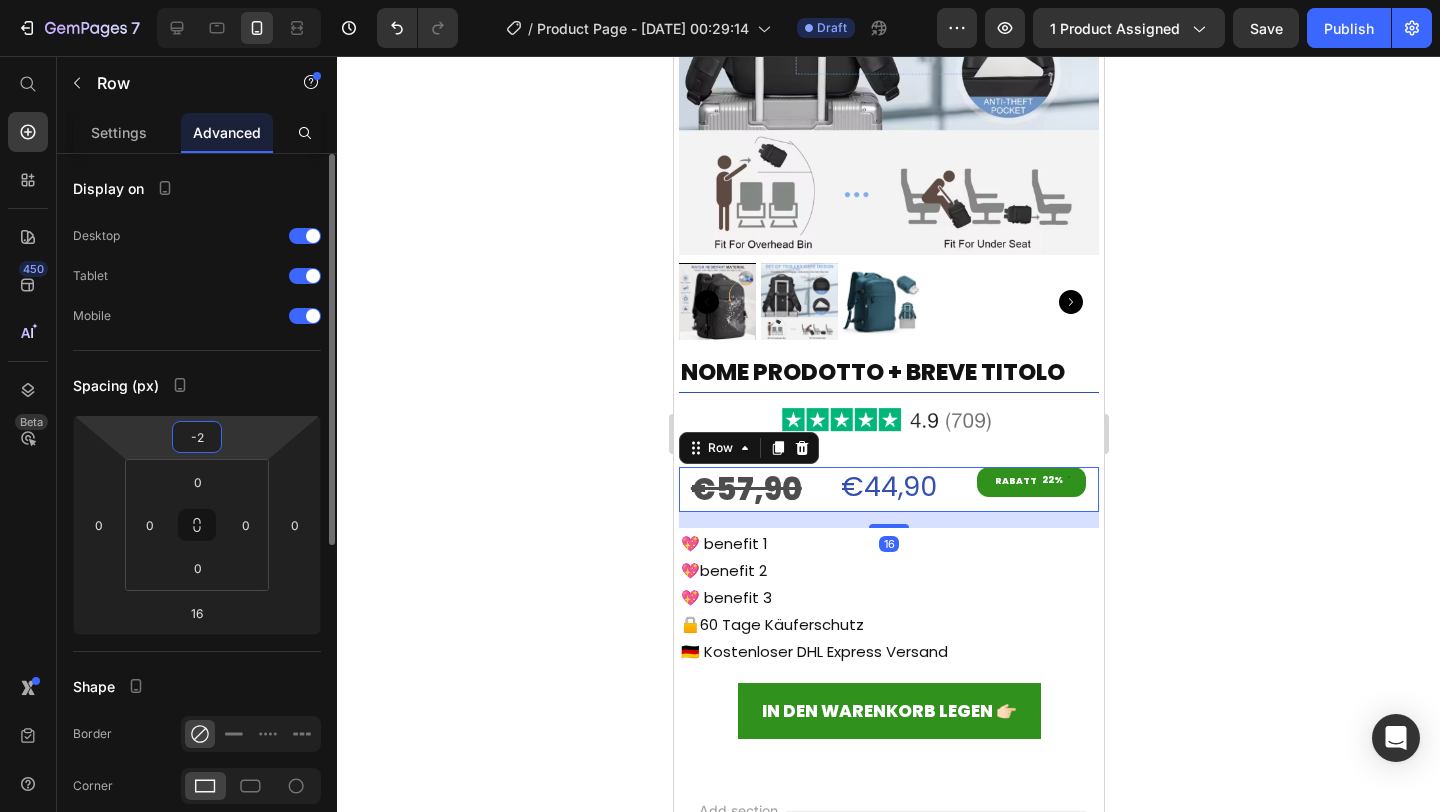 type on "-20" 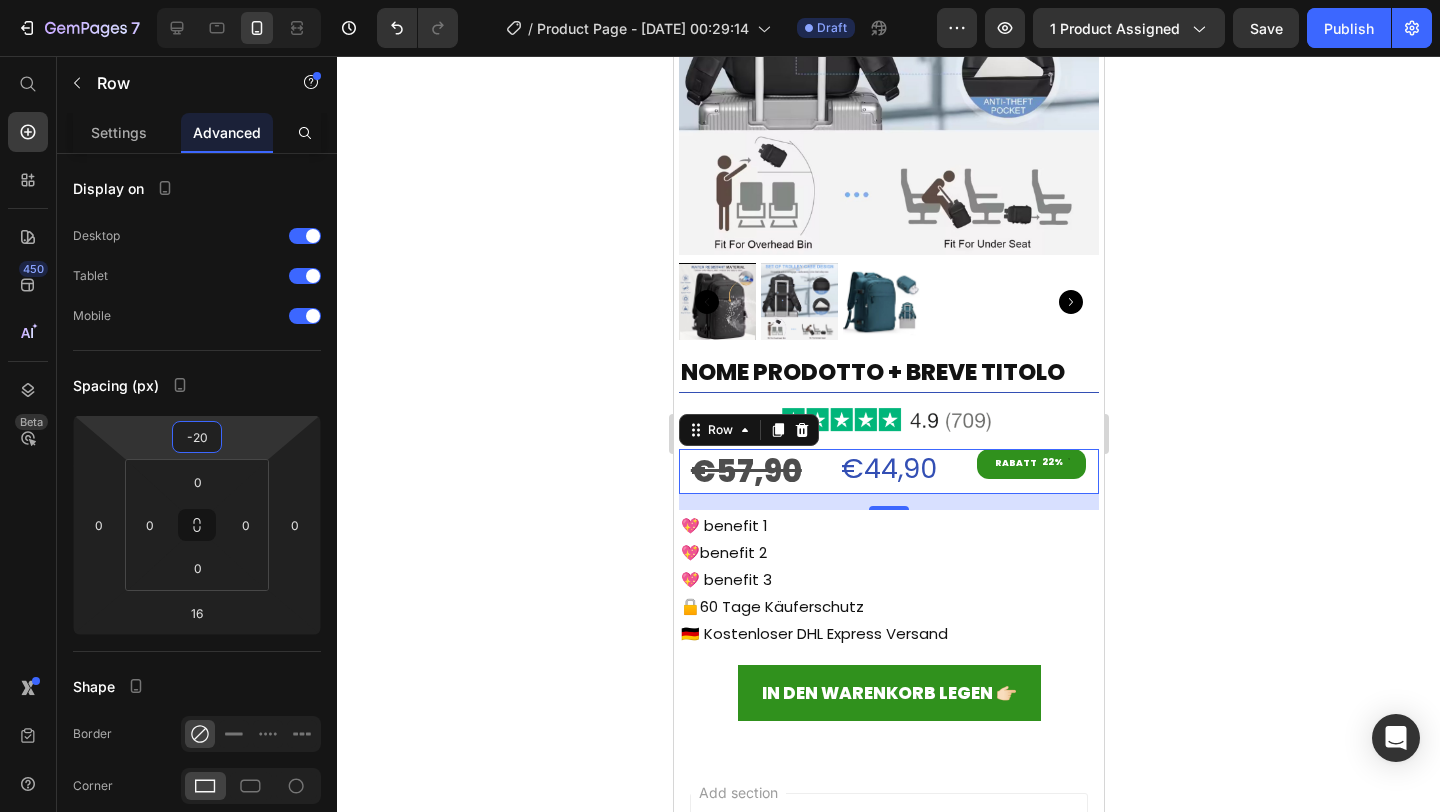 click 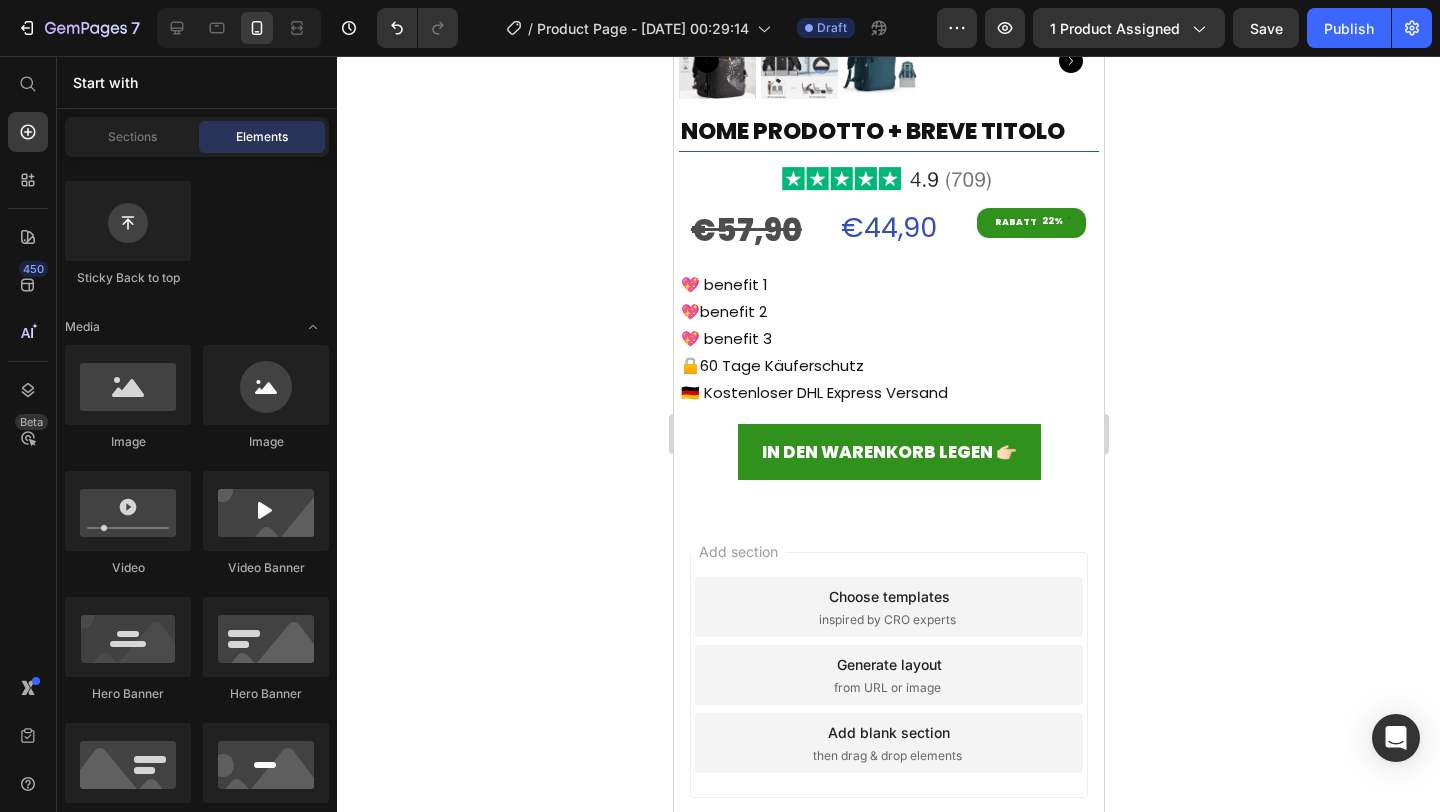 scroll, scrollTop: 536, scrollLeft: 0, axis: vertical 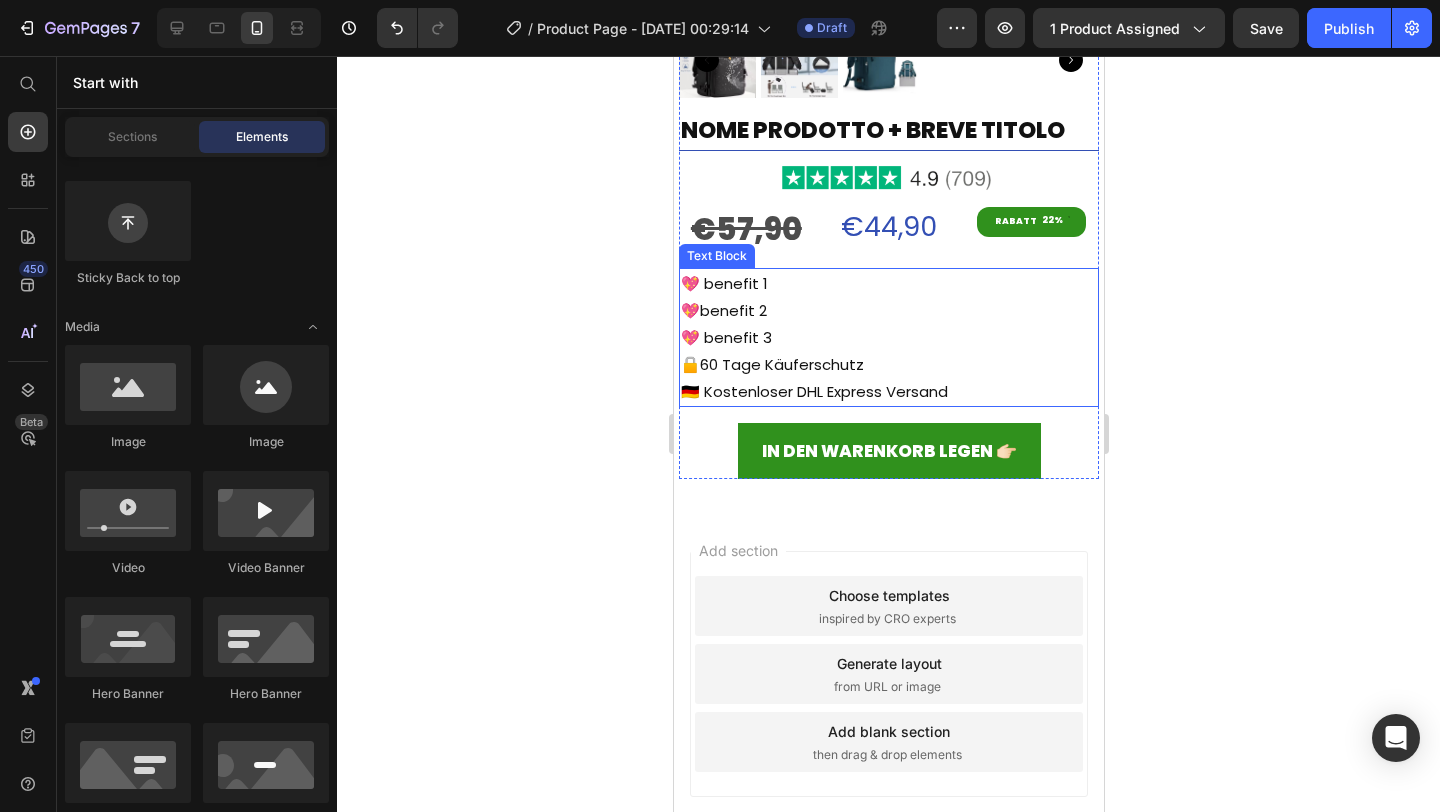 click on "💖 benefit 1 💖benefit 2 💖 benefit 3 🔒60 Tage Käuferschutz 🇩🇪 Kostenloser DHL Express Versand" at bounding box center [888, 337] 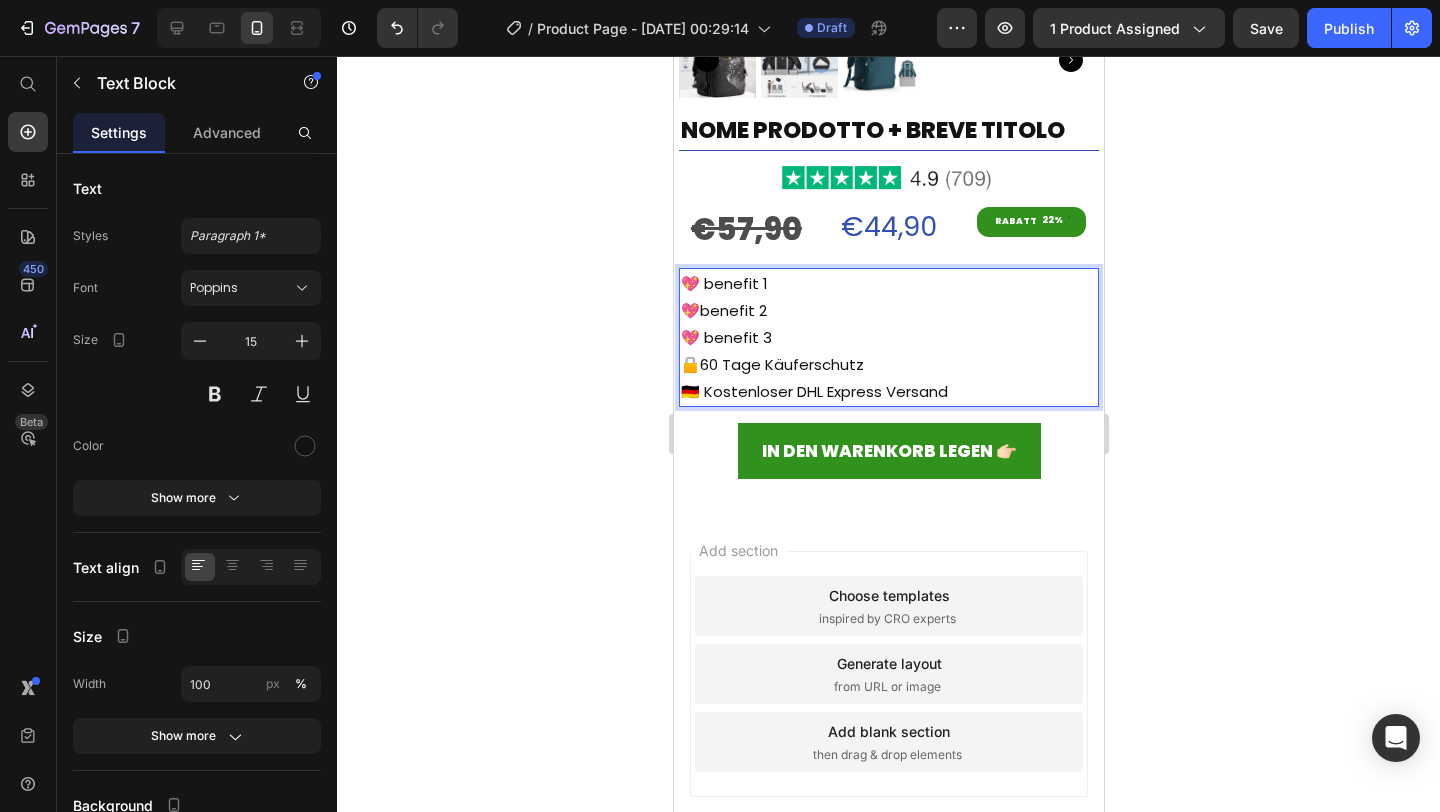 click on "🔒60 Tage Käuferschutz" at bounding box center [888, 364] 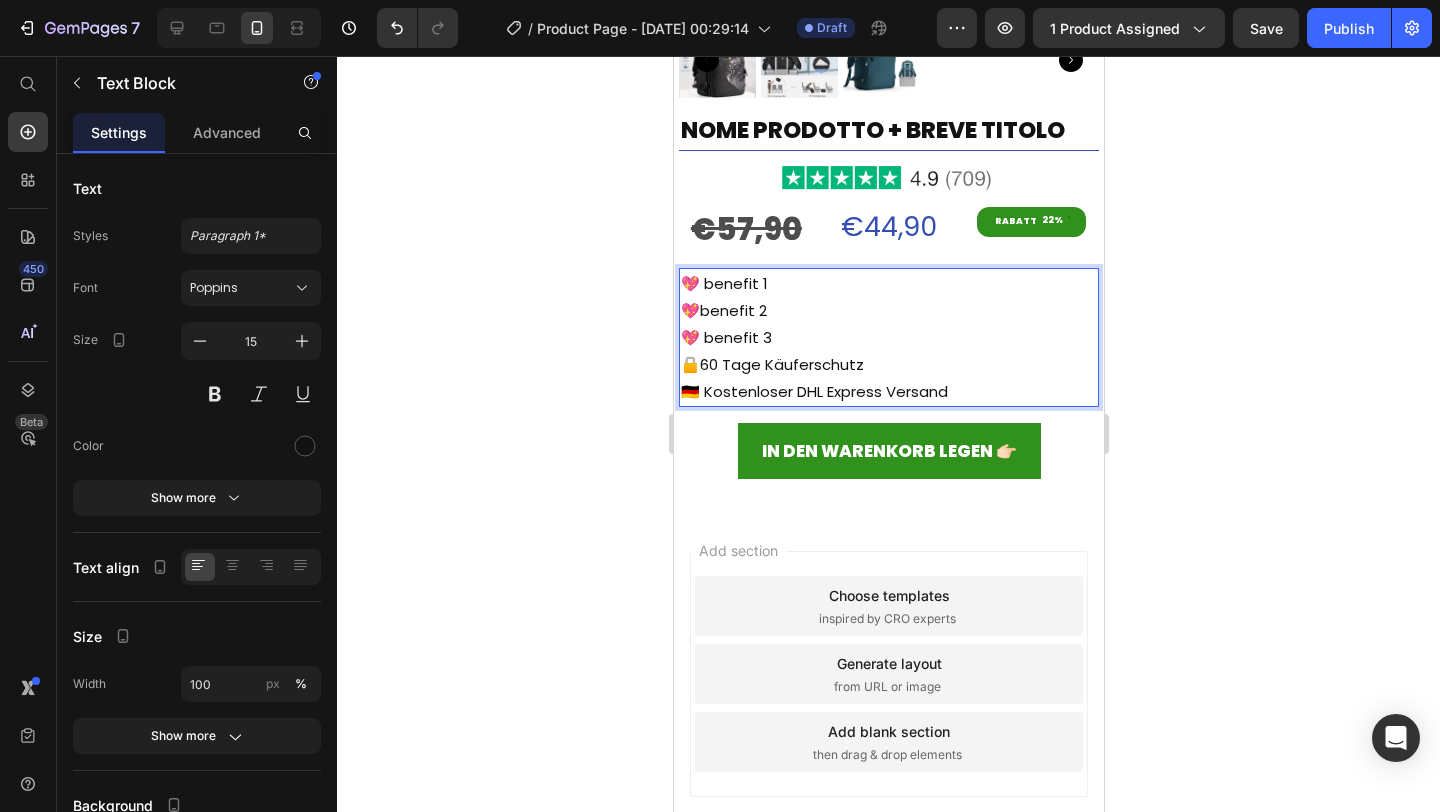 click 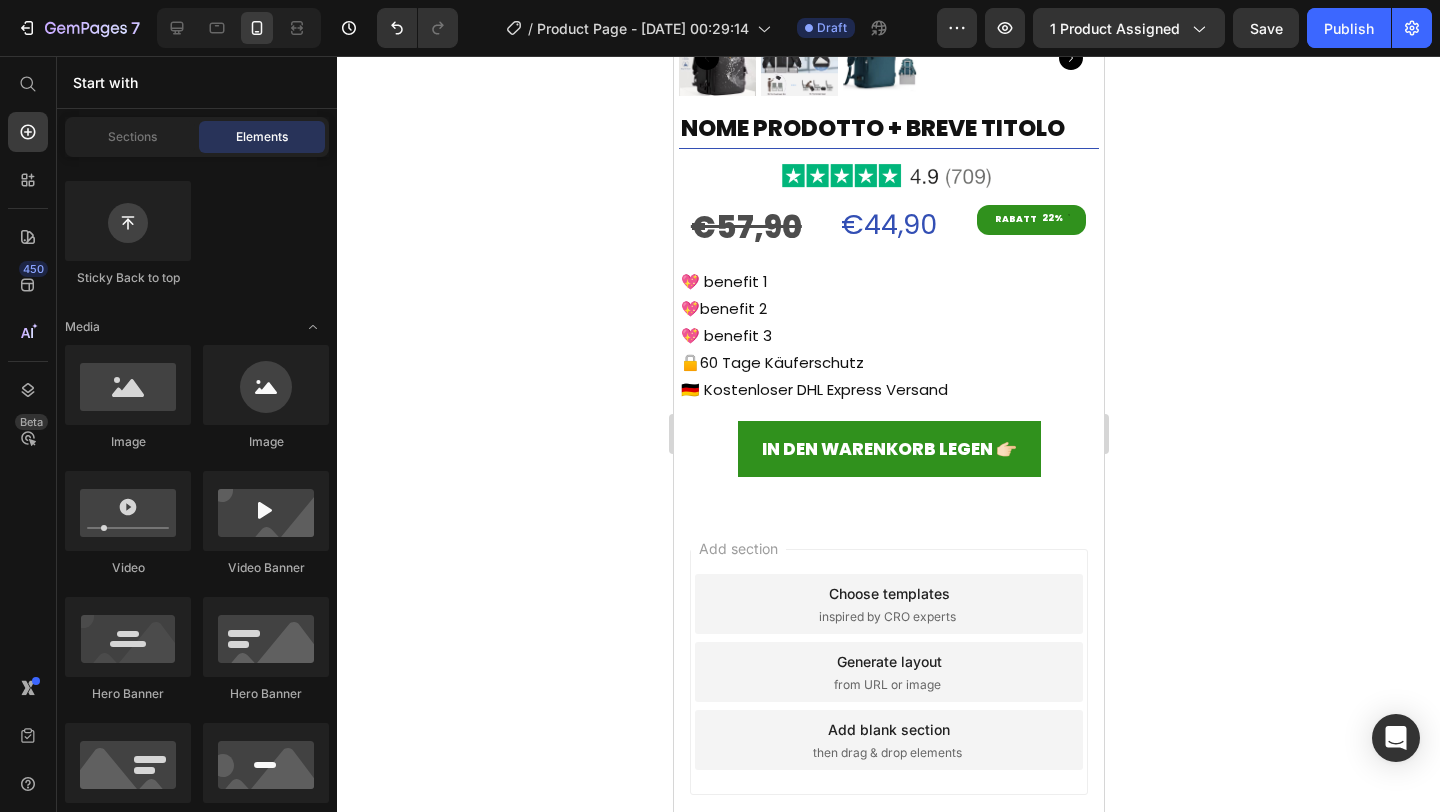 scroll, scrollTop: 539, scrollLeft: 0, axis: vertical 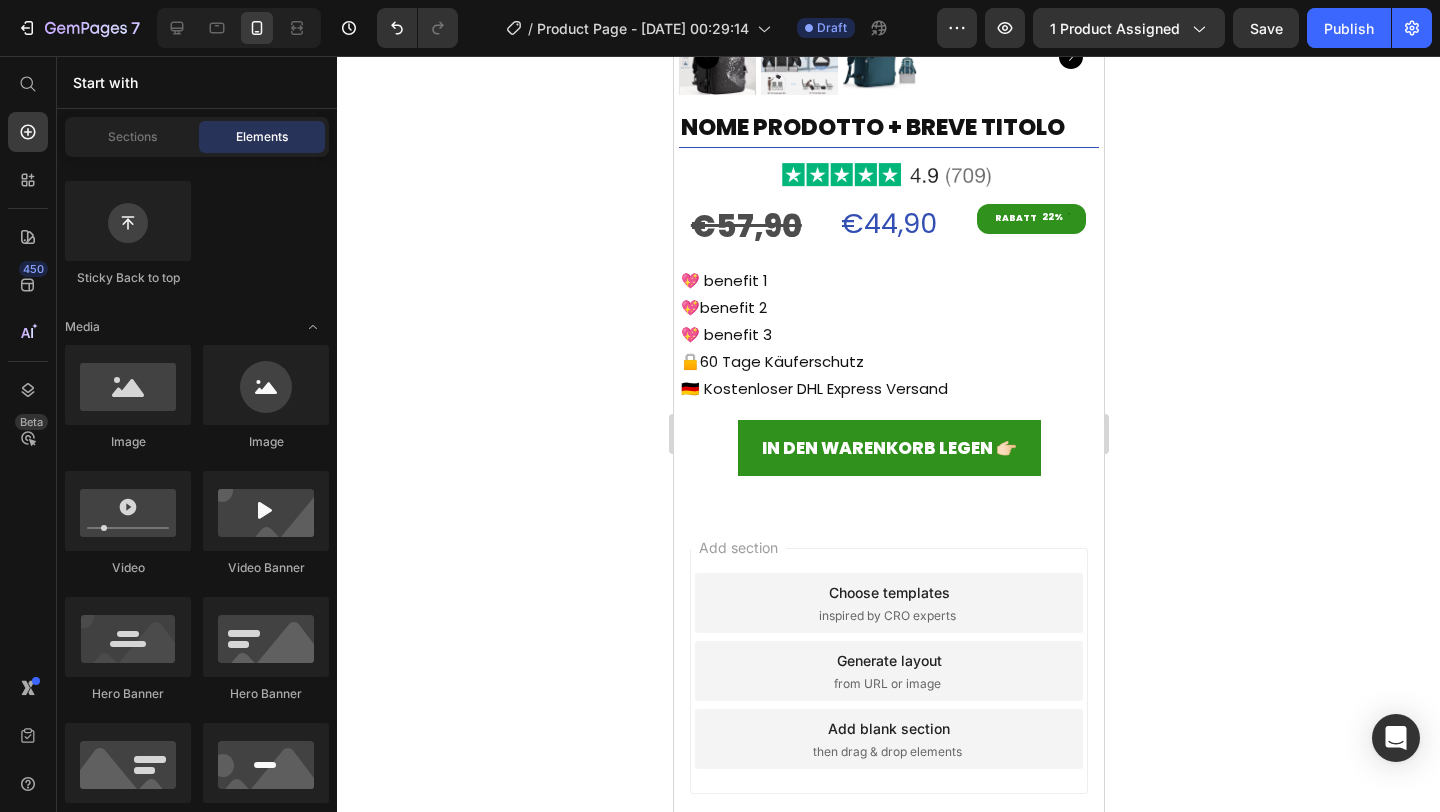 drag, startPoint x: 1100, startPoint y: 547, endPoint x: 1795, endPoint y: 605, distance: 697.41595 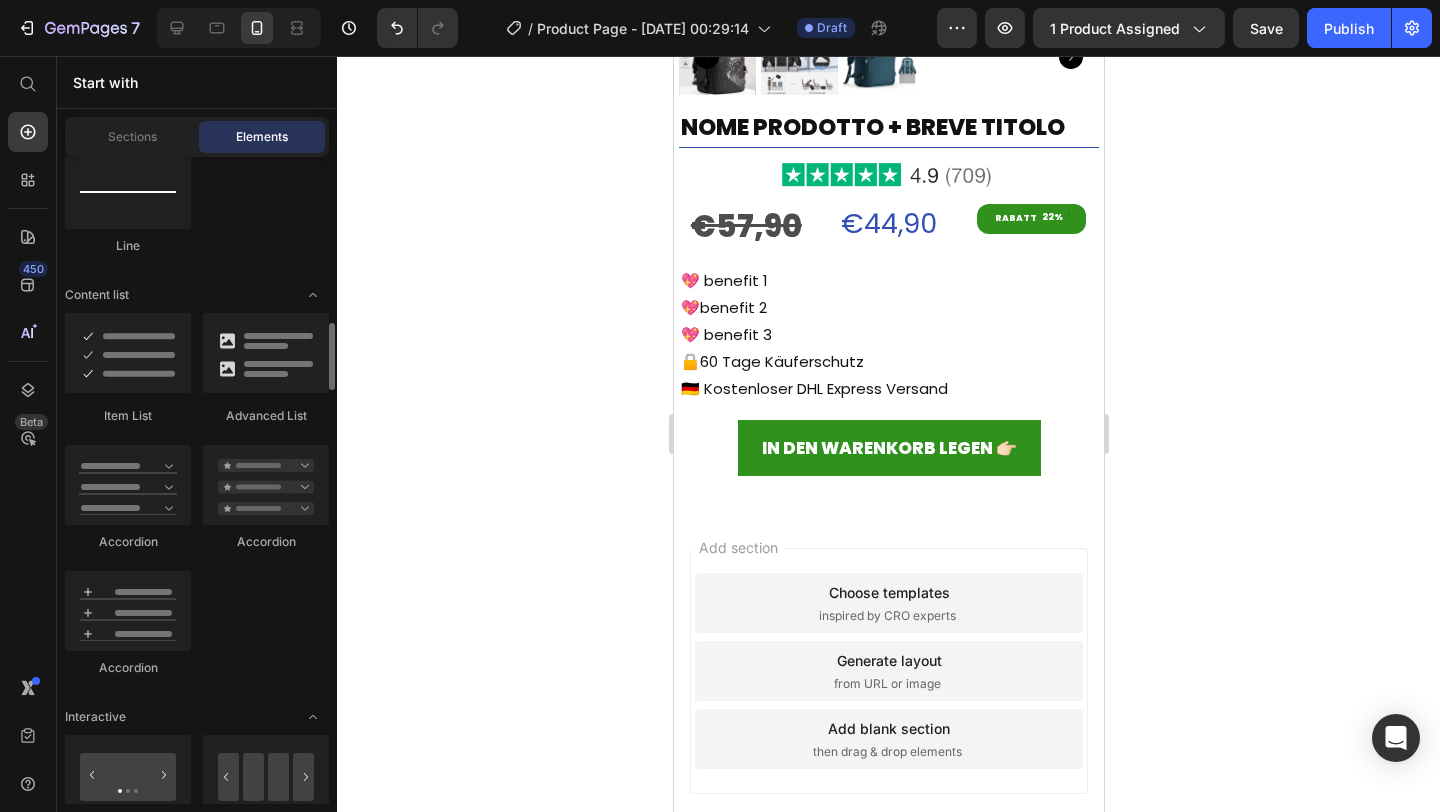 scroll, scrollTop: 1560, scrollLeft: 0, axis: vertical 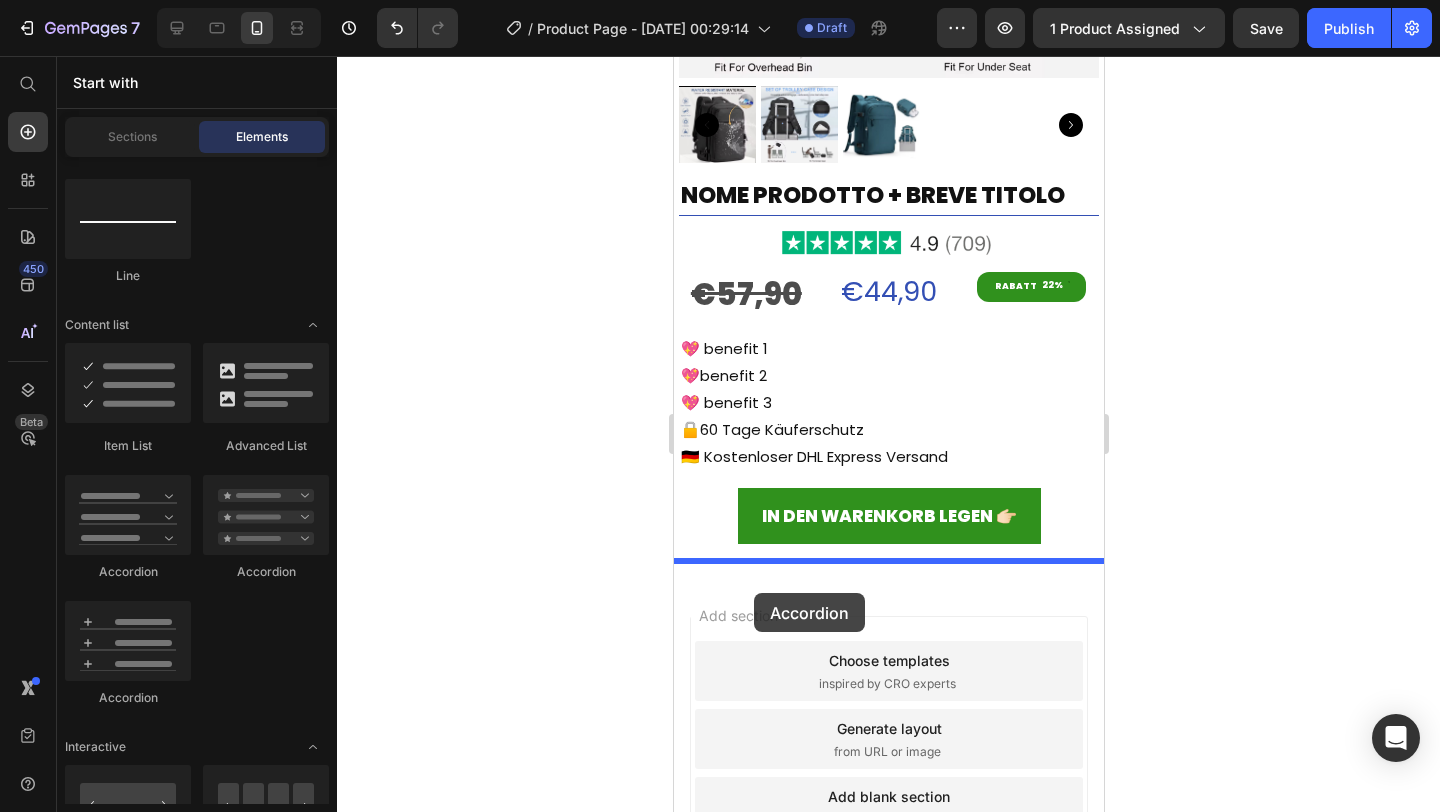 drag, startPoint x: 936, startPoint y: 590, endPoint x: 753, endPoint y: 593, distance: 183.02458 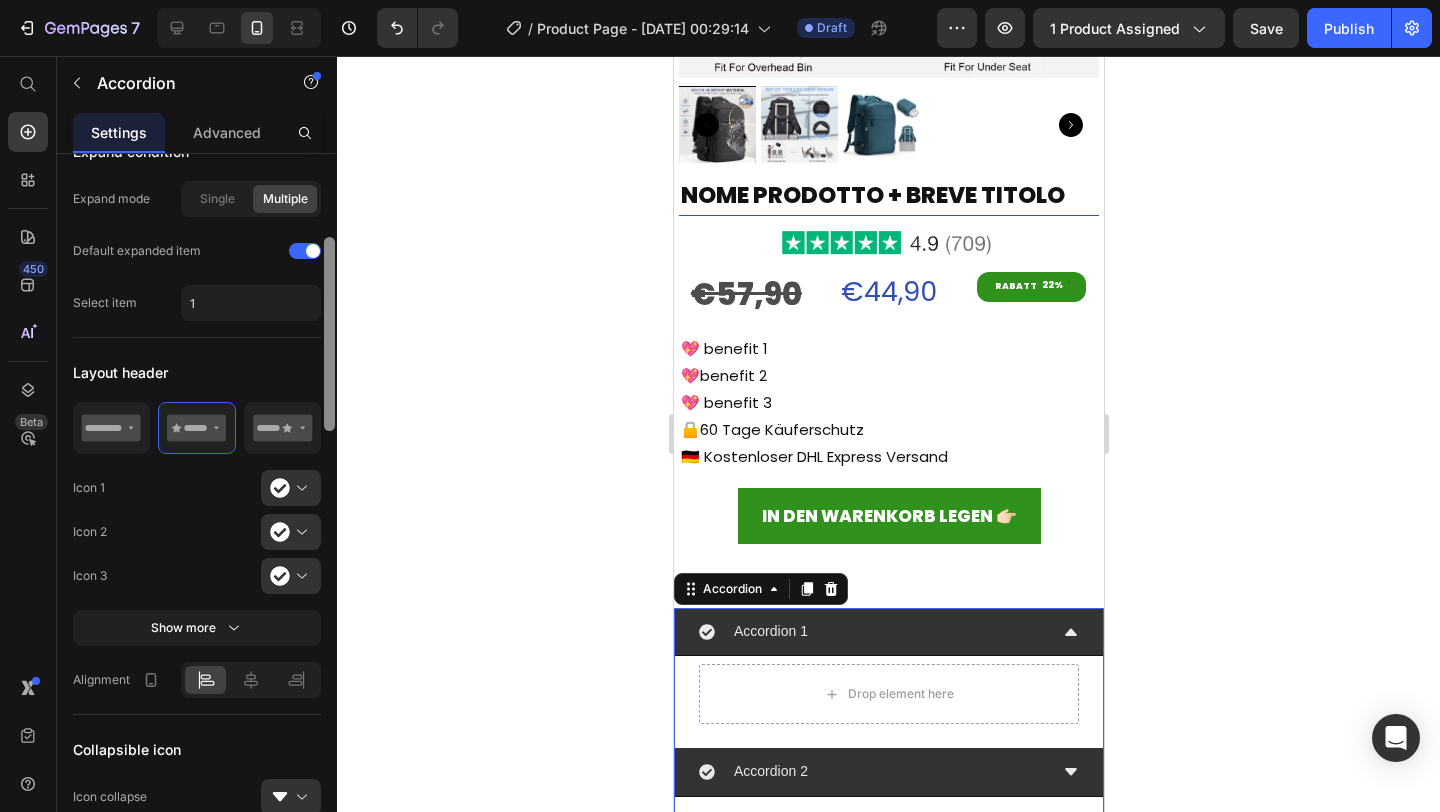 drag, startPoint x: 324, startPoint y: 292, endPoint x: 334, endPoint y: 371, distance: 79.630394 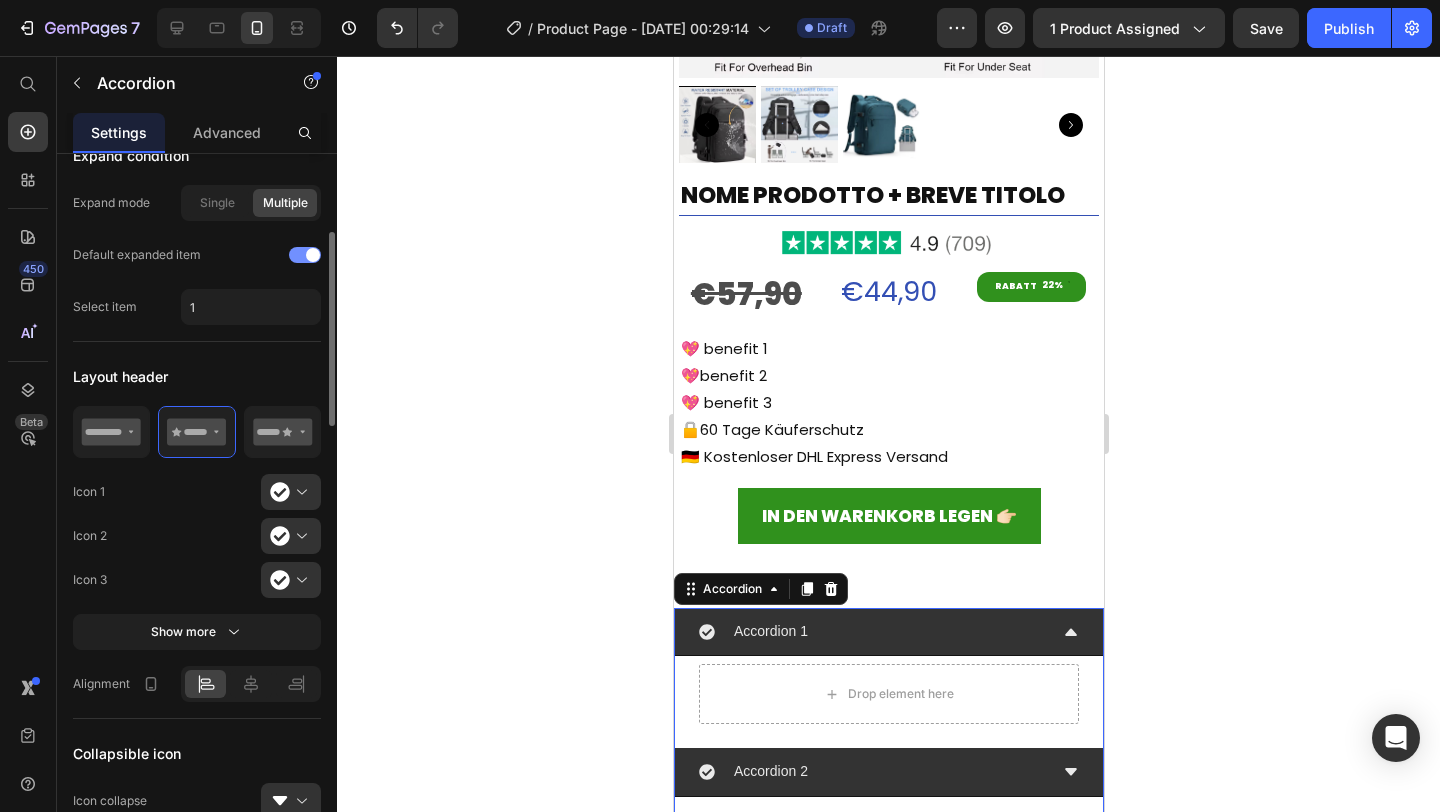 click at bounding box center [305, 255] 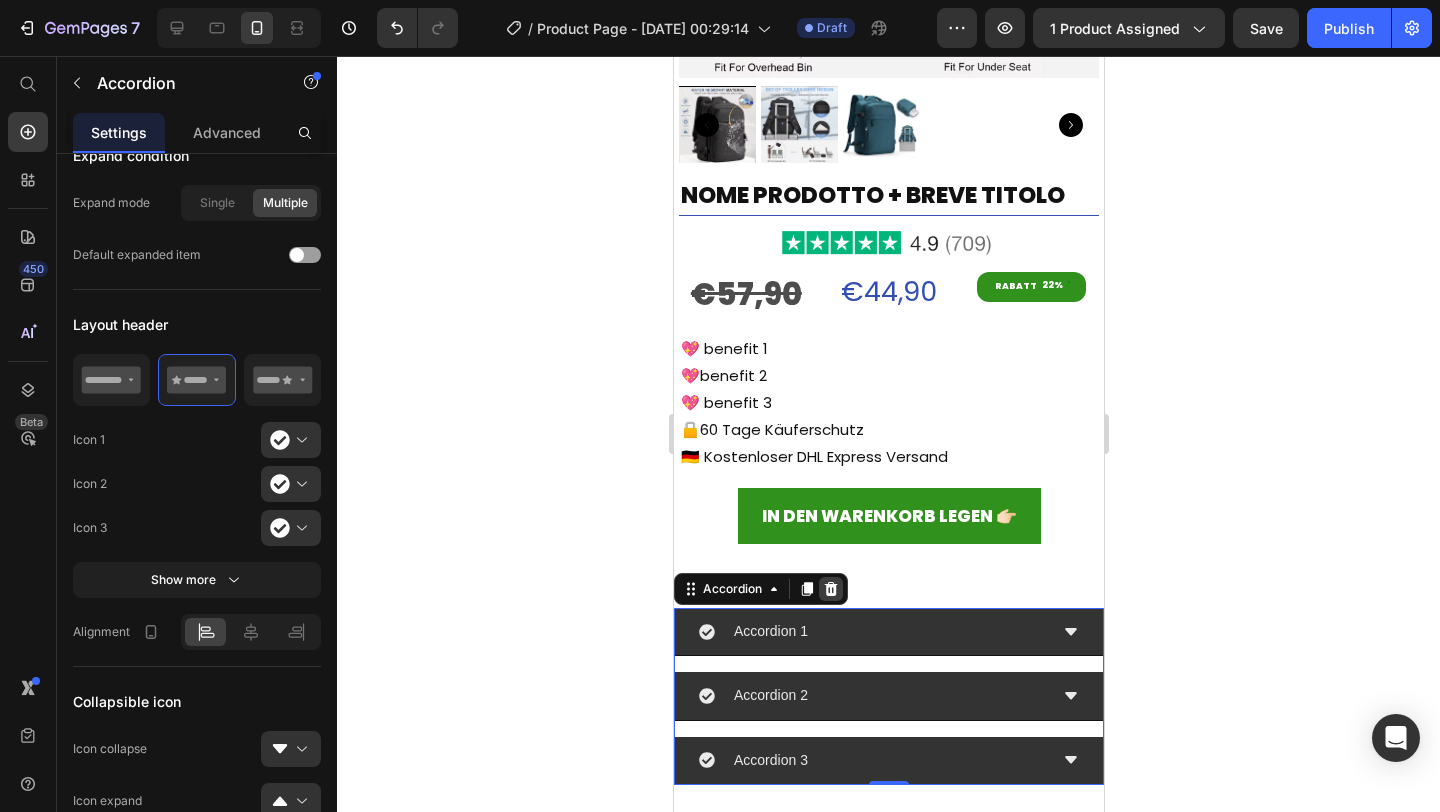 click 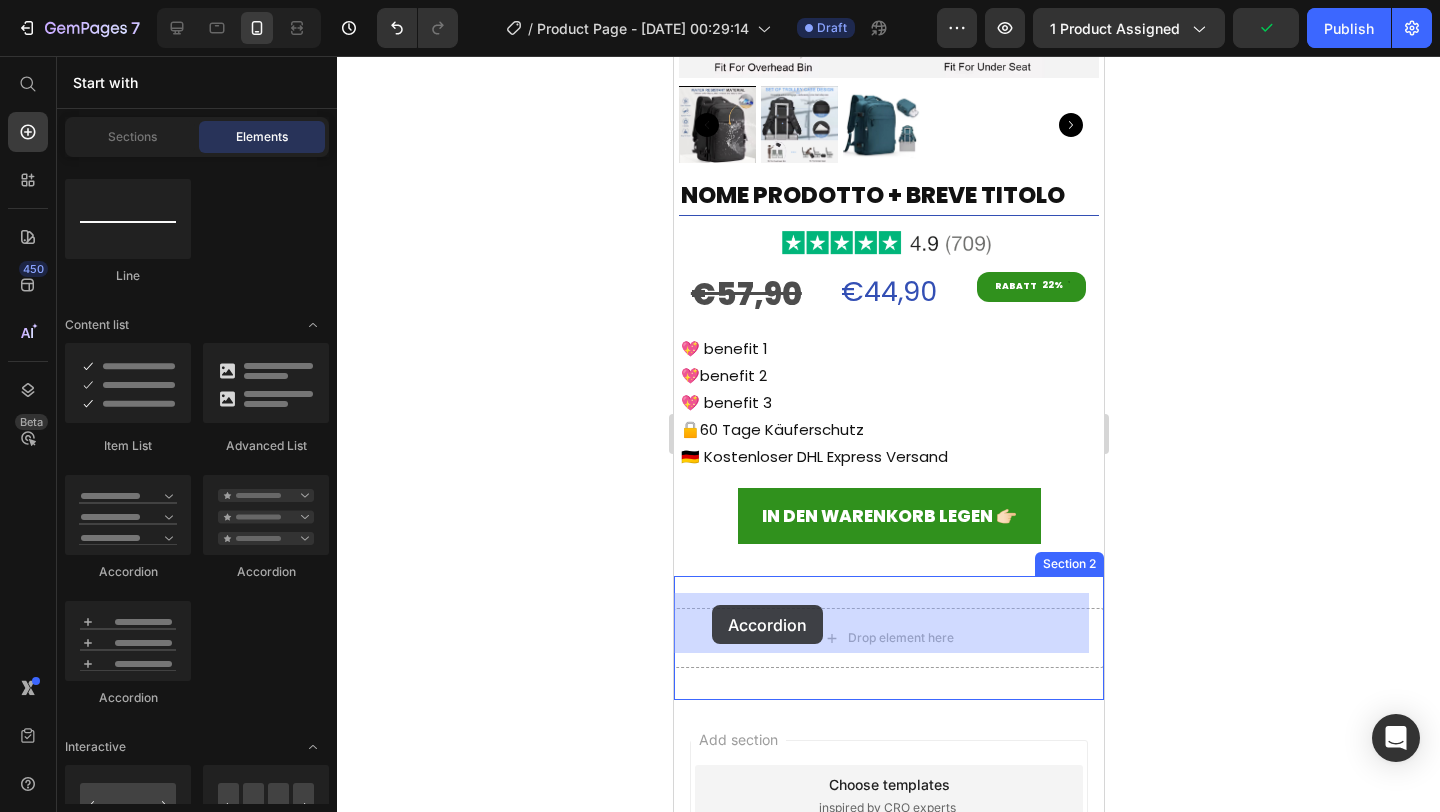 drag, startPoint x: 813, startPoint y: 572, endPoint x: 711, endPoint y: 605, distance: 107.205414 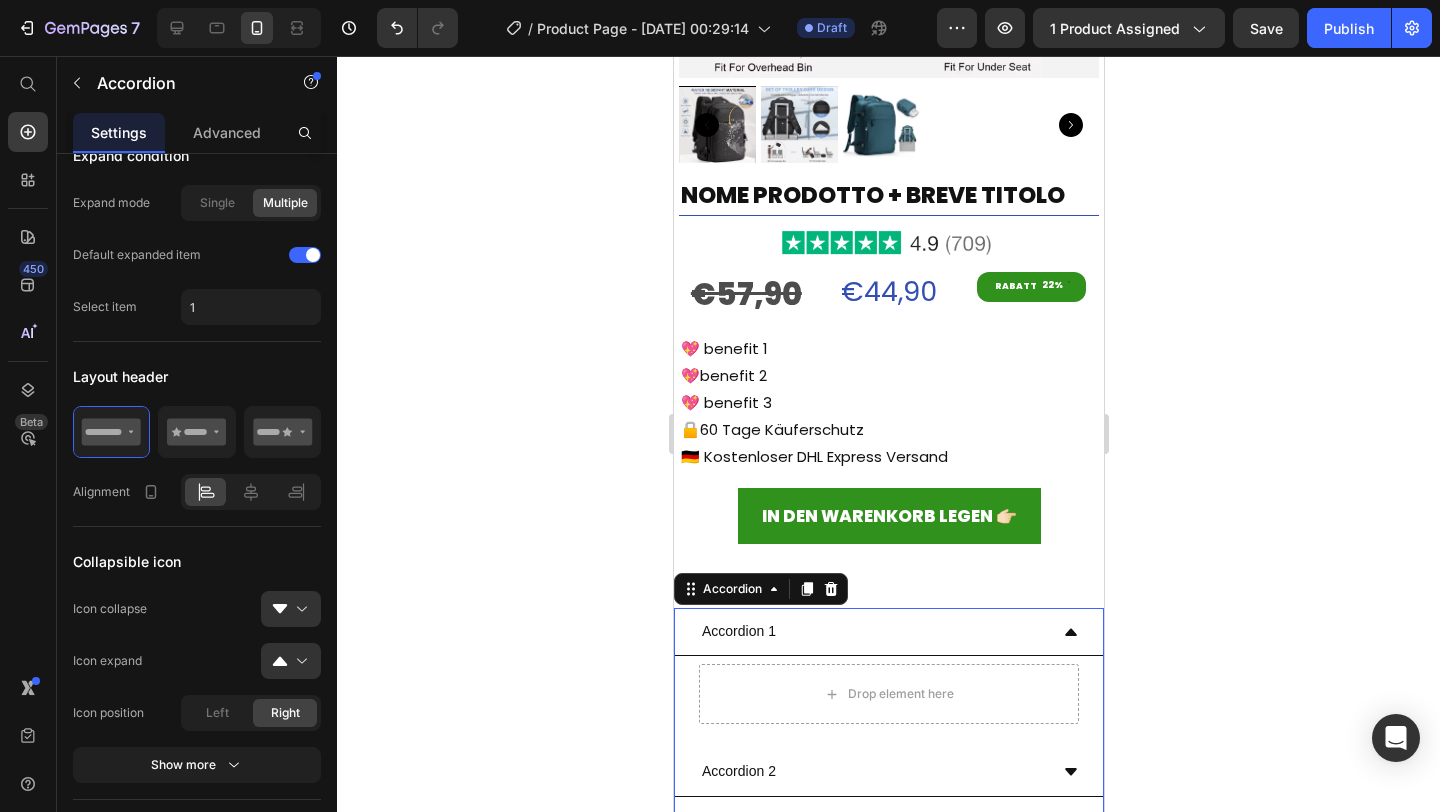 click on "Accordion 1" at bounding box center (888, 632) 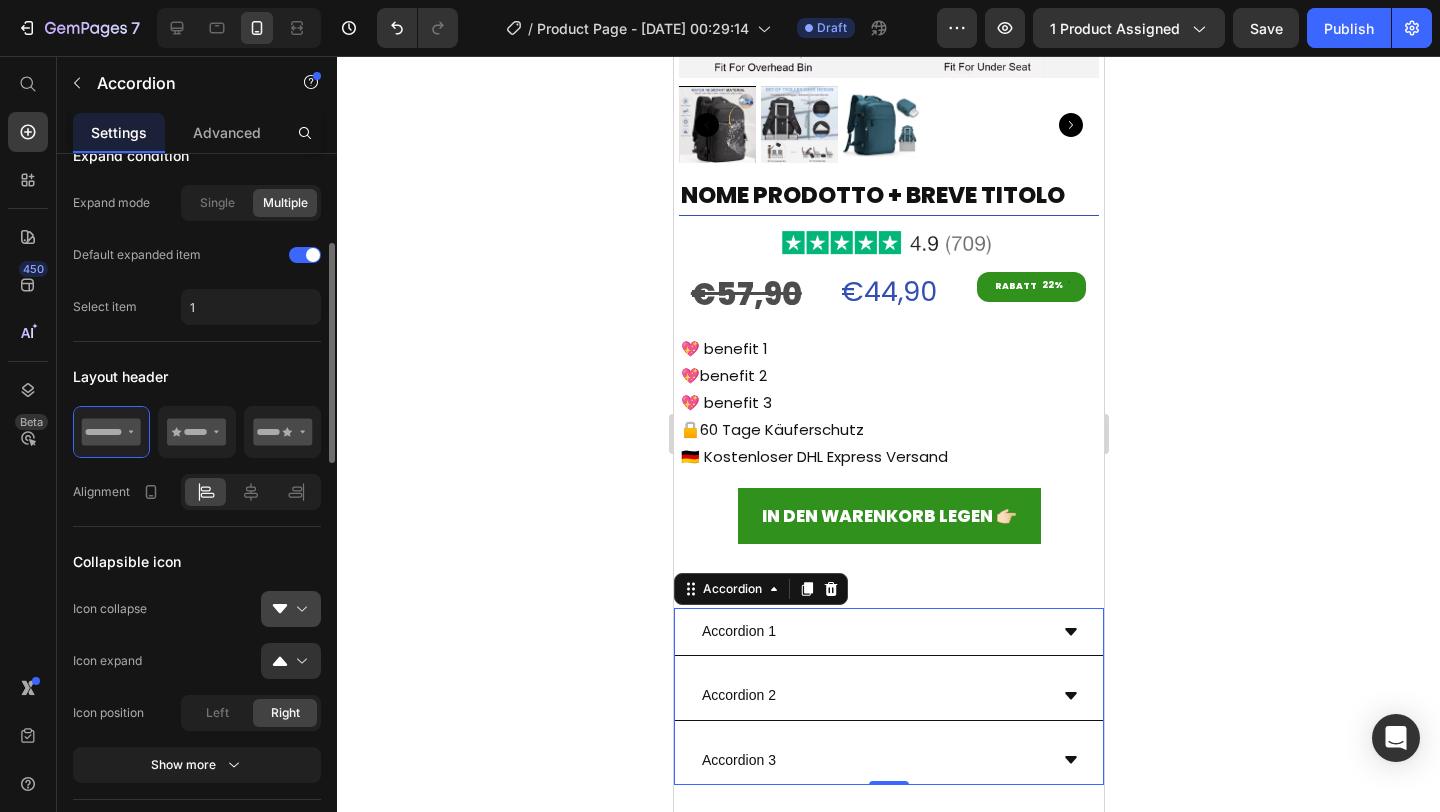 click at bounding box center [299, 609] 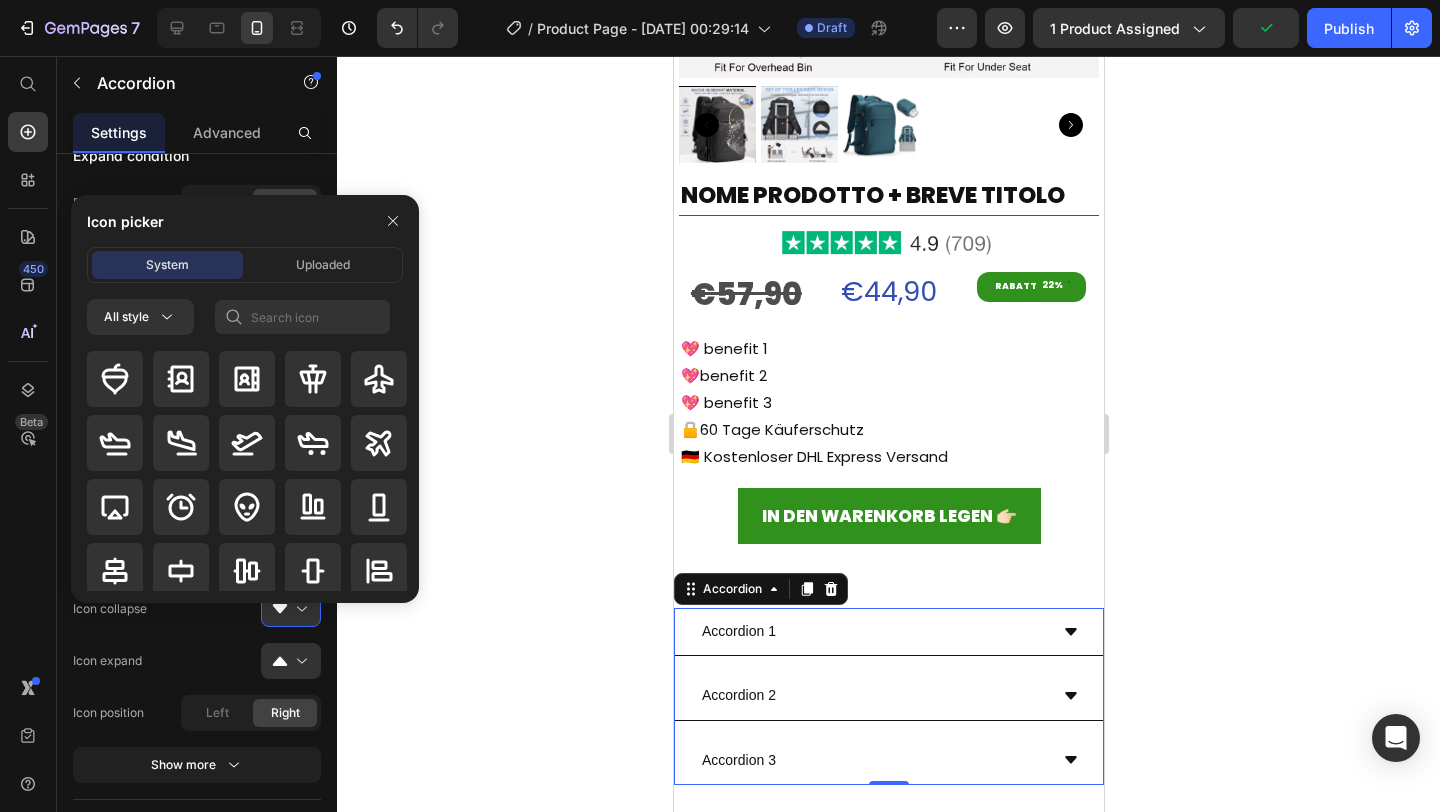 click on "Collapsible icon Icon collapse
Icon expand
Icon position Left Right Show more" 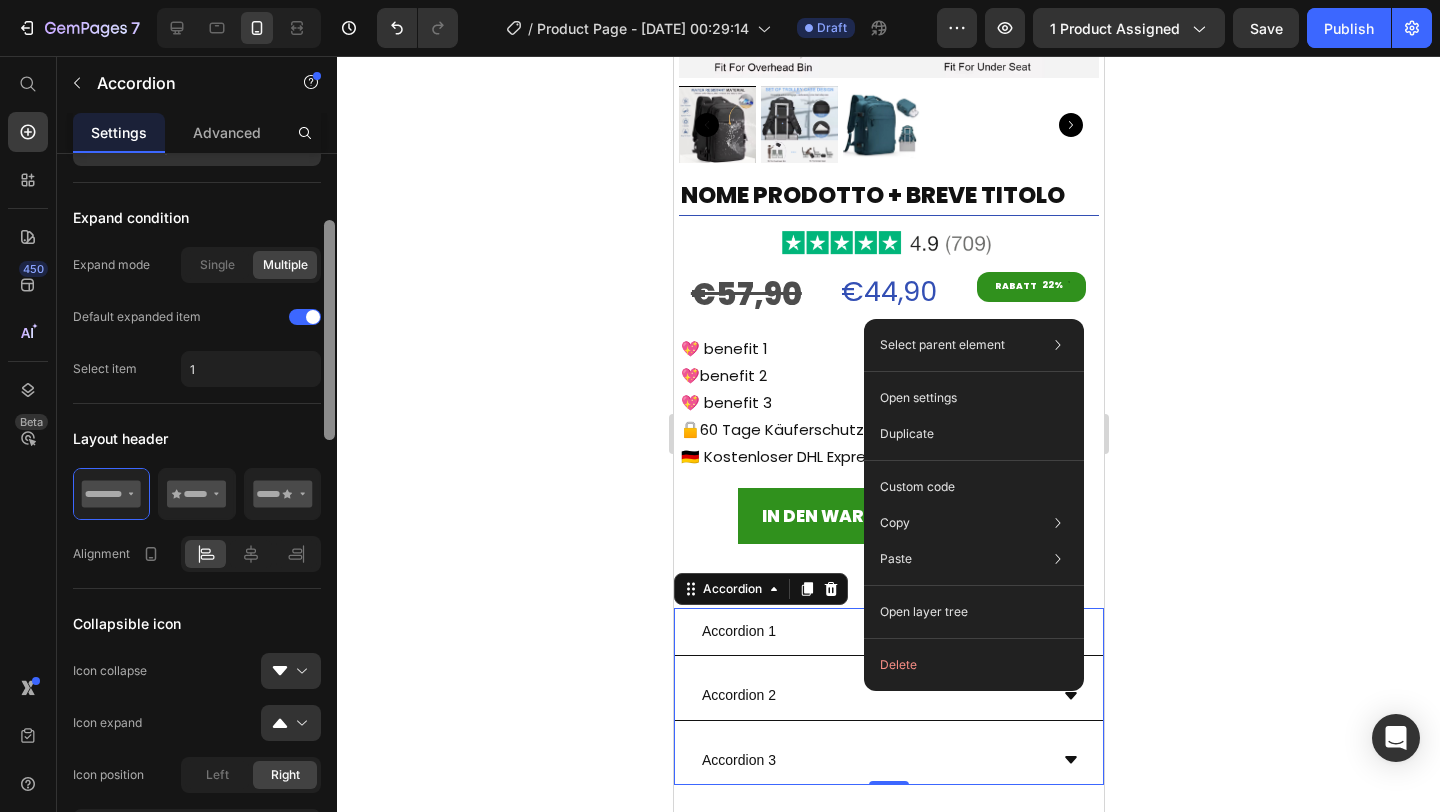 scroll, scrollTop: 225, scrollLeft: 0, axis: vertical 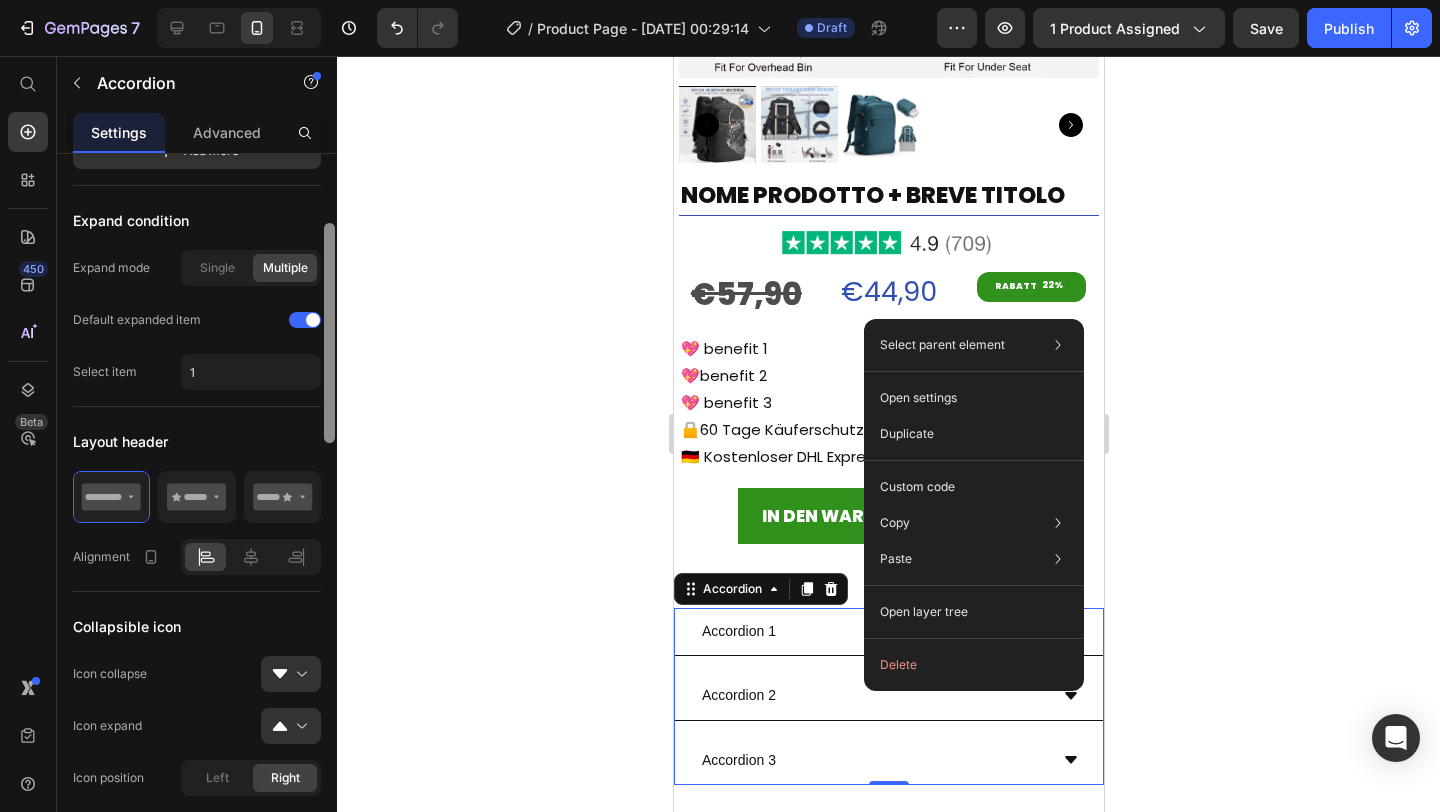 drag, startPoint x: 332, startPoint y: 378, endPoint x: 331, endPoint y: 358, distance: 20.024984 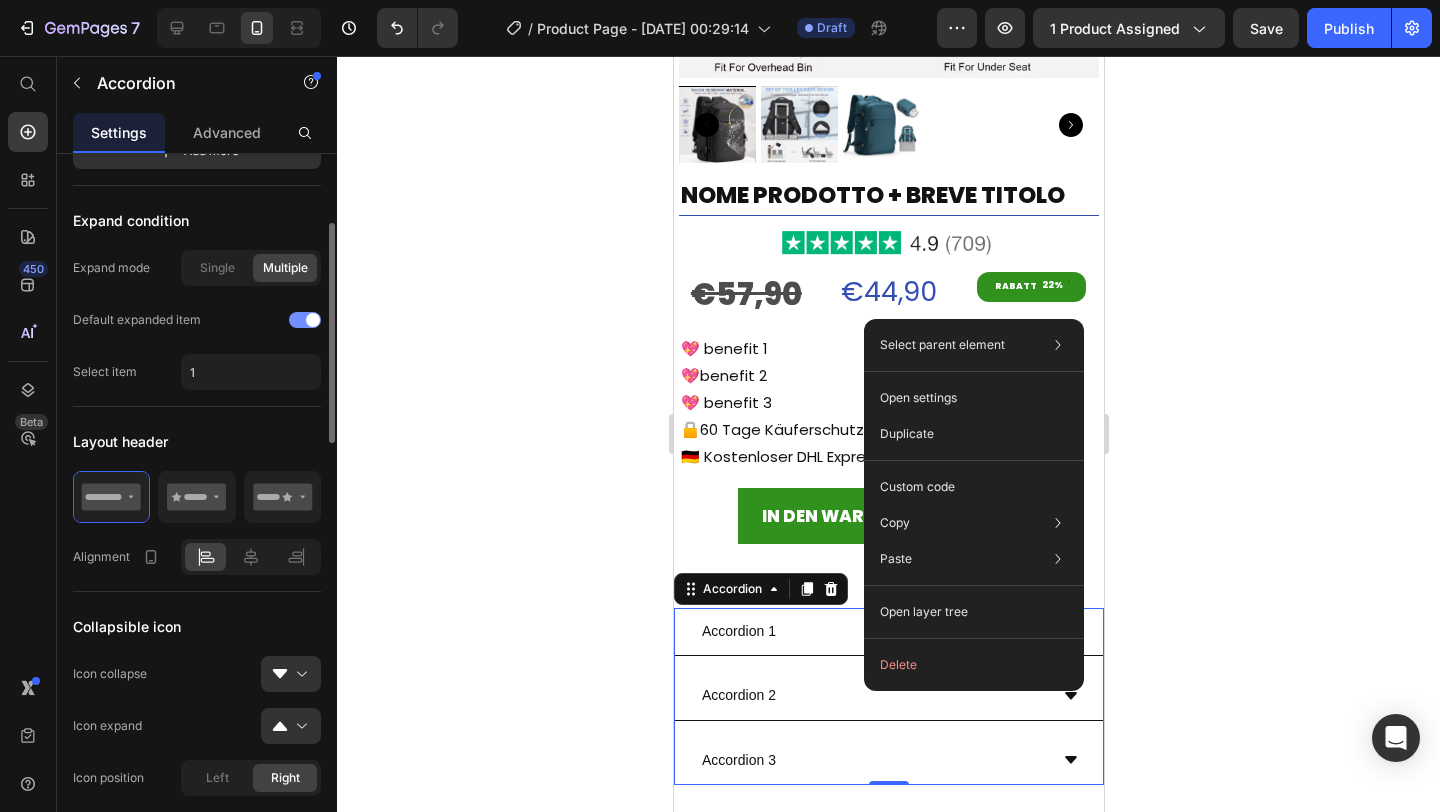 click at bounding box center [313, 320] 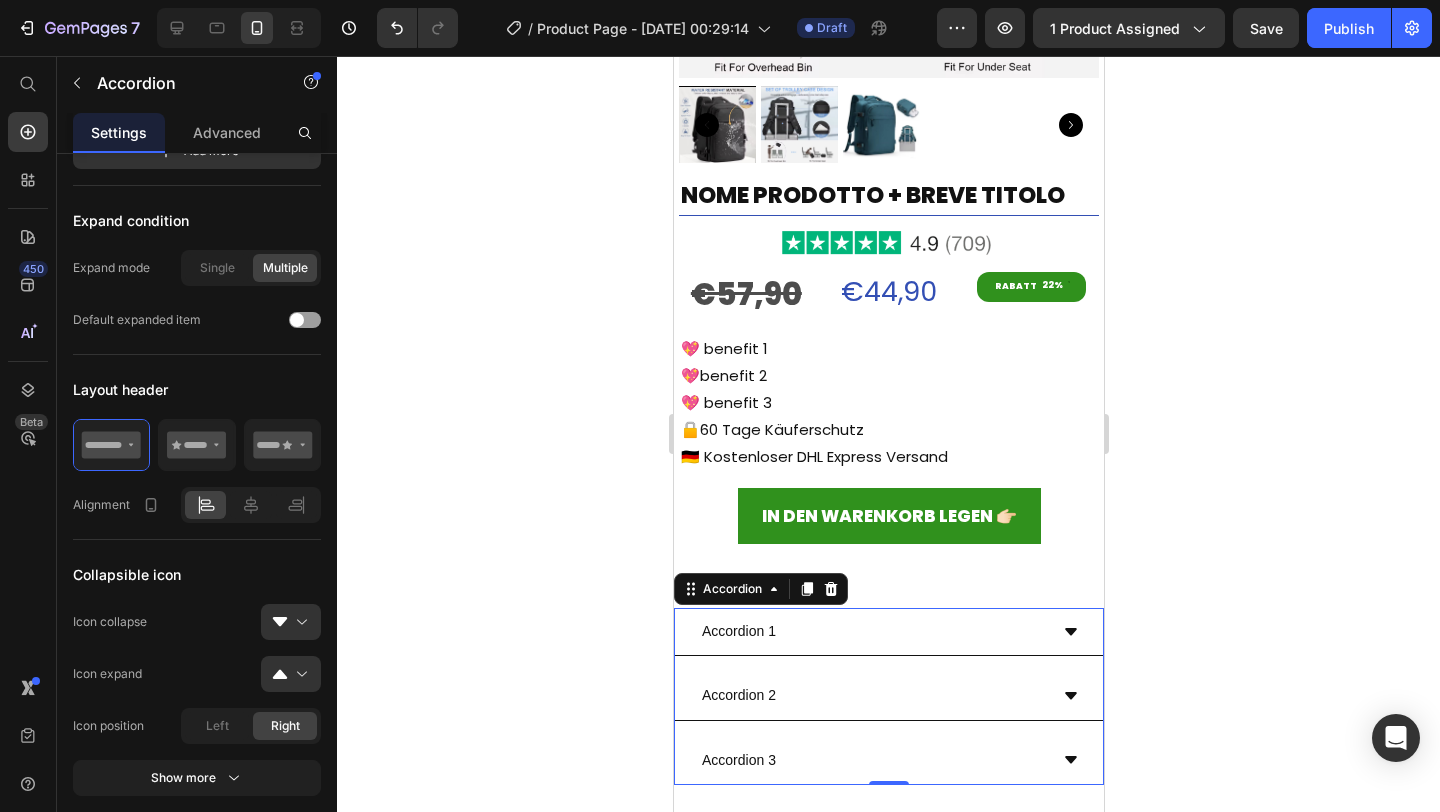 click on "Accordion 1" at bounding box center (872, 631) 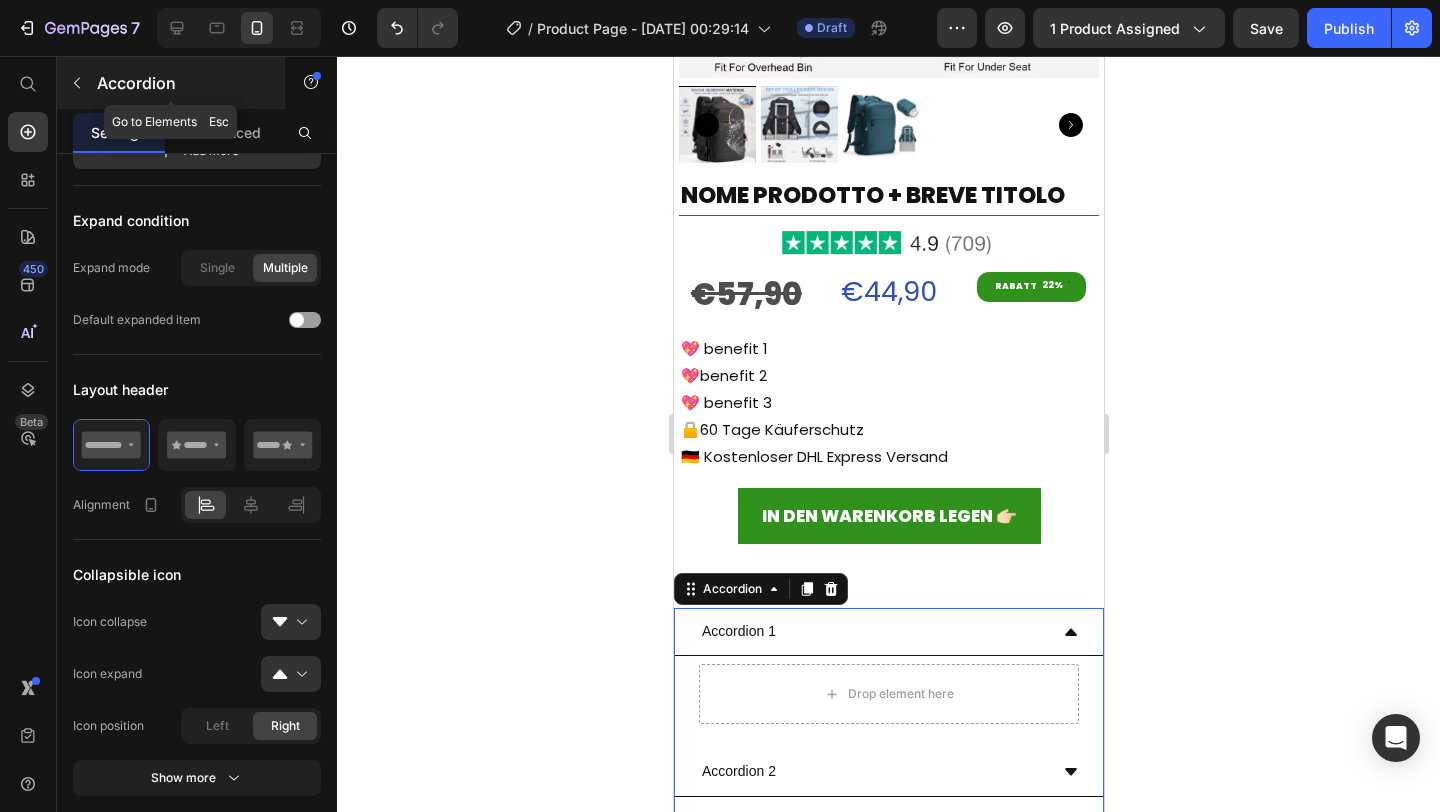 click 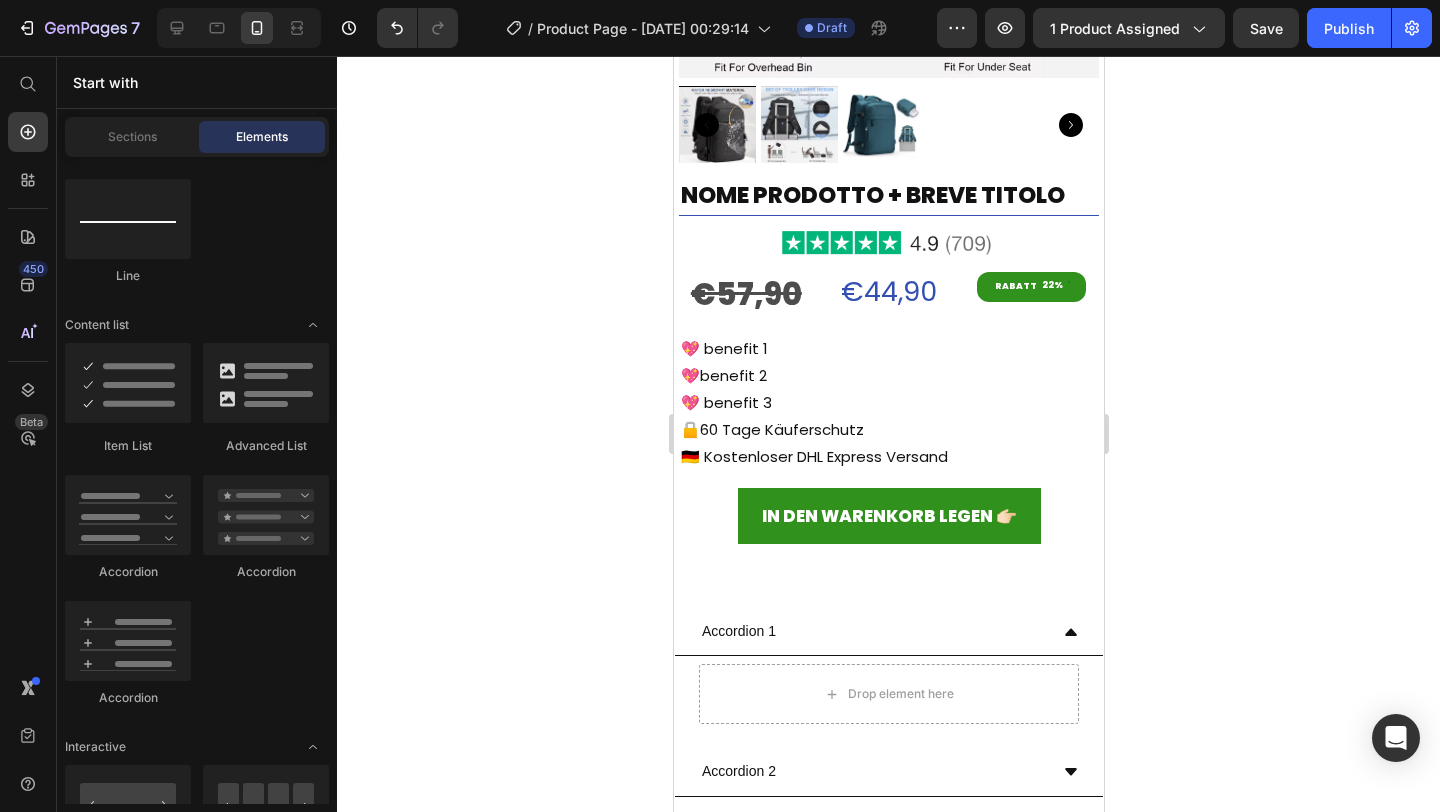 click on "Icon
Icon List
Line" 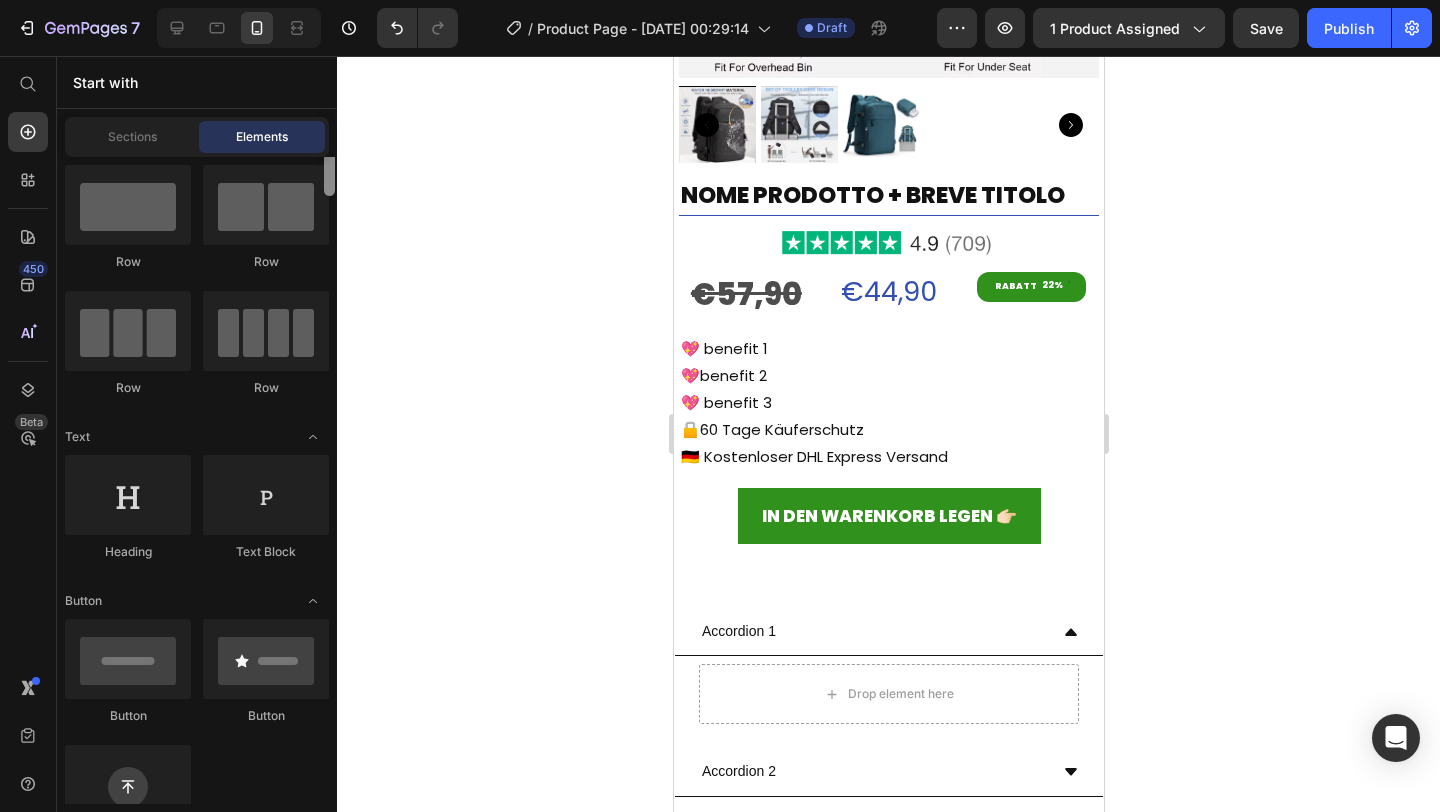scroll, scrollTop: 0, scrollLeft: 0, axis: both 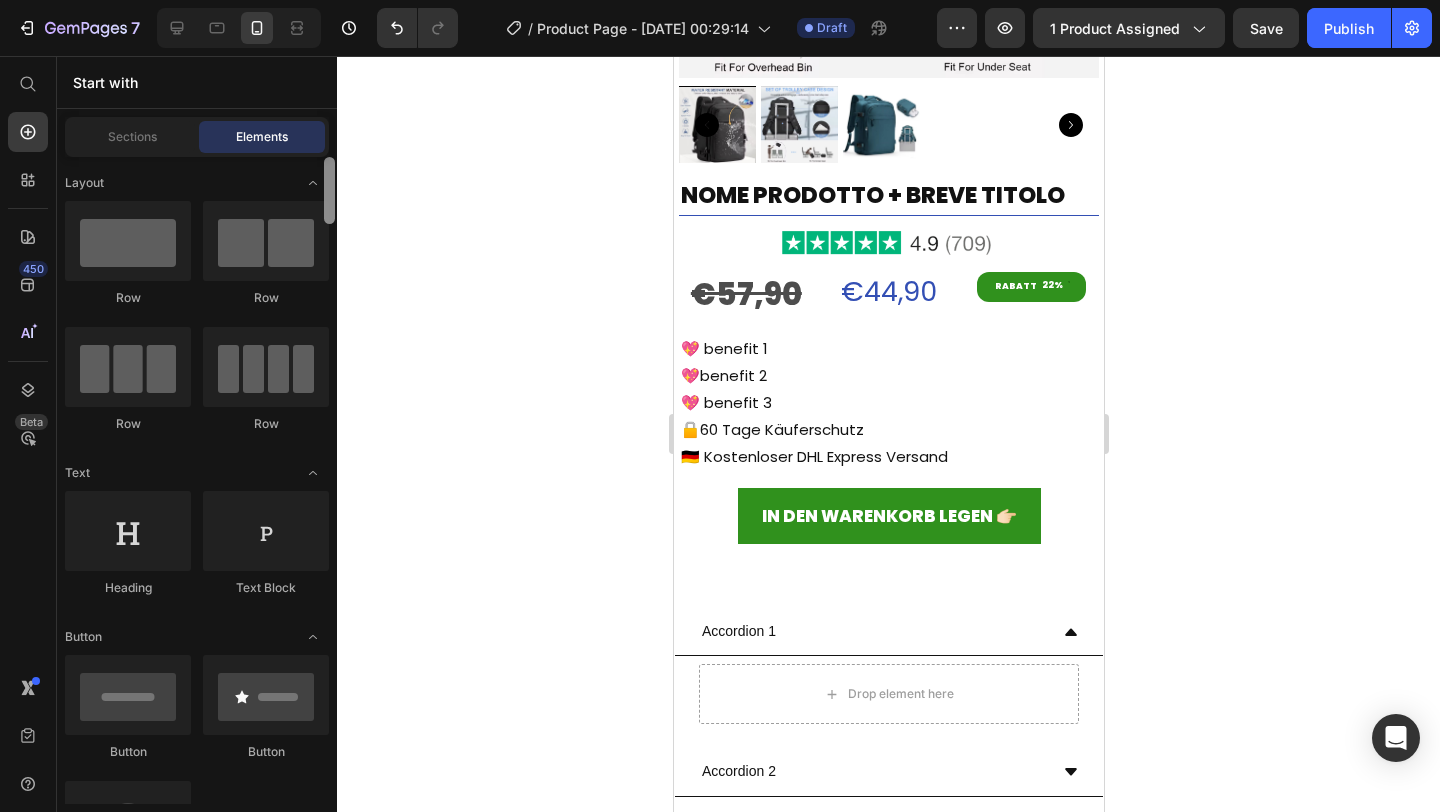 drag, startPoint x: 333, startPoint y: 413, endPoint x: 334, endPoint y: 174, distance: 239.00209 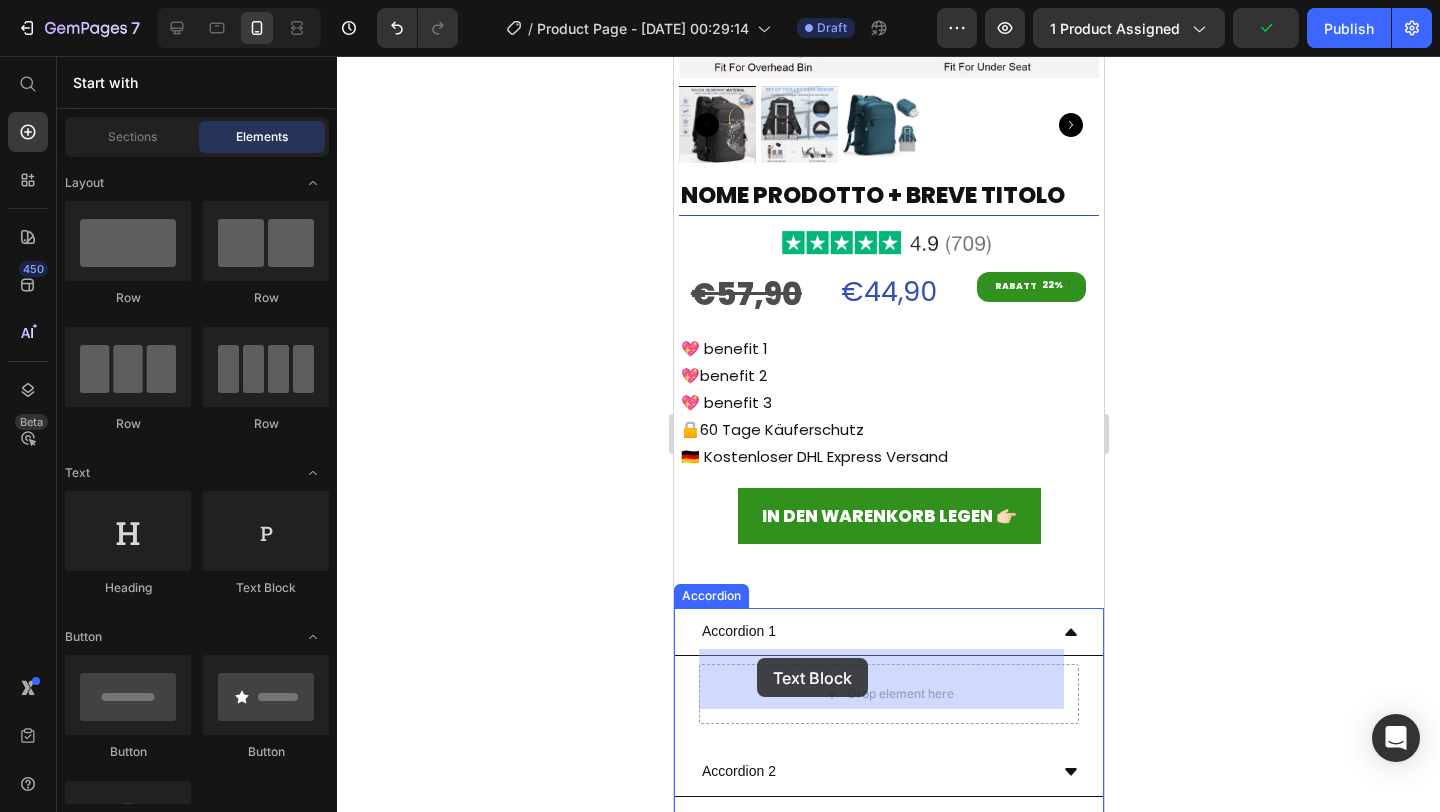 drag, startPoint x: 936, startPoint y: 574, endPoint x: 756, endPoint y: 658, distance: 198.63535 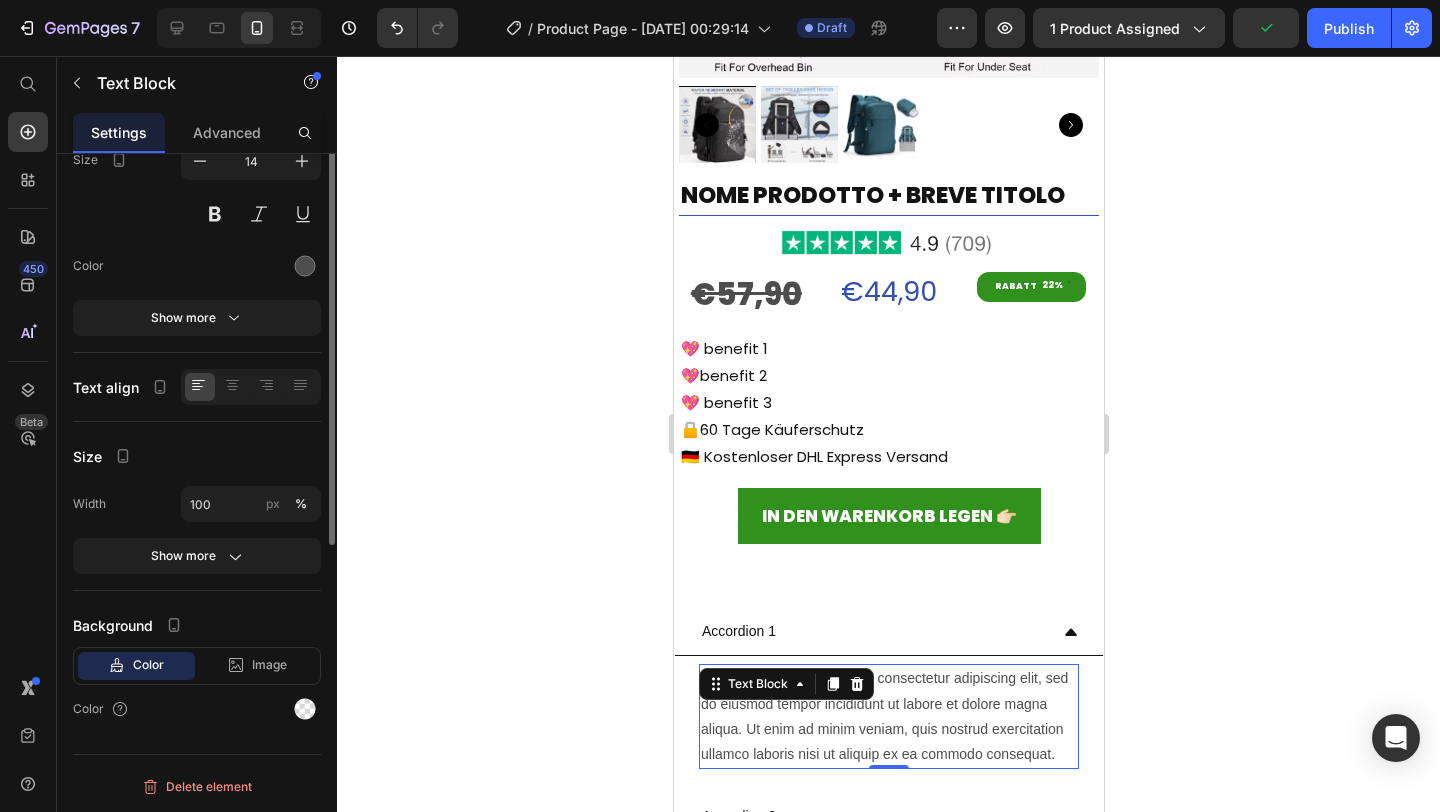 scroll, scrollTop: 0, scrollLeft: 0, axis: both 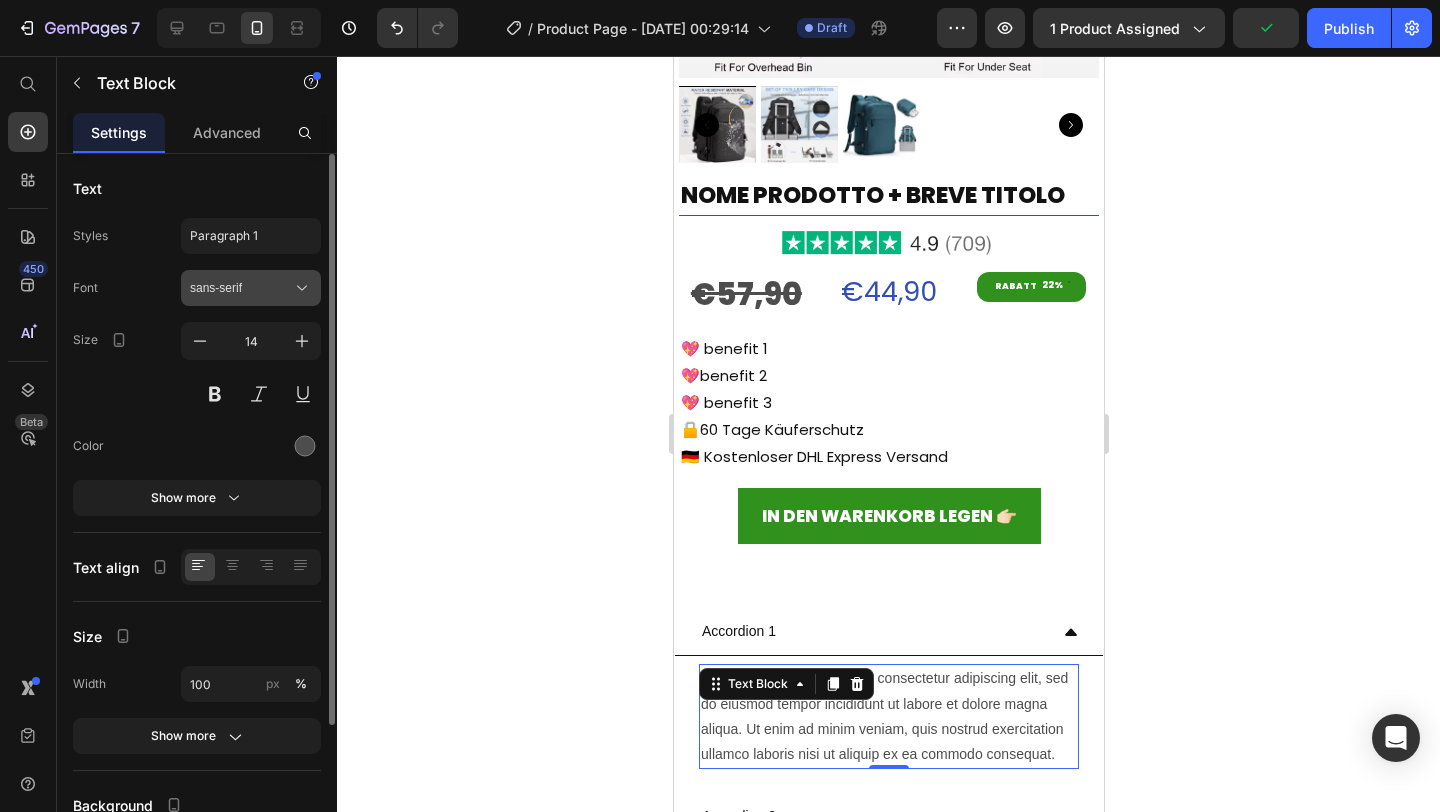 click on "sans-serif" at bounding box center (241, 288) 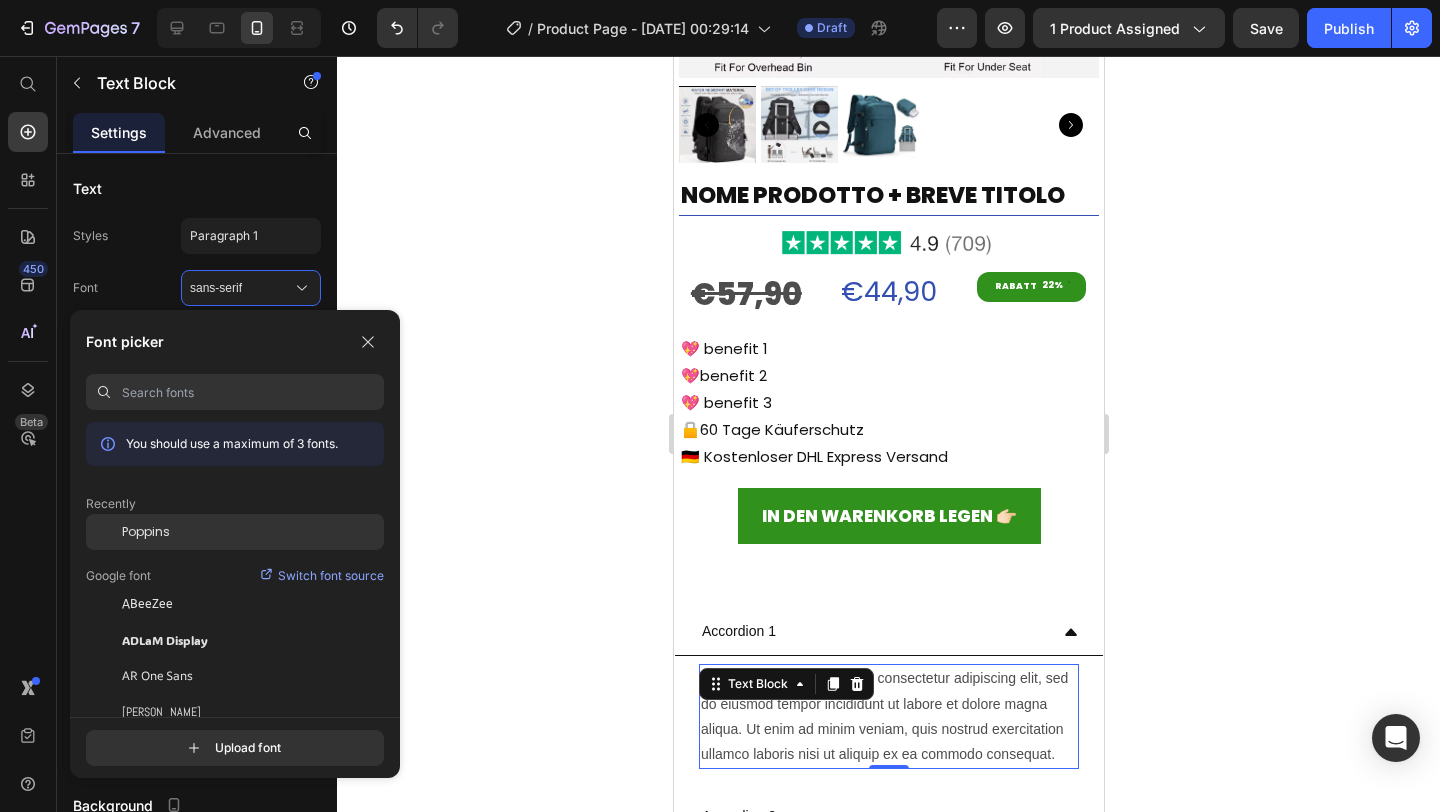 click on "Poppins" at bounding box center (146, 532) 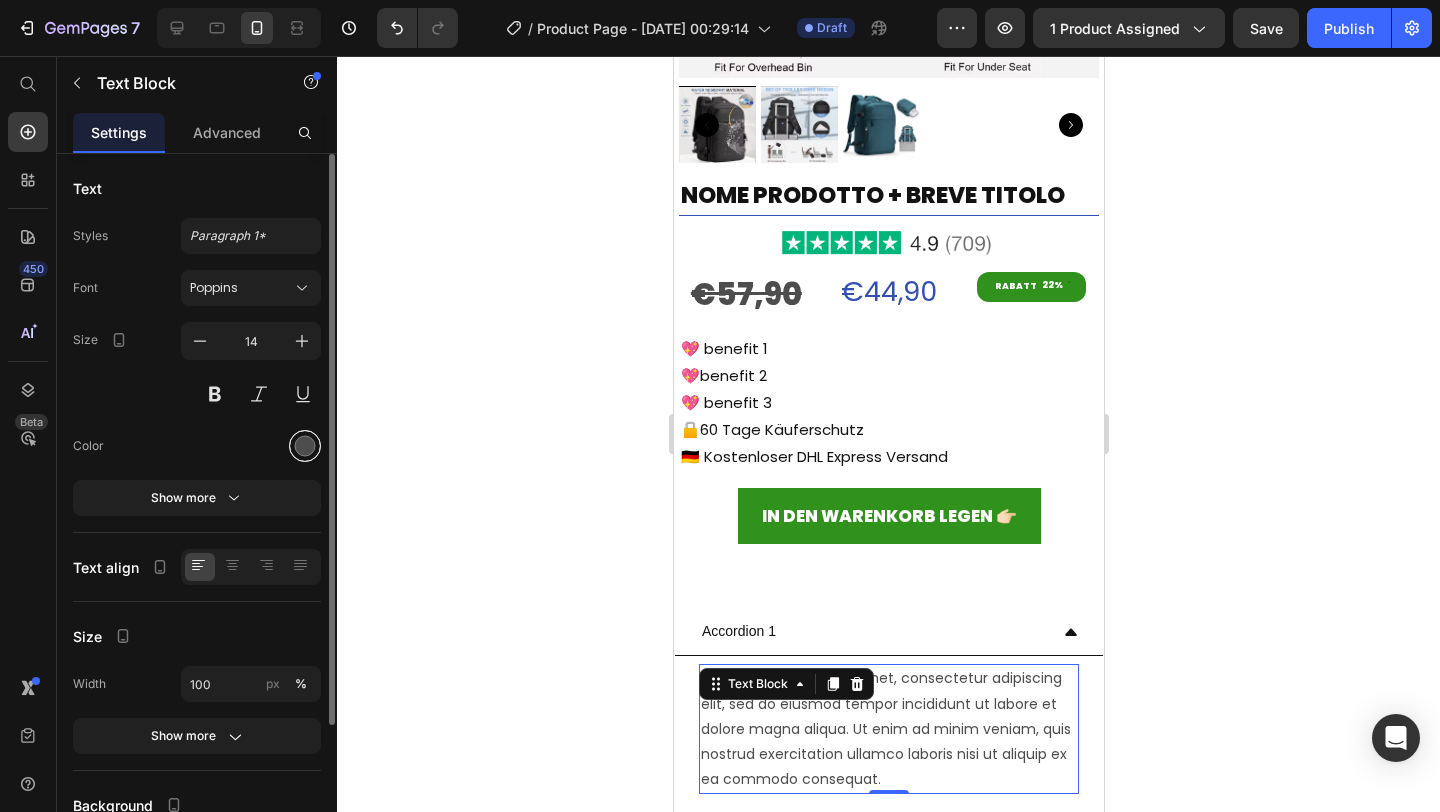 click at bounding box center [305, 446] 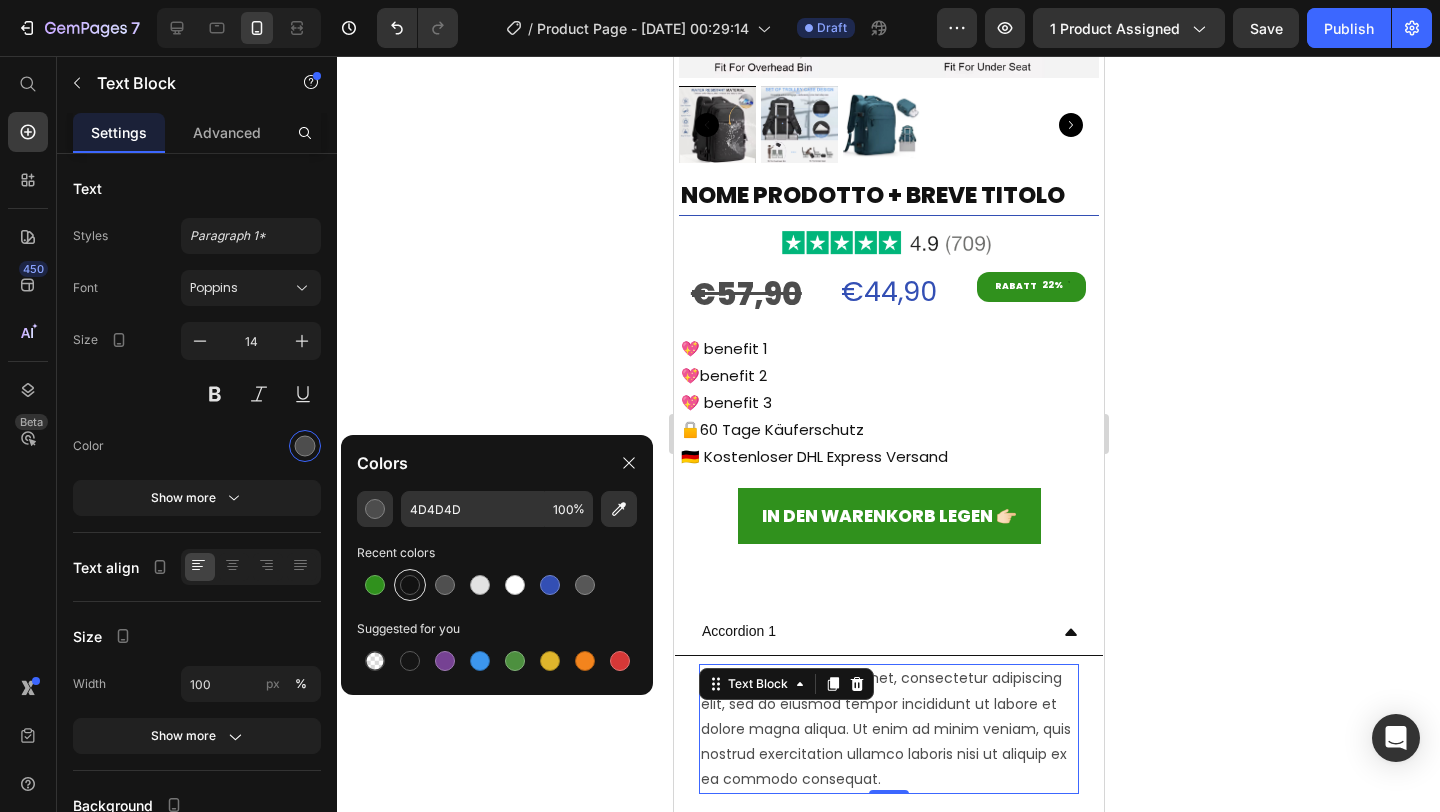 click at bounding box center [410, 585] 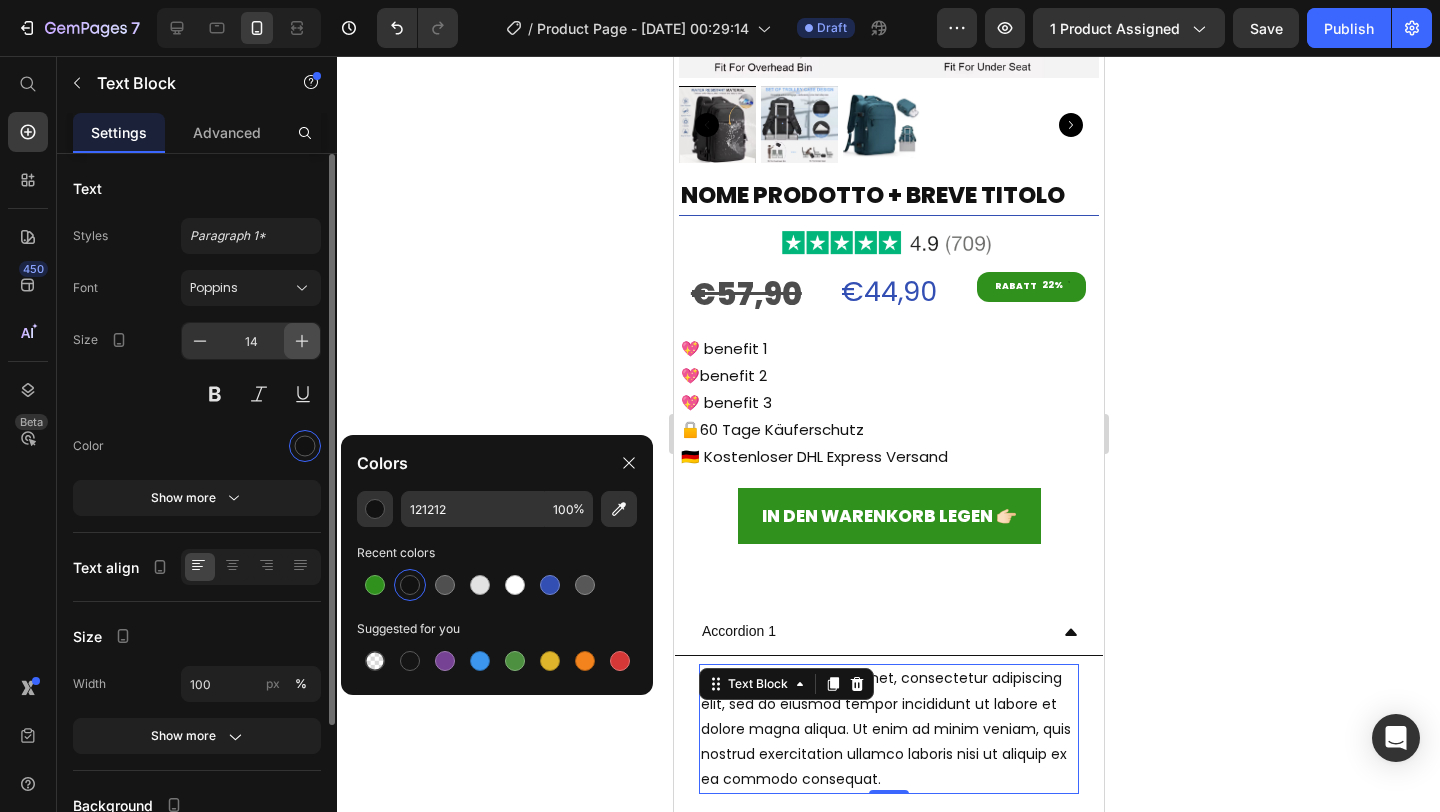 click 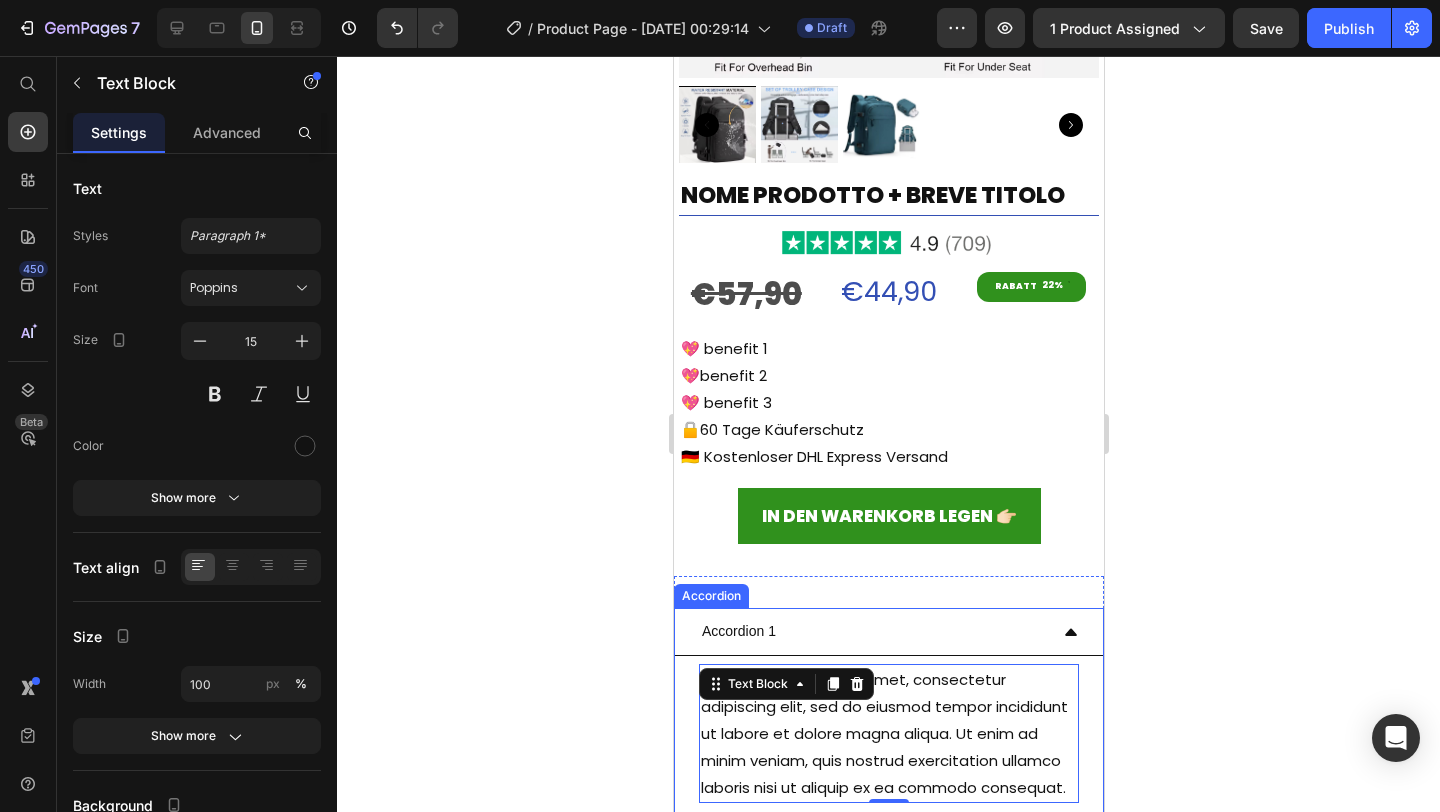 click on "Accordion 1" at bounding box center (738, 631) 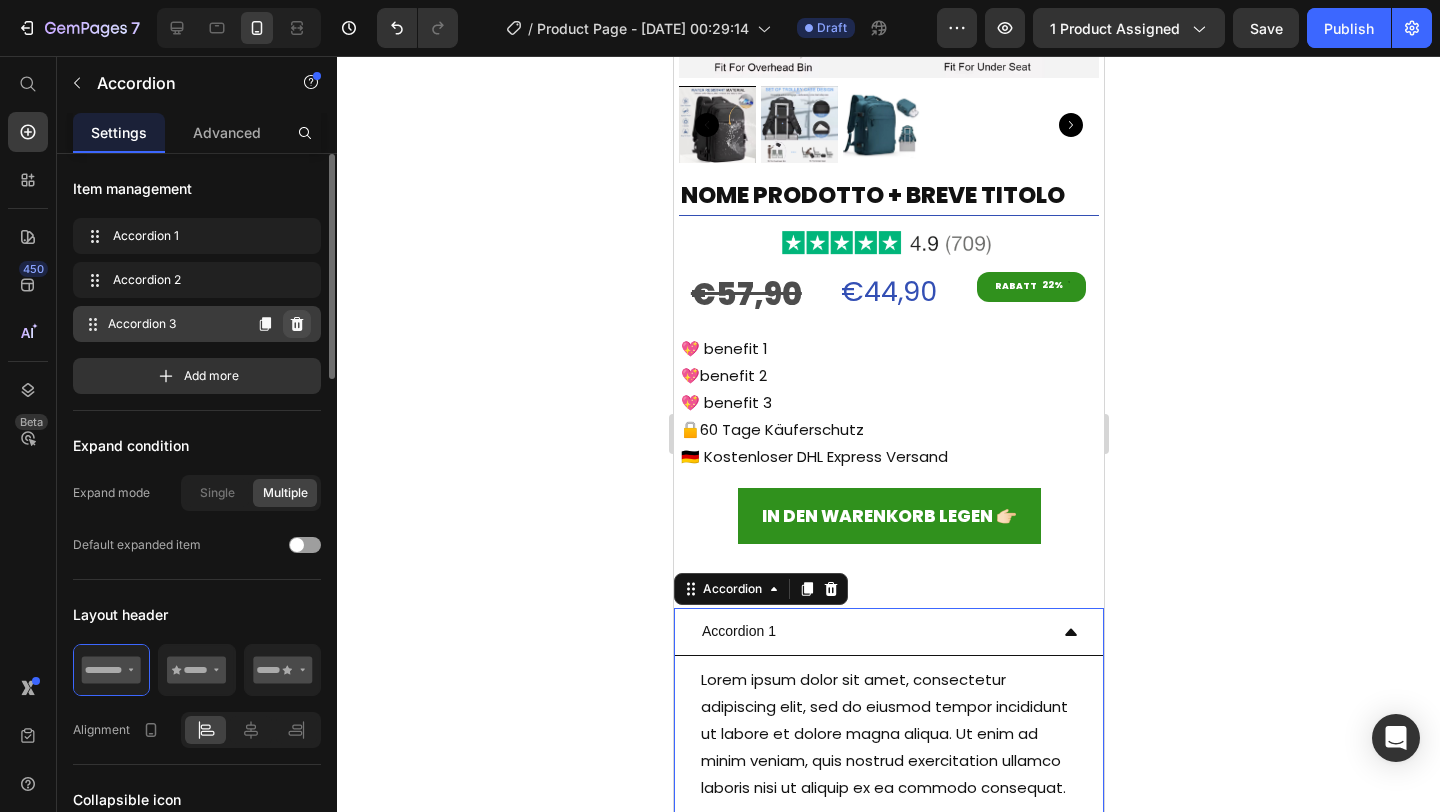 click 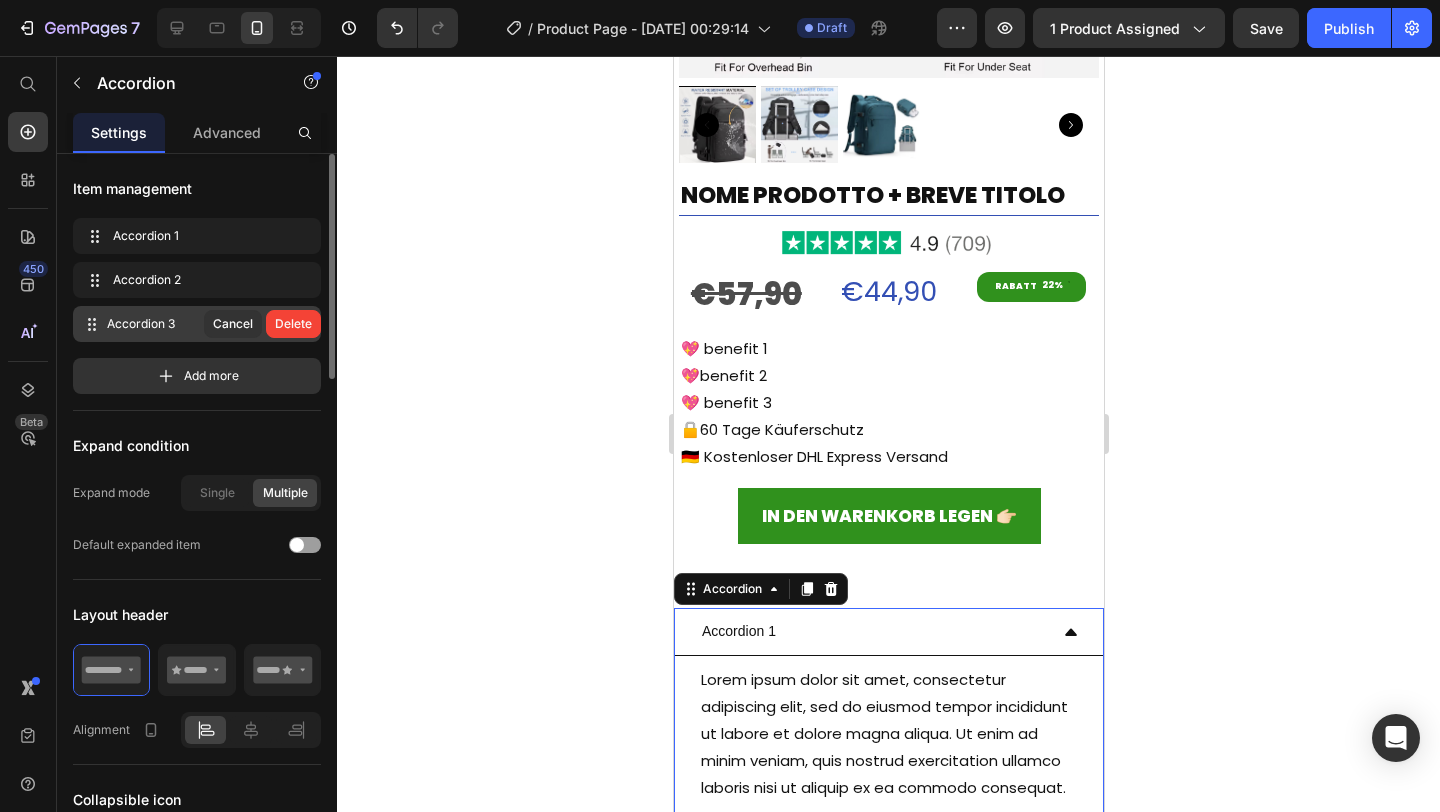 click on "Delete" at bounding box center (293, 324) 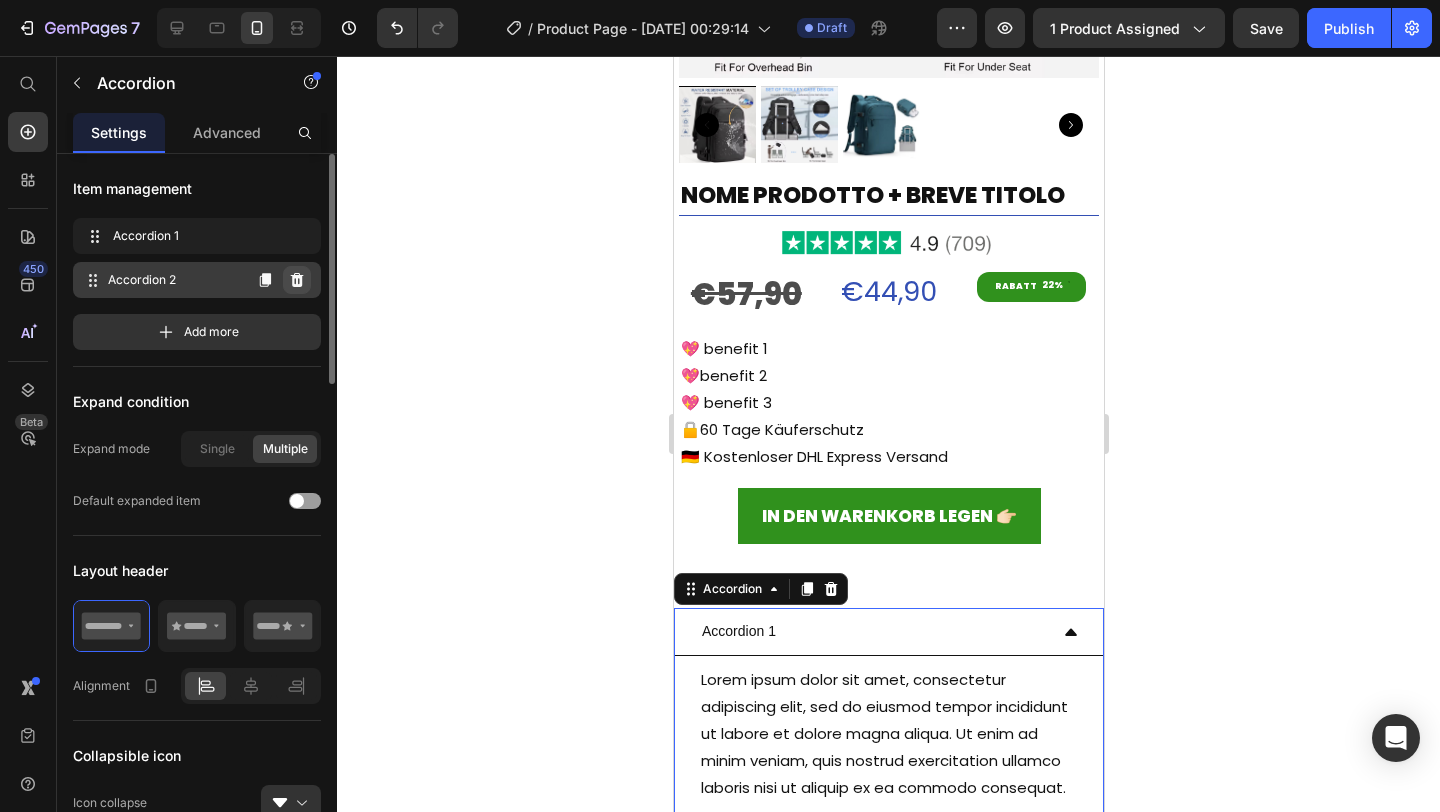 click 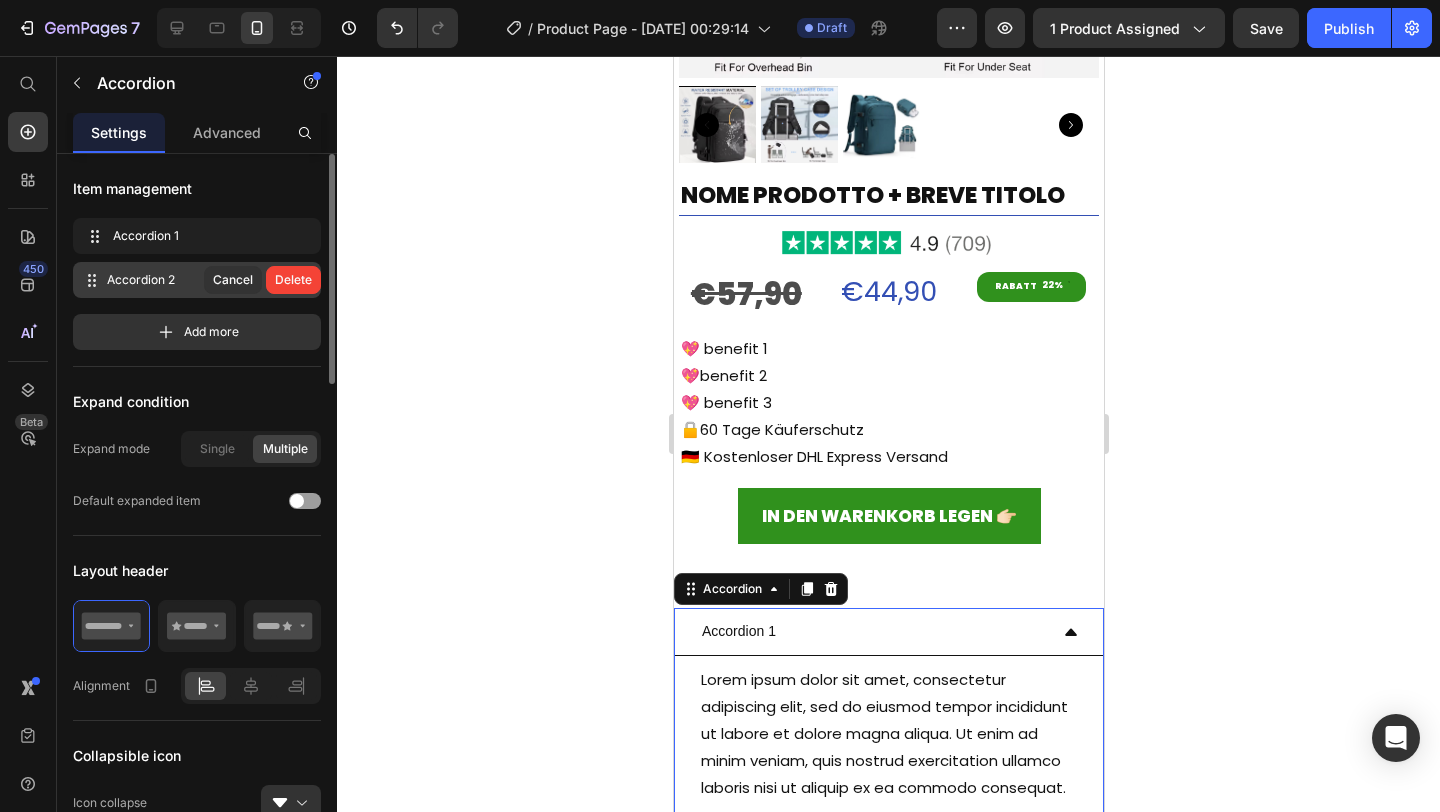 click on "Delete" at bounding box center (293, 280) 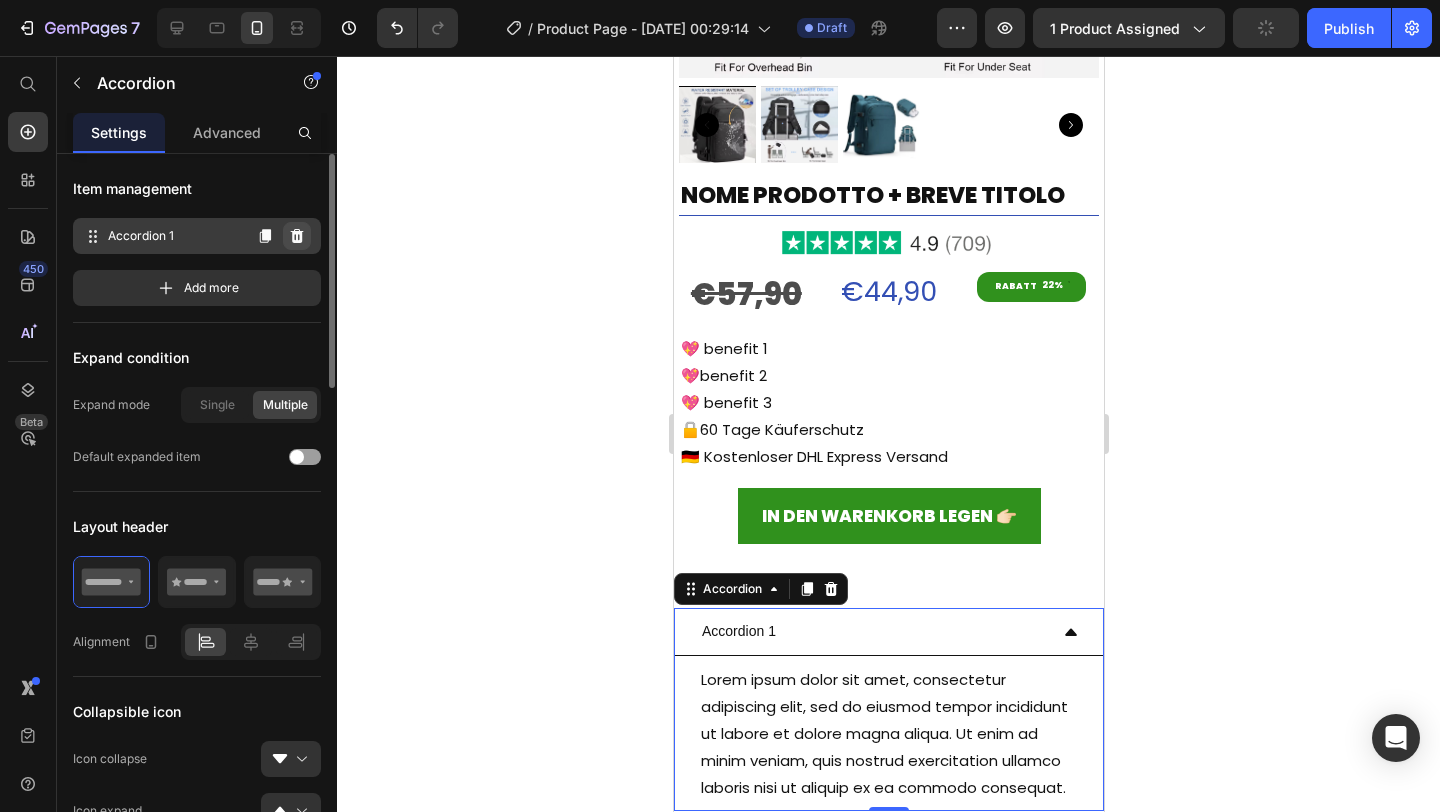 click 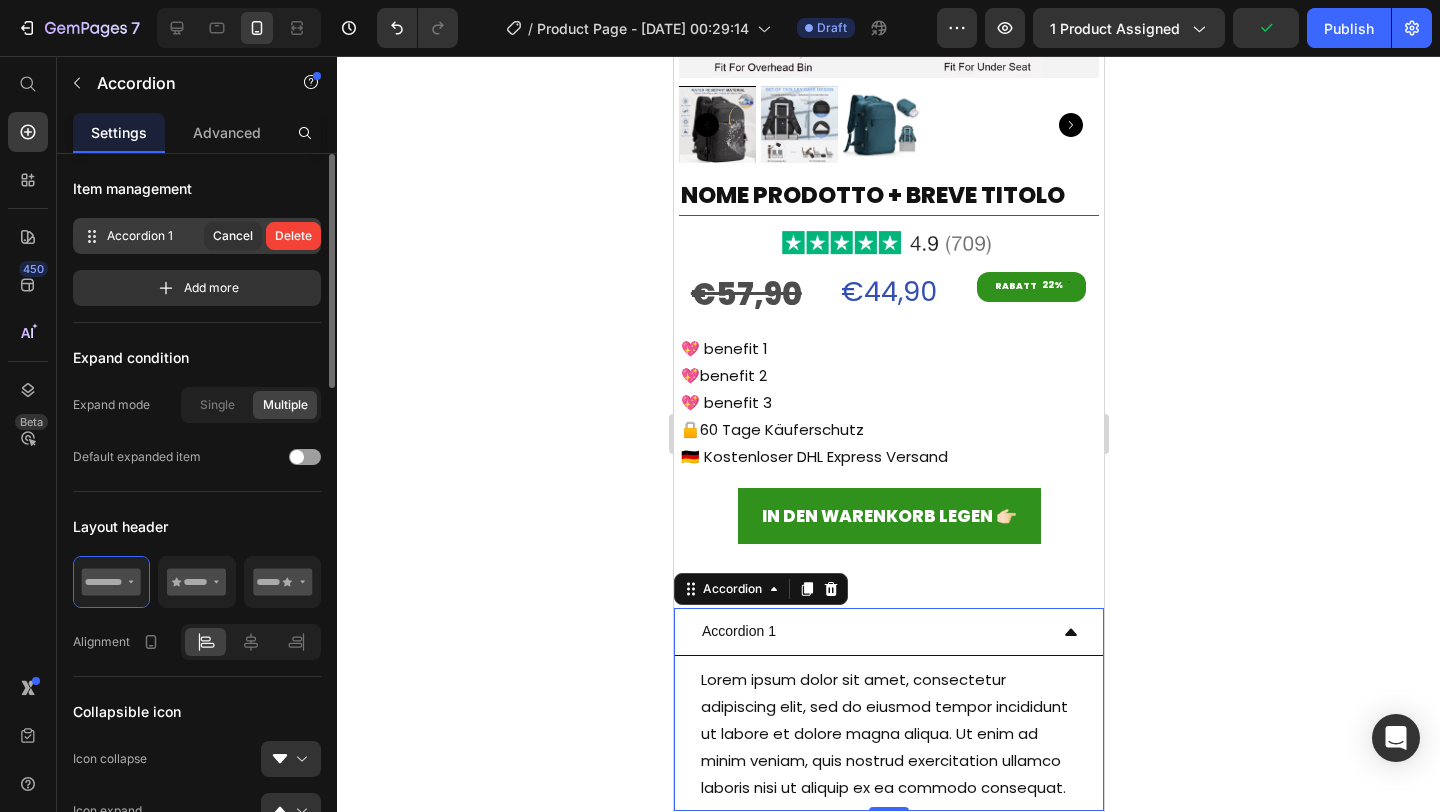 click on "Item management" at bounding box center (197, 188) 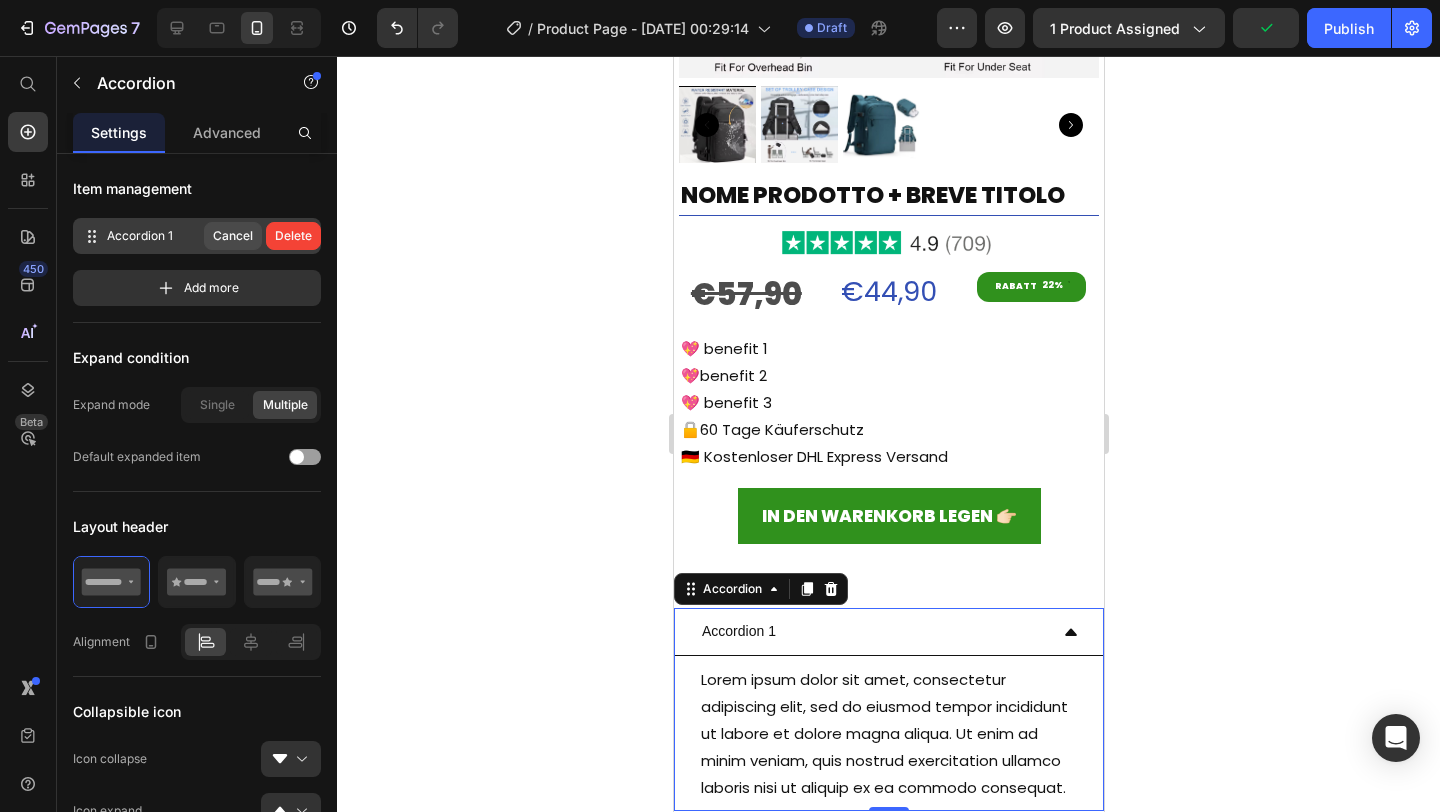 click on "Cancel" at bounding box center (233, 236) 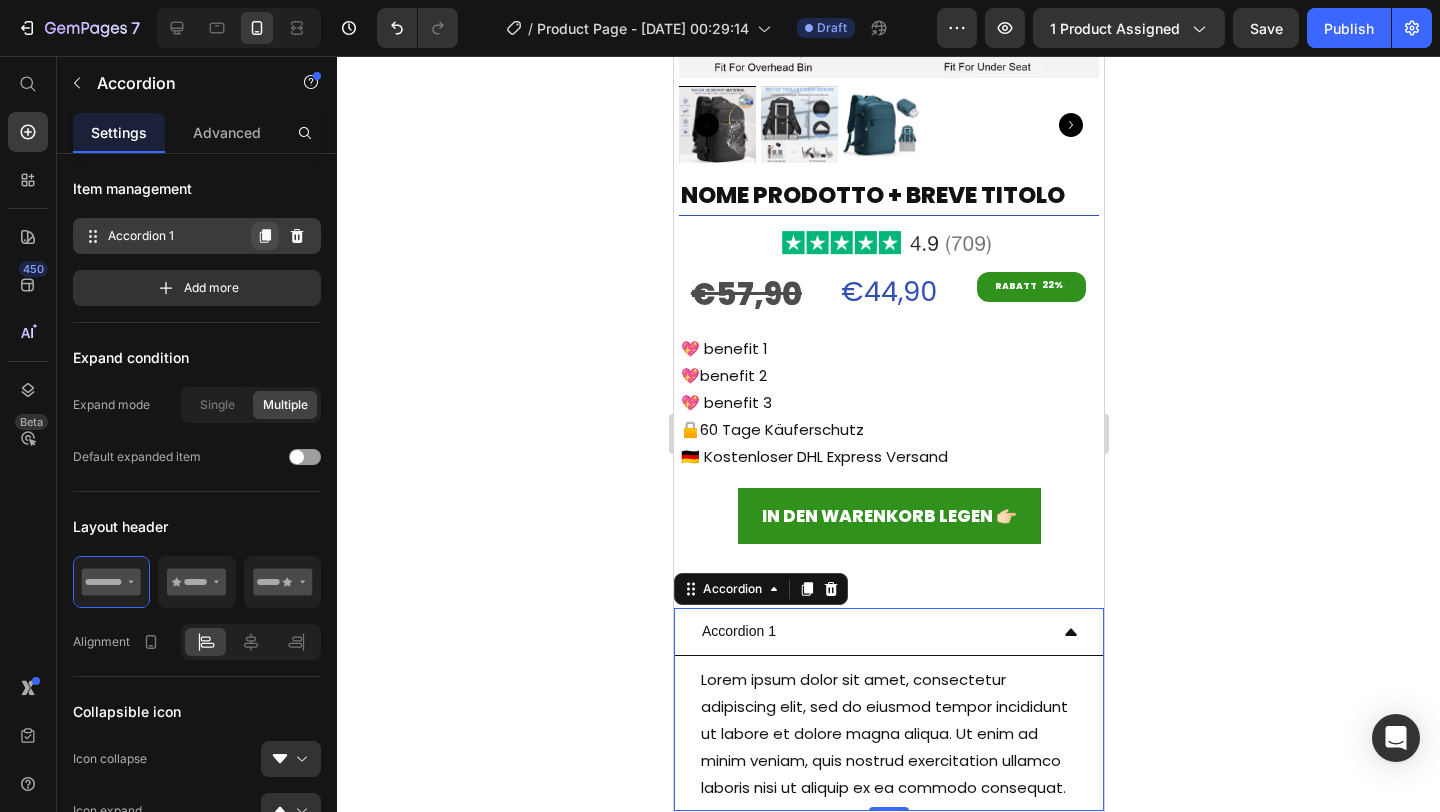 click 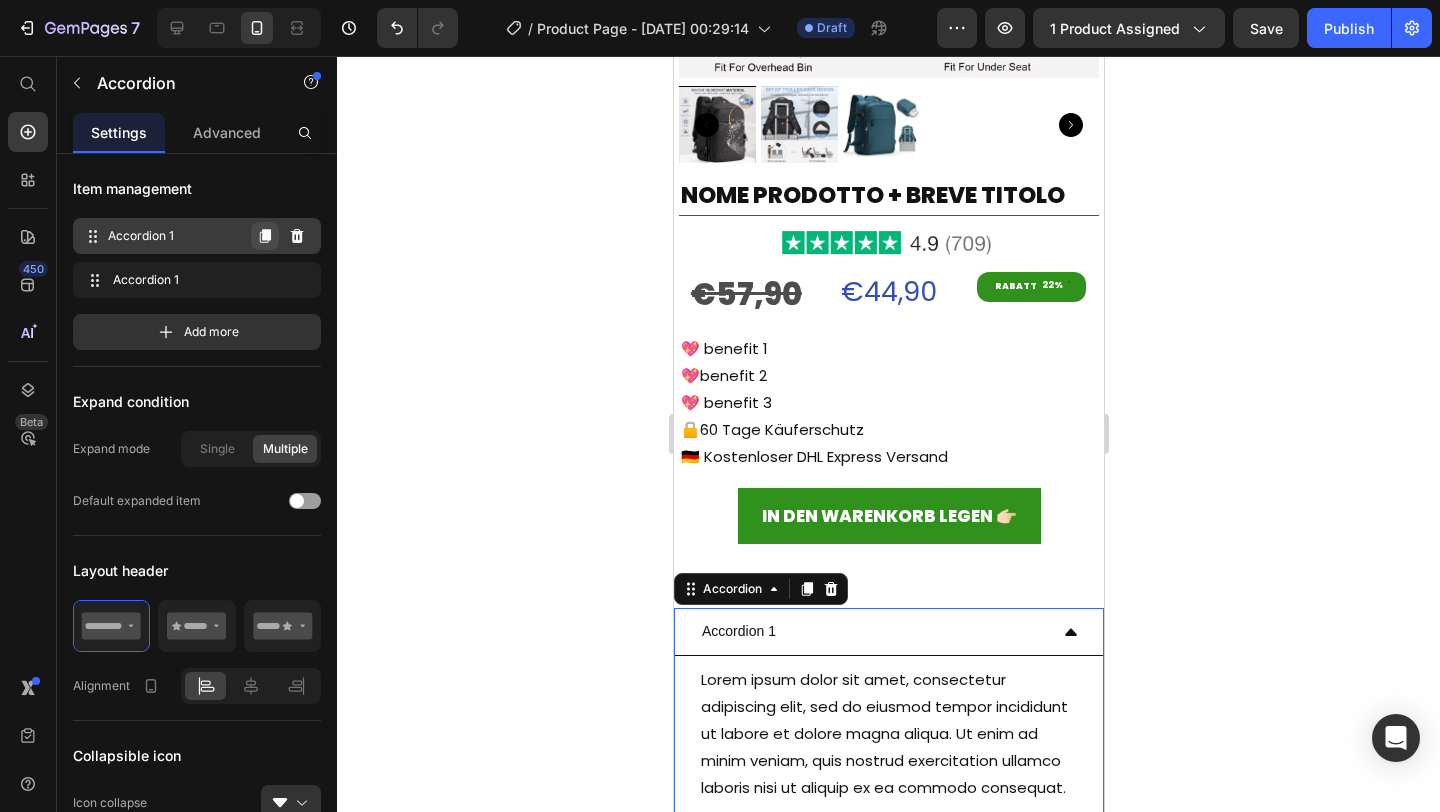 click 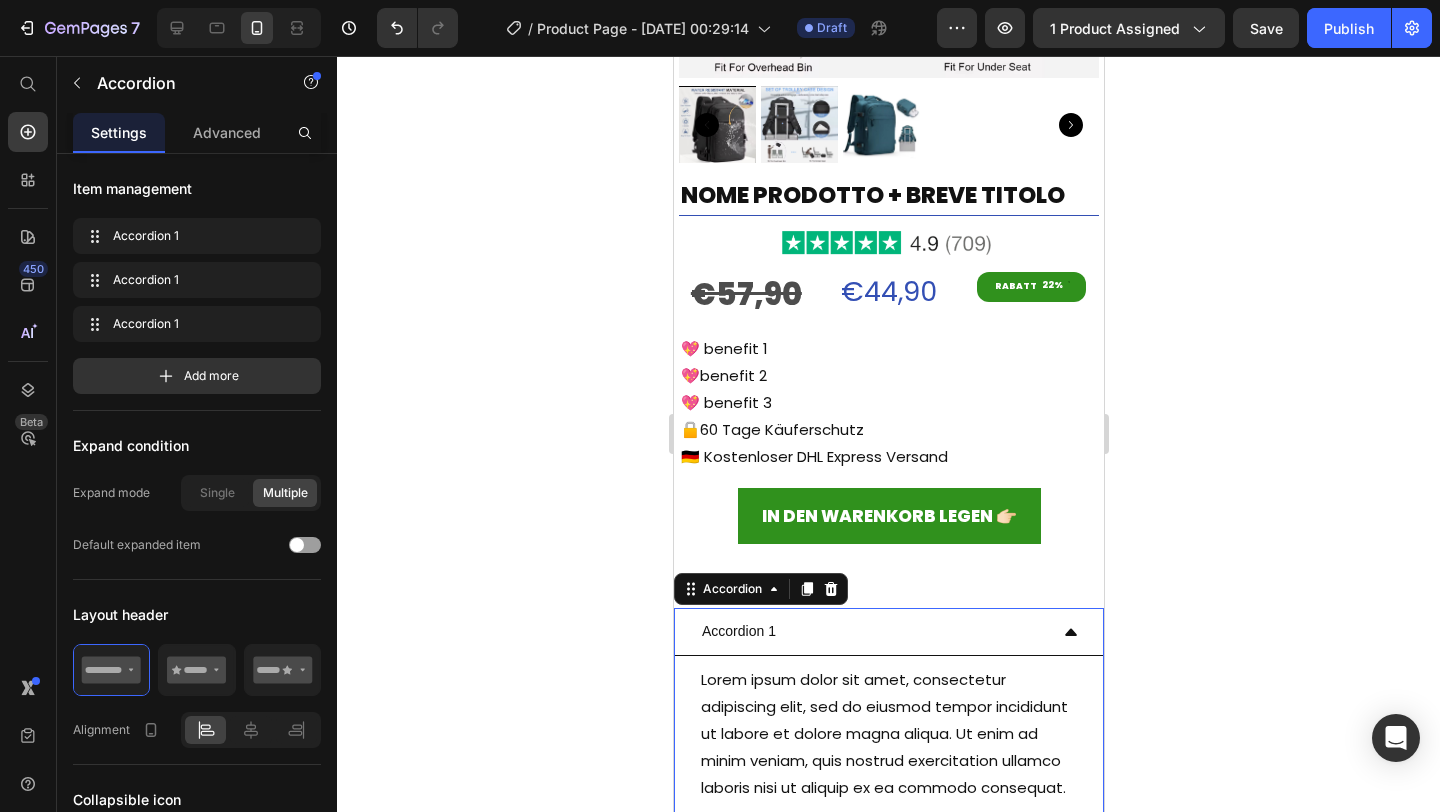 click on "Accordion 1" at bounding box center (872, 631) 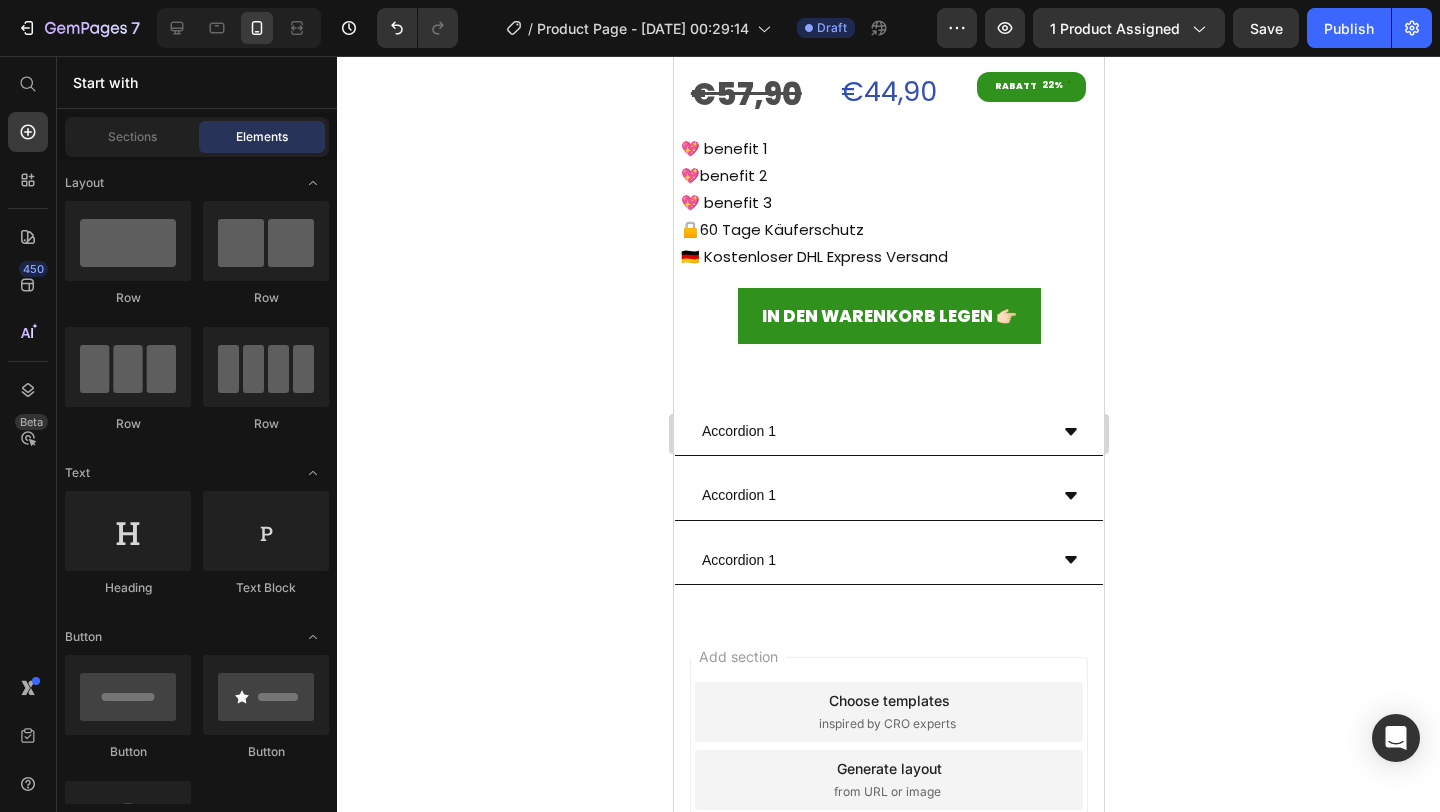 scroll, scrollTop: 667, scrollLeft: 0, axis: vertical 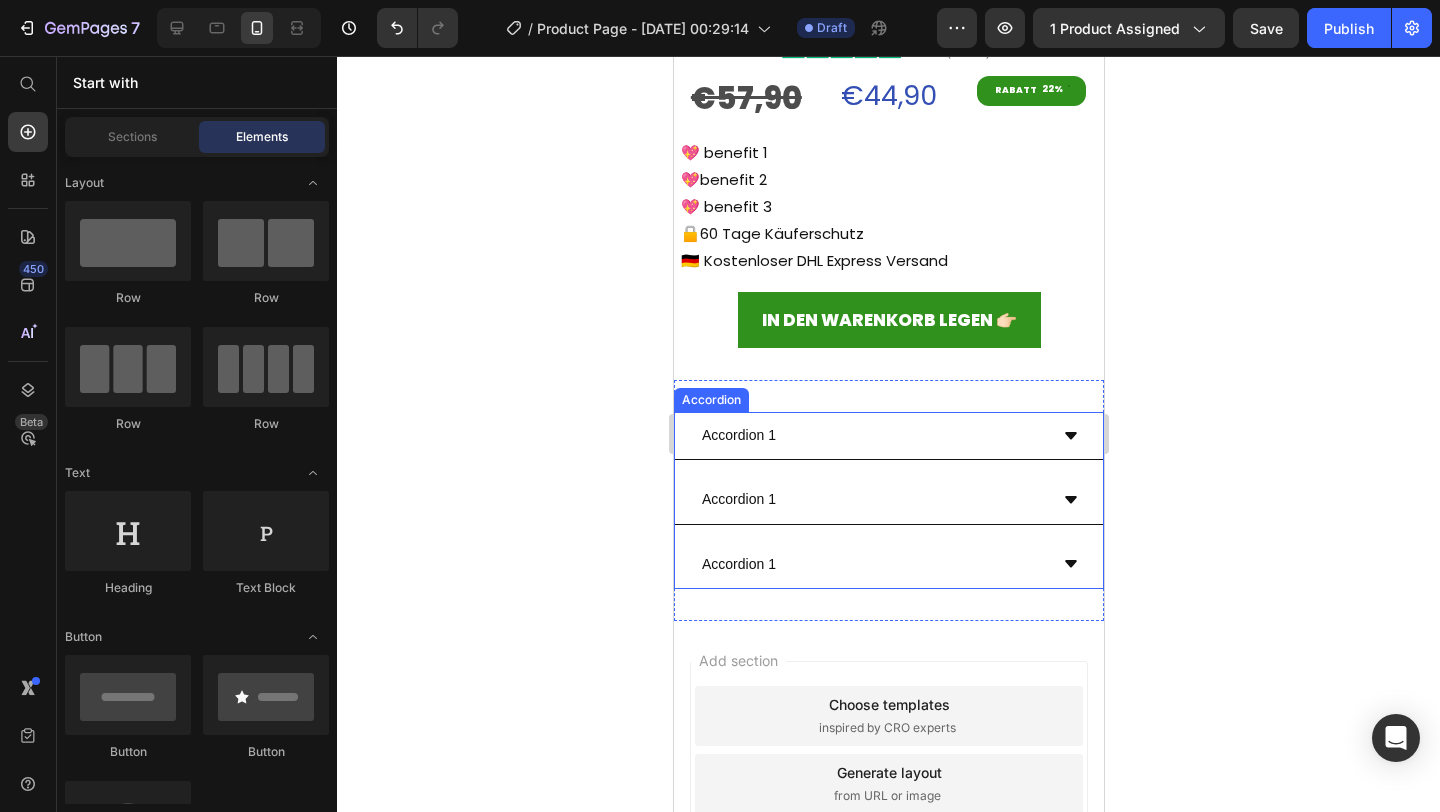 click on "Accordion 1" at bounding box center [738, 435] 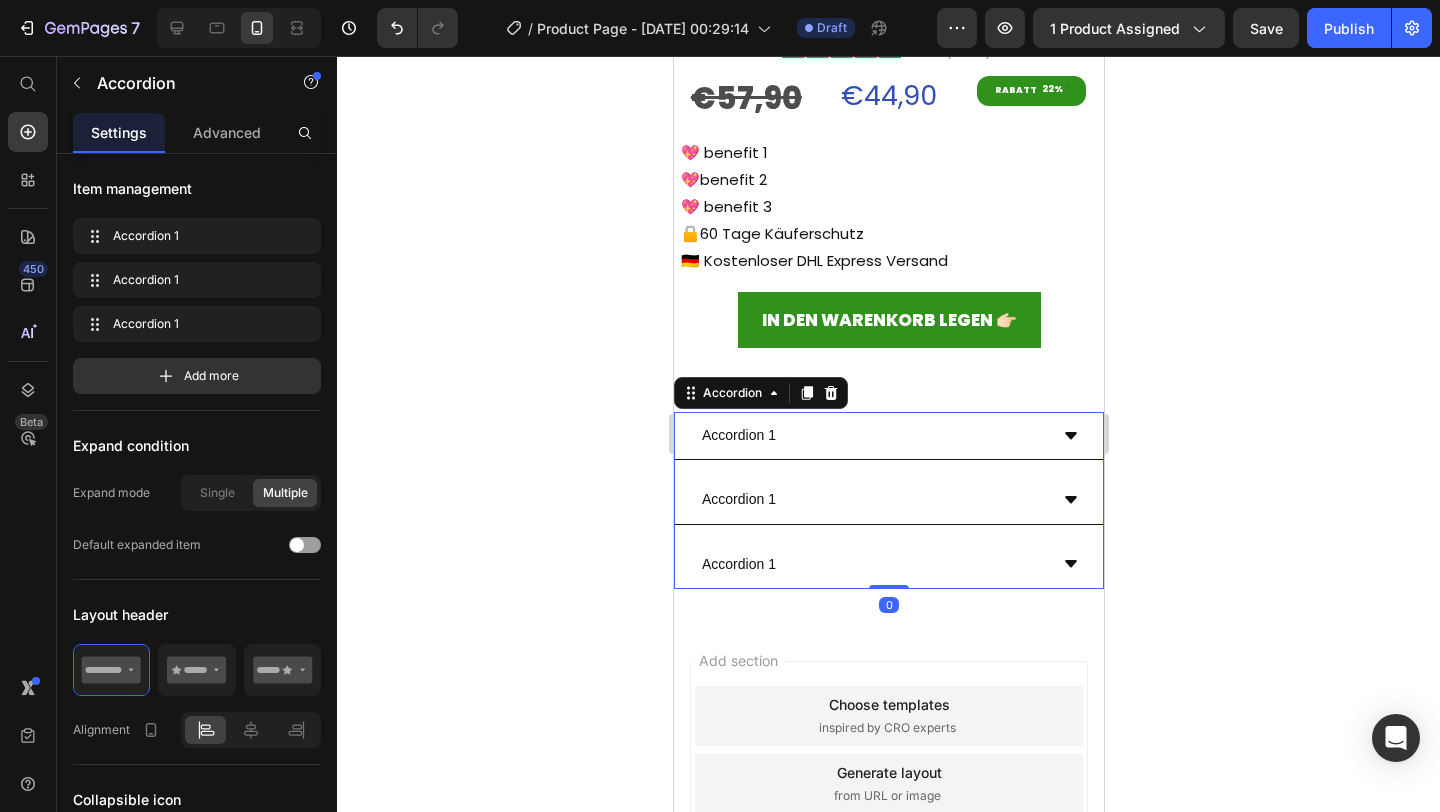 click on "Accordion 1" at bounding box center [738, 435] 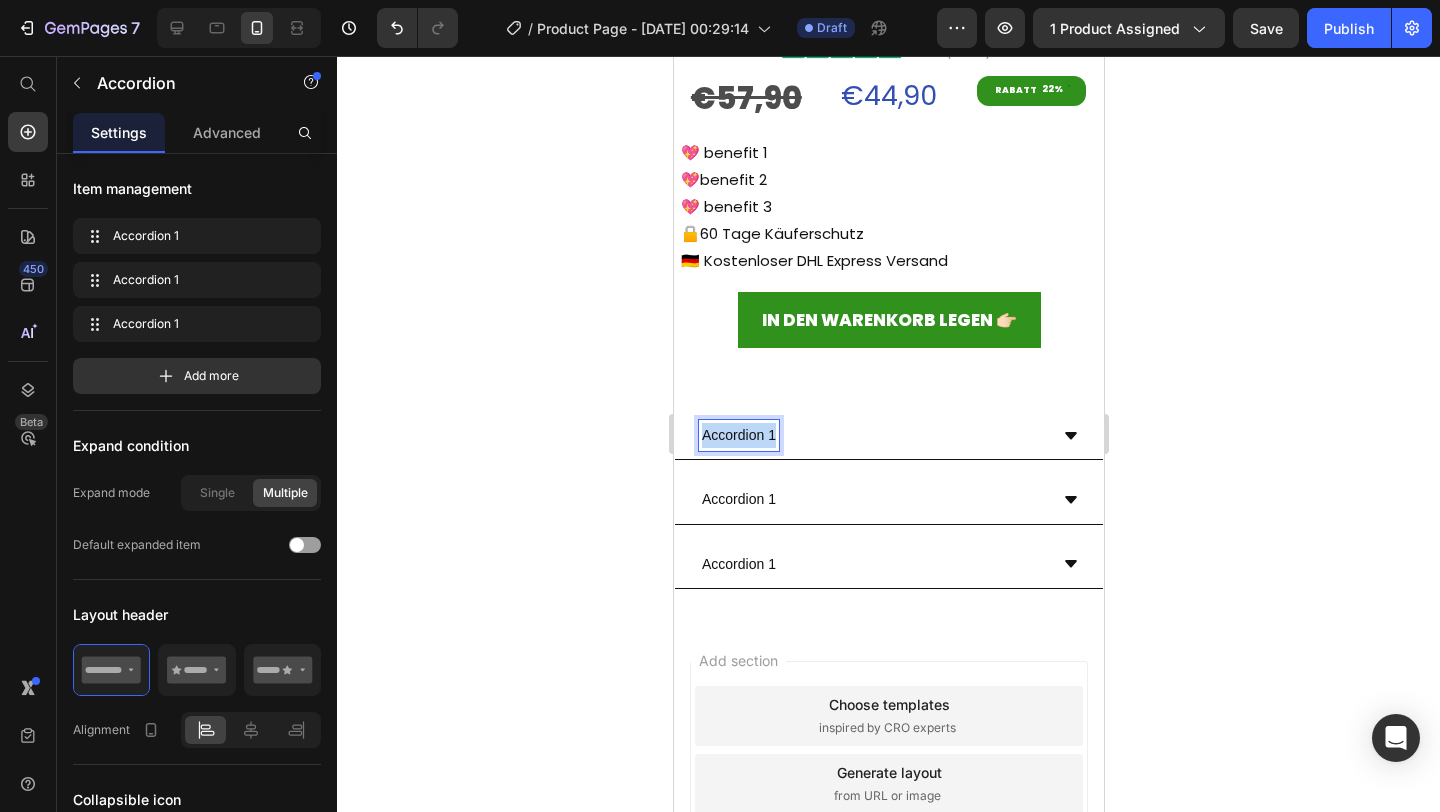click on "Accordion 1" at bounding box center (738, 435) 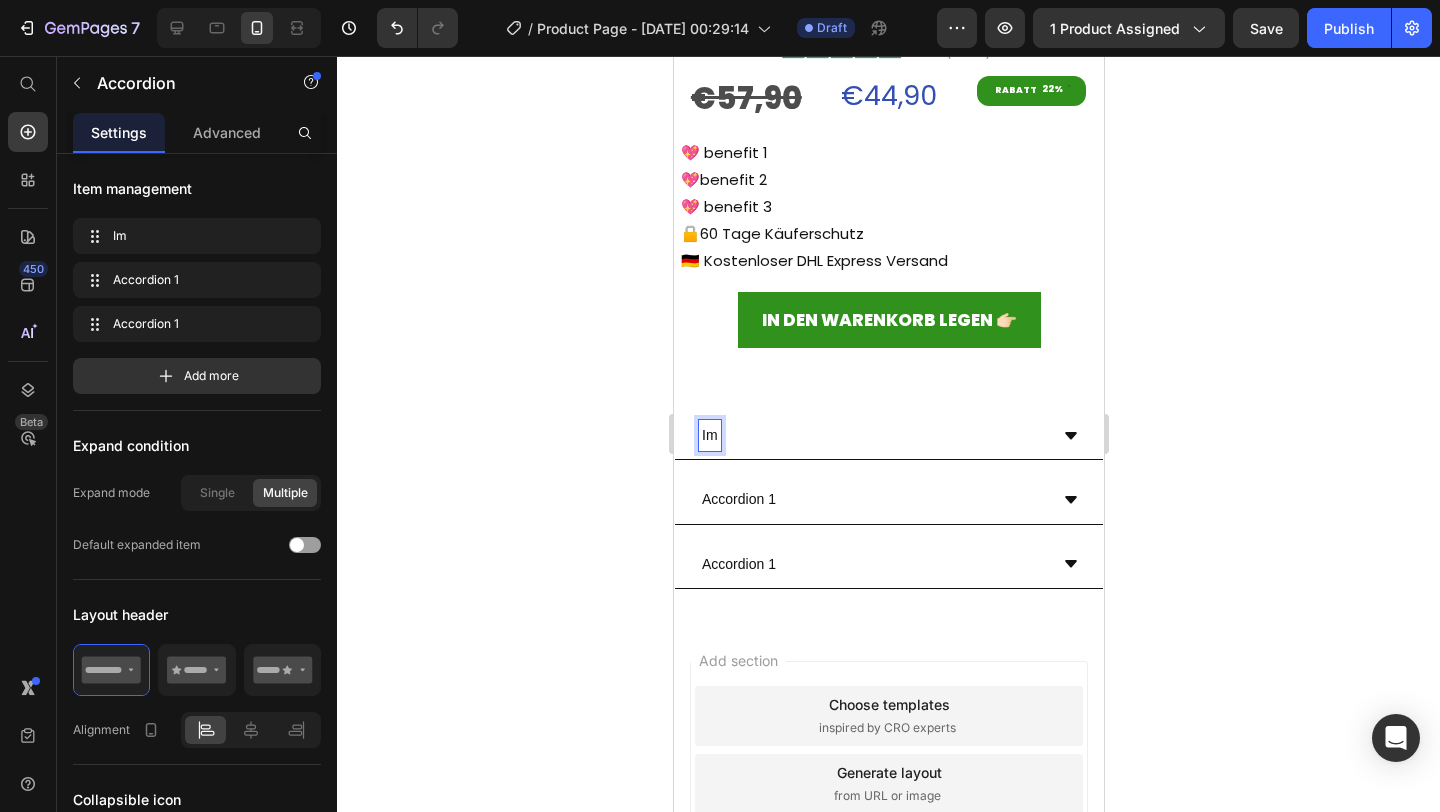 click on "Accordion 1" at bounding box center (738, 564) 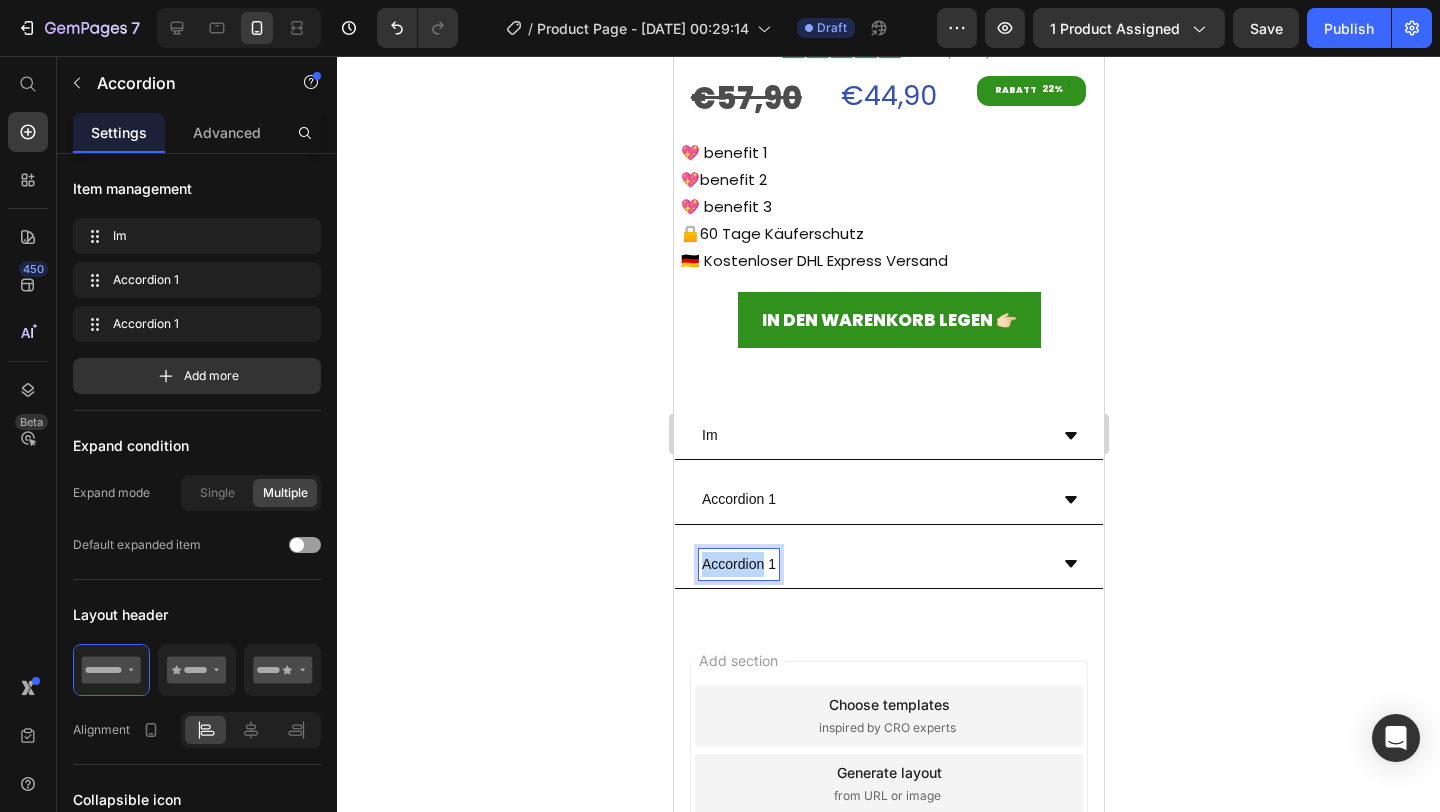 click on "Accordion 1" at bounding box center [738, 564] 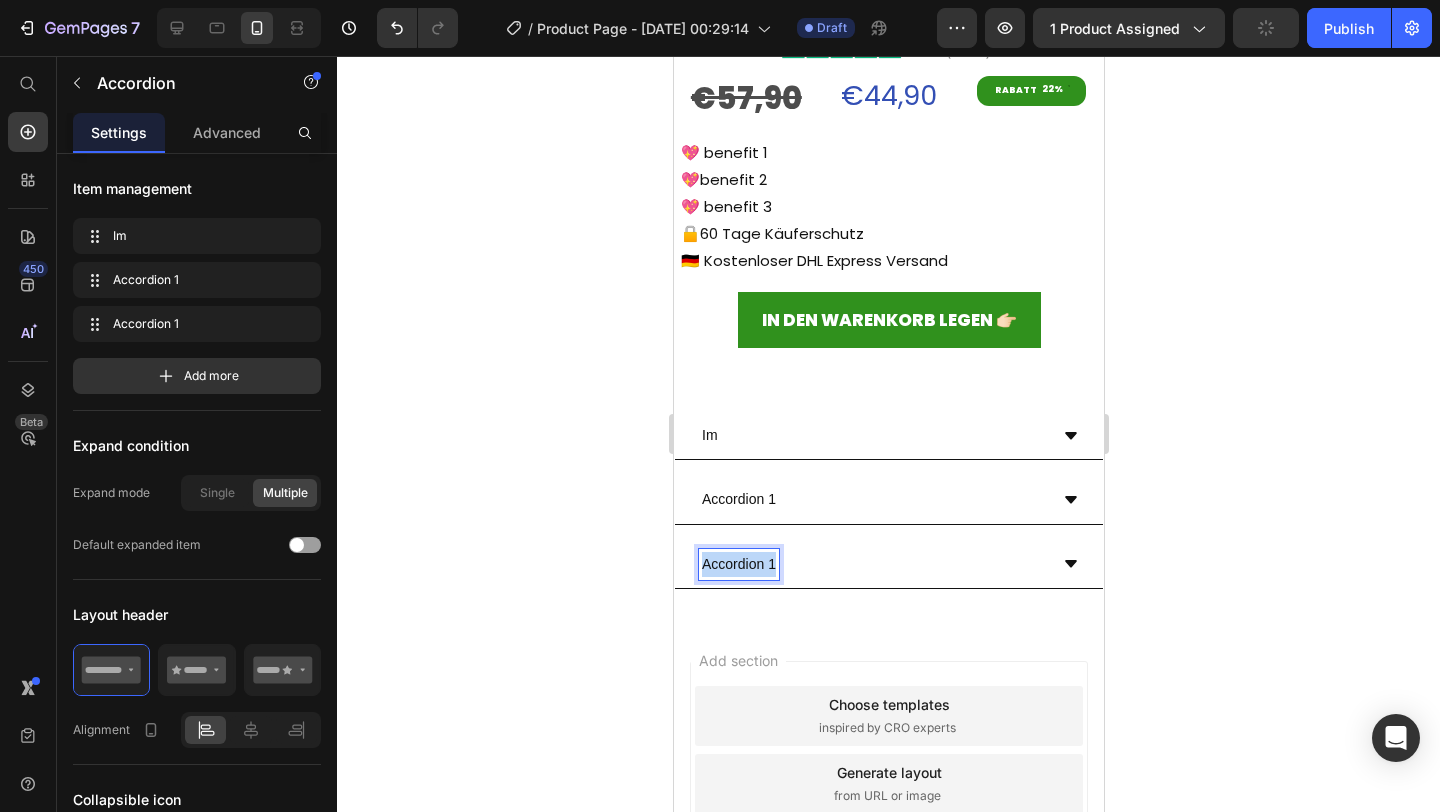 click on "Accordion 1" at bounding box center (738, 564) 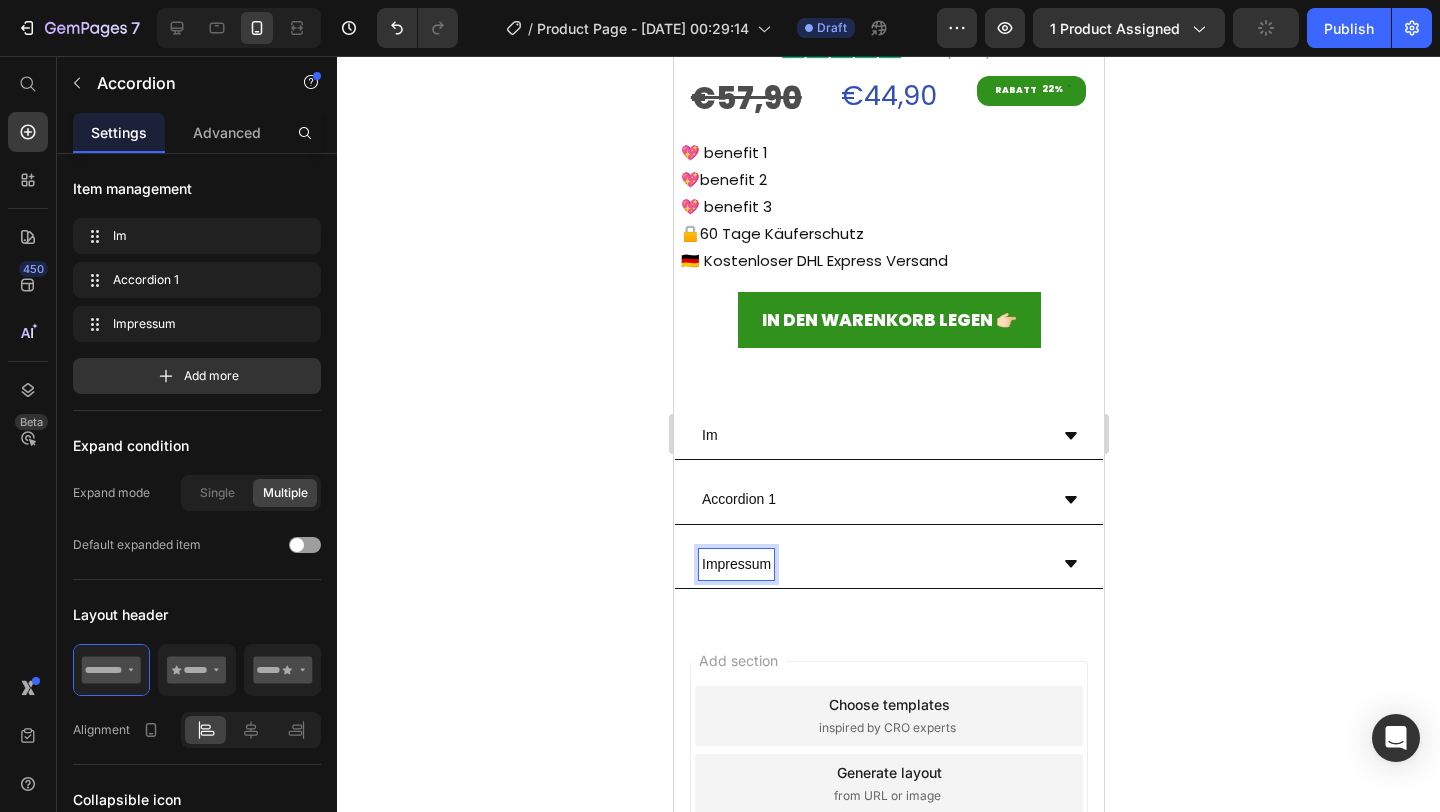 click on "Accordion 1" at bounding box center (738, 499) 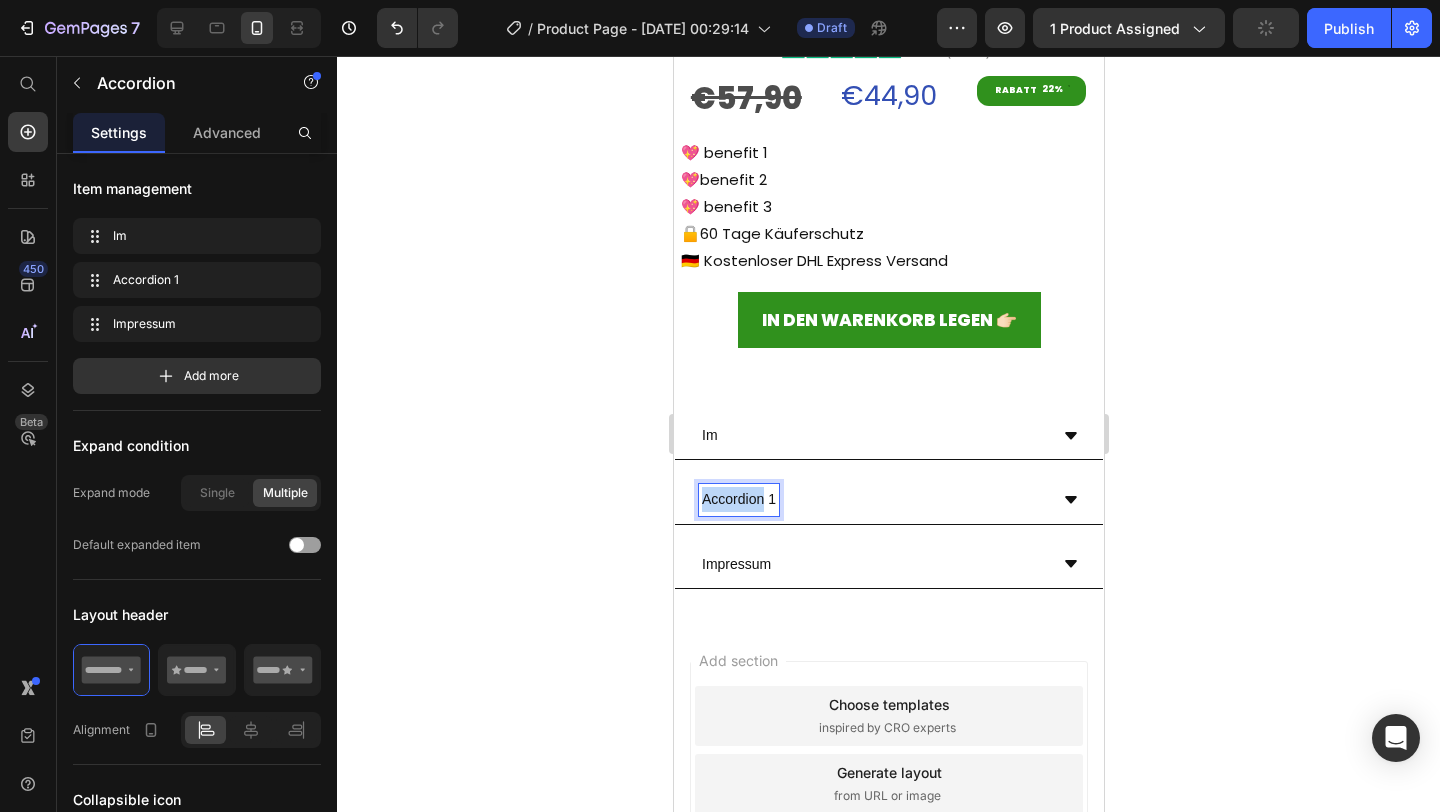 click on "Accordion 1" at bounding box center (738, 499) 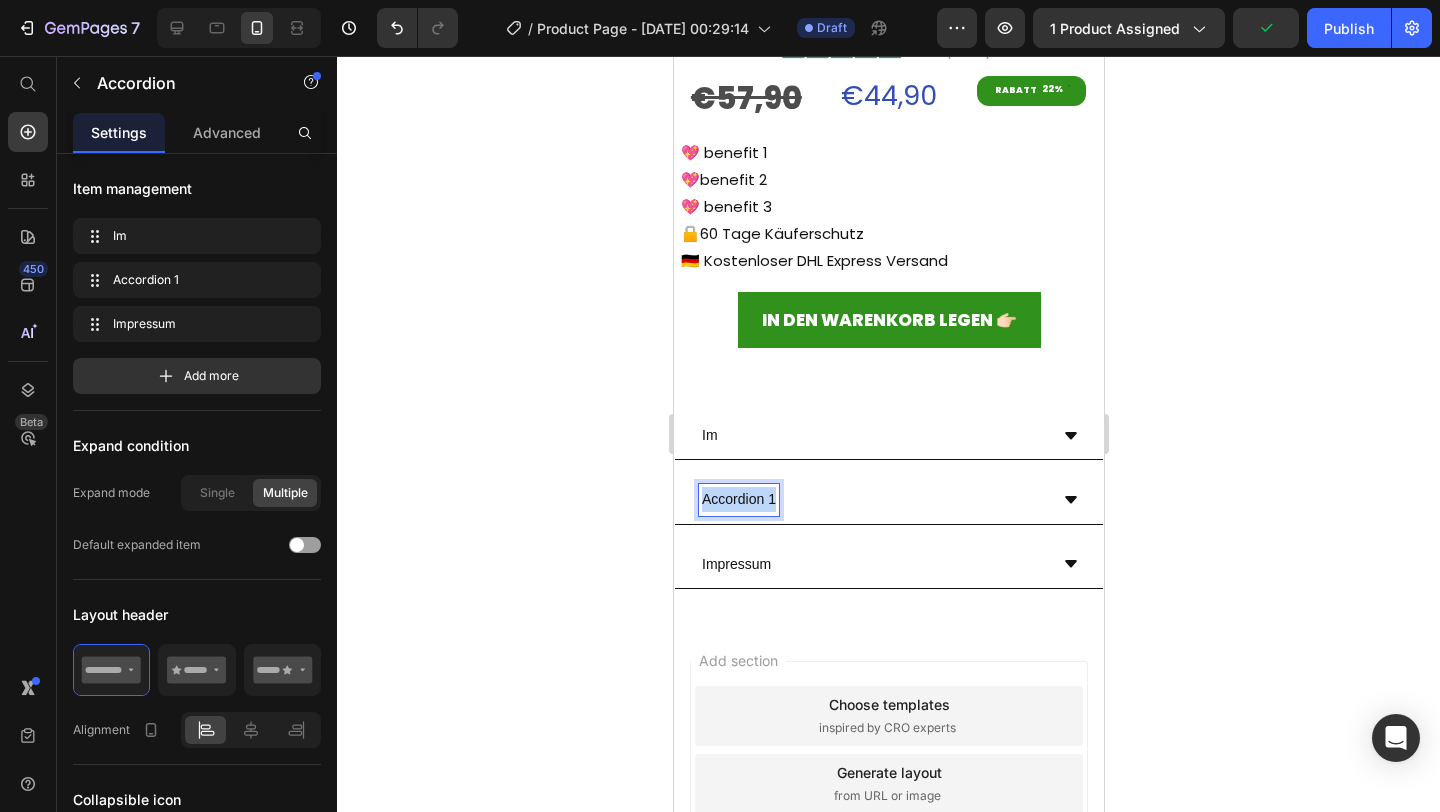 click on "Accordion 1" at bounding box center [738, 499] 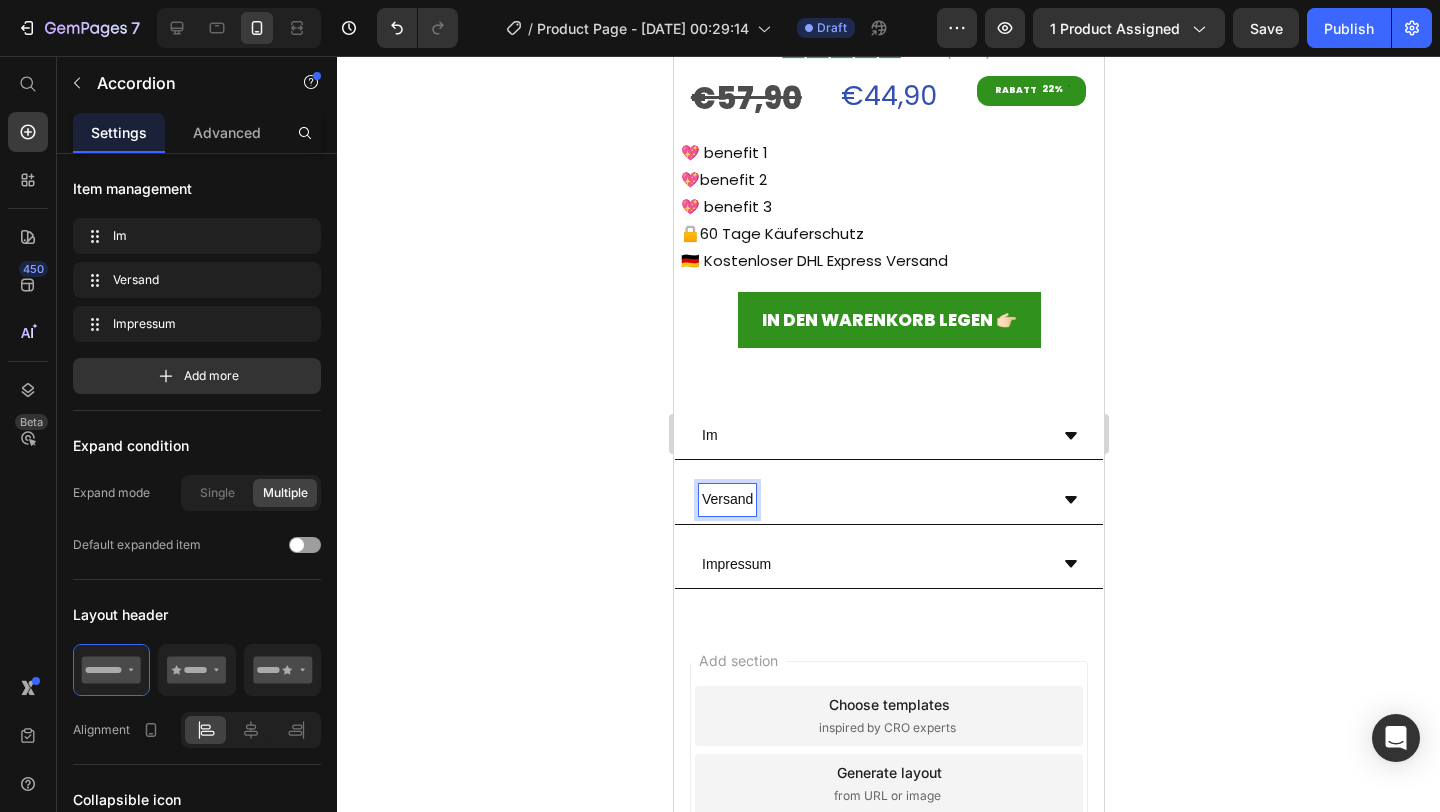 click on "Im" at bounding box center [709, 435] 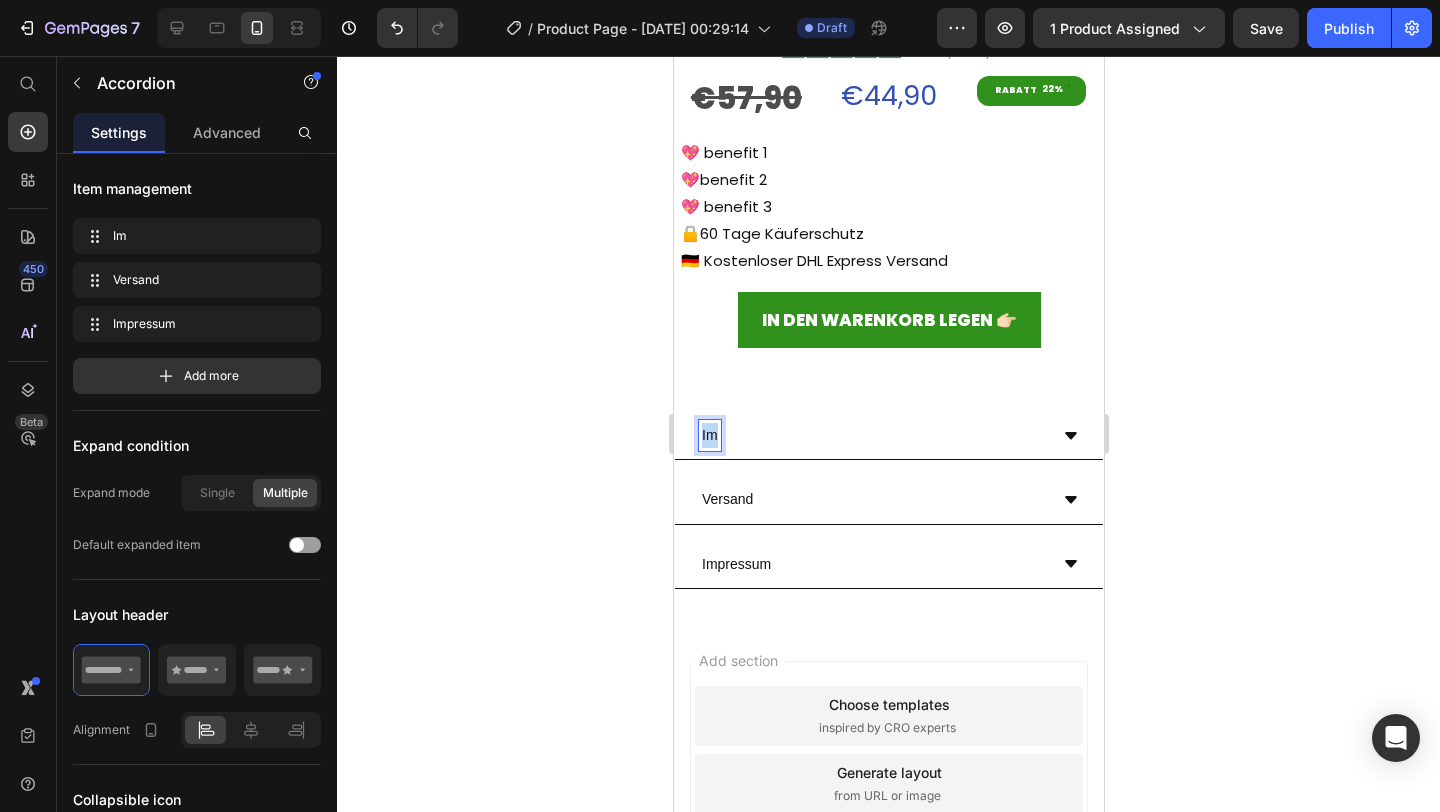 click on "Im" at bounding box center [709, 435] 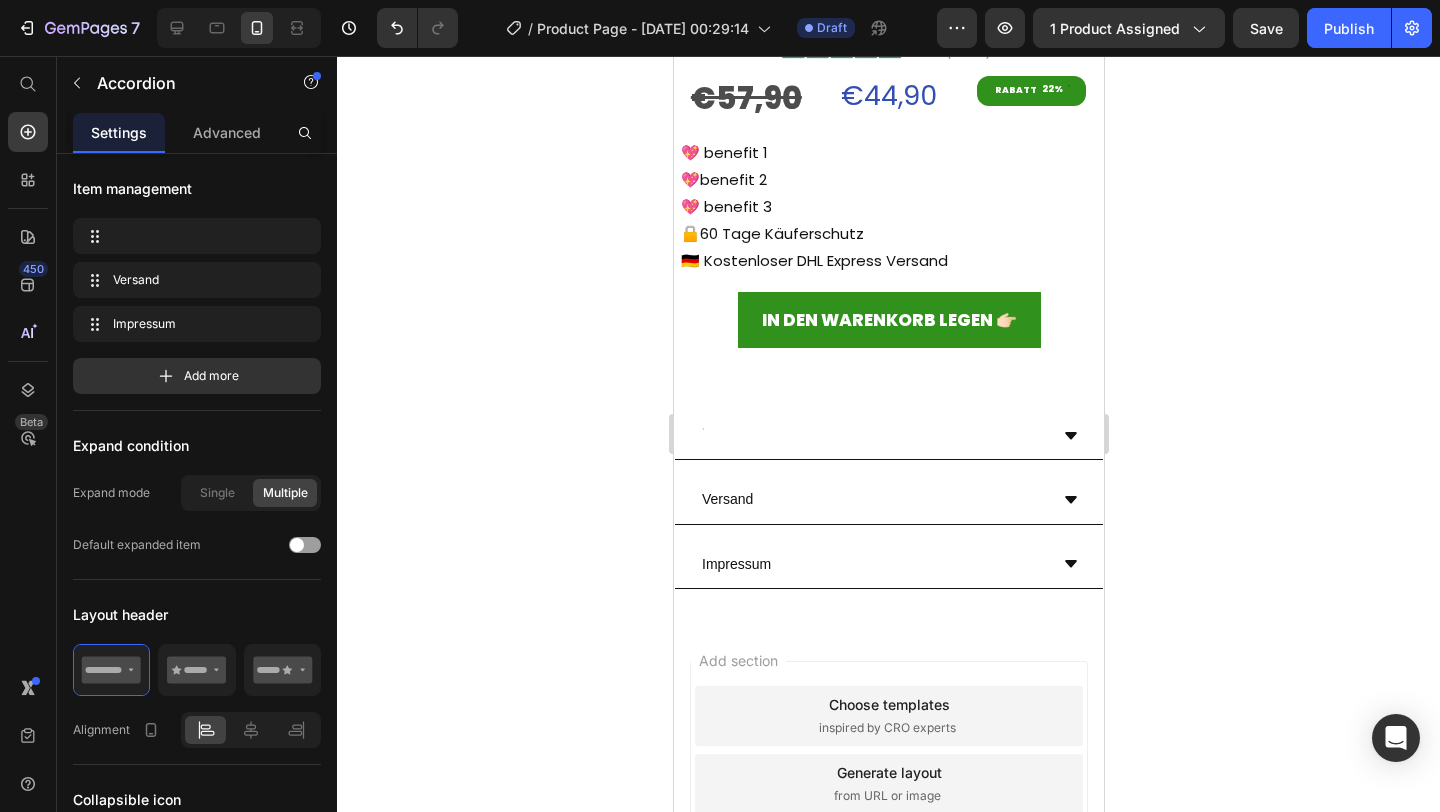 scroll, scrollTop: 662, scrollLeft: 0, axis: vertical 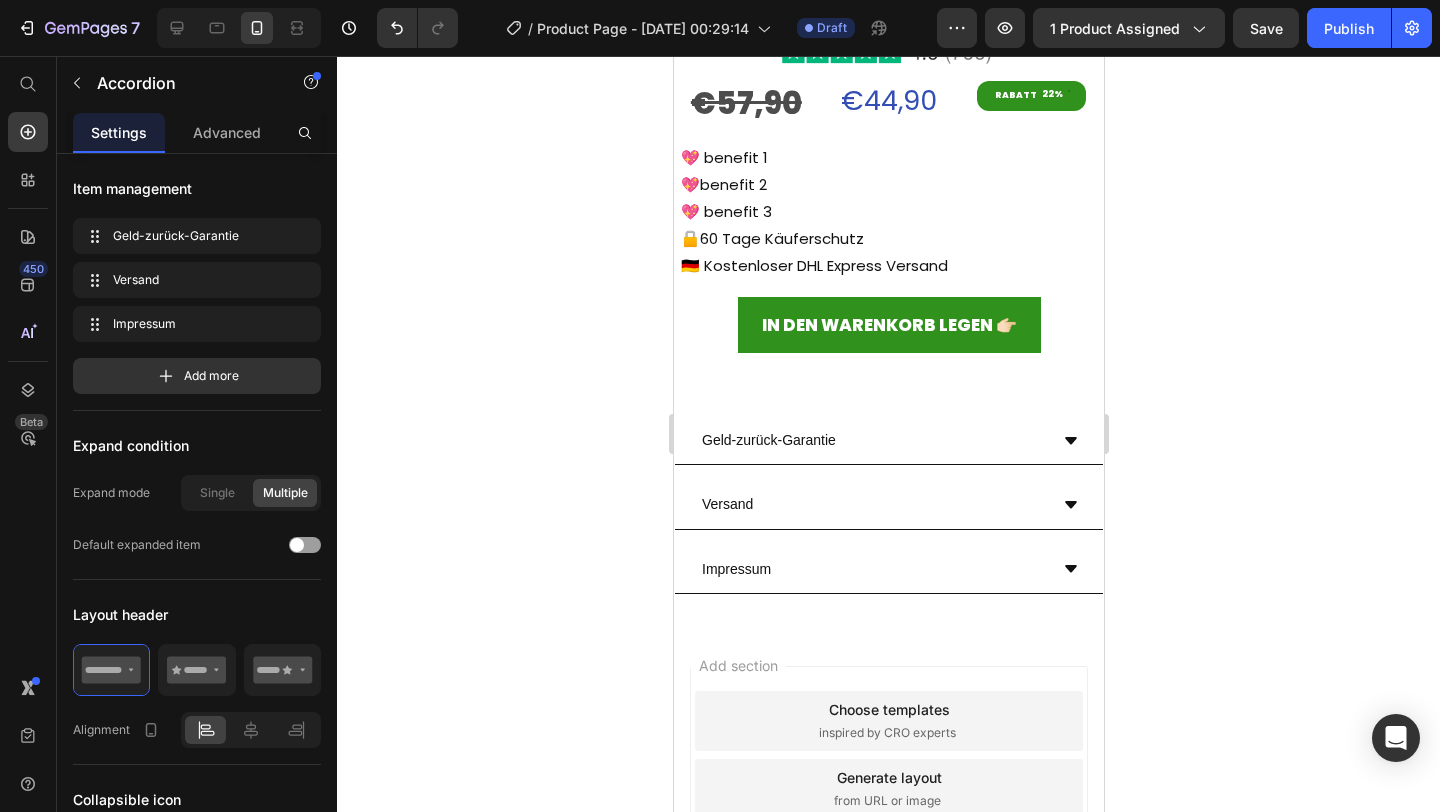 click on "Geld-zurück-Garantie" at bounding box center (768, 440) 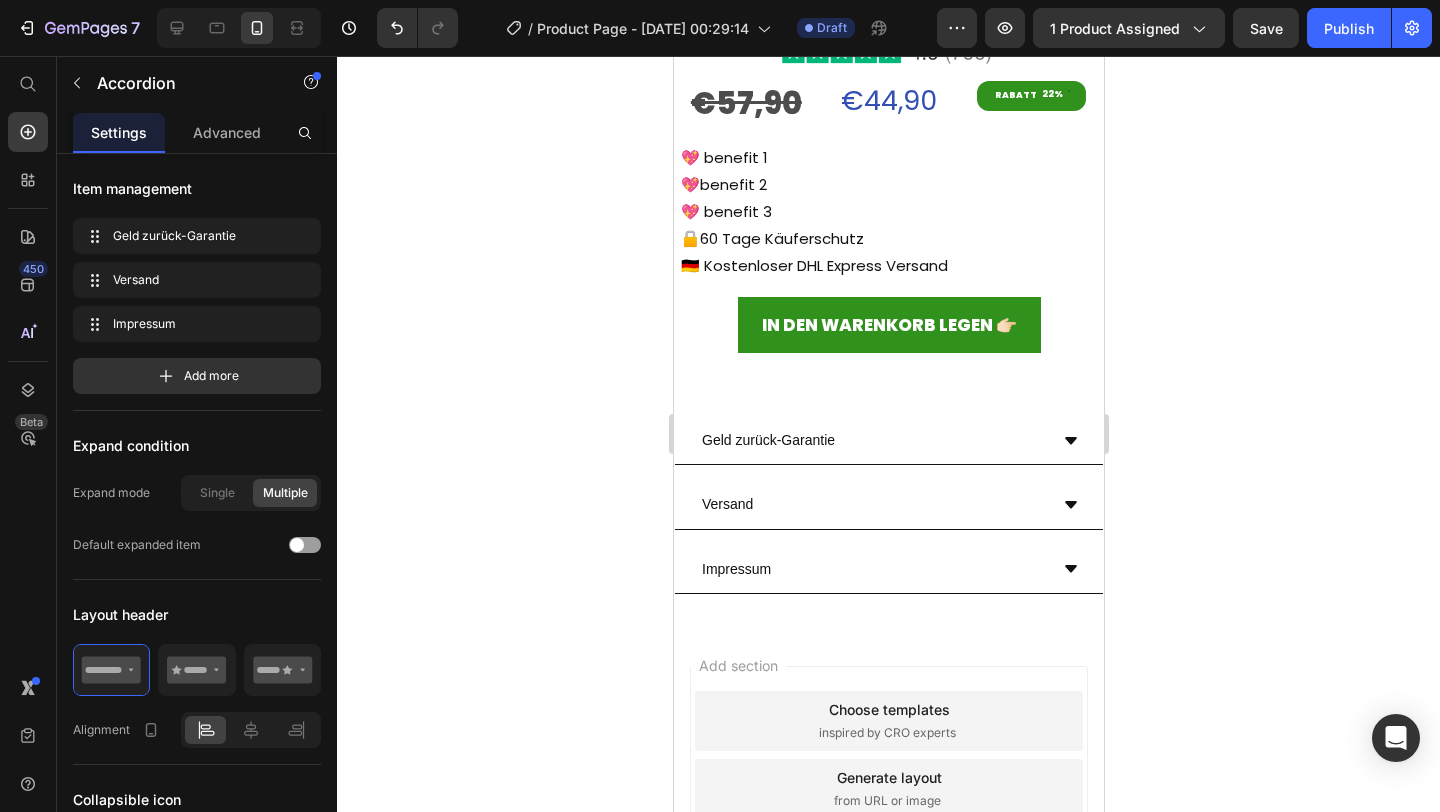 click on "Geld zurück-Garantie" at bounding box center [767, 440] 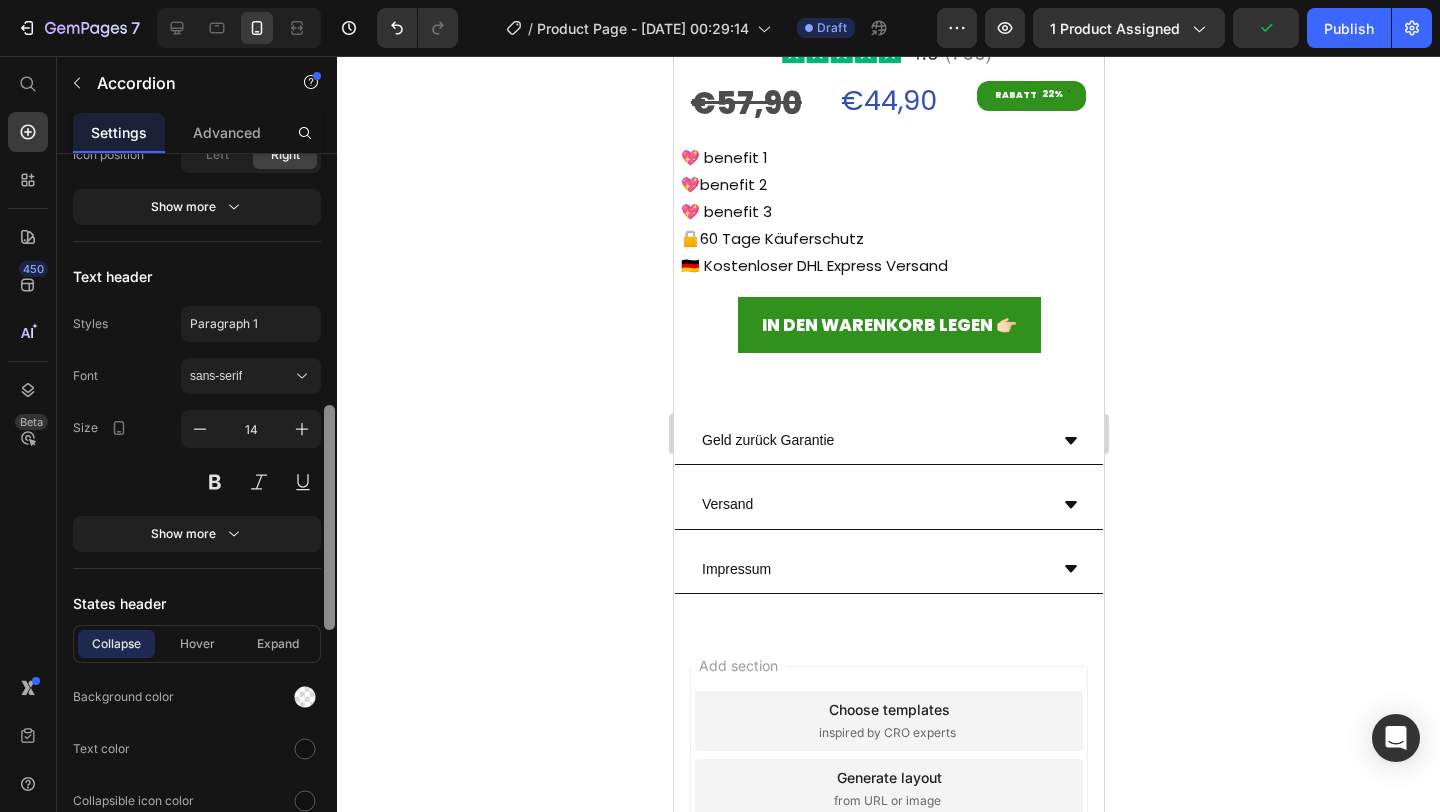 drag, startPoint x: 329, startPoint y: 372, endPoint x: 340, endPoint y: 623, distance: 251.24092 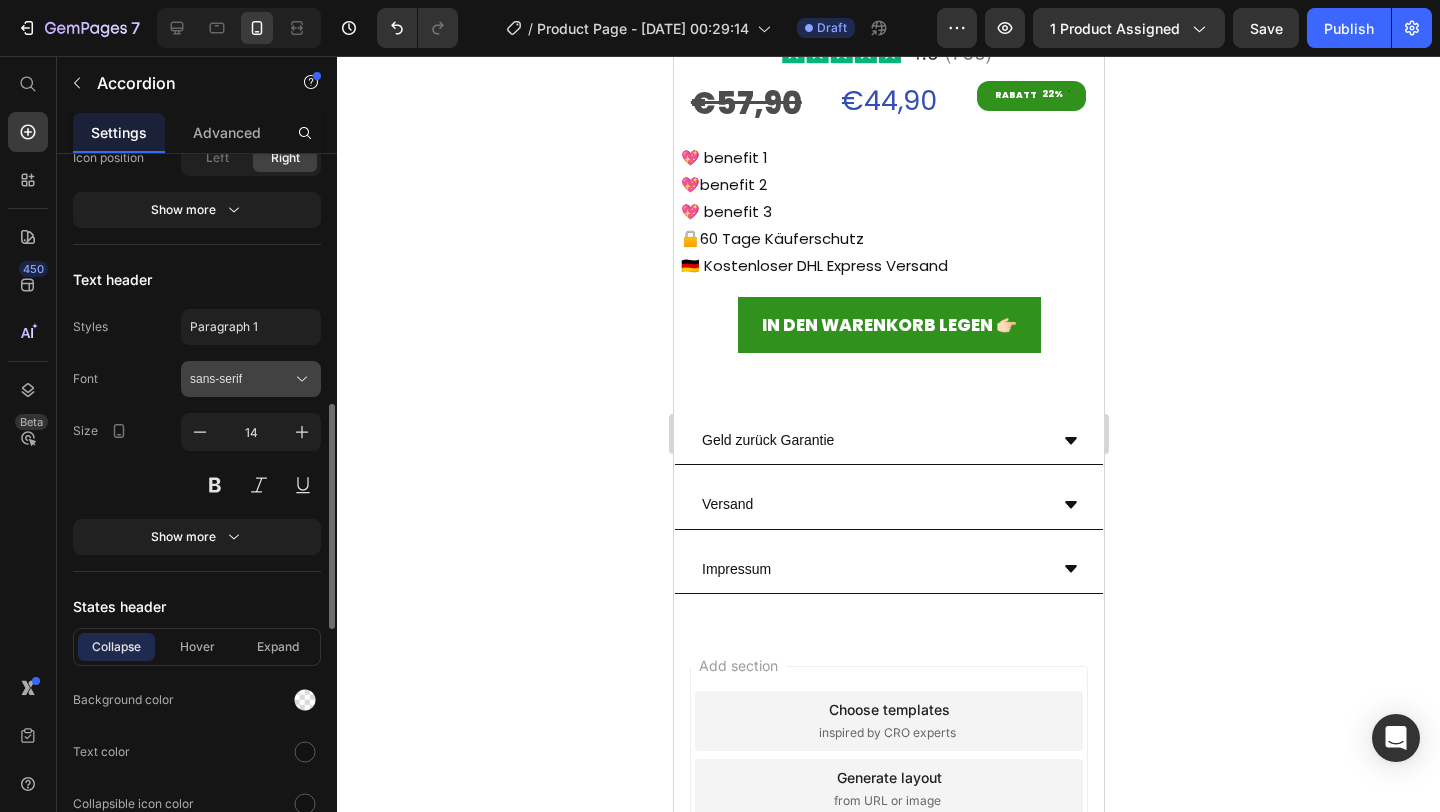 click on "sans-serif" at bounding box center [251, 379] 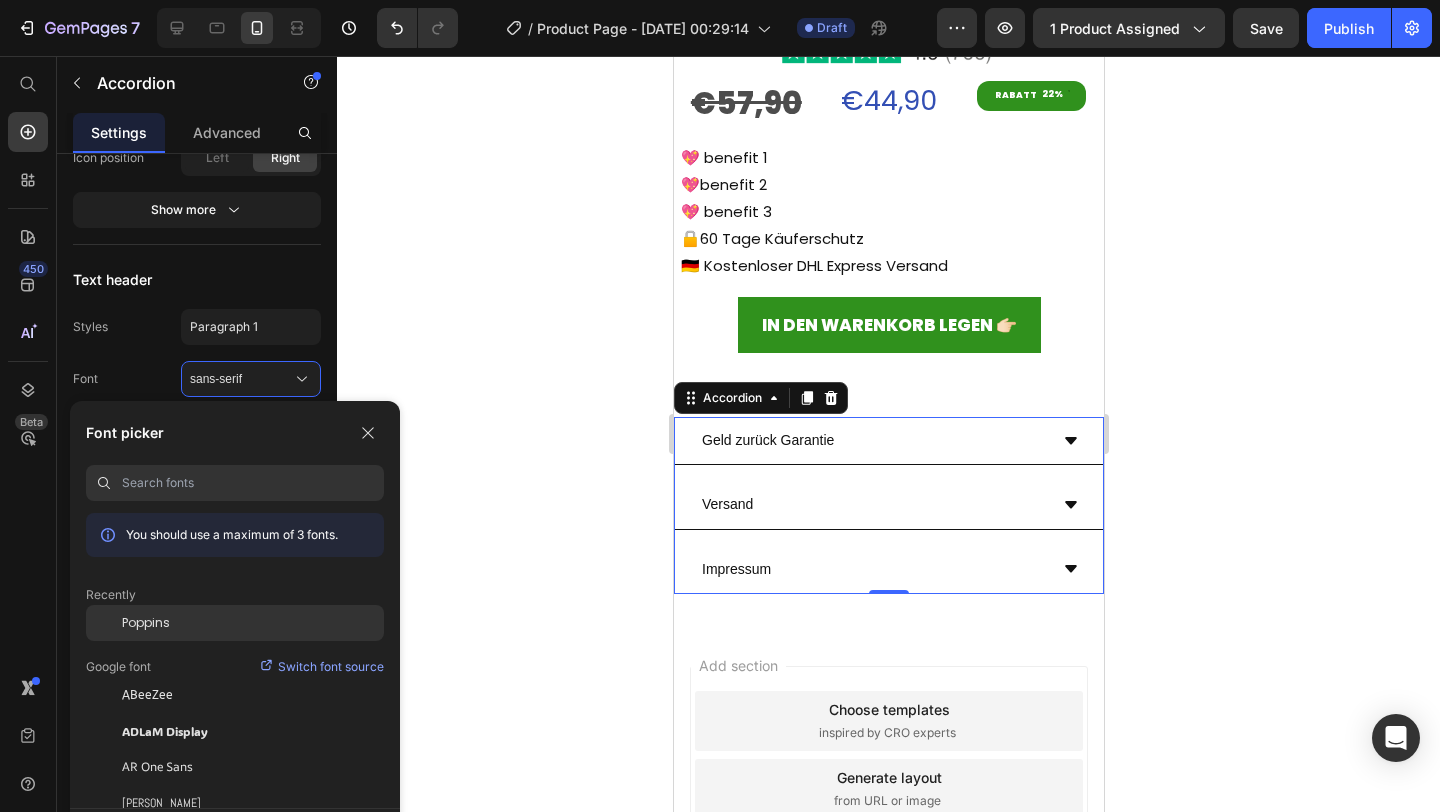 click on "Poppins" 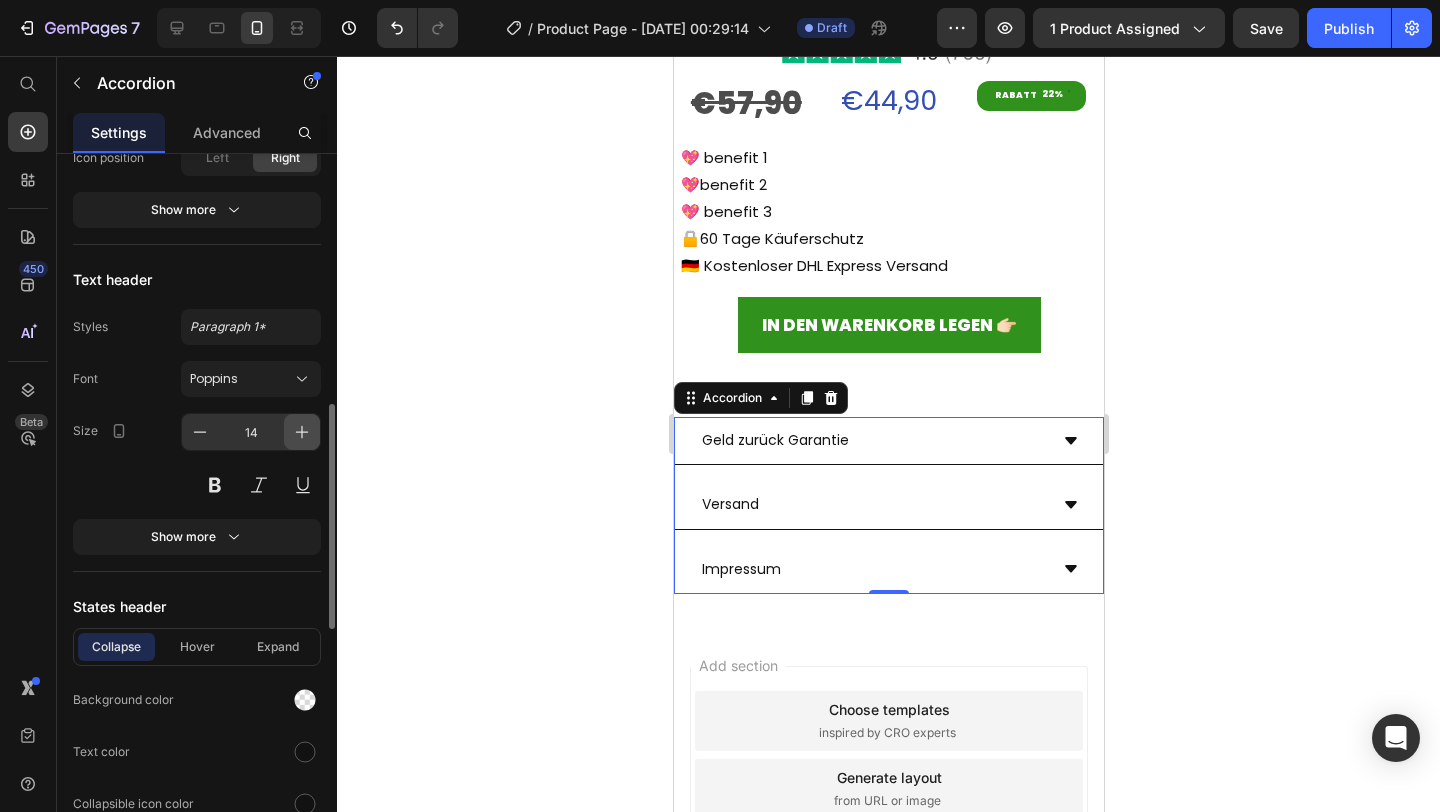 click at bounding box center [302, 432] 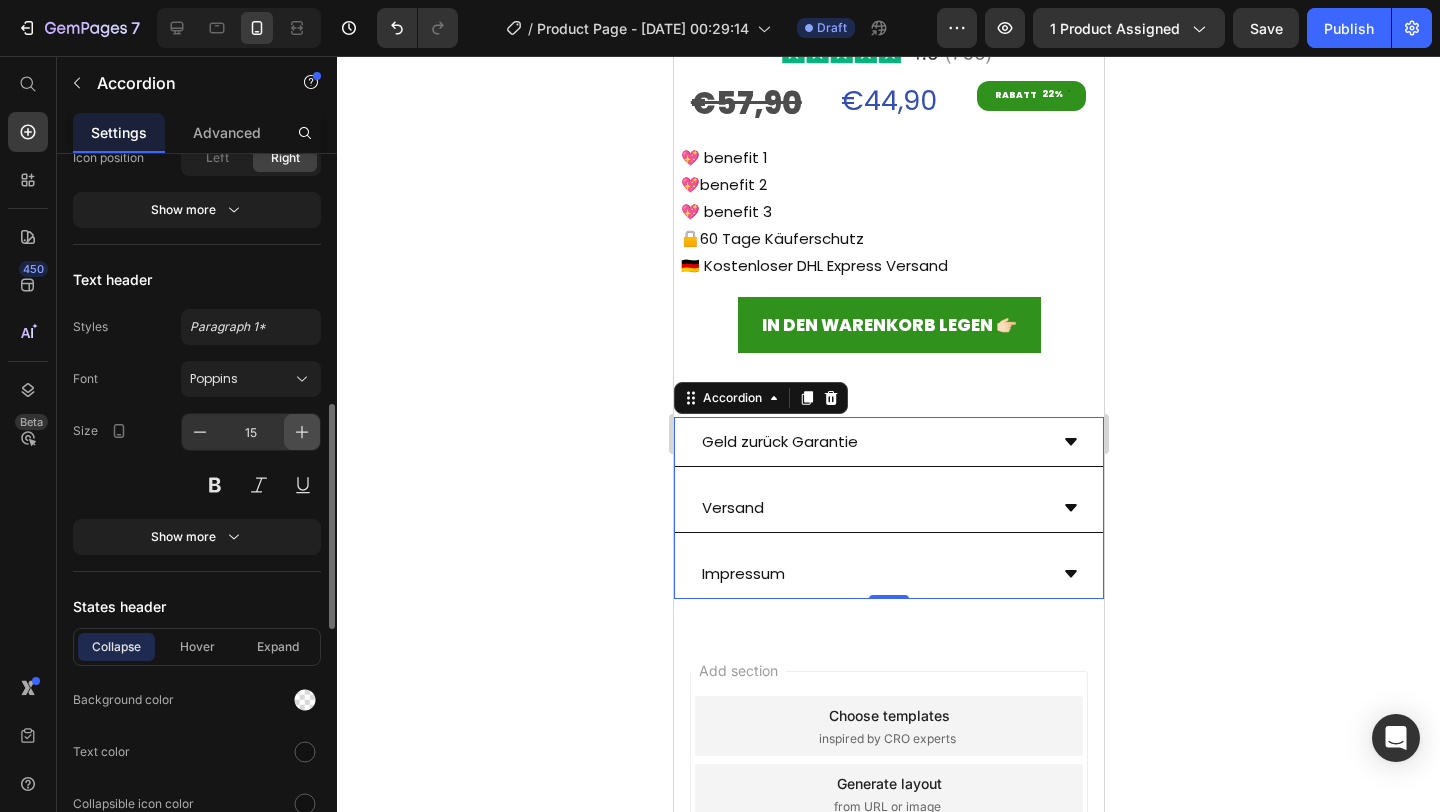 click at bounding box center (302, 432) 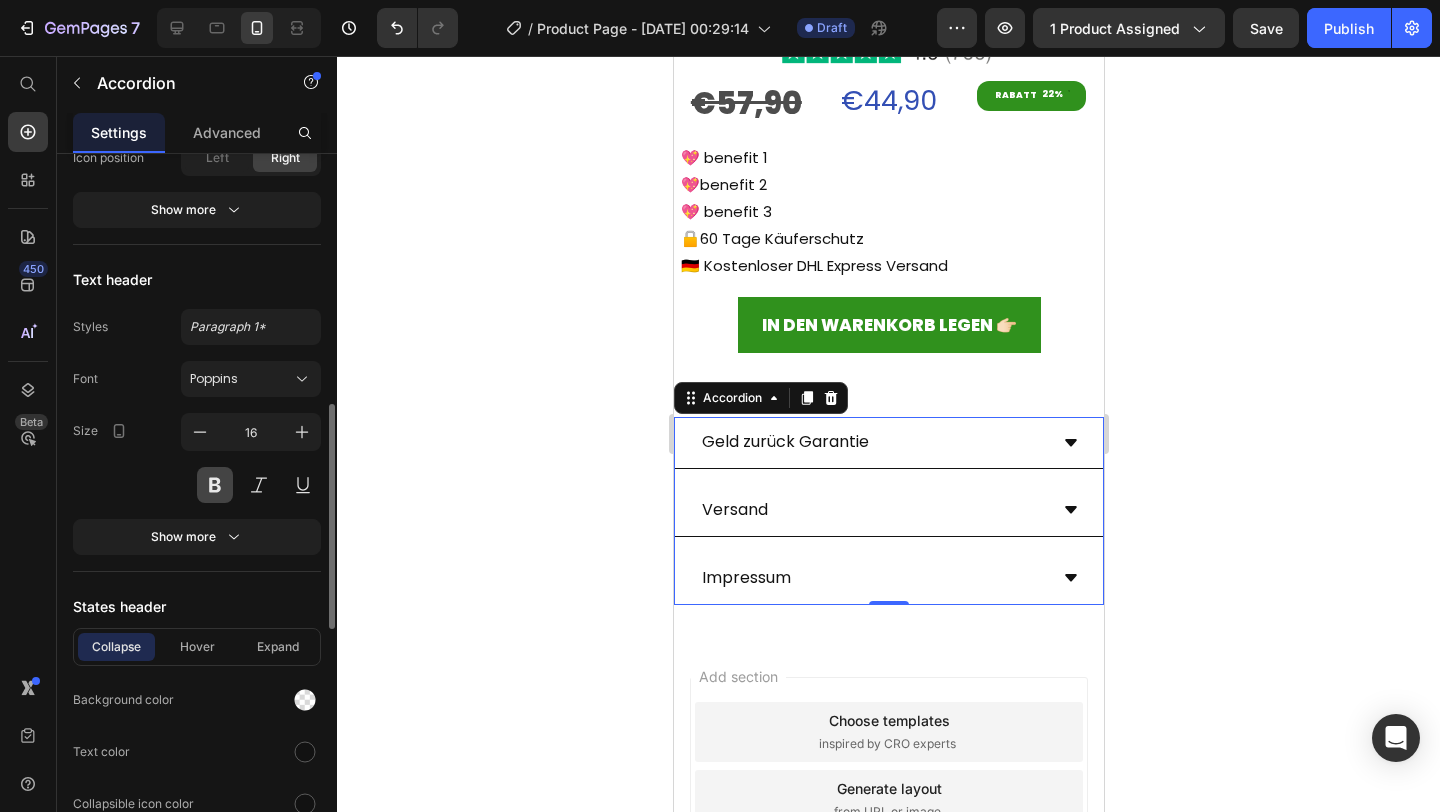 click at bounding box center (215, 485) 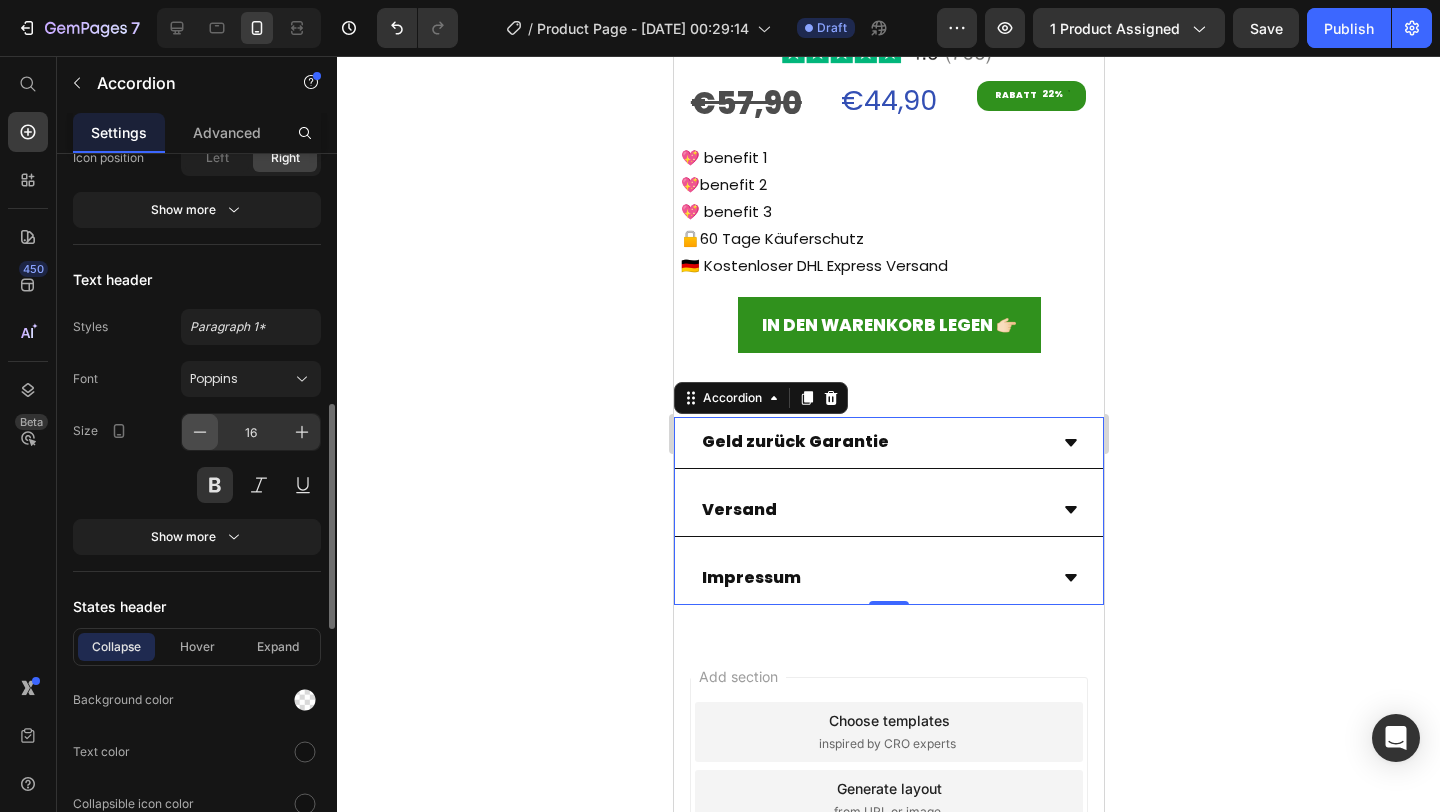 click at bounding box center [200, 432] 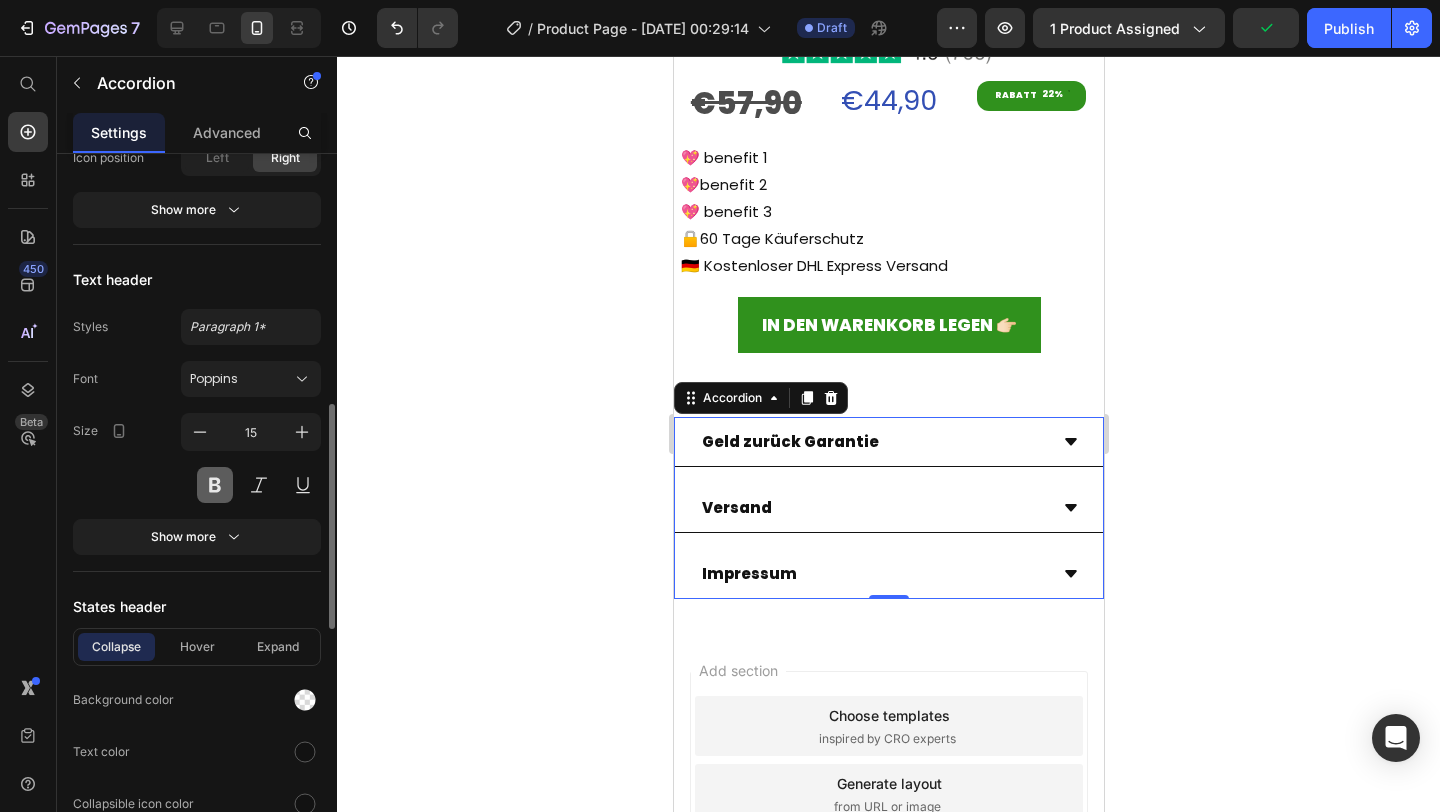 click at bounding box center (215, 485) 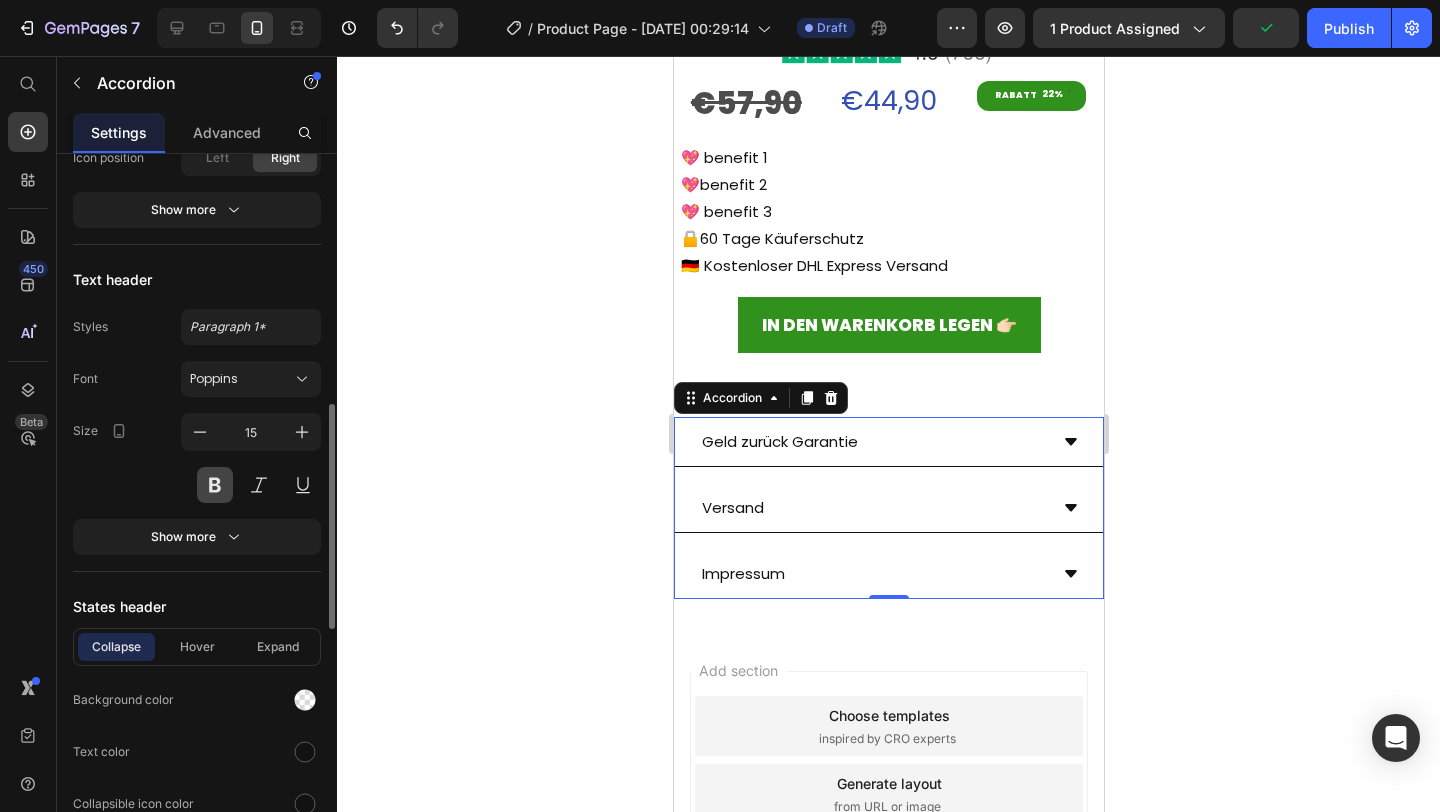 click at bounding box center (215, 485) 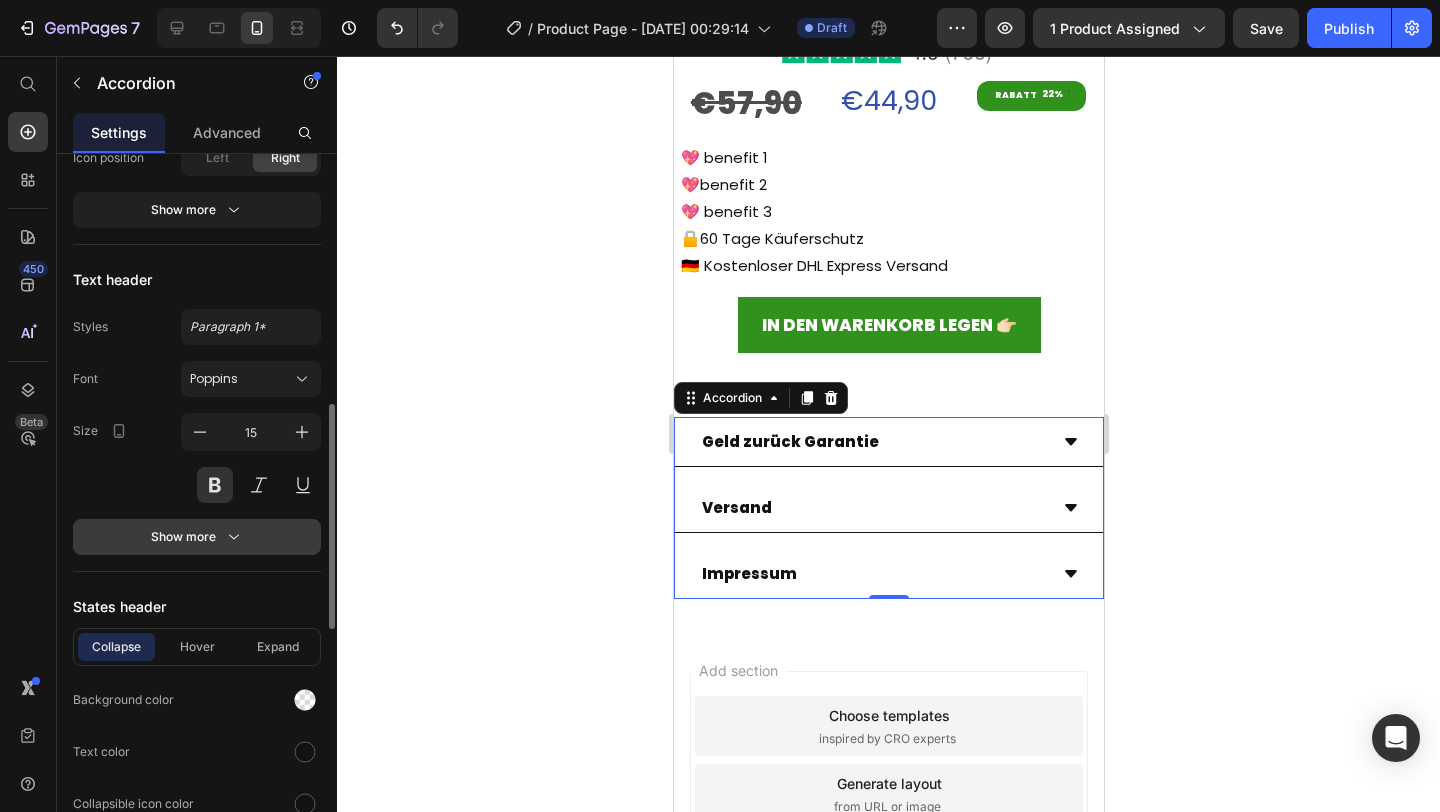 click on "Show more" at bounding box center (197, 537) 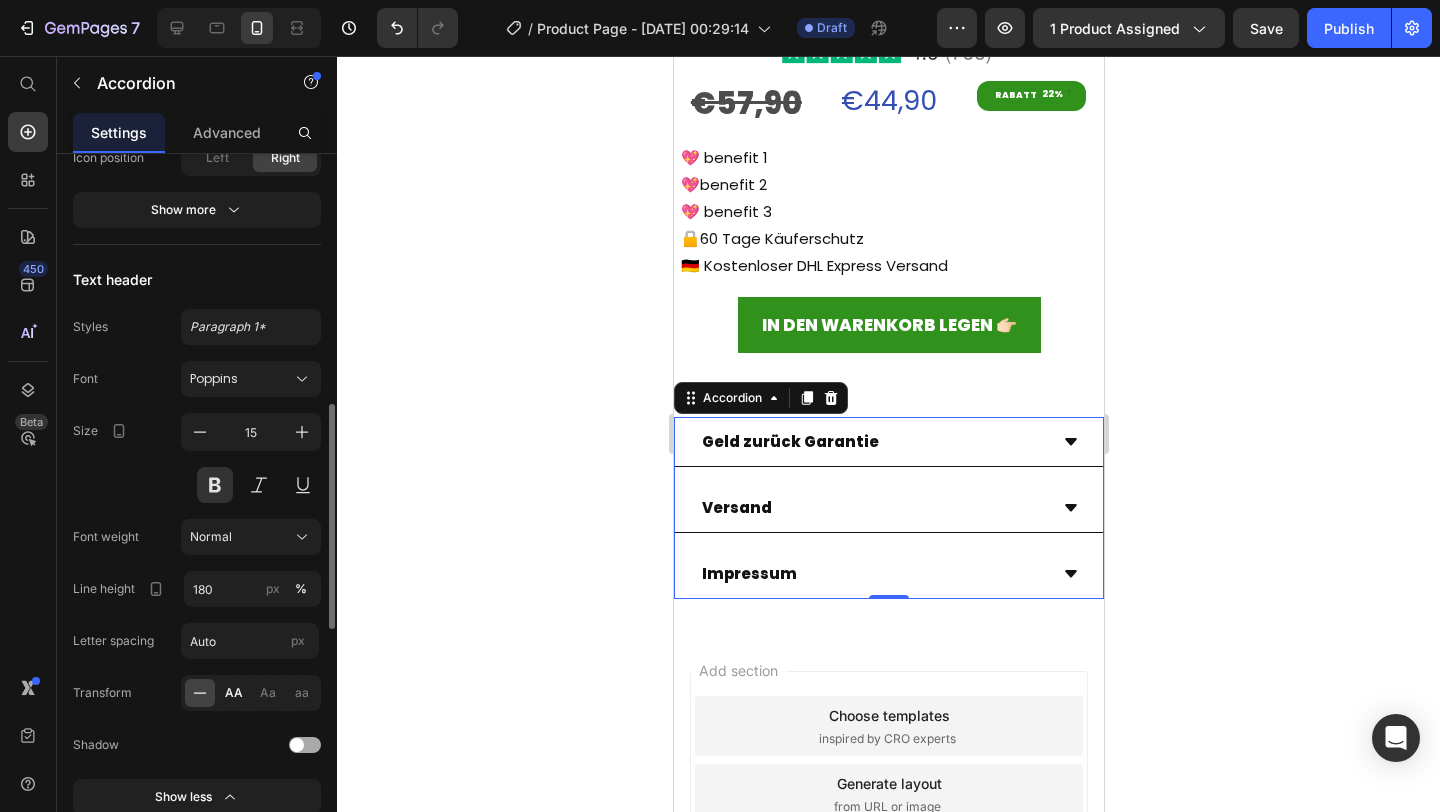 click on "AA" 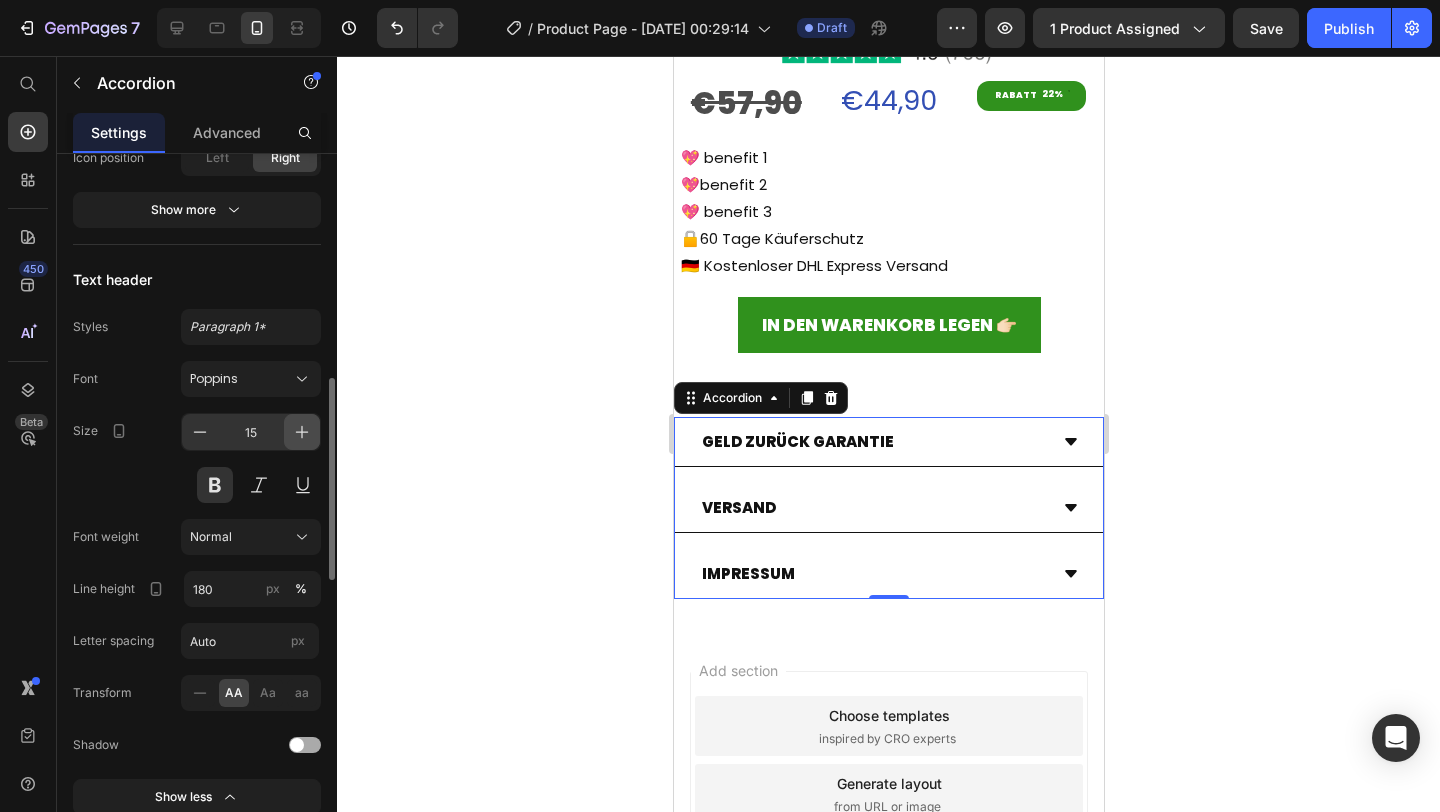 click at bounding box center (302, 432) 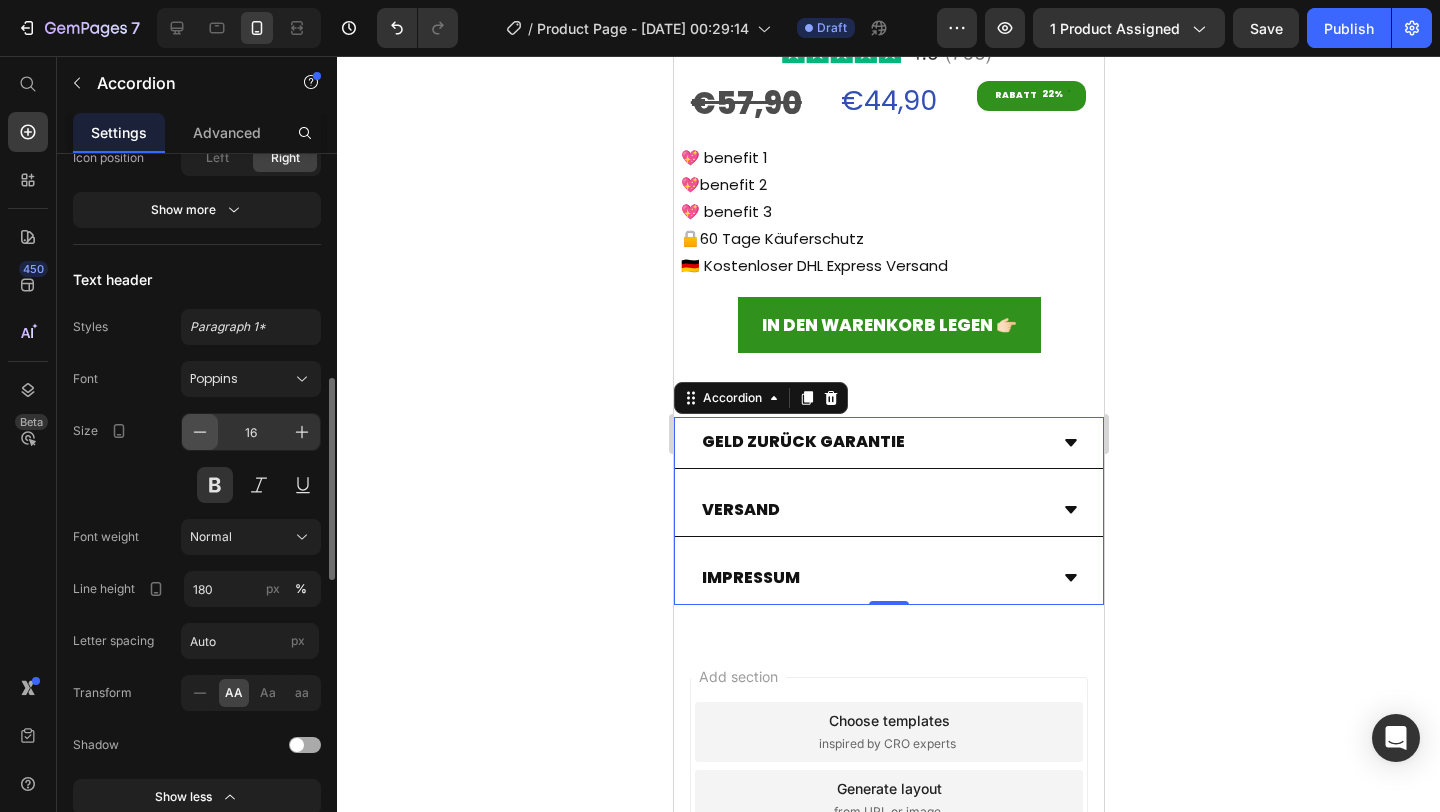 click 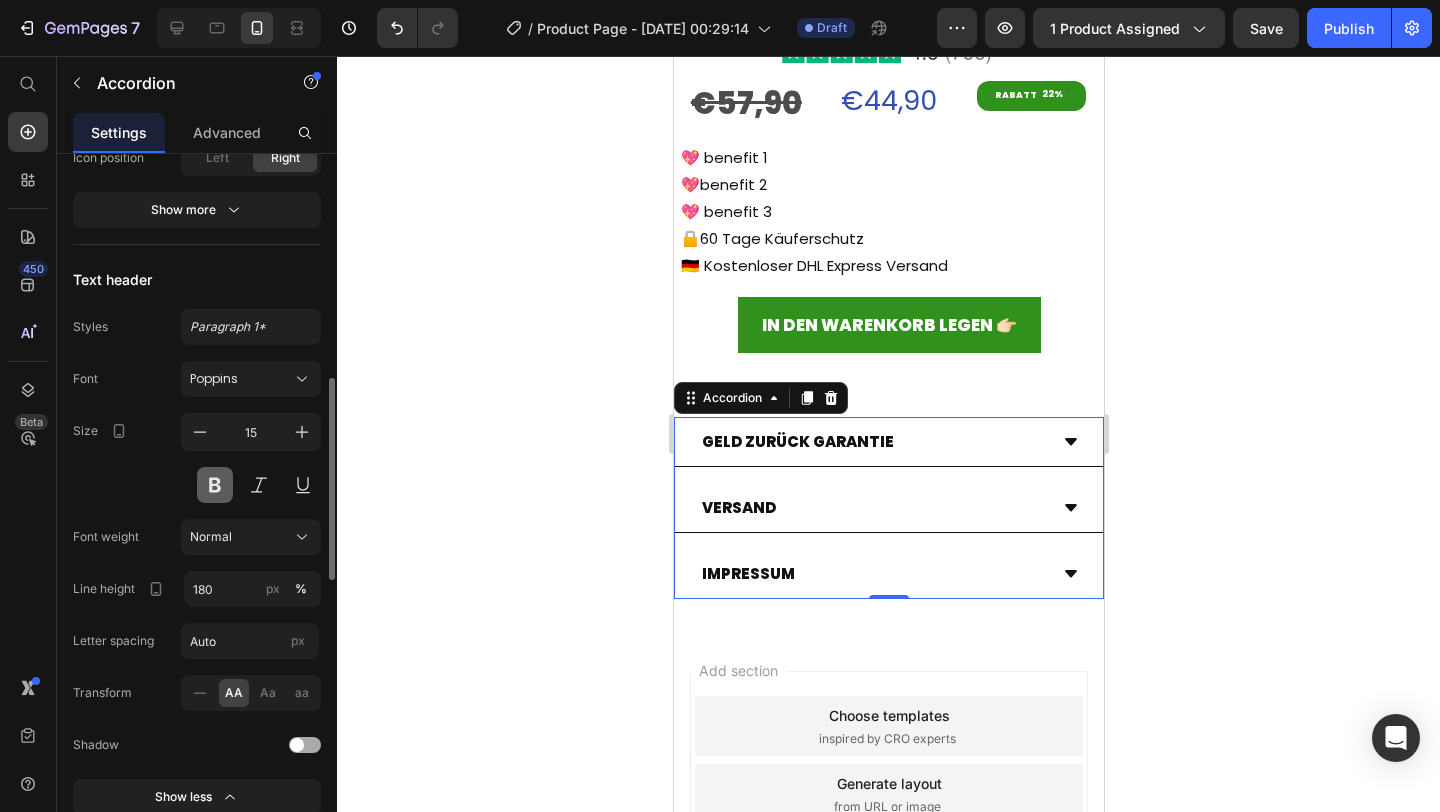 click at bounding box center [215, 485] 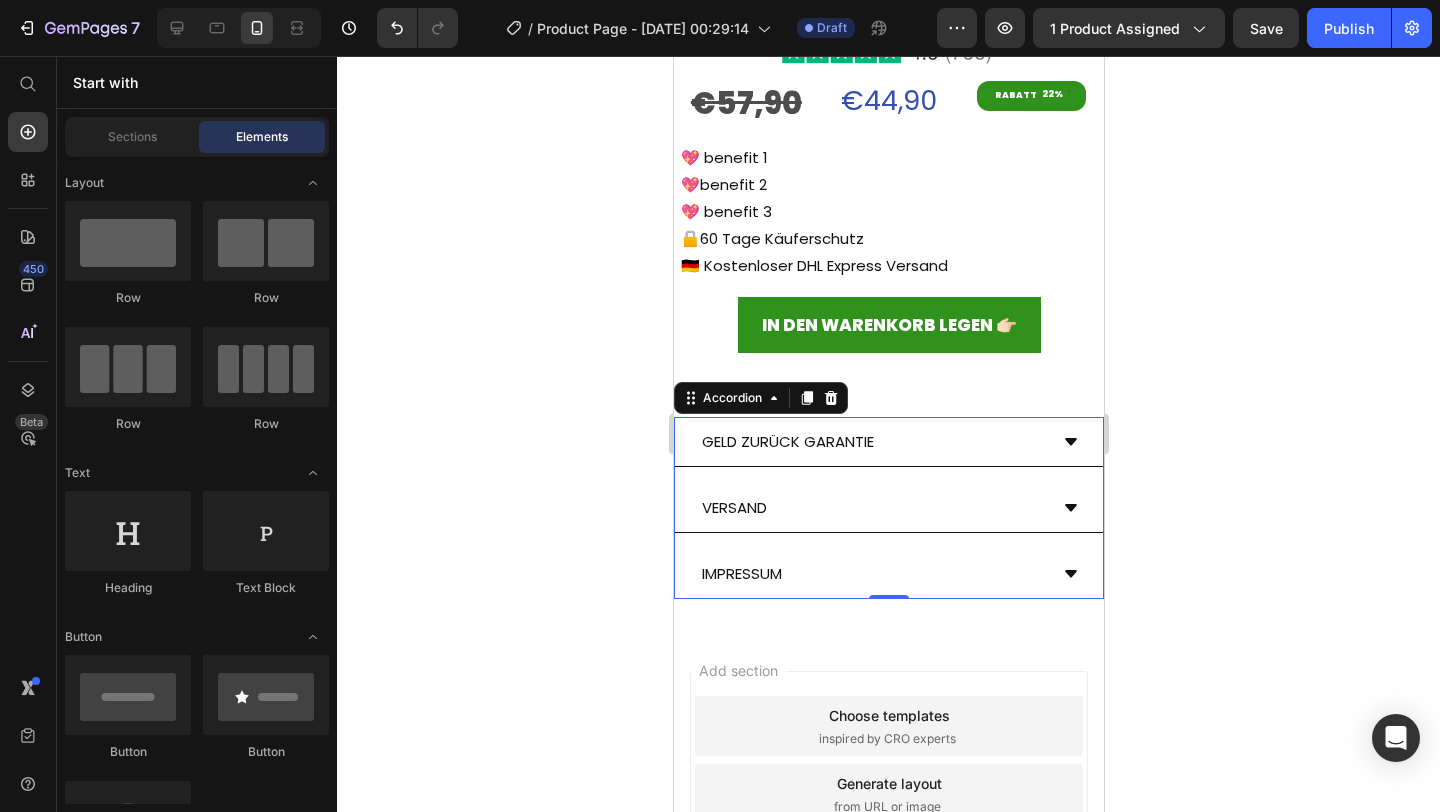 click on "Add section Choose templates inspired by CRO experts Generate layout from URL or image Add blank section then drag & drop elements" at bounding box center [888, 822] 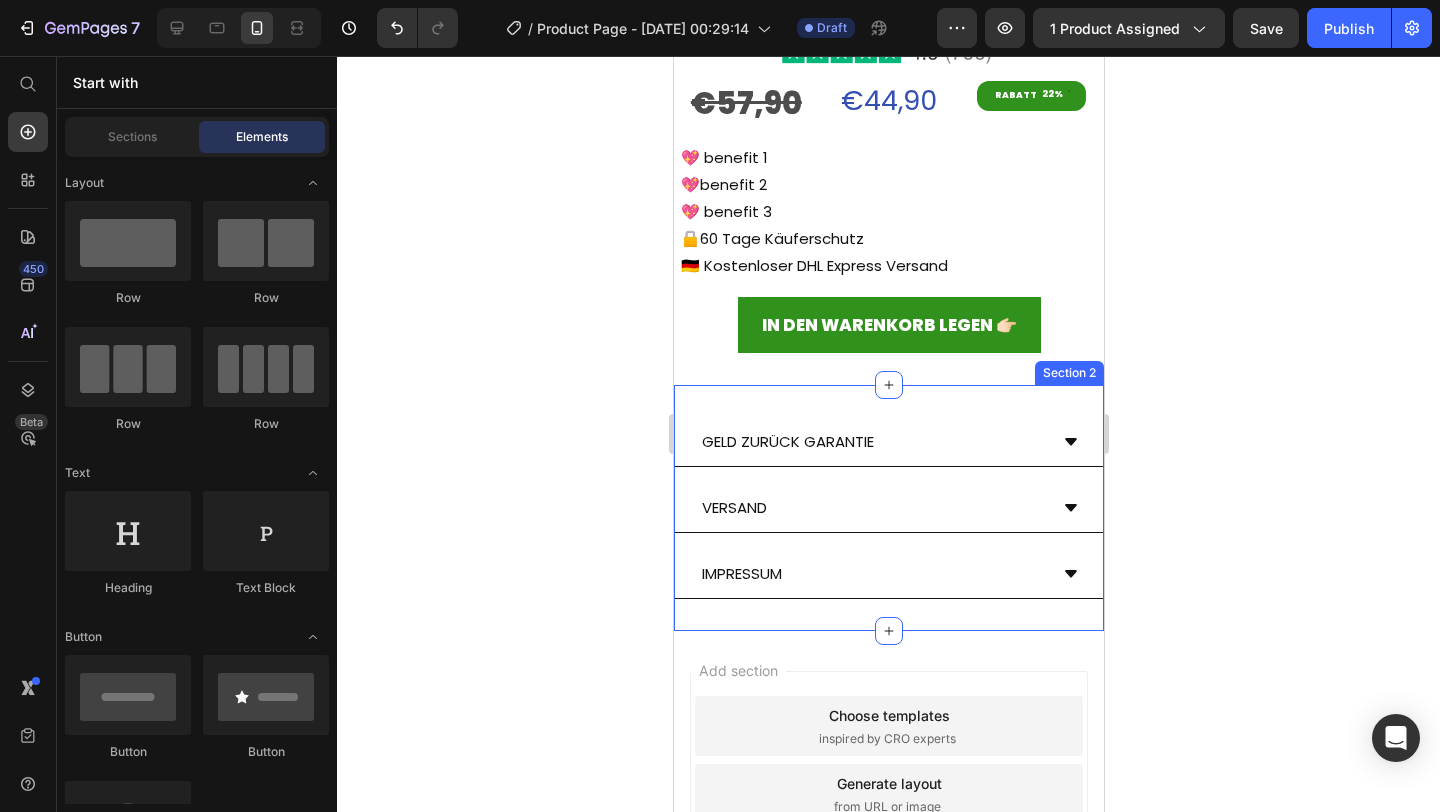 click on "Geld zurück Garantie
Versand
Impressum Accordion Section 2" at bounding box center (888, 508) 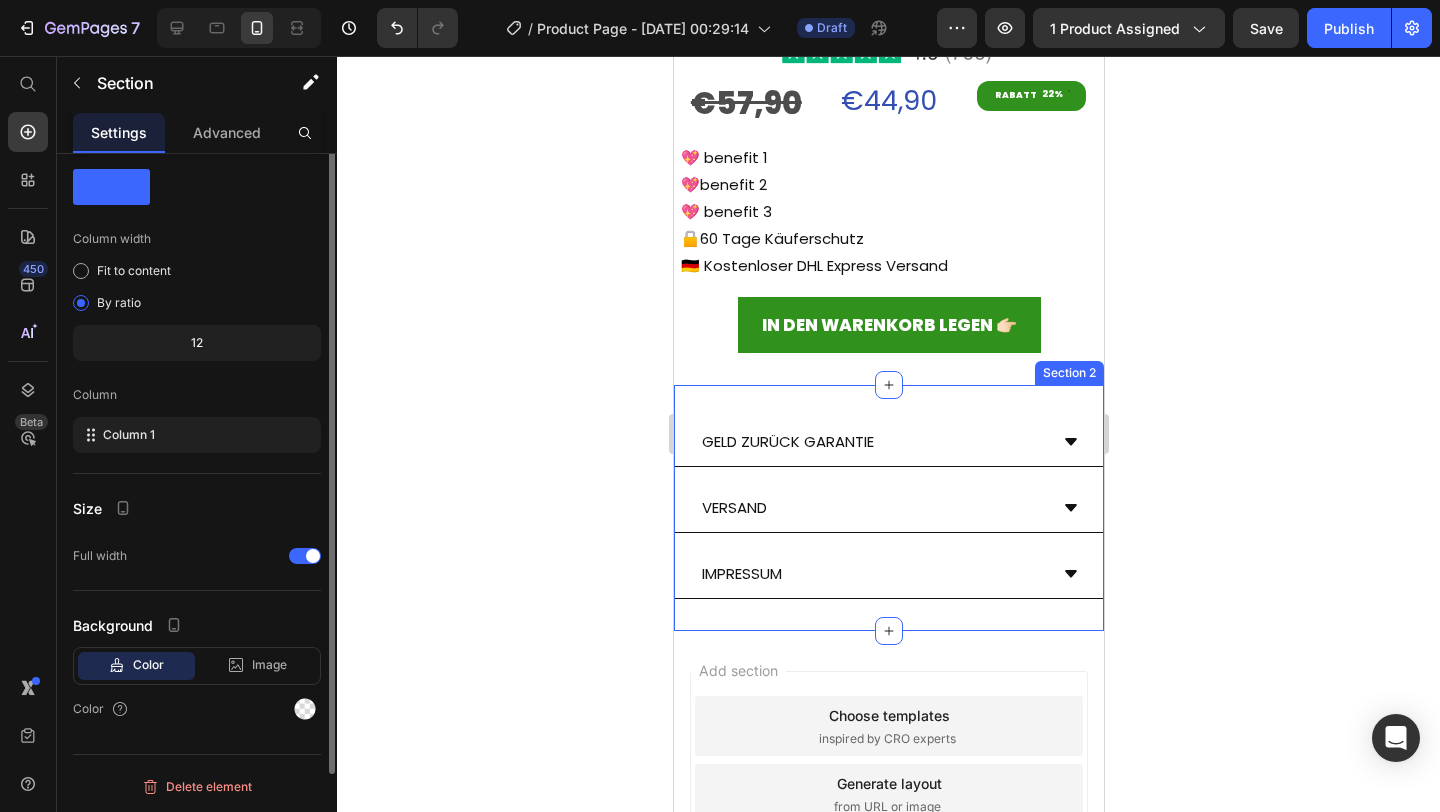 scroll, scrollTop: 0, scrollLeft: 0, axis: both 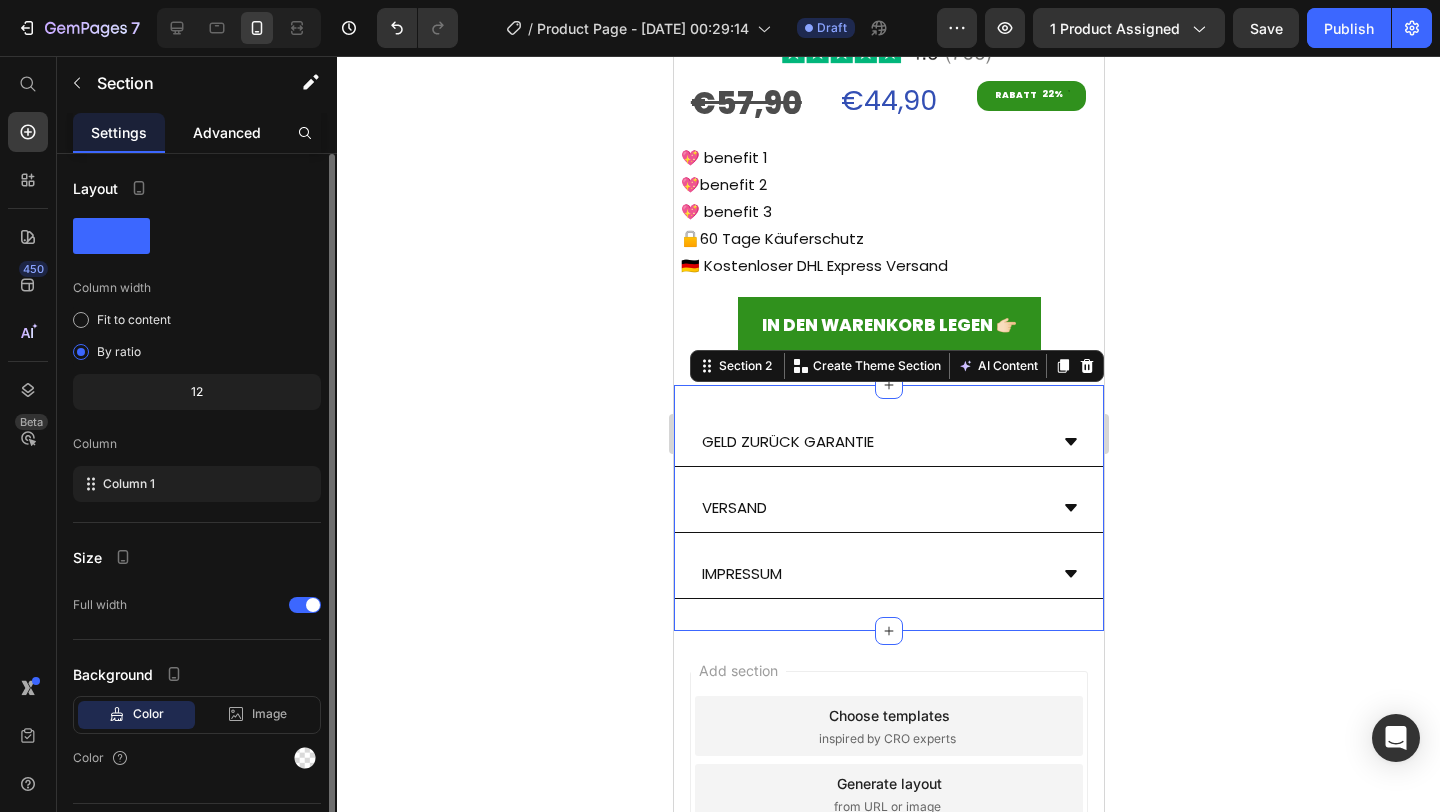 click on "Advanced" at bounding box center (227, 132) 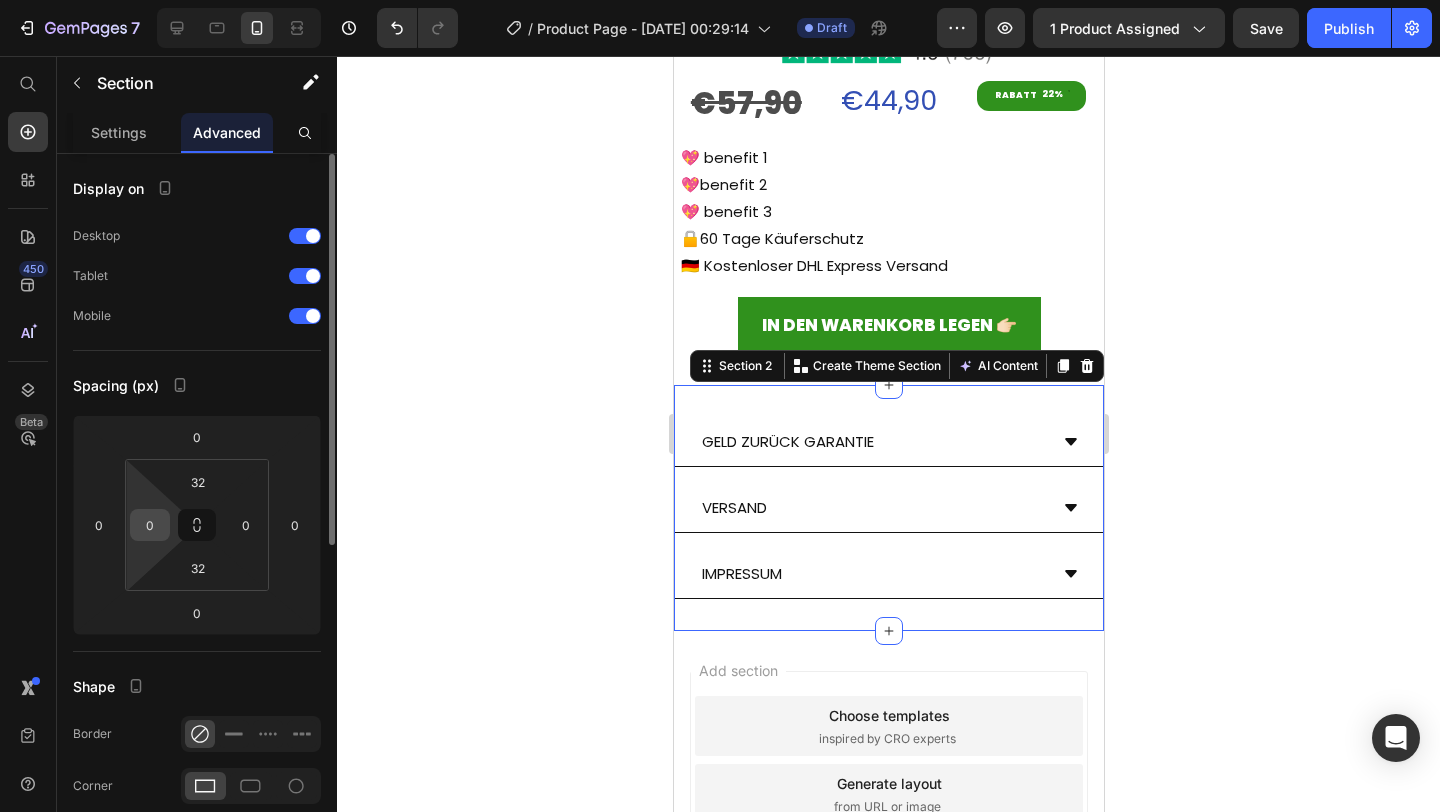 click on "0" at bounding box center (150, 525) 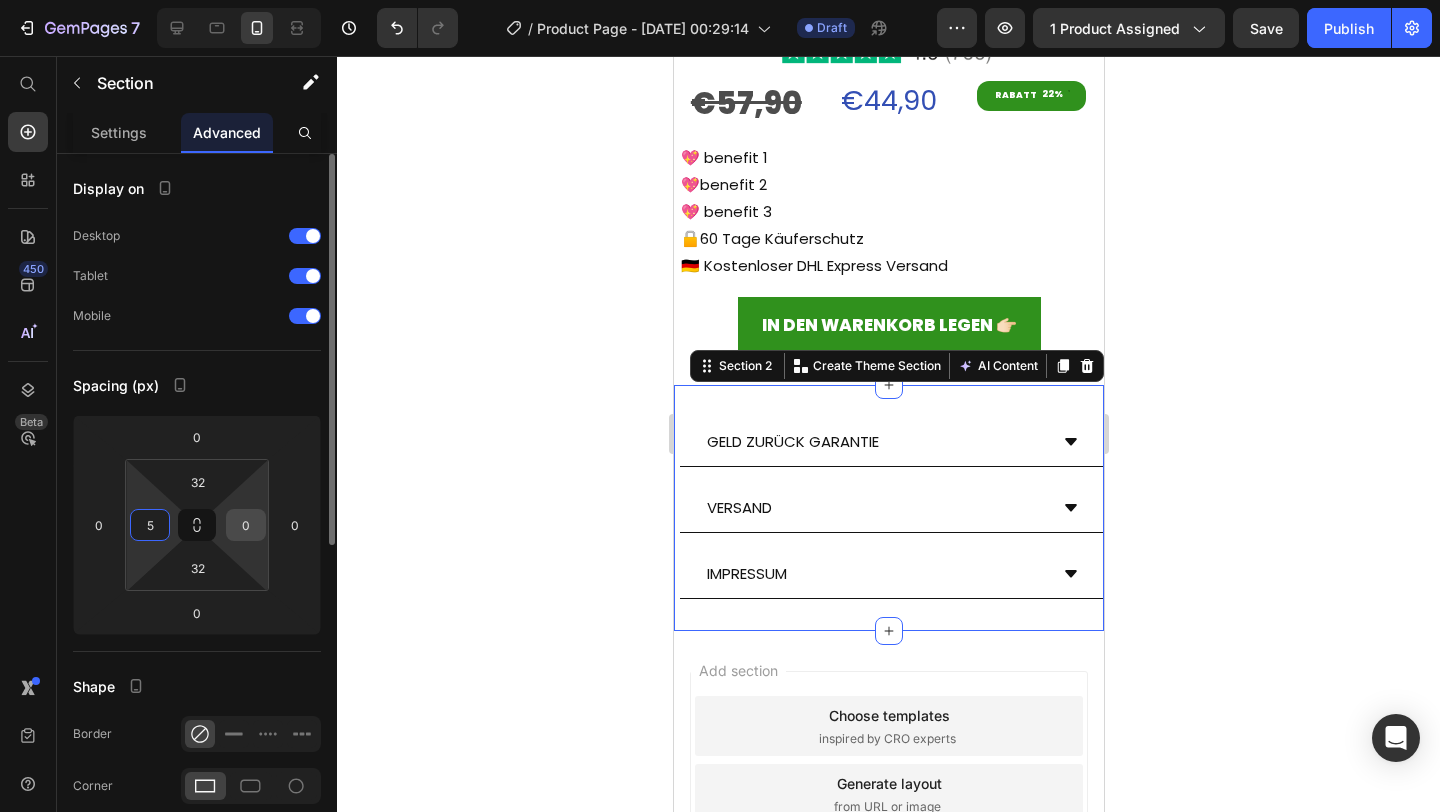 type on "5" 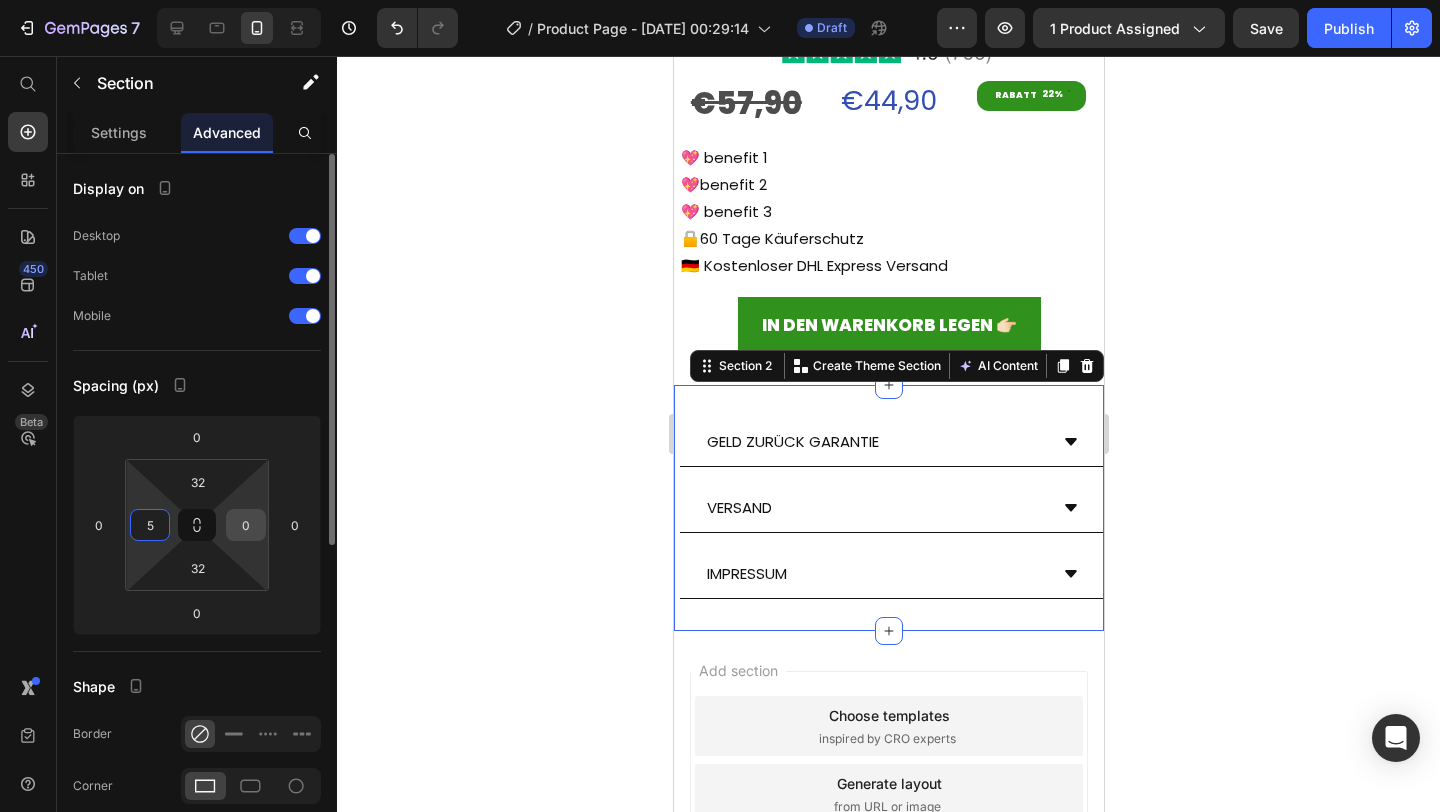 click on "0" at bounding box center (246, 525) 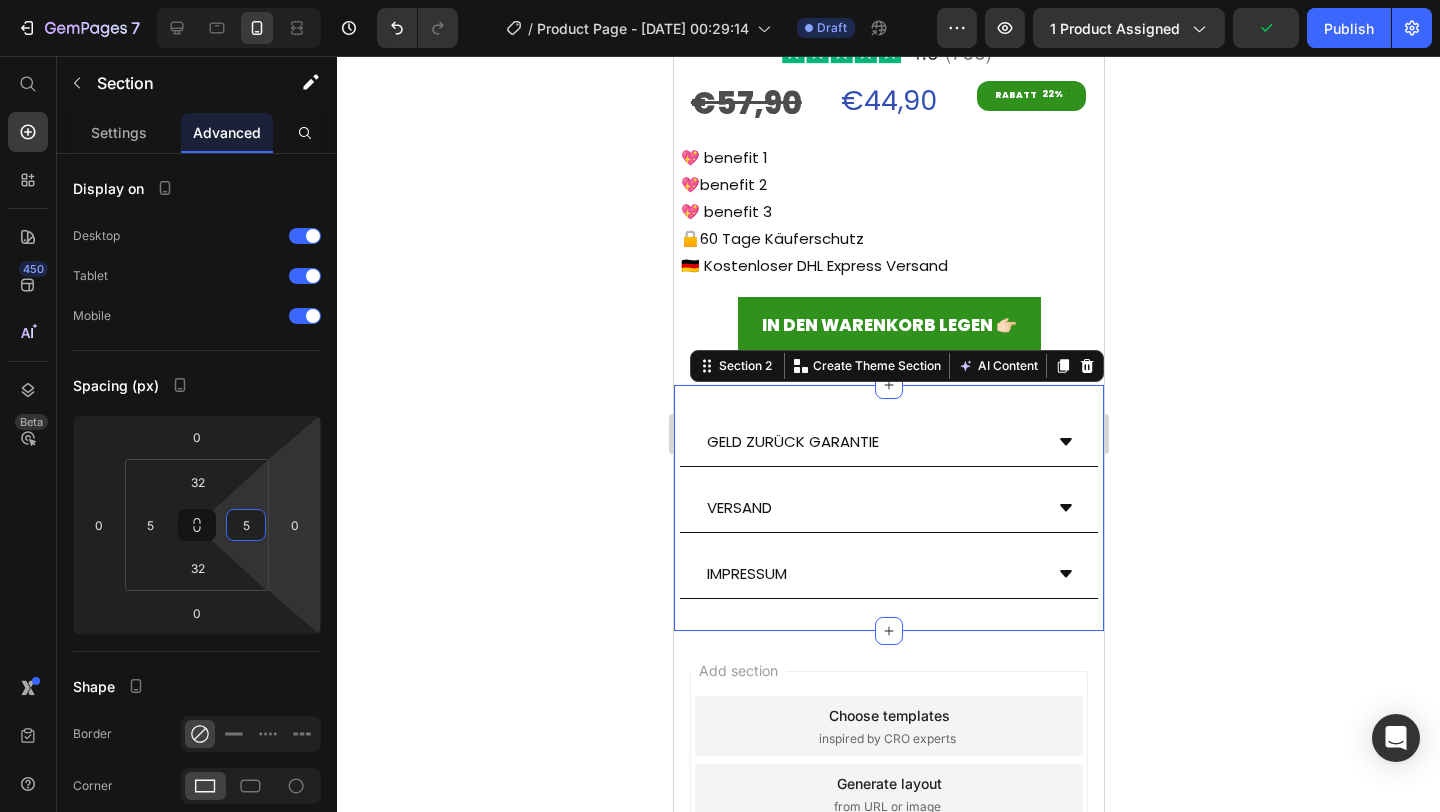 type on "5" 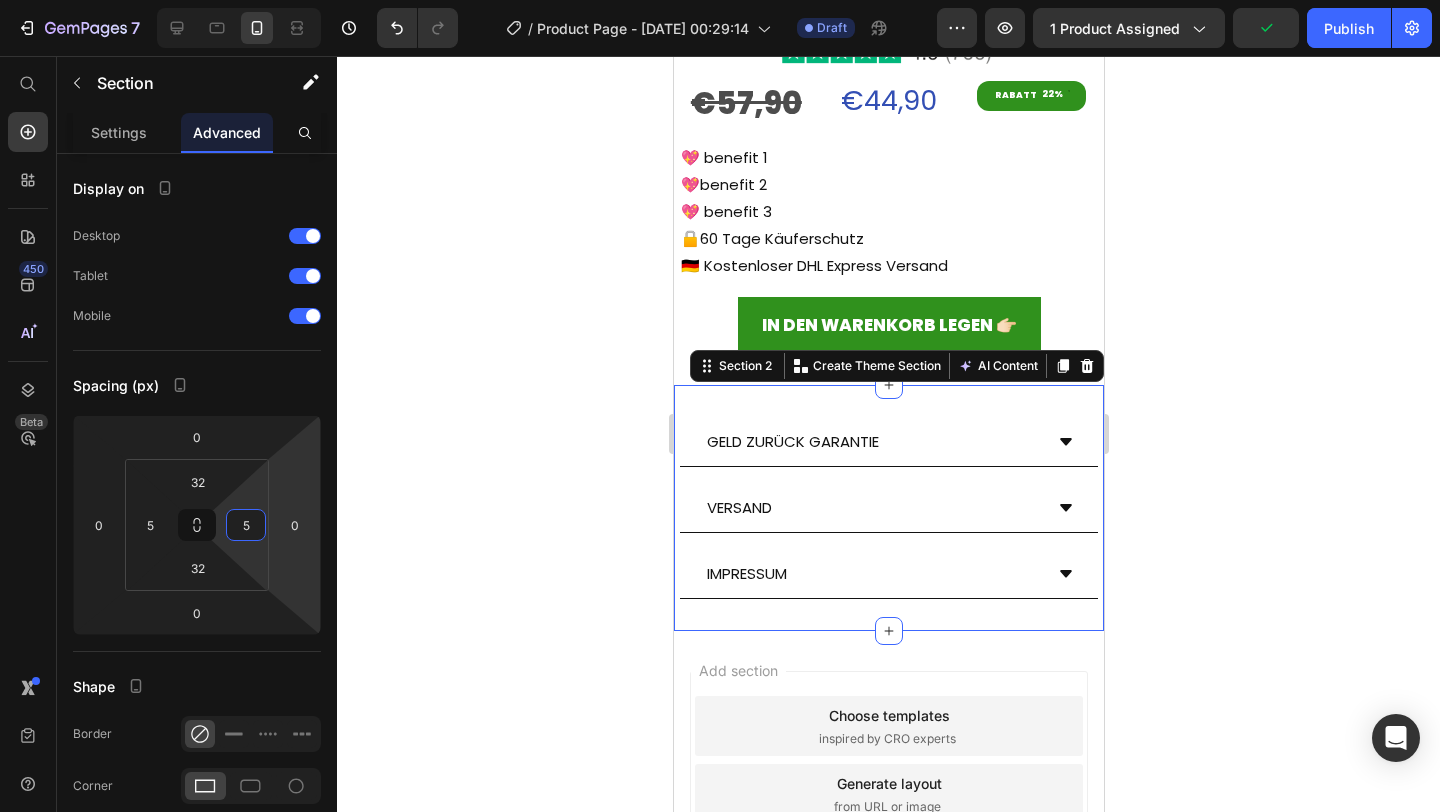 click 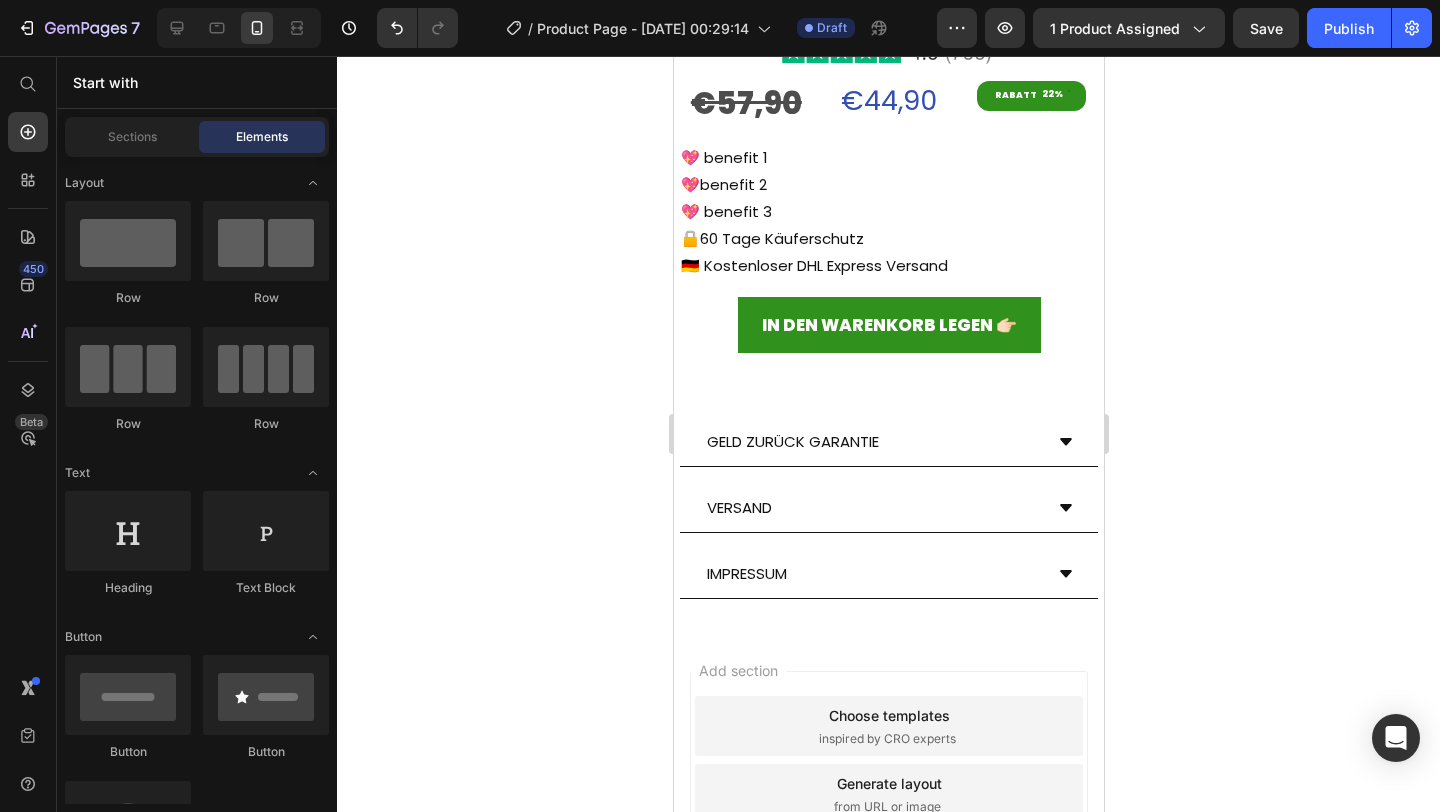 click on "Add section Choose templates inspired by CRO experts Generate layout from URL or image Add blank section then drag & drop elements" at bounding box center (888, 822) 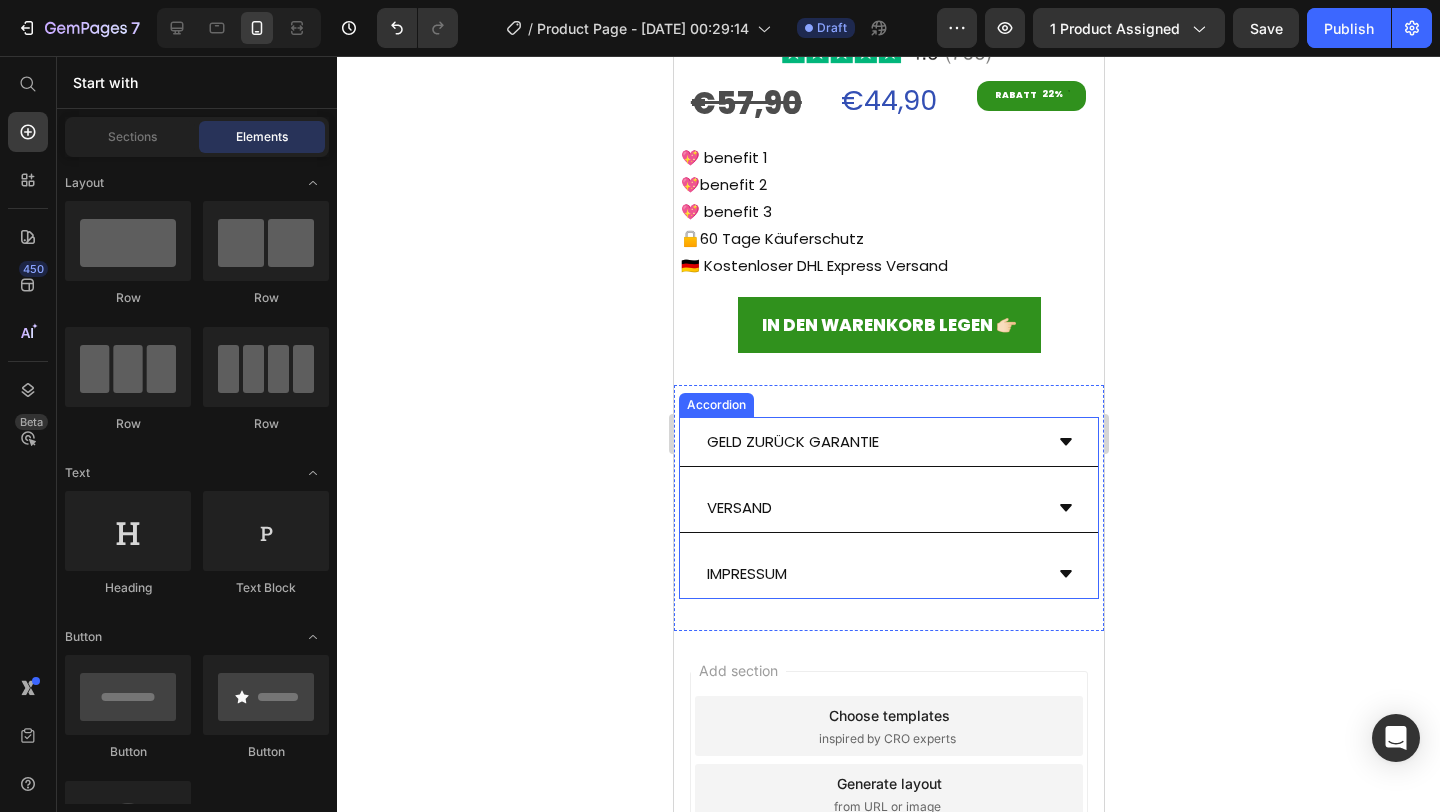 click 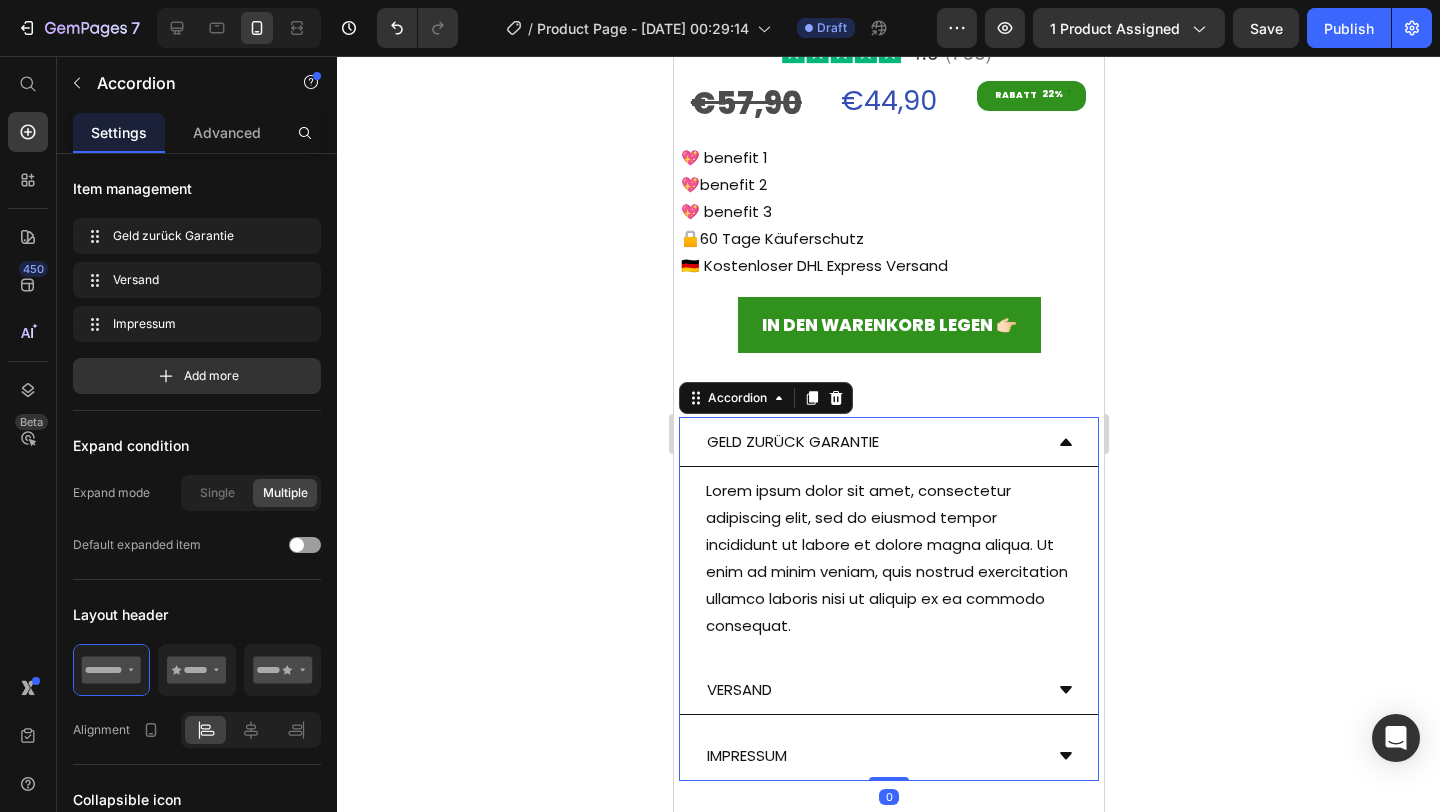 click 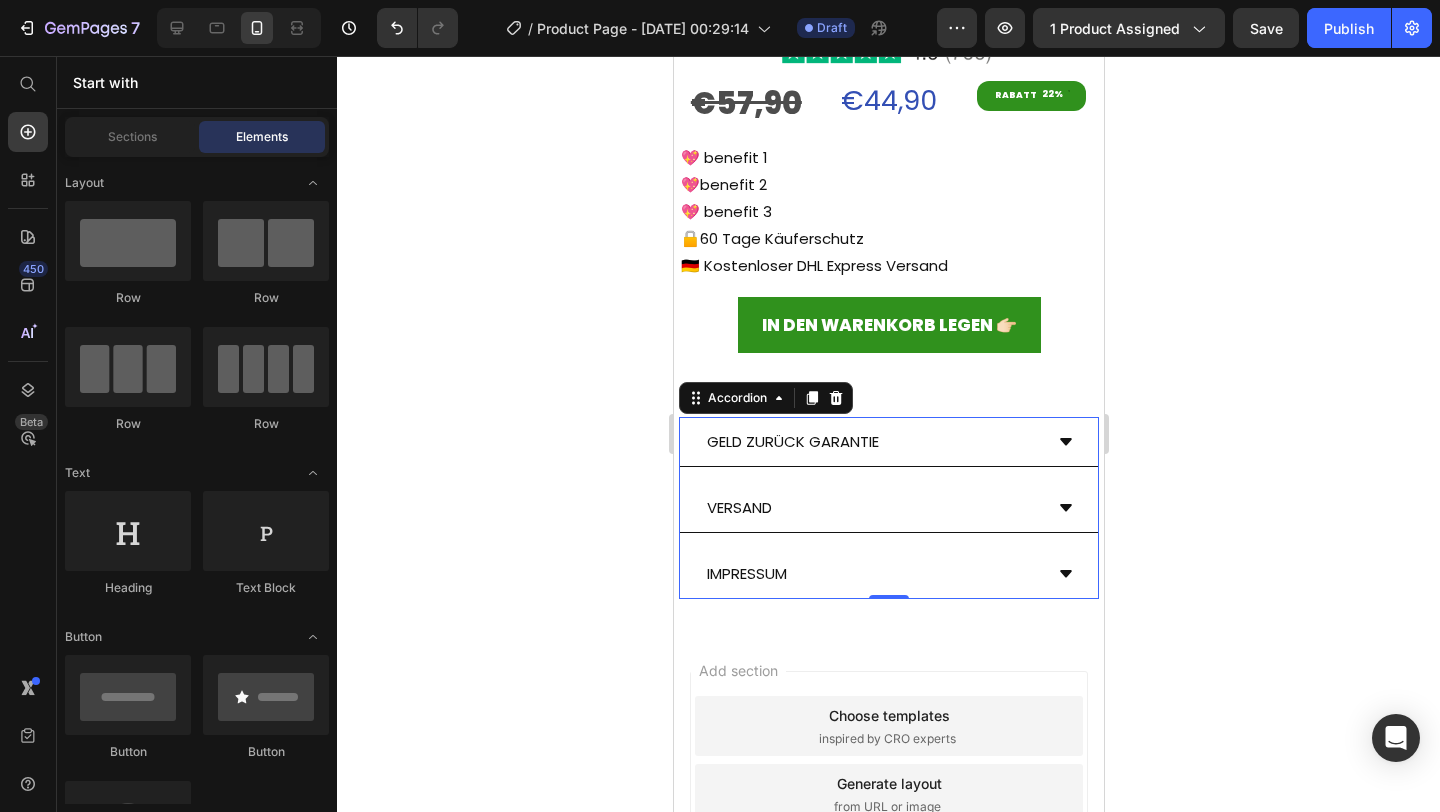 click on "Add section Choose templates inspired by CRO experts Generate layout from URL or image Add blank section then drag & drop elements" at bounding box center (888, 794) 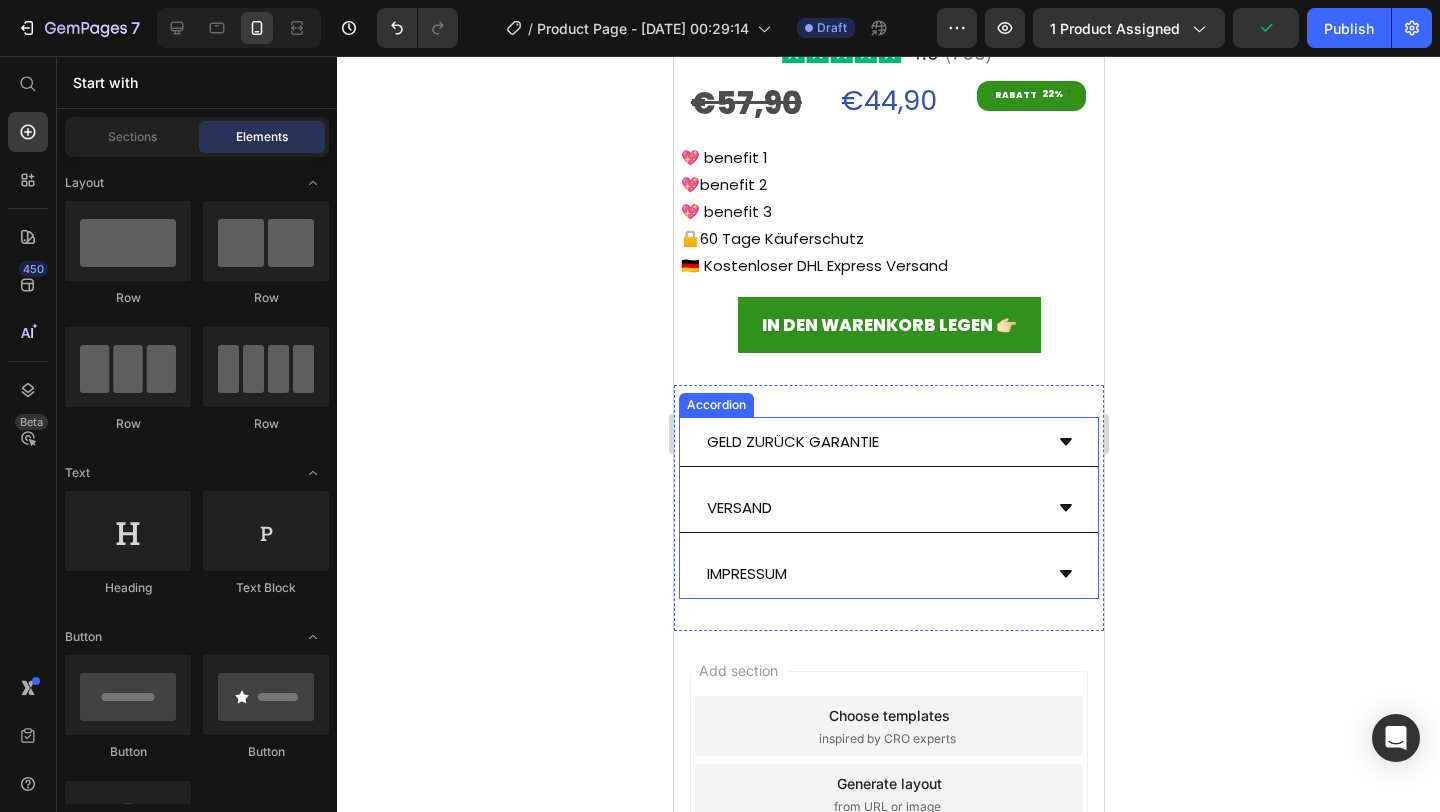 click on "Geld zurück Garantie" at bounding box center [792, 441] 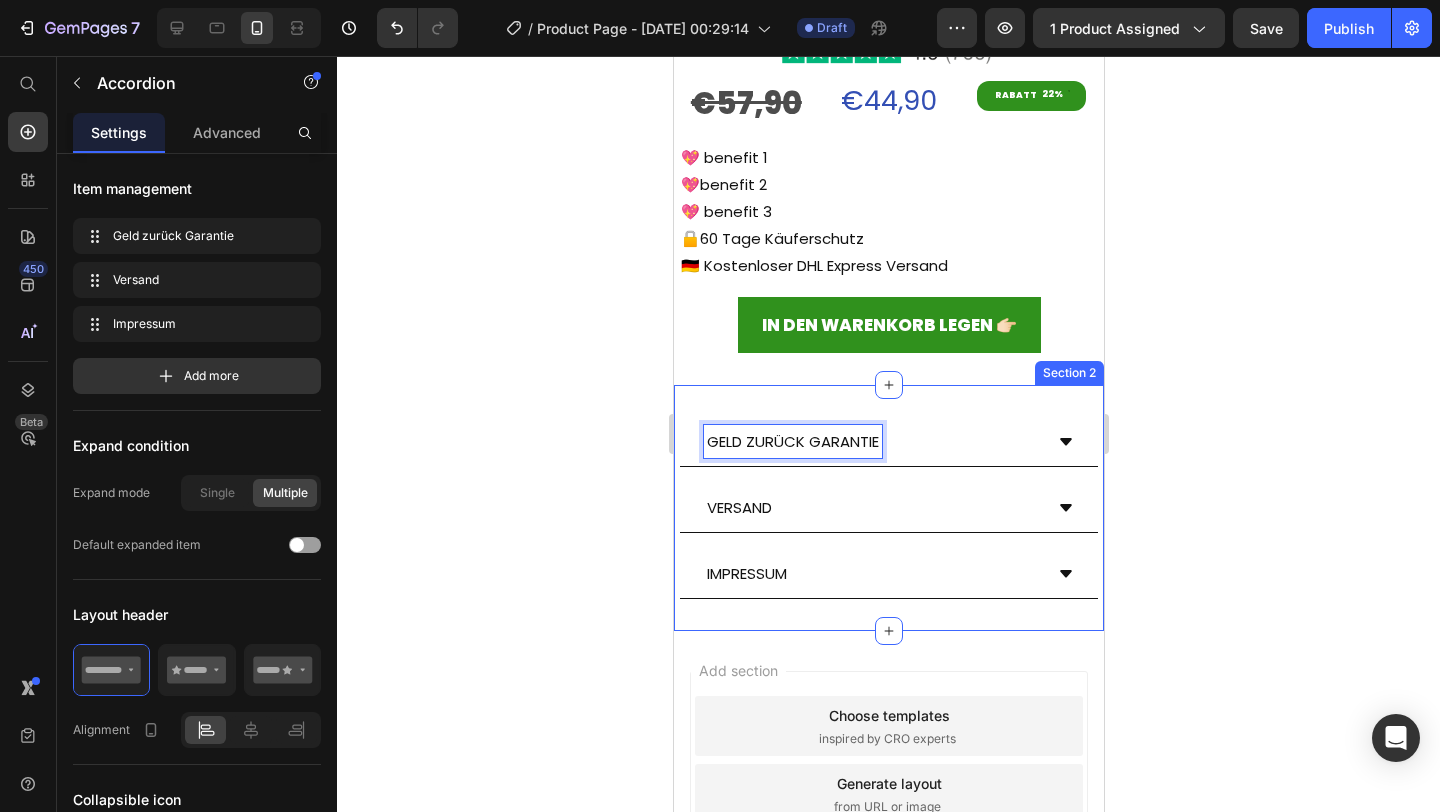 click on "Geld zurück Garantie
Versand
Impressum Accordion   0 Section 2" at bounding box center [888, 508] 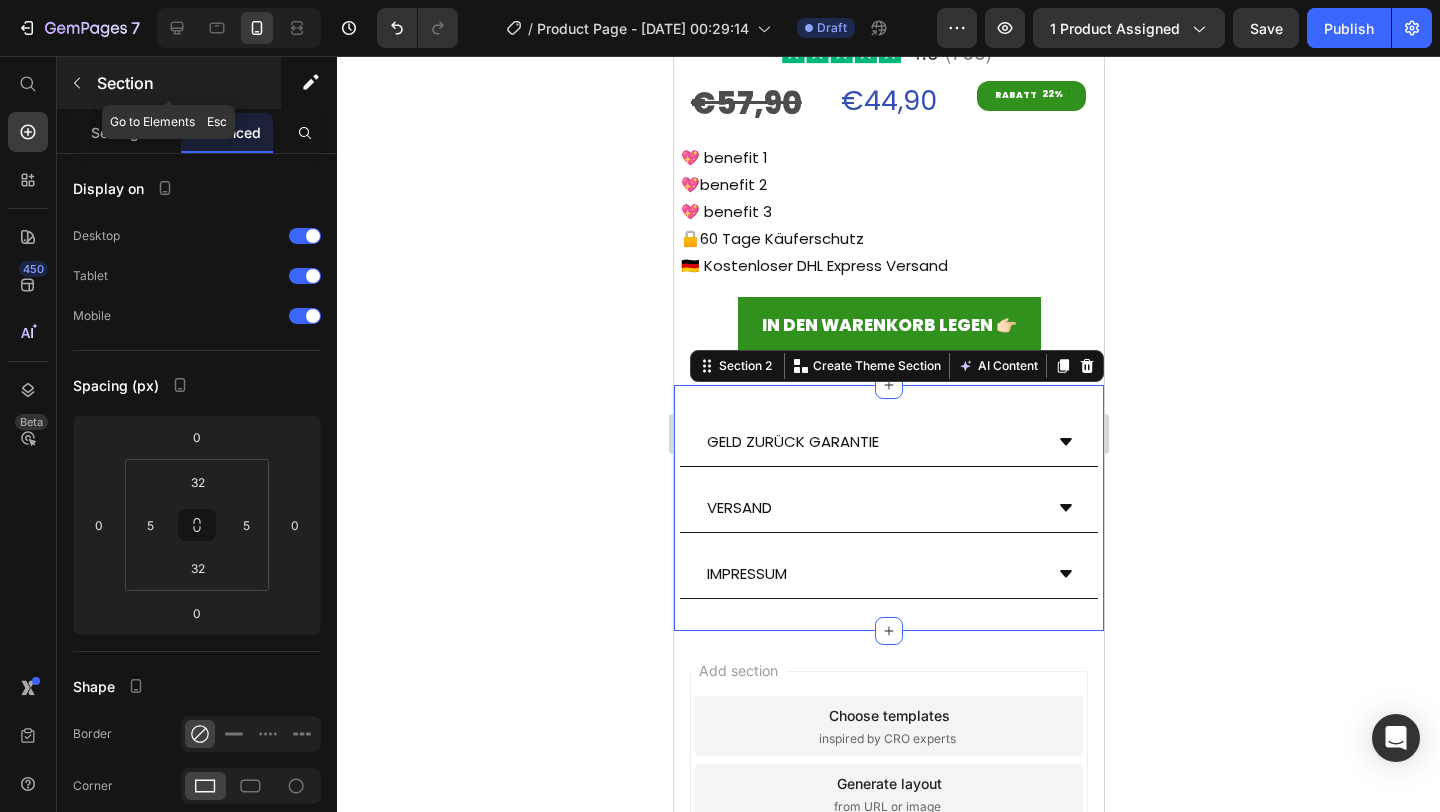 click 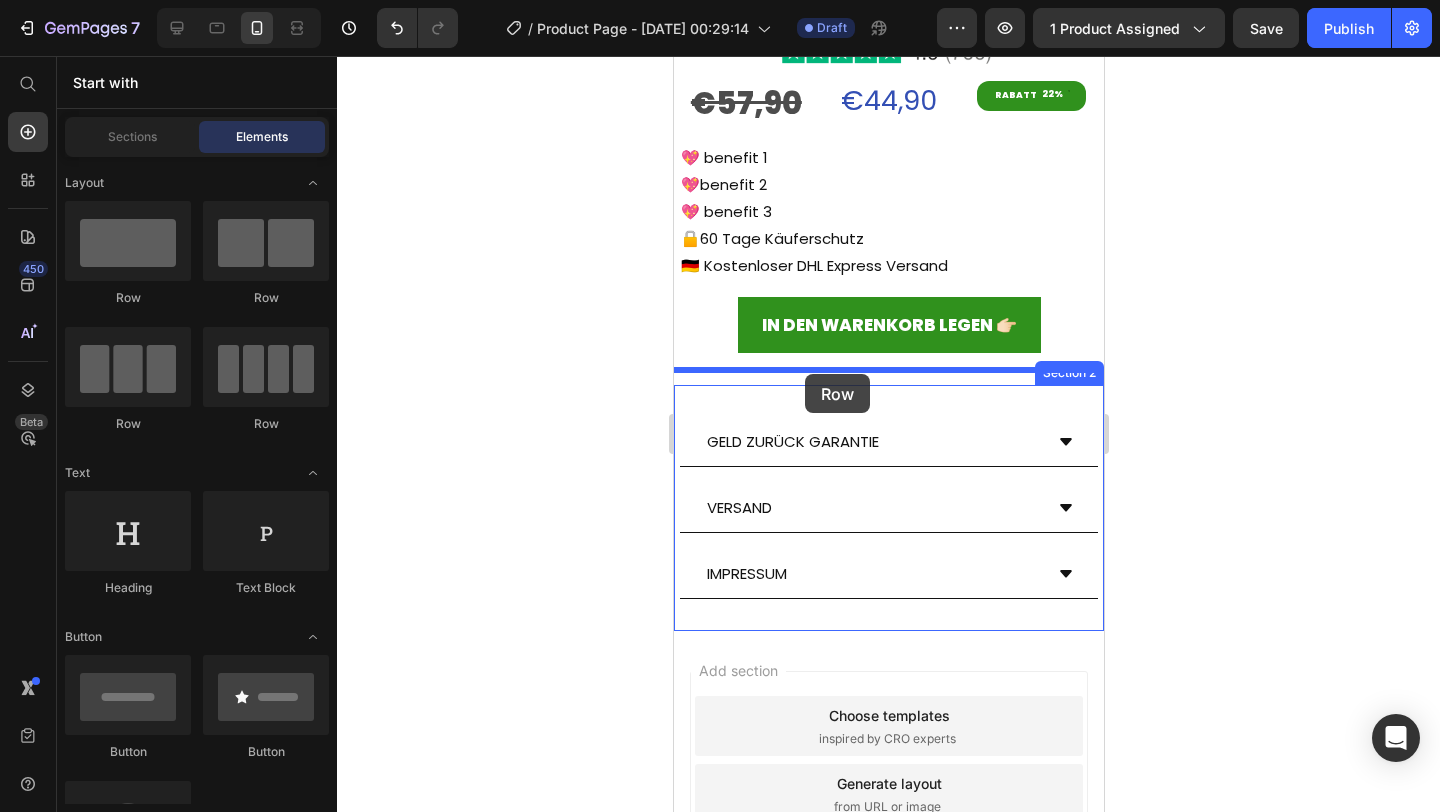 drag, startPoint x: 839, startPoint y: 421, endPoint x: 805, endPoint y: 374, distance: 58.00862 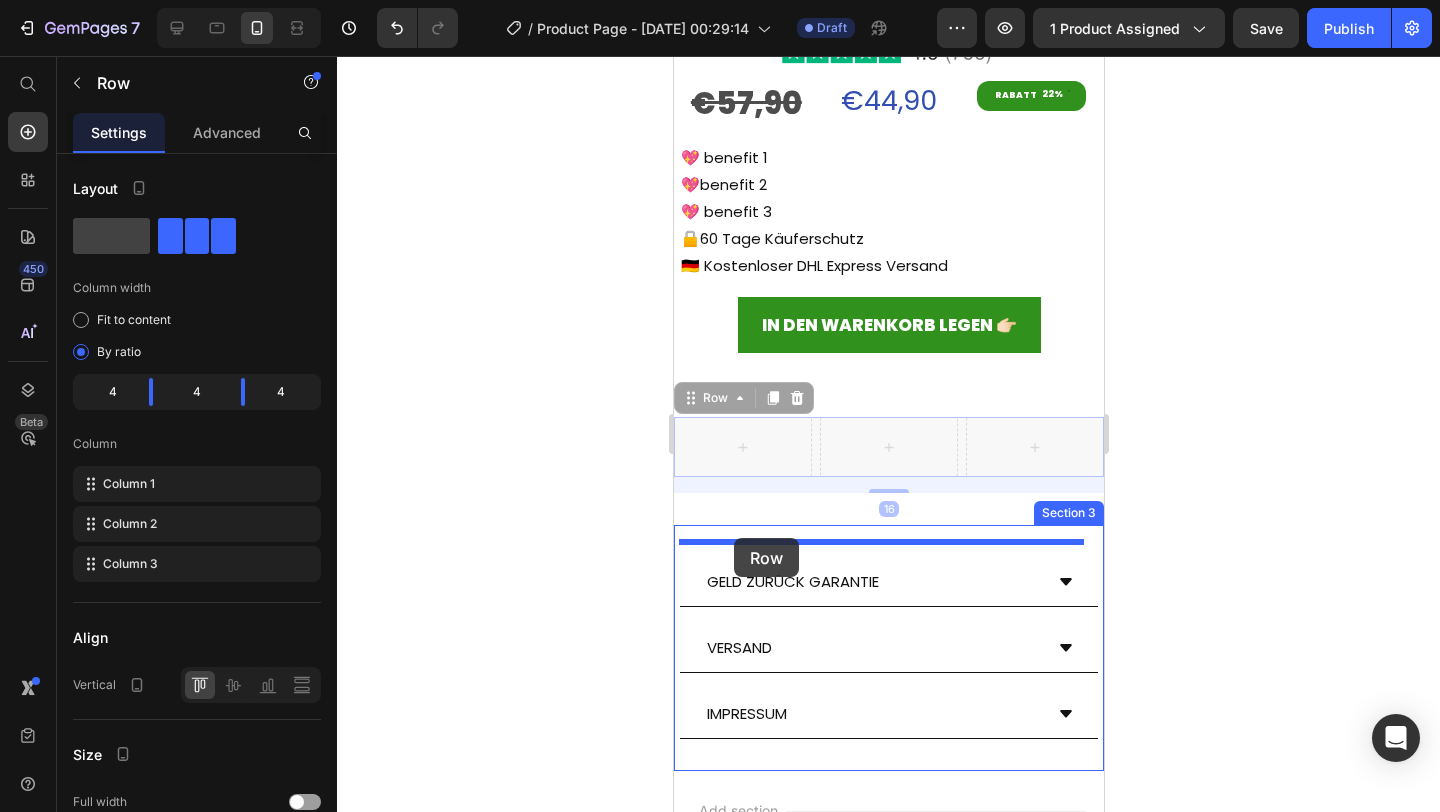 drag, startPoint x: 722, startPoint y: 381, endPoint x: 733, endPoint y: 537, distance: 156.38734 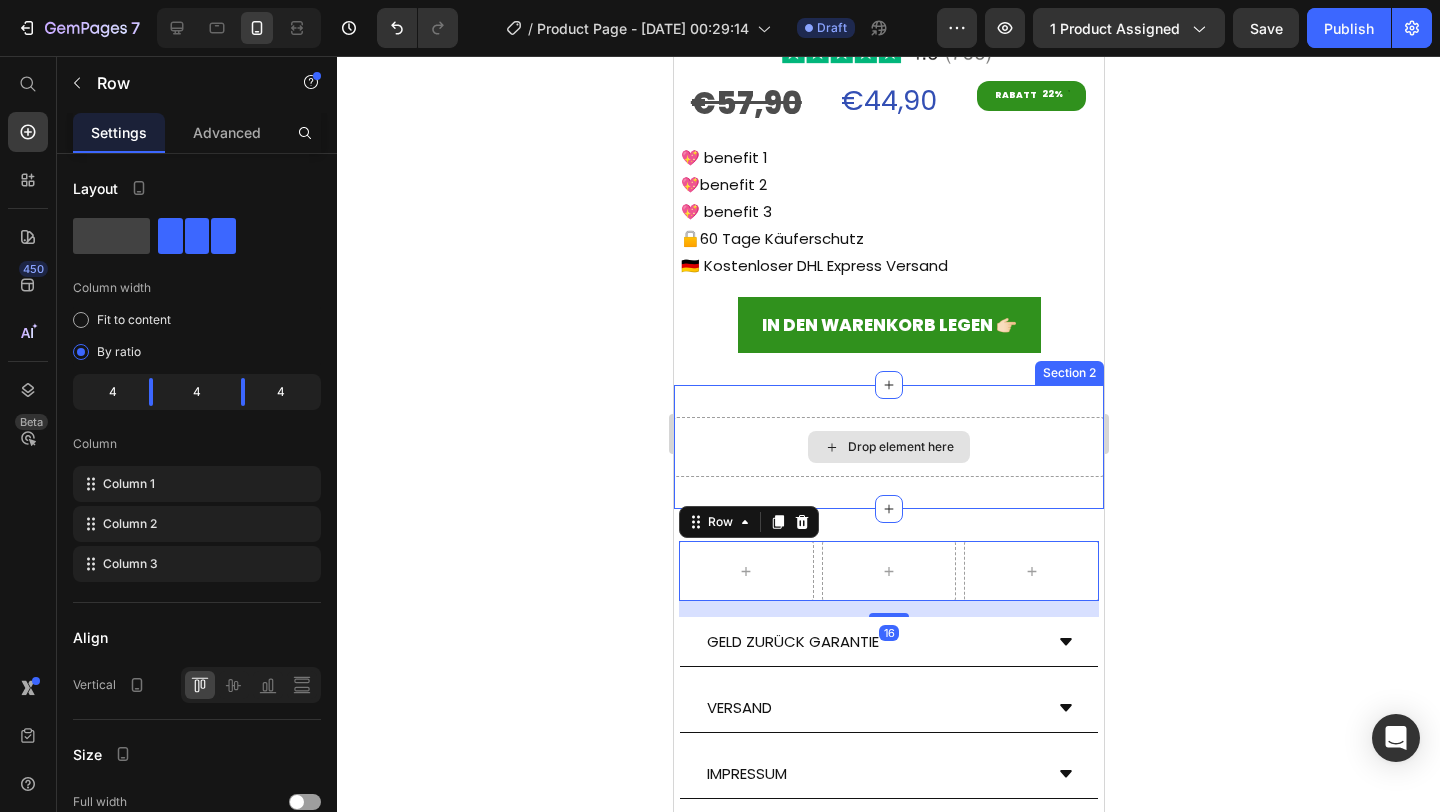 click on "Drop element here" at bounding box center (888, 447) 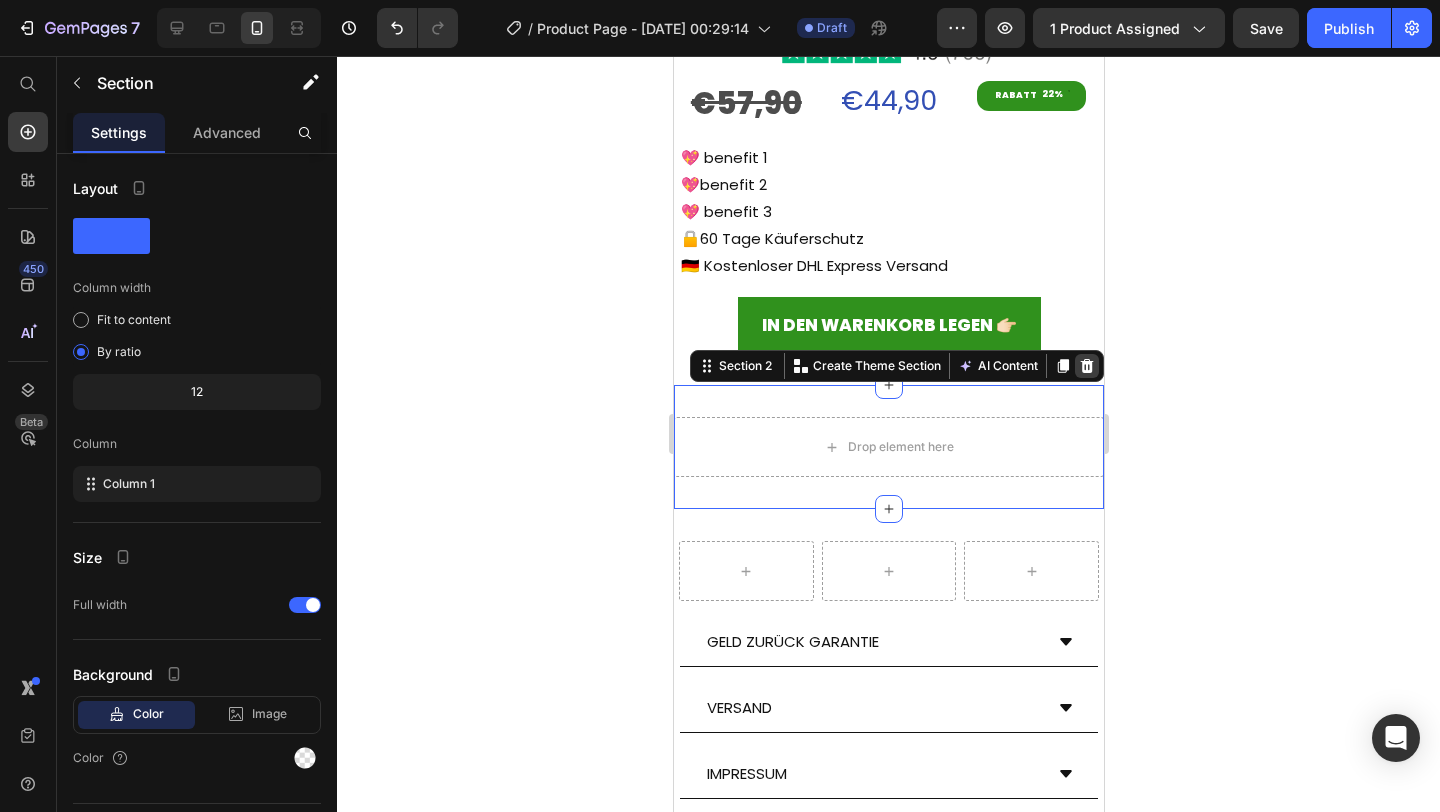click 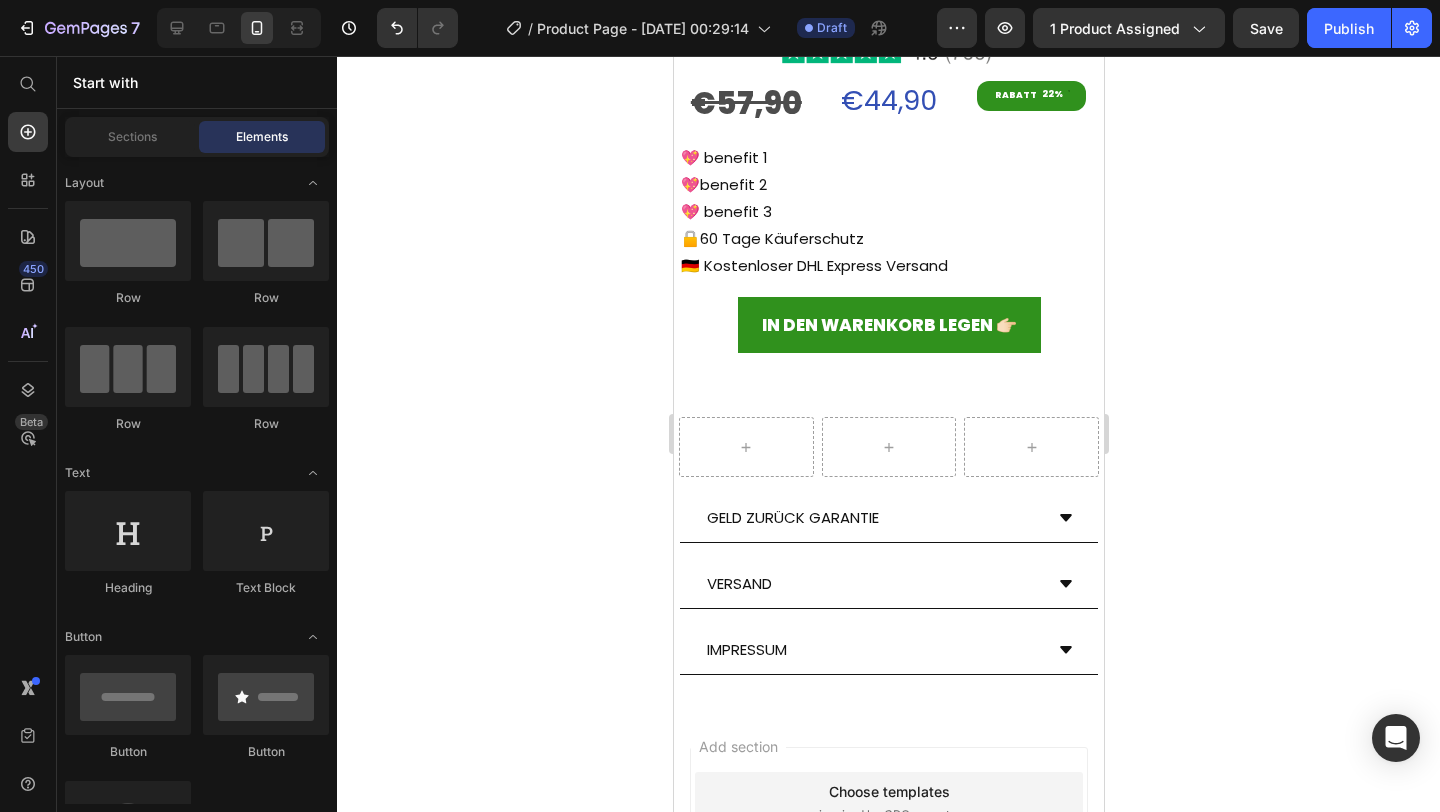 click on "Layout
Row
Row
Row
Row Text
Heading
Text Block Button
Button
Button
Sticky Back to top Media
Image
Image
Video
Video Banner" at bounding box center (197, 480) 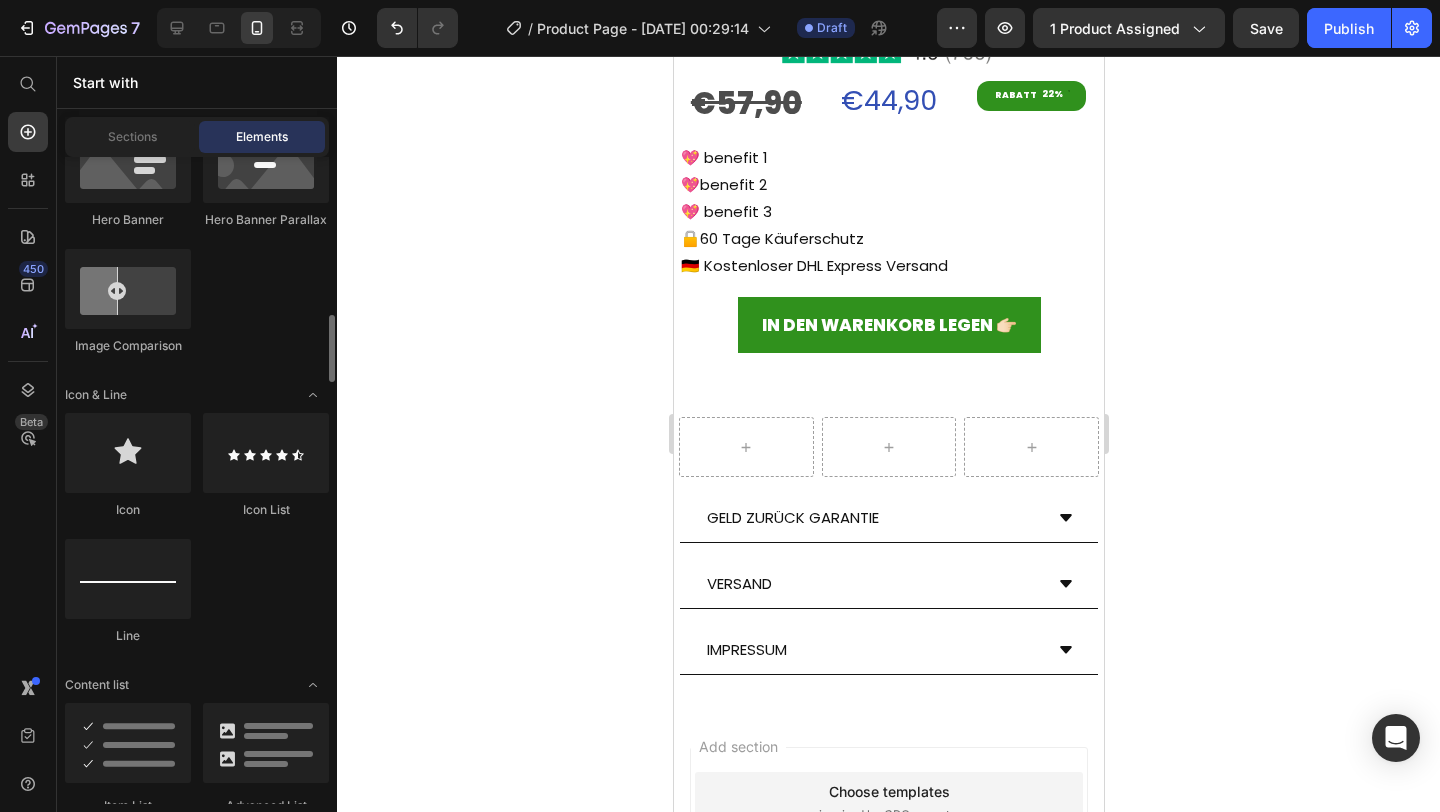 scroll, scrollTop: 1230, scrollLeft: 0, axis: vertical 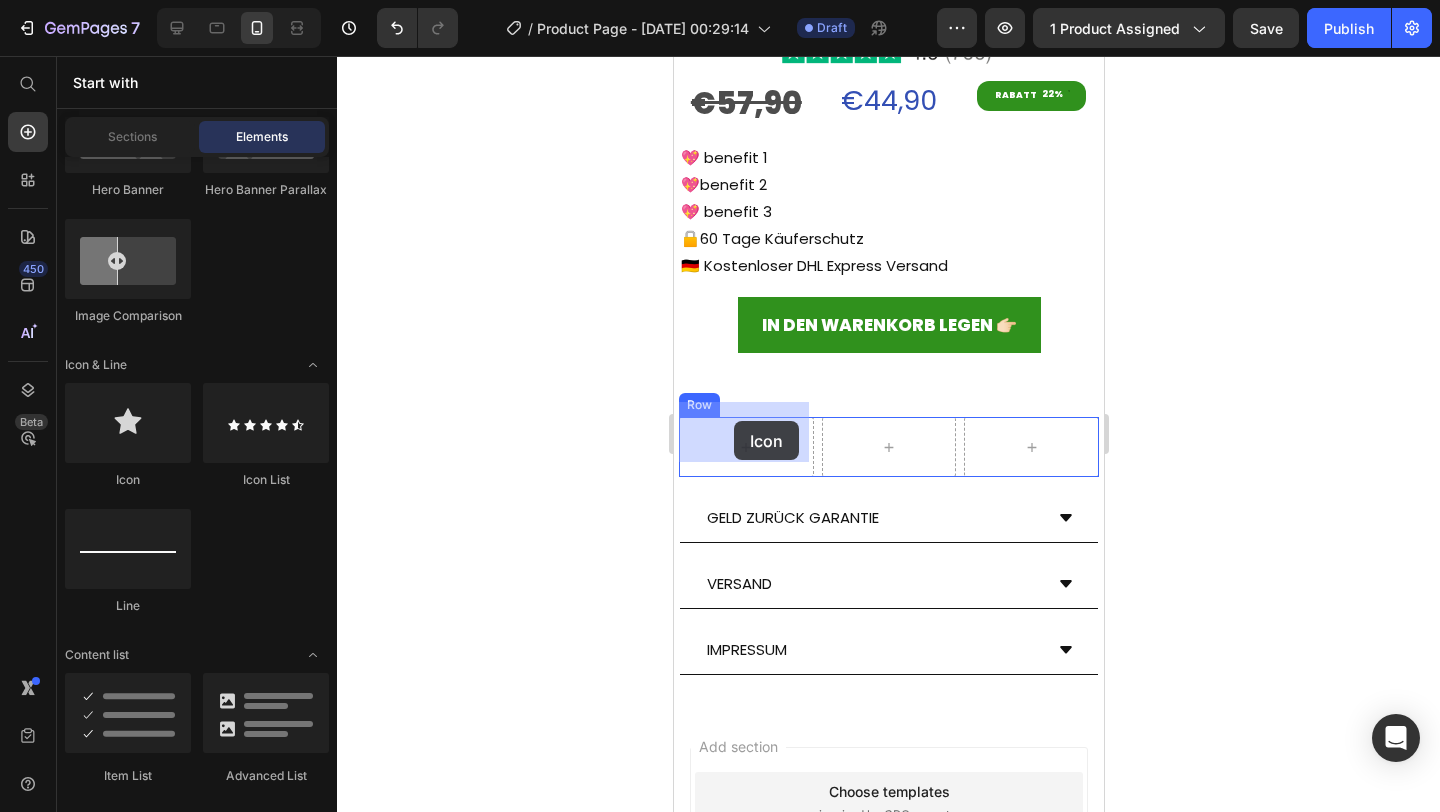 drag, startPoint x: 825, startPoint y: 475, endPoint x: 733, endPoint y: 421, distance: 106.677086 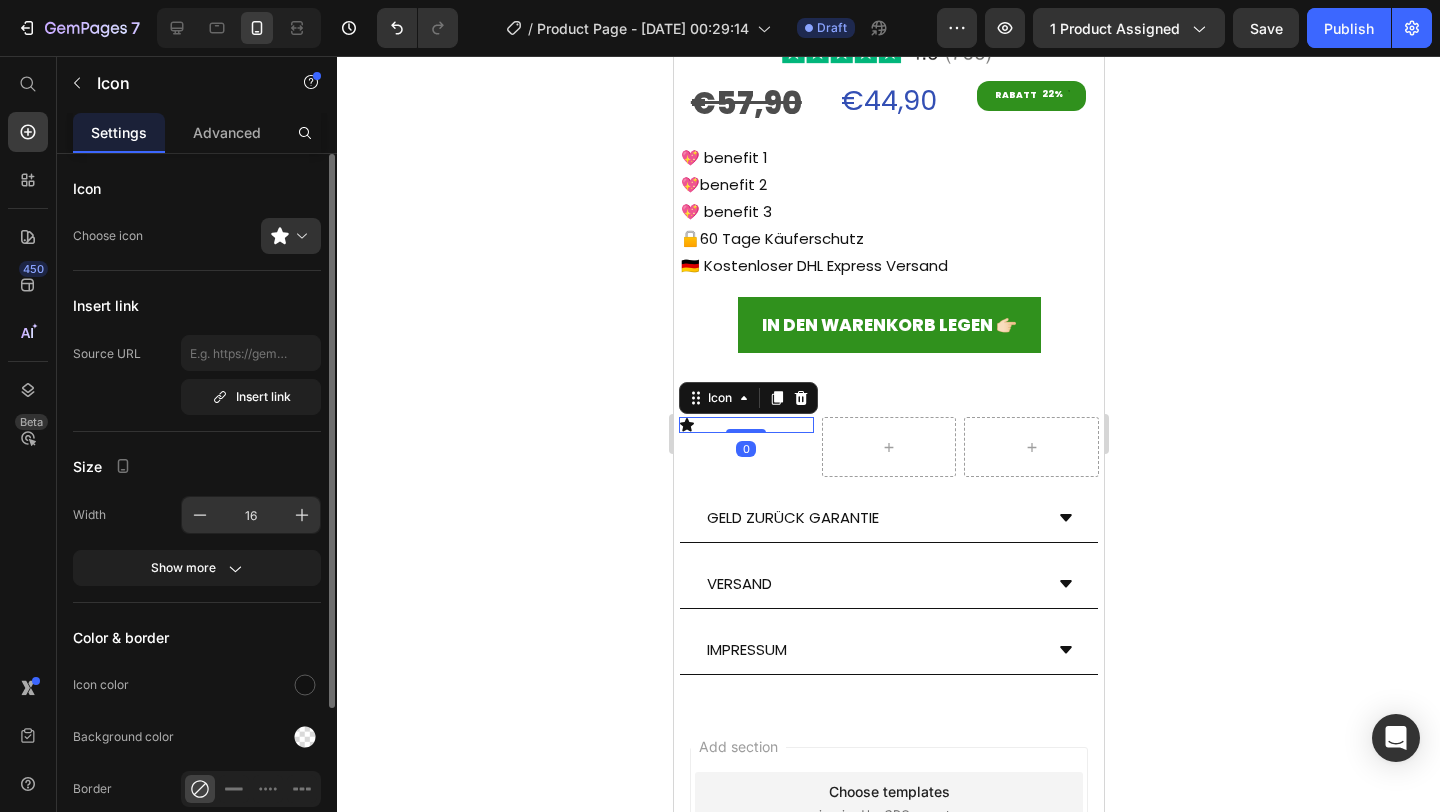 click on "16" at bounding box center [251, 515] 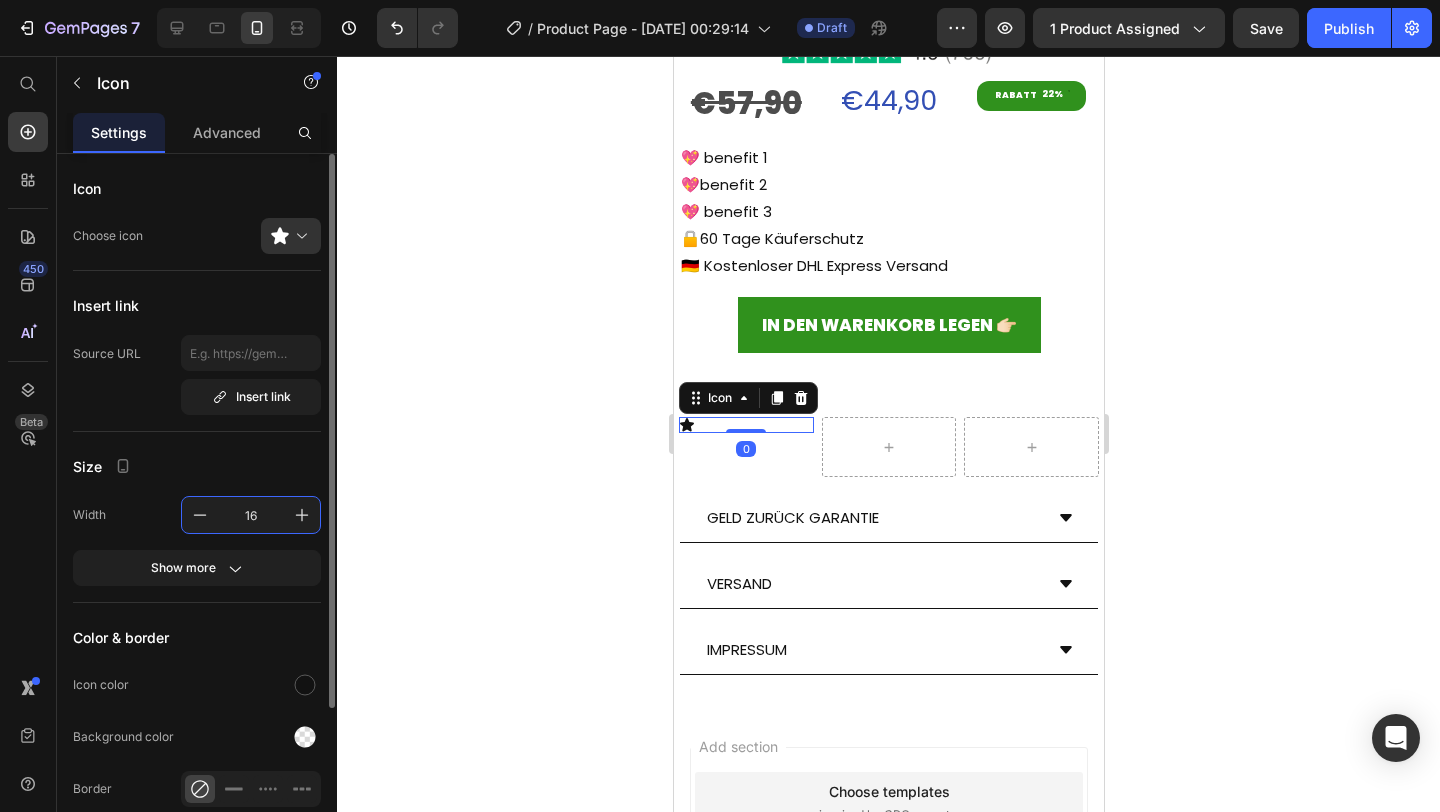 click on "16" at bounding box center (251, 515) 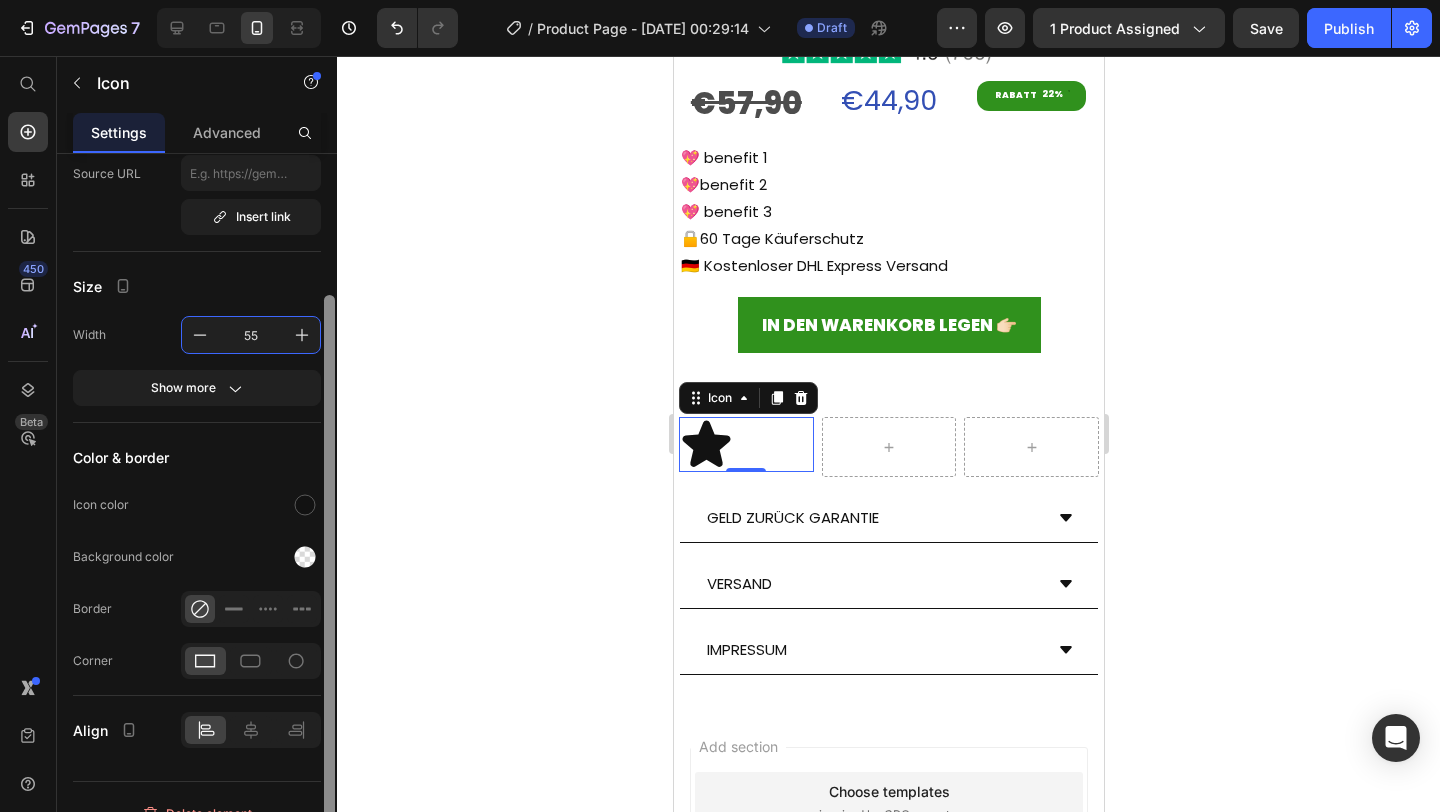 scroll, scrollTop: 181, scrollLeft: 0, axis: vertical 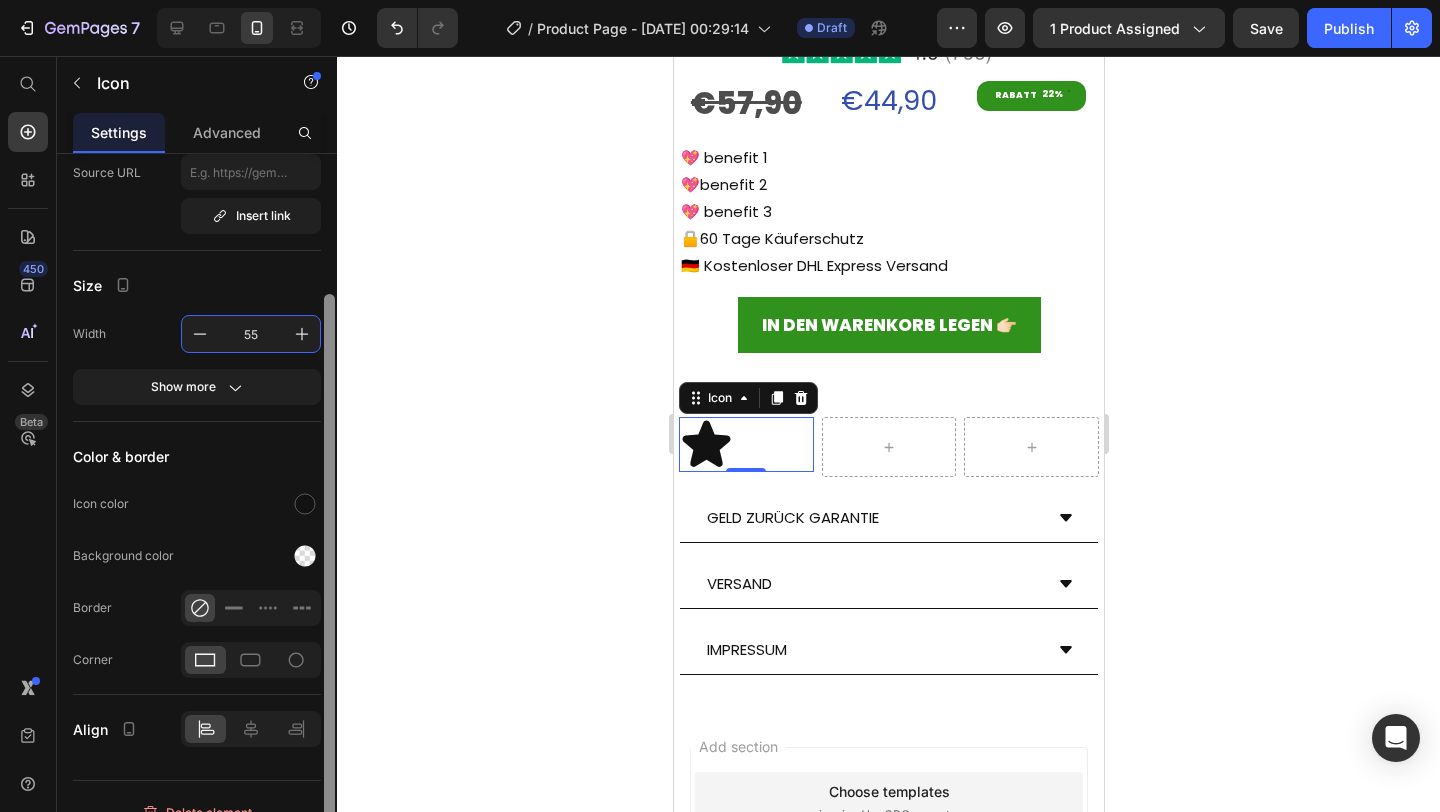 drag, startPoint x: 325, startPoint y: 563, endPoint x: 339, endPoint y: 704, distance: 141.69333 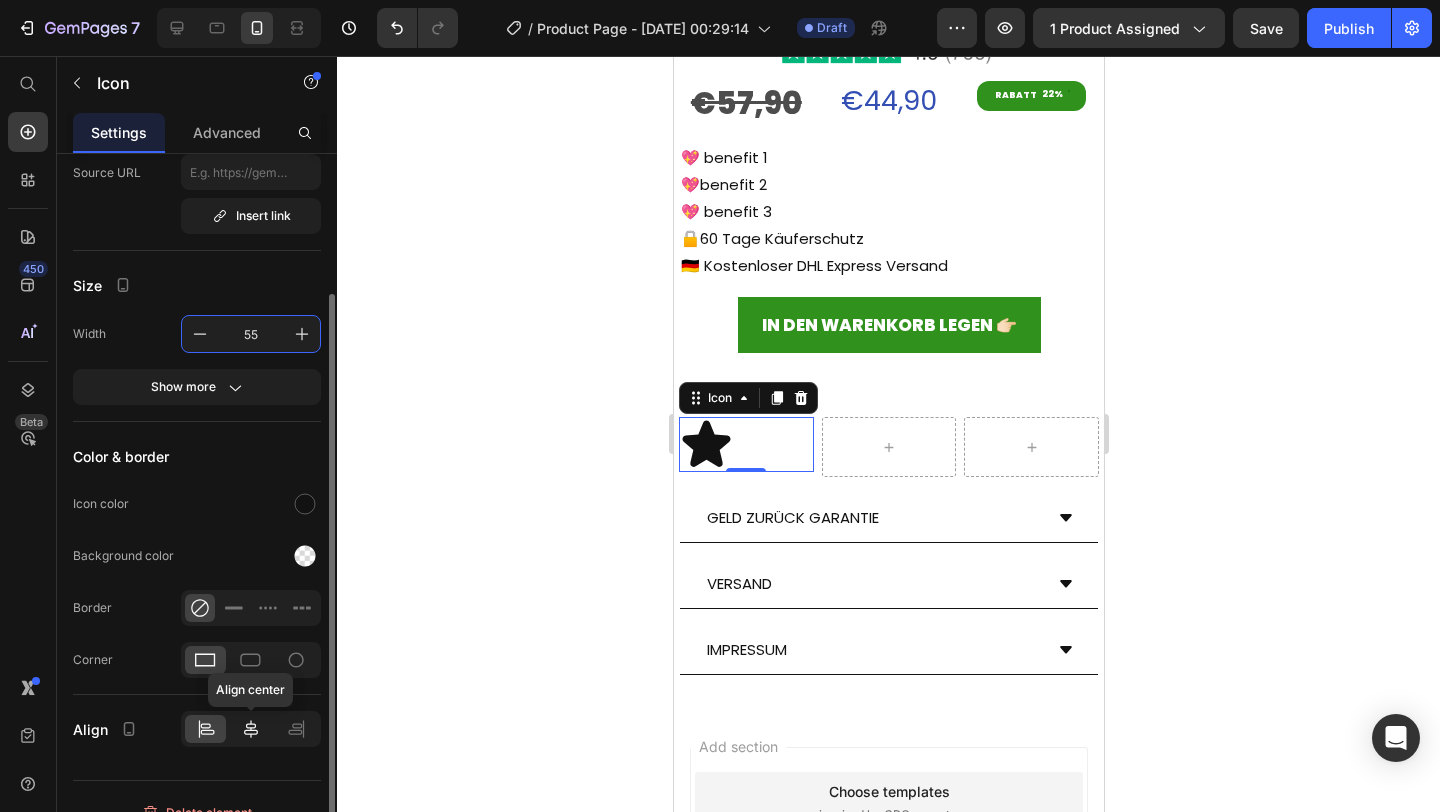type on "55" 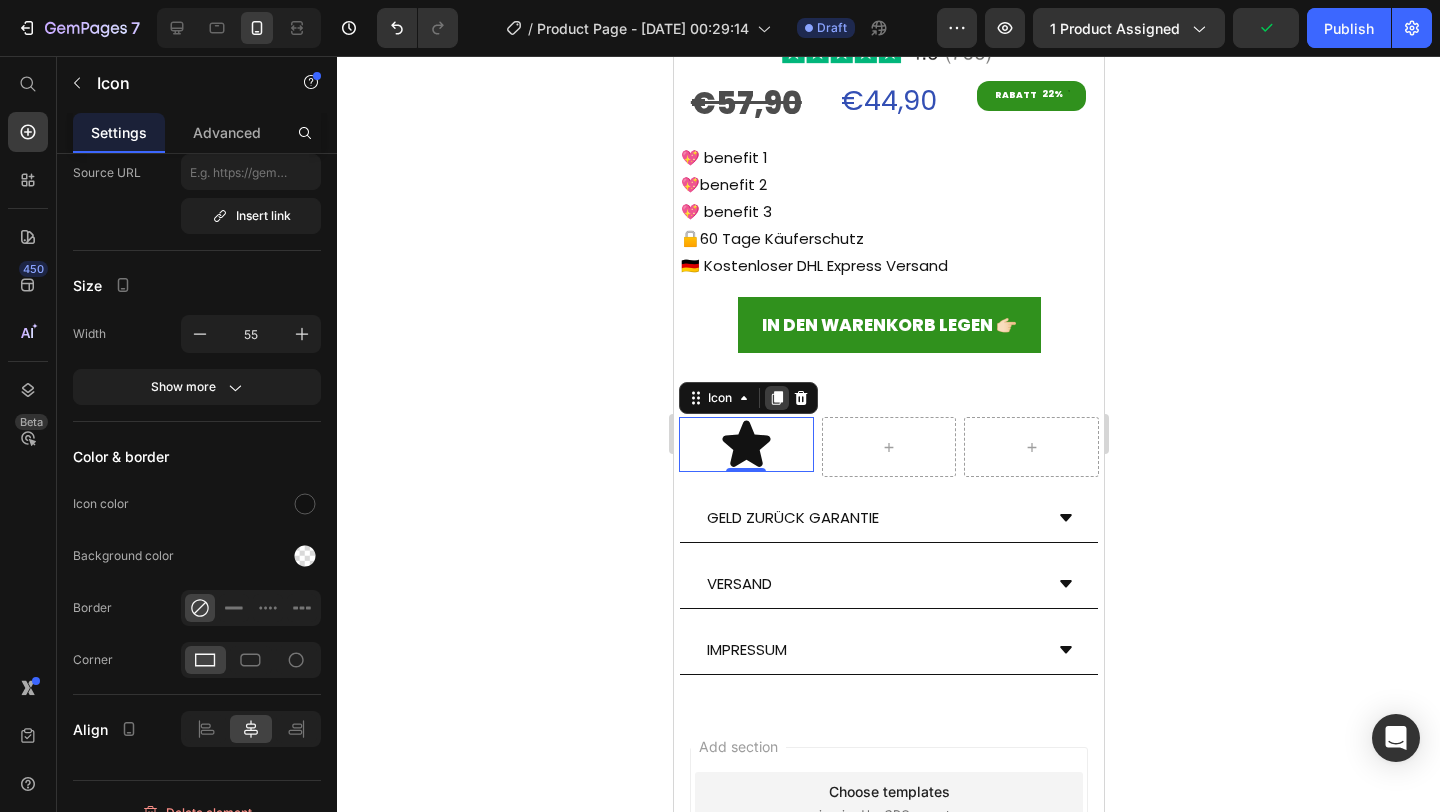 click 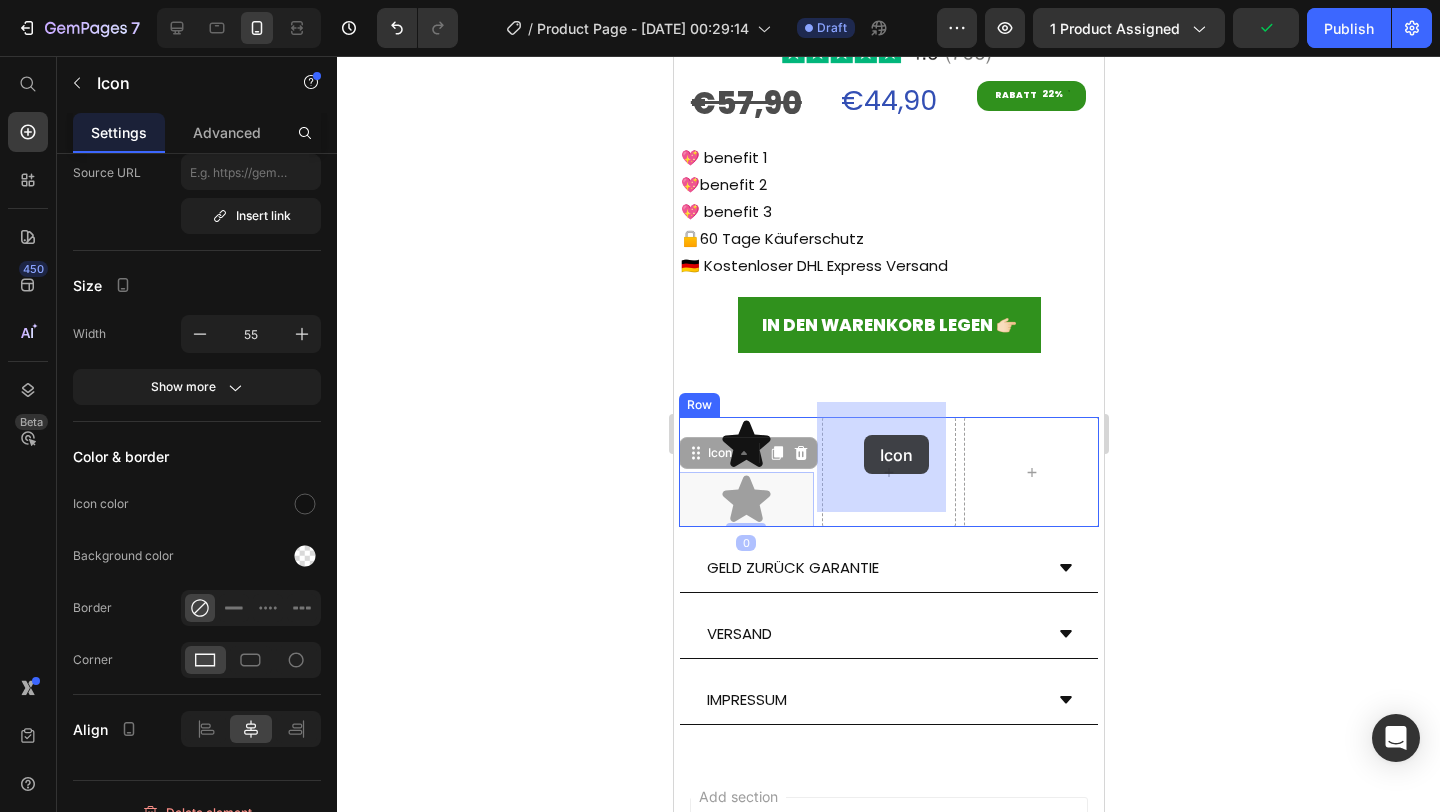 drag, startPoint x: 723, startPoint y: 443, endPoint x: 873, endPoint y: 434, distance: 150.26976 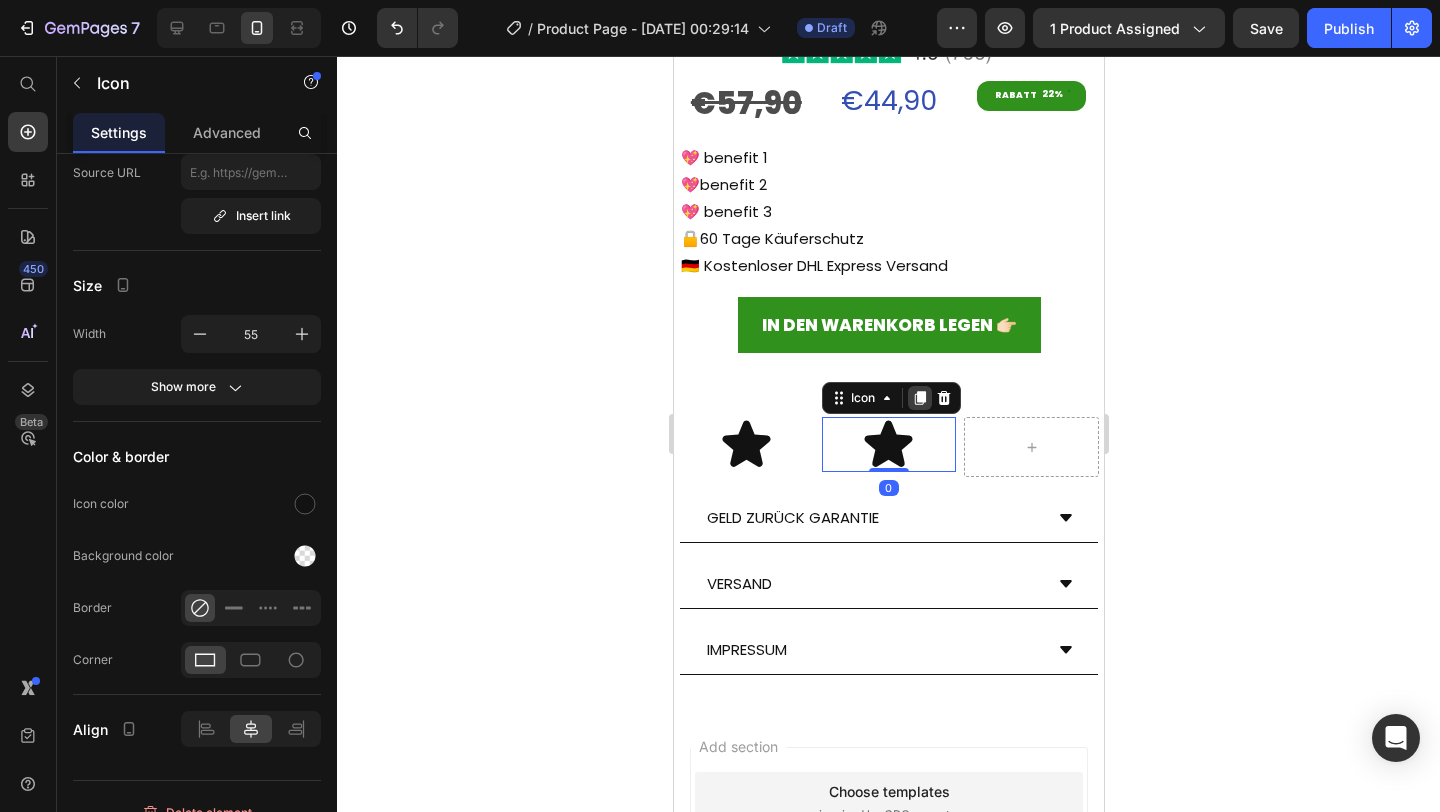 click 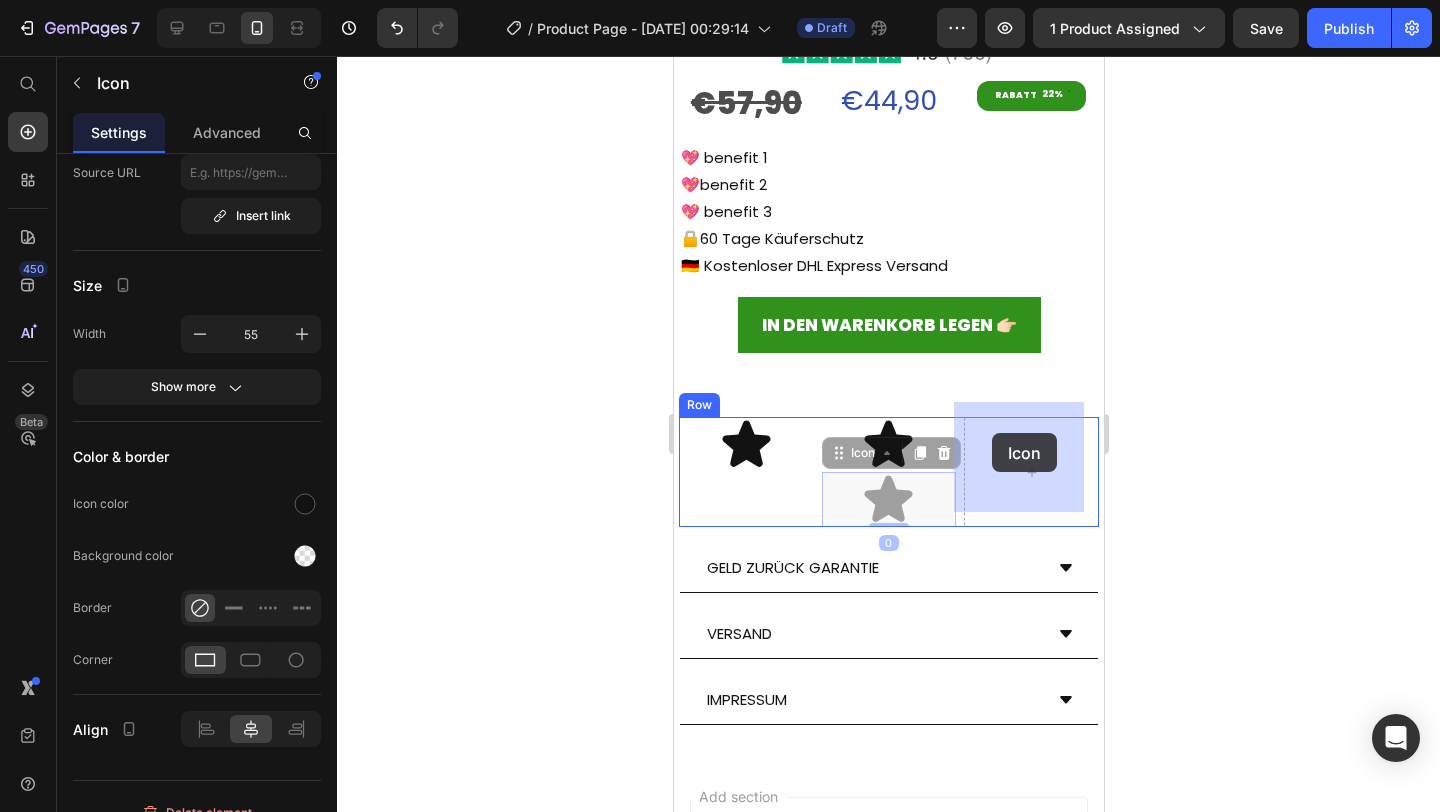 drag, startPoint x: 863, startPoint y: 443, endPoint x: 991, endPoint y: 433, distance: 128.39003 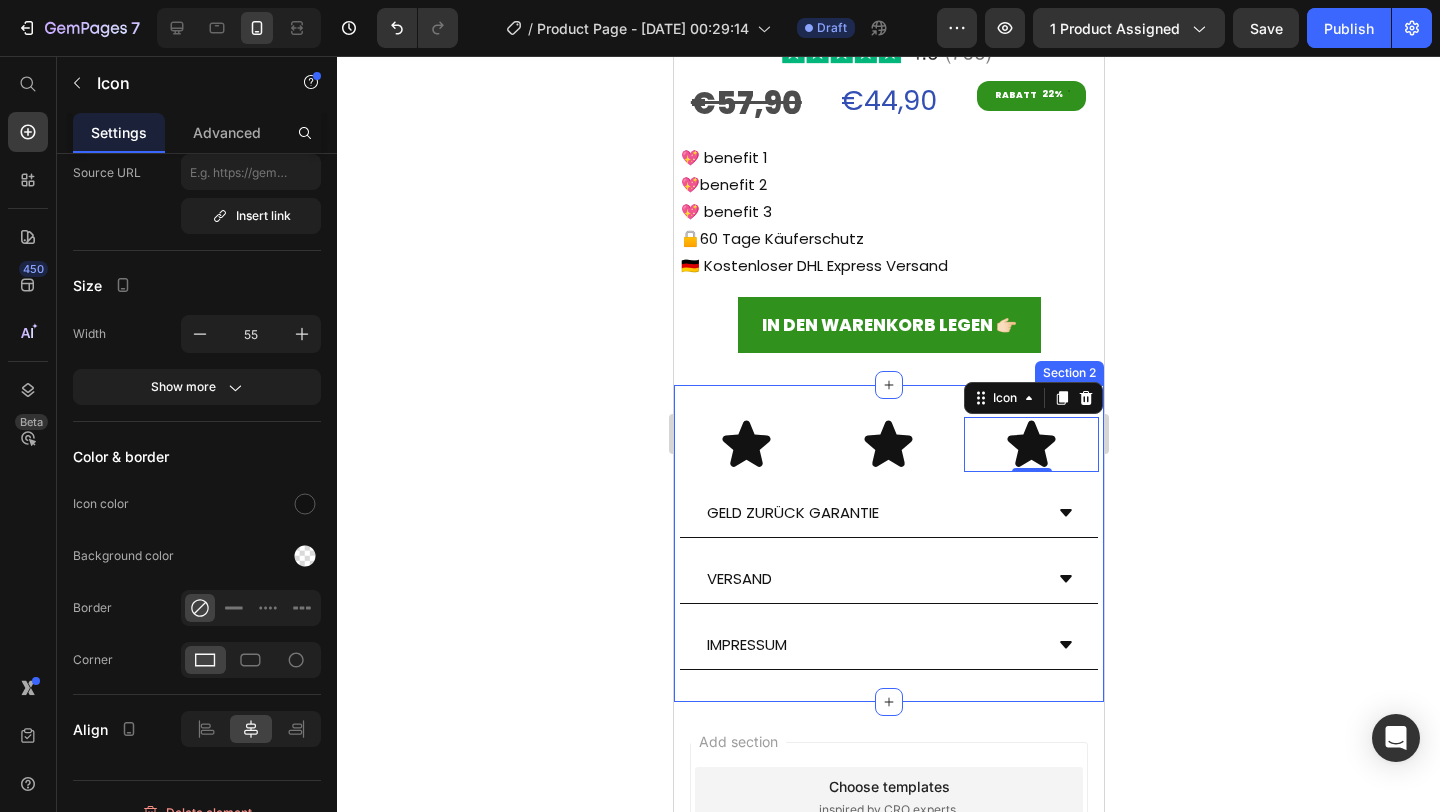 click 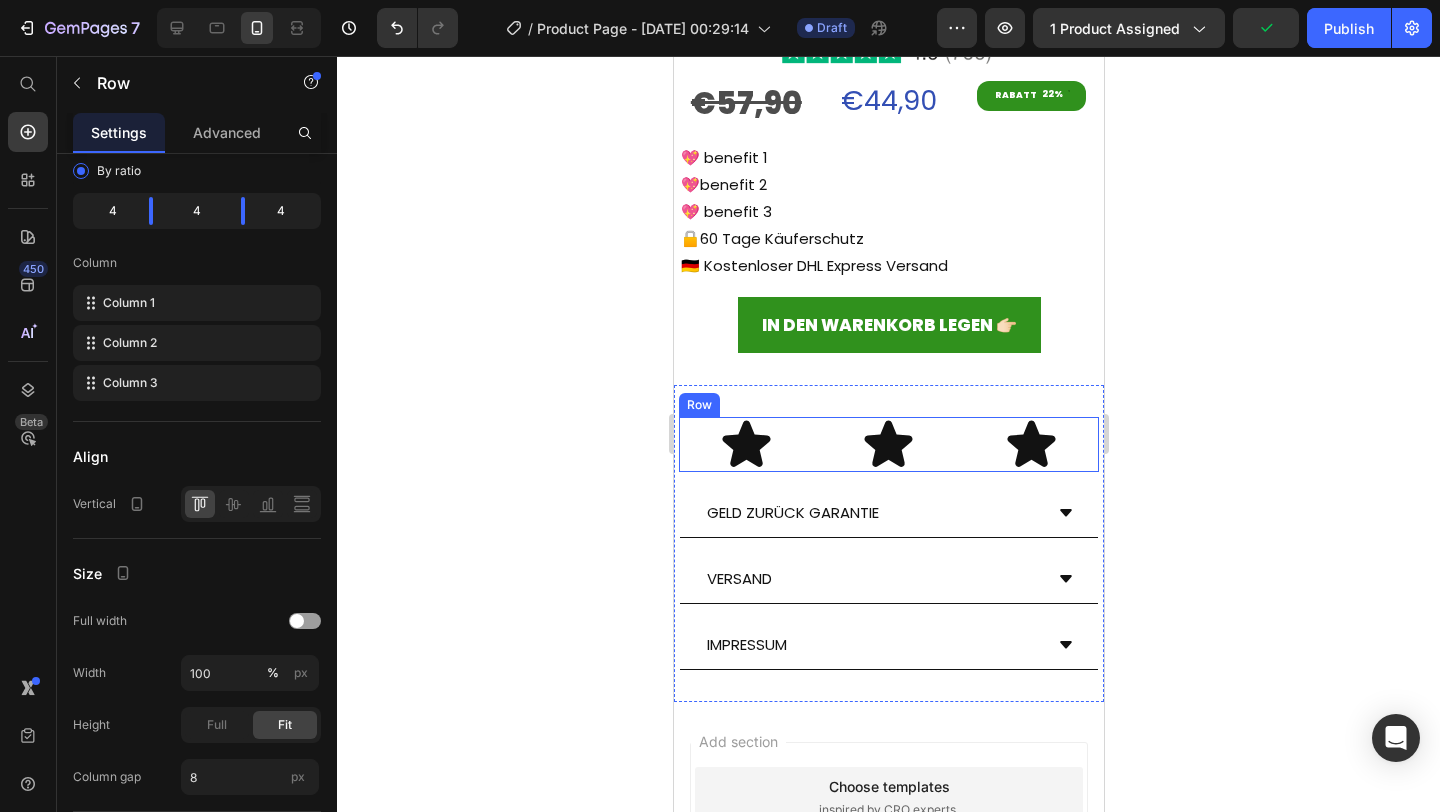 click on "Icon
Icon
Icon Row" at bounding box center (888, 444) 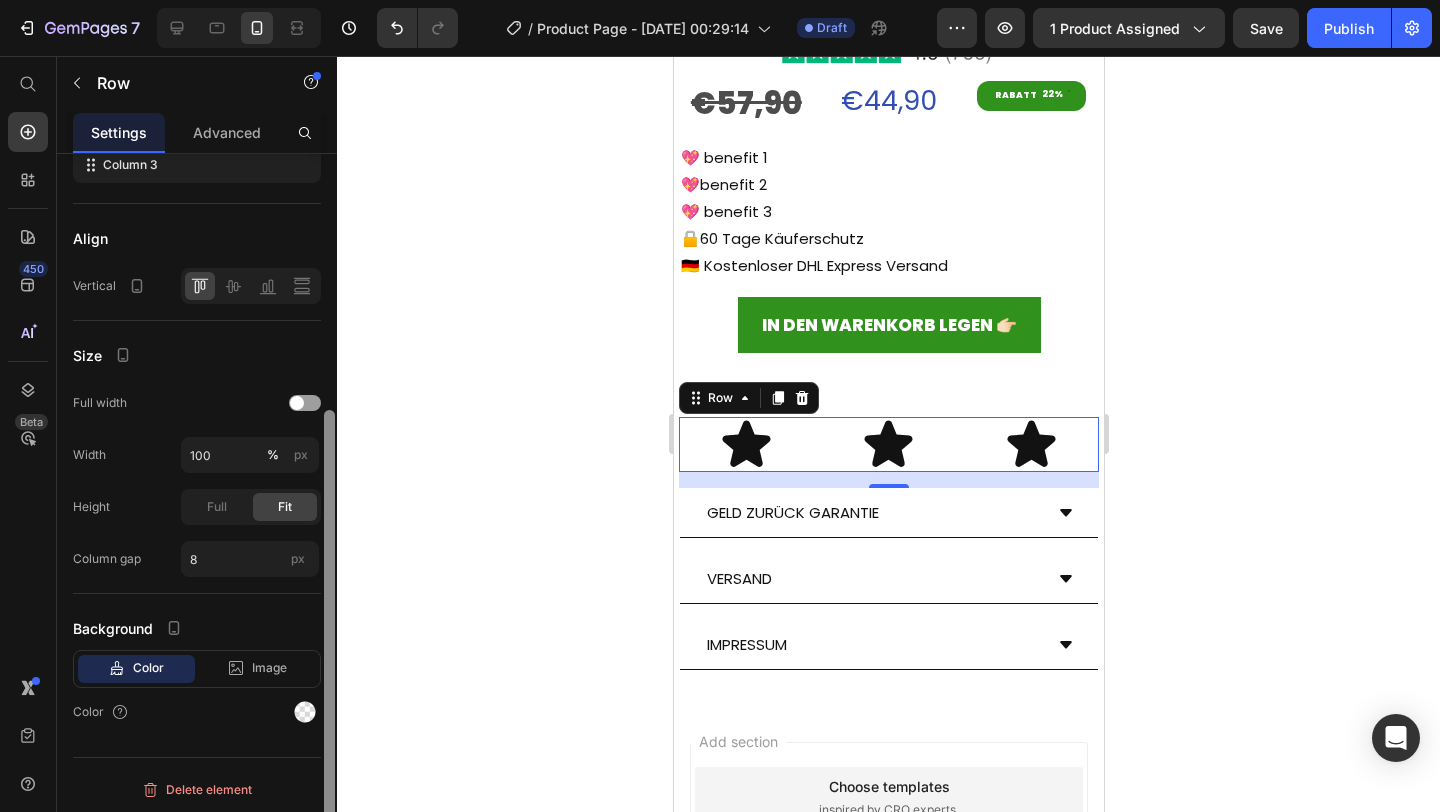 scroll, scrollTop: 402, scrollLeft: 0, axis: vertical 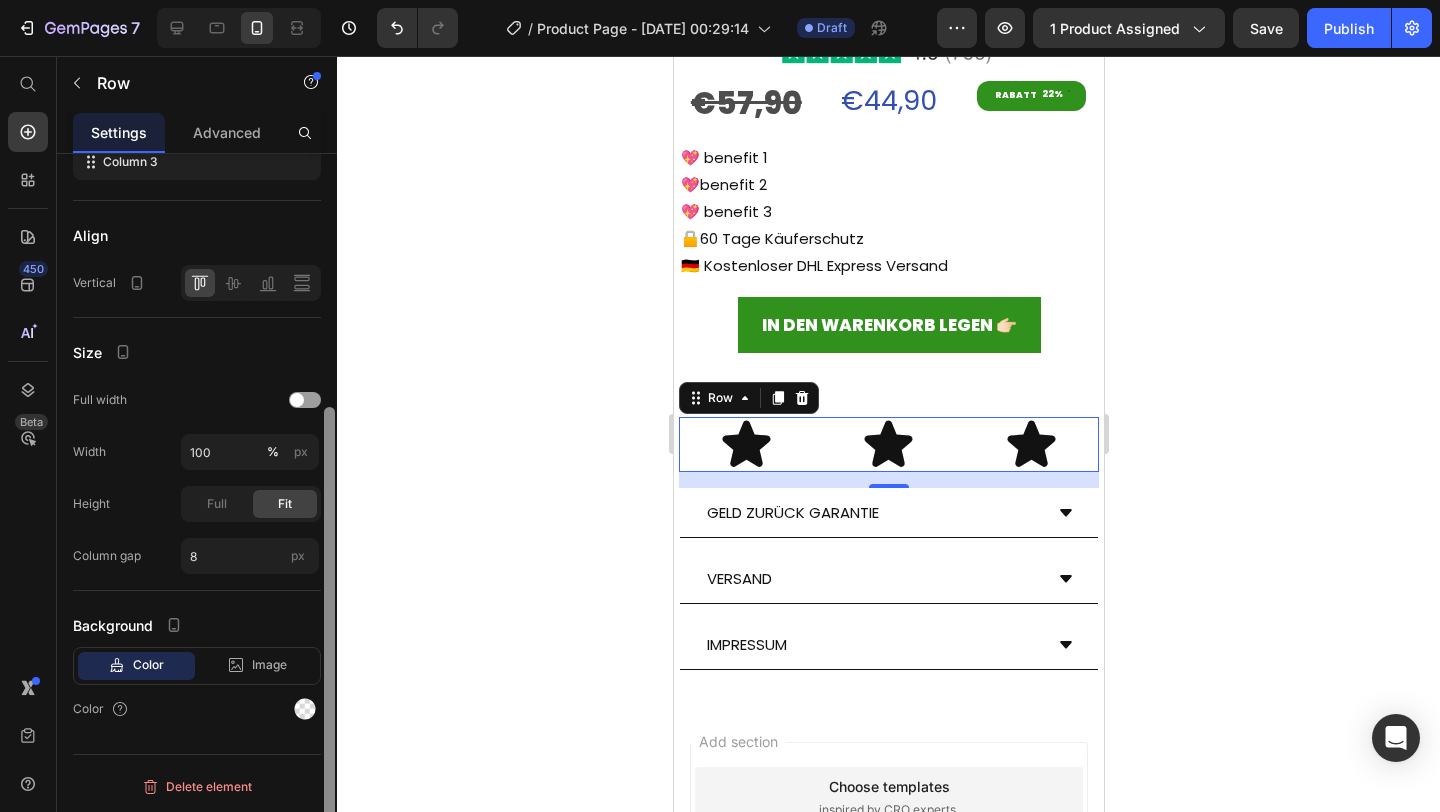 drag, startPoint x: 333, startPoint y: 244, endPoint x: 351, endPoint y: 508, distance: 264.6129 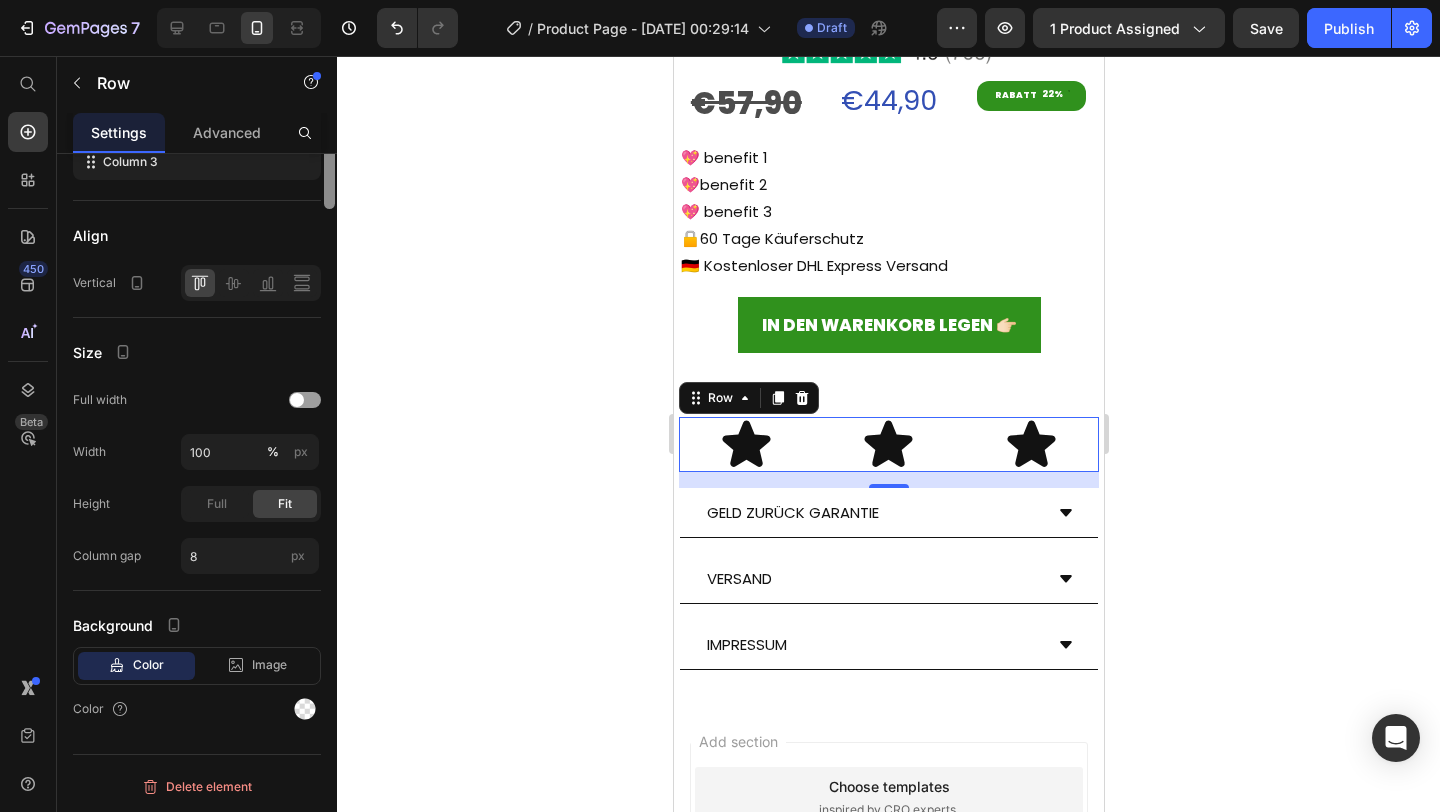 scroll, scrollTop: 0, scrollLeft: 0, axis: both 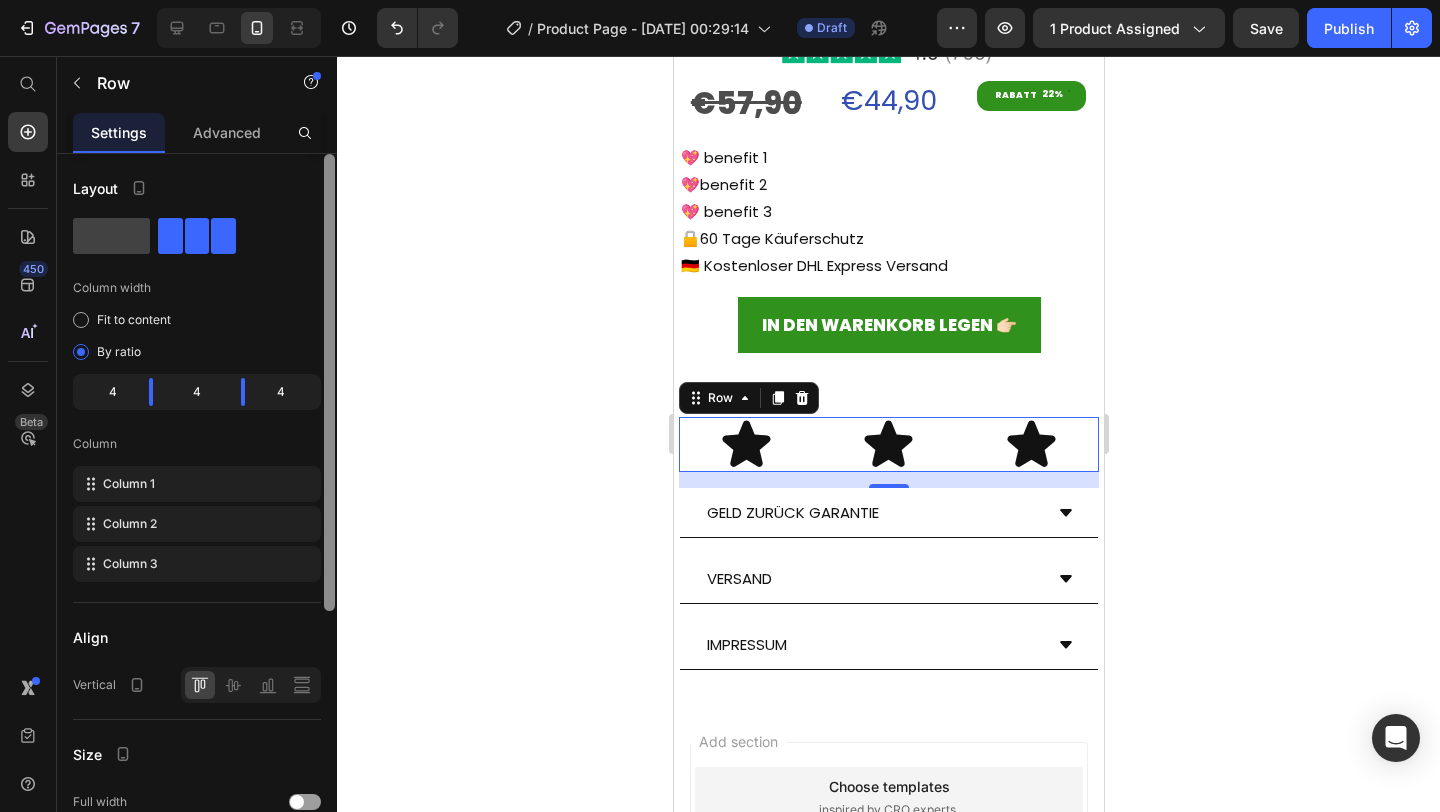 drag, startPoint x: 329, startPoint y: 647, endPoint x: 329, endPoint y: 248, distance: 399 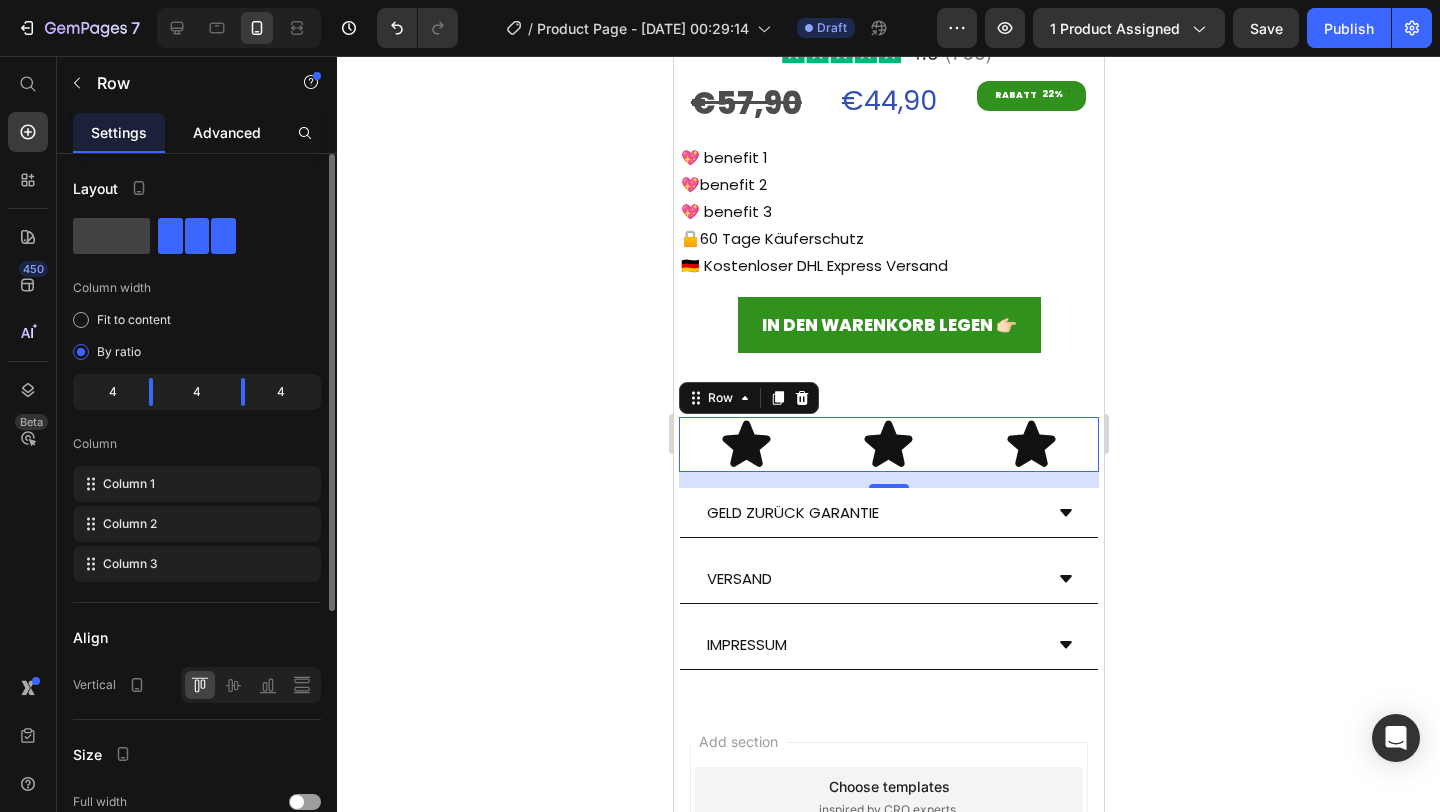 click on "Advanced" at bounding box center (227, 132) 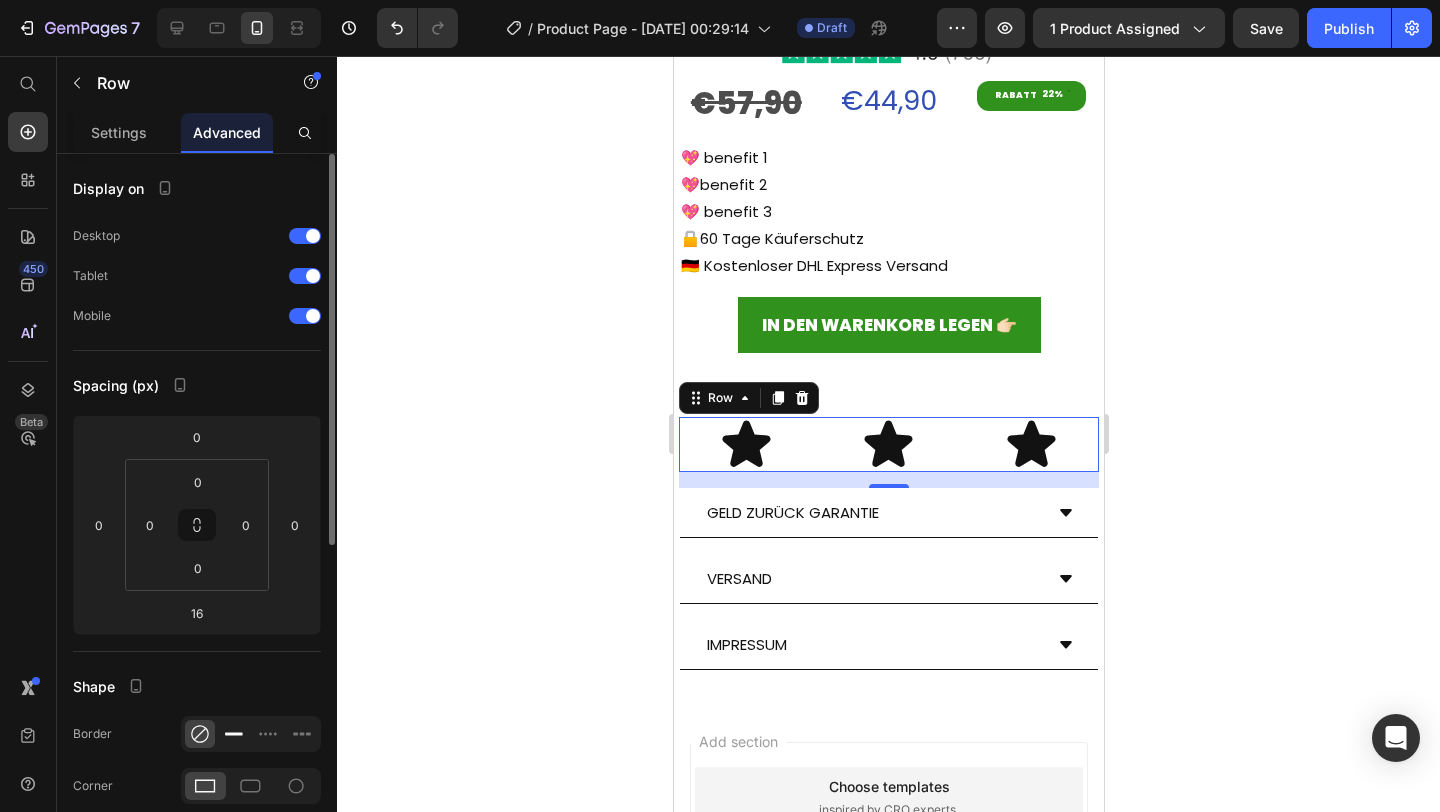click 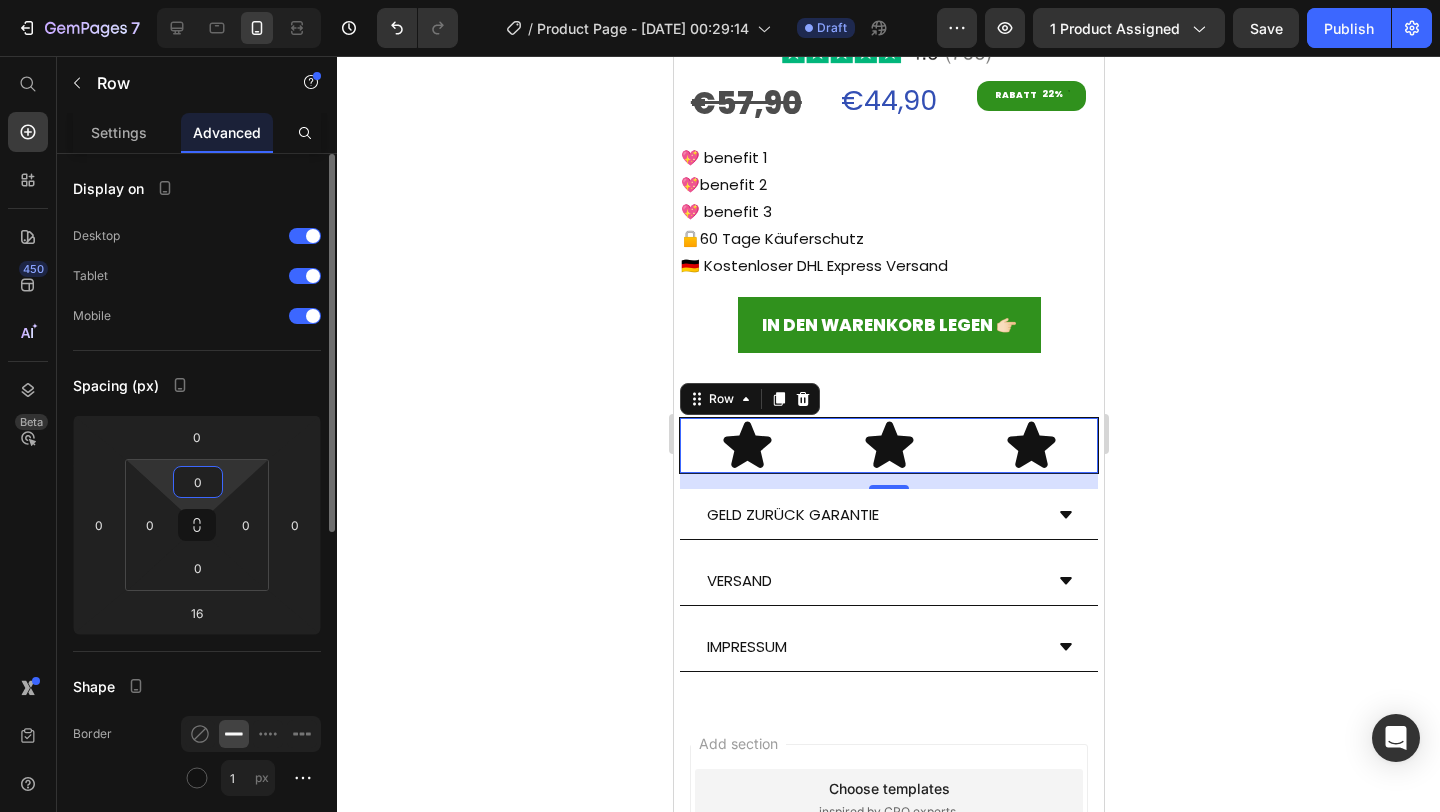 click on "0" at bounding box center [198, 482] 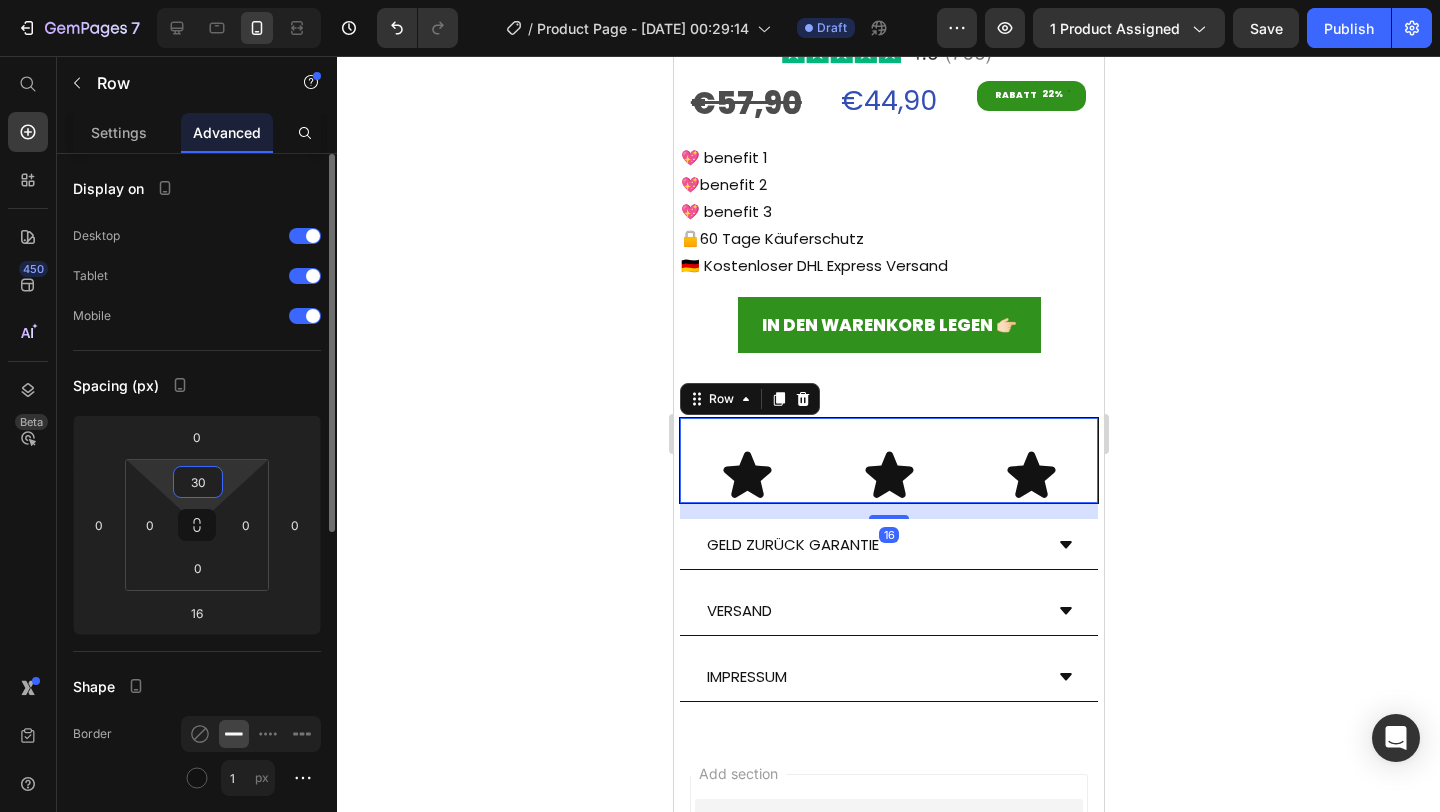 type on "3" 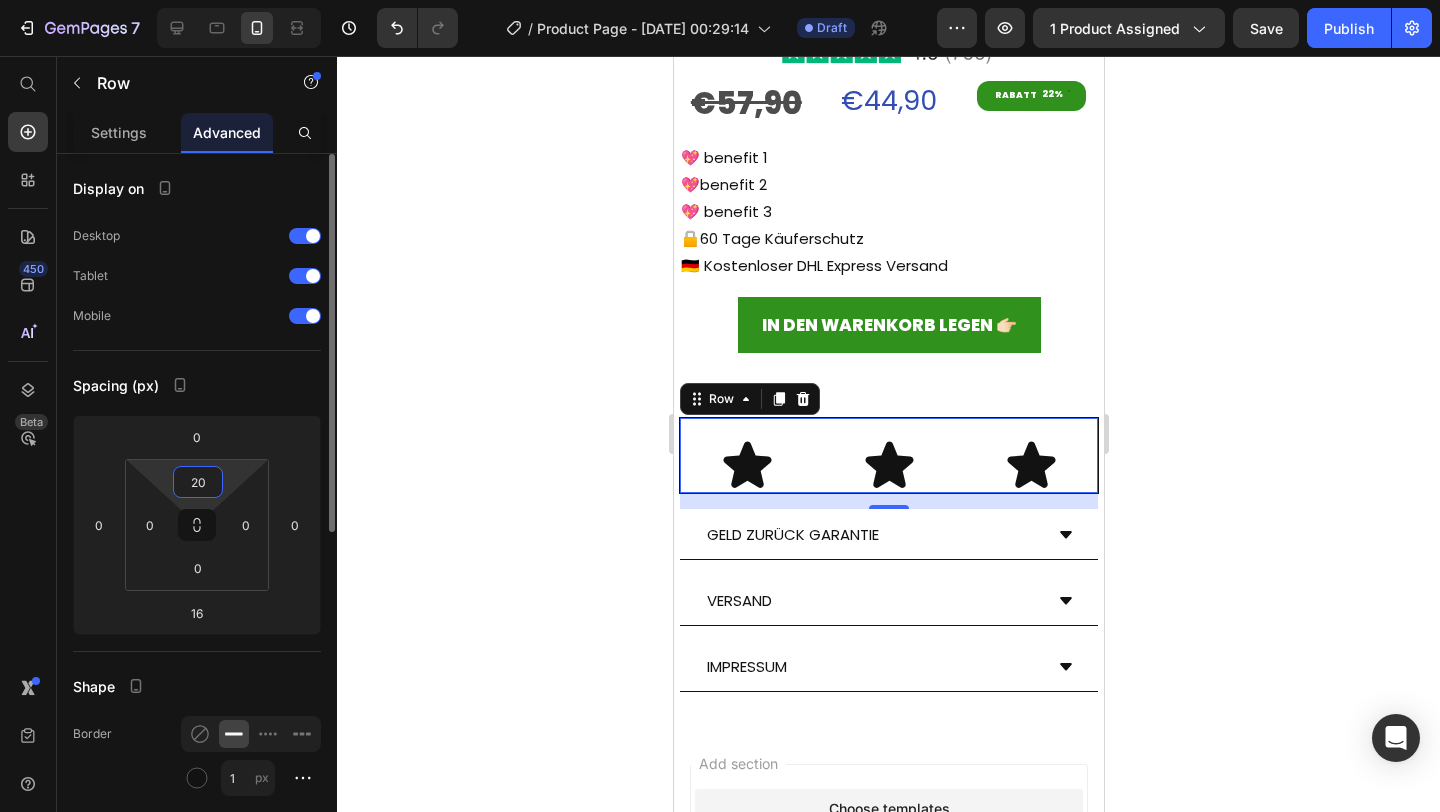 type on "2" 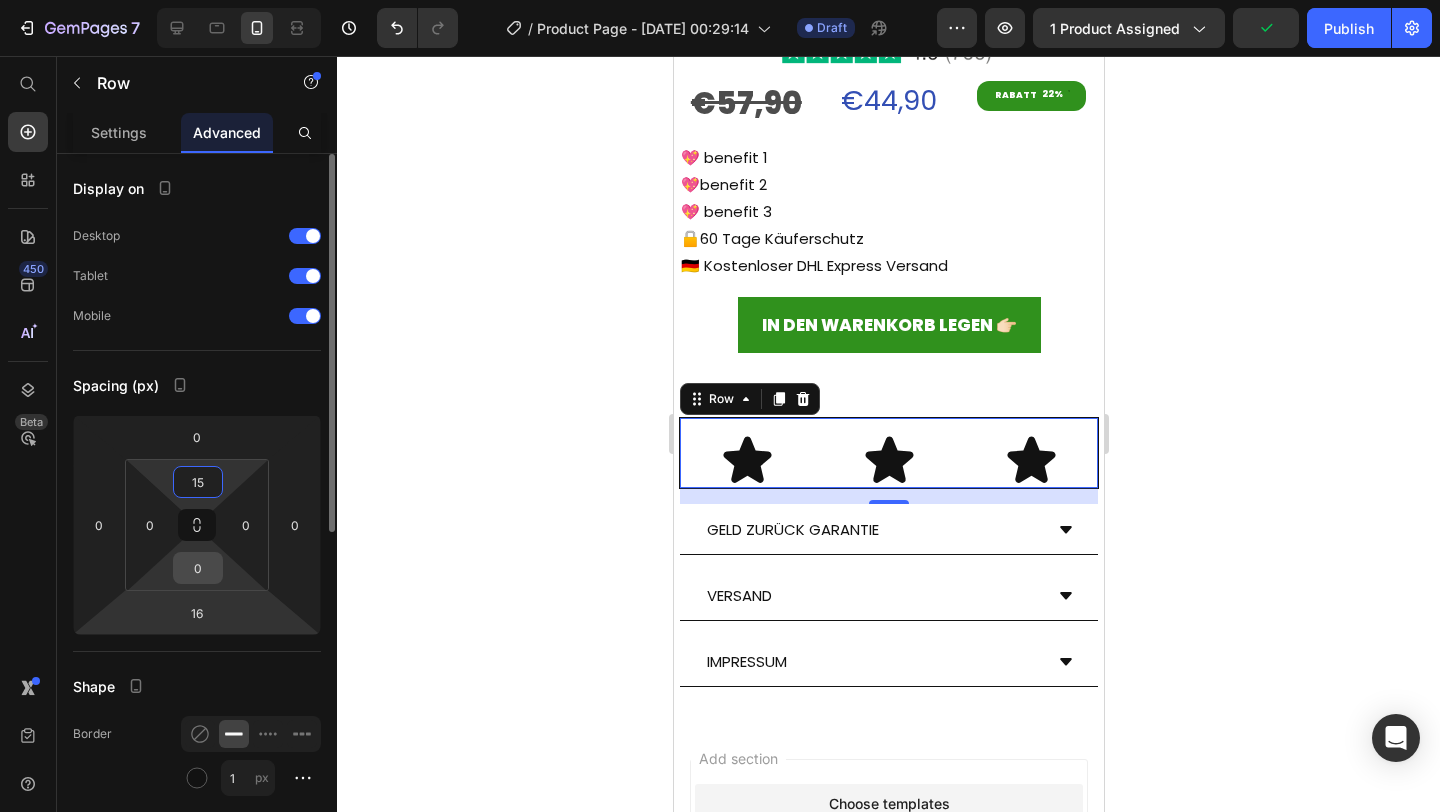type on "15" 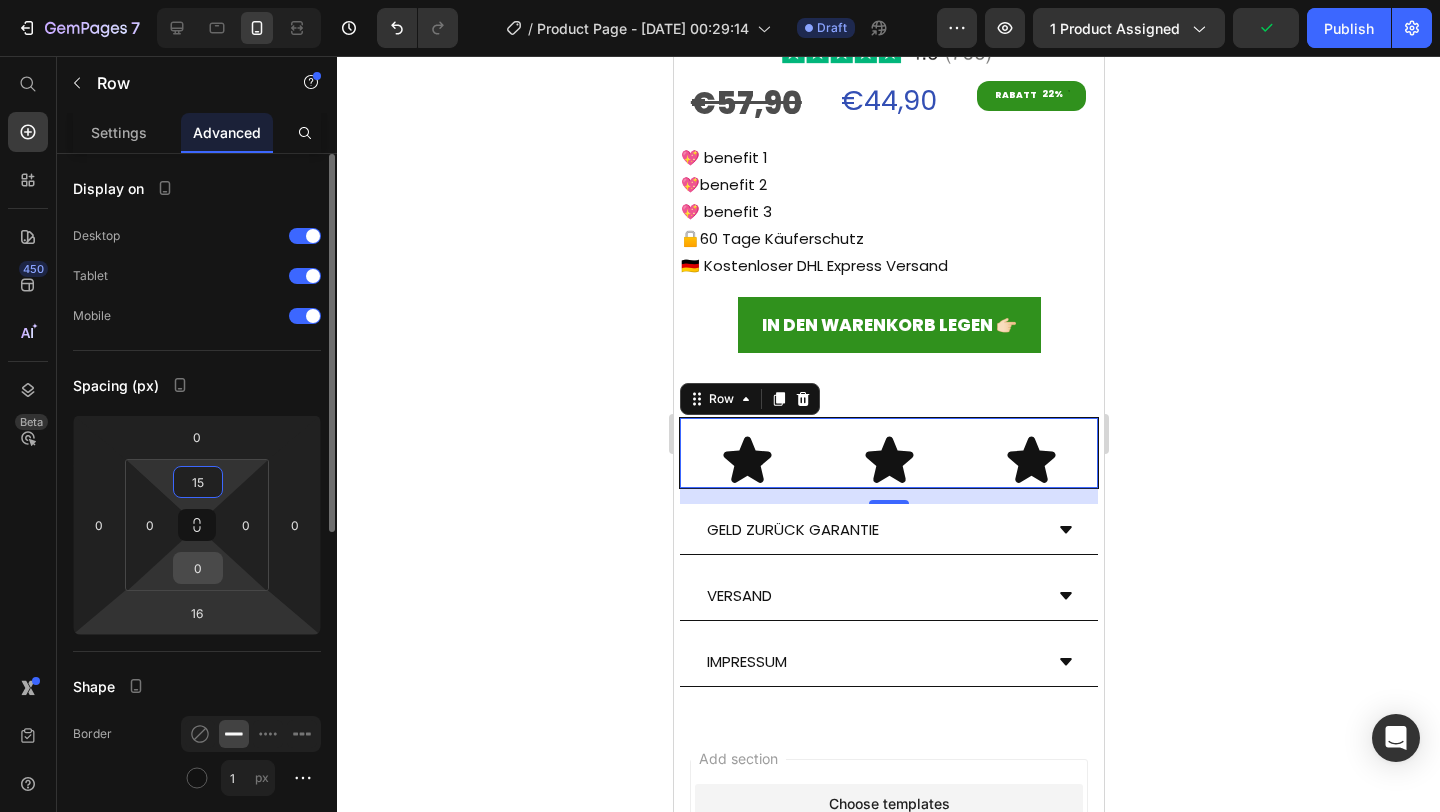 click on "0" at bounding box center (198, 568) 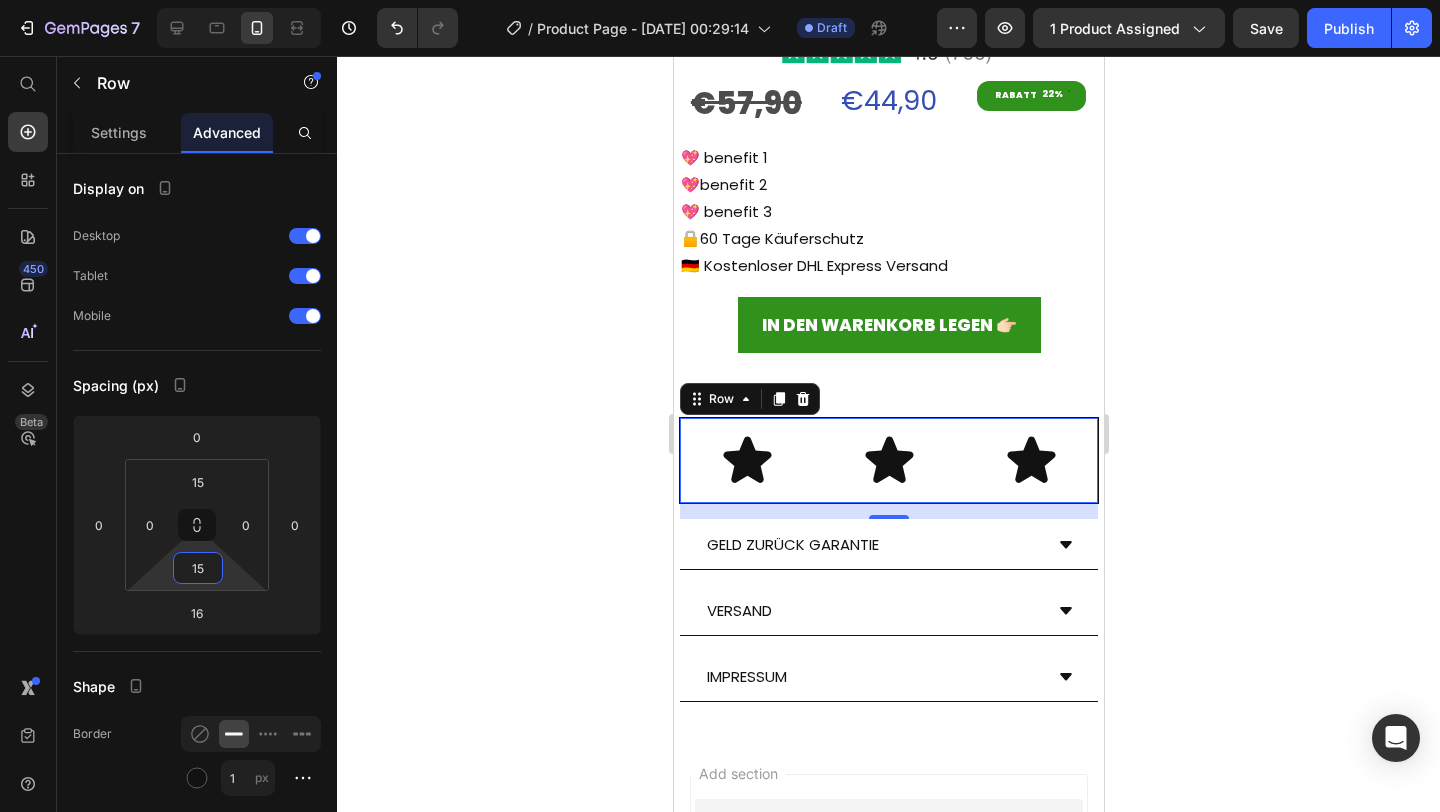 type on "15" 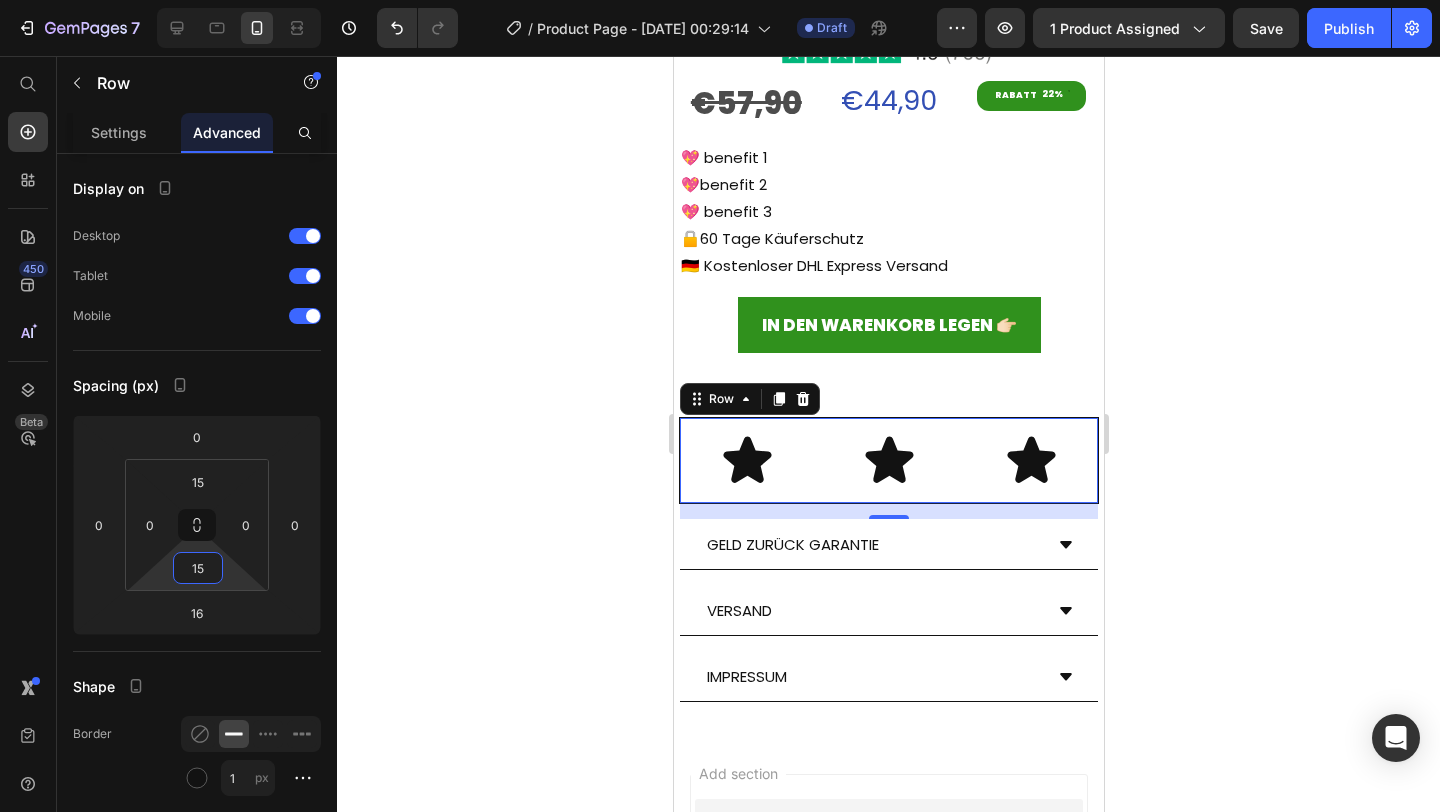 click 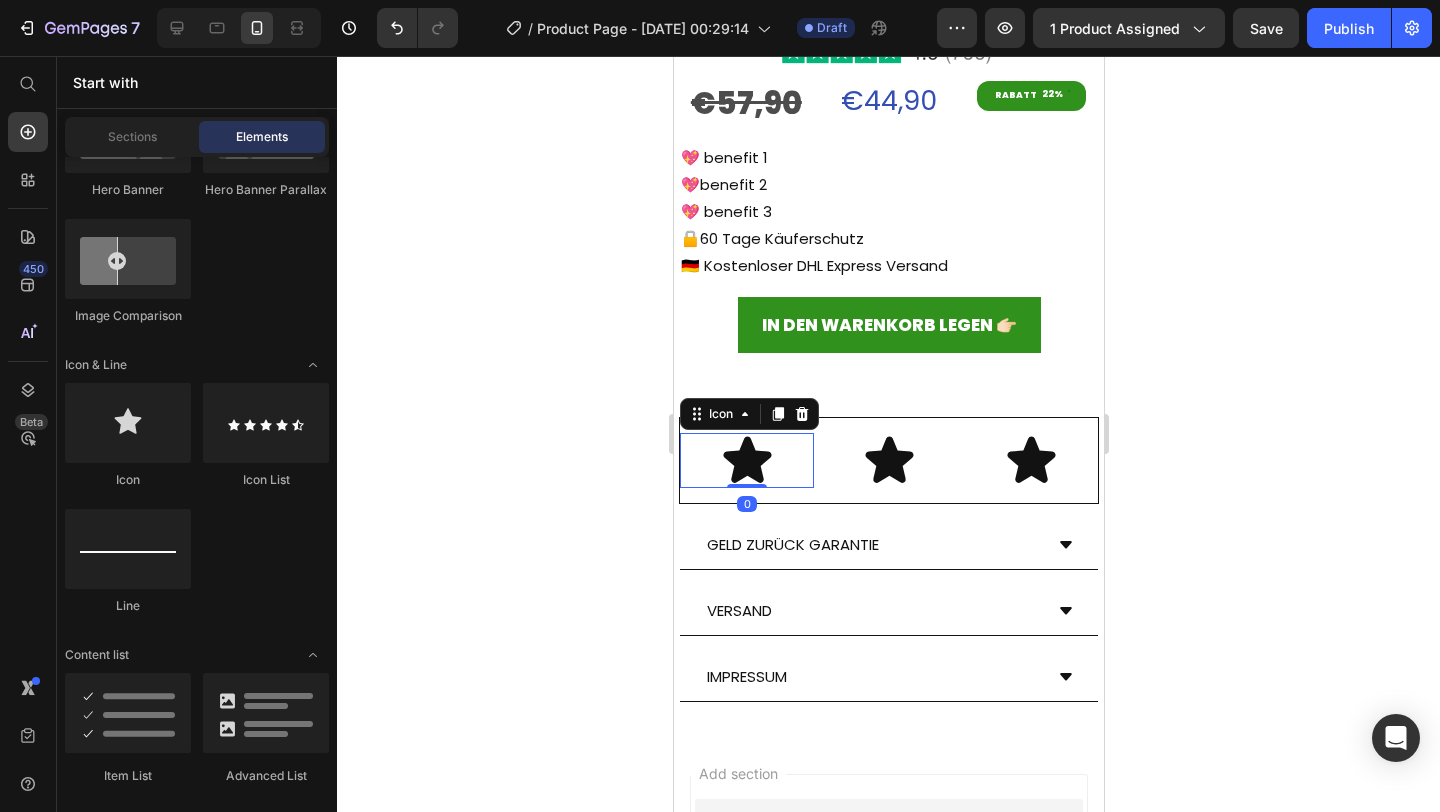 click on "Icon   0" at bounding box center [746, 460] 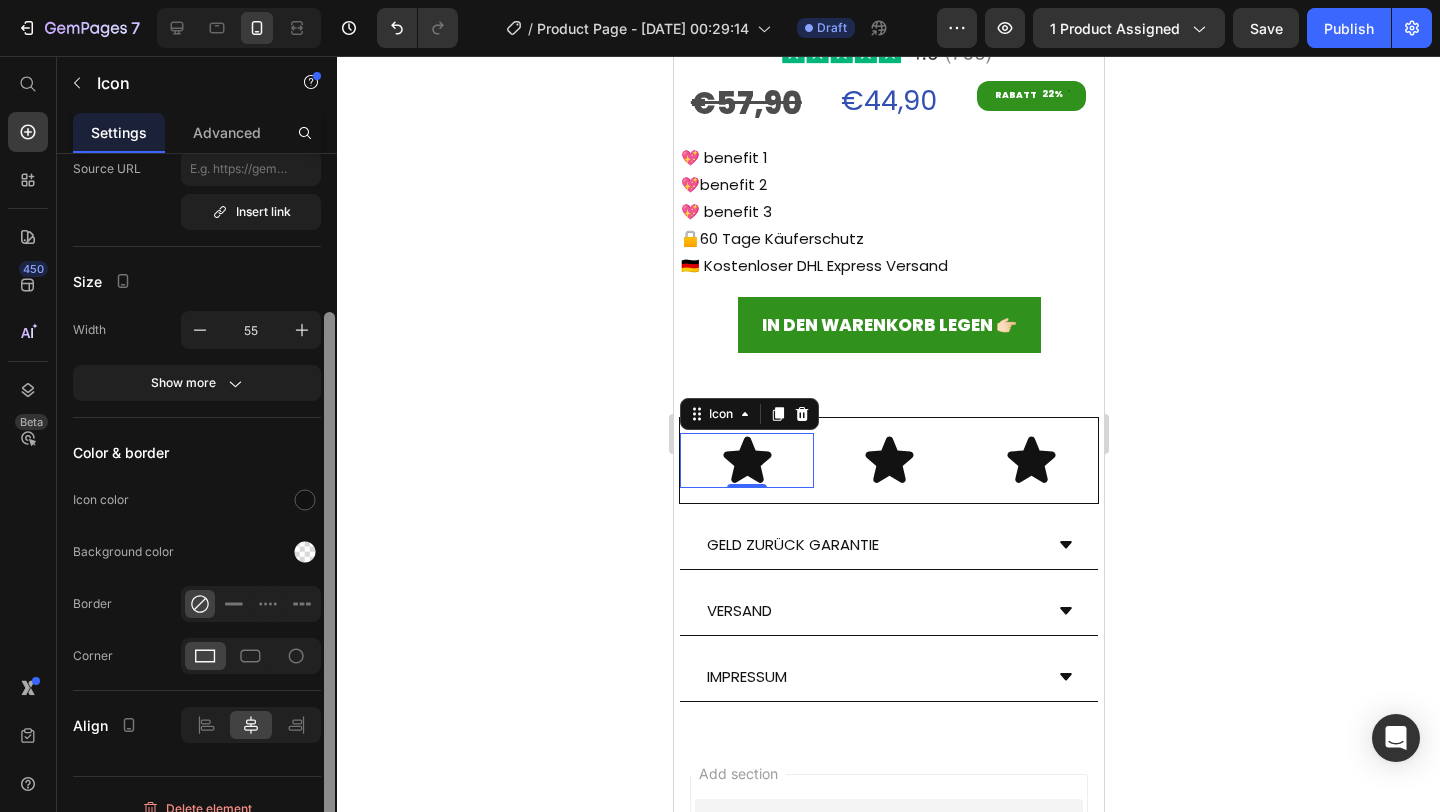 scroll, scrollTop: 193, scrollLeft: 0, axis: vertical 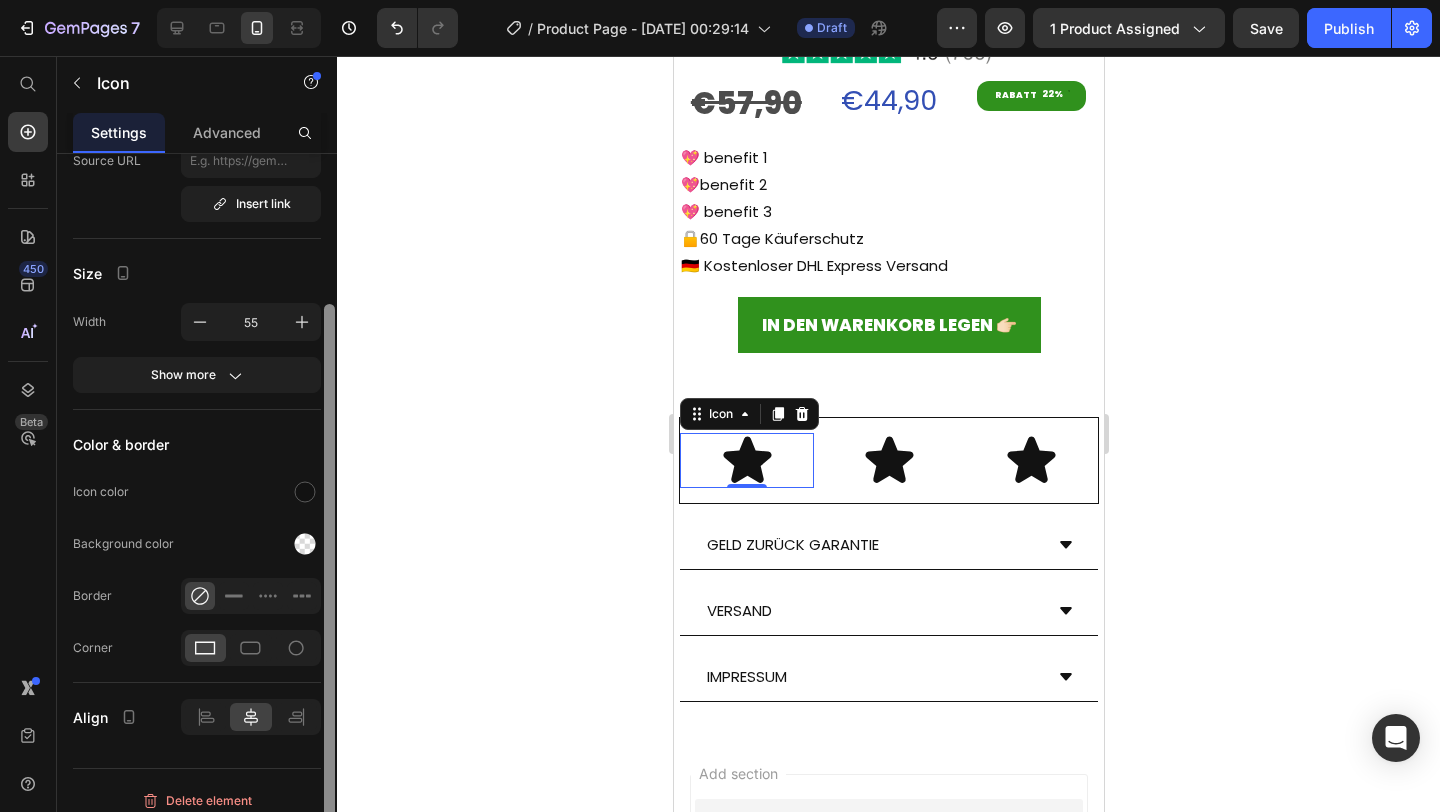 drag, startPoint x: 332, startPoint y: 591, endPoint x: 337, endPoint y: 741, distance: 150.08331 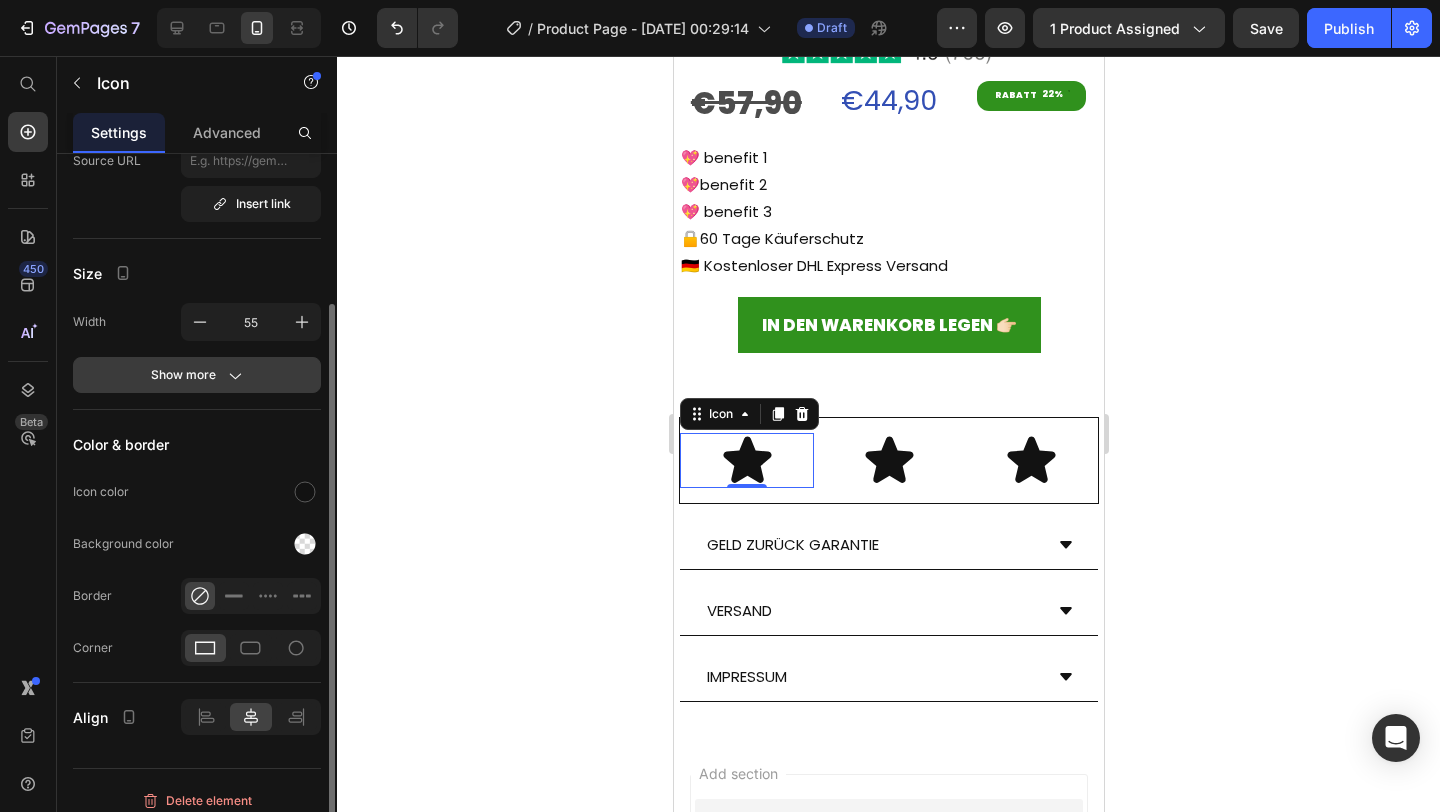 click on "Show more" 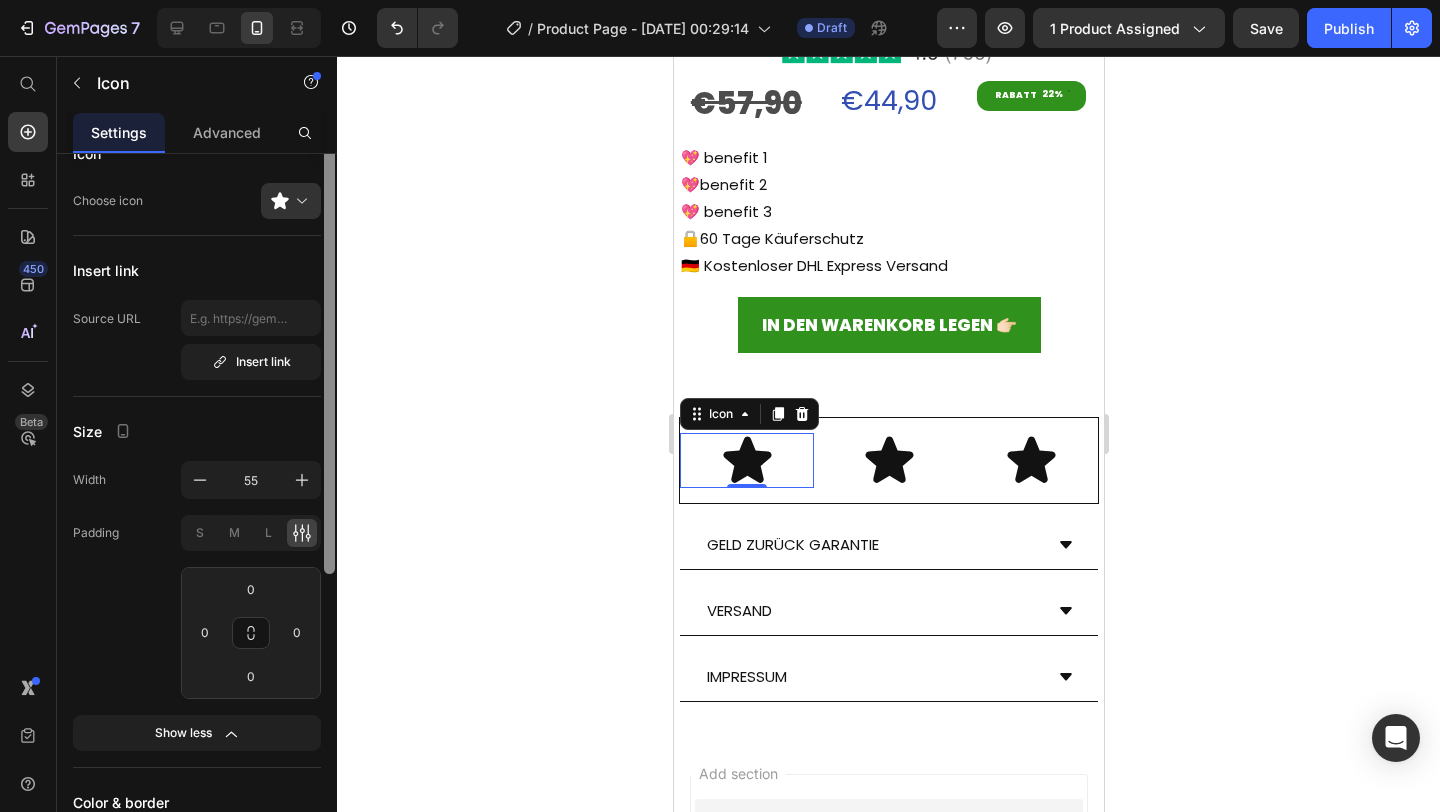 scroll, scrollTop: 0, scrollLeft: 0, axis: both 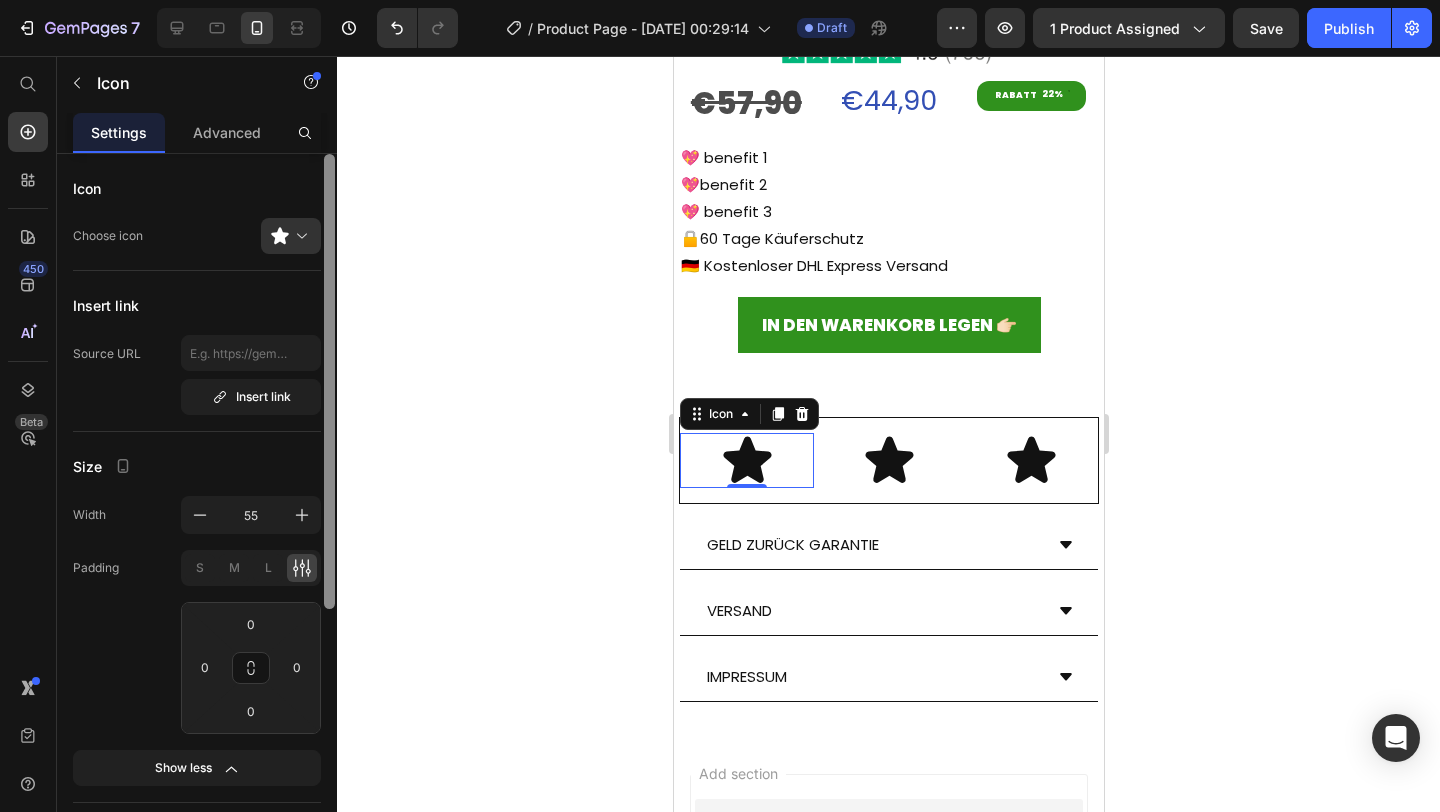 drag, startPoint x: 330, startPoint y: 488, endPoint x: 332, endPoint y: 262, distance: 226.00885 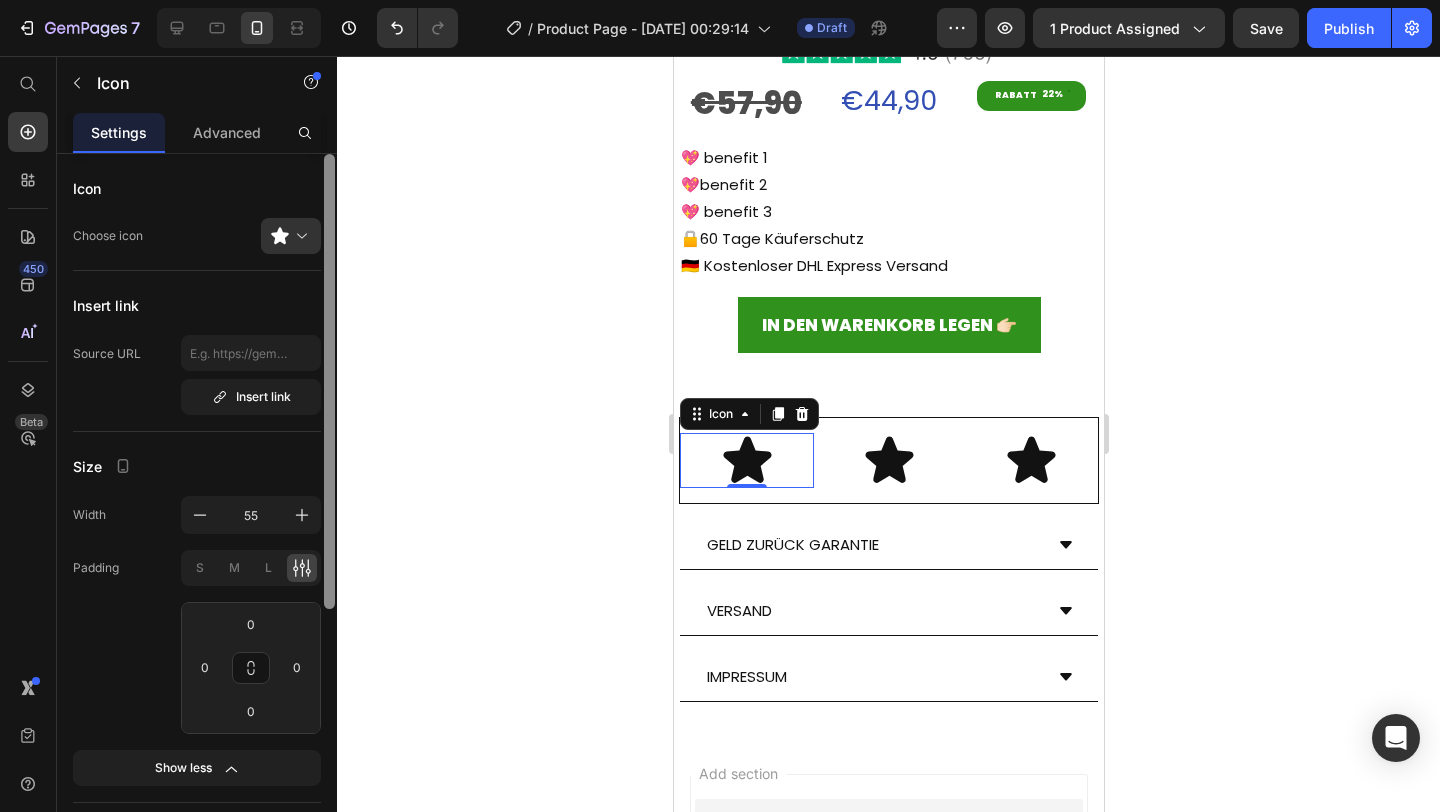 click at bounding box center [329, 381] 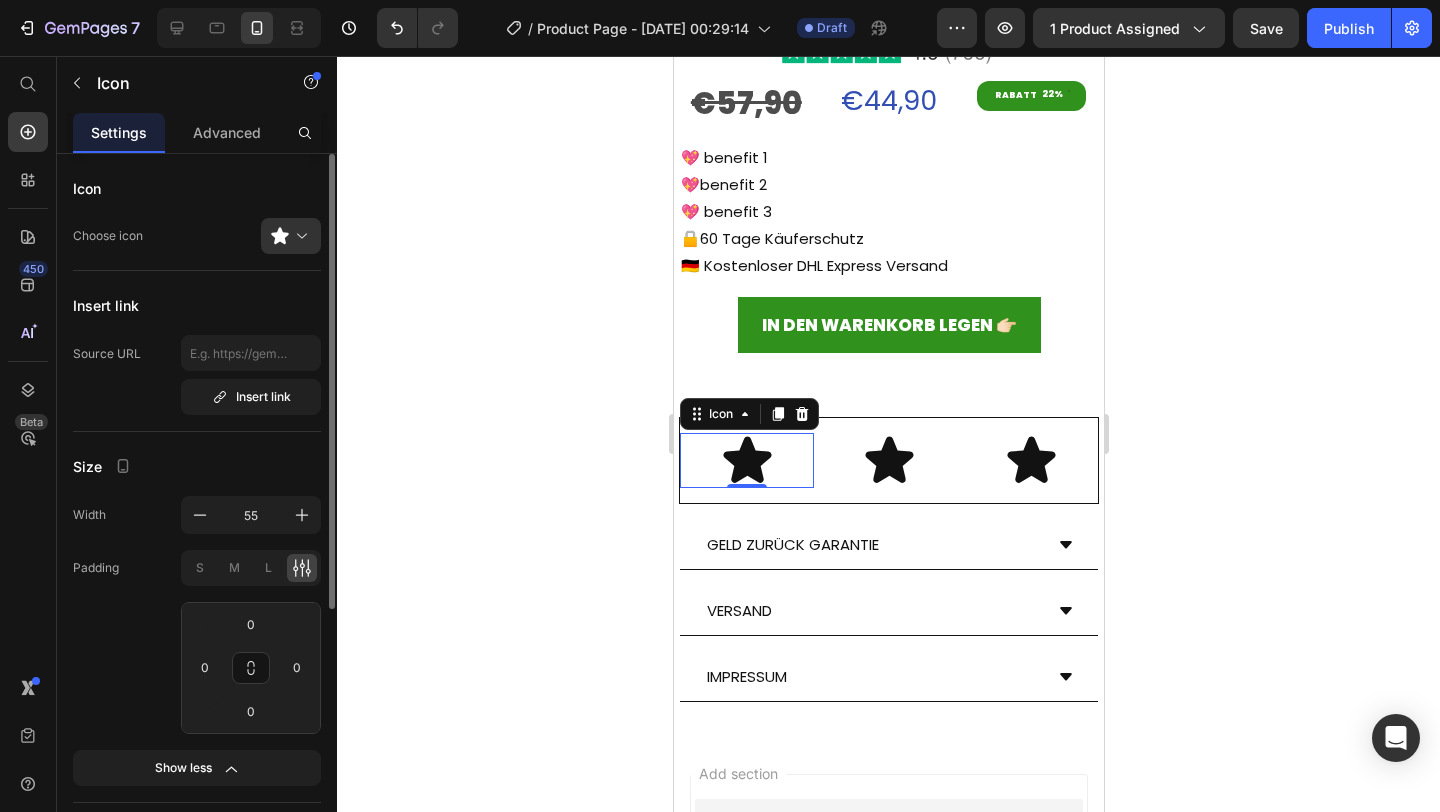 click on "Icon" 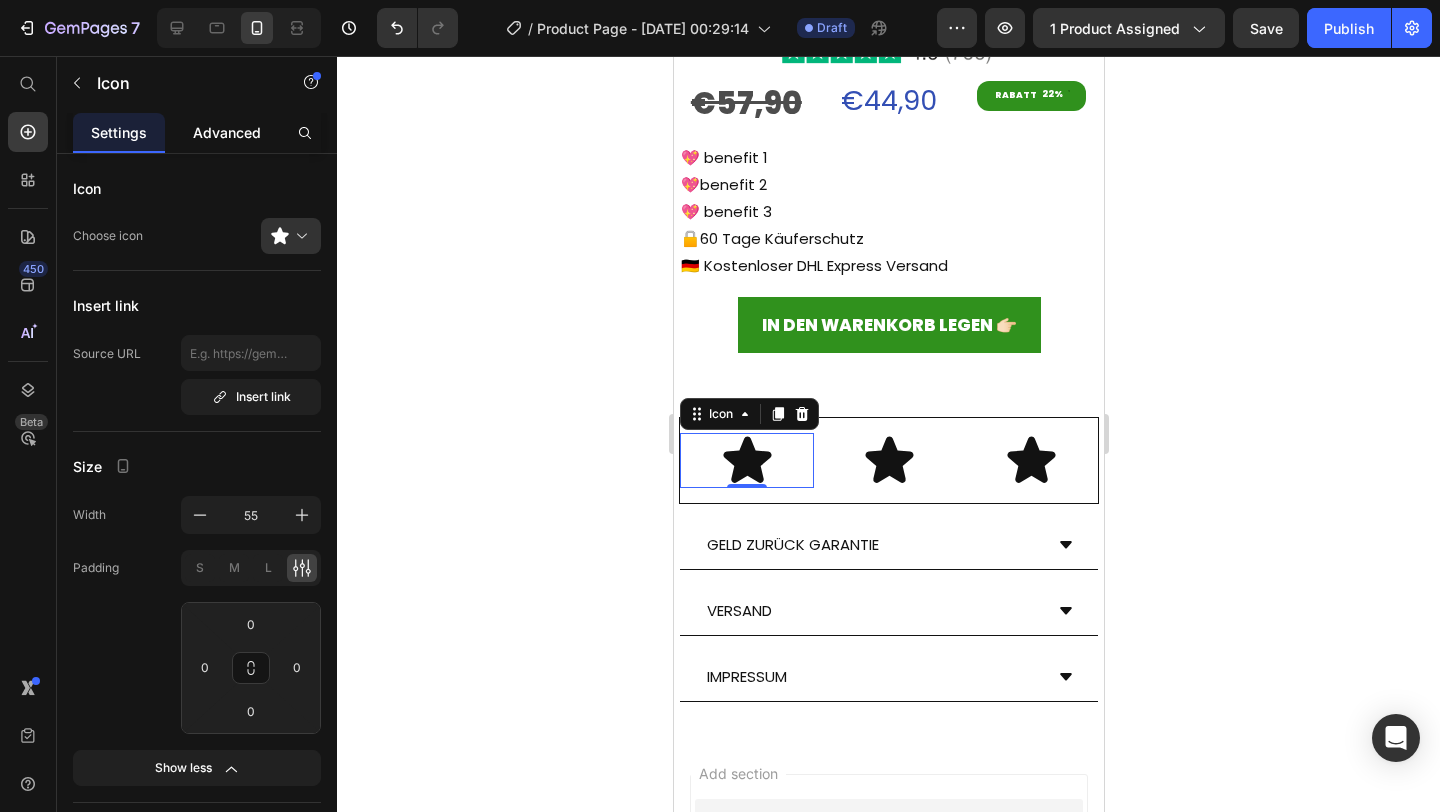 click on "Advanced" at bounding box center [227, 132] 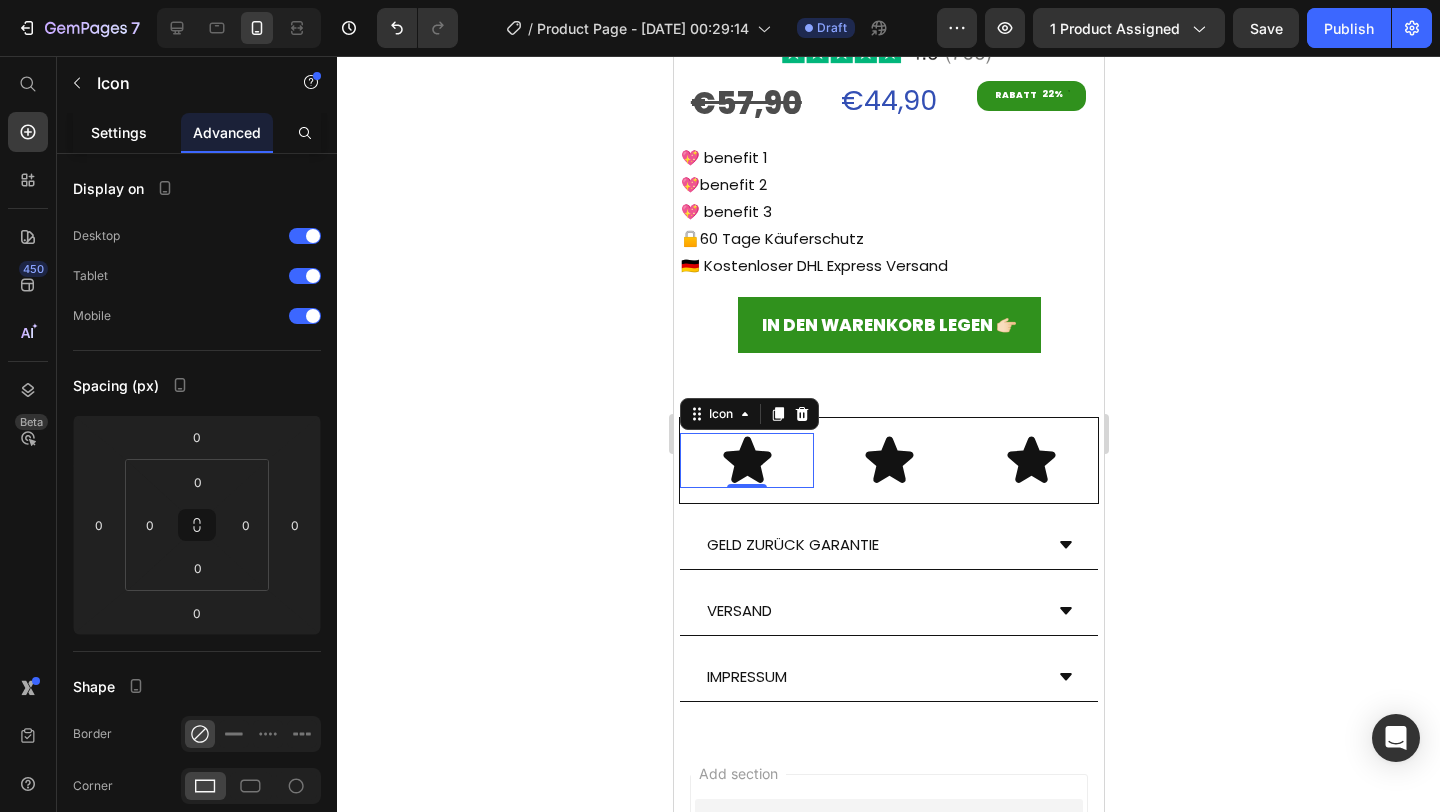 click on "Settings" at bounding box center [119, 132] 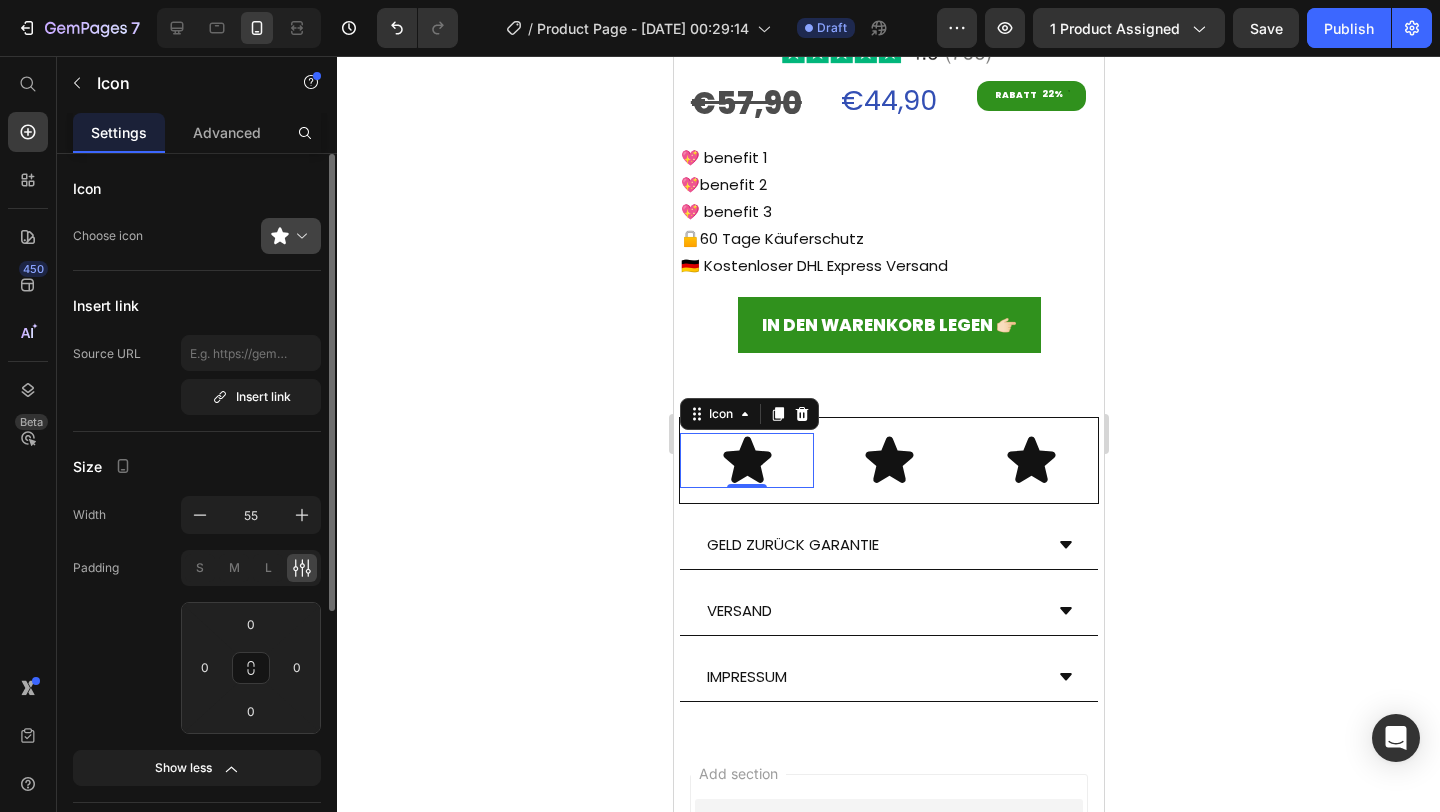 click at bounding box center (299, 236) 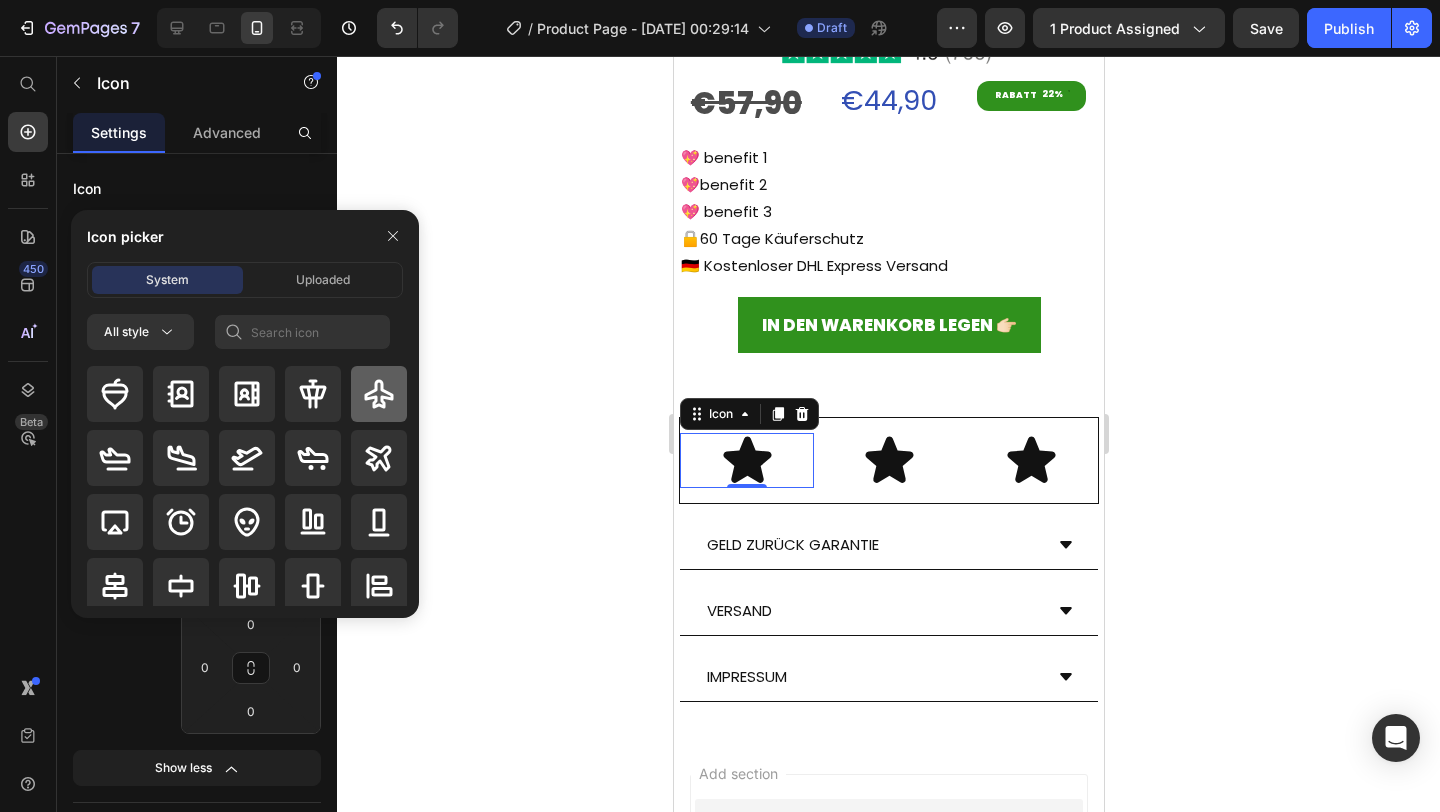 click 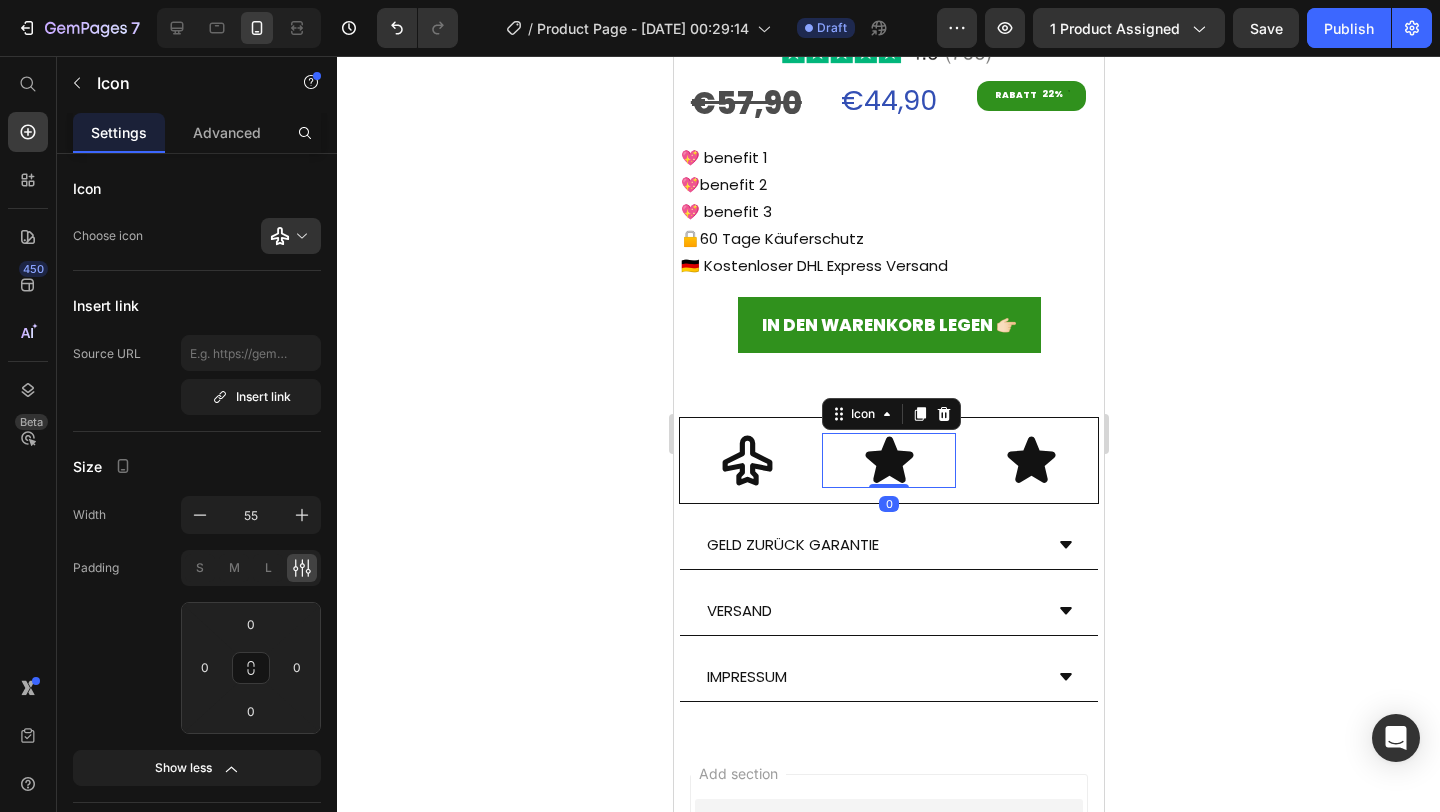 click 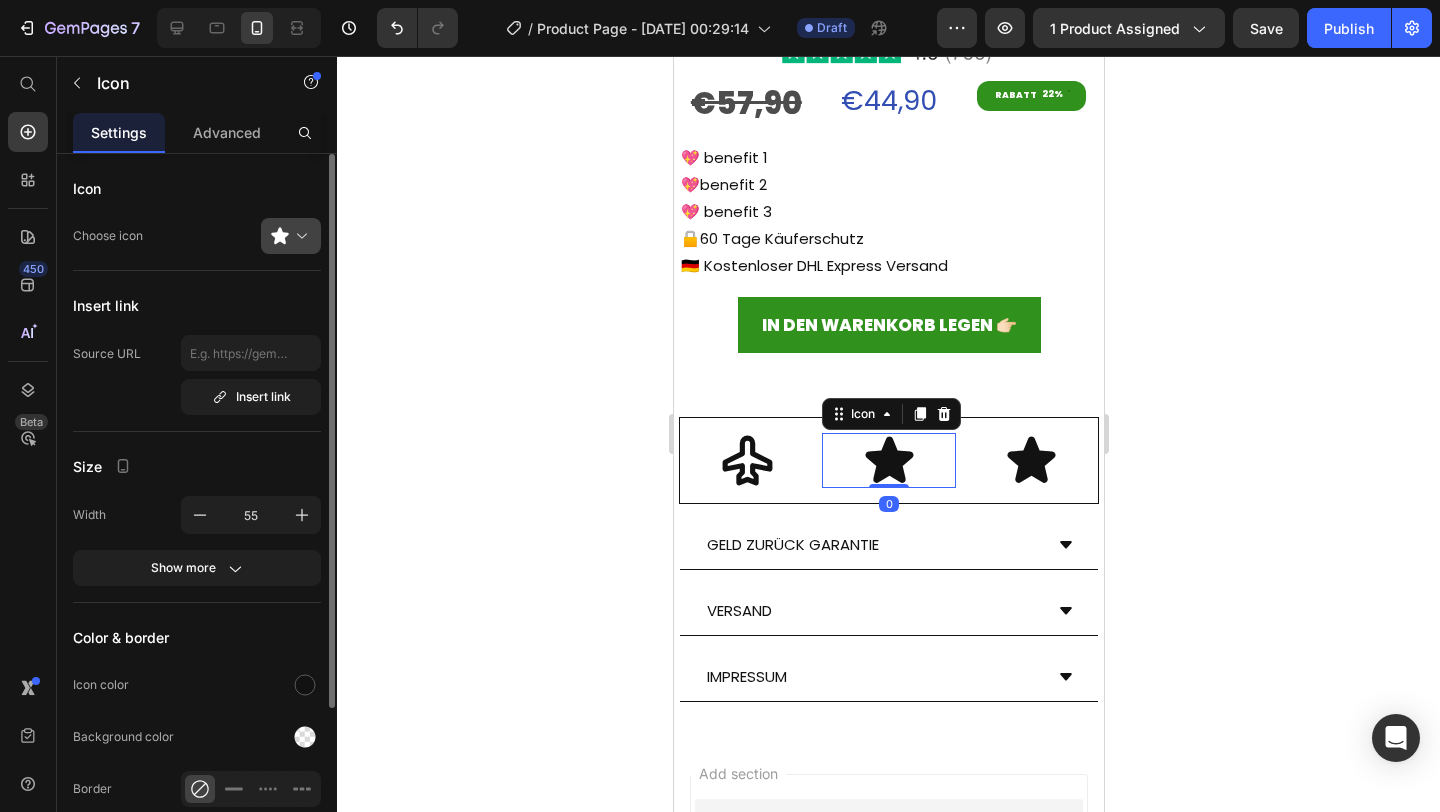 click at bounding box center (299, 236) 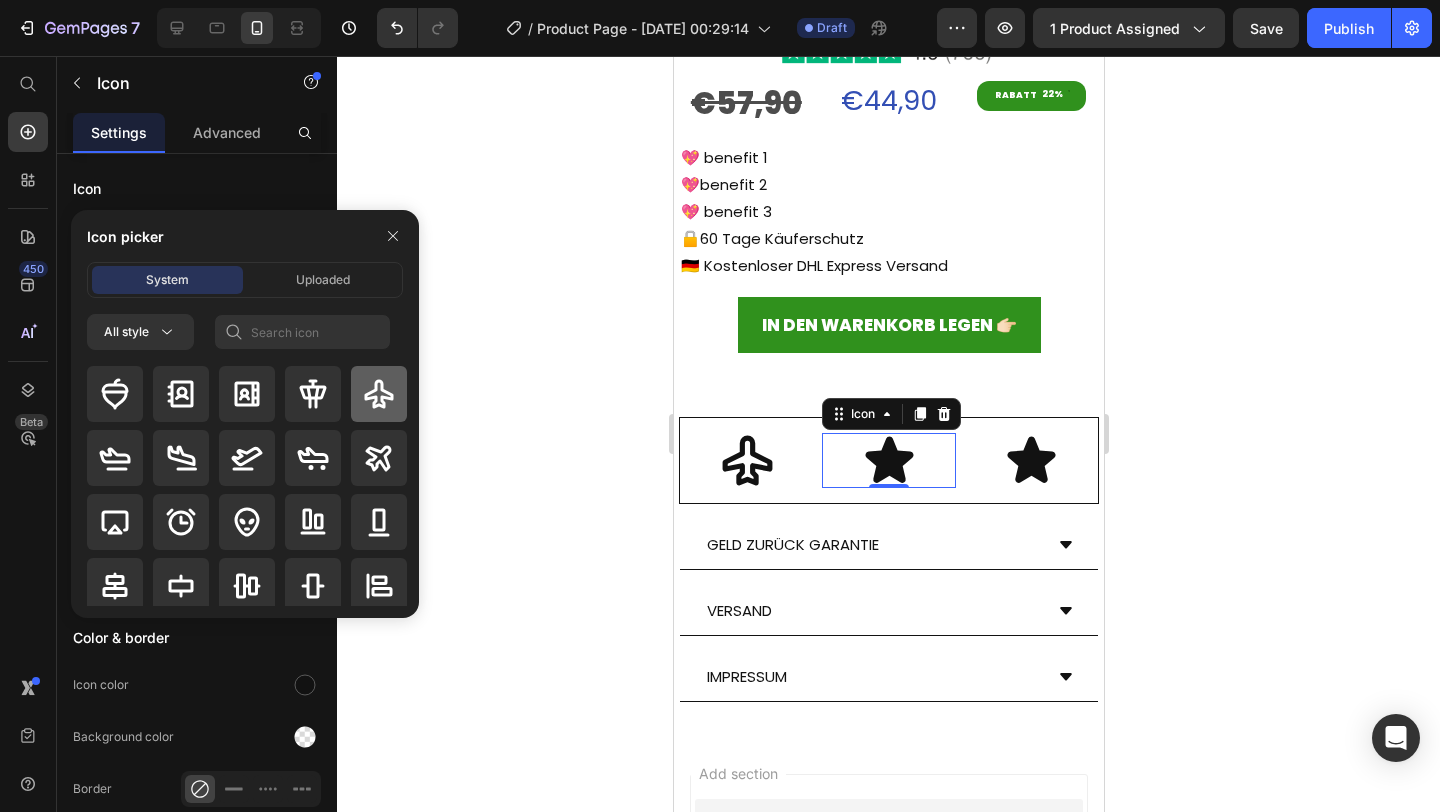 click 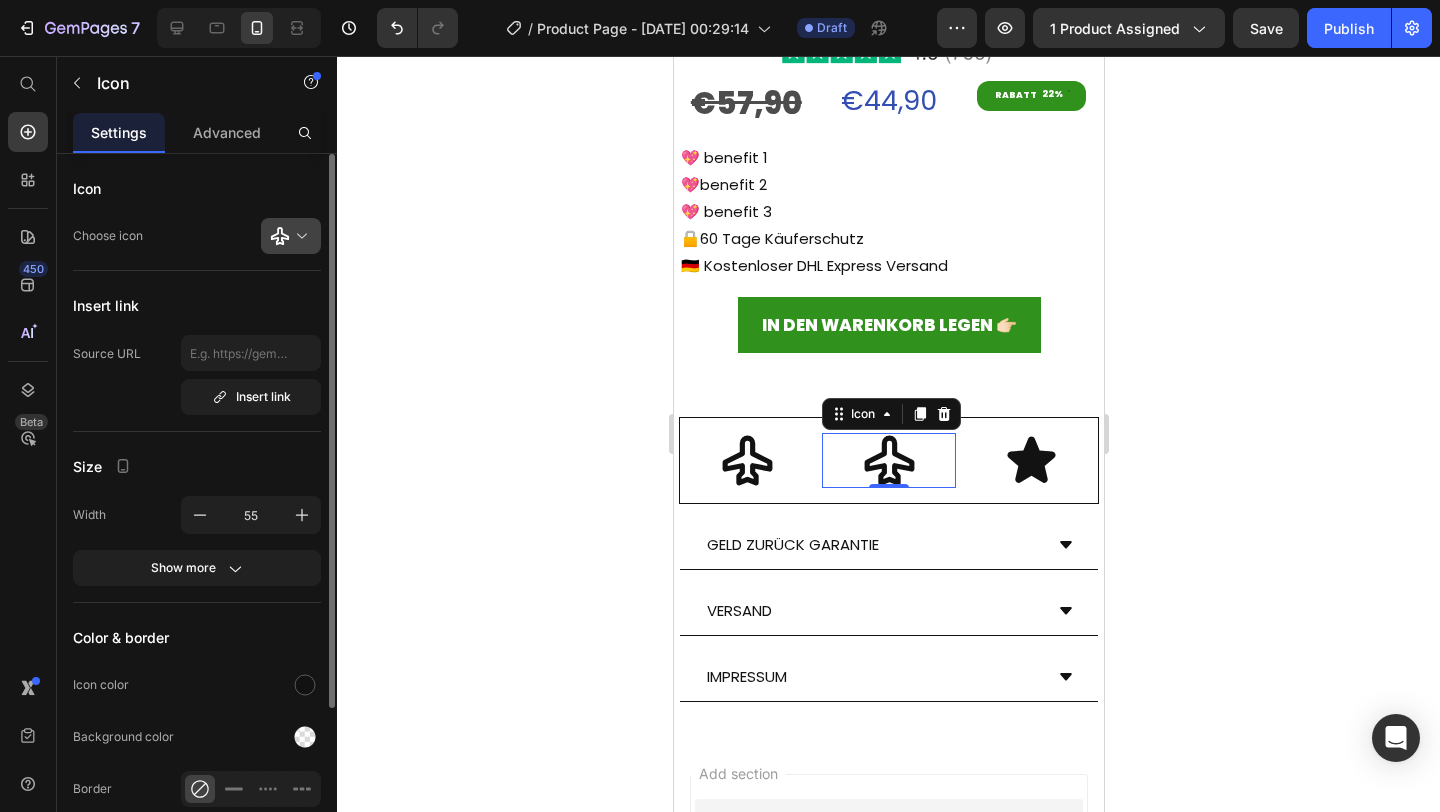click at bounding box center [299, 236] 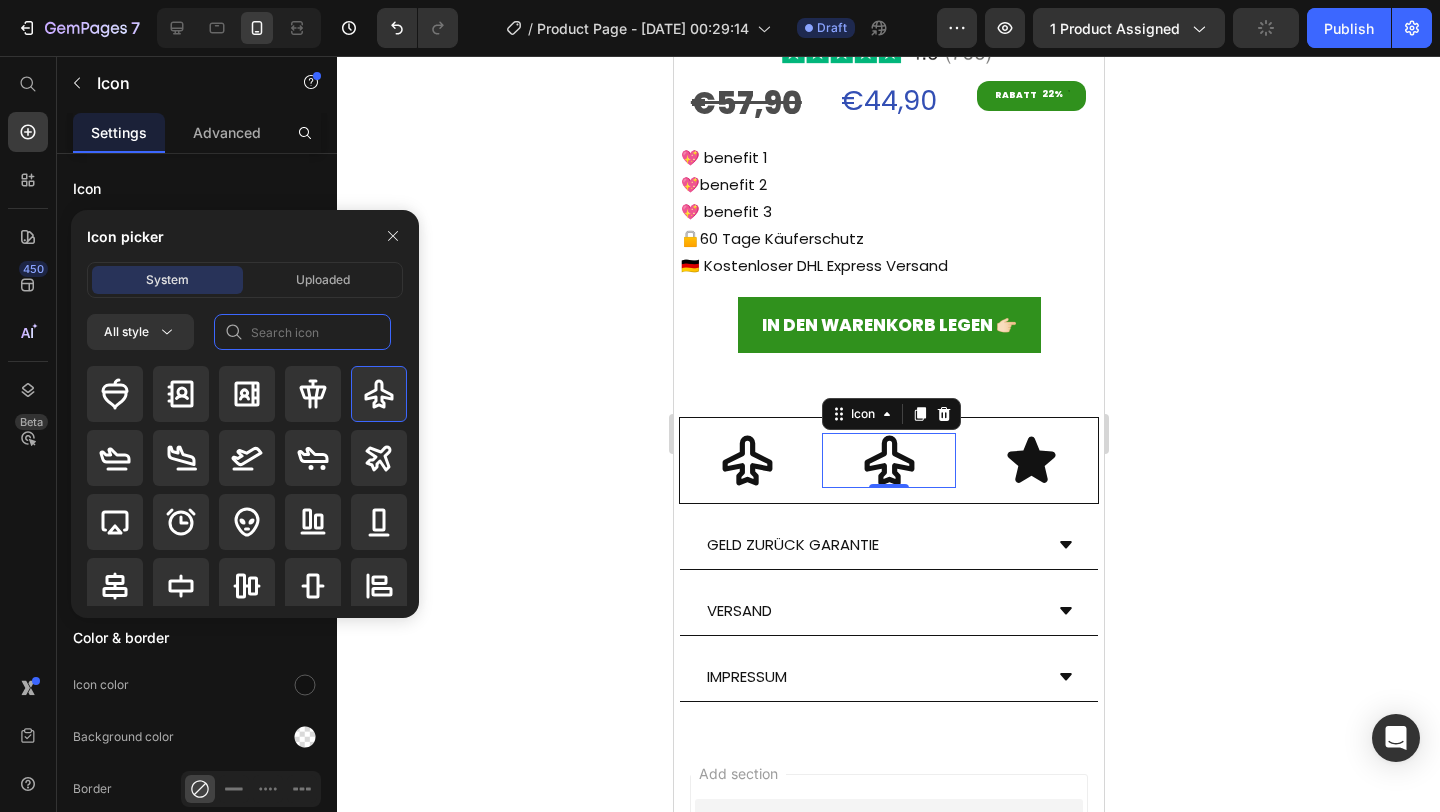 click 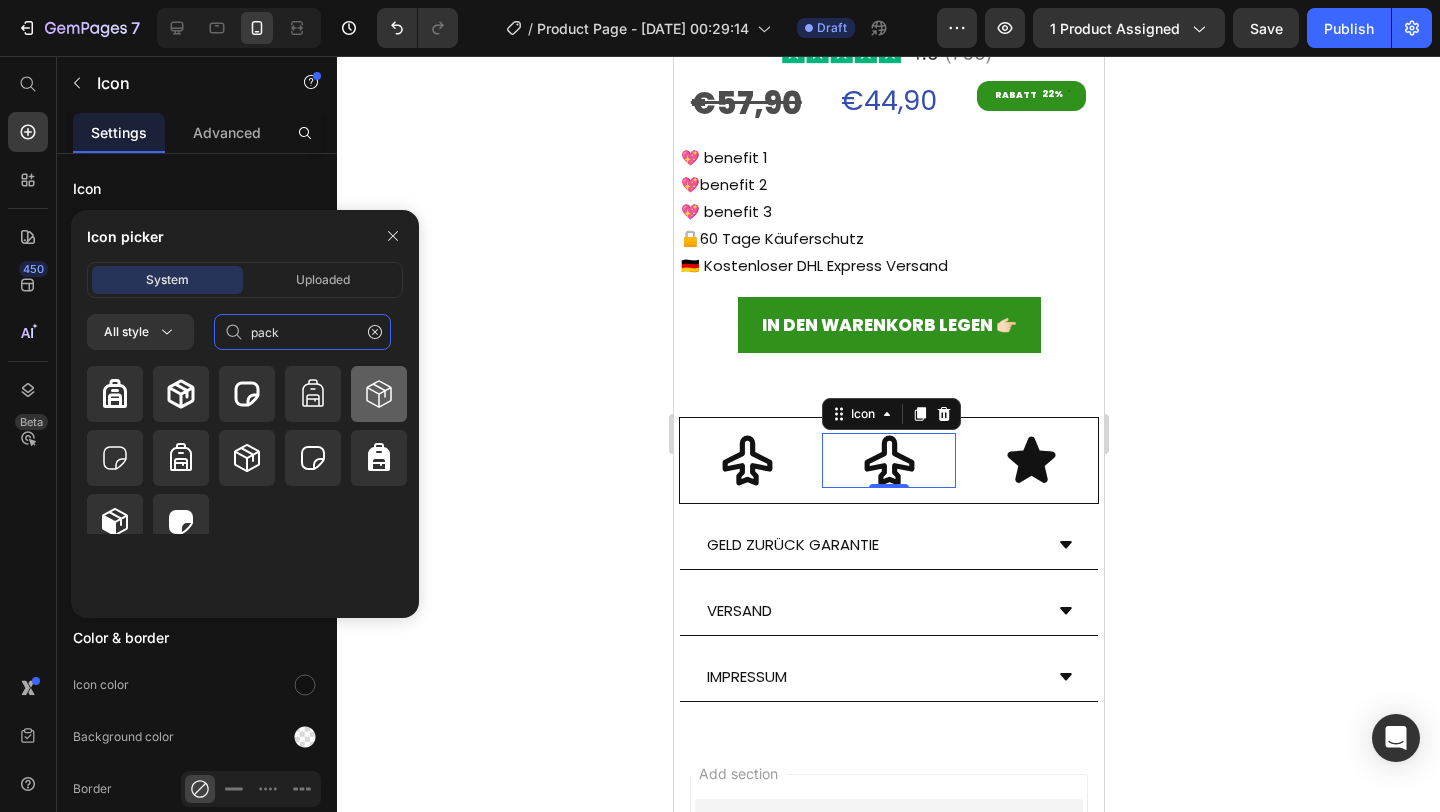 type on "pack" 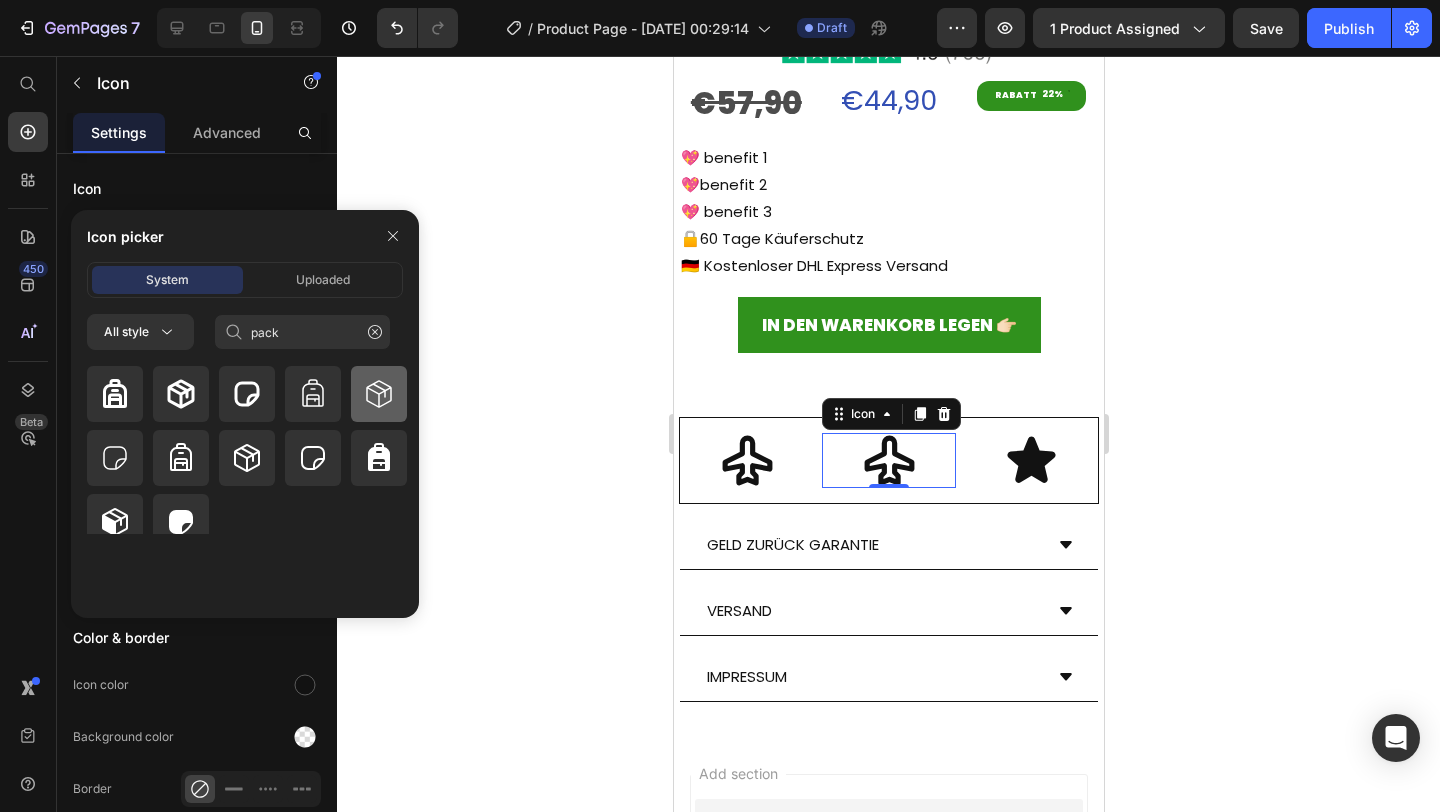 click 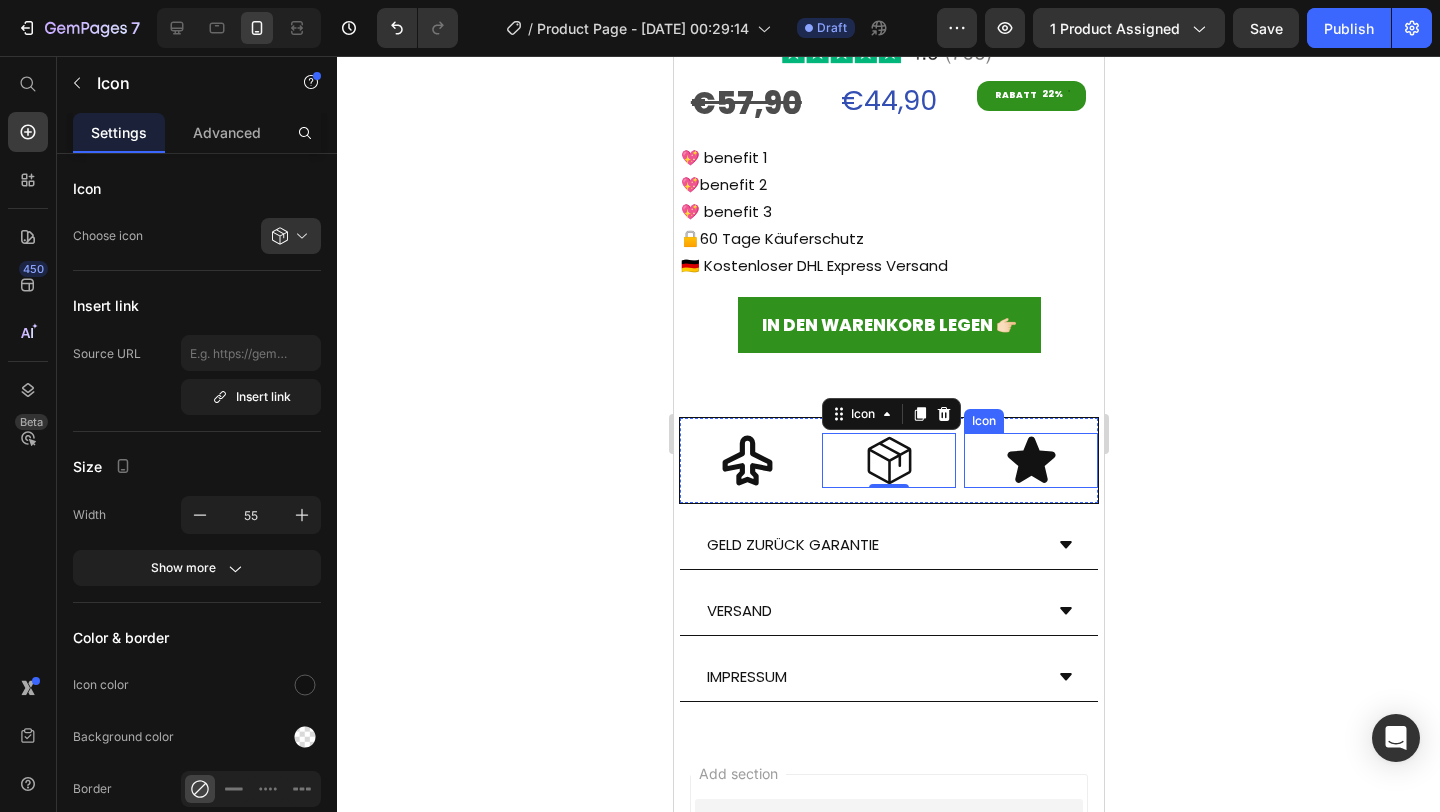 click 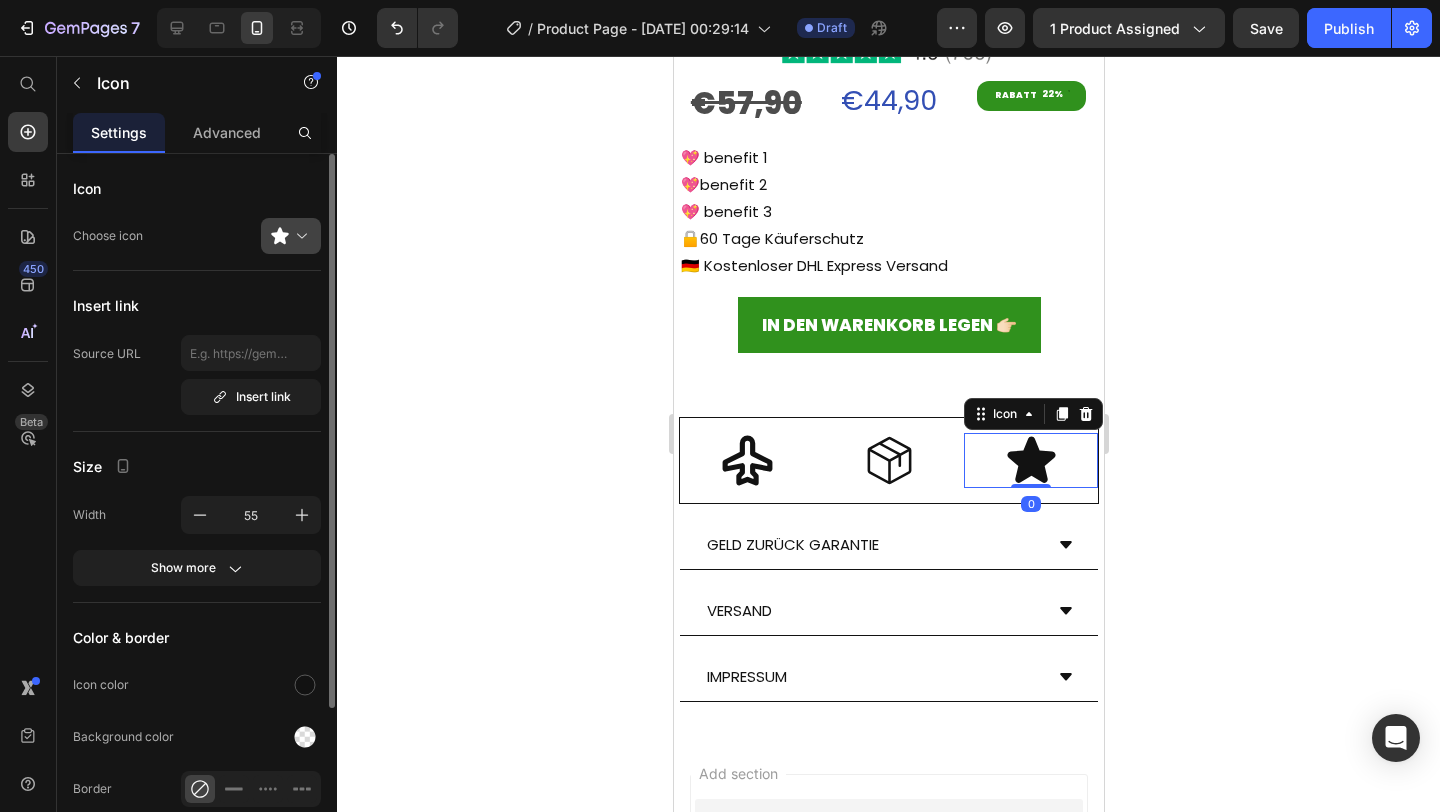 click at bounding box center [299, 236] 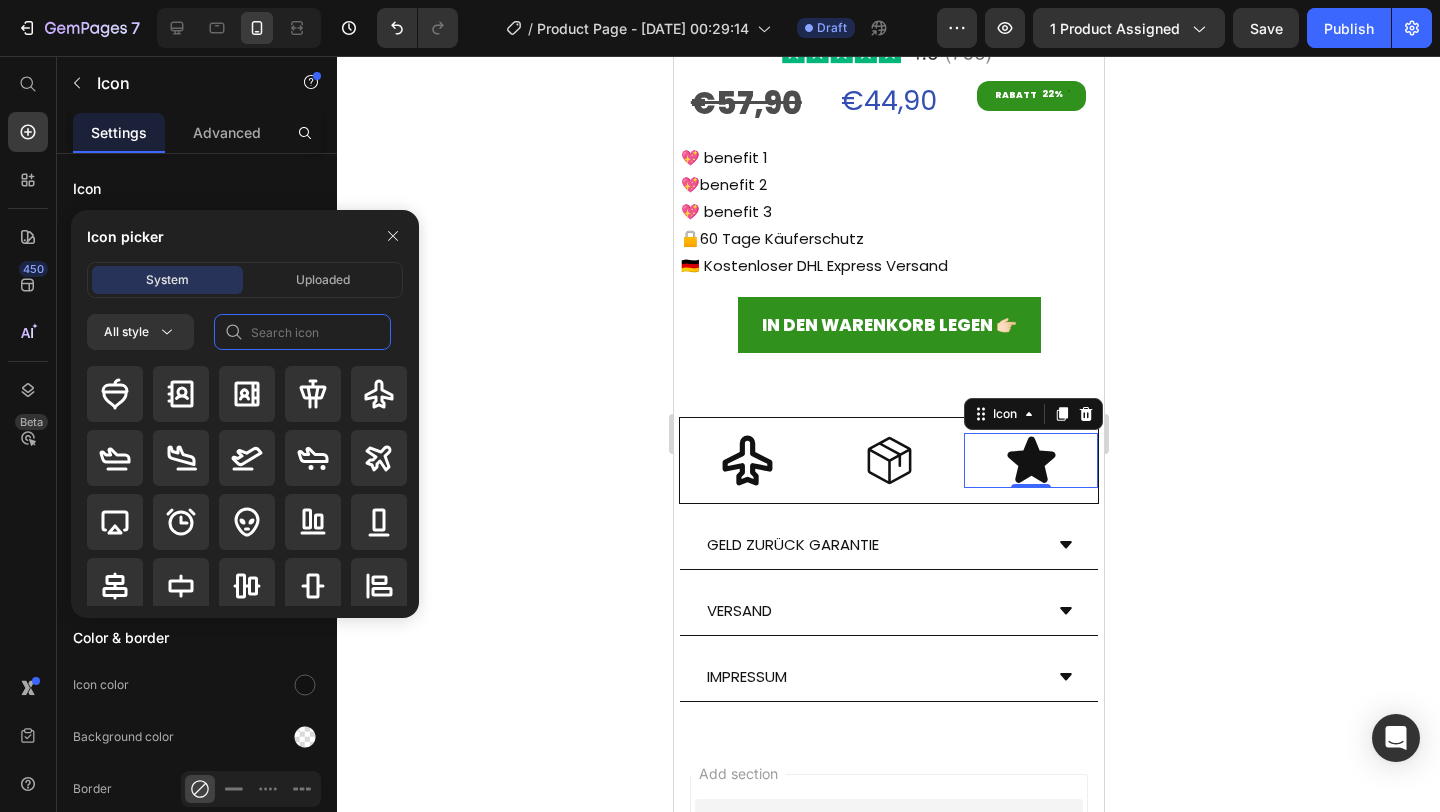 click 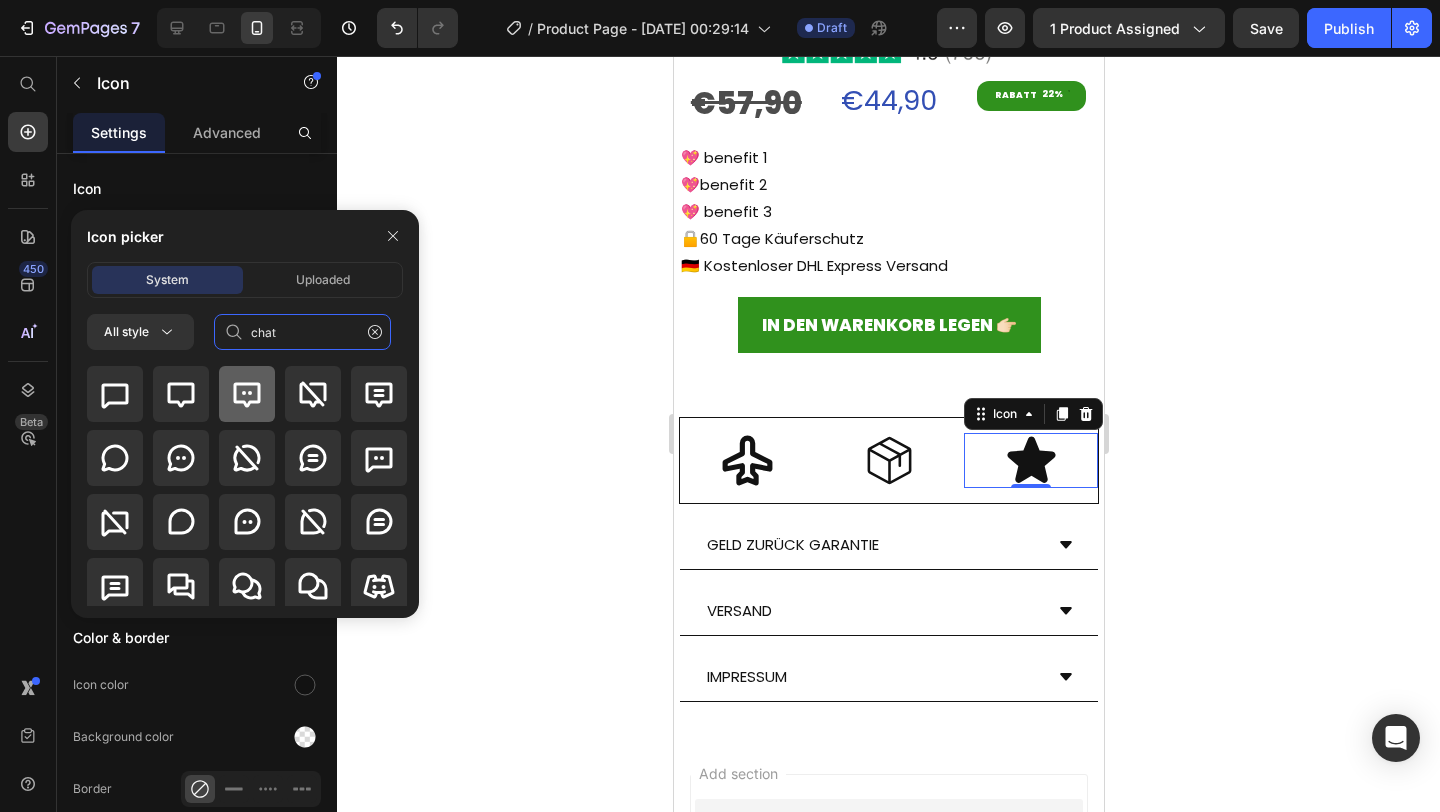 type on "chat" 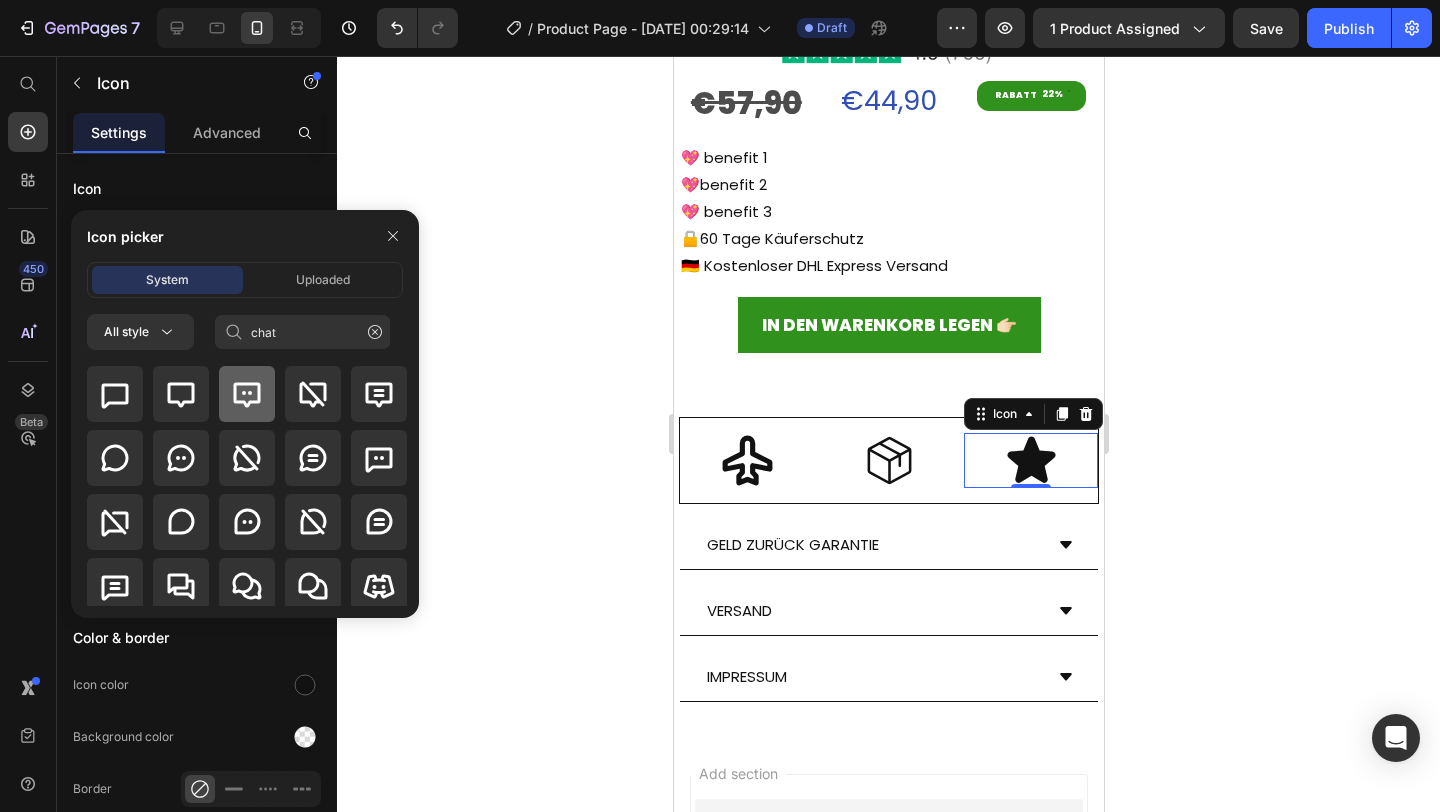 click 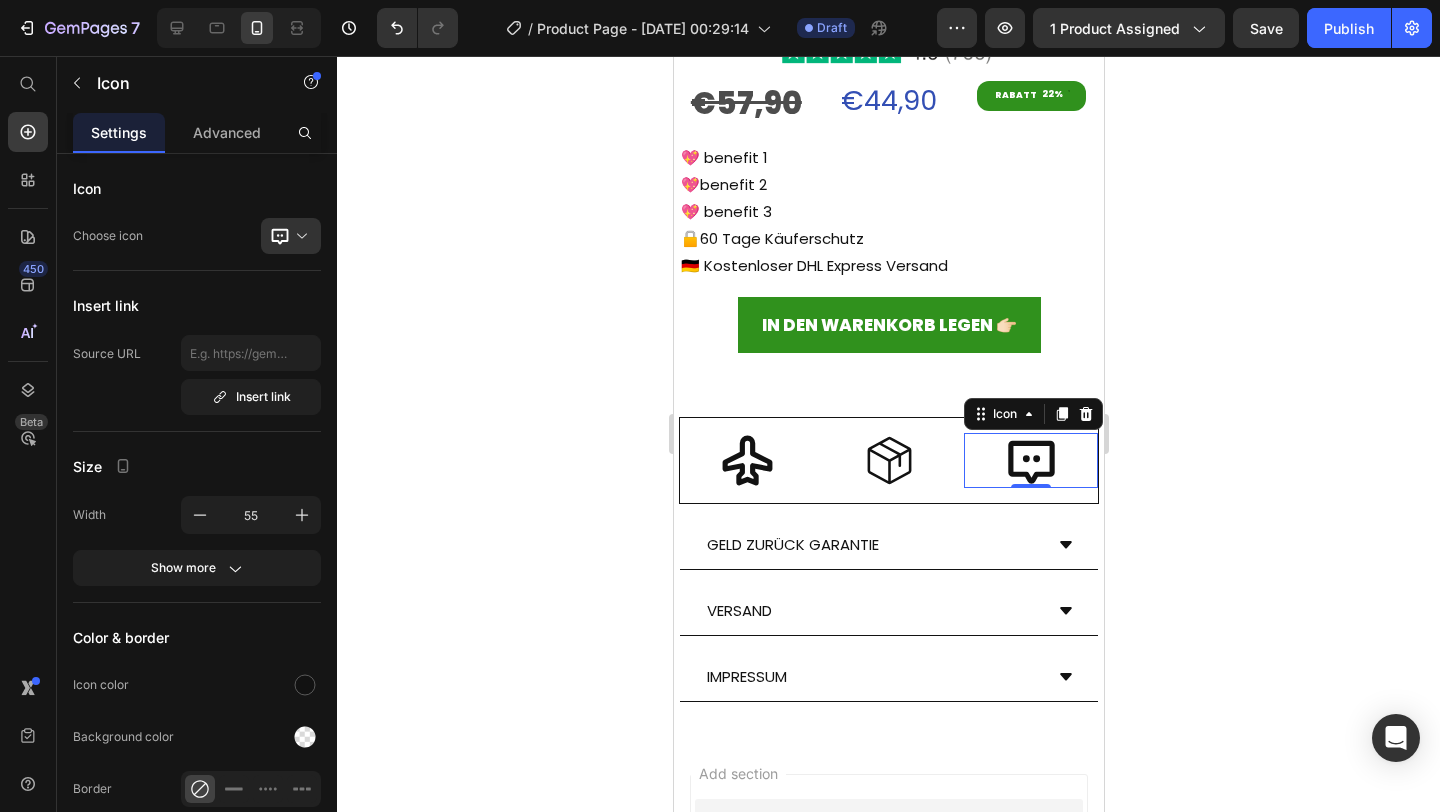 click 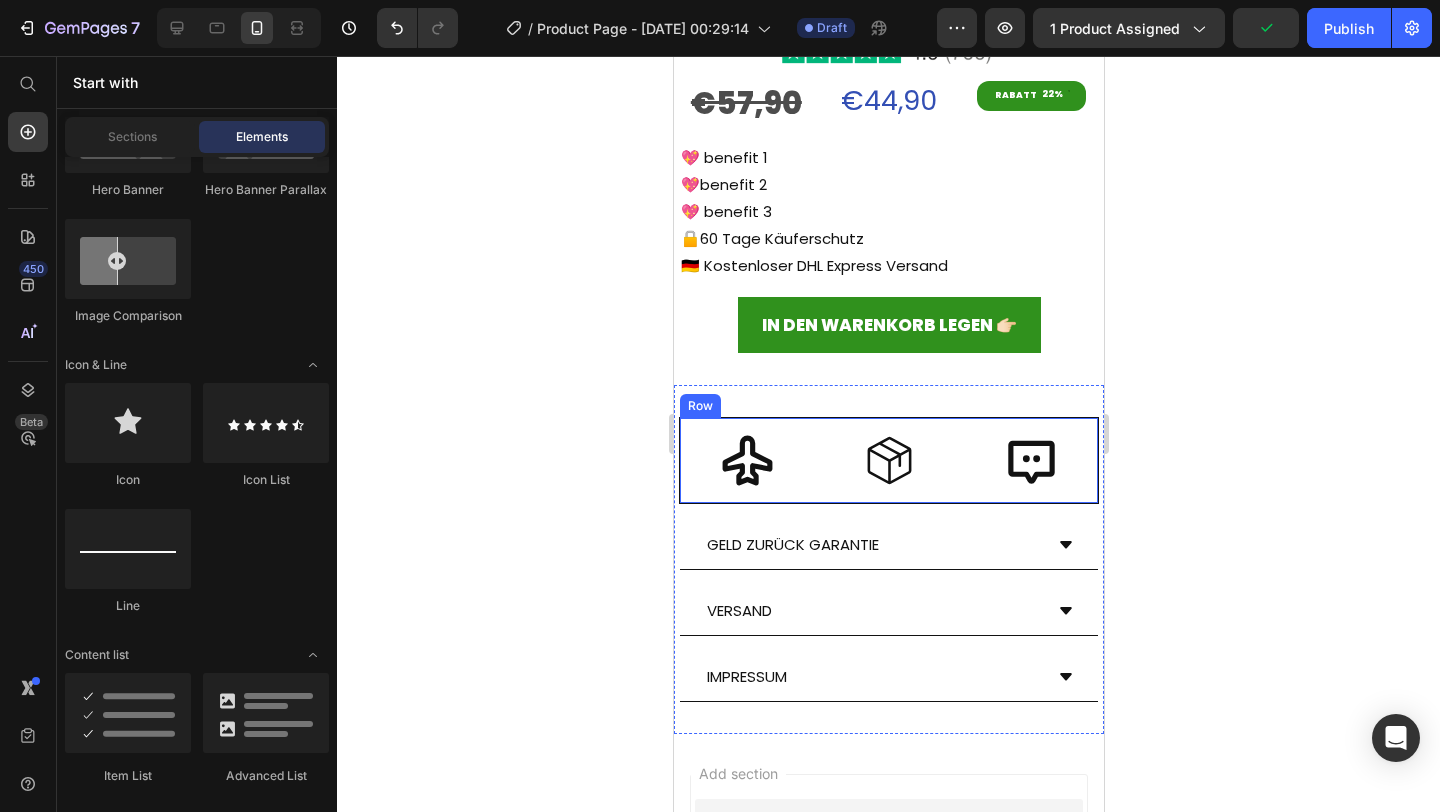 click on "Icon
Icon
Icon Row" at bounding box center [888, 460] 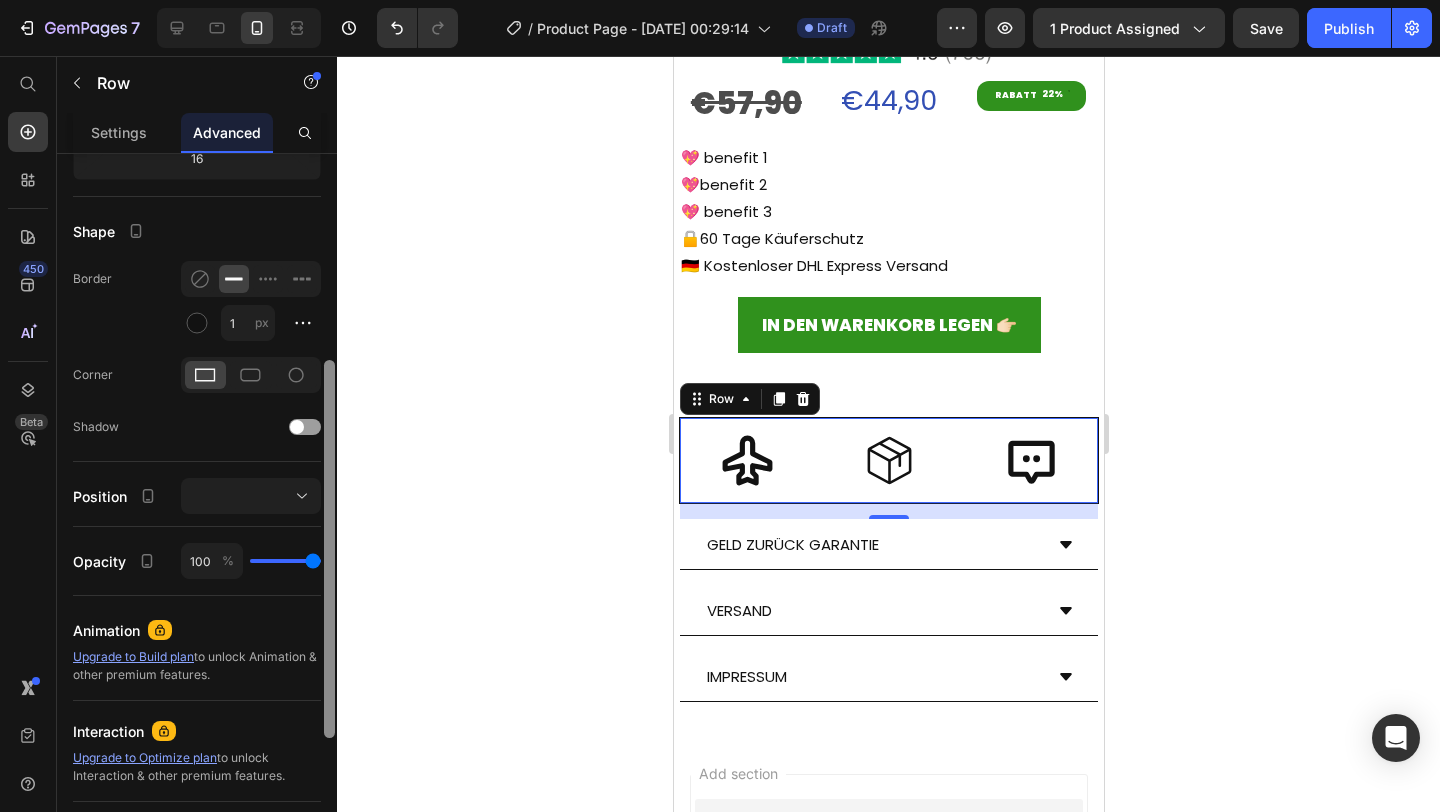 scroll, scrollTop: 432, scrollLeft: 0, axis: vertical 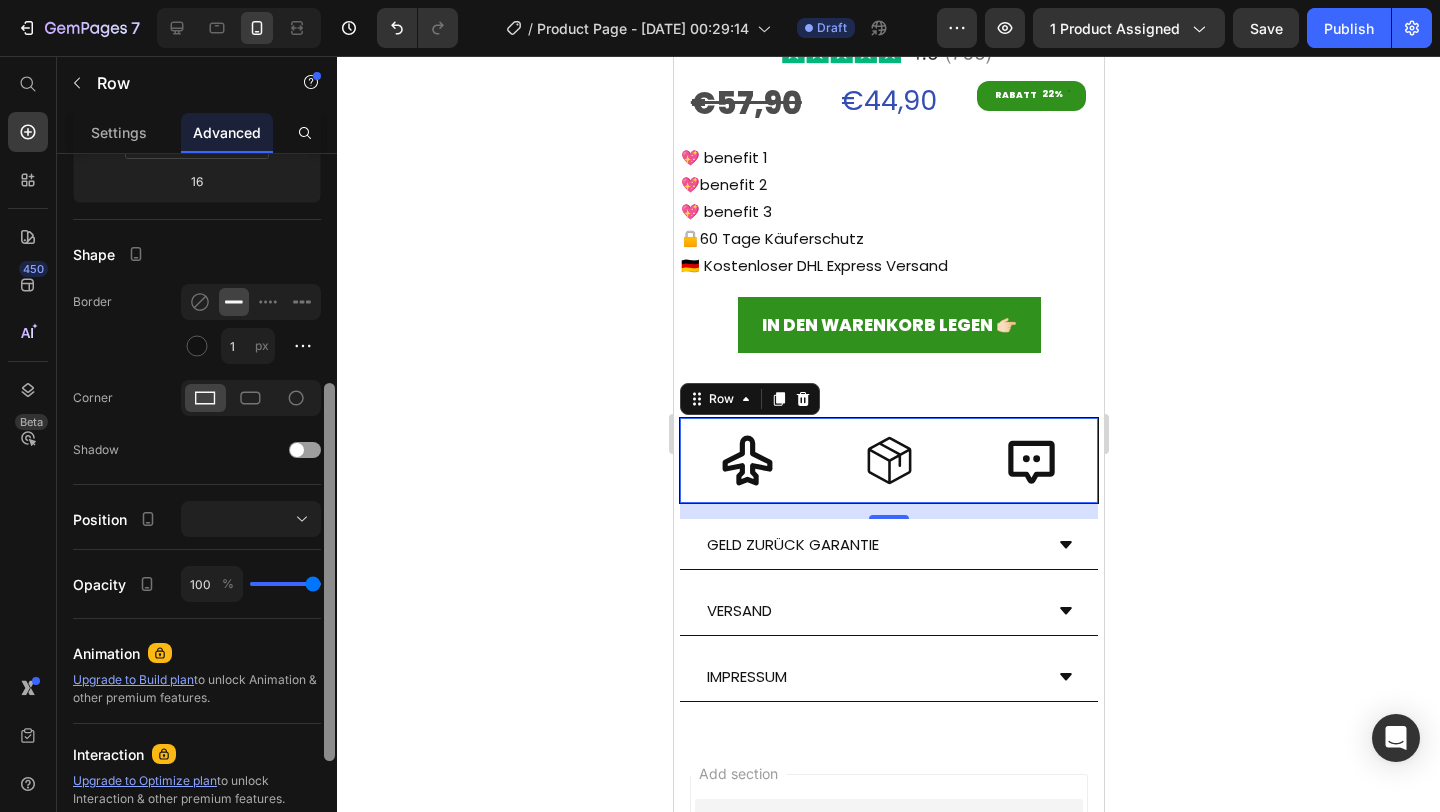 drag, startPoint x: 333, startPoint y: 396, endPoint x: 335, endPoint y: 626, distance: 230.0087 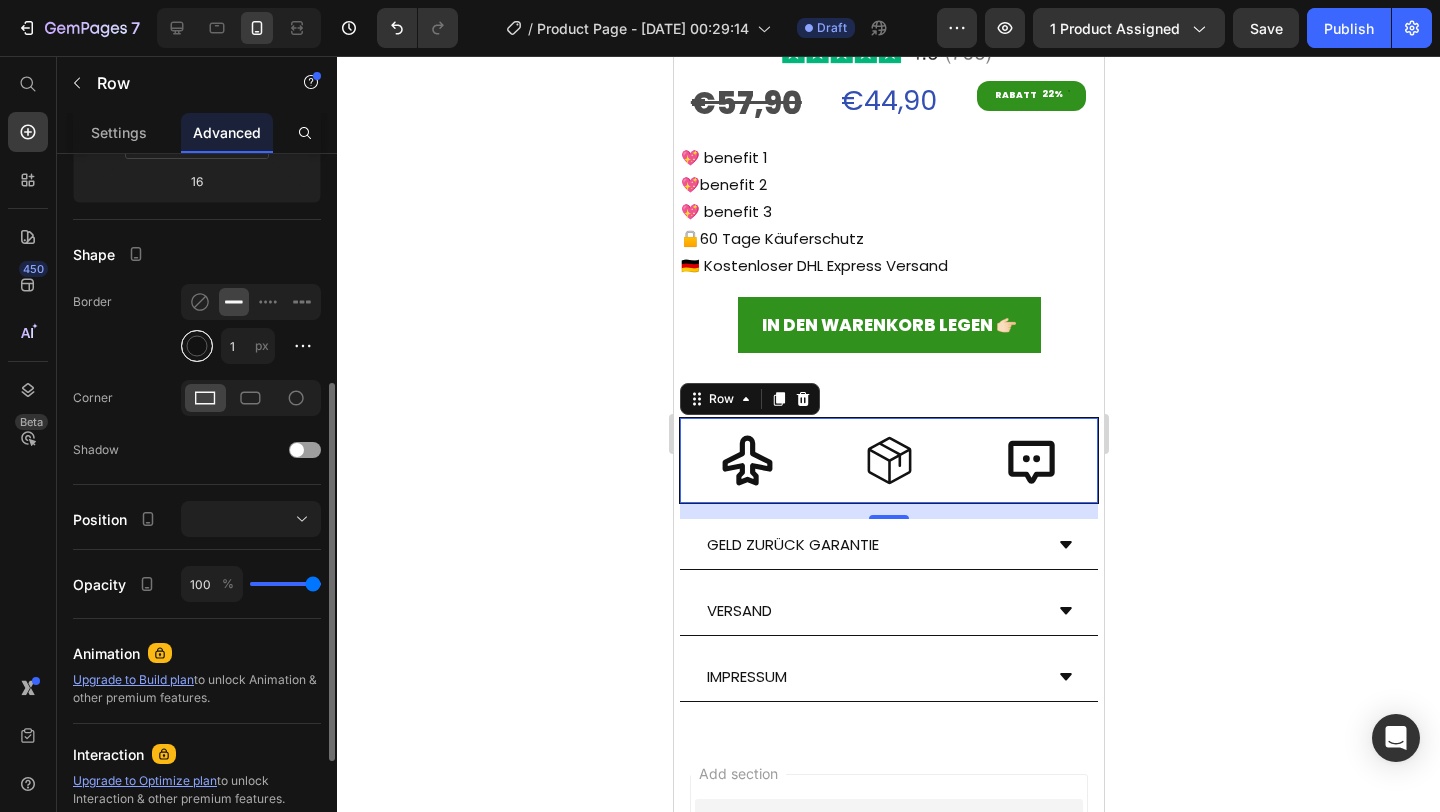 click at bounding box center (197, 346) 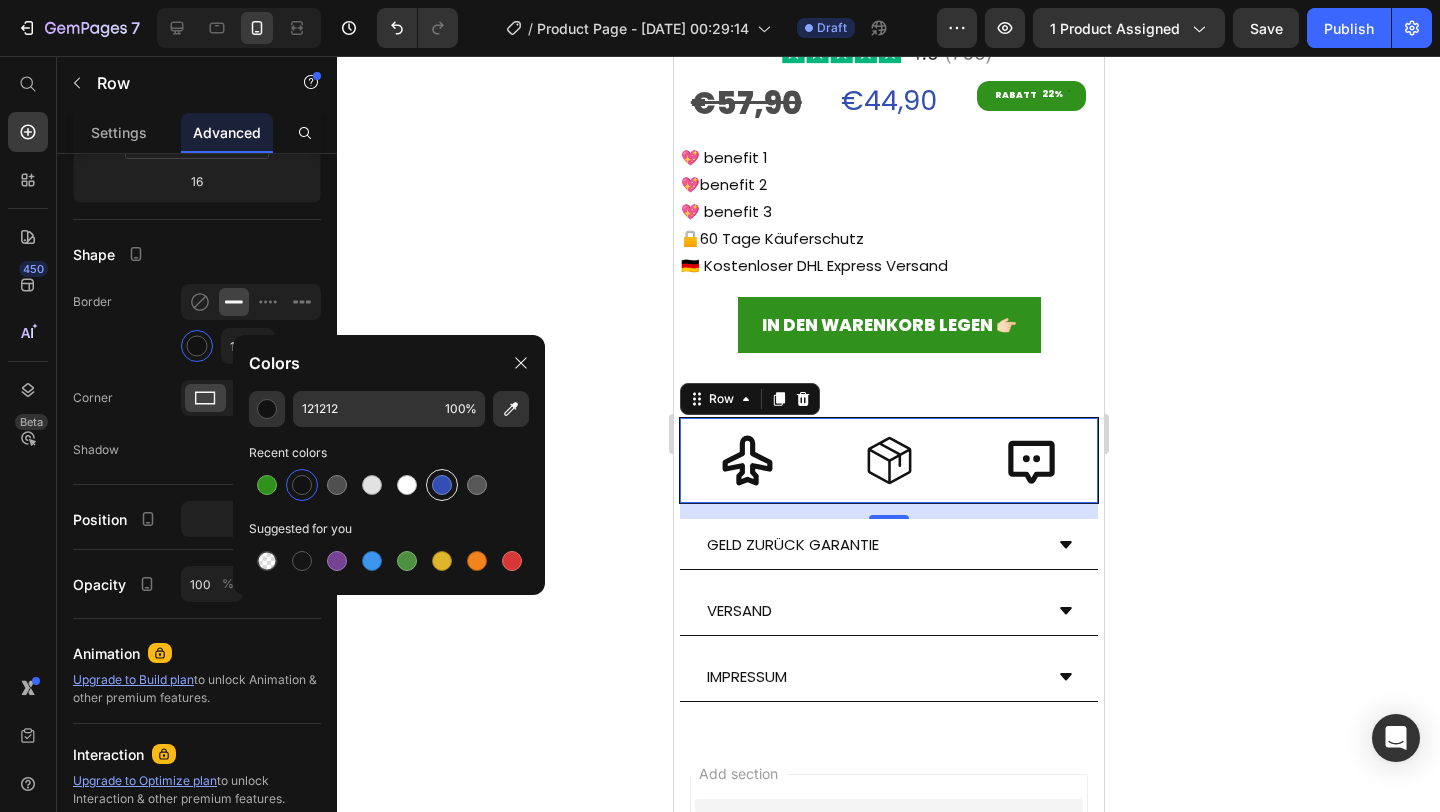 click at bounding box center [442, 485] 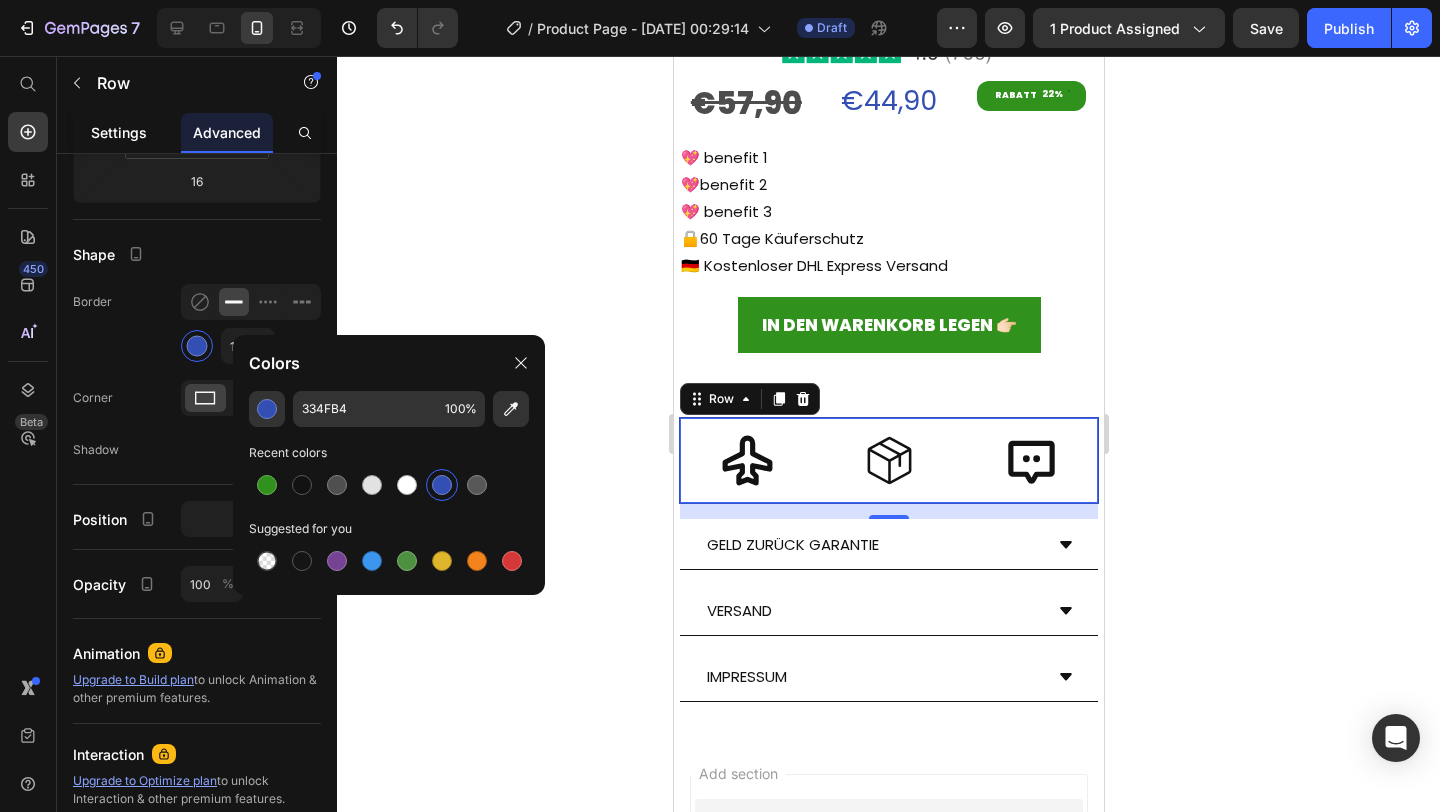 click on "Settings" 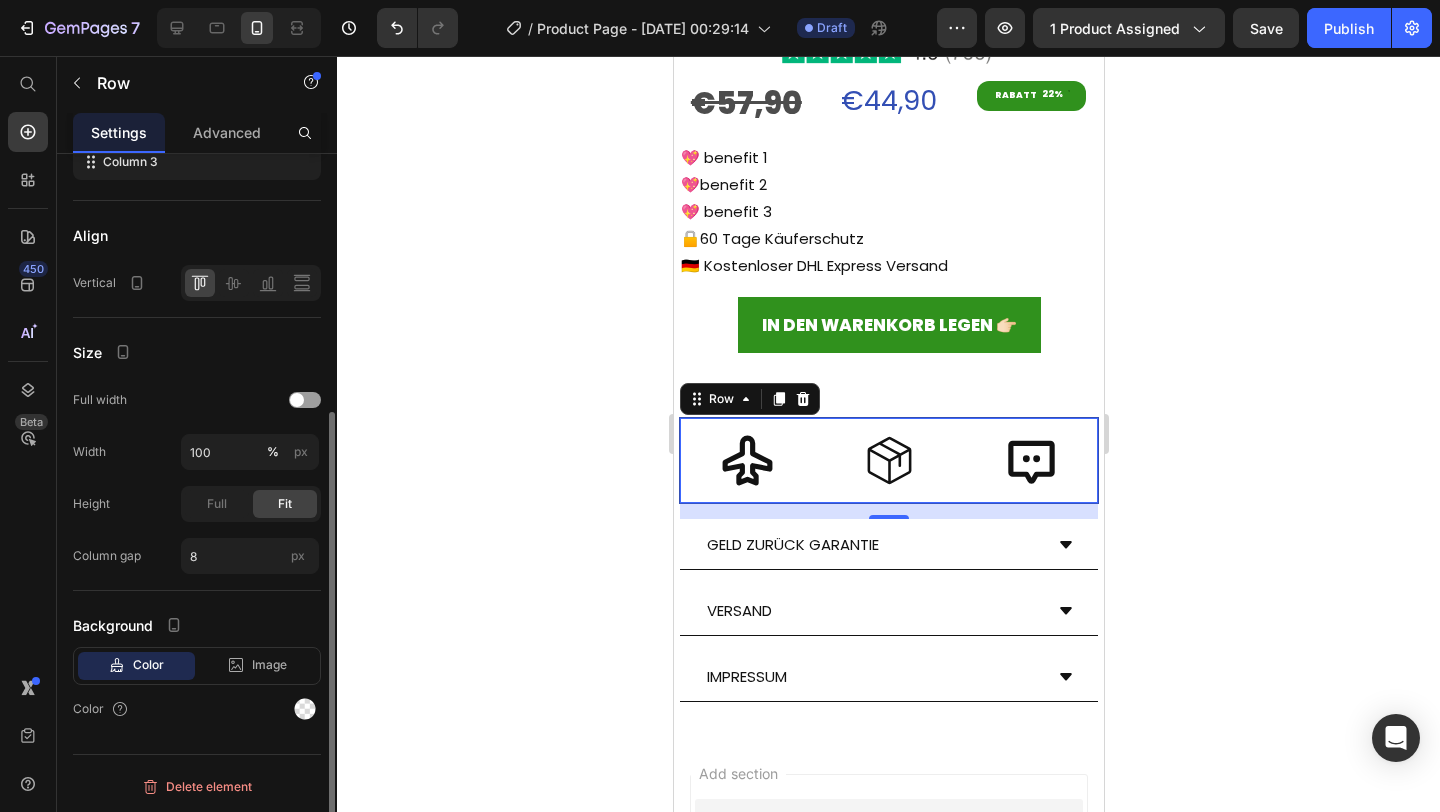 scroll, scrollTop: 0, scrollLeft: 0, axis: both 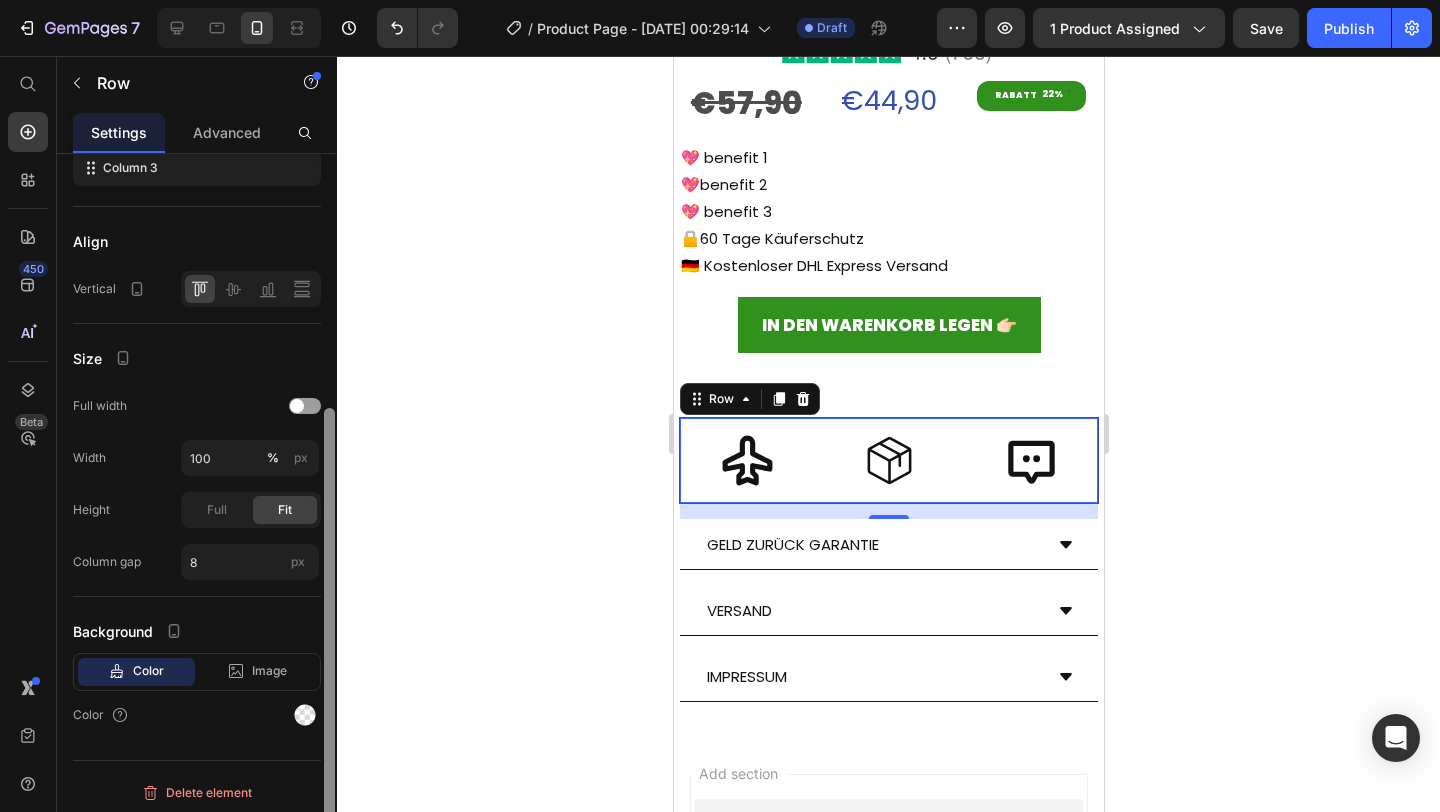 drag, startPoint x: 330, startPoint y: 557, endPoint x: 334, endPoint y: 810, distance: 253.03162 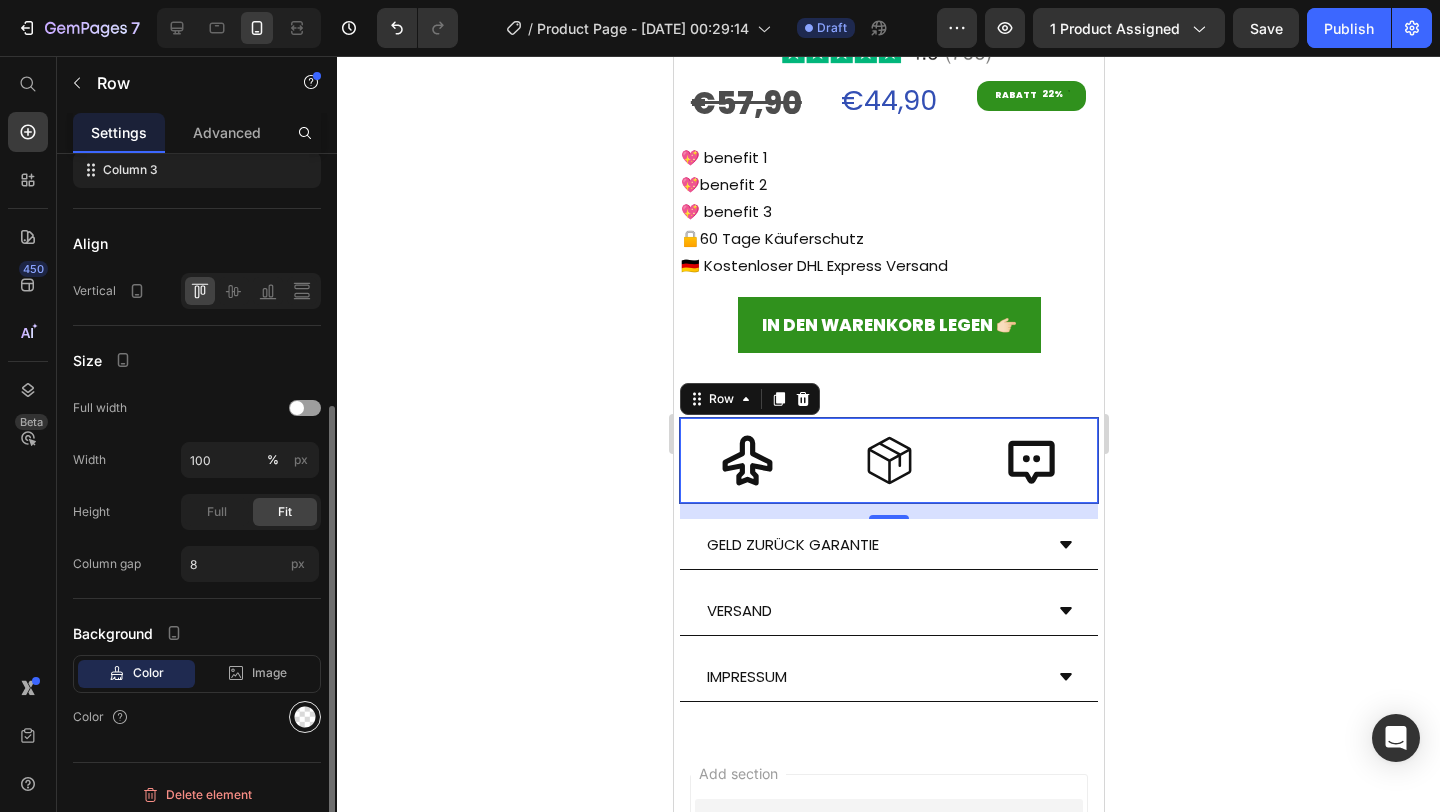 click at bounding box center [305, 717] 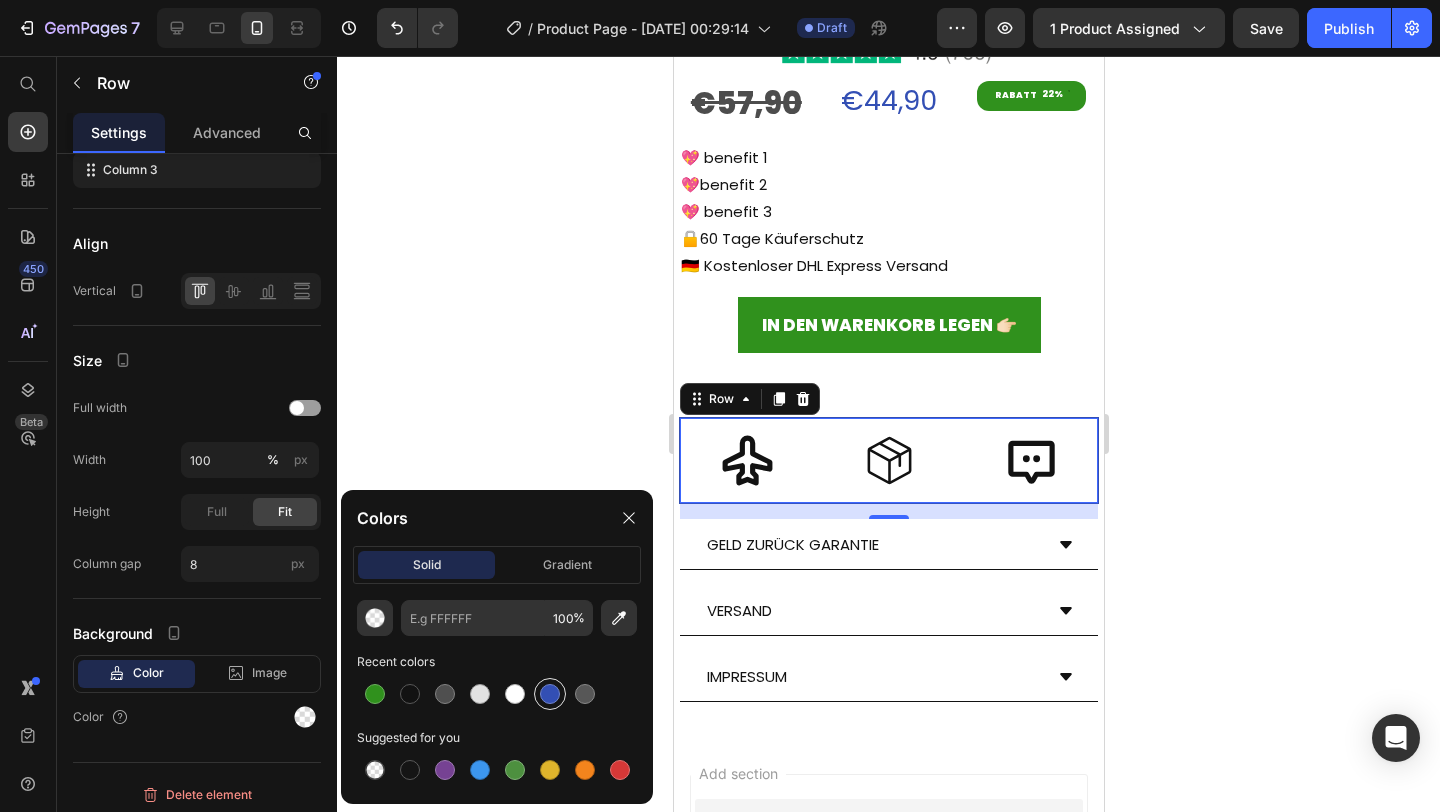 click at bounding box center (550, 694) 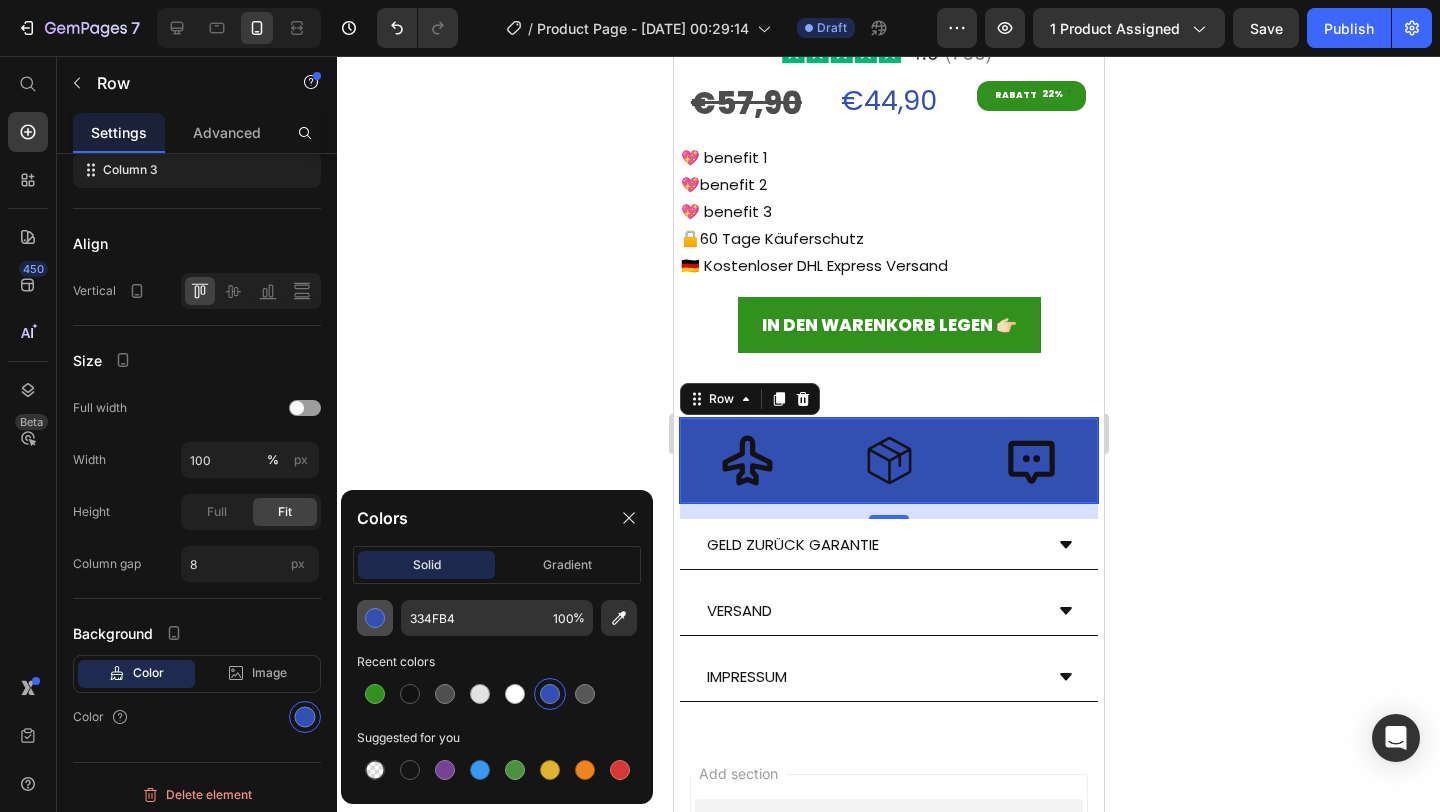 click at bounding box center (375, 618) 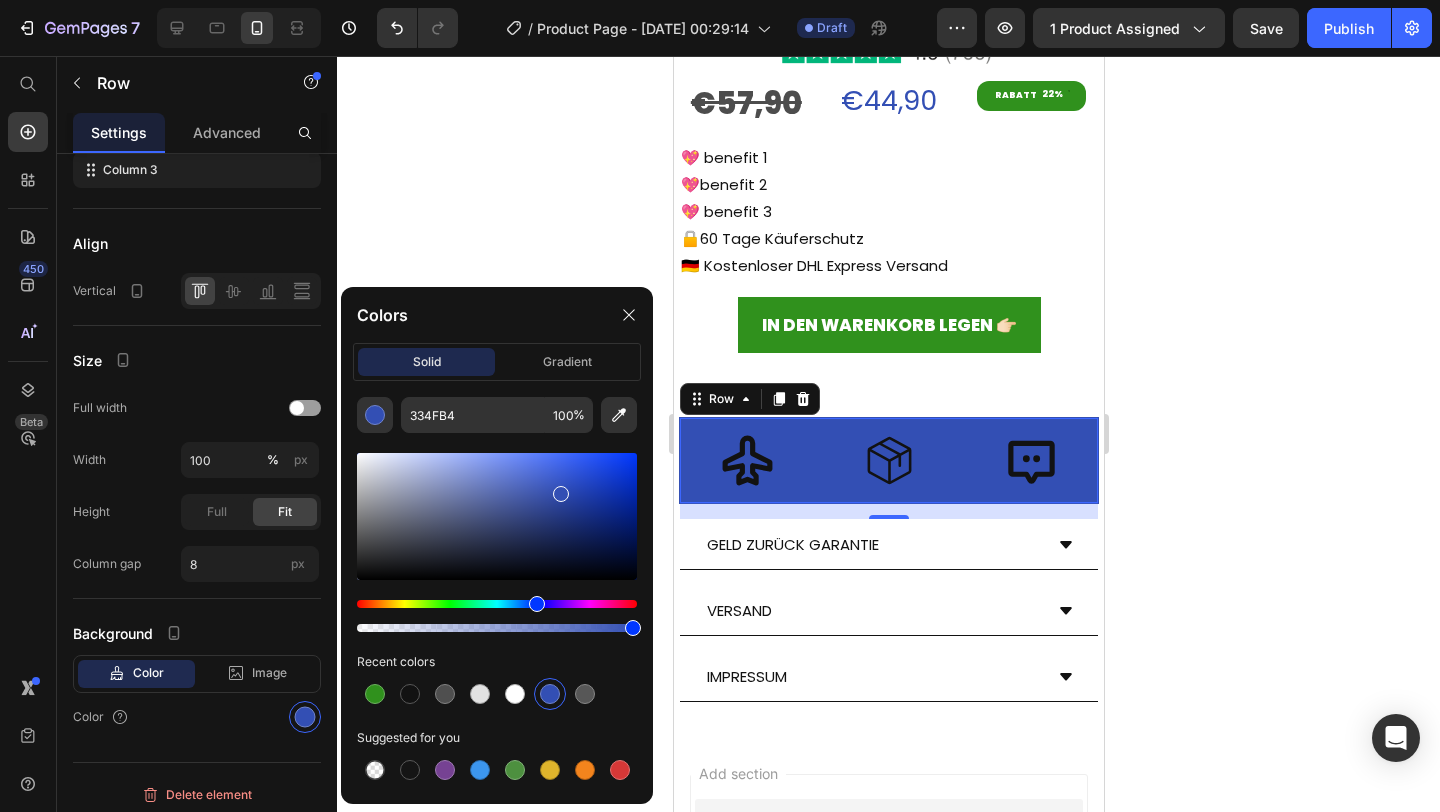 click at bounding box center [497, 516] 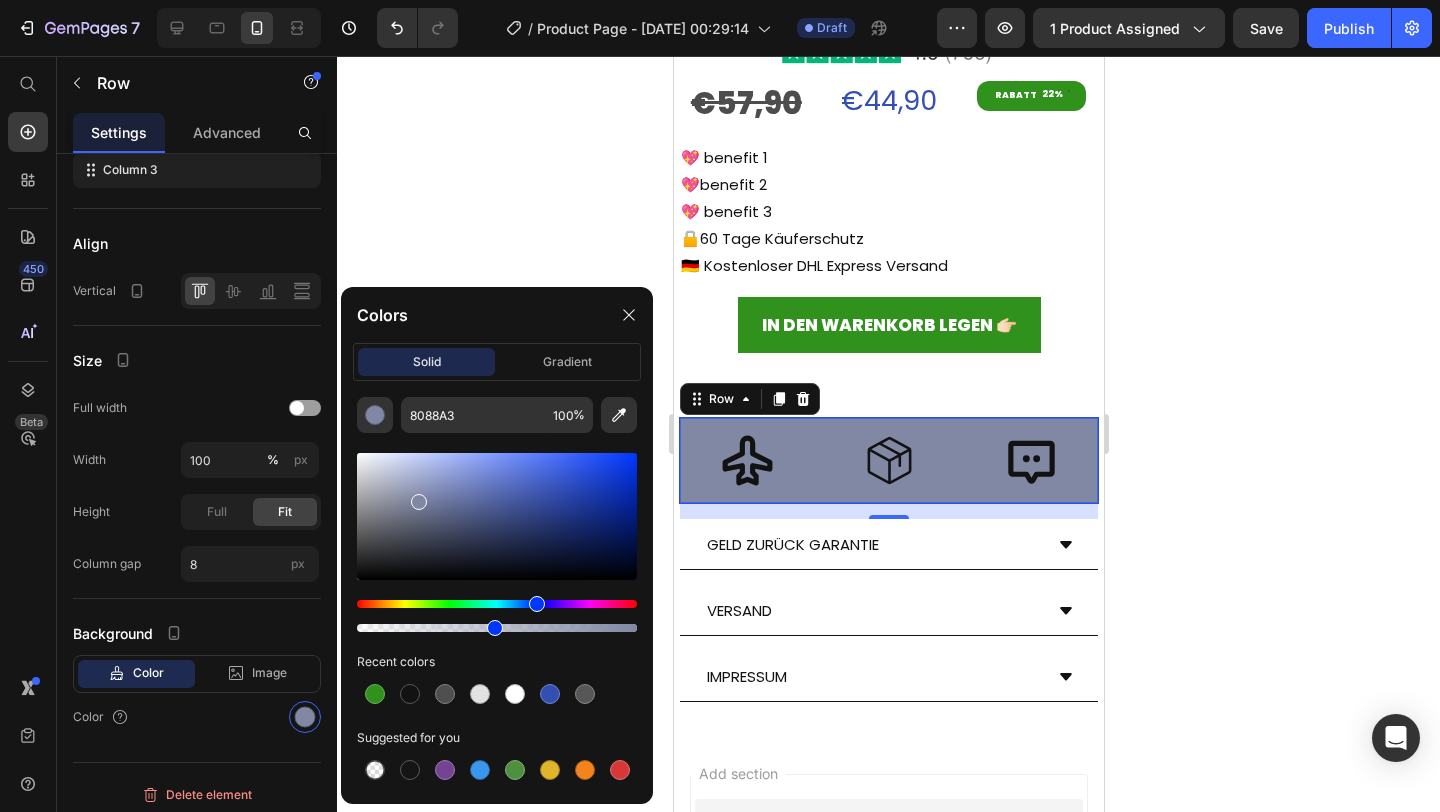 click at bounding box center [497, 628] 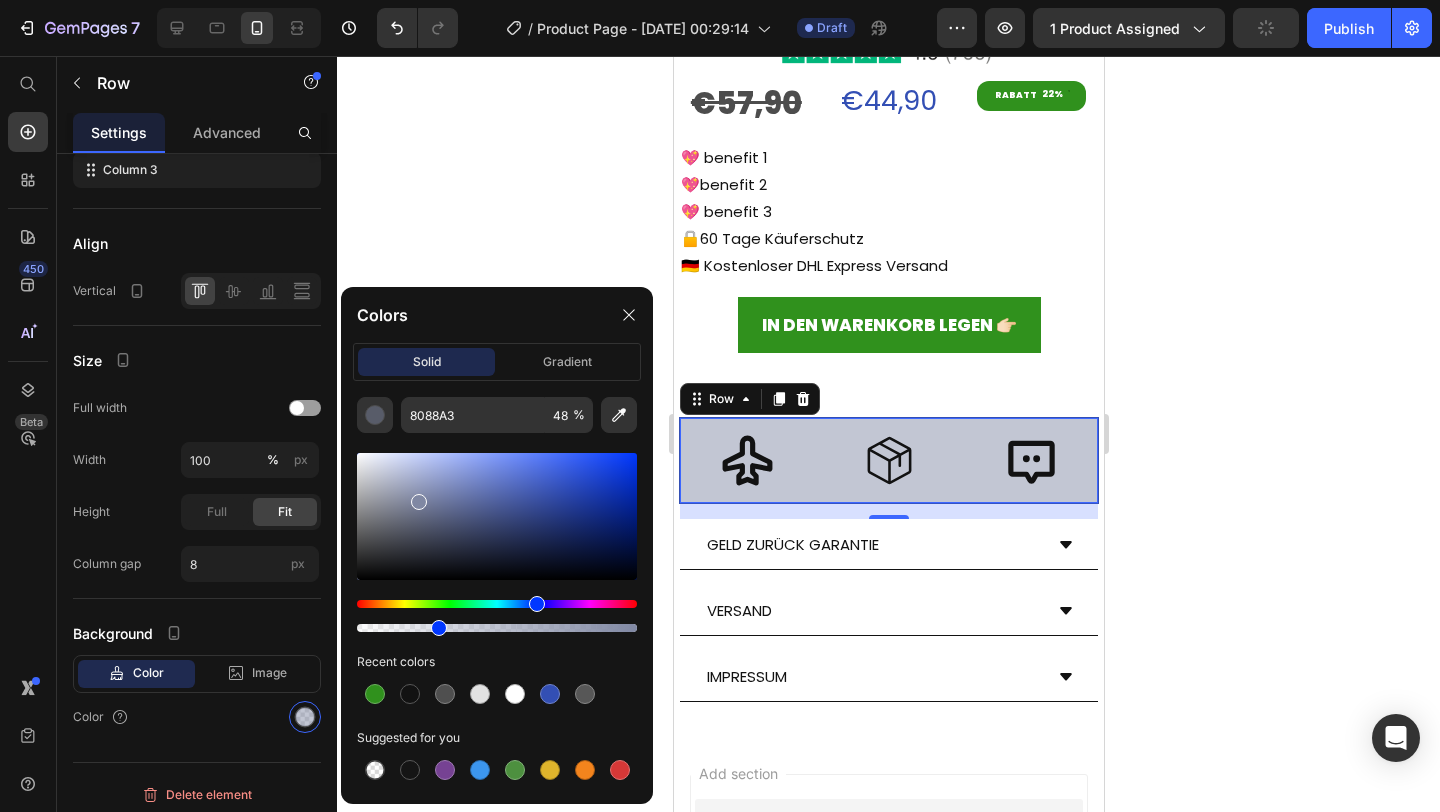 drag, startPoint x: 491, startPoint y: 629, endPoint x: 421, endPoint y: 631, distance: 70.028564 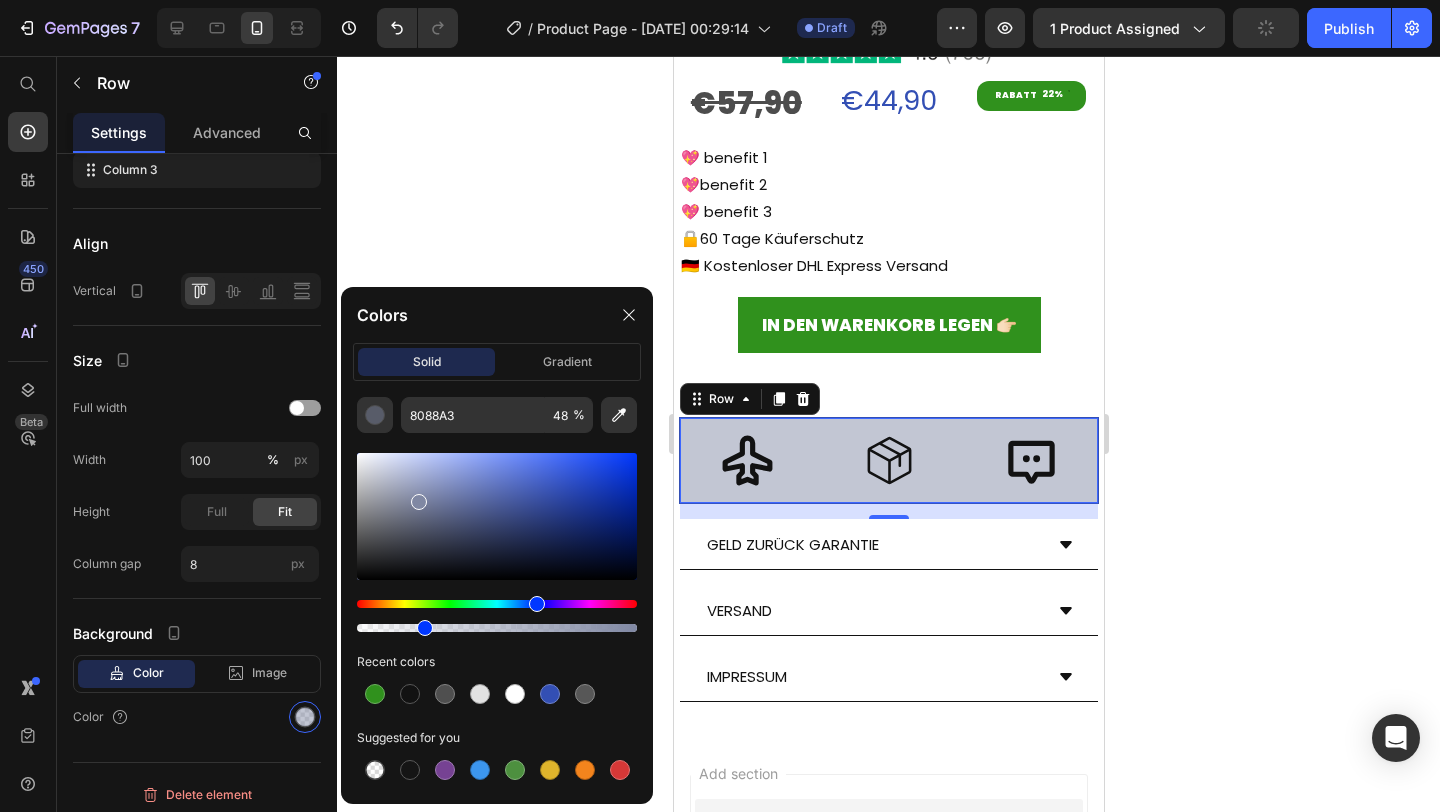 type on "23" 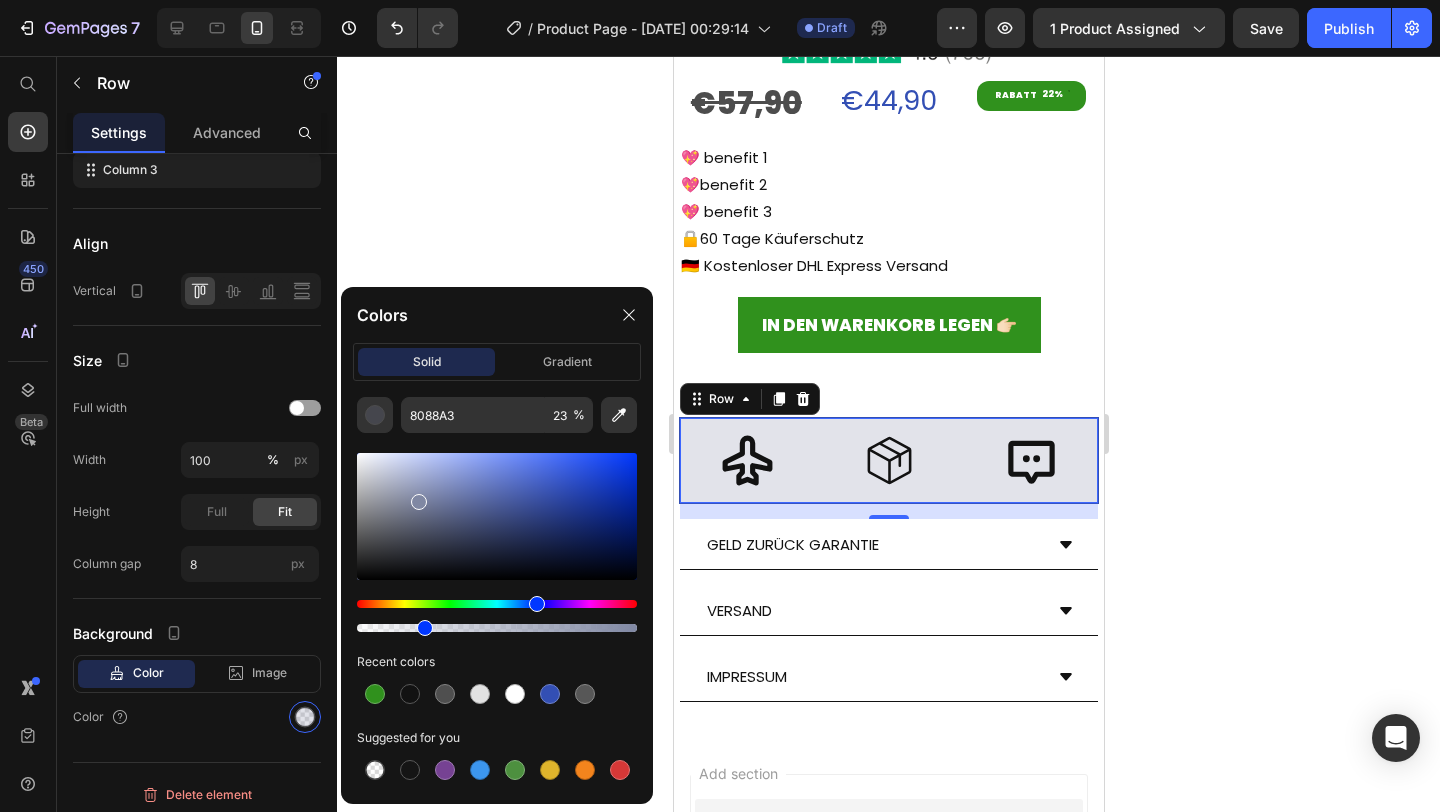 click at bounding box center [497, 516] 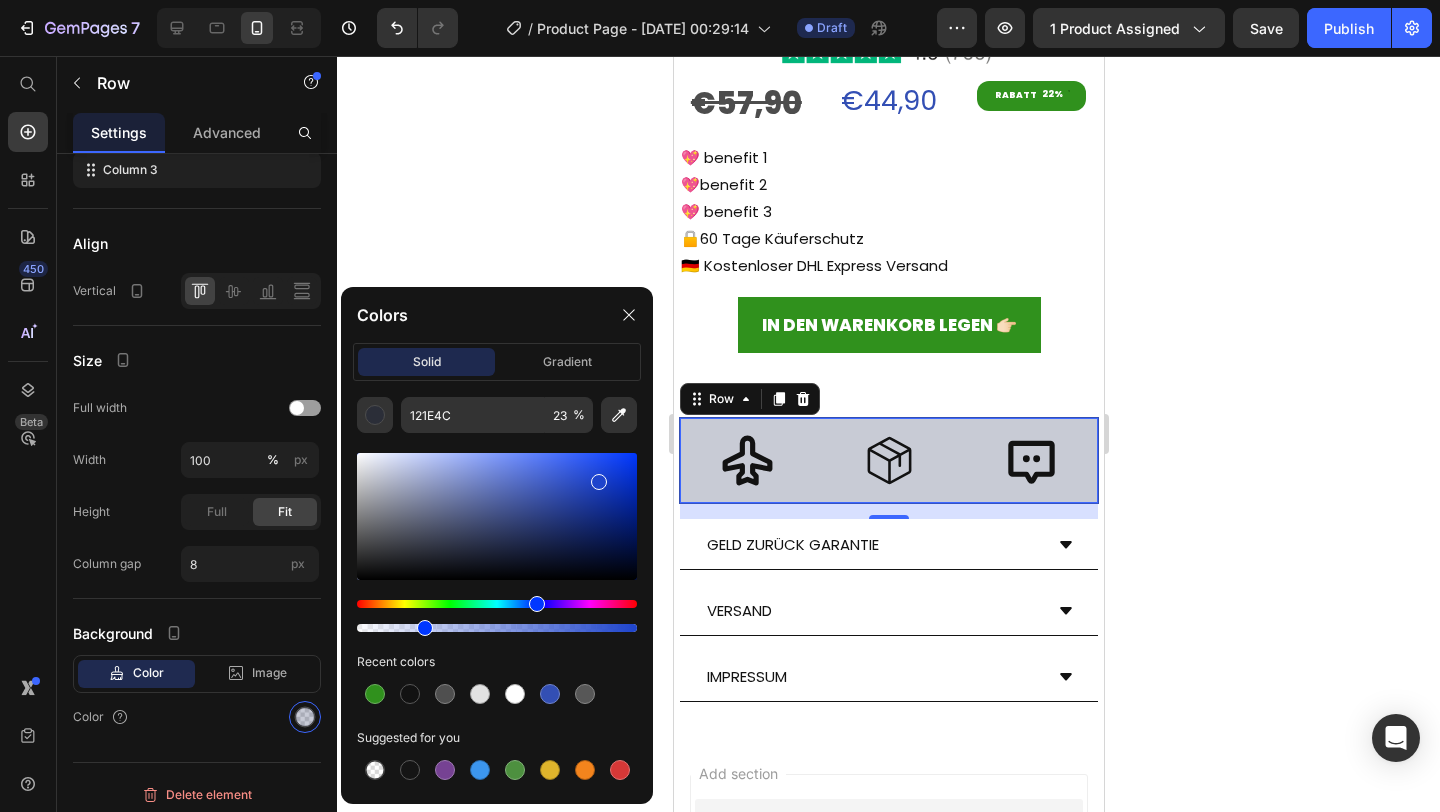click at bounding box center (497, 516) 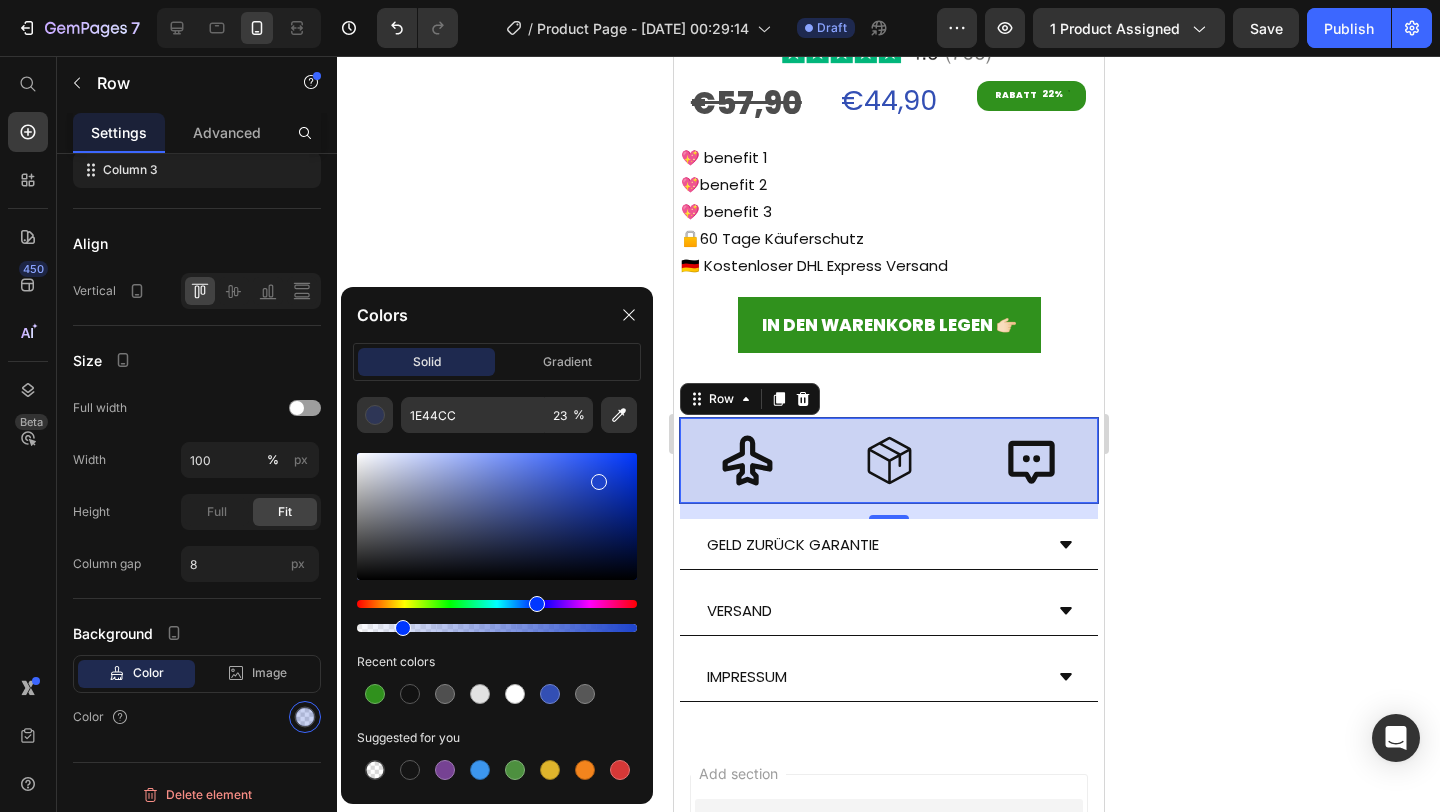 drag, startPoint x: 427, startPoint y: 626, endPoint x: 400, endPoint y: 625, distance: 27.018513 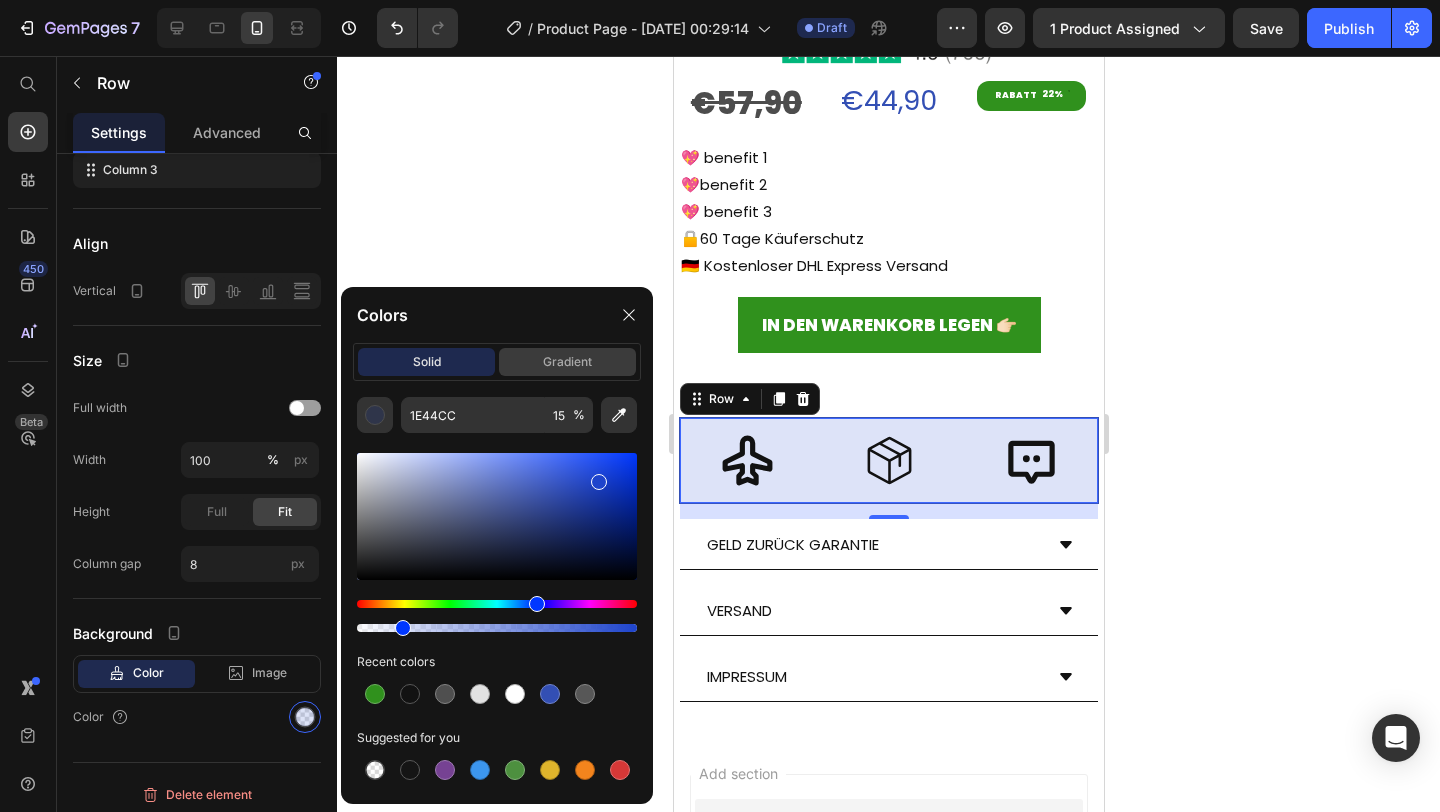 click on "gradient" 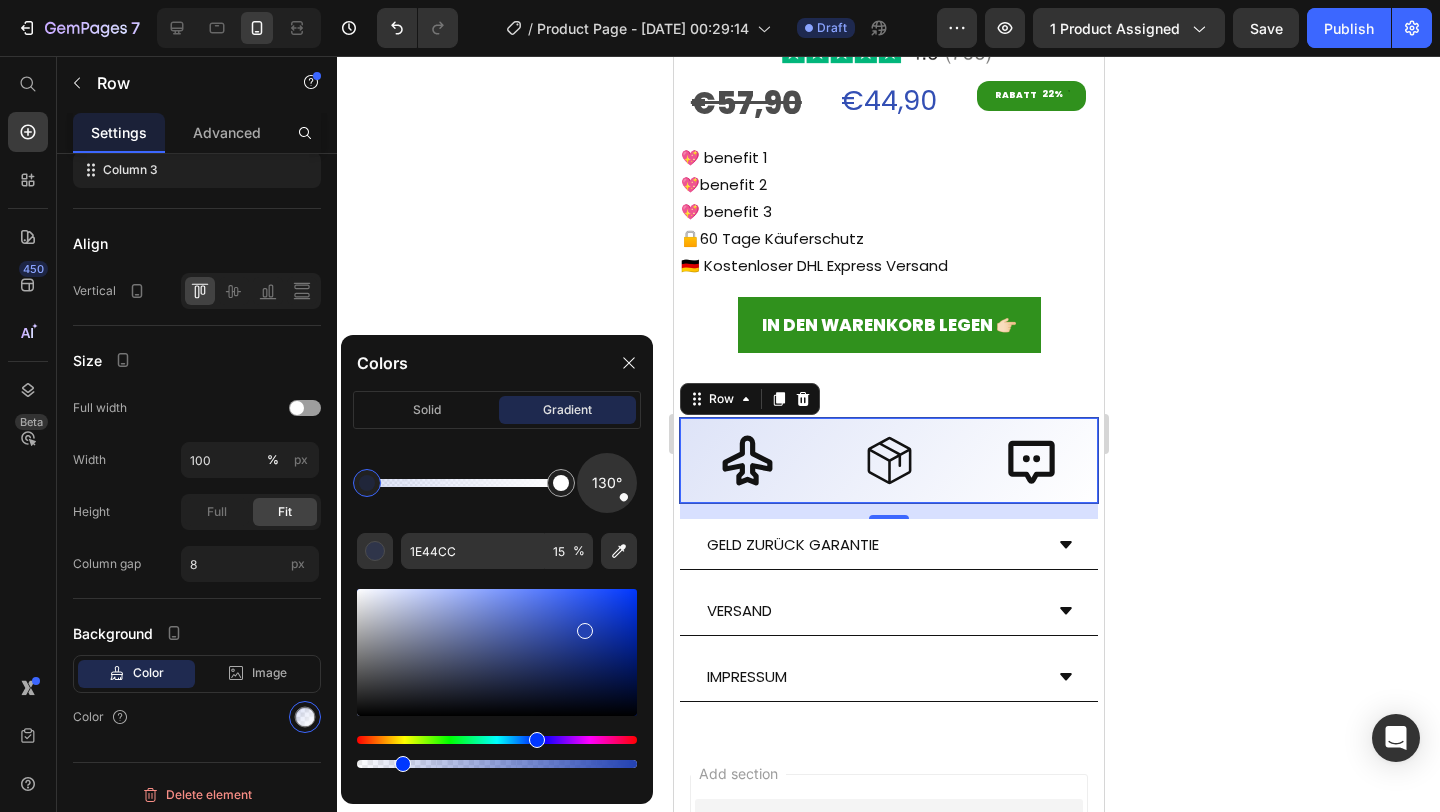 click at bounding box center [497, 652] 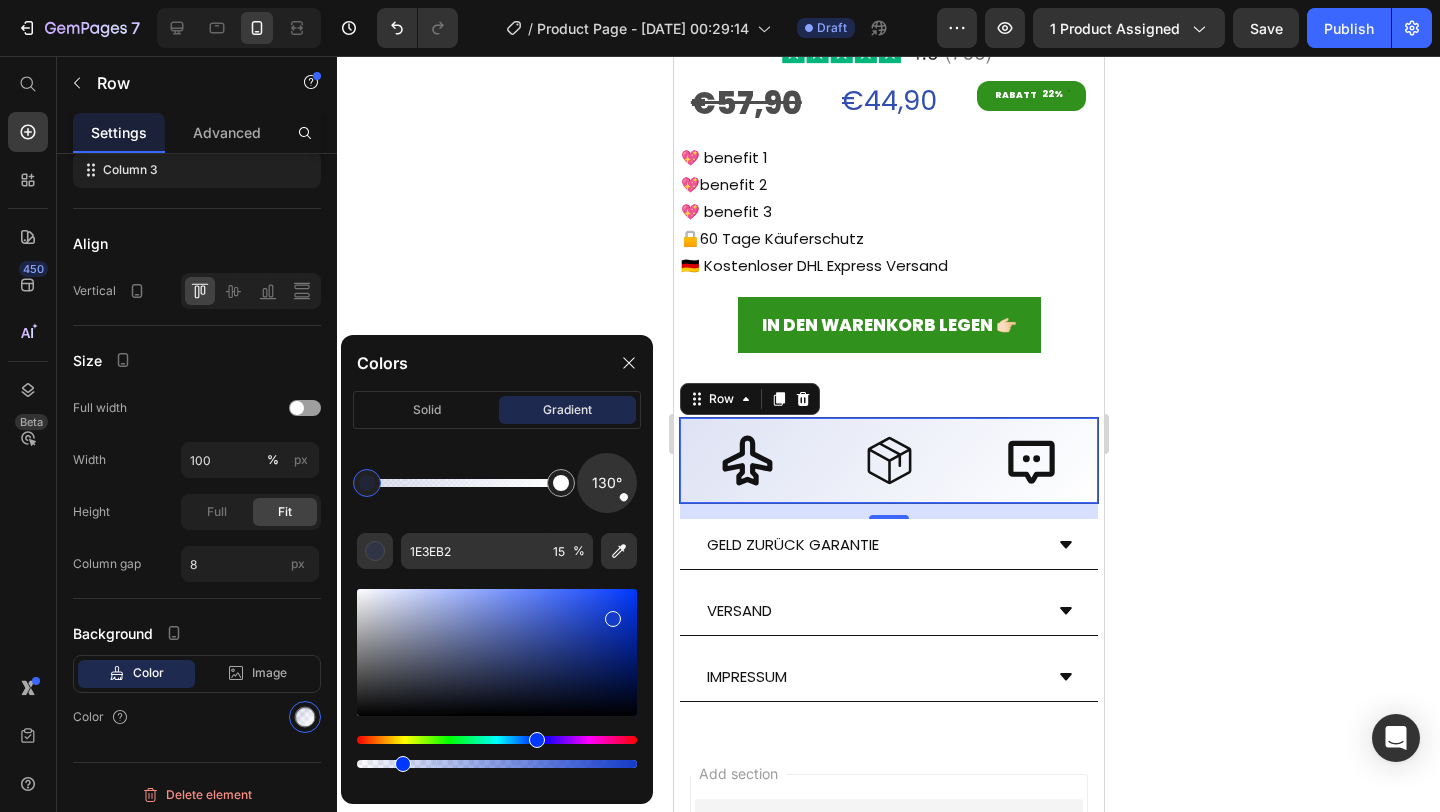 drag, startPoint x: 592, startPoint y: 627, endPoint x: 610, endPoint y: 615, distance: 21.633308 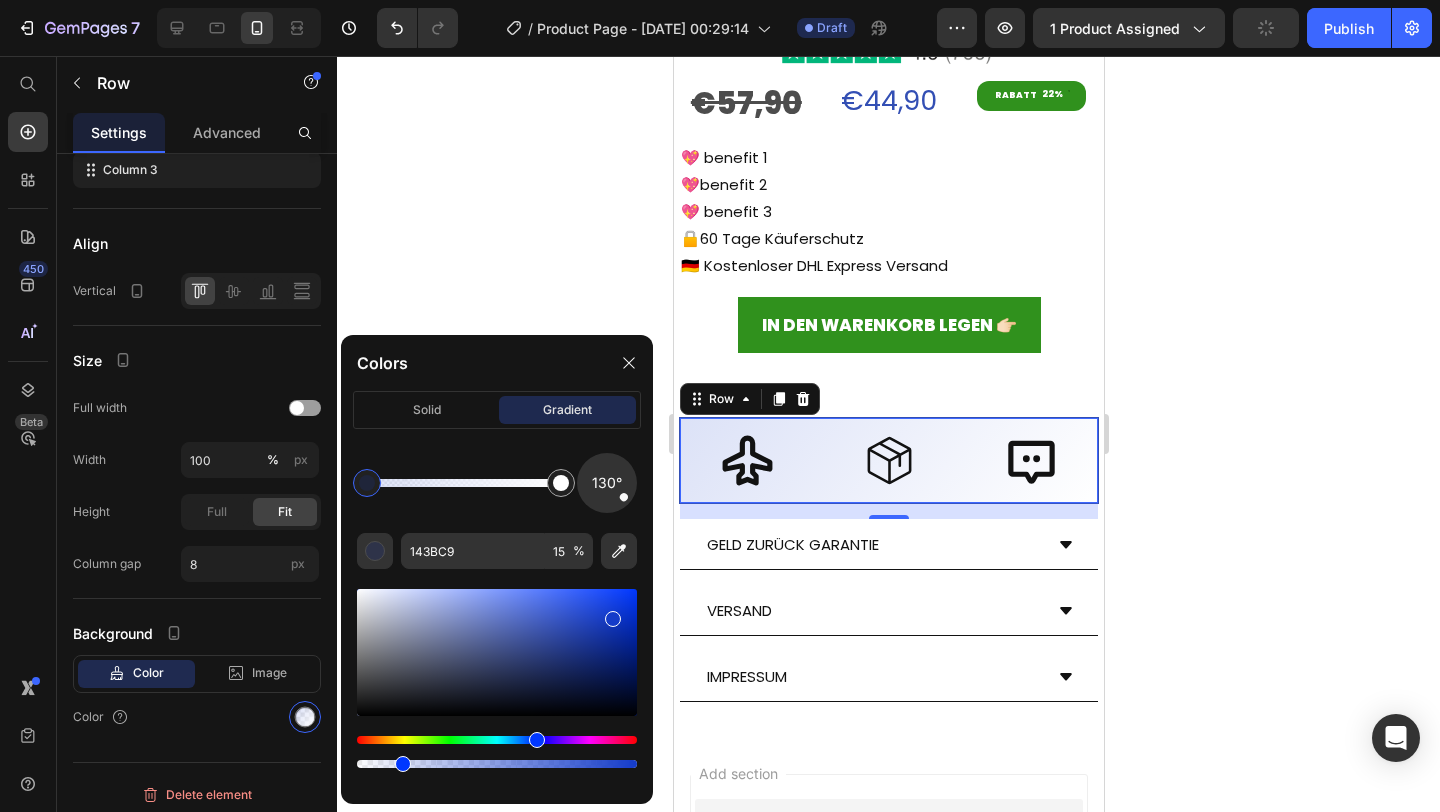 click at bounding box center [497, 678] 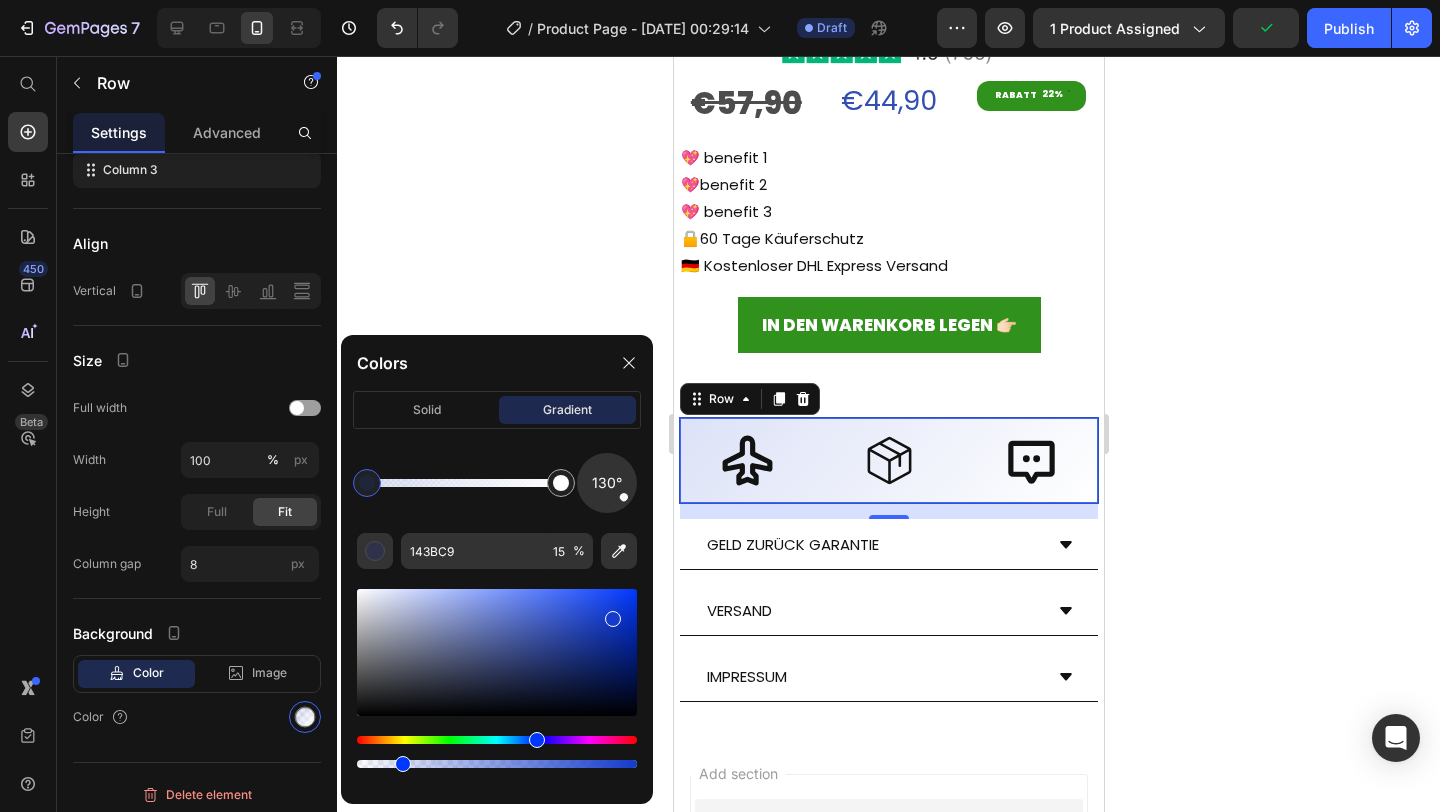 click at bounding box center (497, 764) 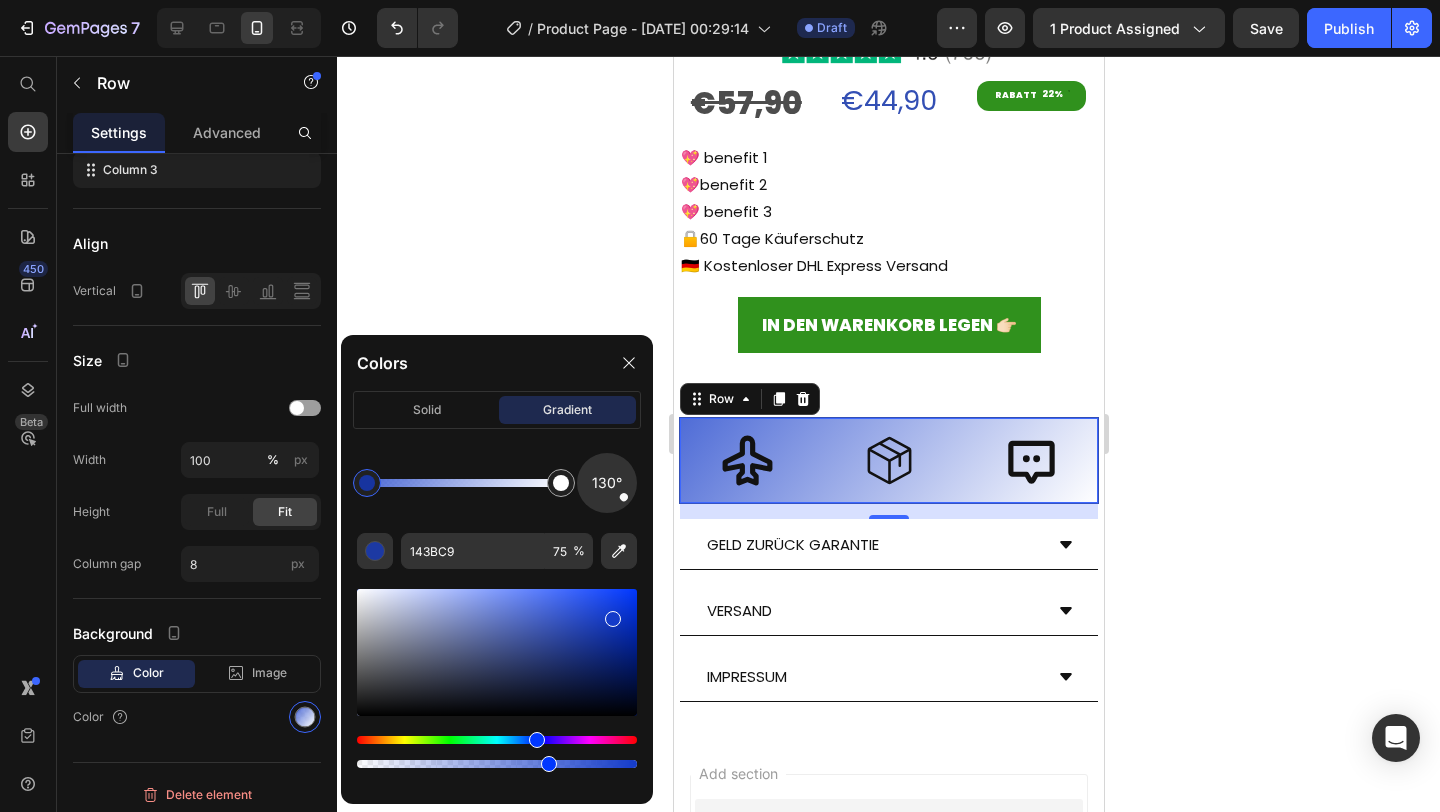 drag, startPoint x: 566, startPoint y: 764, endPoint x: 544, endPoint y: 767, distance: 22.203604 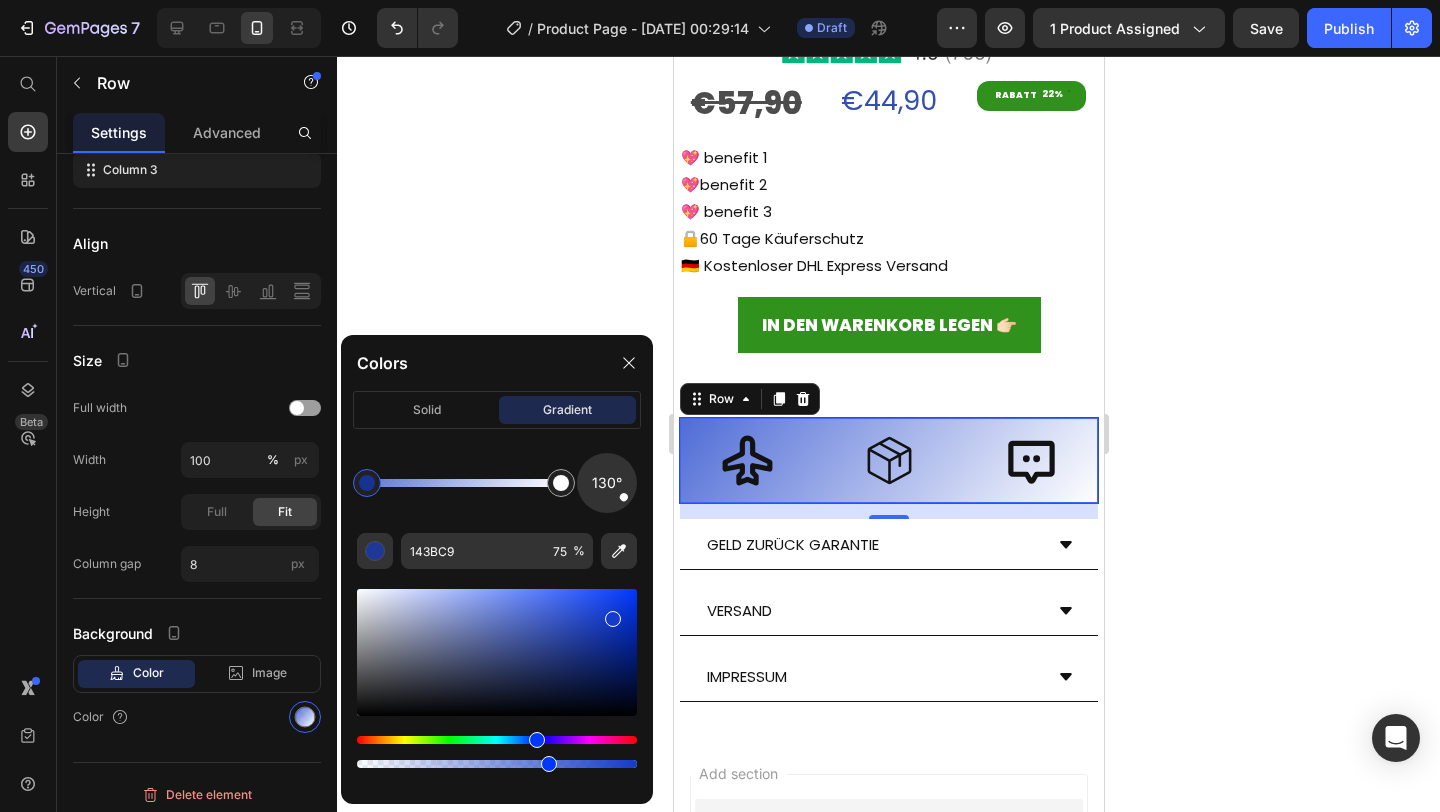 type on "67" 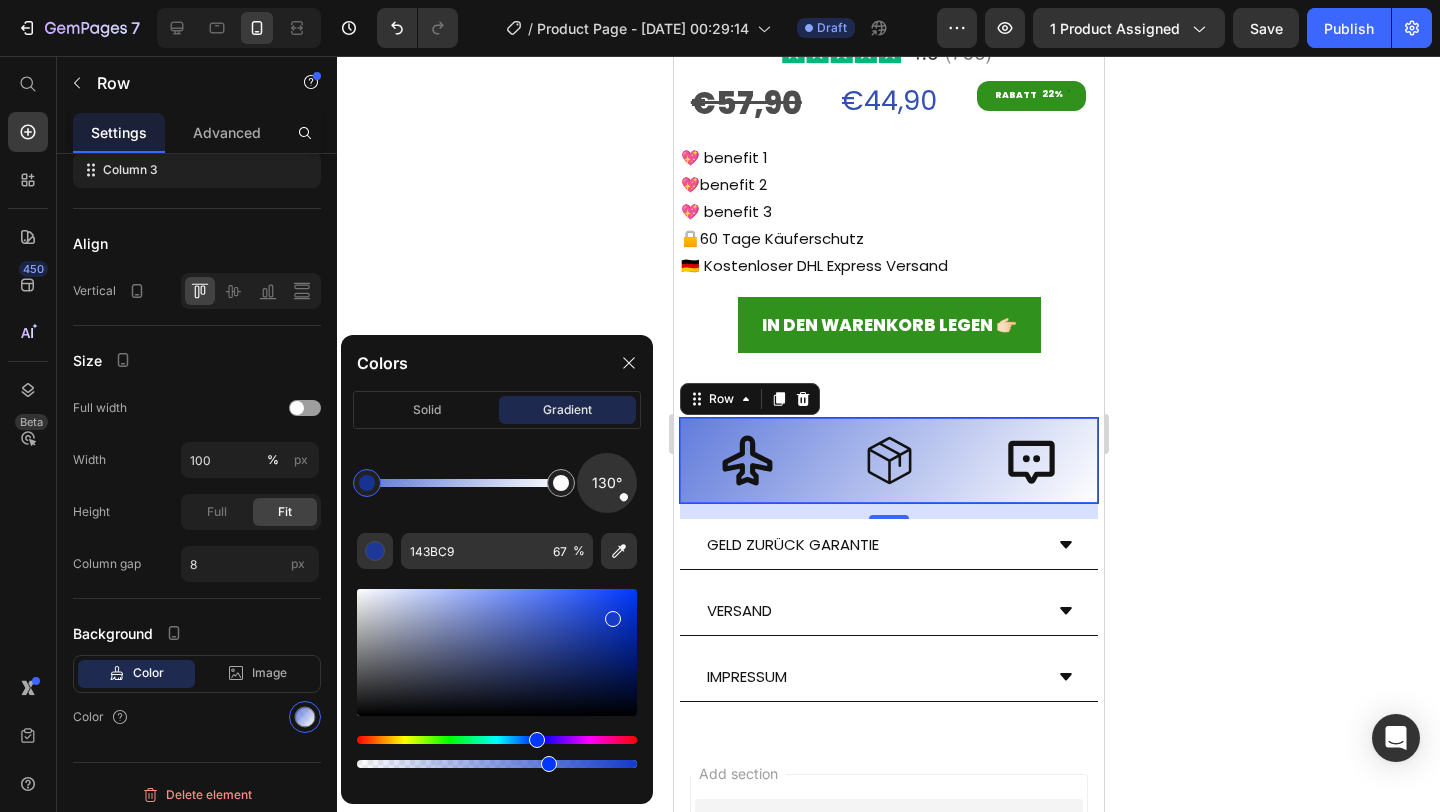 click 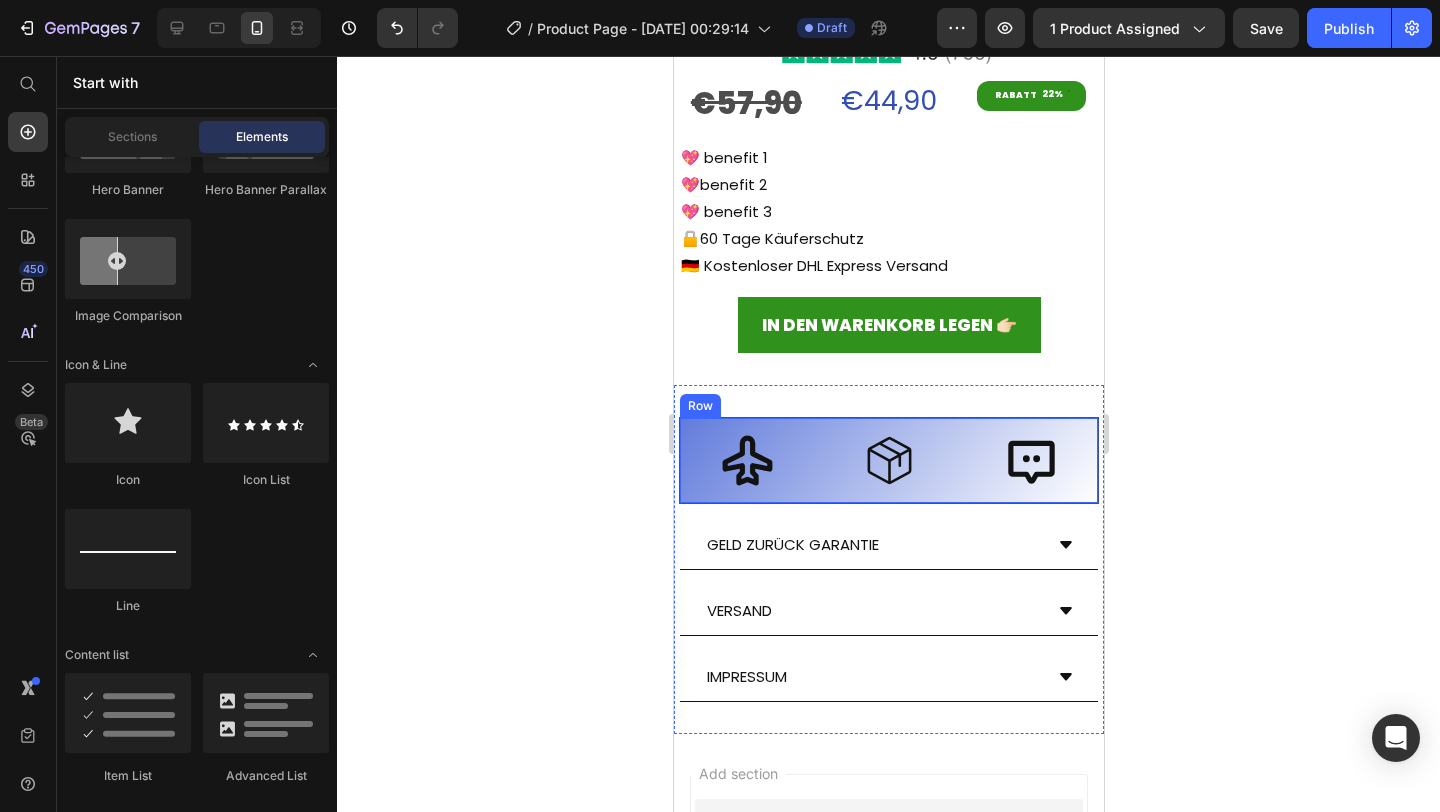 click 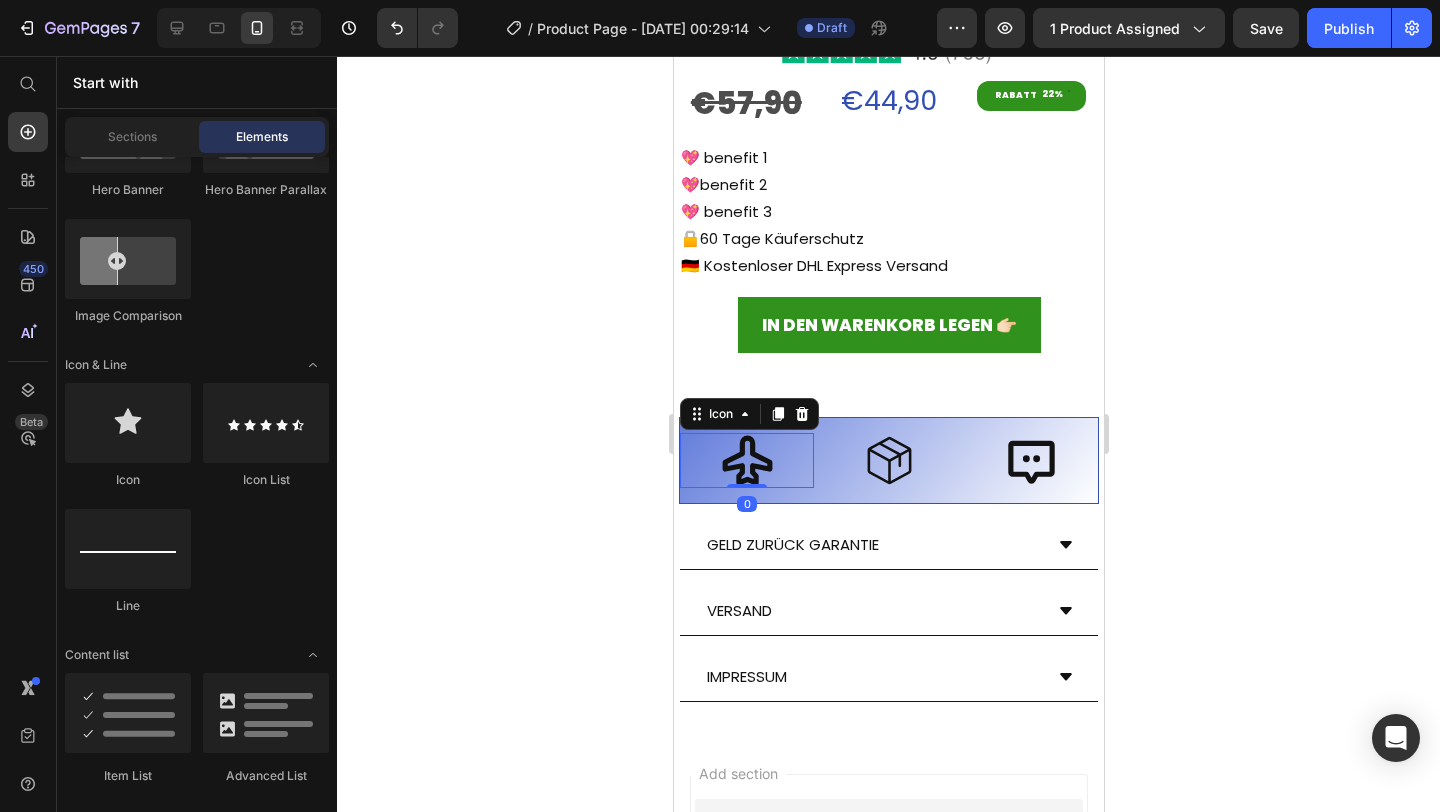 scroll, scrollTop: 0, scrollLeft: 0, axis: both 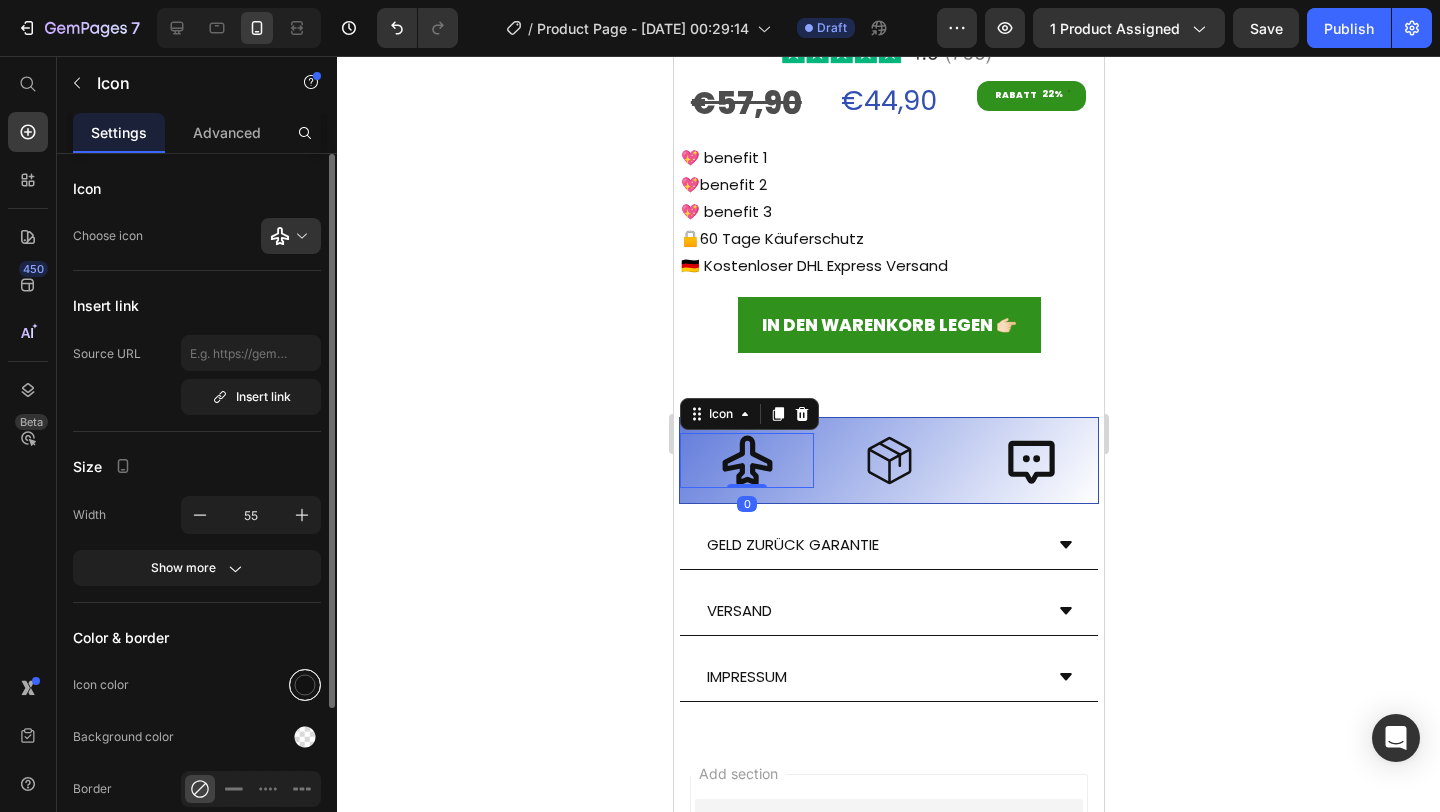 click at bounding box center (305, 685) 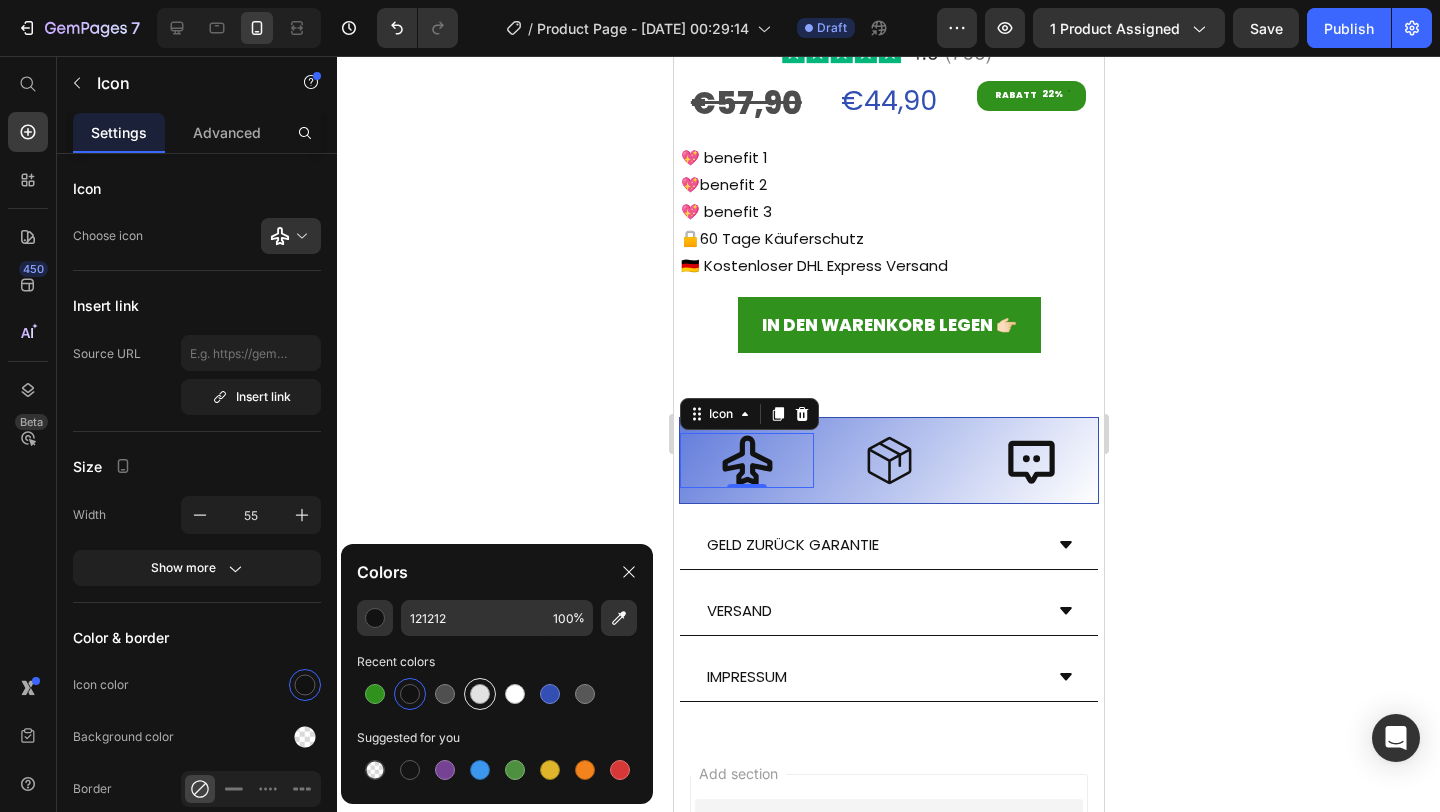 click at bounding box center (480, 694) 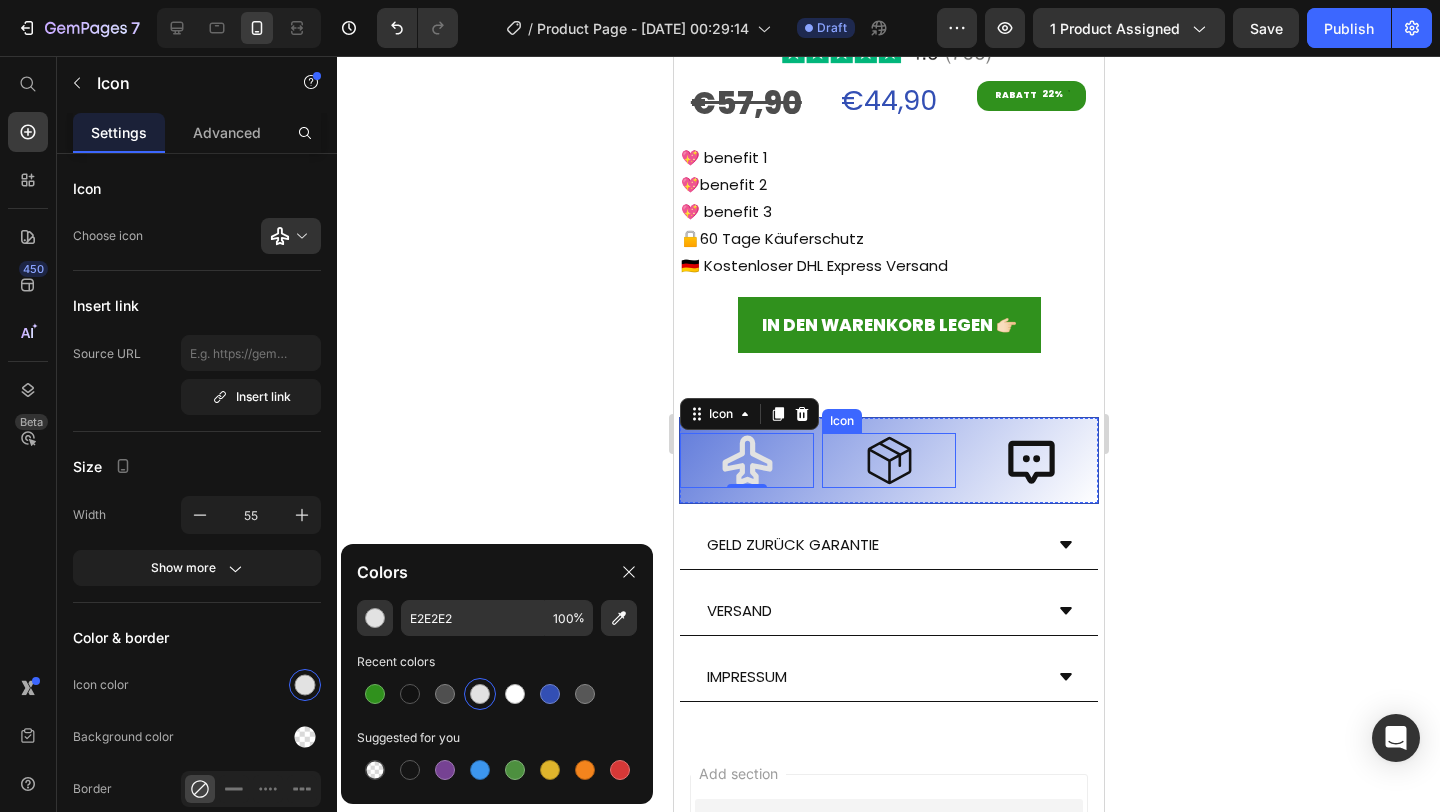 click 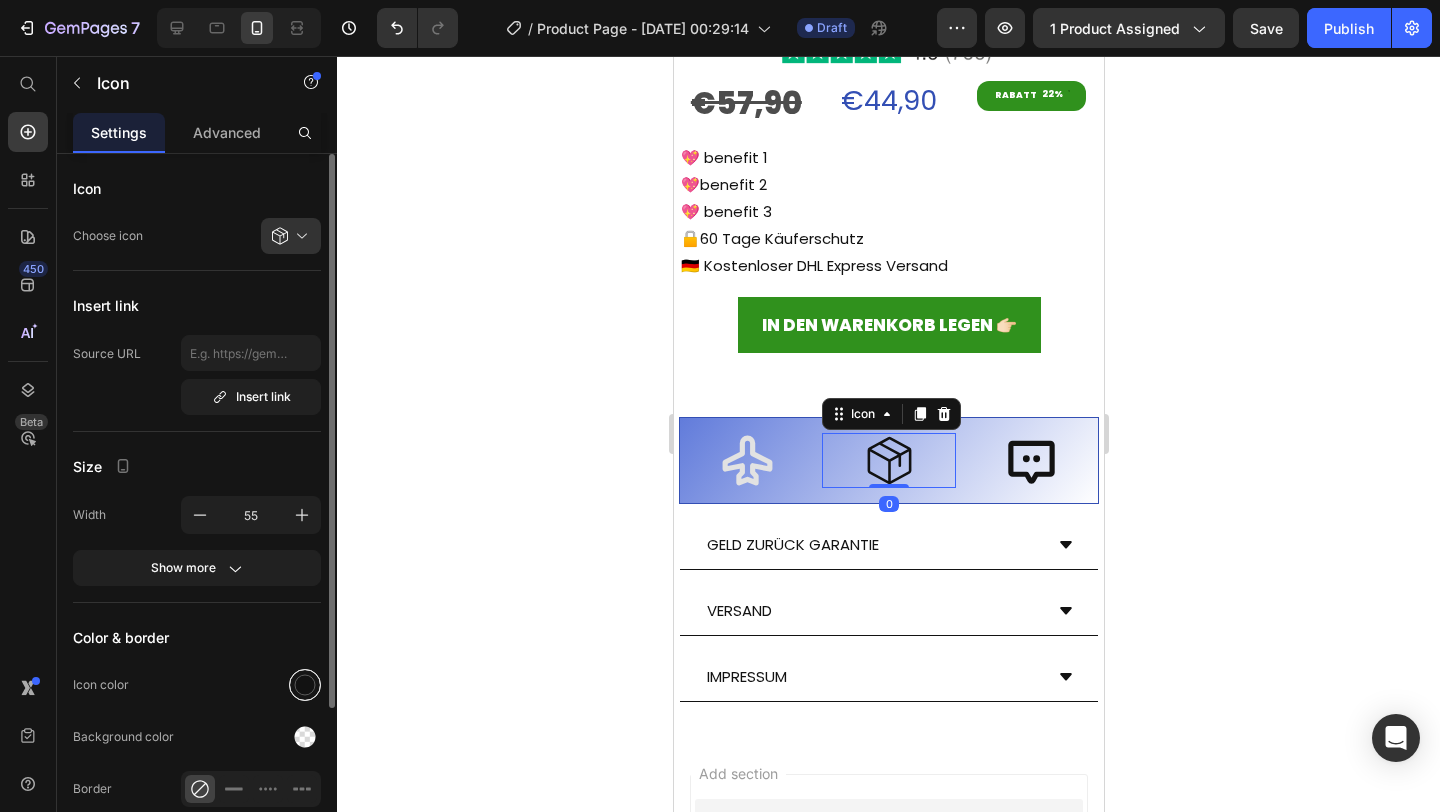 click at bounding box center (305, 685) 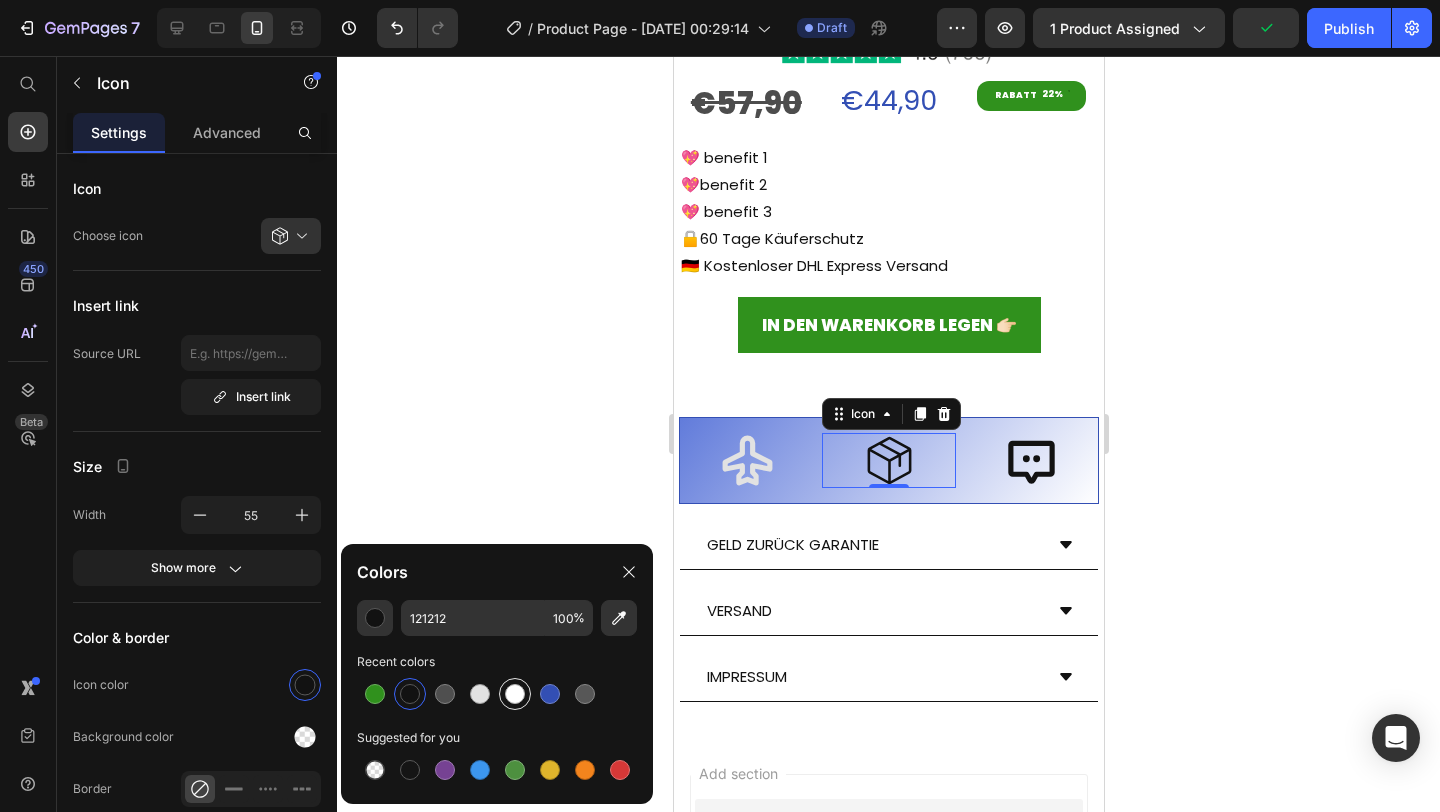 click at bounding box center [515, 694] 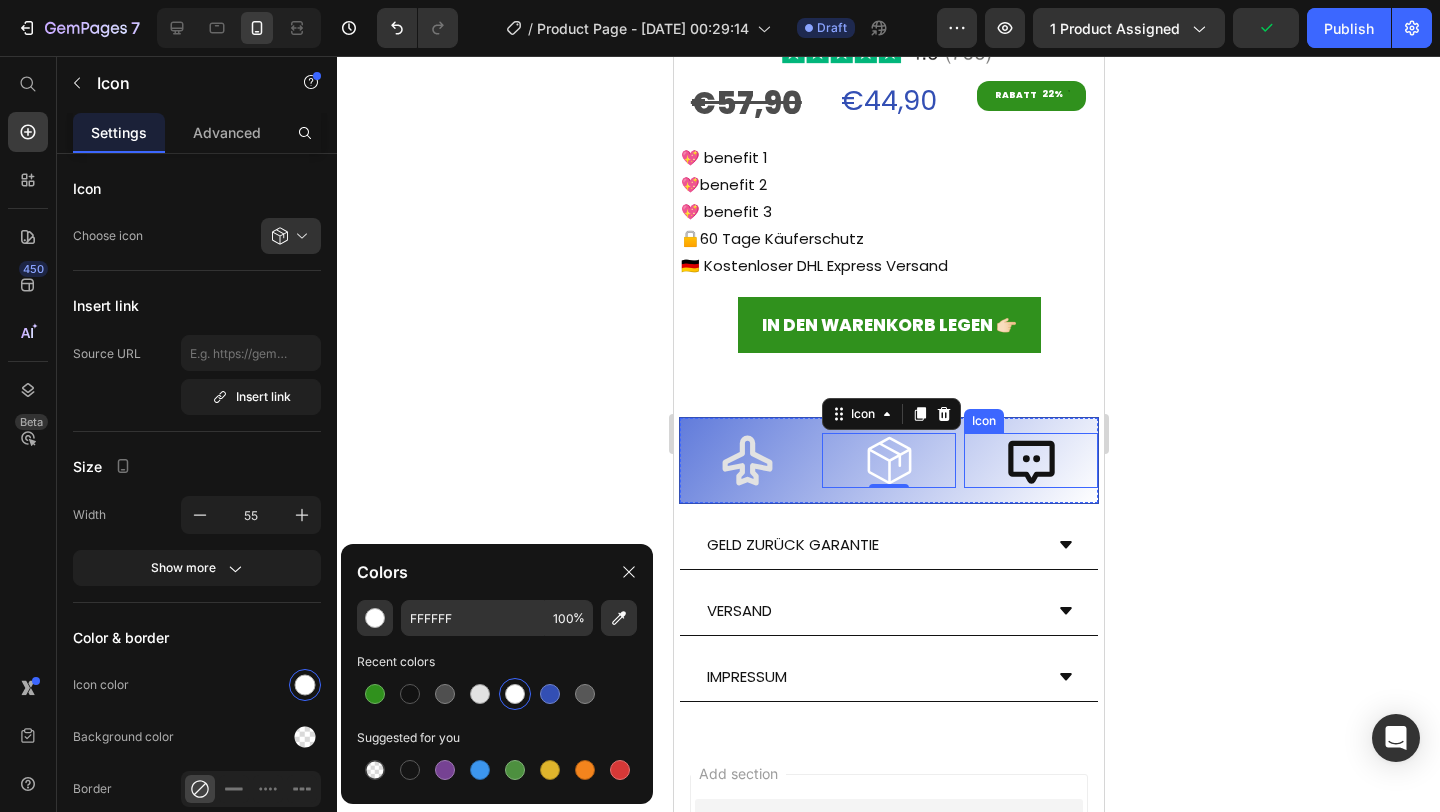 click 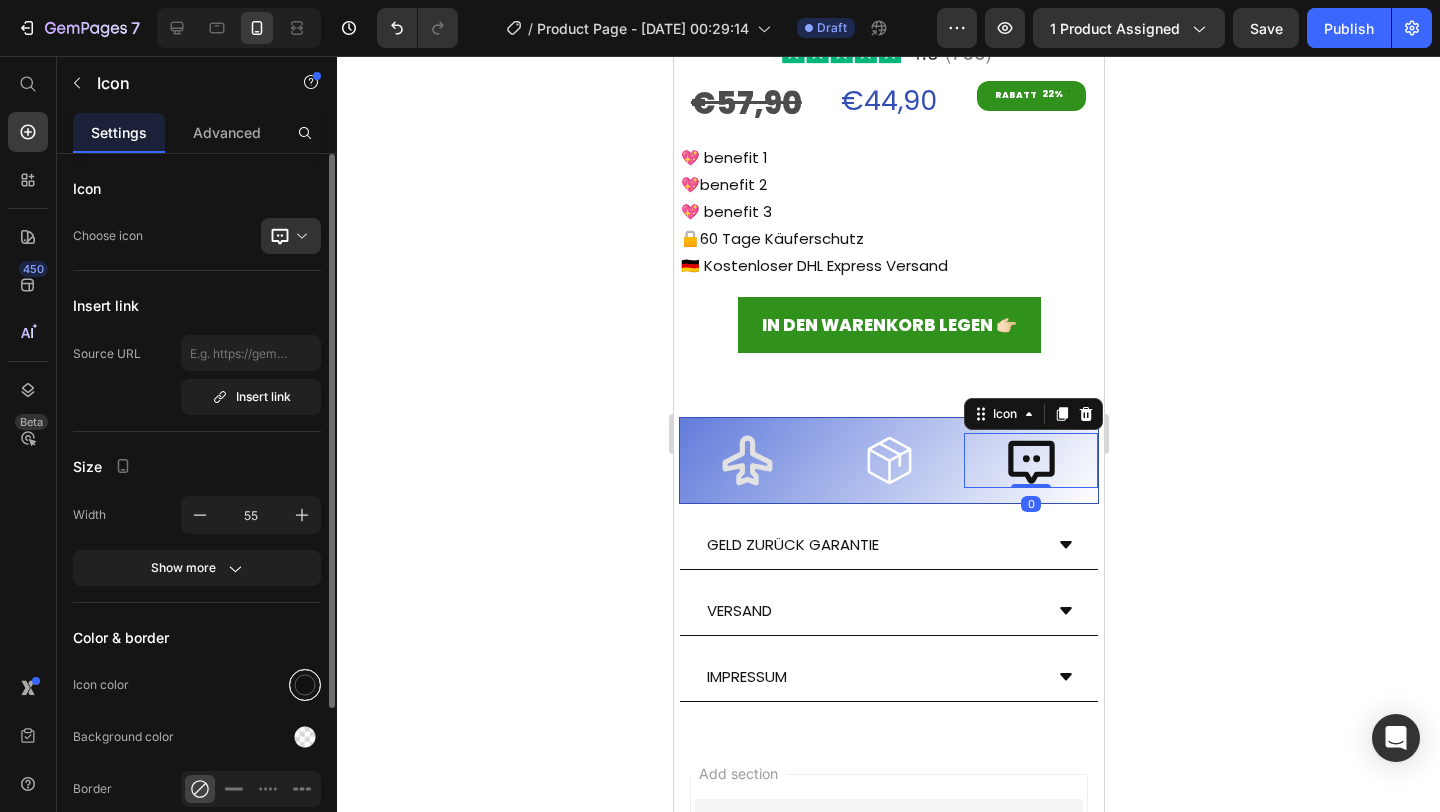 click at bounding box center [305, 685] 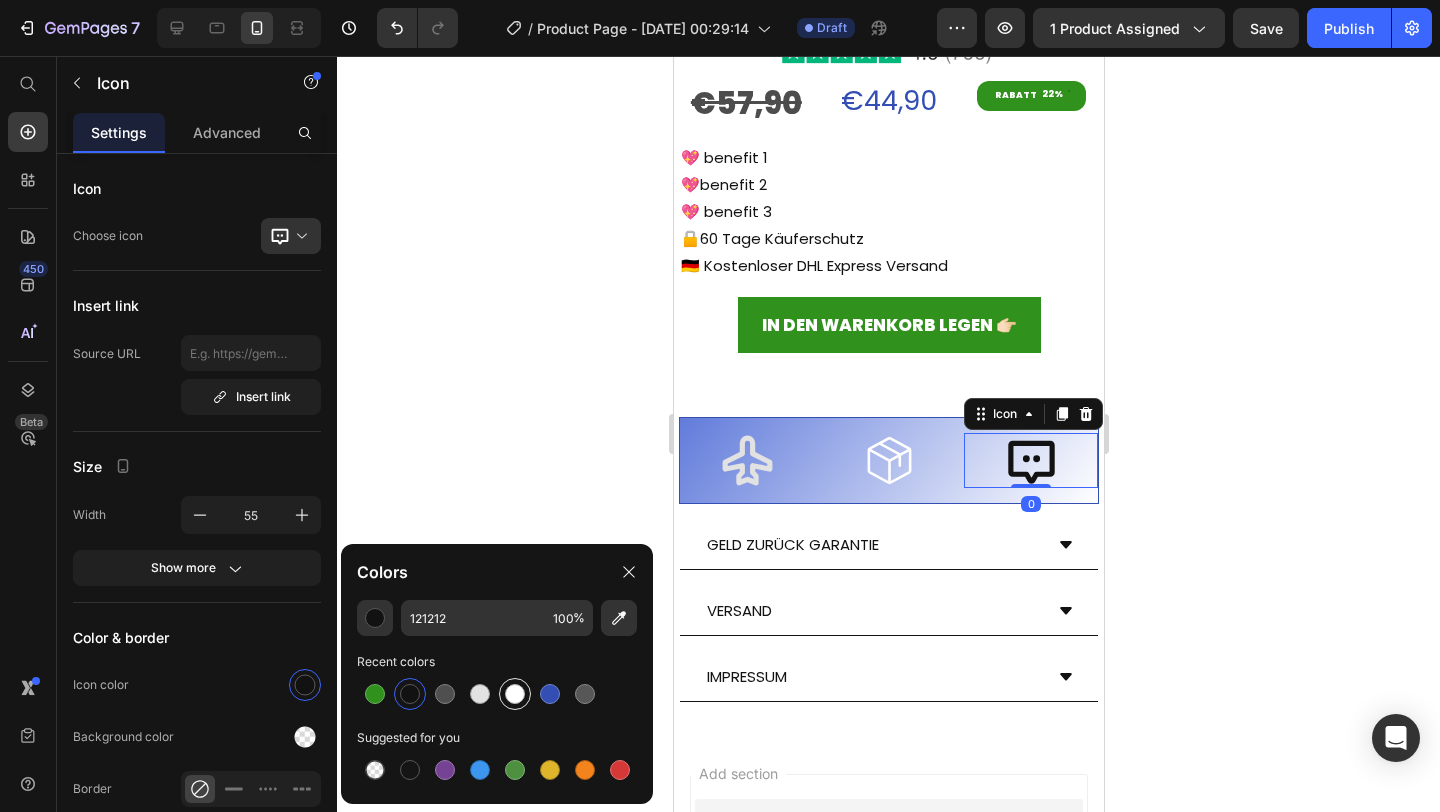 click at bounding box center (515, 694) 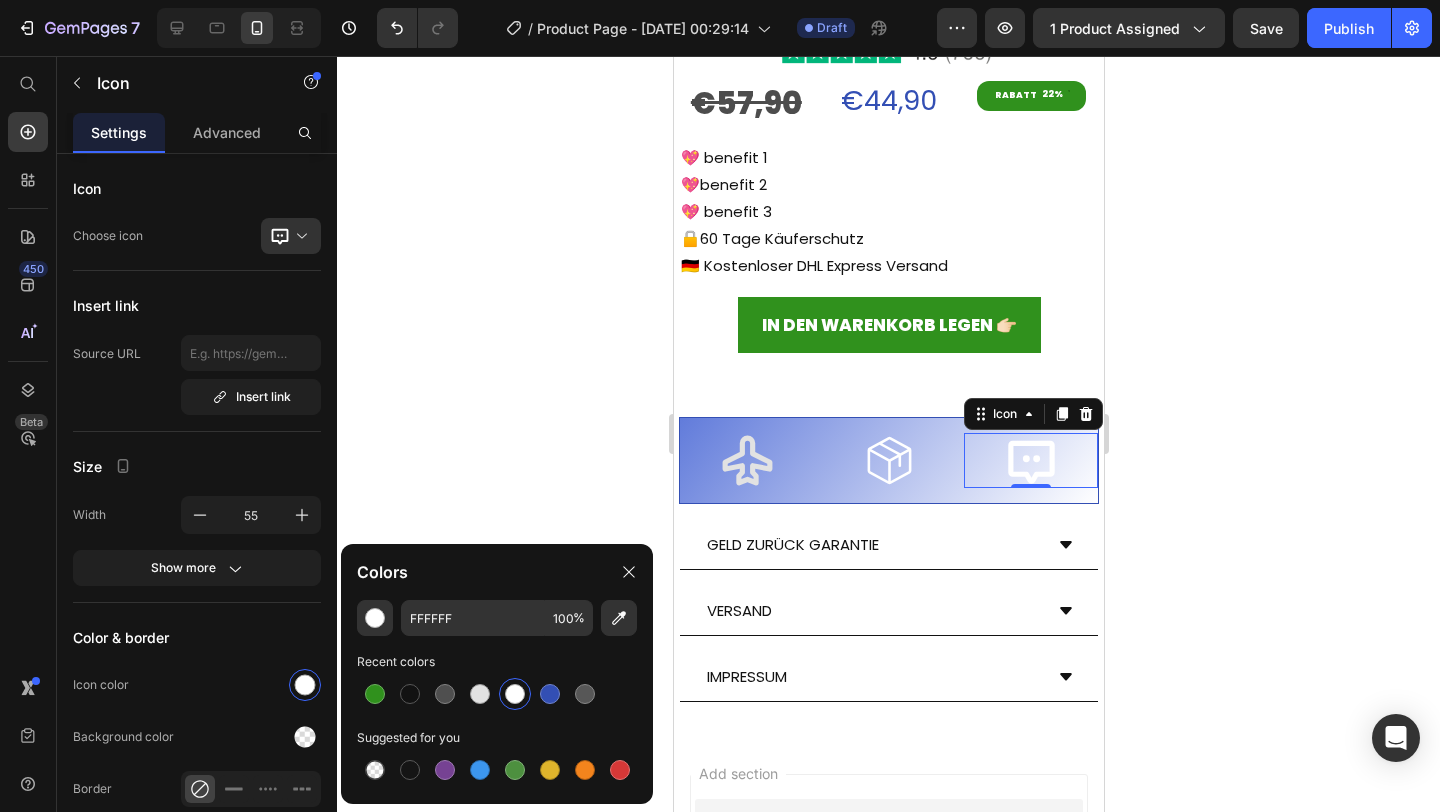 click 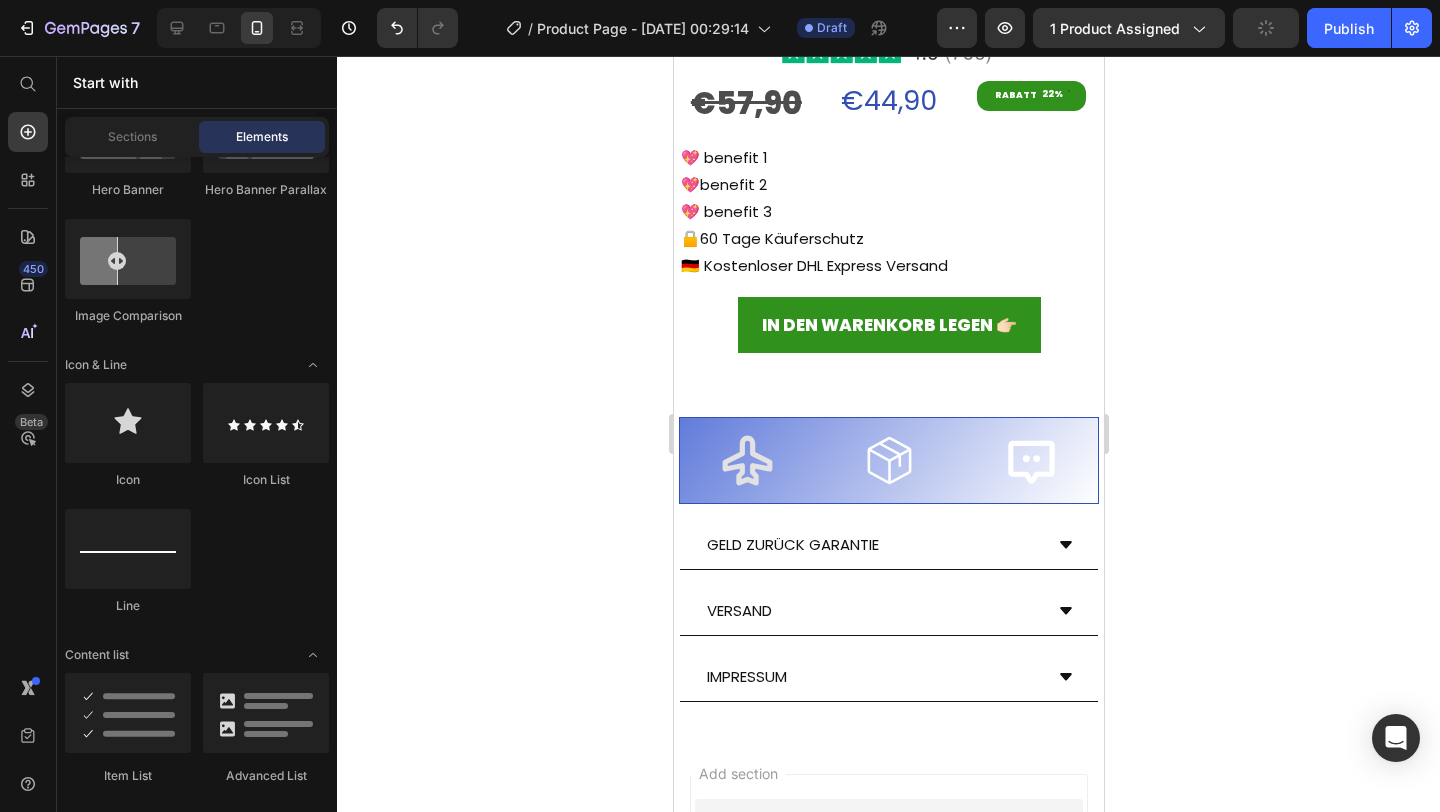click on "Image
Image
Video
Video Banner
Hero Banner
Hero Banner
Hero Banner
Hero Banner Parallax
Image Comparison" 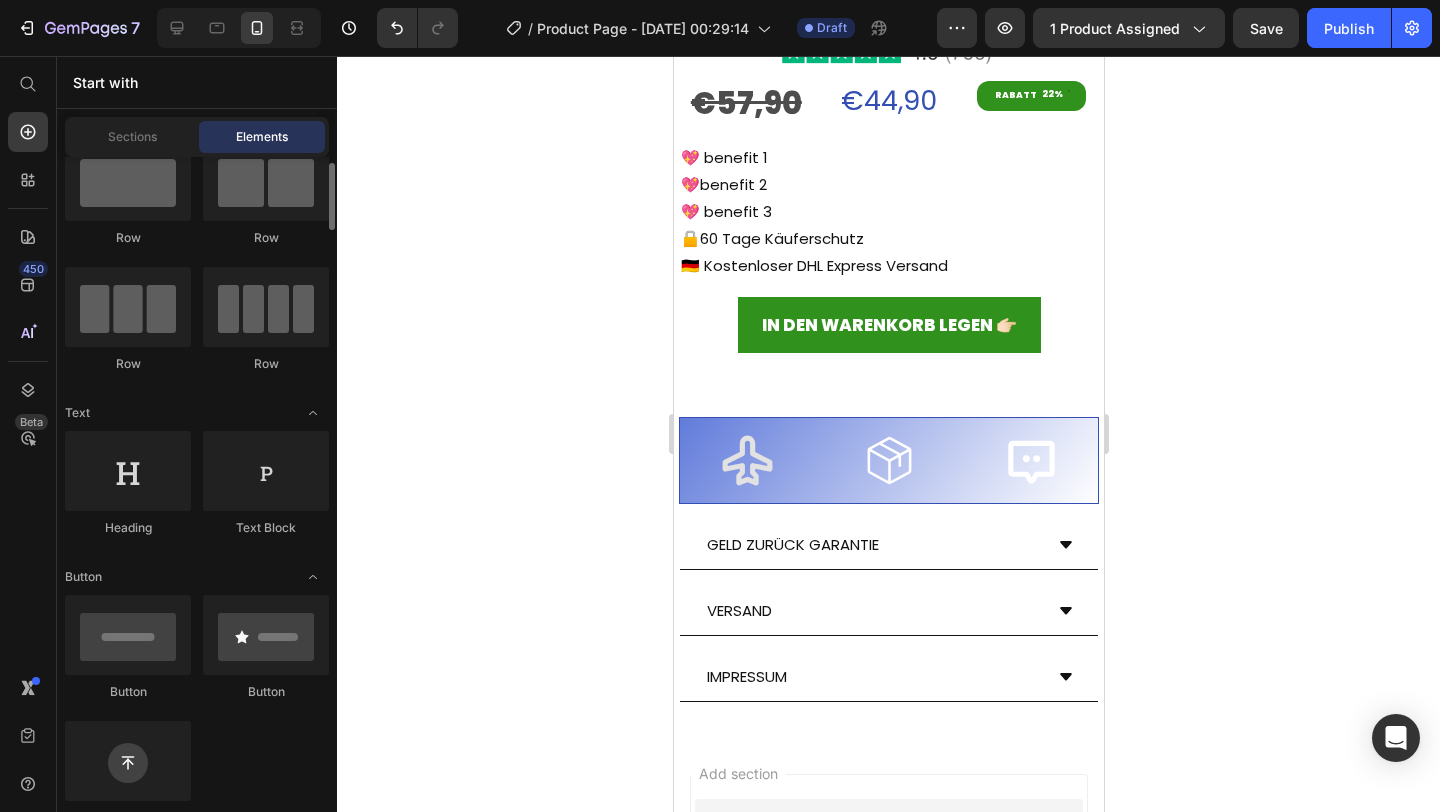 scroll, scrollTop: 0, scrollLeft: 0, axis: both 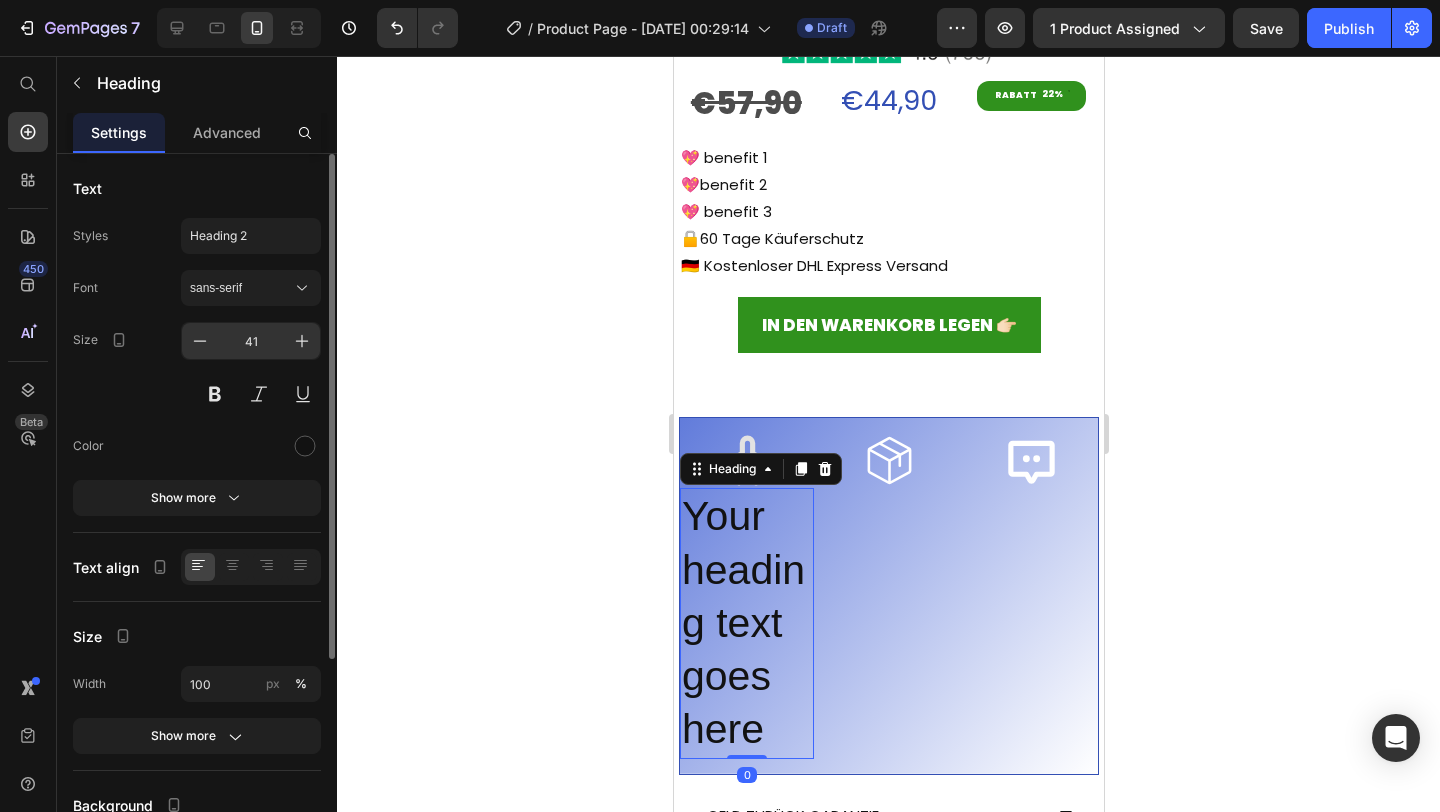 click on "41" at bounding box center [251, 341] 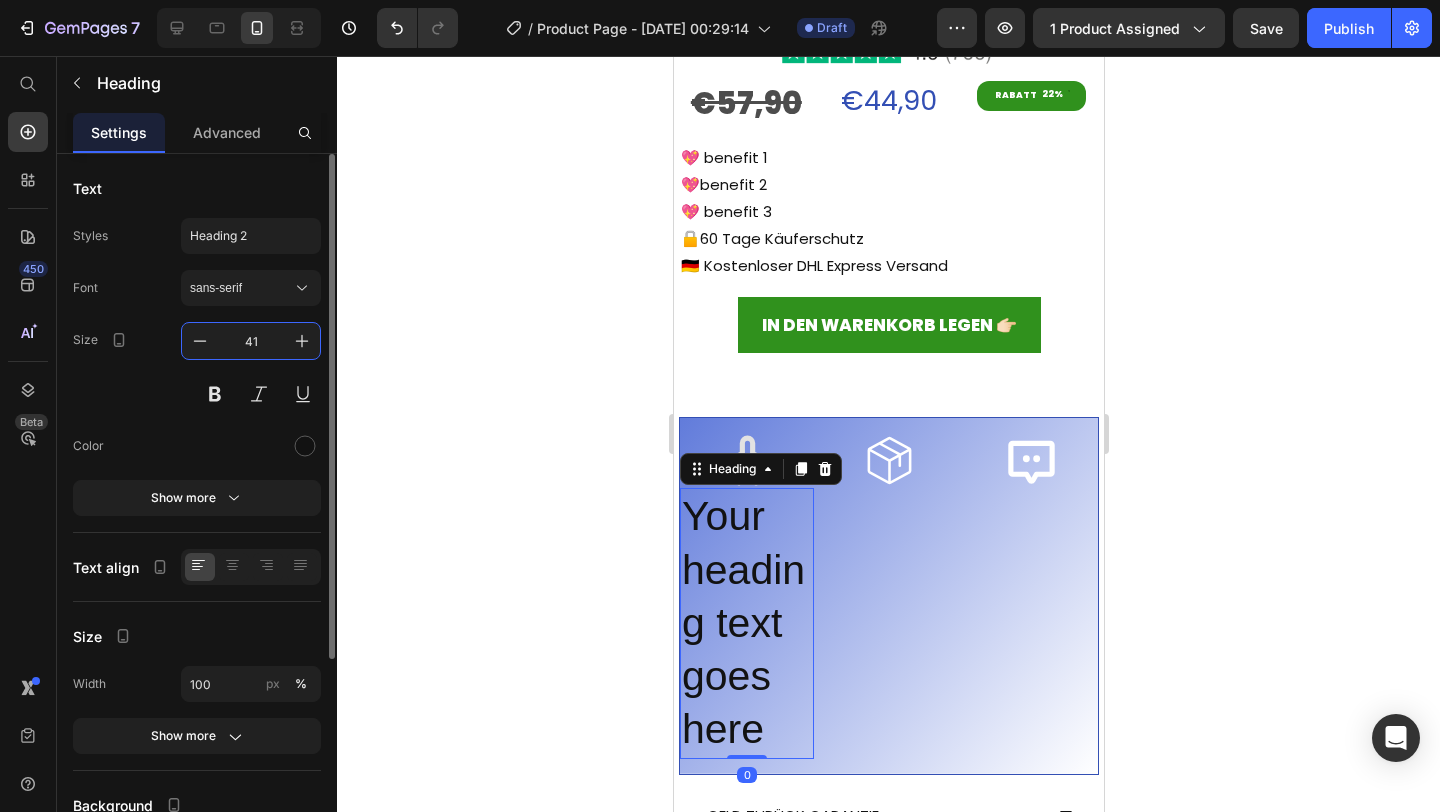 click on "41" at bounding box center (251, 341) 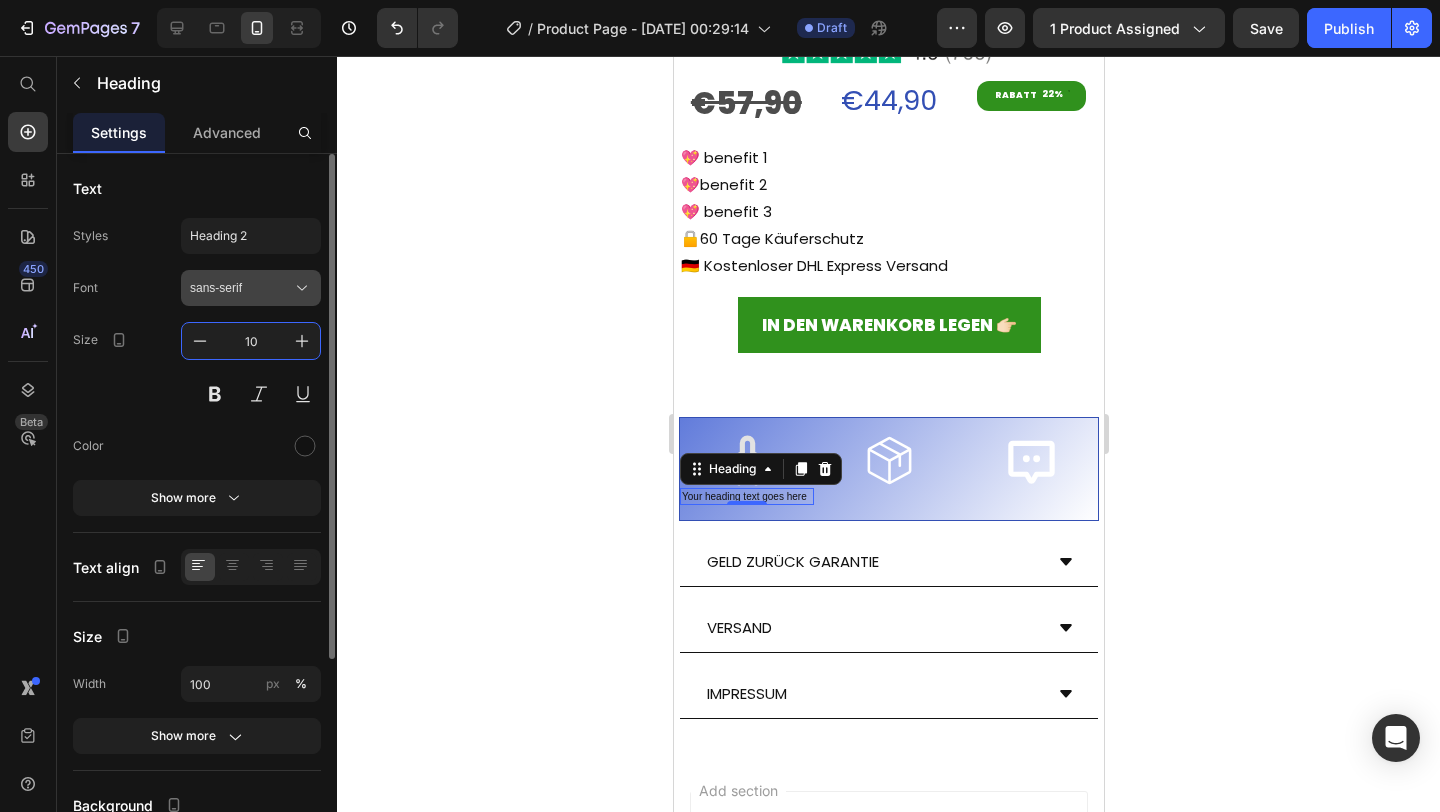 type on "10" 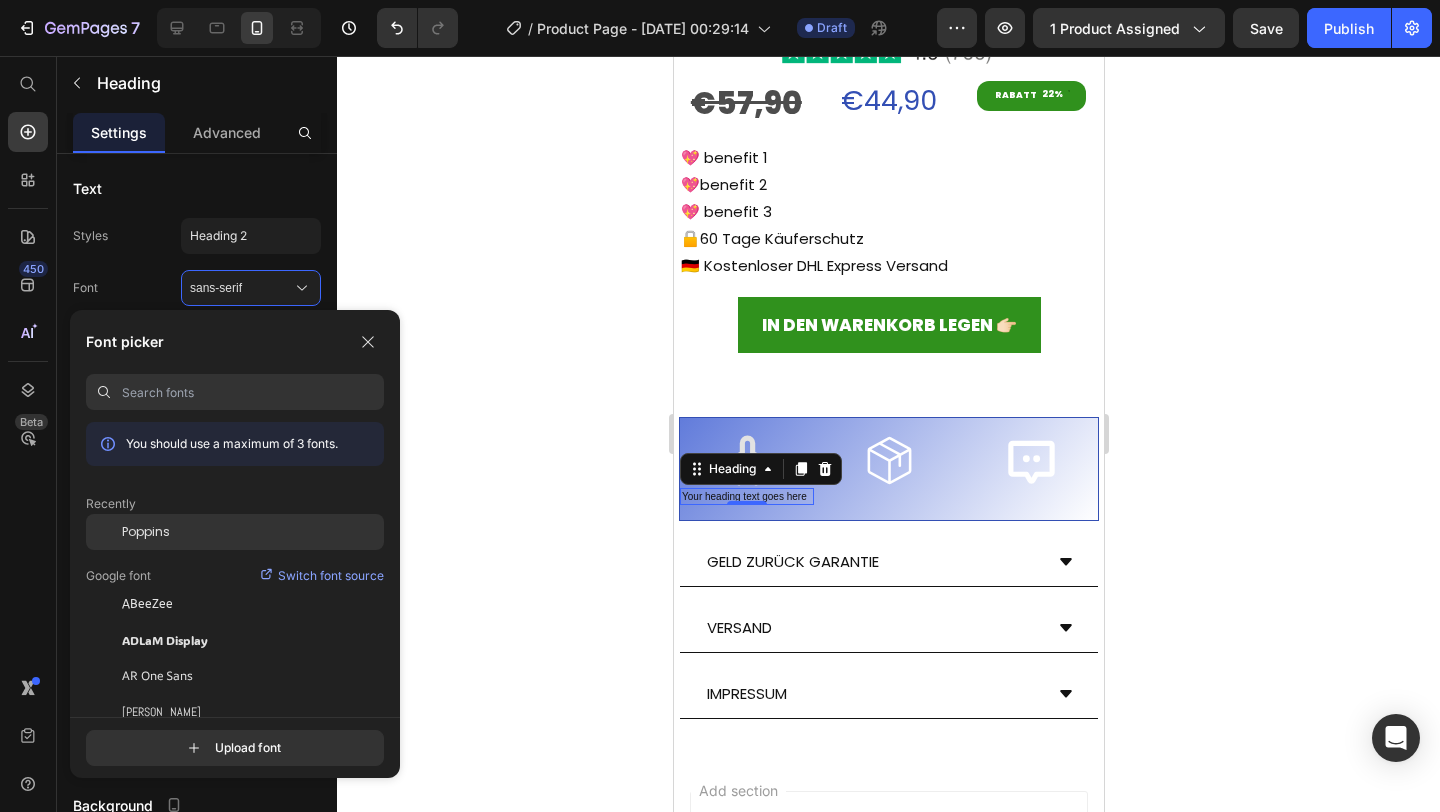 click on "Poppins" 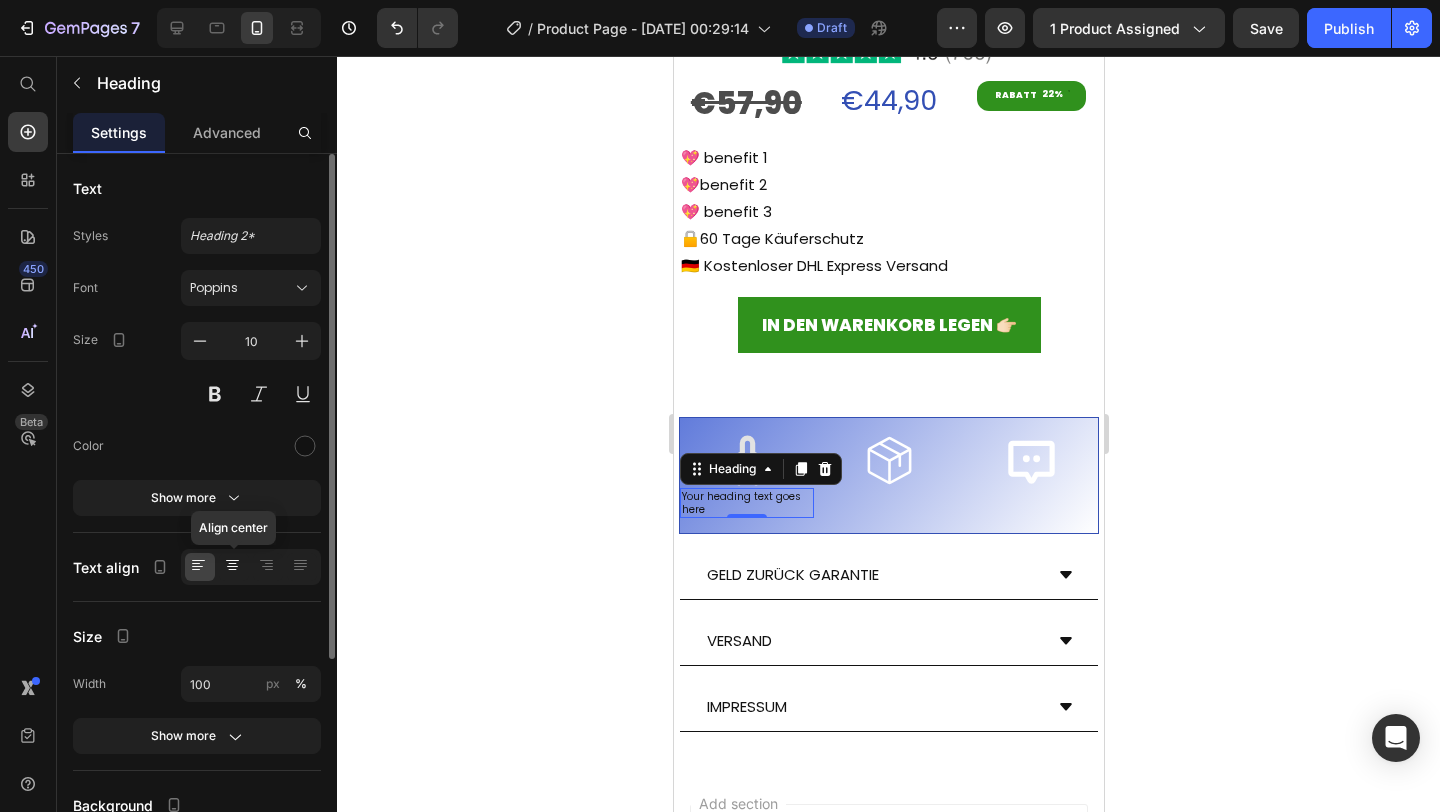 click 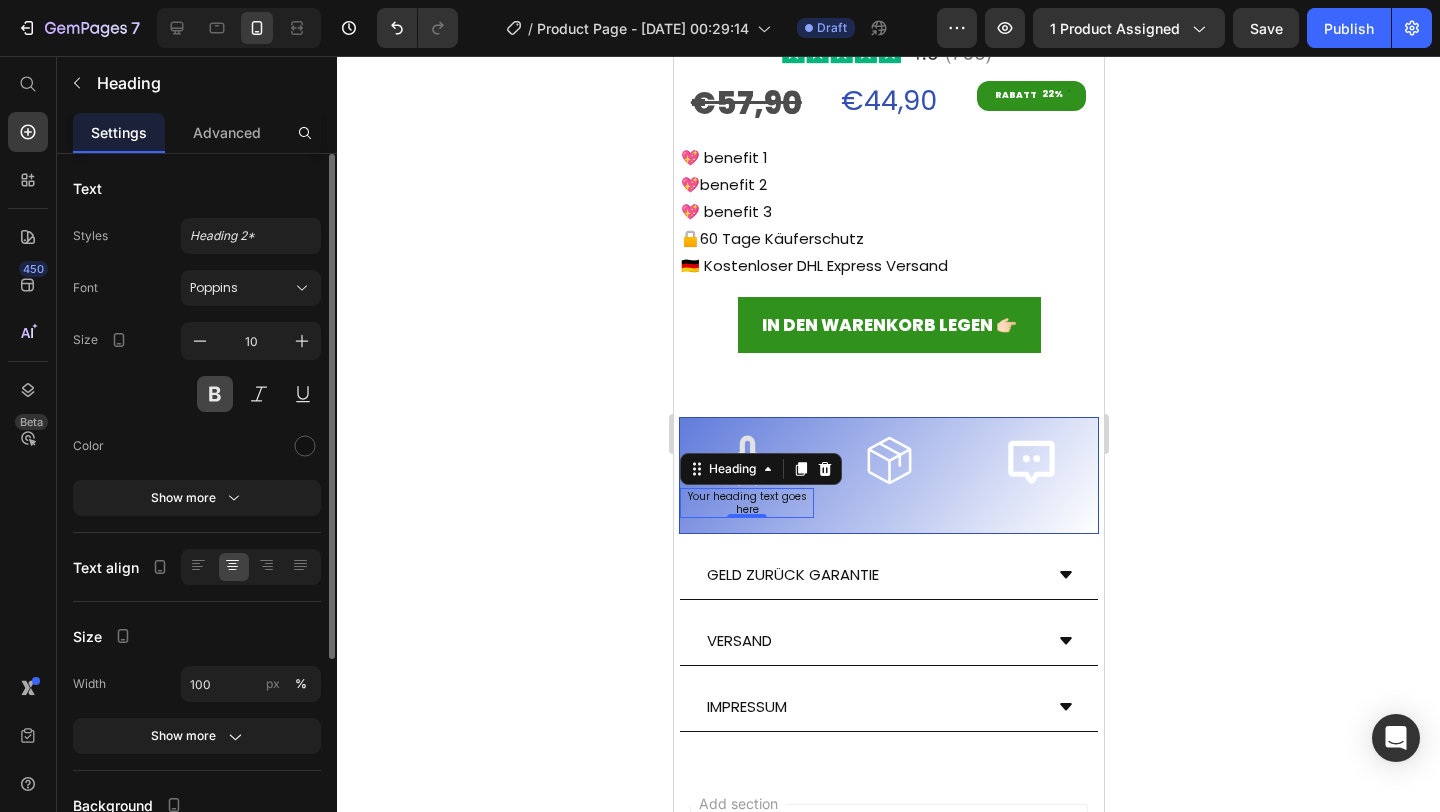 click at bounding box center [215, 394] 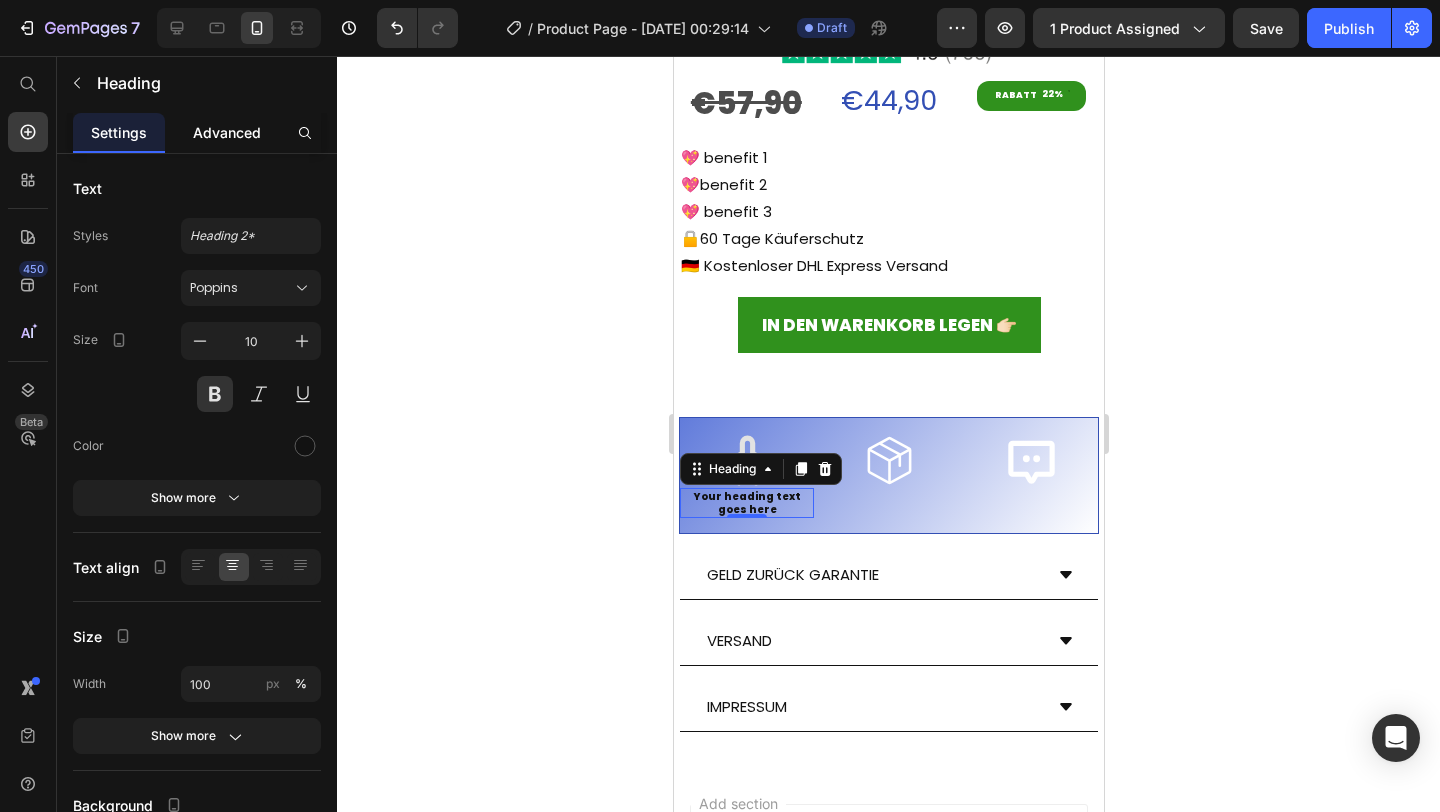click on "Advanced" at bounding box center (227, 132) 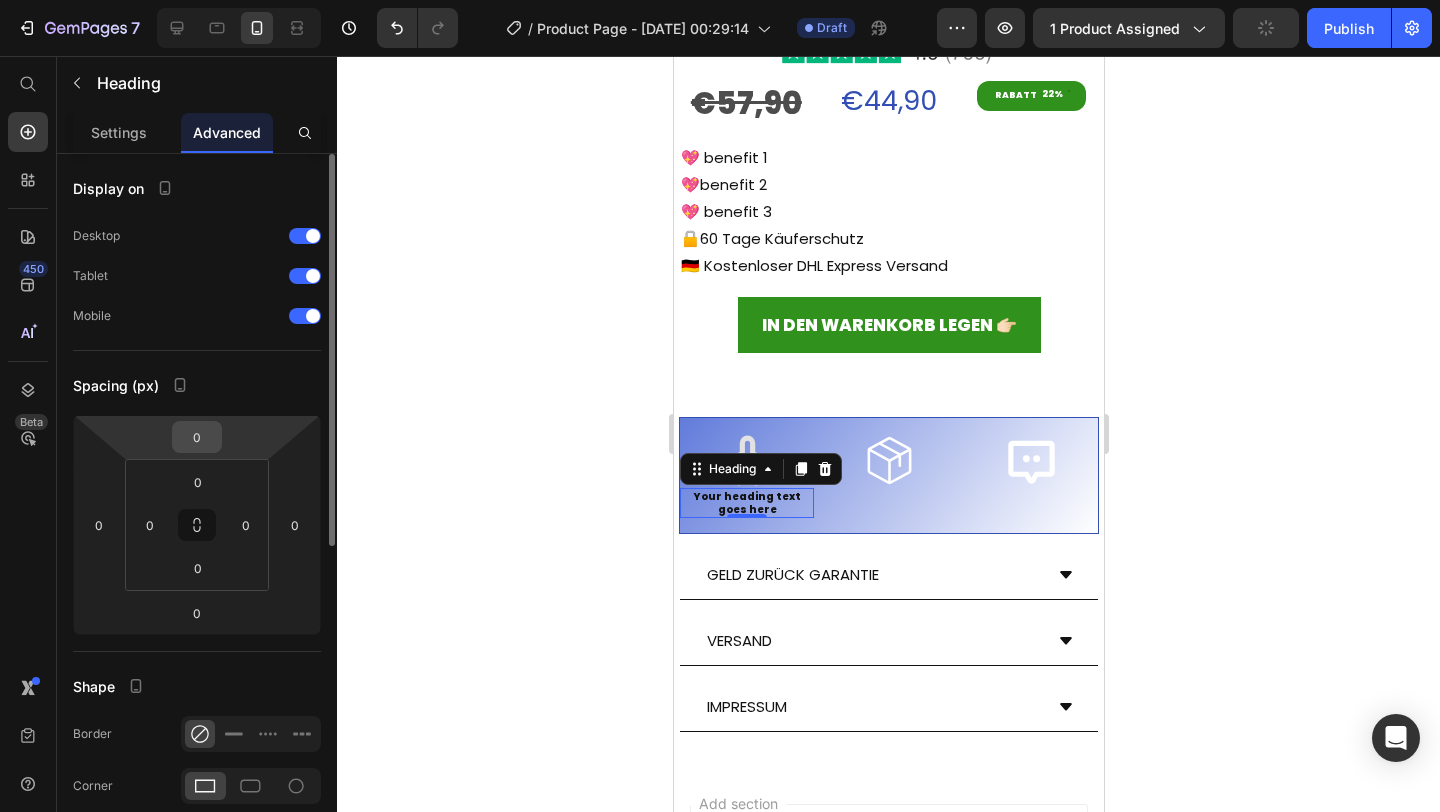 click on "0" at bounding box center (197, 437) 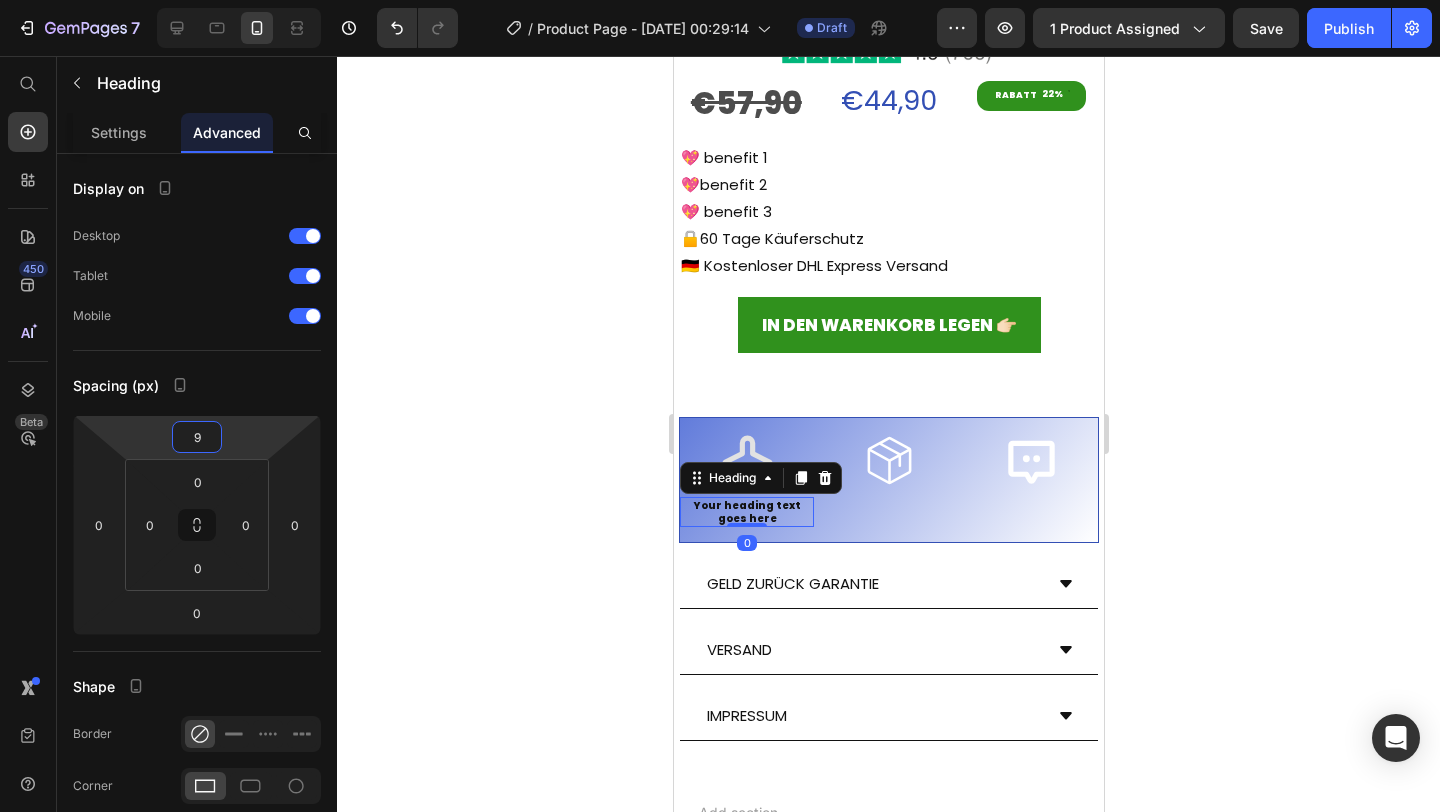 type on "9" 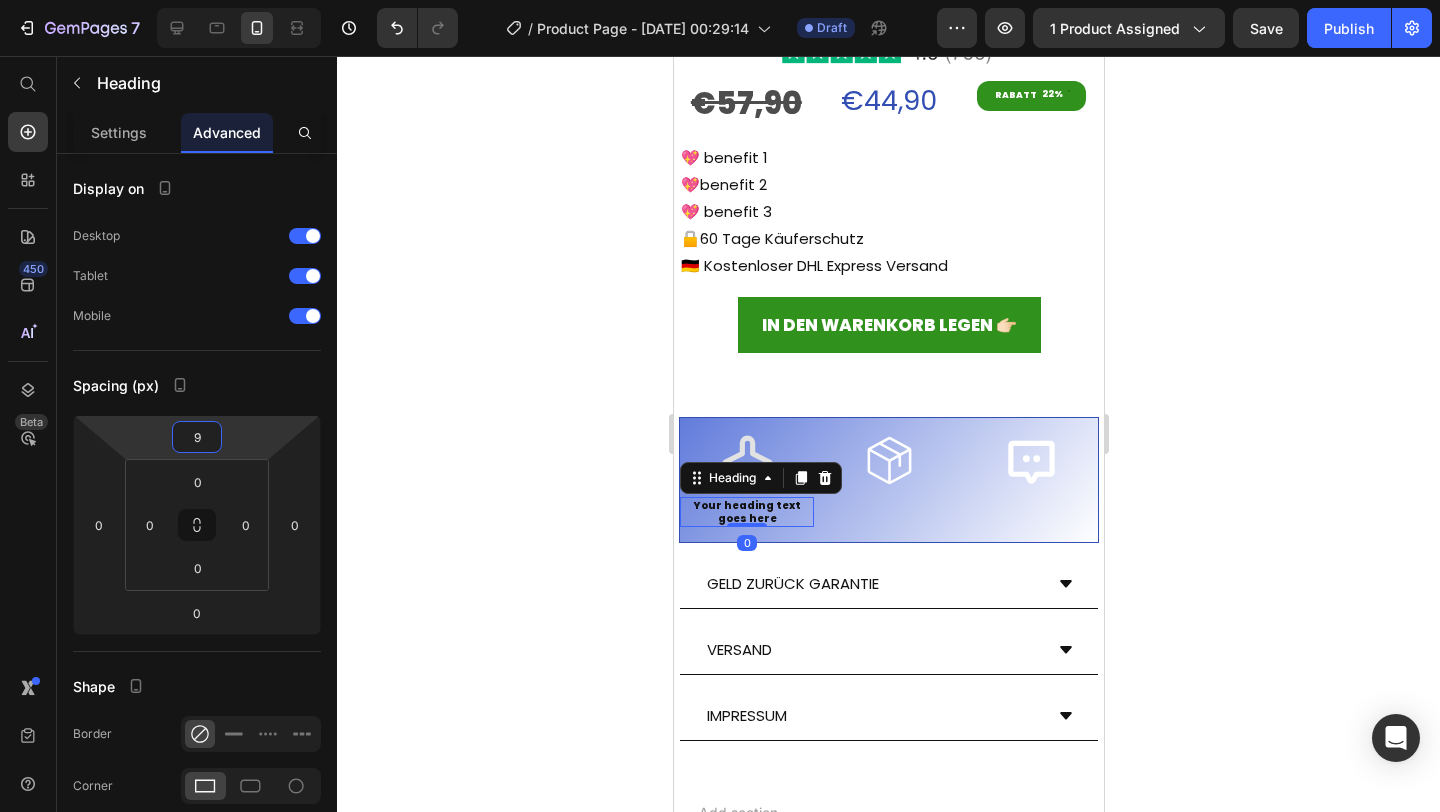 click 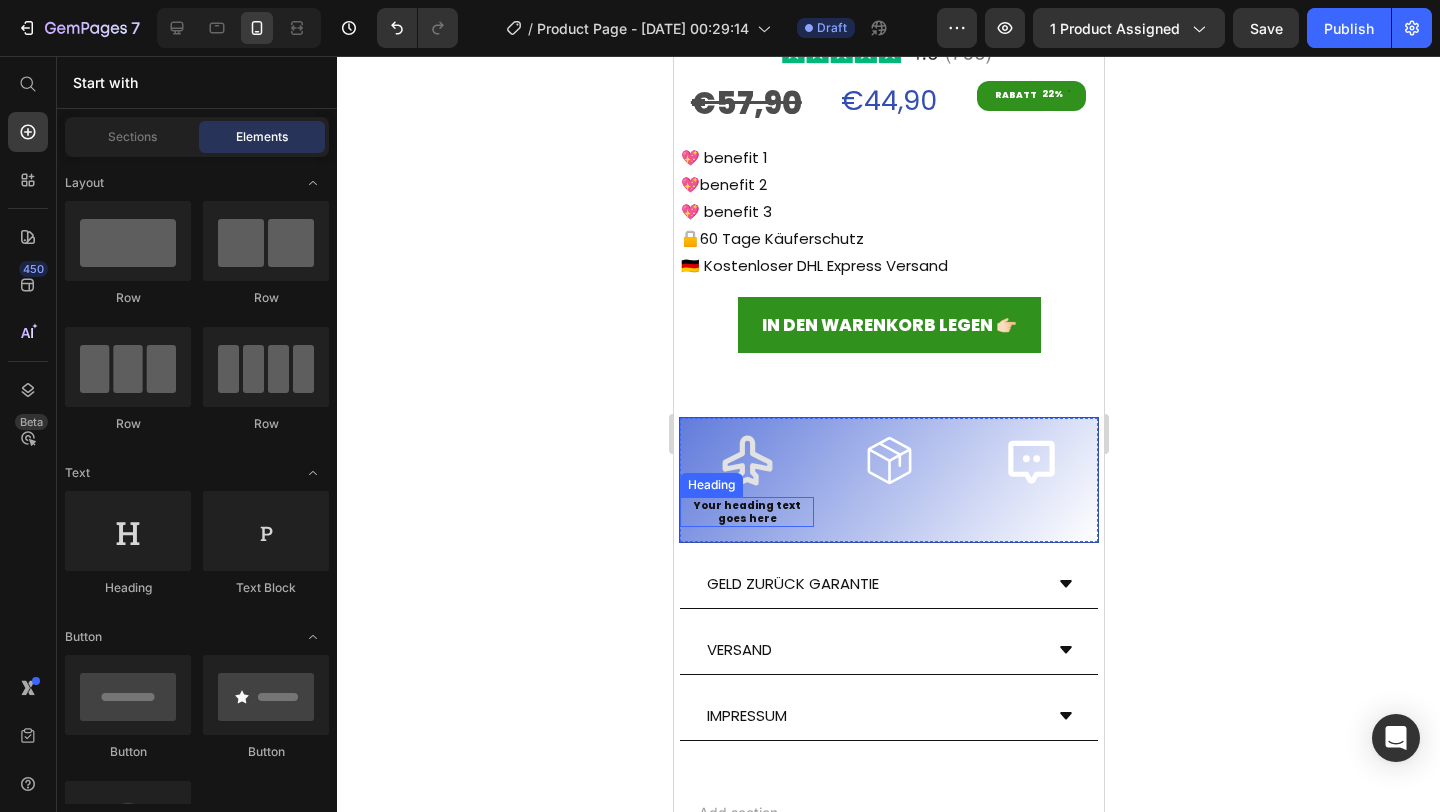 click on "Your heading text goes here" at bounding box center [746, 512] 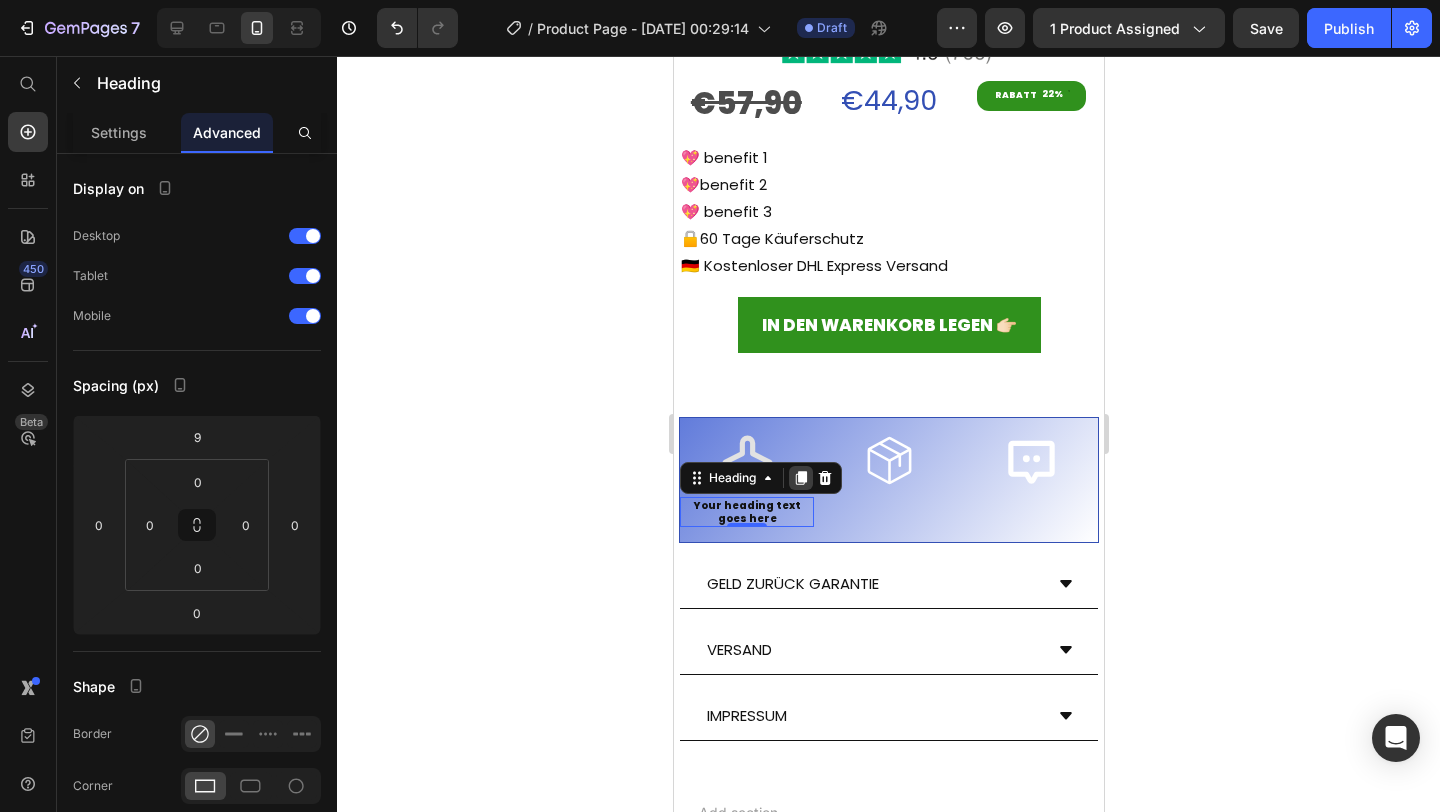 click 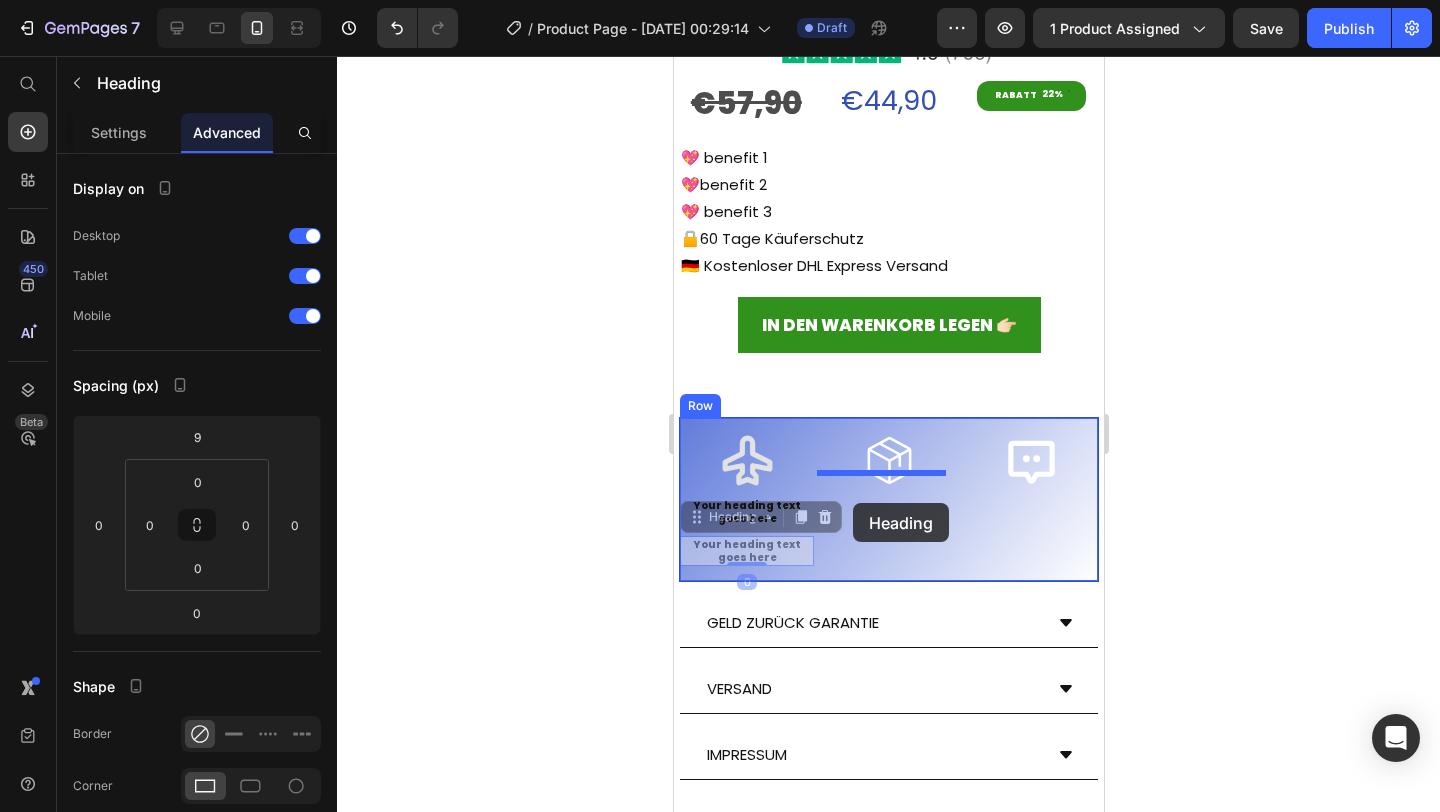 drag, startPoint x: 756, startPoint y: 505, endPoint x: 851, endPoint y: 502, distance: 95.047356 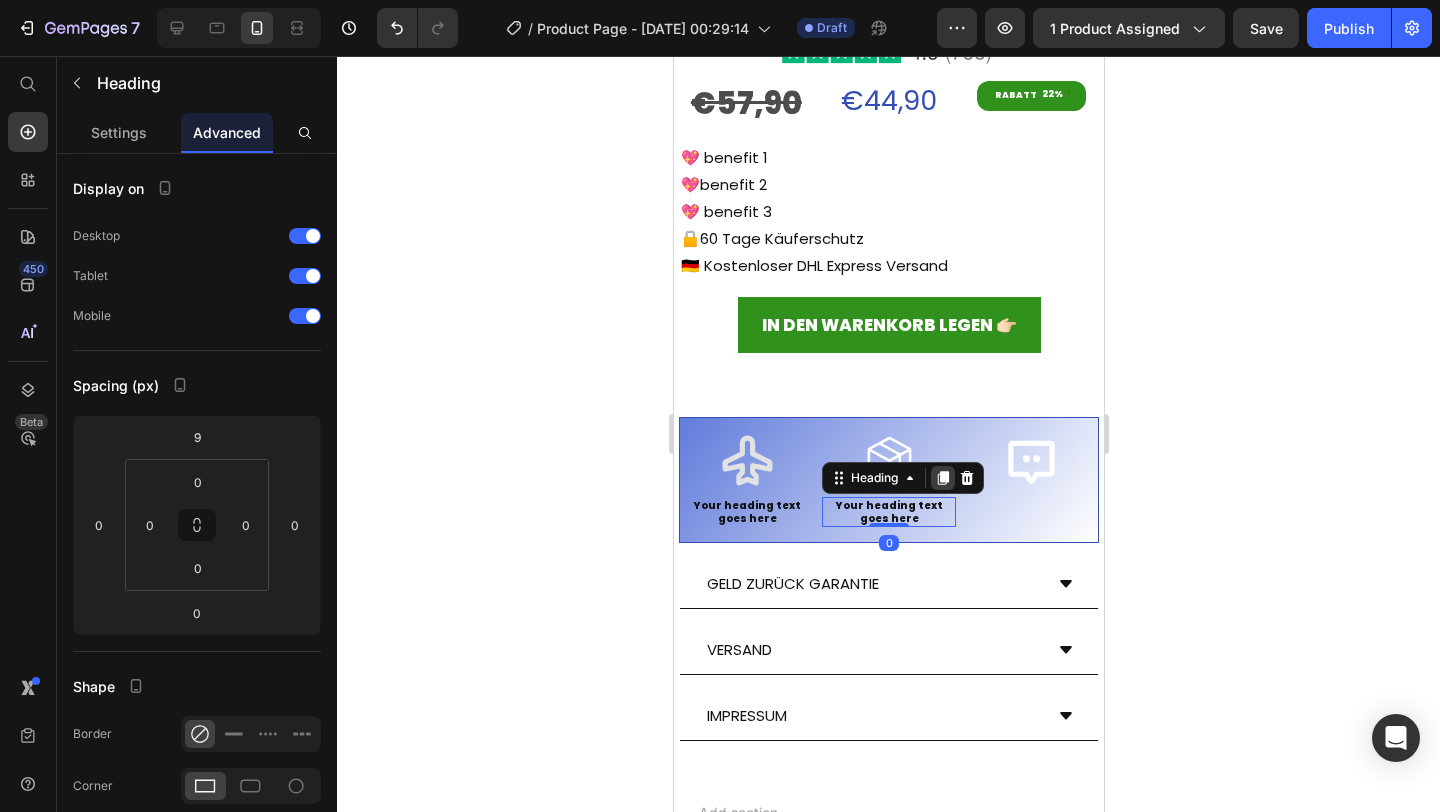 click 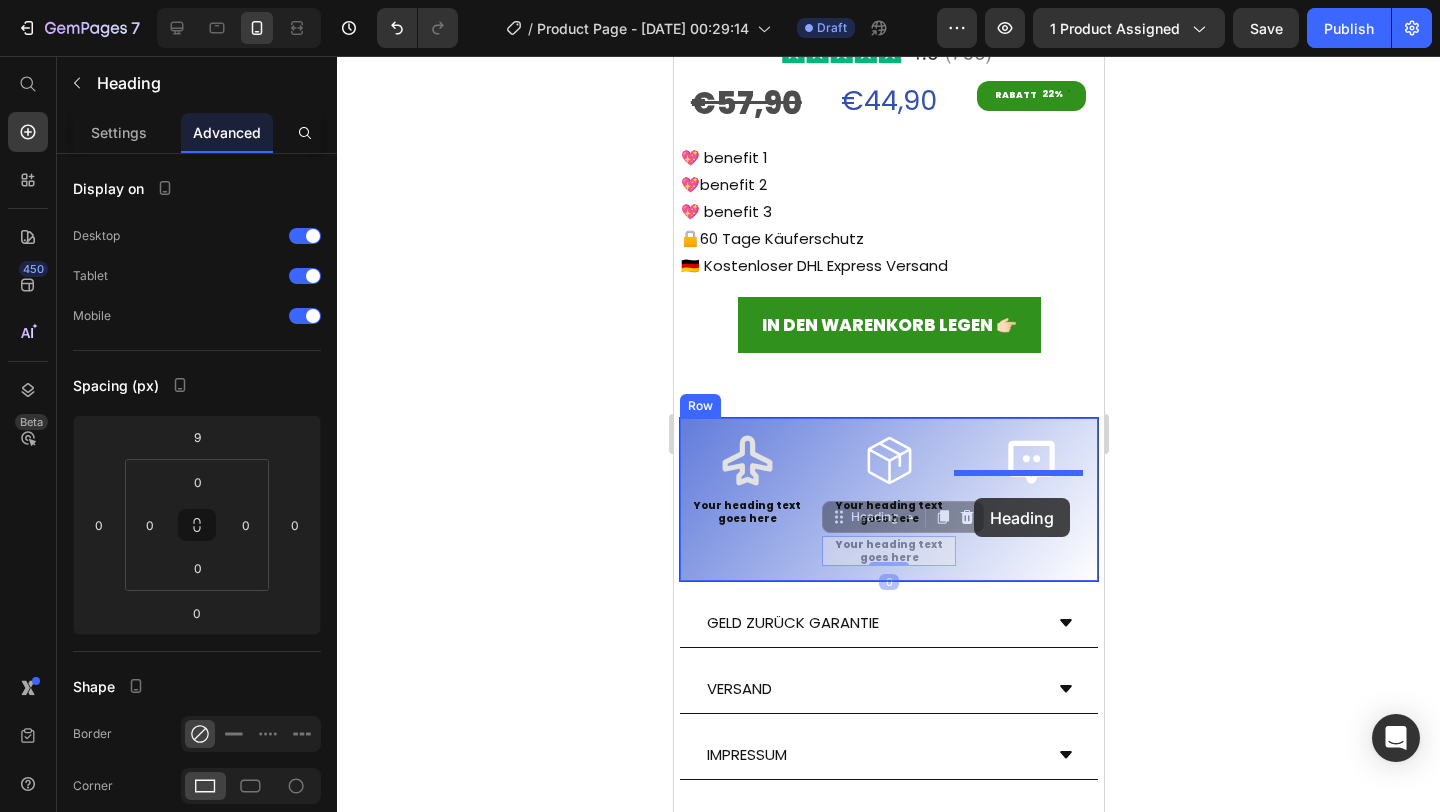 drag, startPoint x: 863, startPoint y: 498, endPoint x: 973, endPoint y: 498, distance: 110 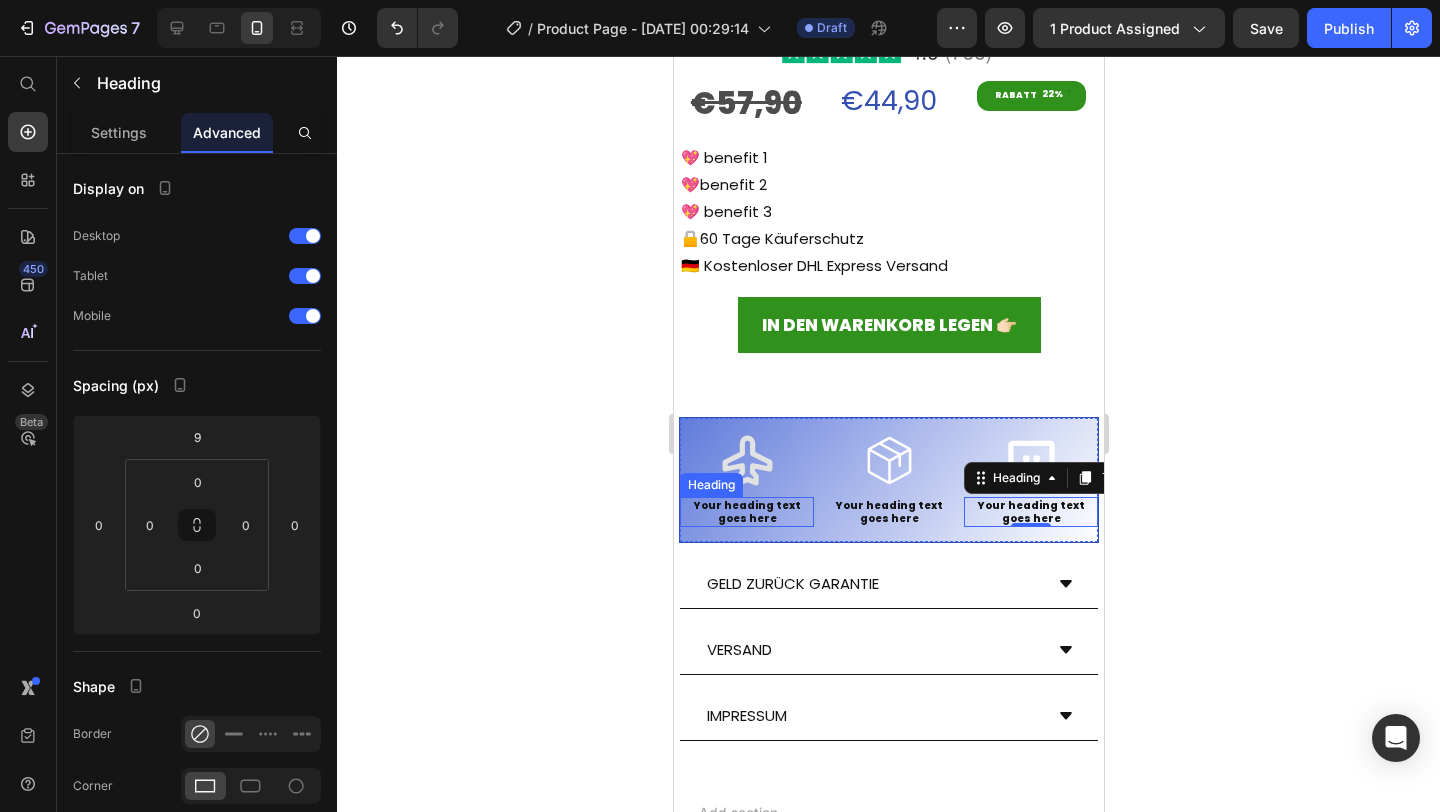 click on "Your heading text goes here" at bounding box center (746, 512) 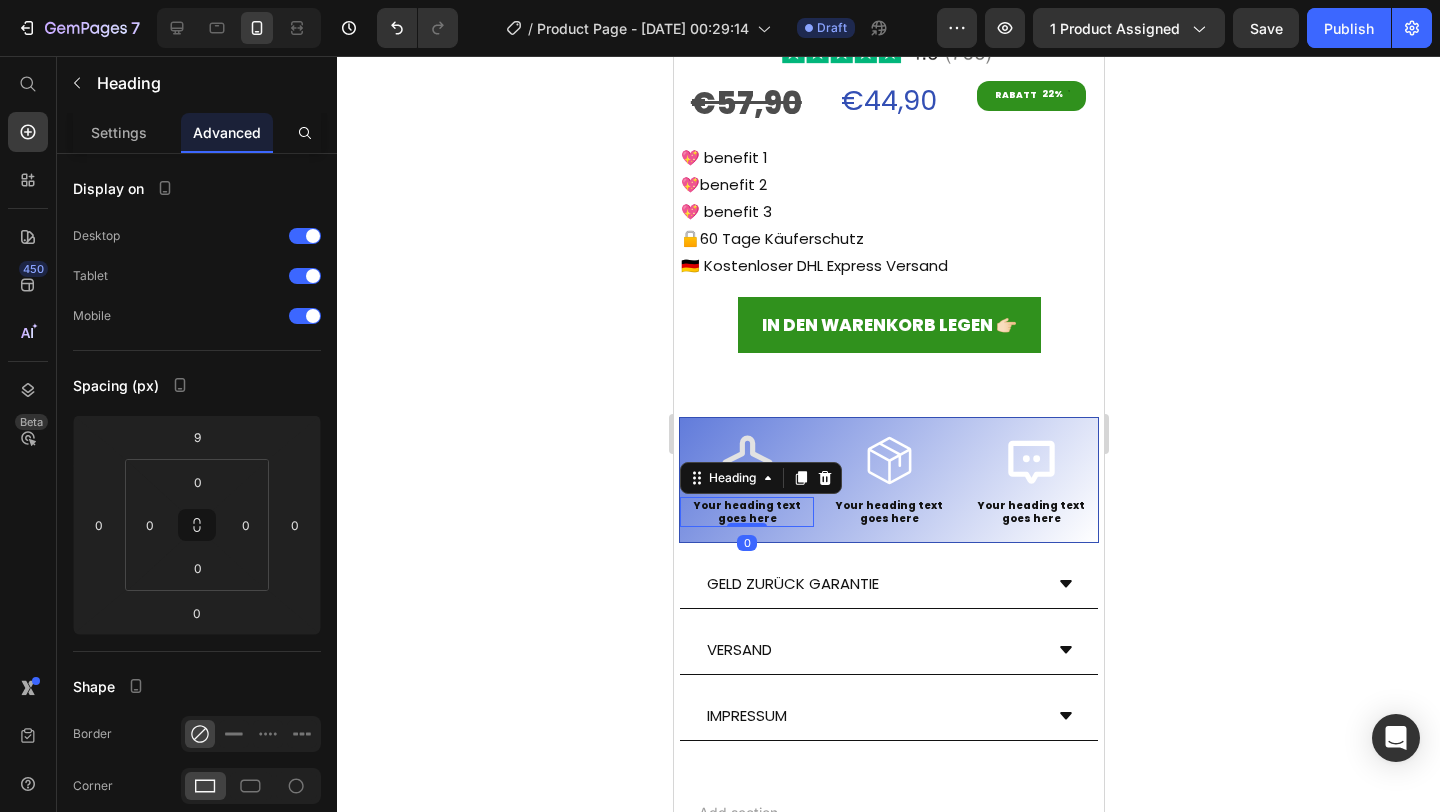 click on "Your heading text goes here" at bounding box center [746, 512] 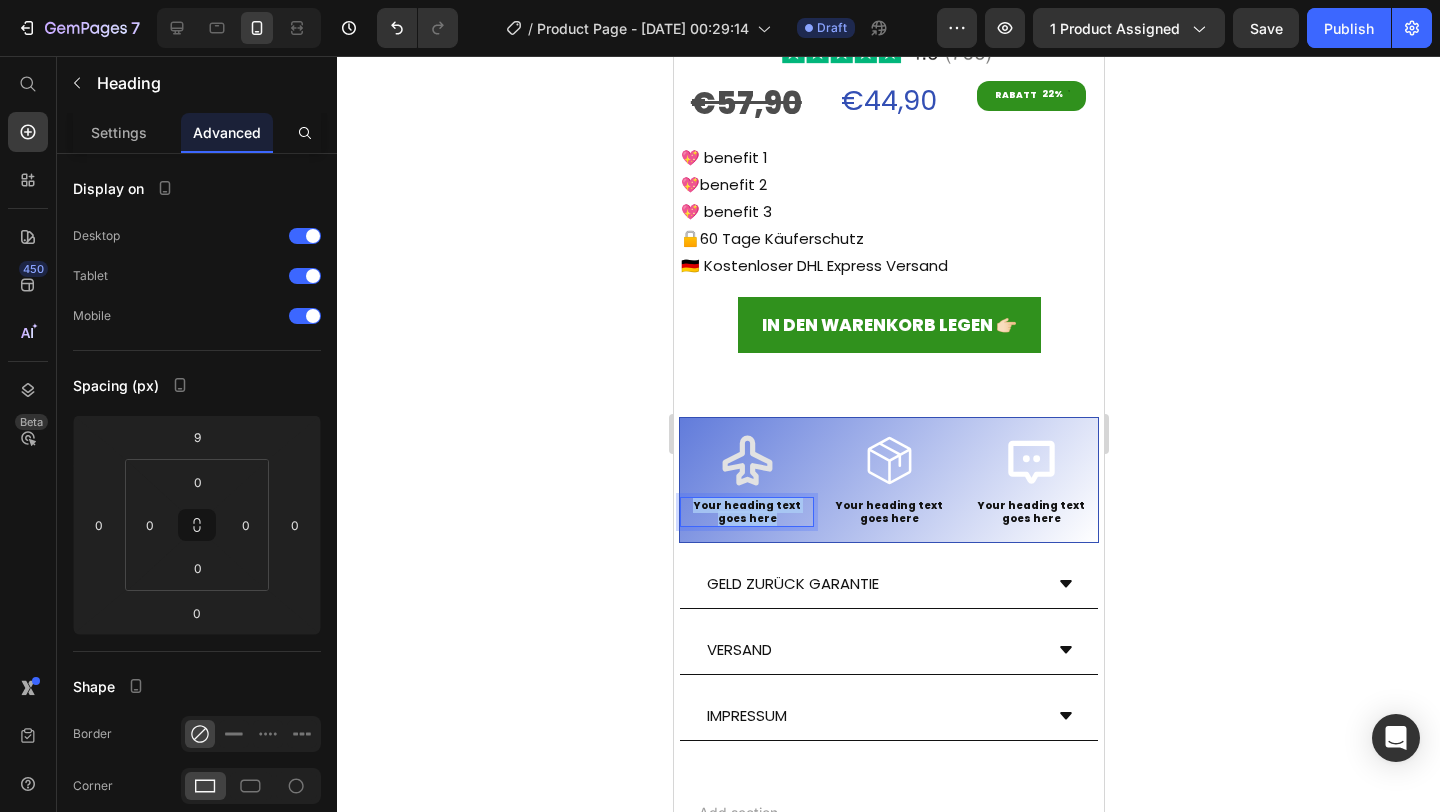 click on "Your heading text goes here" at bounding box center (746, 512) 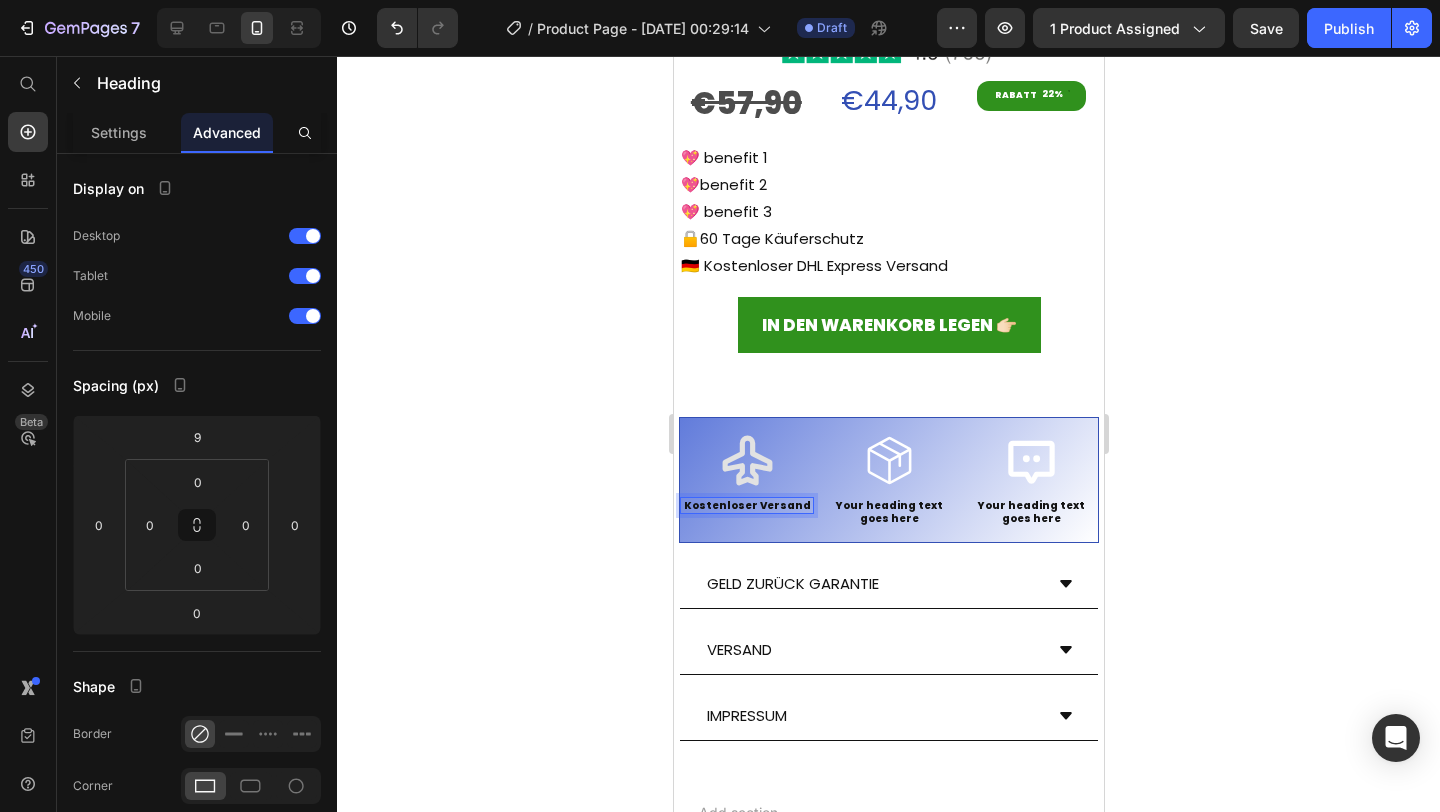 click on "Kostenloser Versand" at bounding box center [746, 505] 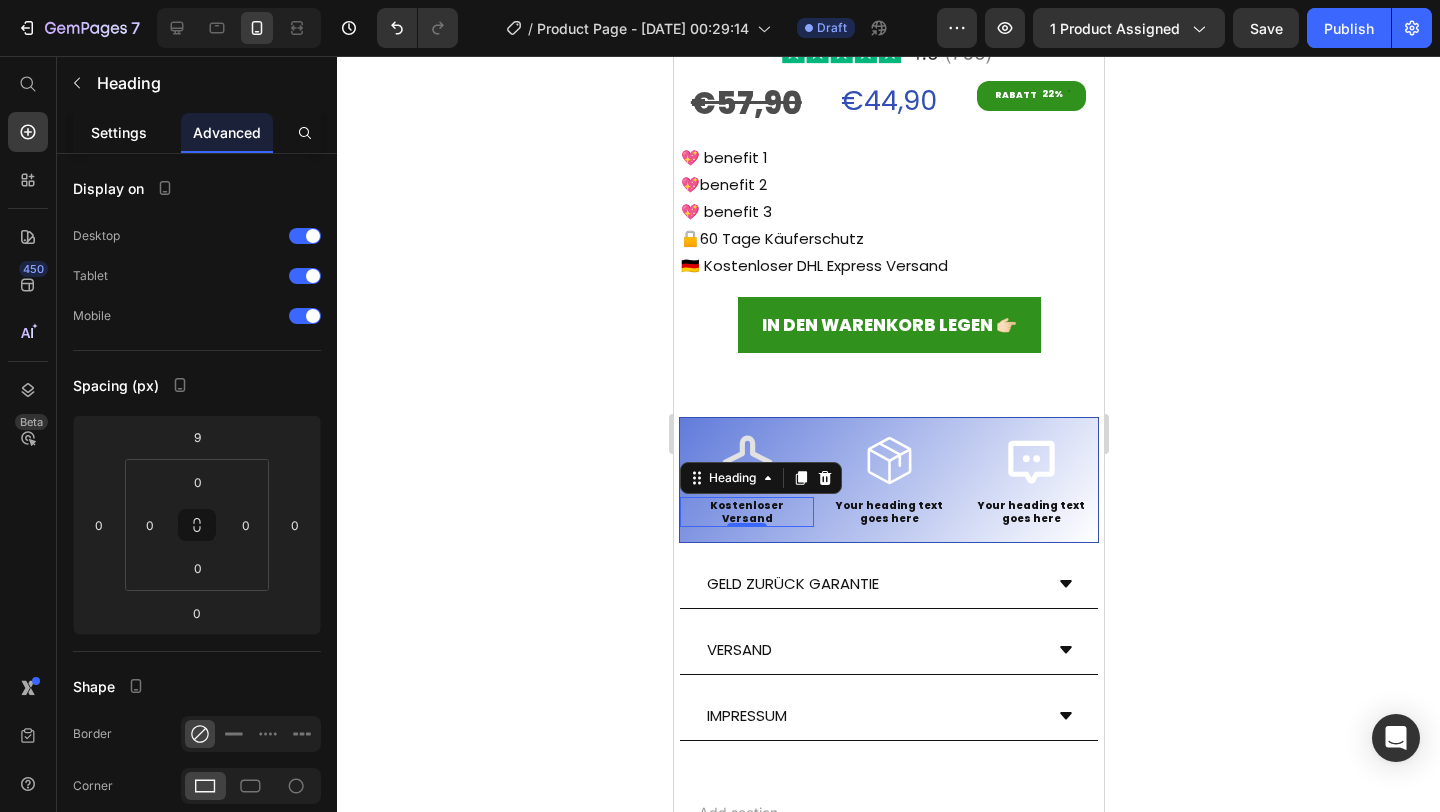 click on "Settings" at bounding box center (119, 132) 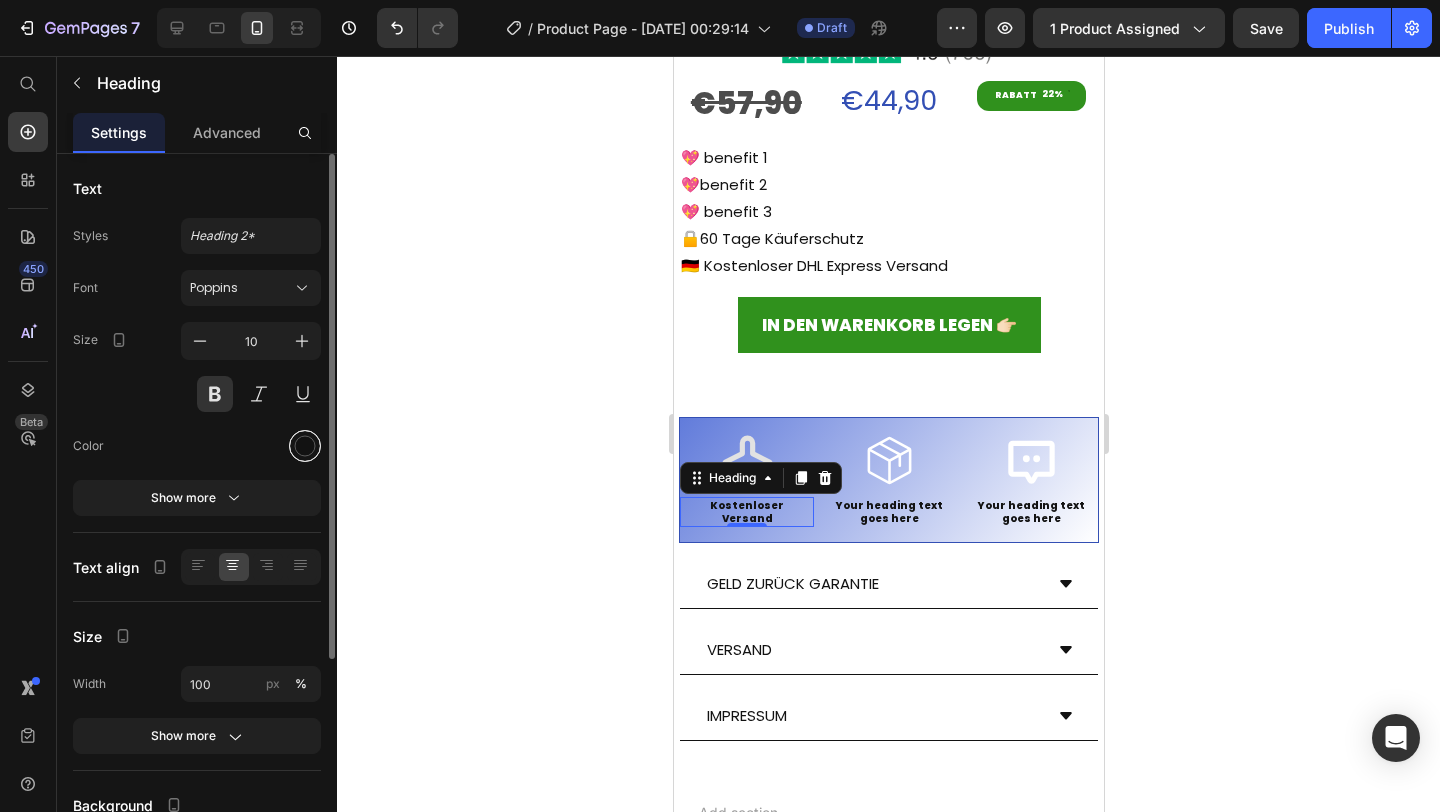 click at bounding box center (305, 446) 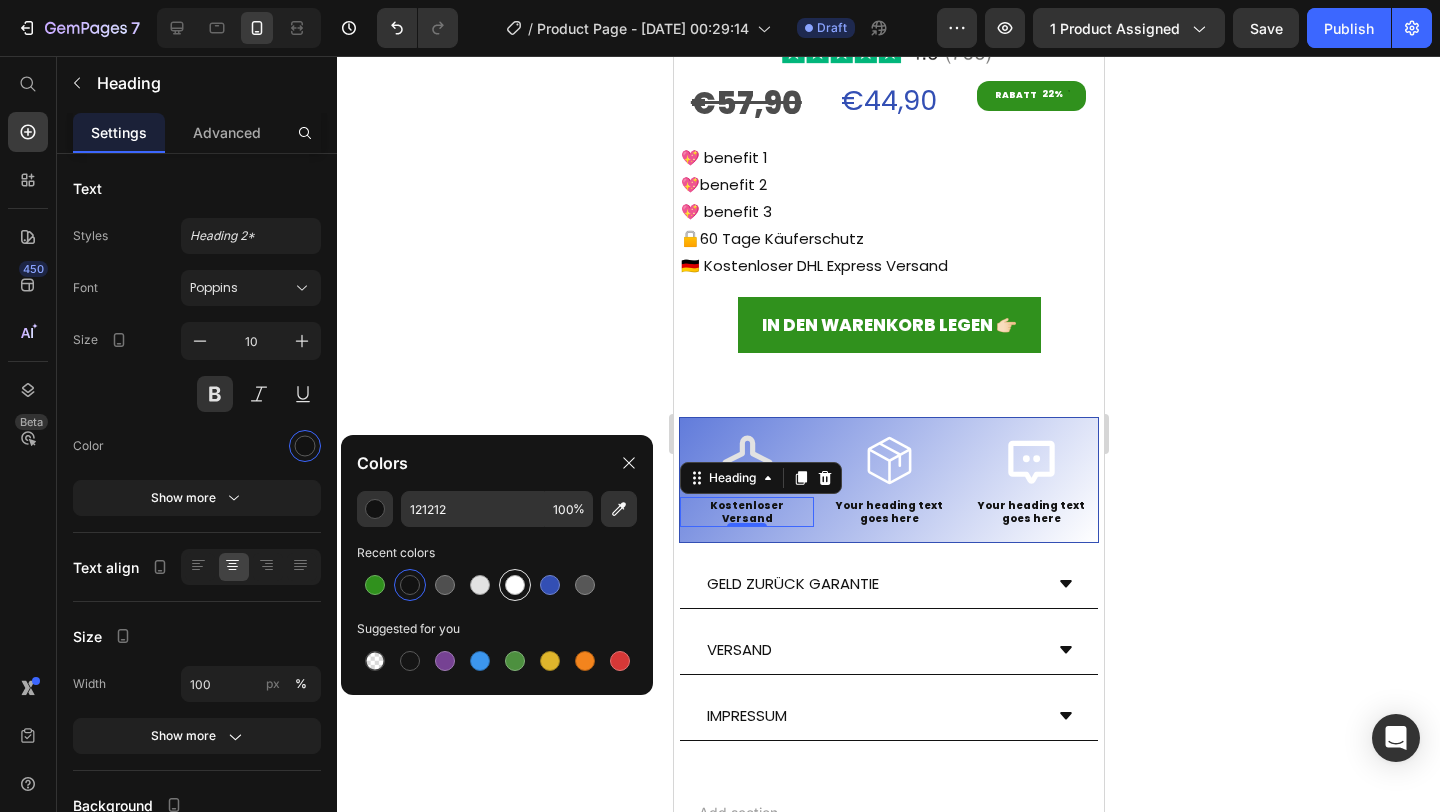 click at bounding box center [515, 585] 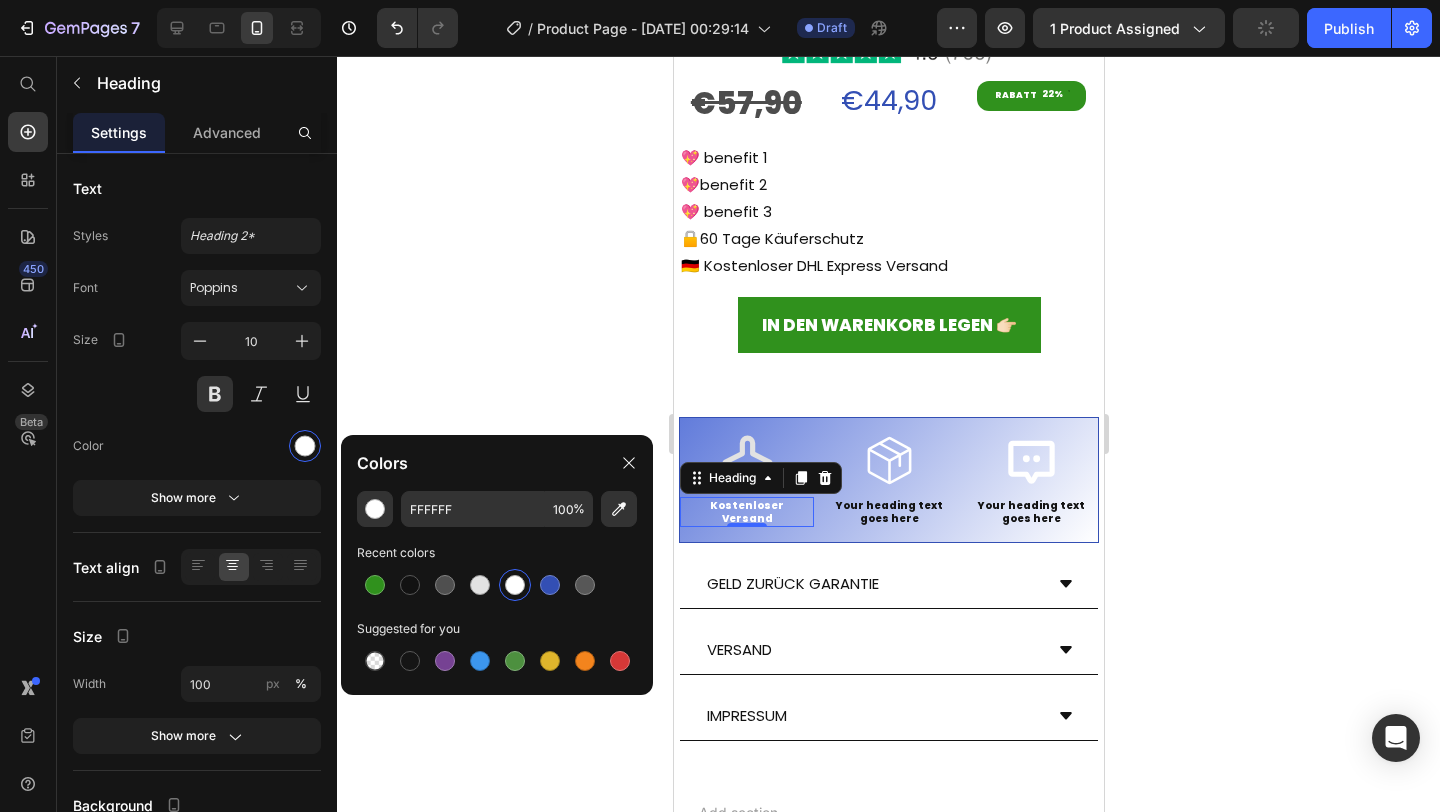 click 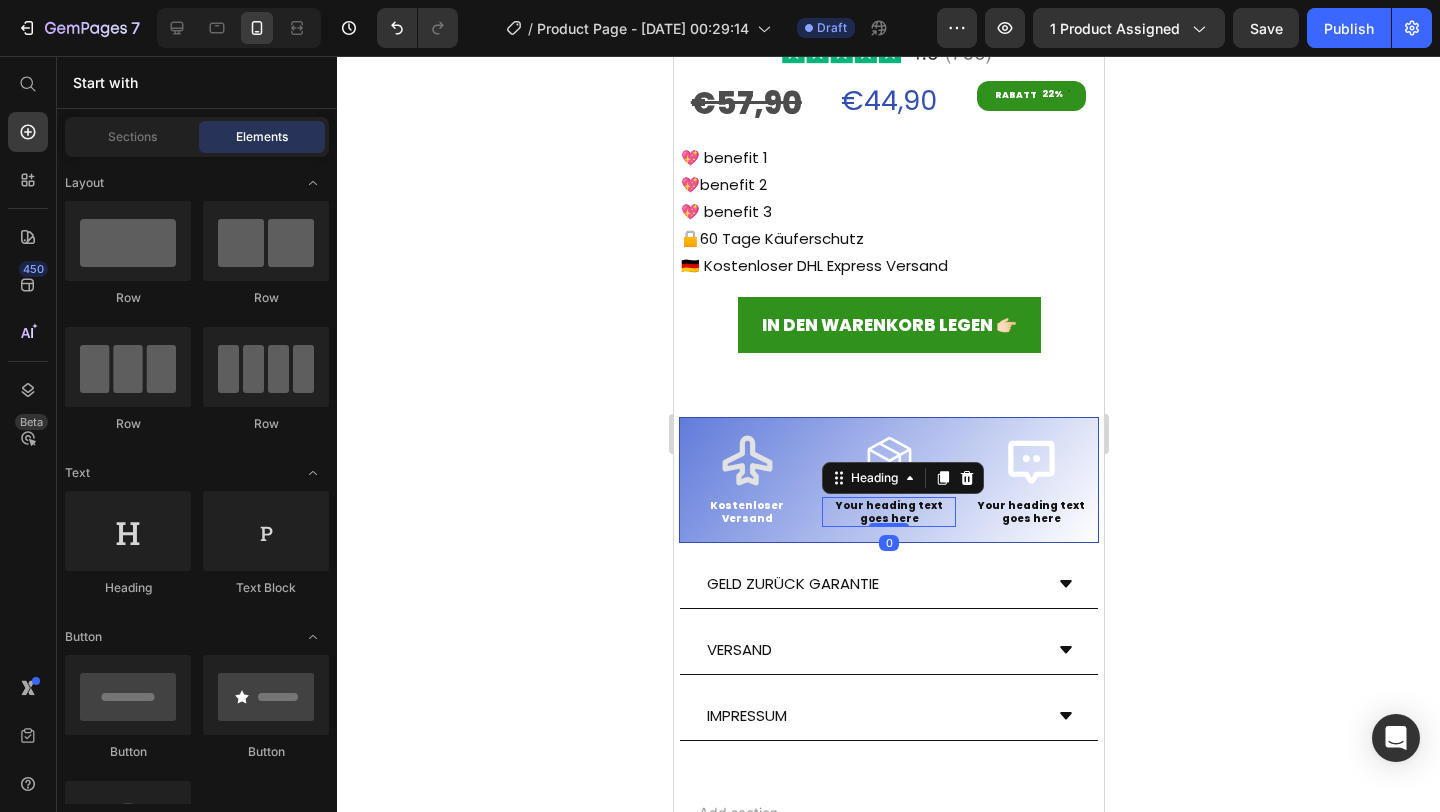 click on "Your heading text goes here" at bounding box center [888, 512] 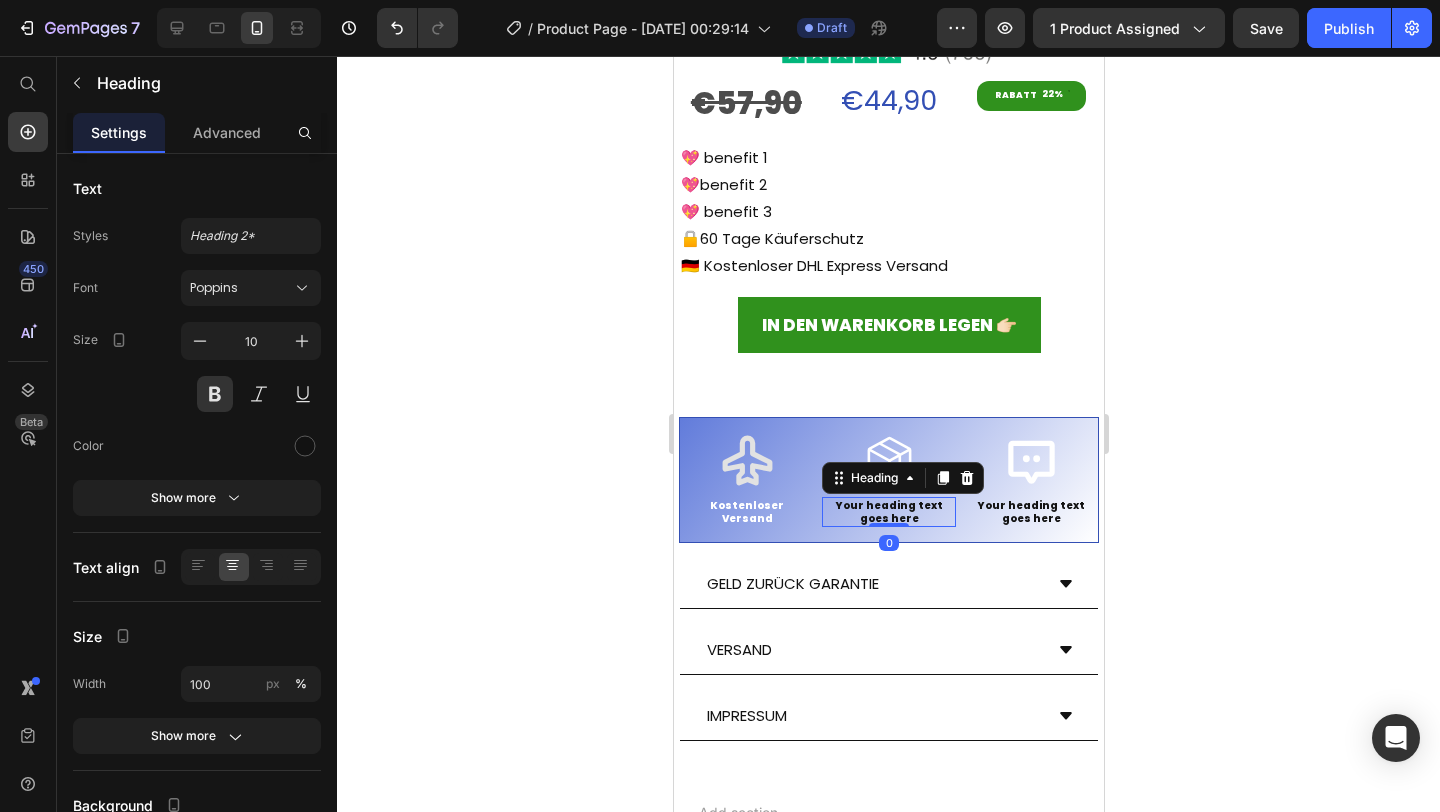 click on "Your heading text goes here" at bounding box center (888, 512) 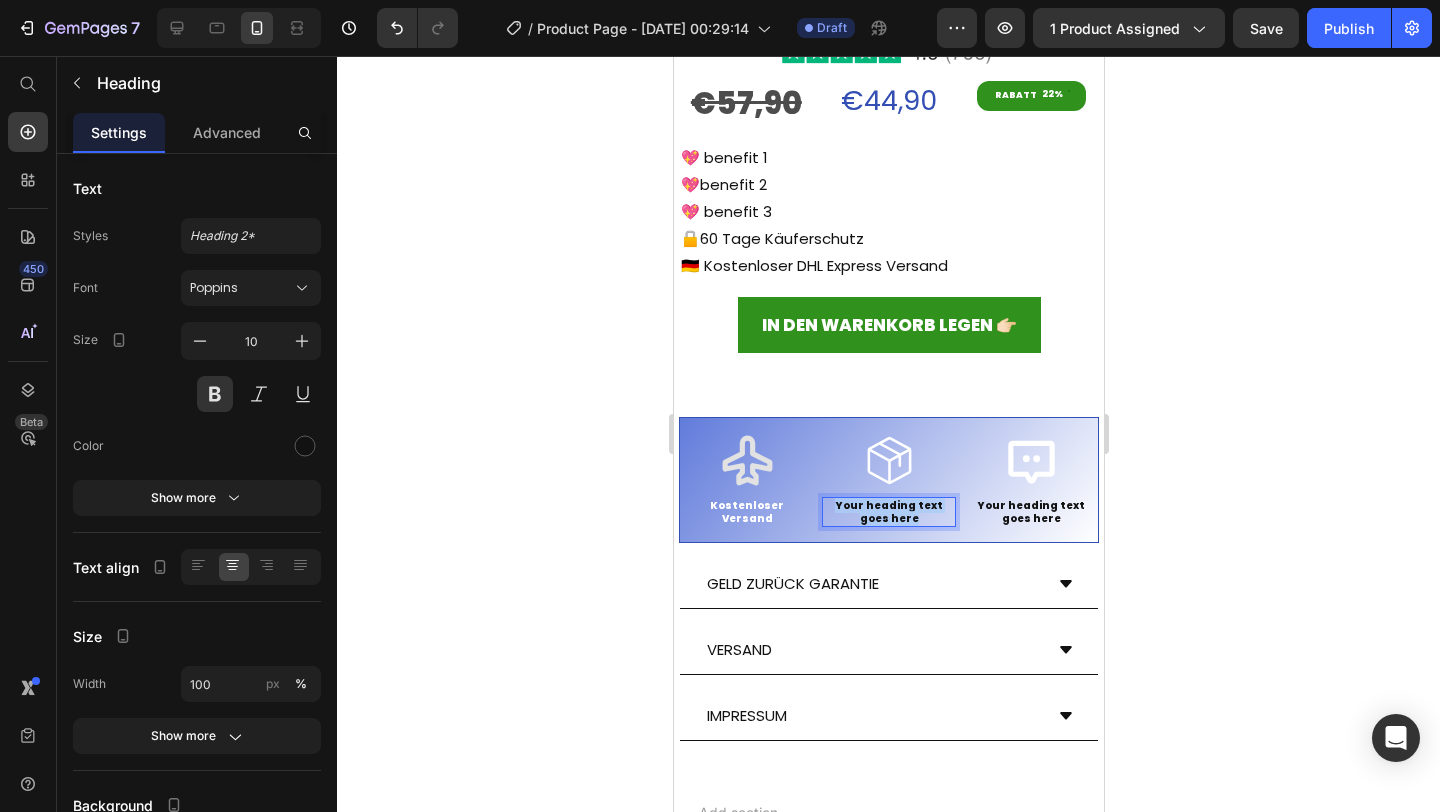 click on "Your heading text goes here" at bounding box center [888, 512] 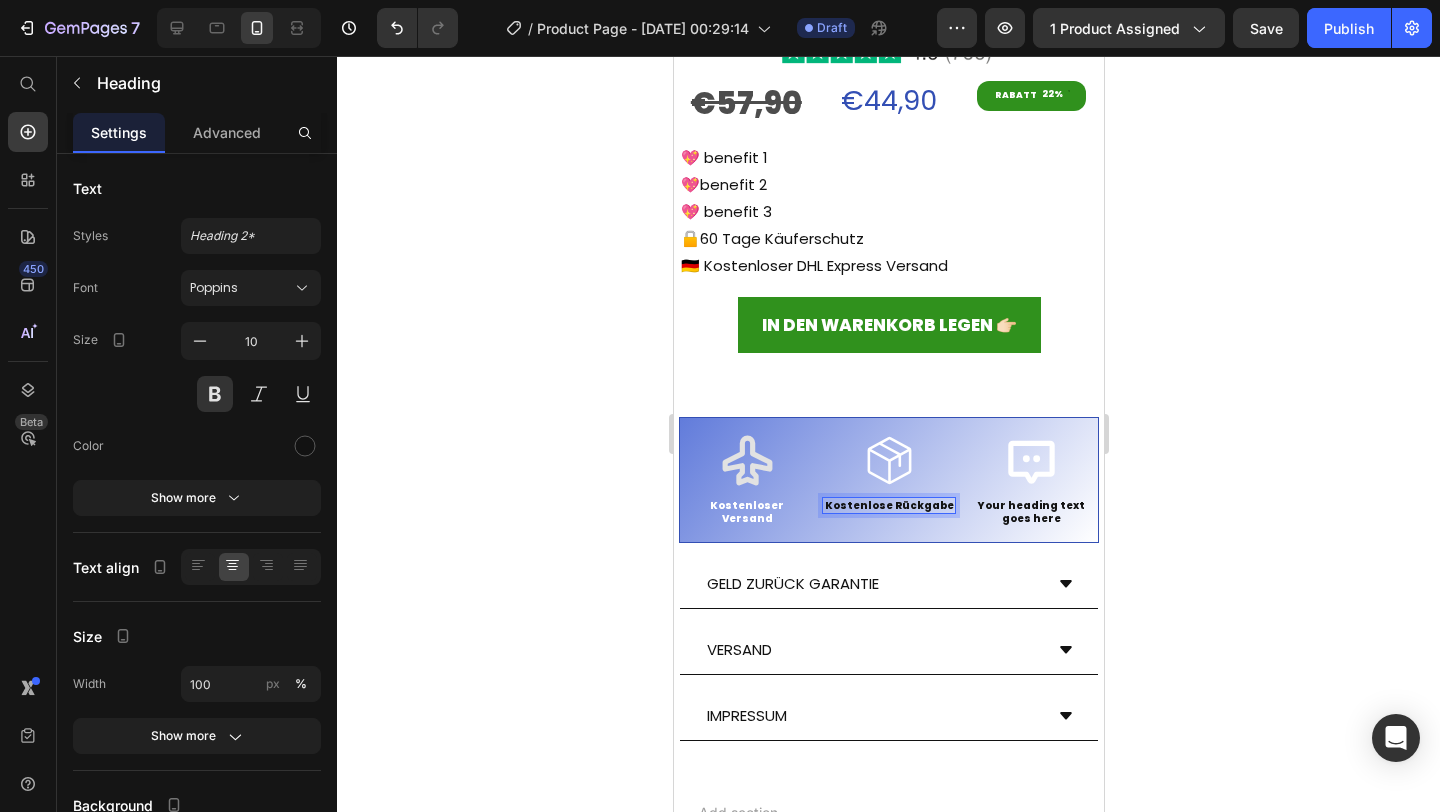 click on "Kostenlose Rückgabe" at bounding box center [888, 505] 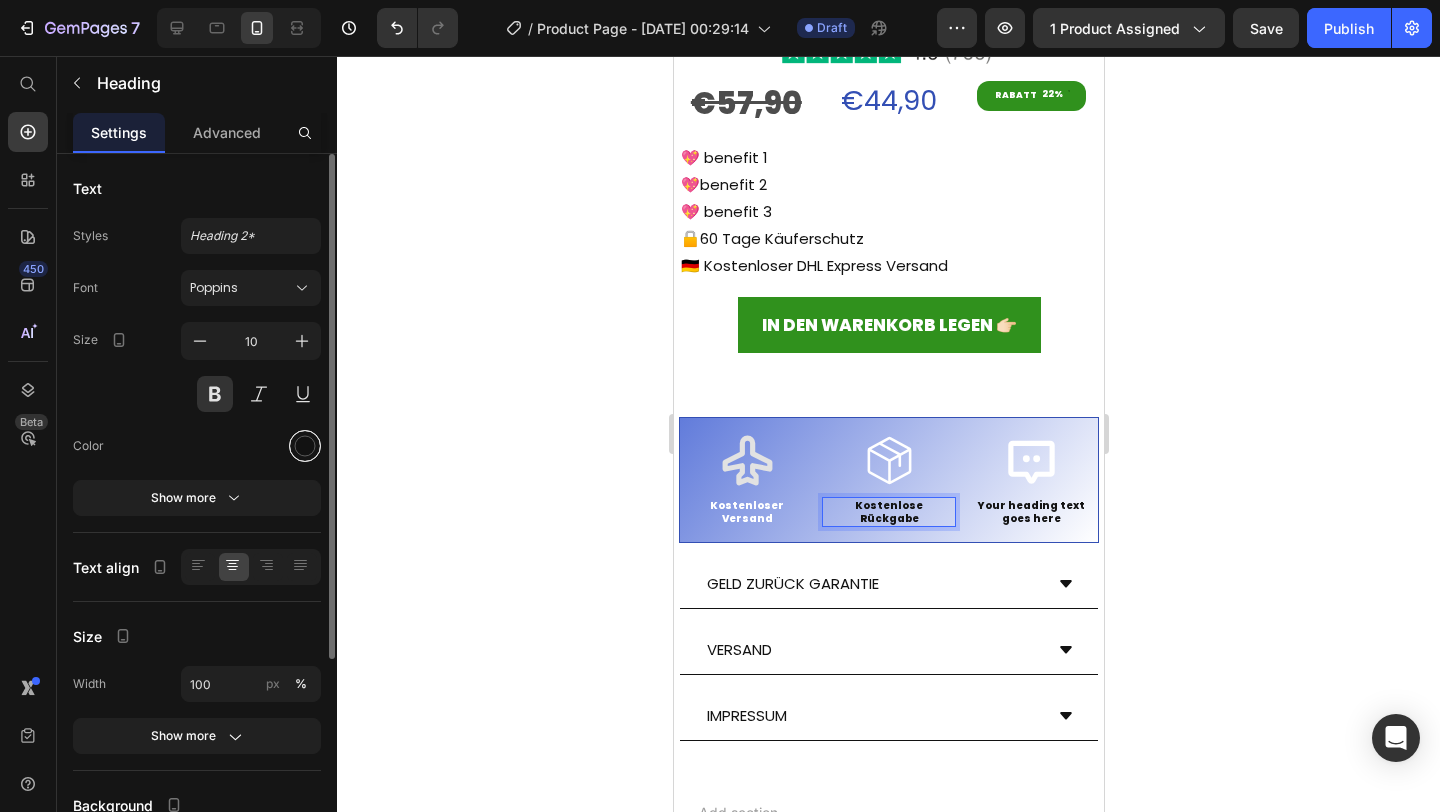 click at bounding box center (305, 446) 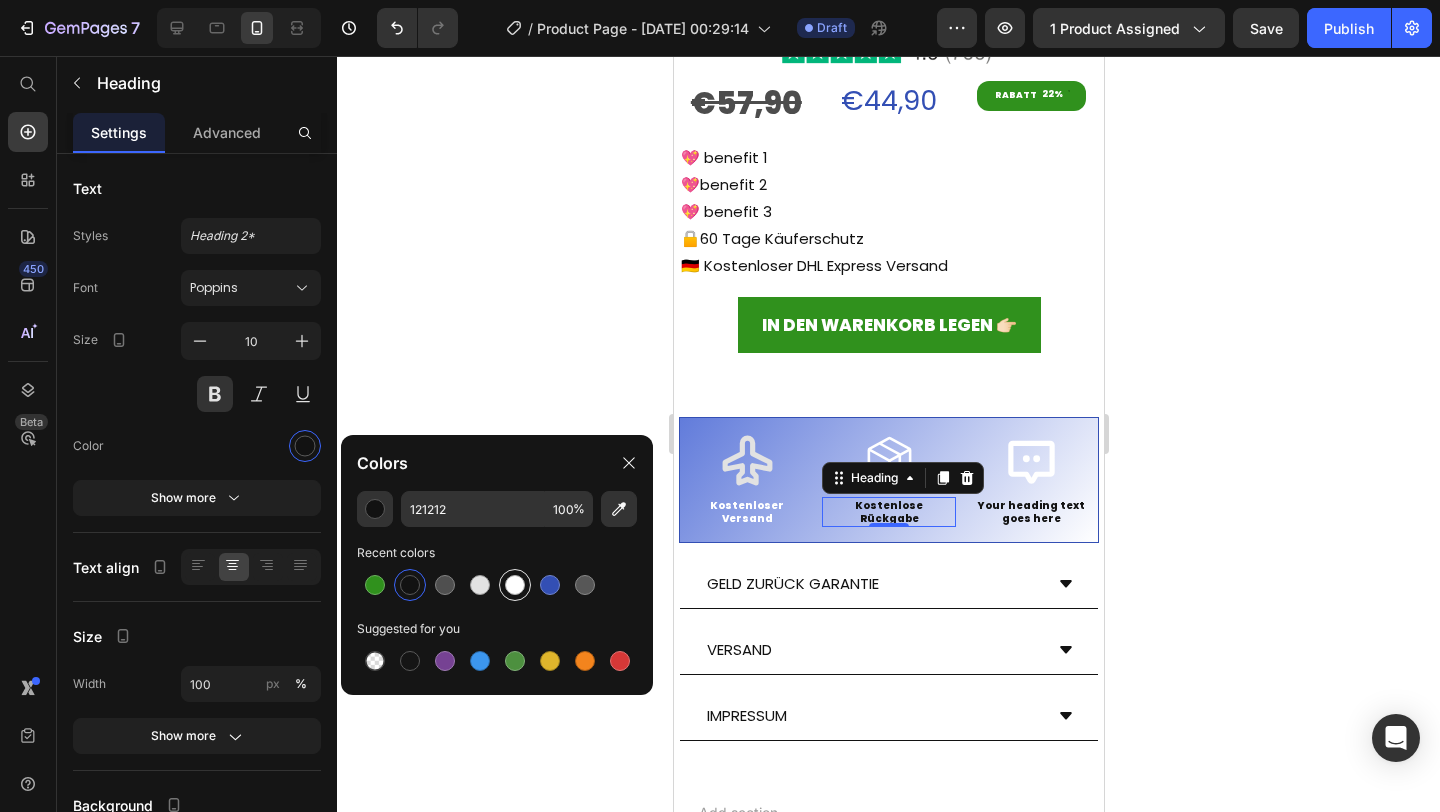 click at bounding box center (515, 585) 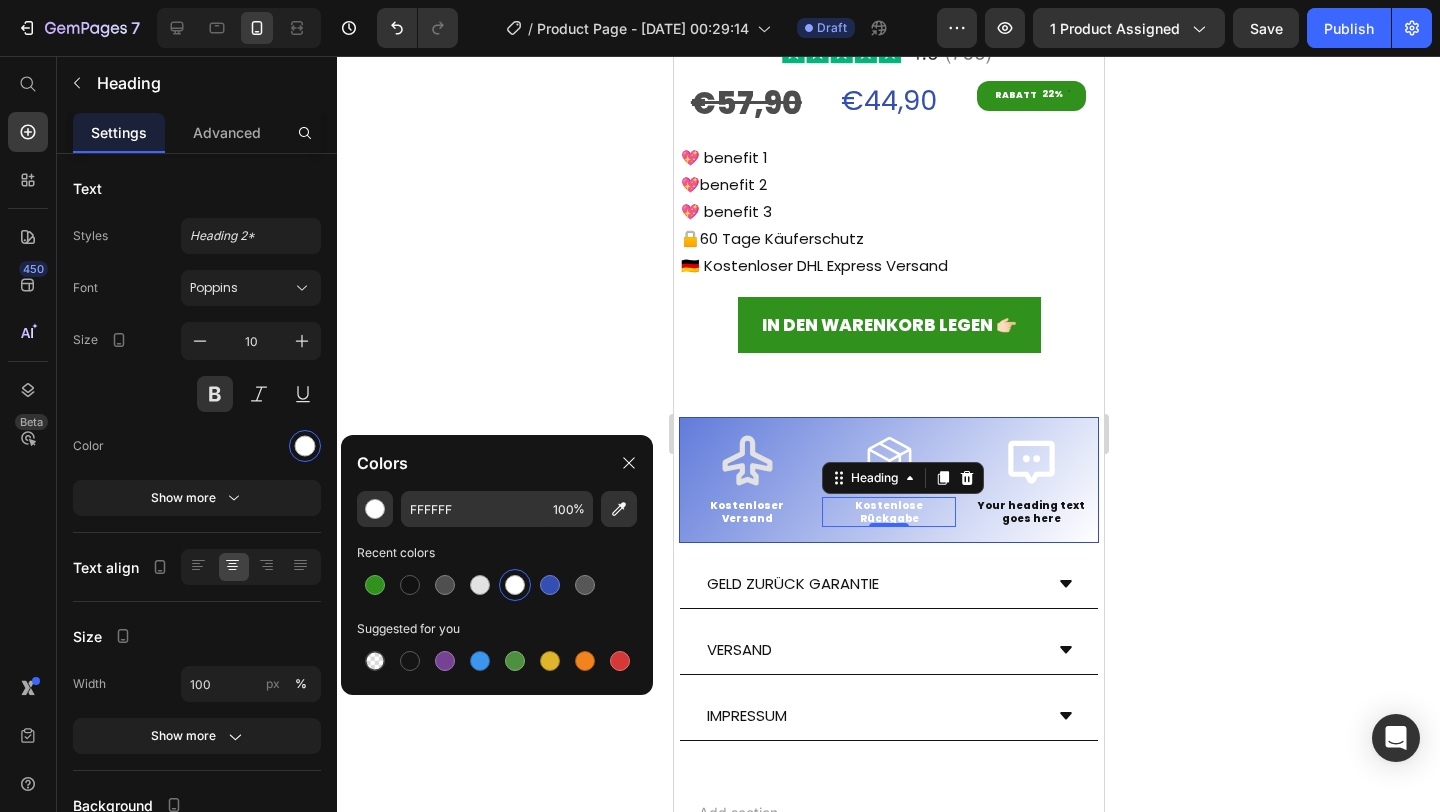 click 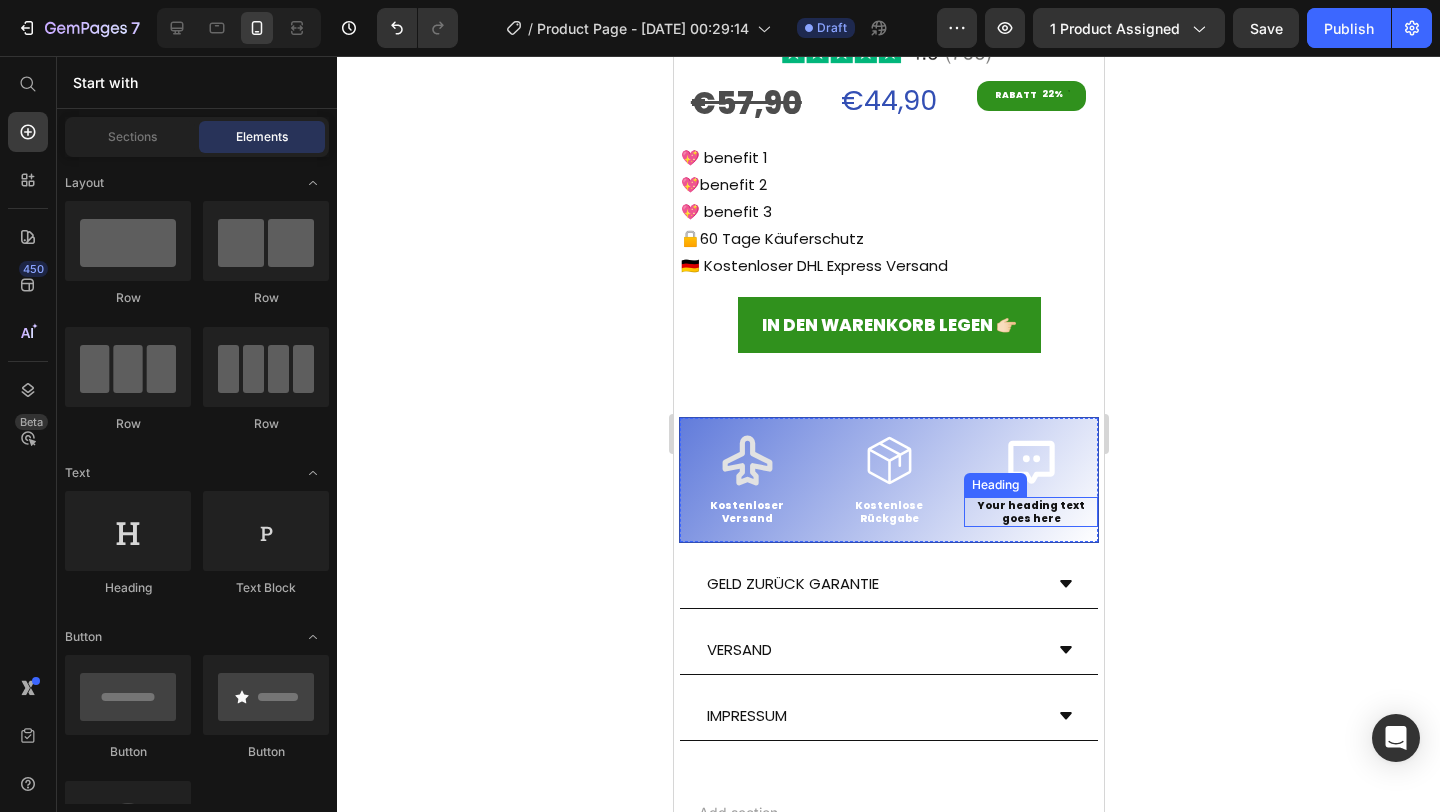 click on "Your heading text goes here Heading" at bounding box center [1030, 512] 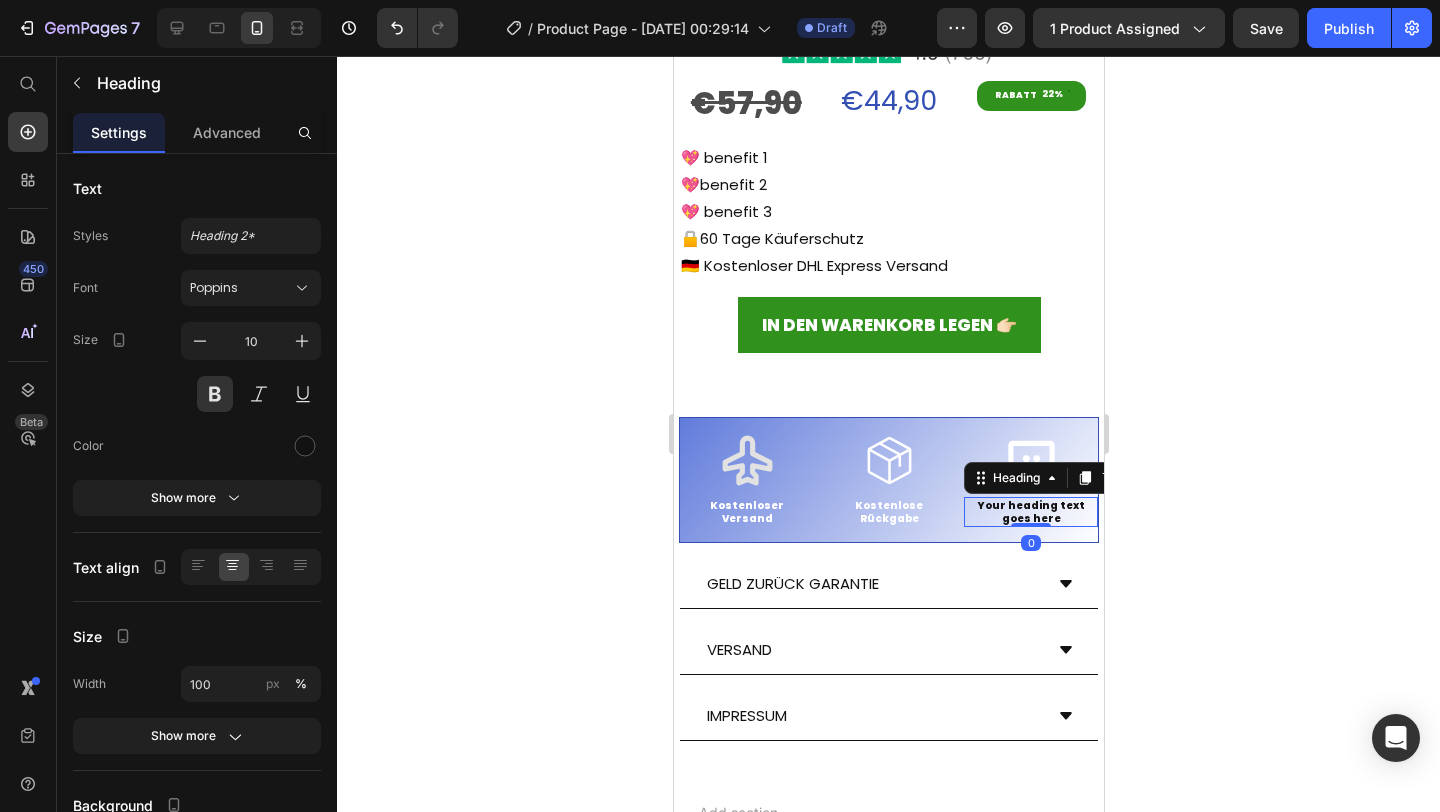 click at bounding box center (1030, 525) 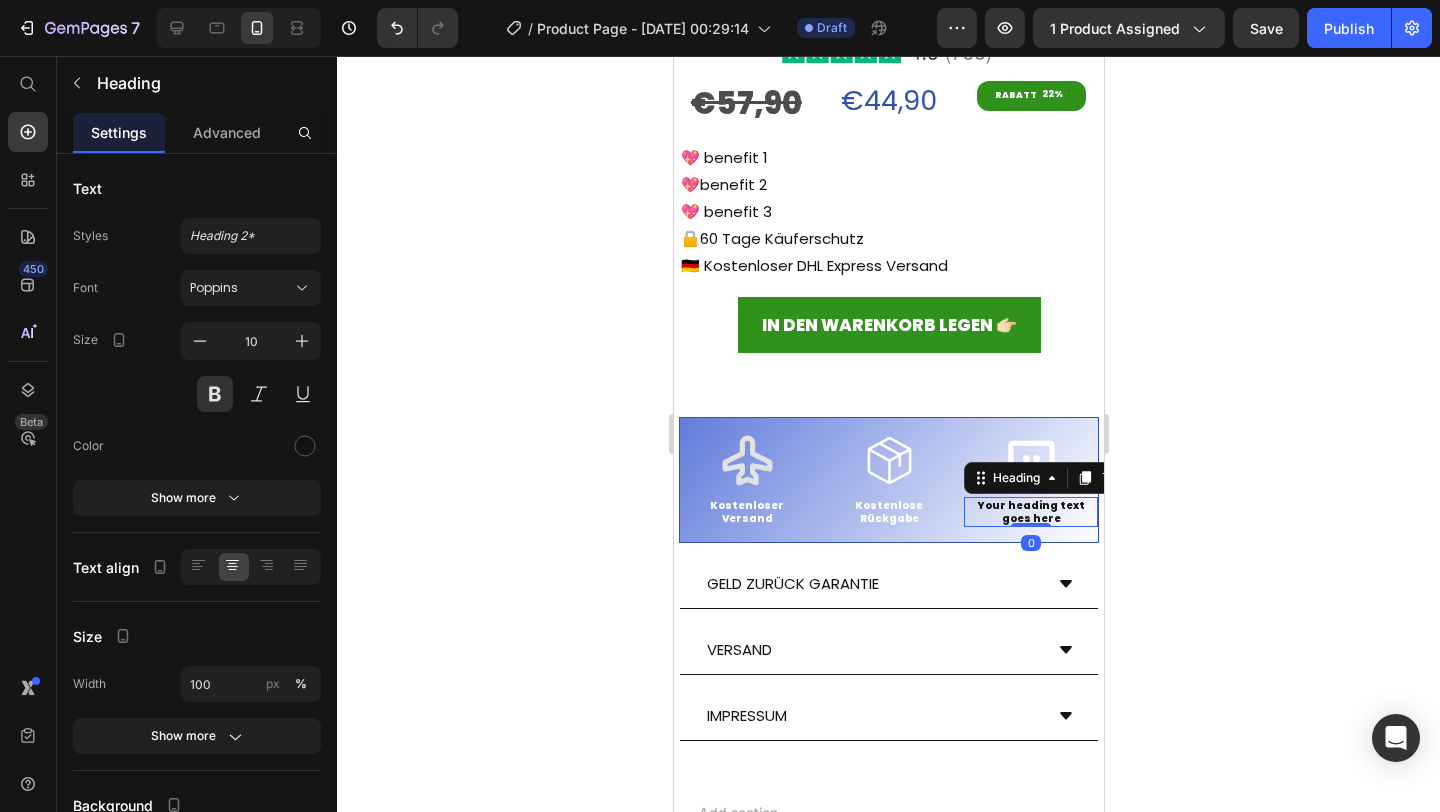 click on "Your heading text goes here" at bounding box center (1030, 512) 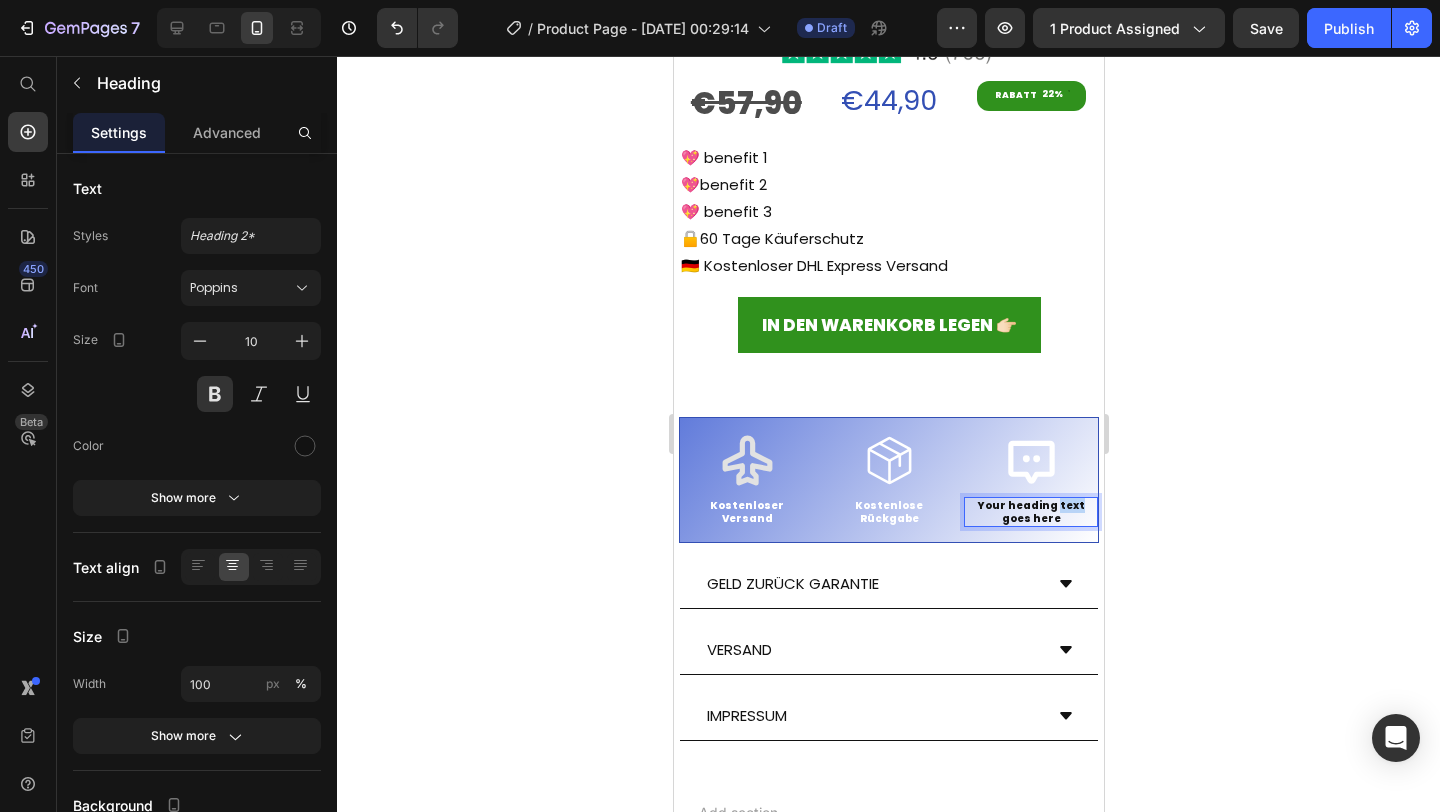 click on "Your heading text goes here" at bounding box center (1030, 512) 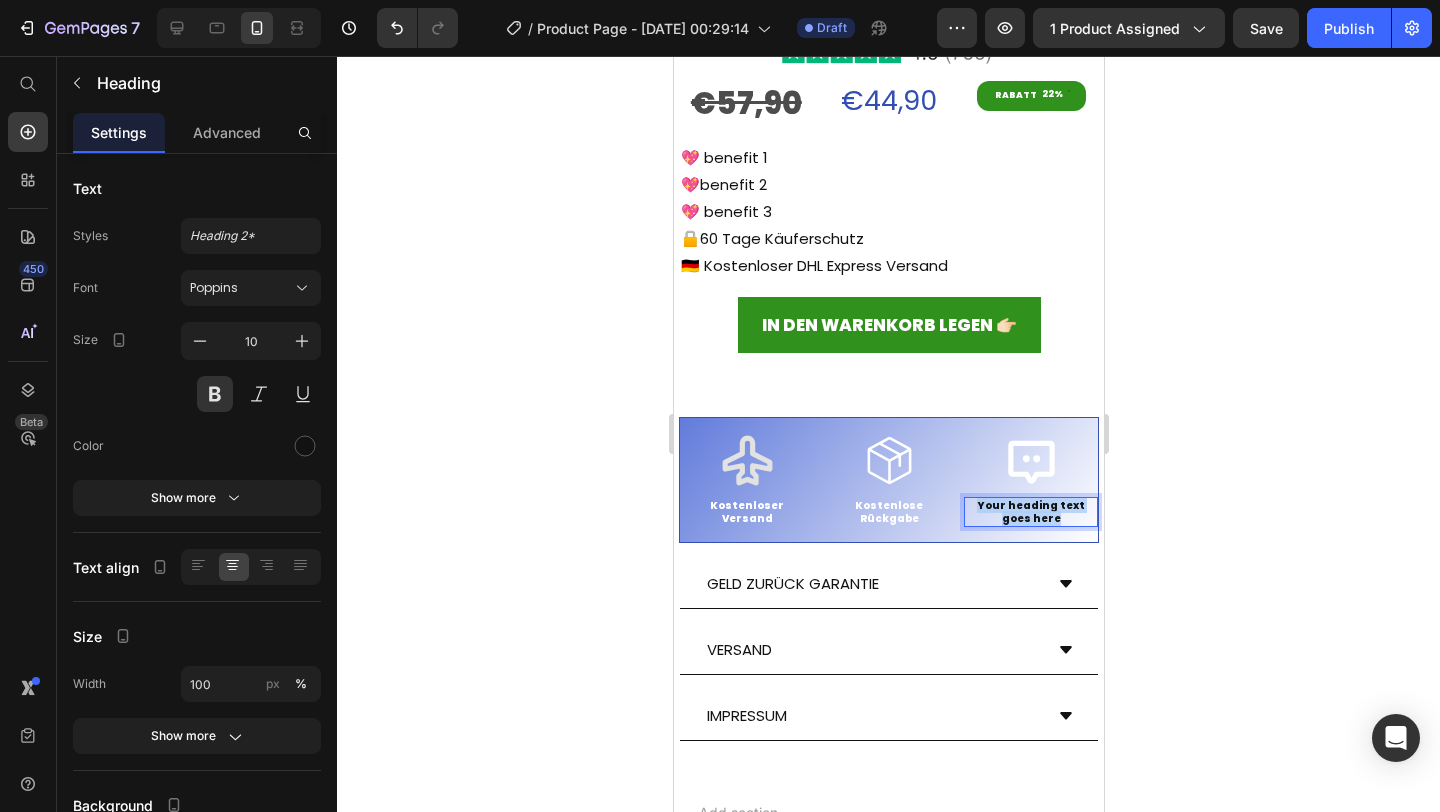 click on "Your heading text goes here" at bounding box center (1030, 512) 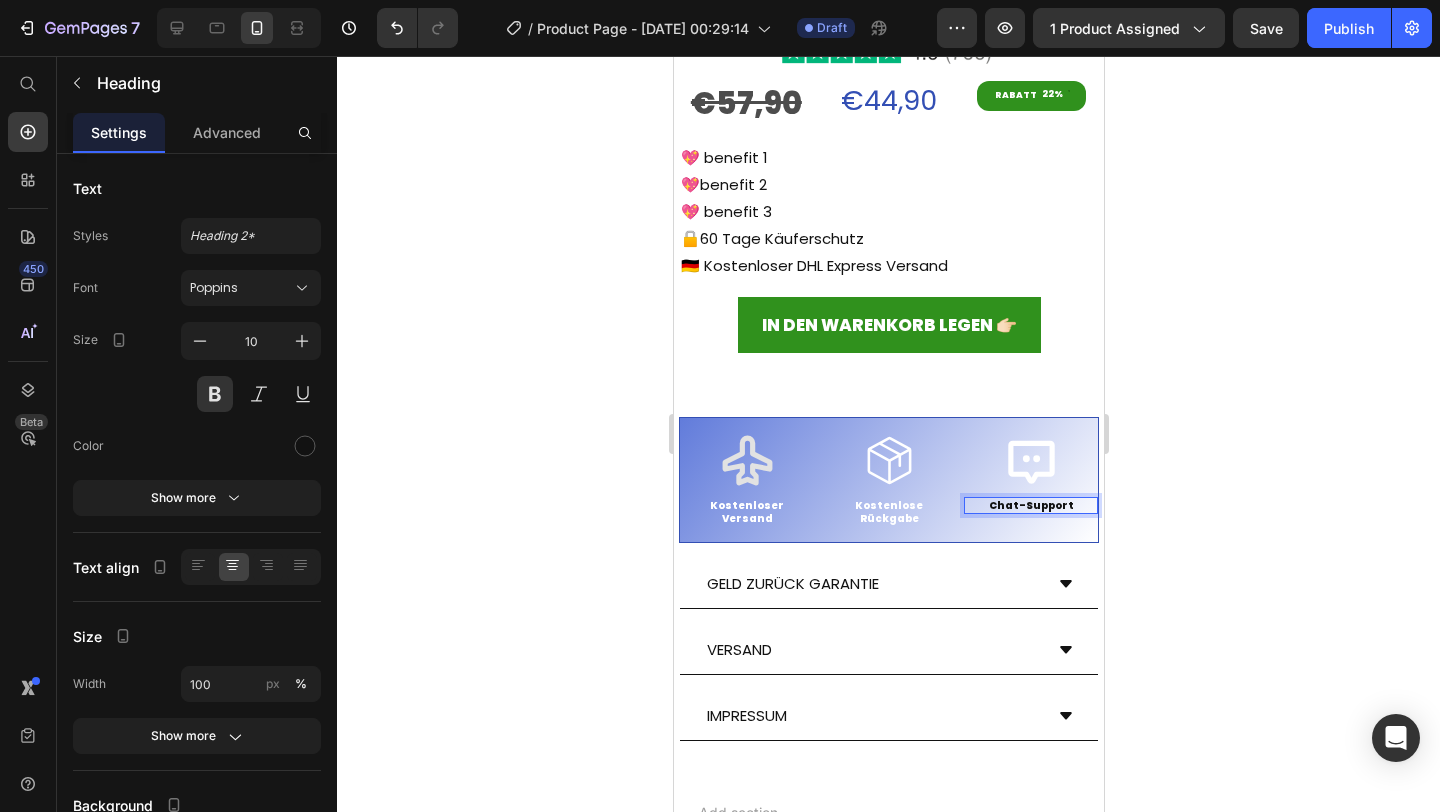 click on "Chat-Support" at bounding box center (1030, 505) 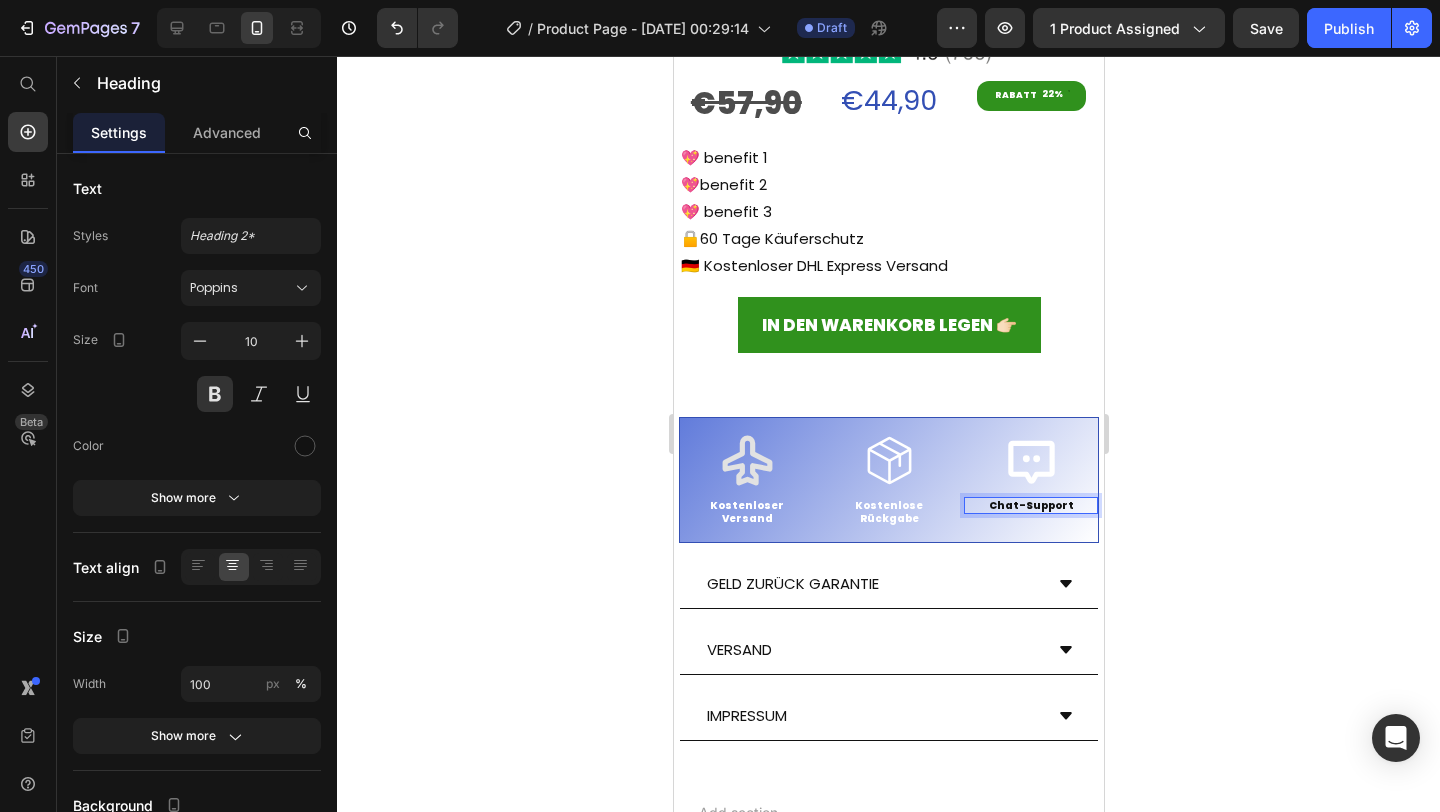 click on "Chat-Support" at bounding box center [1030, 505] 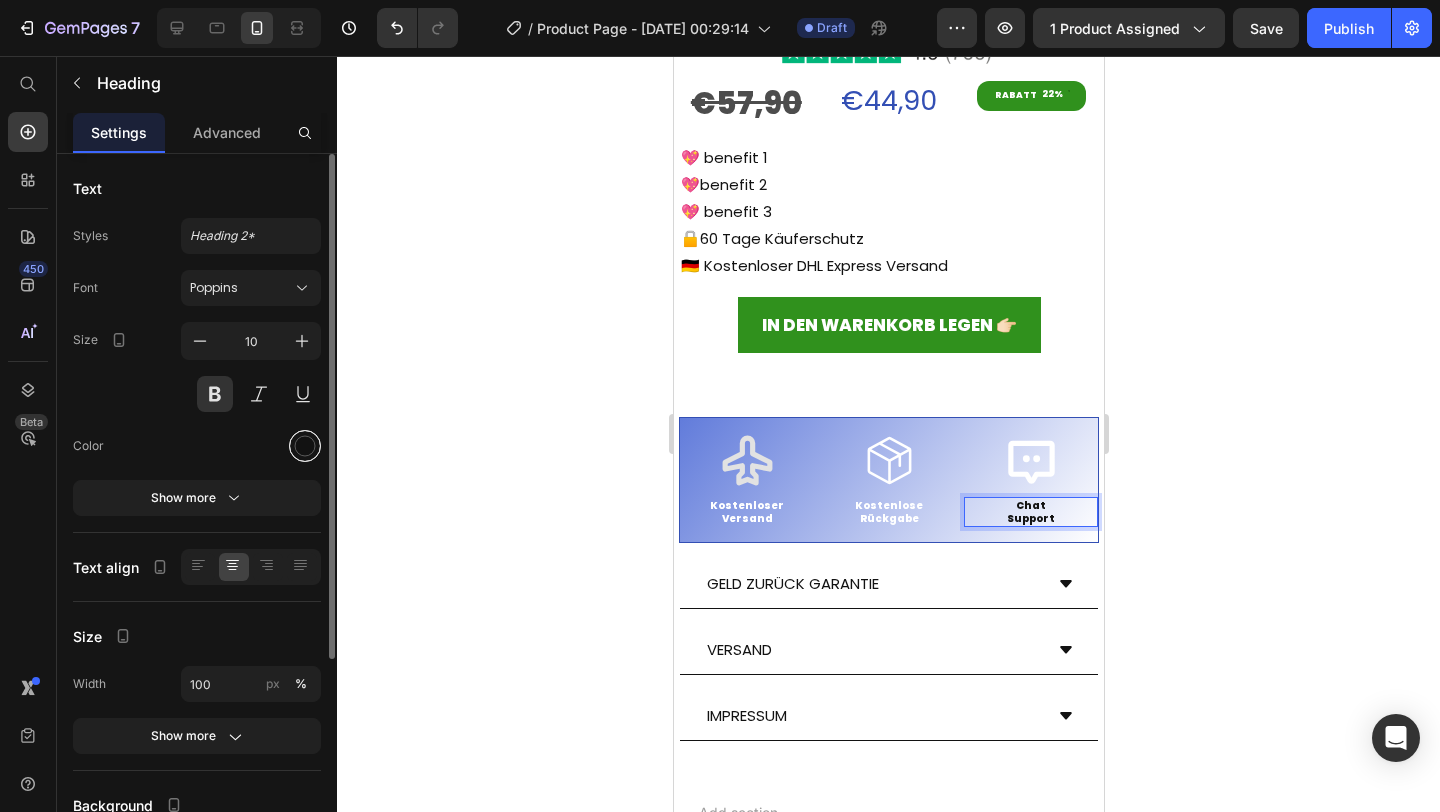 click at bounding box center [305, 446] 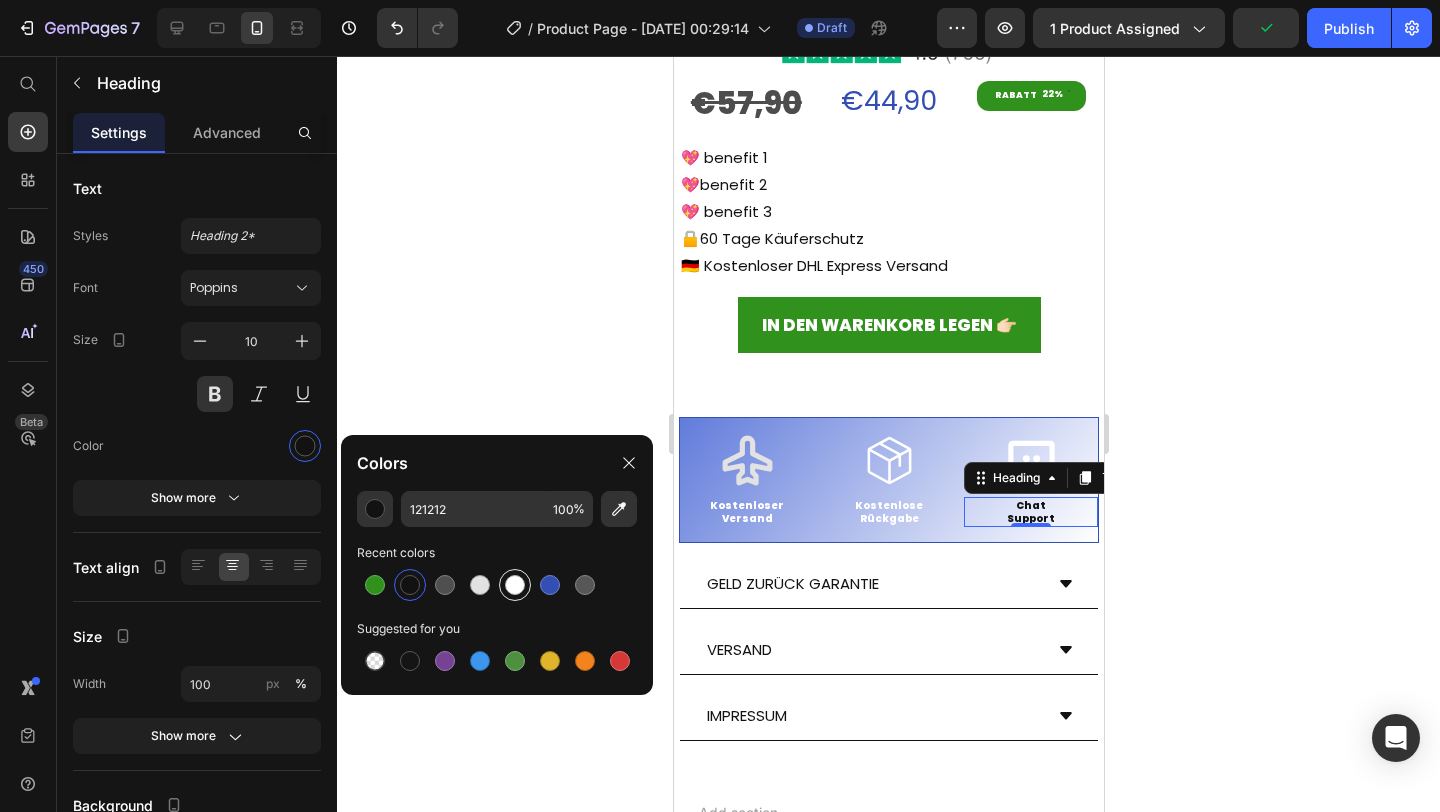 click at bounding box center [515, 585] 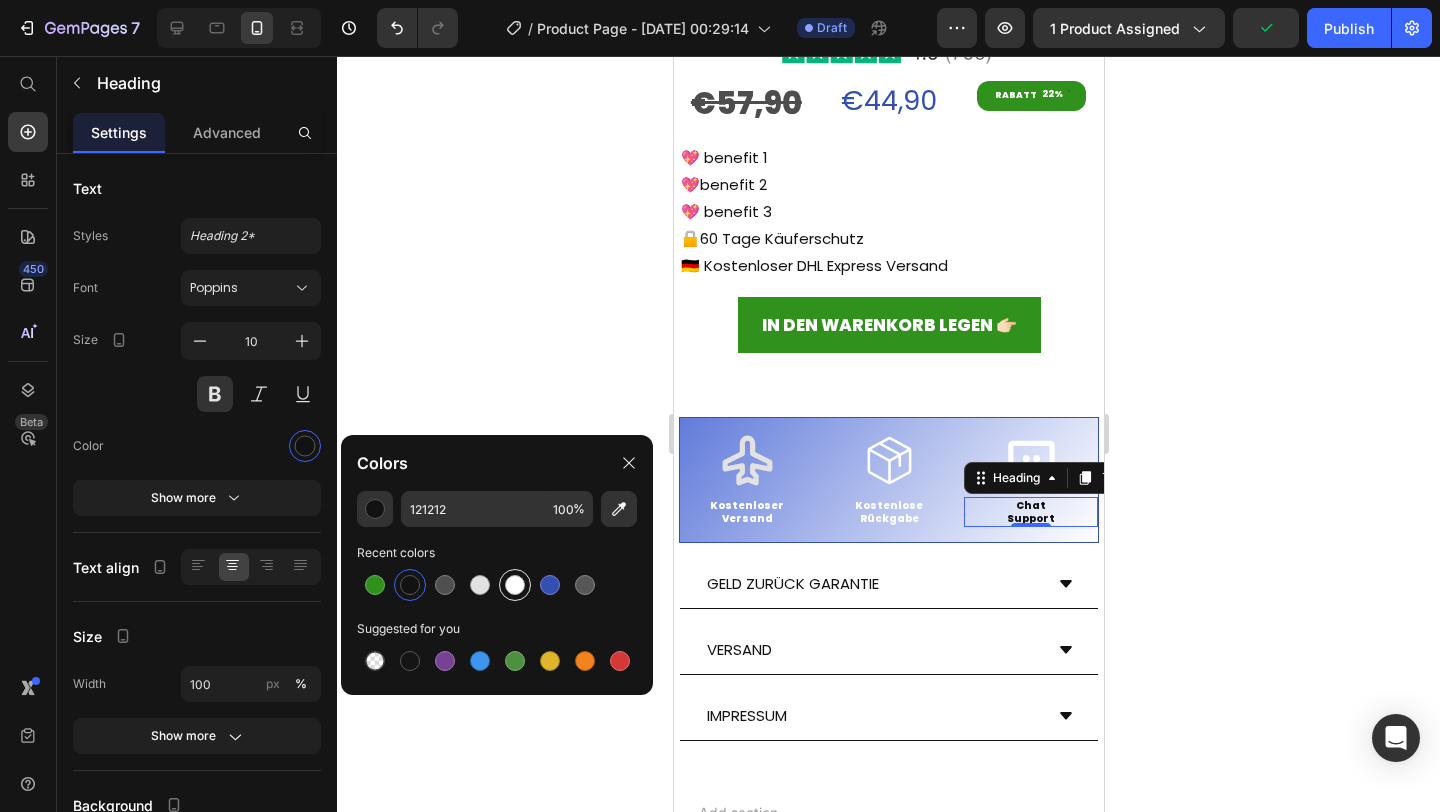 type on "FFFFFF" 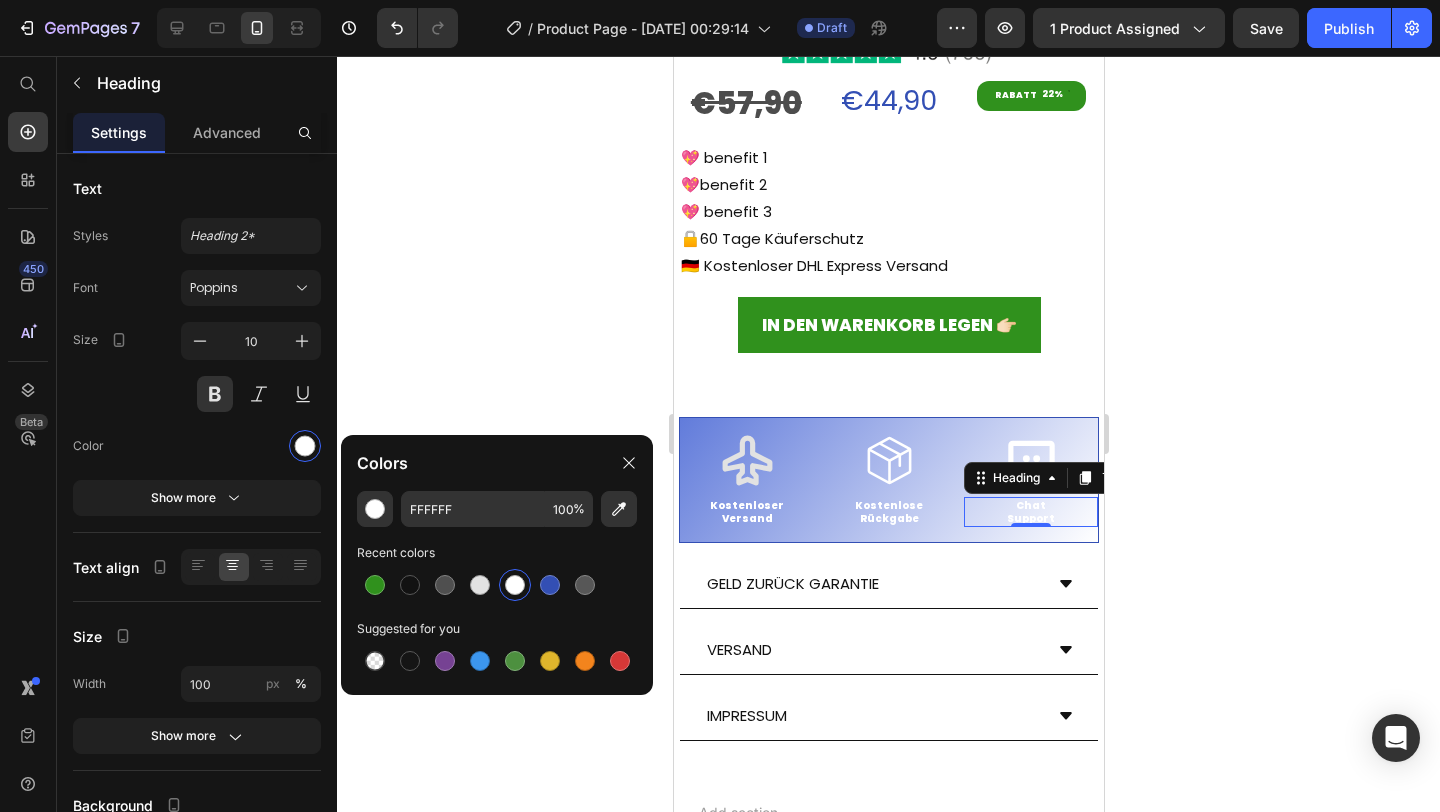 click 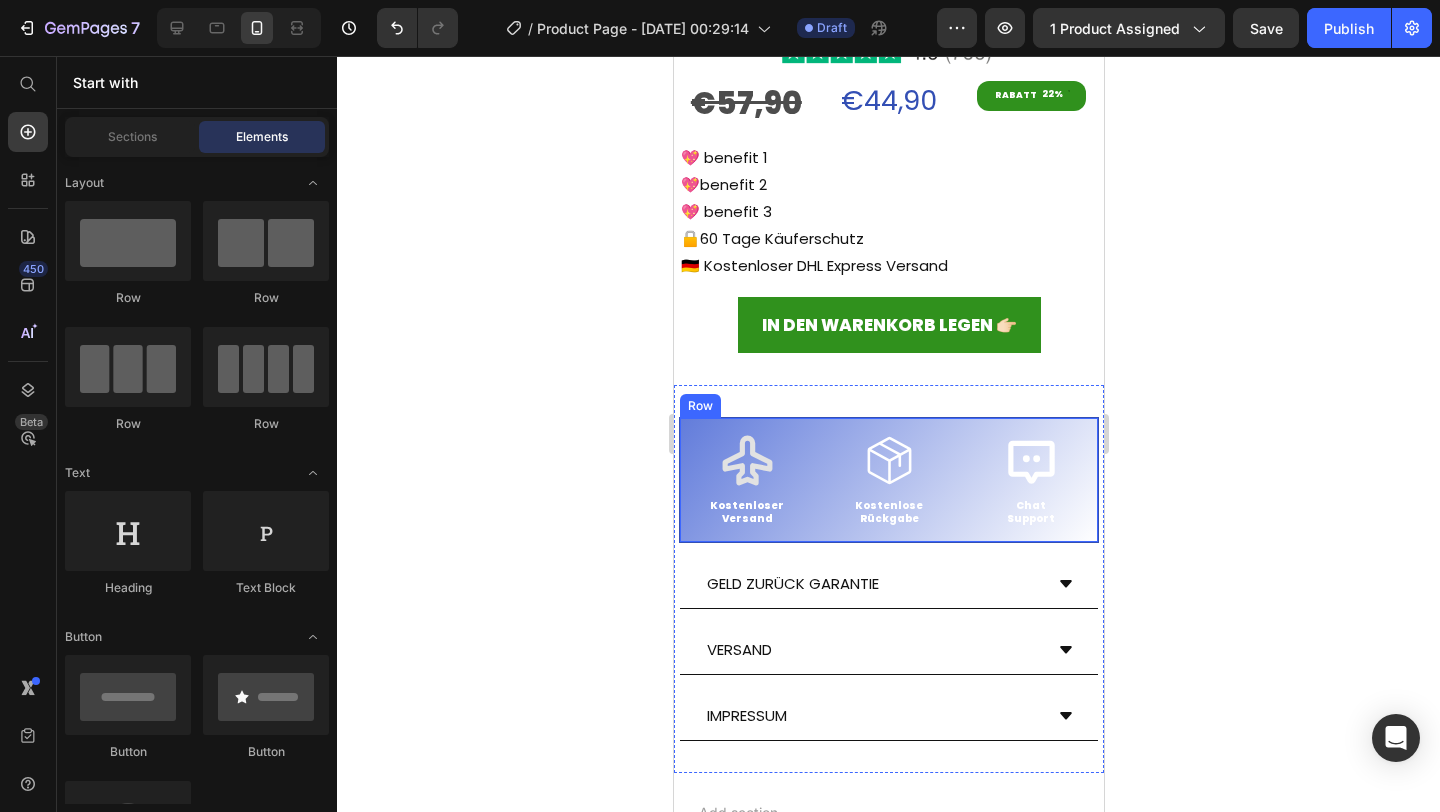 click on "Icon Kostenloser  Versand Heading
Icon Kostenlose  Rückgabe Heading
Icon Chat  Support Heading Row" at bounding box center [888, 480] 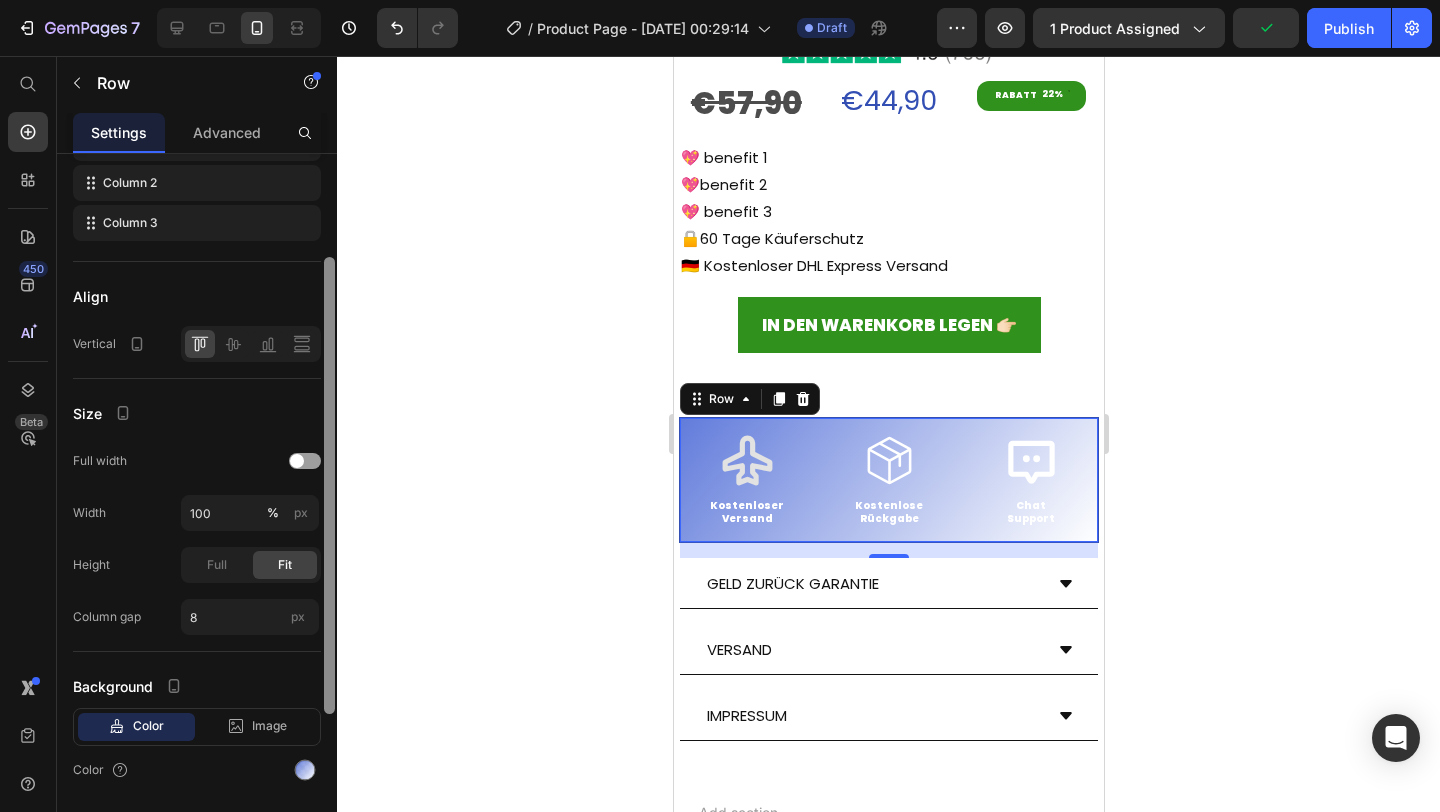 scroll, scrollTop: 349, scrollLeft: 0, axis: vertical 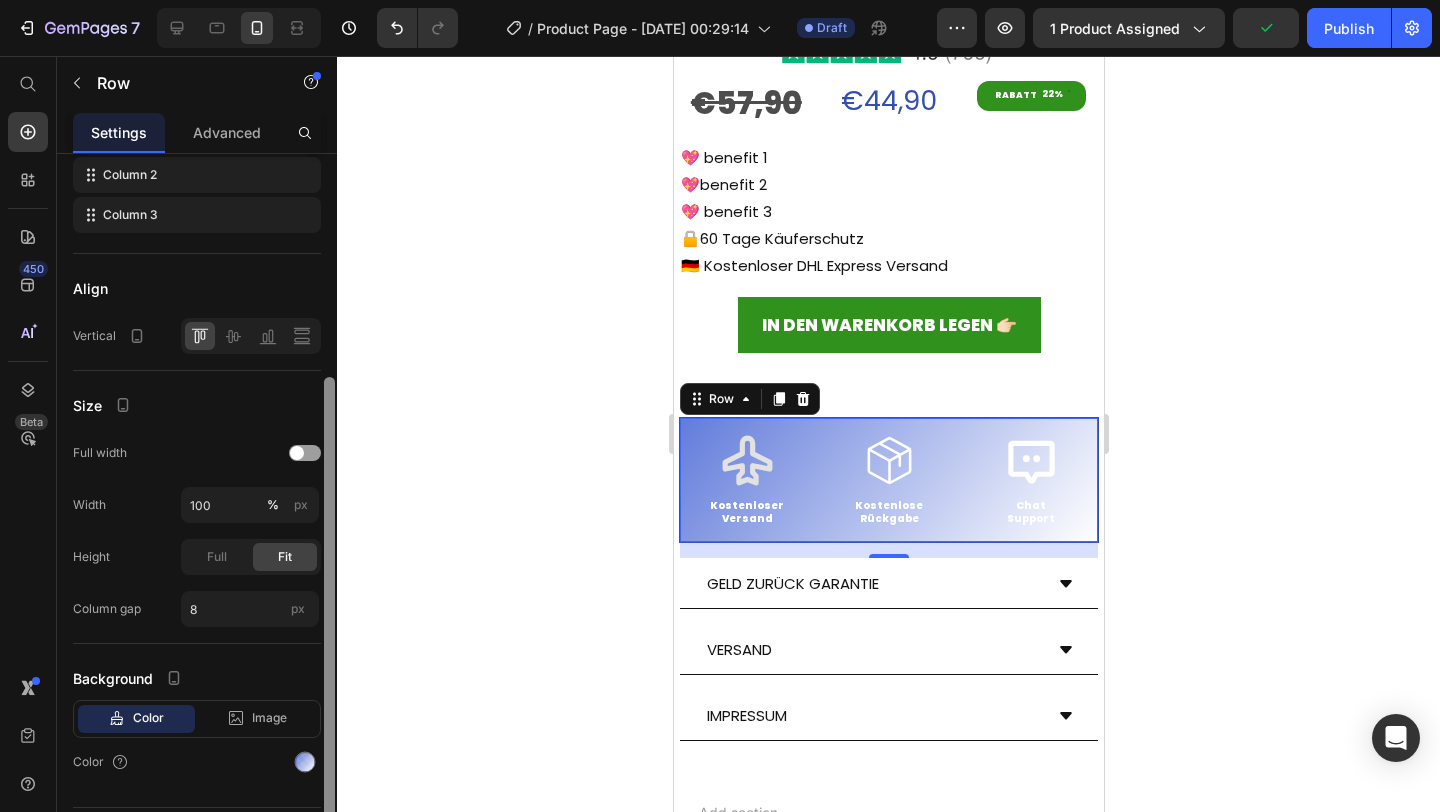 drag, startPoint x: 327, startPoint y: 223, endPoint x: 348, endPoint y: 447, distance: 224.98222 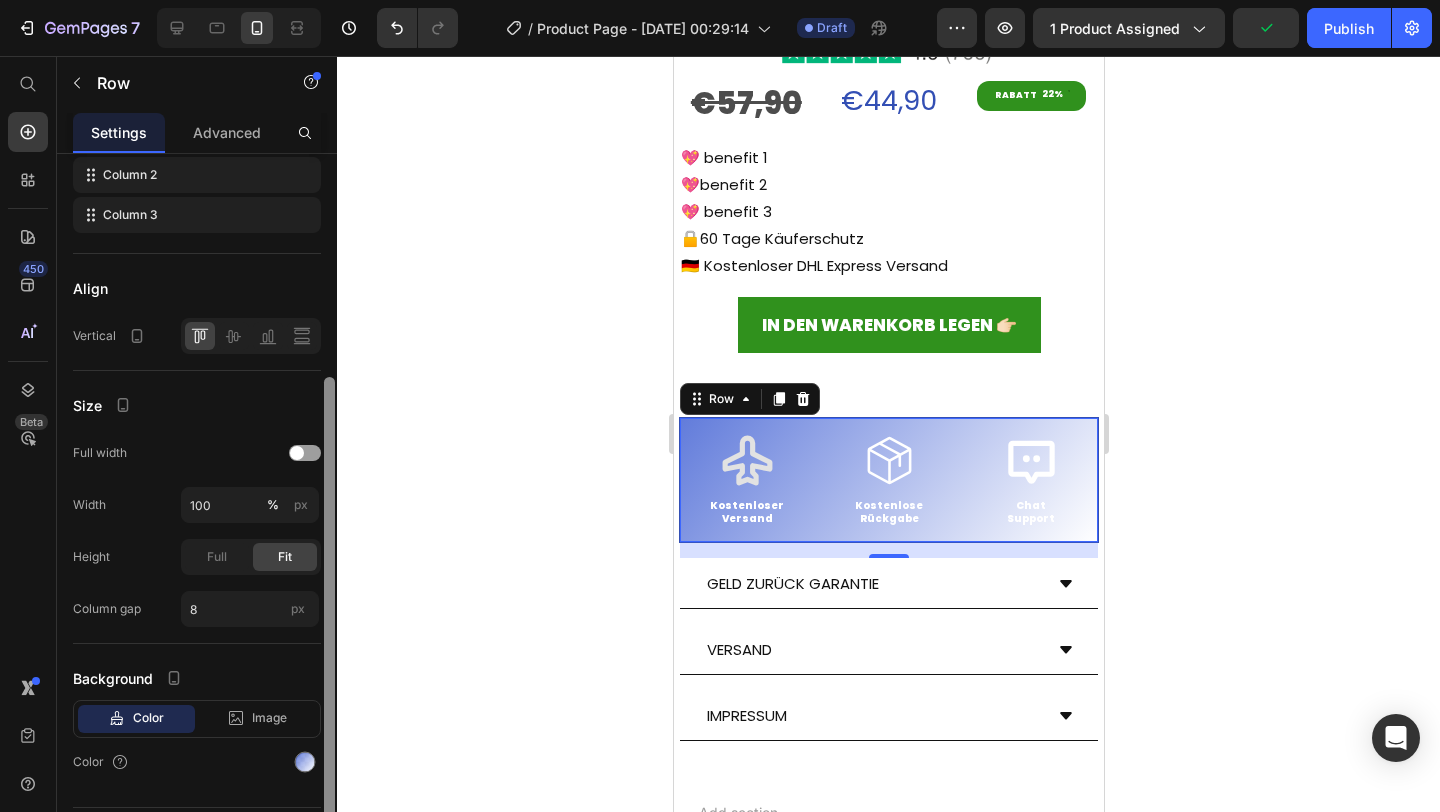 click on "7   /  Product Page - [DATE] 00:29:14 Draft Preview 1 product assigned  Publish  450 Beta Start with Sections Elements Hero Section Product Detail Brands Trusted Badges Guarantee Product Breakdown How to use Testimonials Compare Bundle FAQs Social Proof Brand Story Product List Collection Blog List Contact Sticky Add to Cart Custom Footer Browse Library 450 Layout
Row
Row
Row
Row Text
Heading
Text Block Button
Button
Button
Sticky Back to top Media
Image
Image" 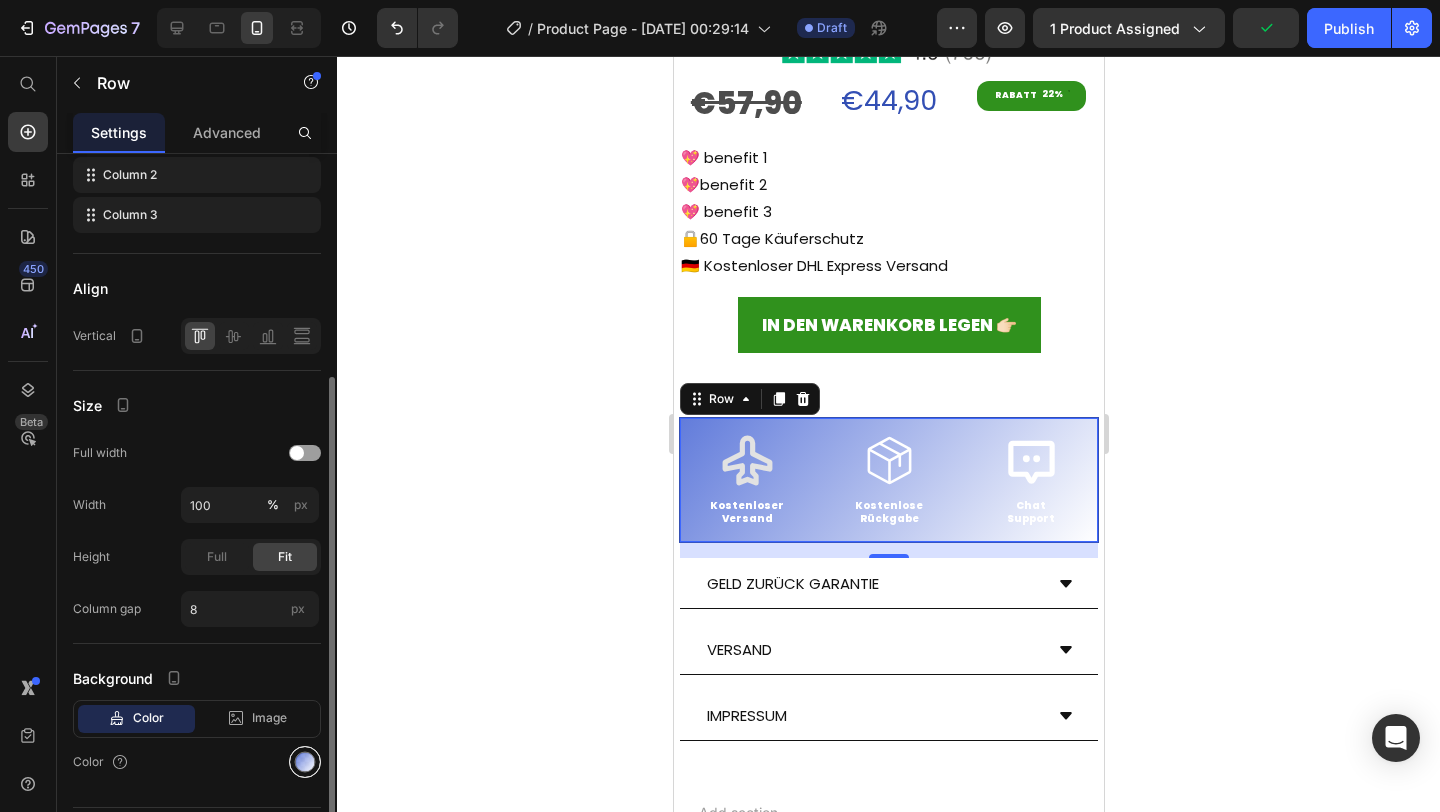 click at bounding box center (305, 762) 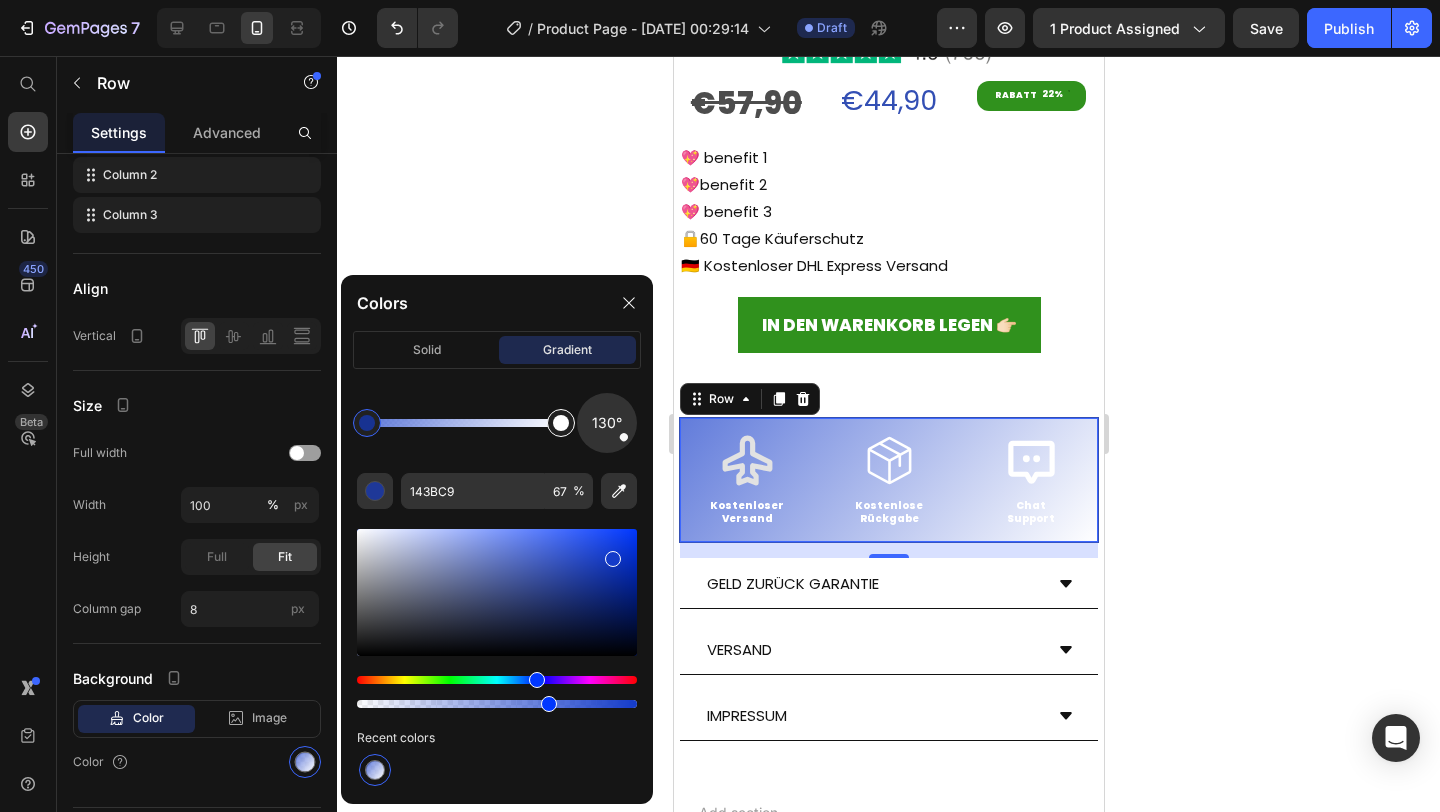 type on "FFFFFF" 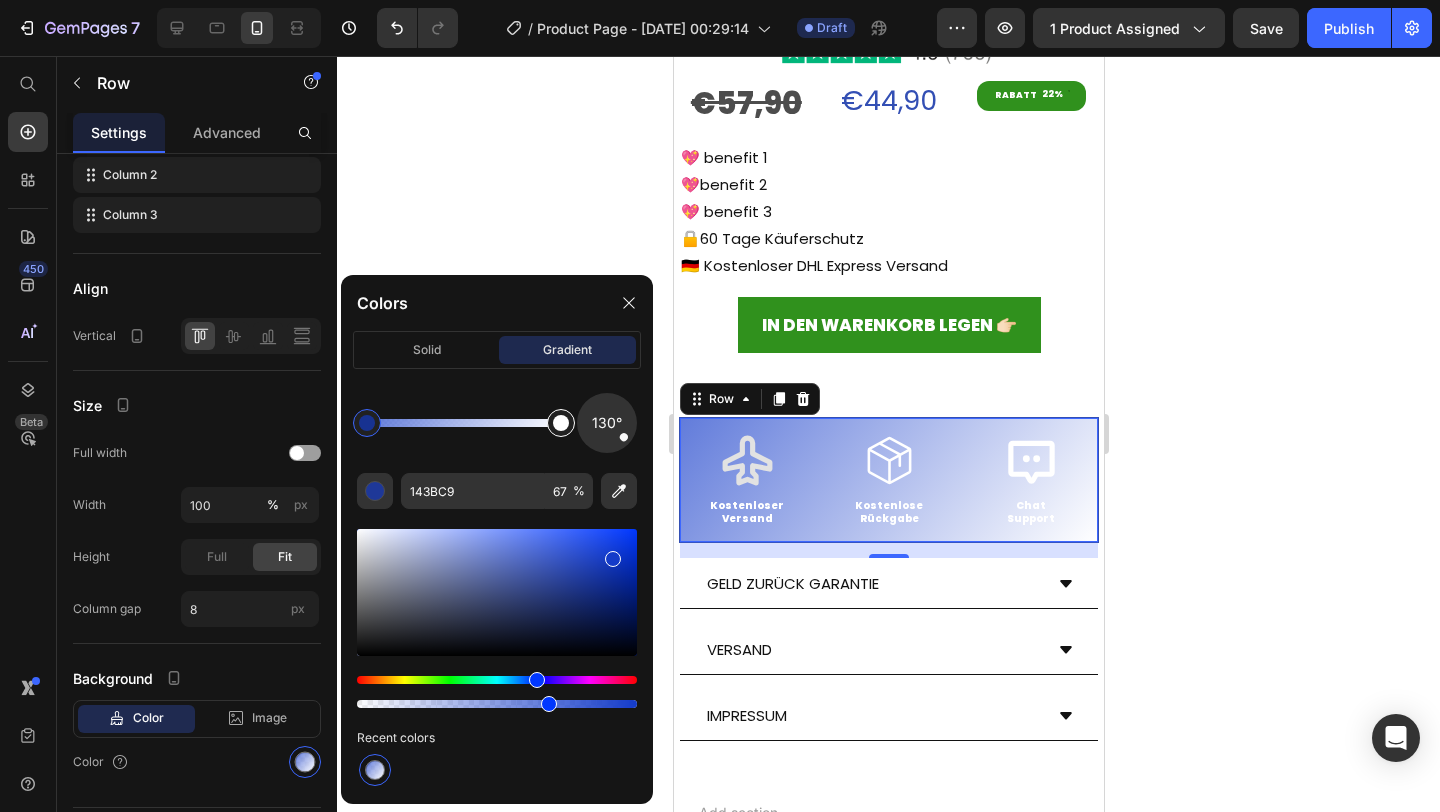 type on "100" 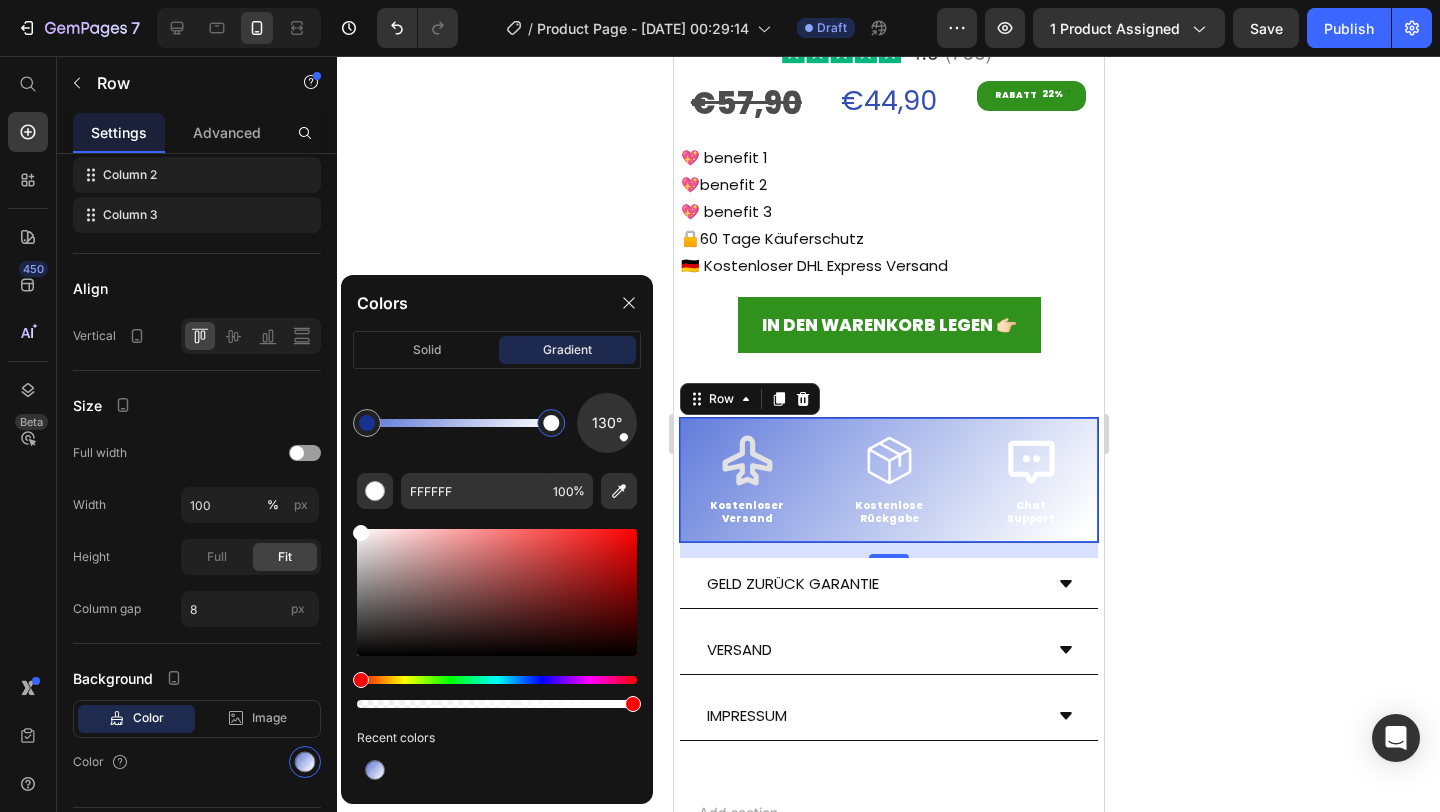 drag, startPoint x: 563, startPoint y: 421, endPoint x: 553, endPoint y: 422, distance: 10.049875 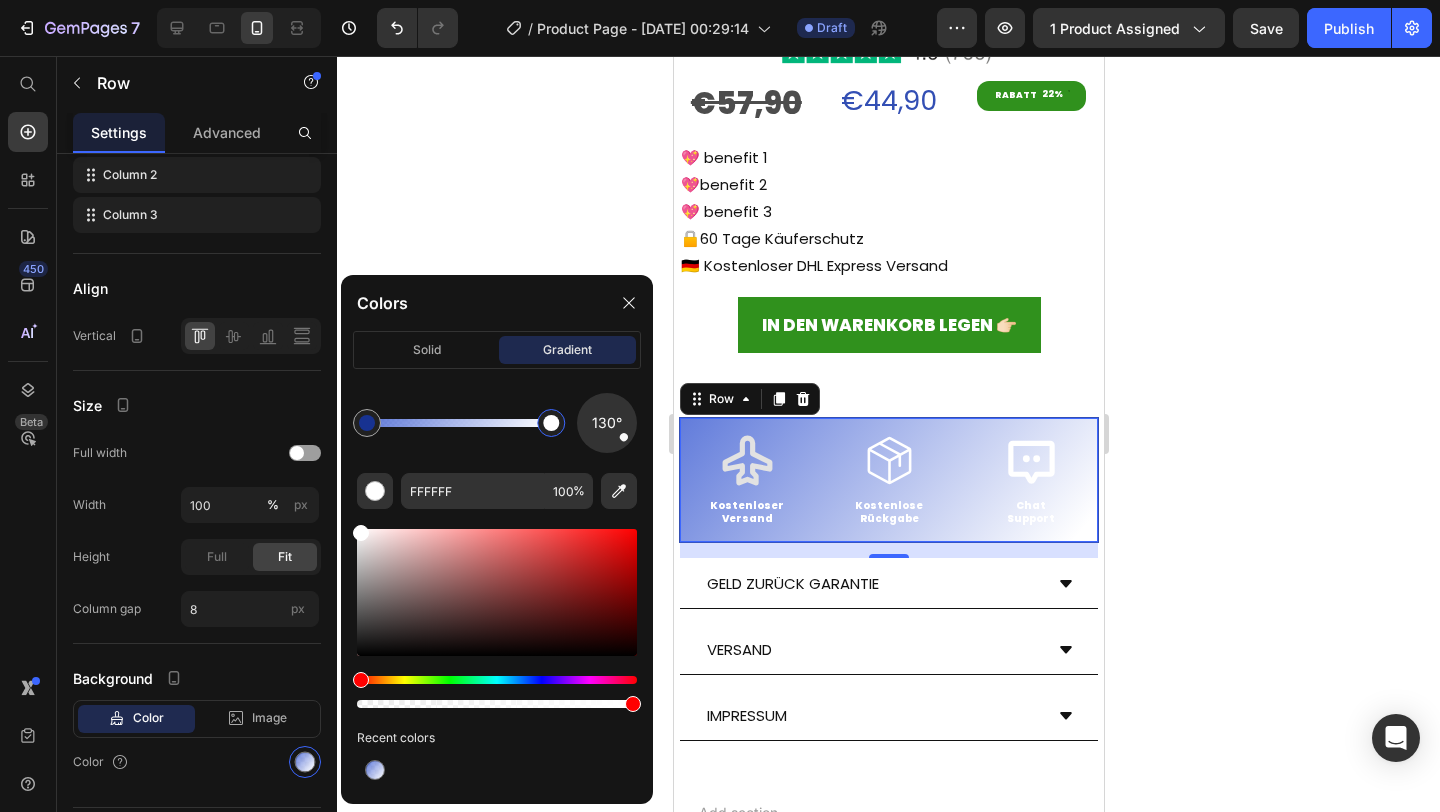click at bounding box center (551, 423) 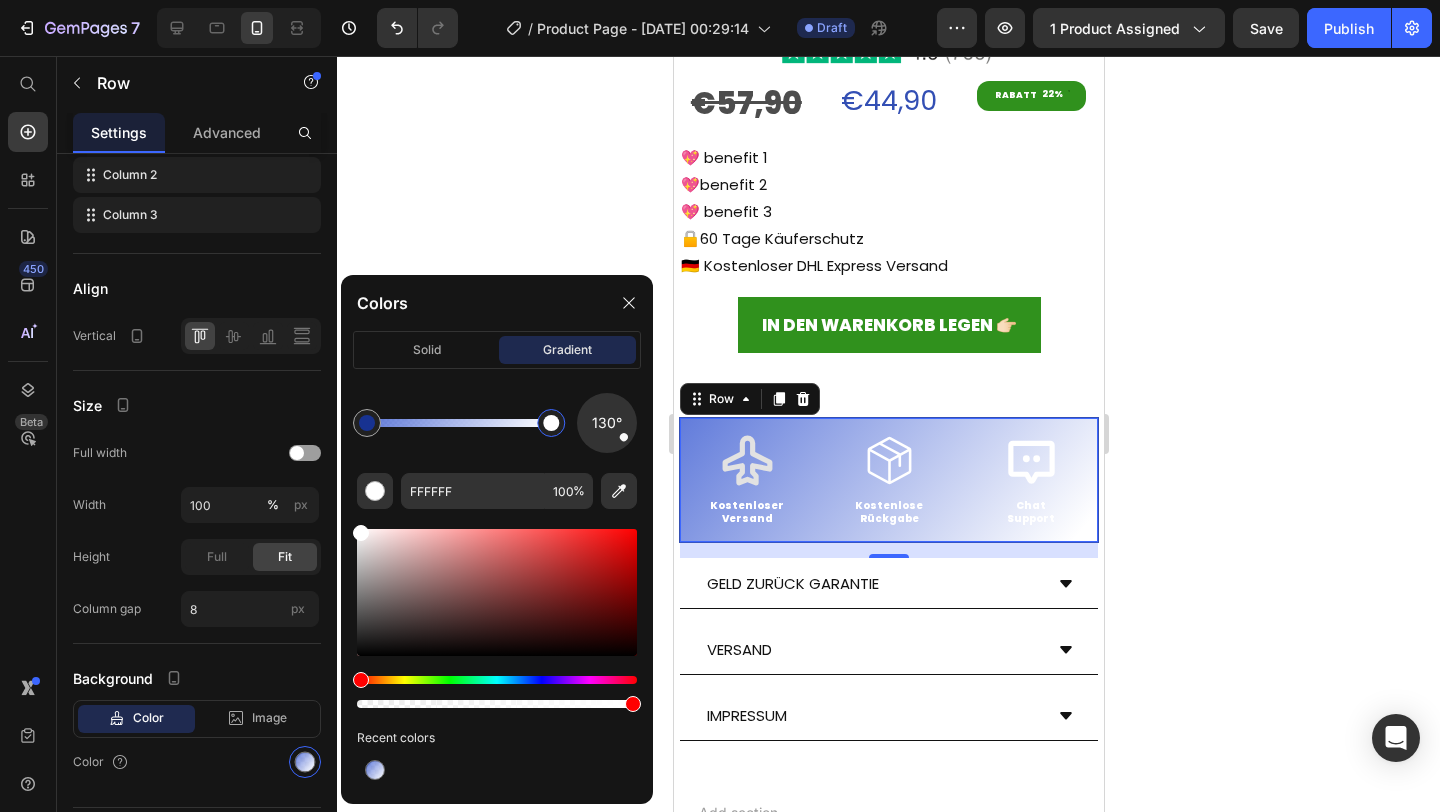 click at bounding box center (497, 680) 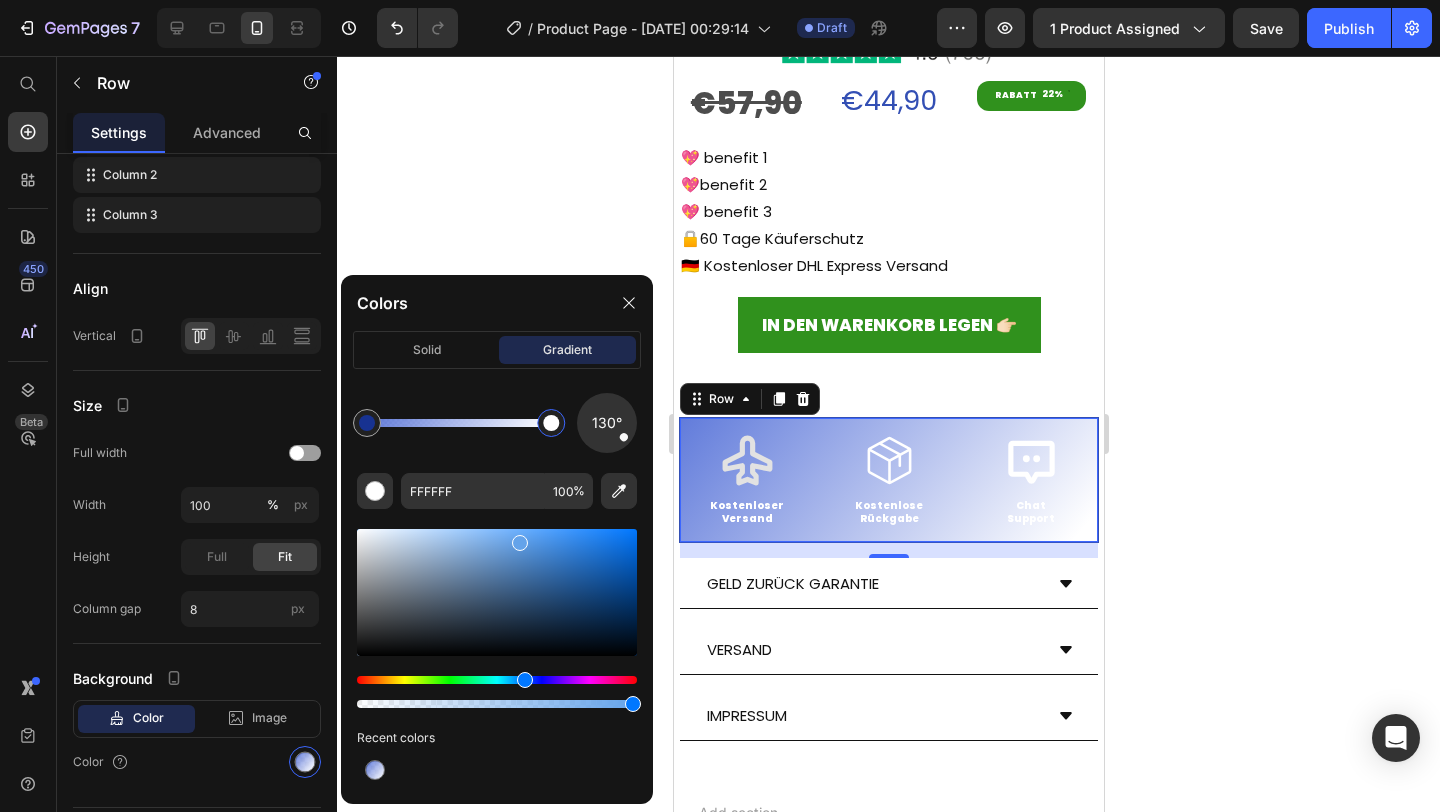 click at bounding box center [497, 592] 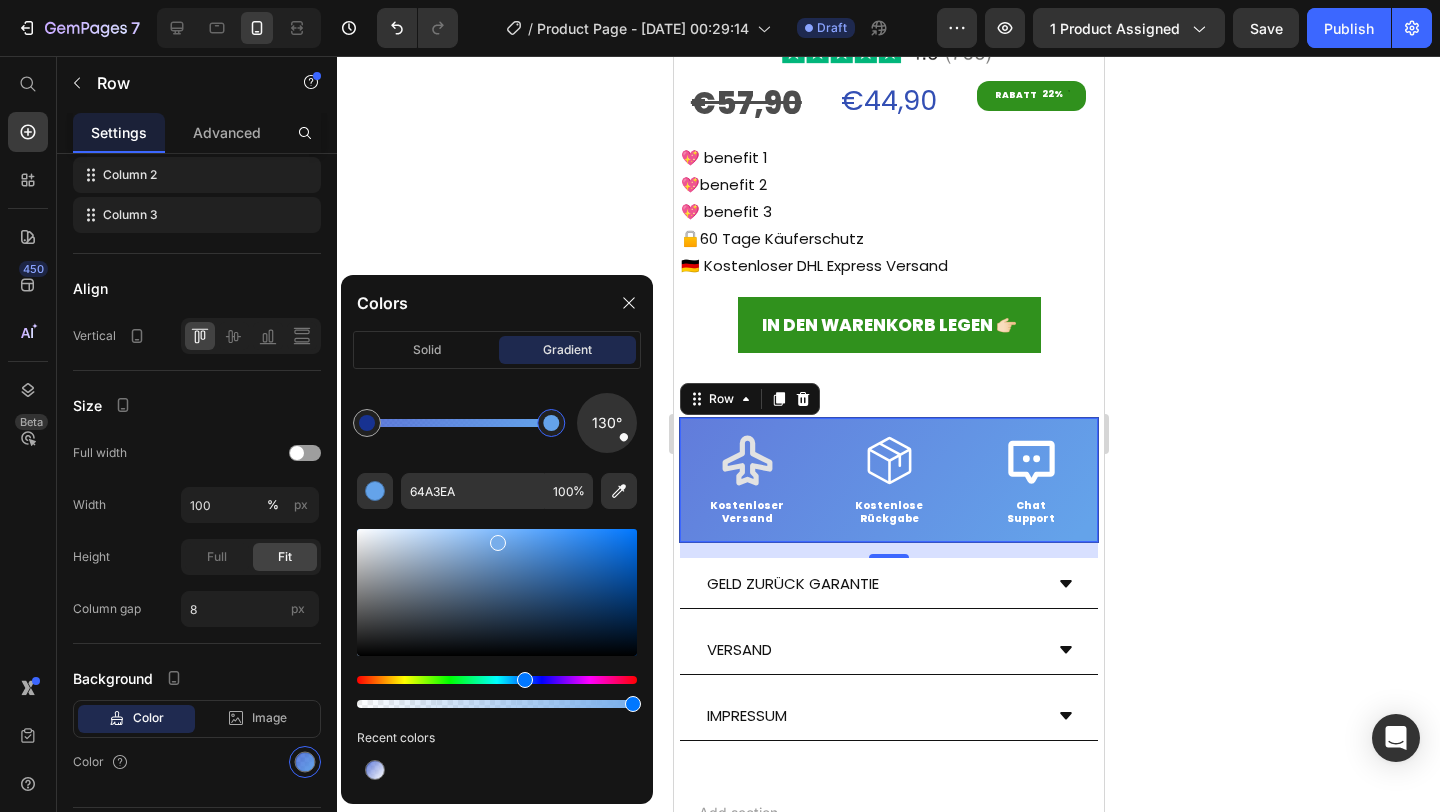 click at bounding box center [497, 592] 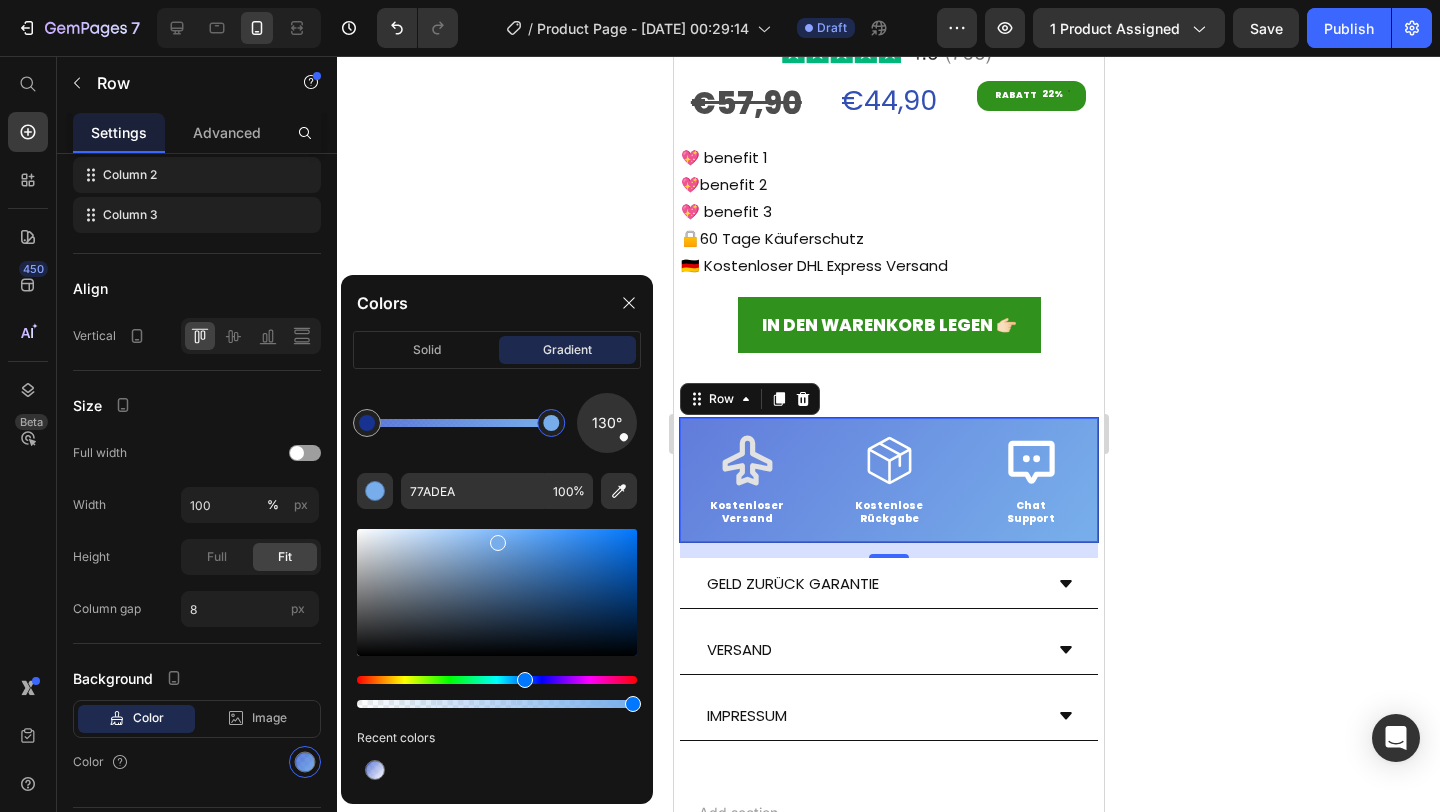 click at bounding box center [497, 592] 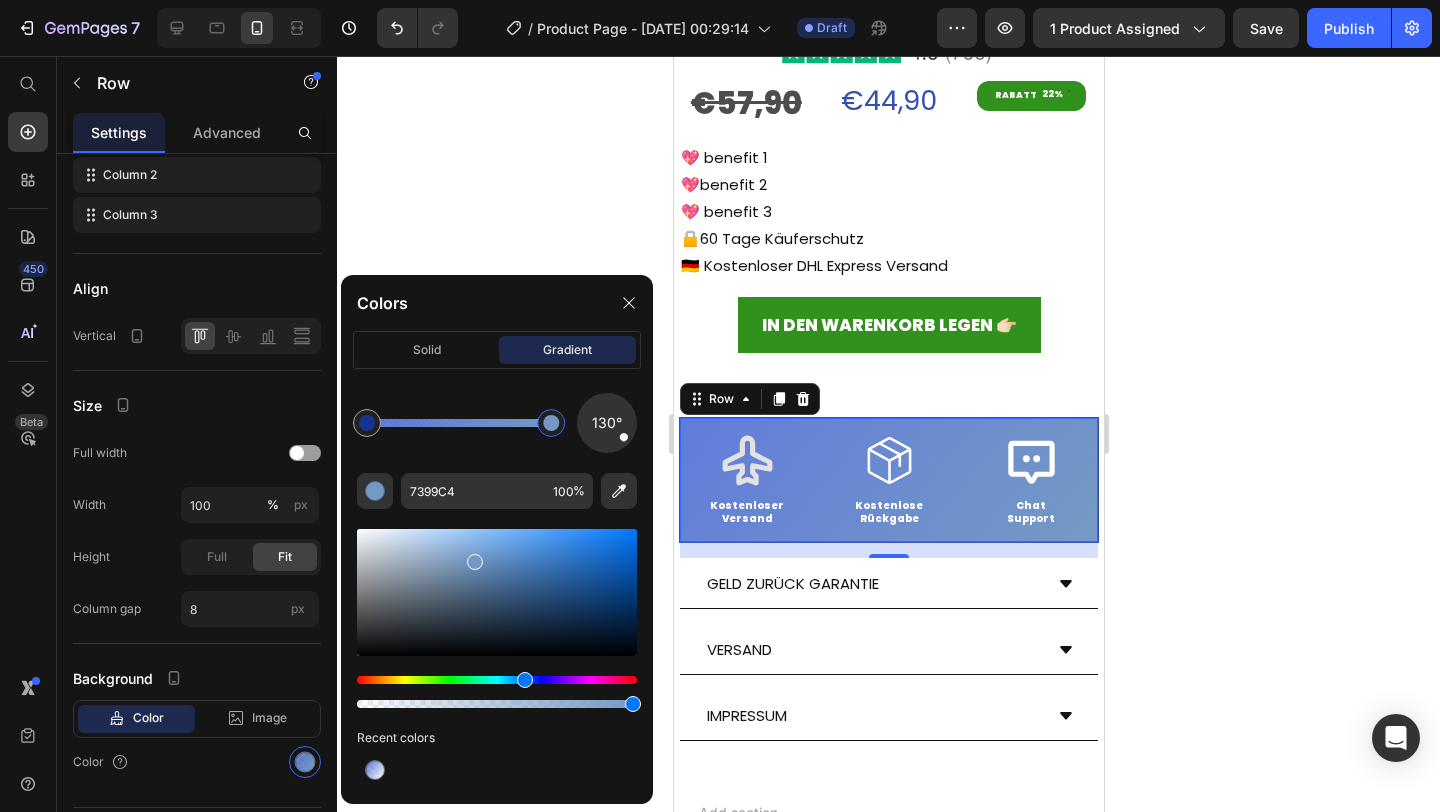 click at bounding box center [497, 592] 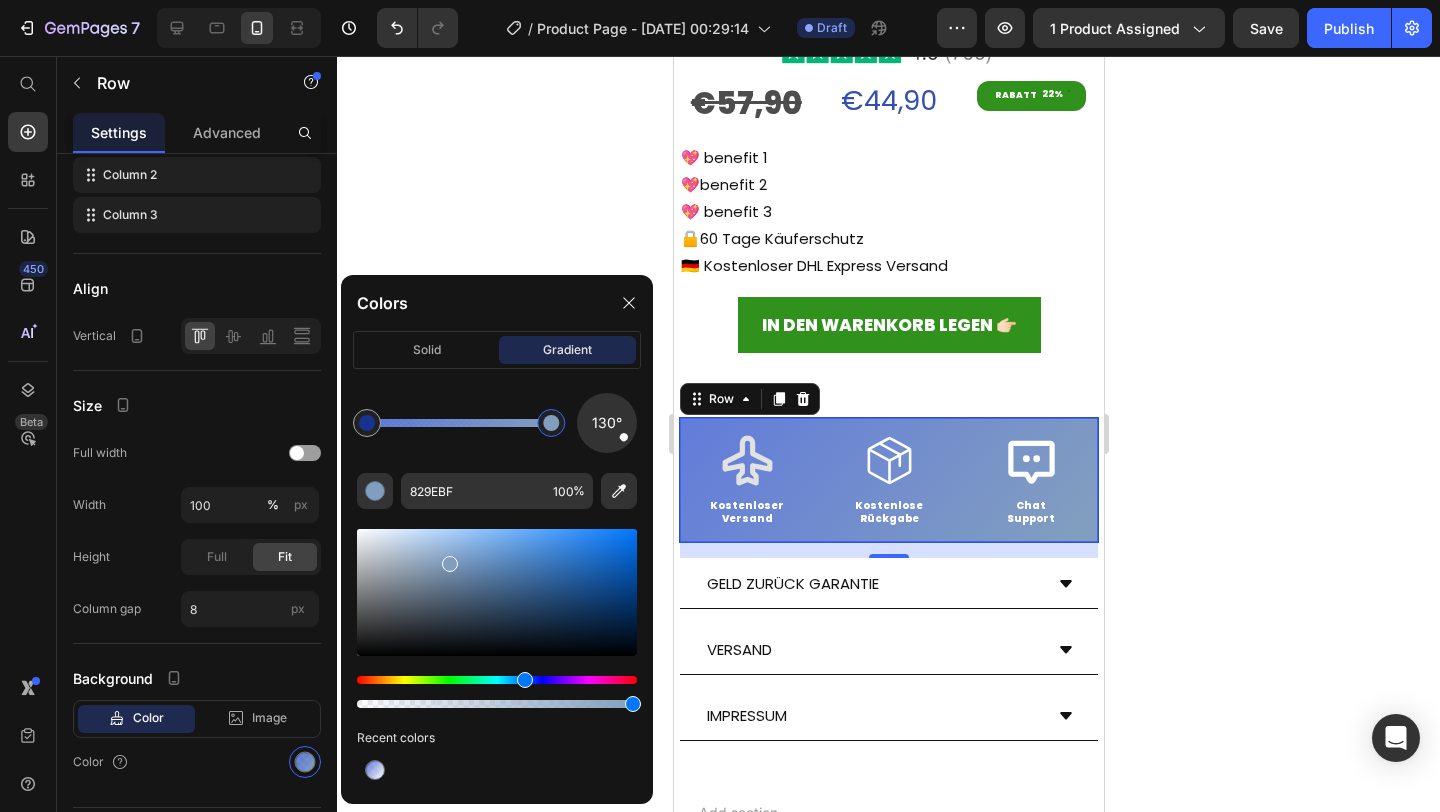 click at bounding box center [497, 592] 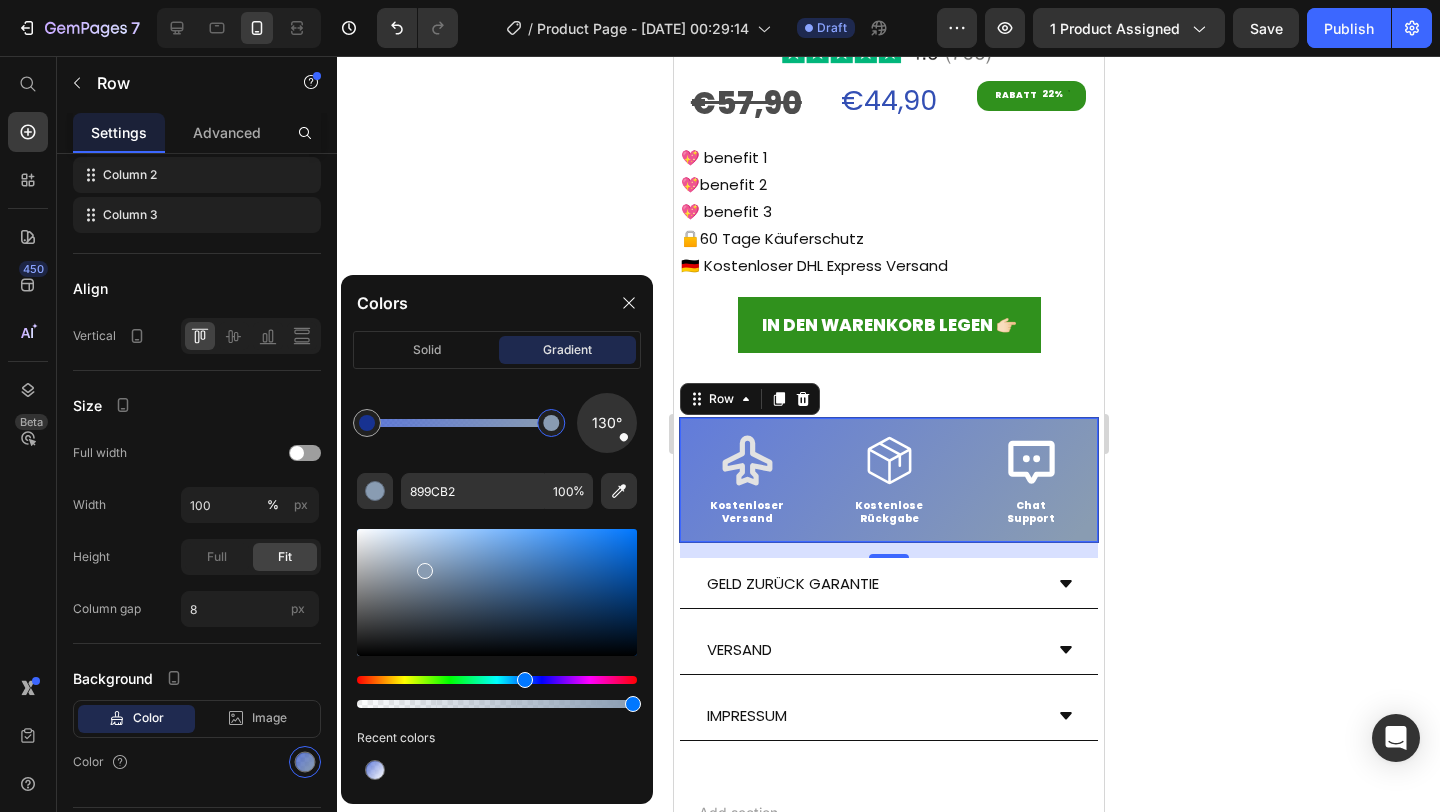 click at bounding box center [497, 592] 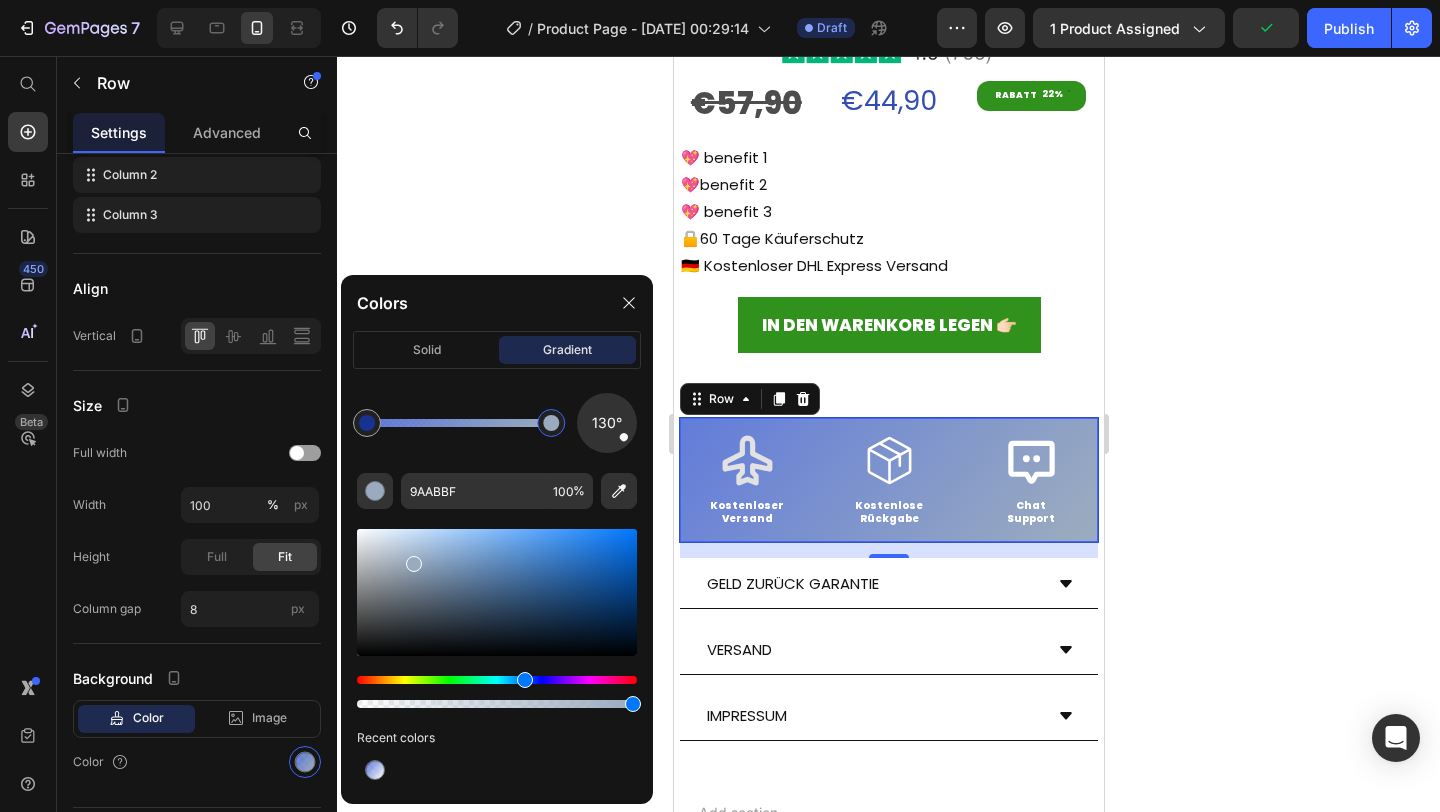 click at bounding box center (497, 592) 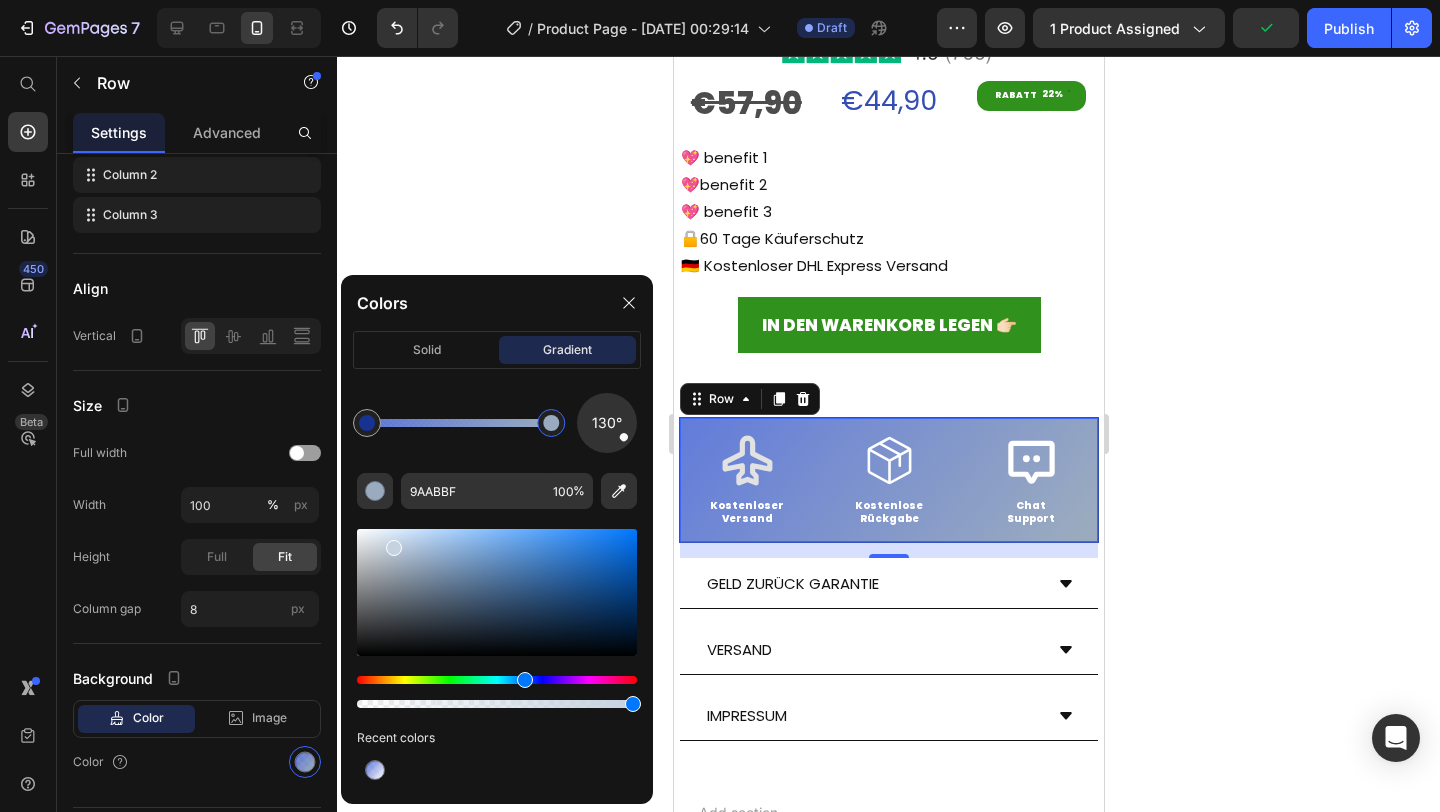 type on "C5D2E0" 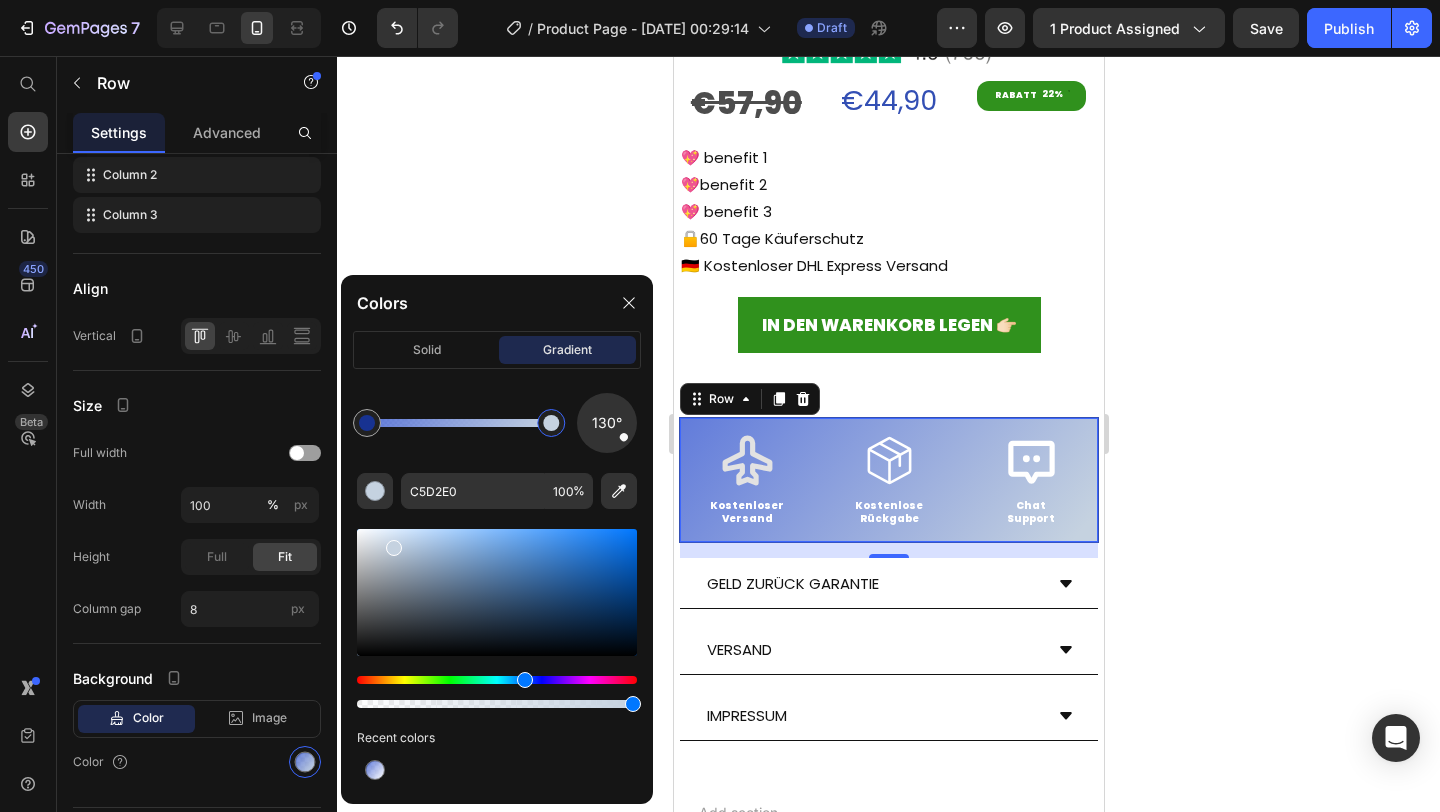 click 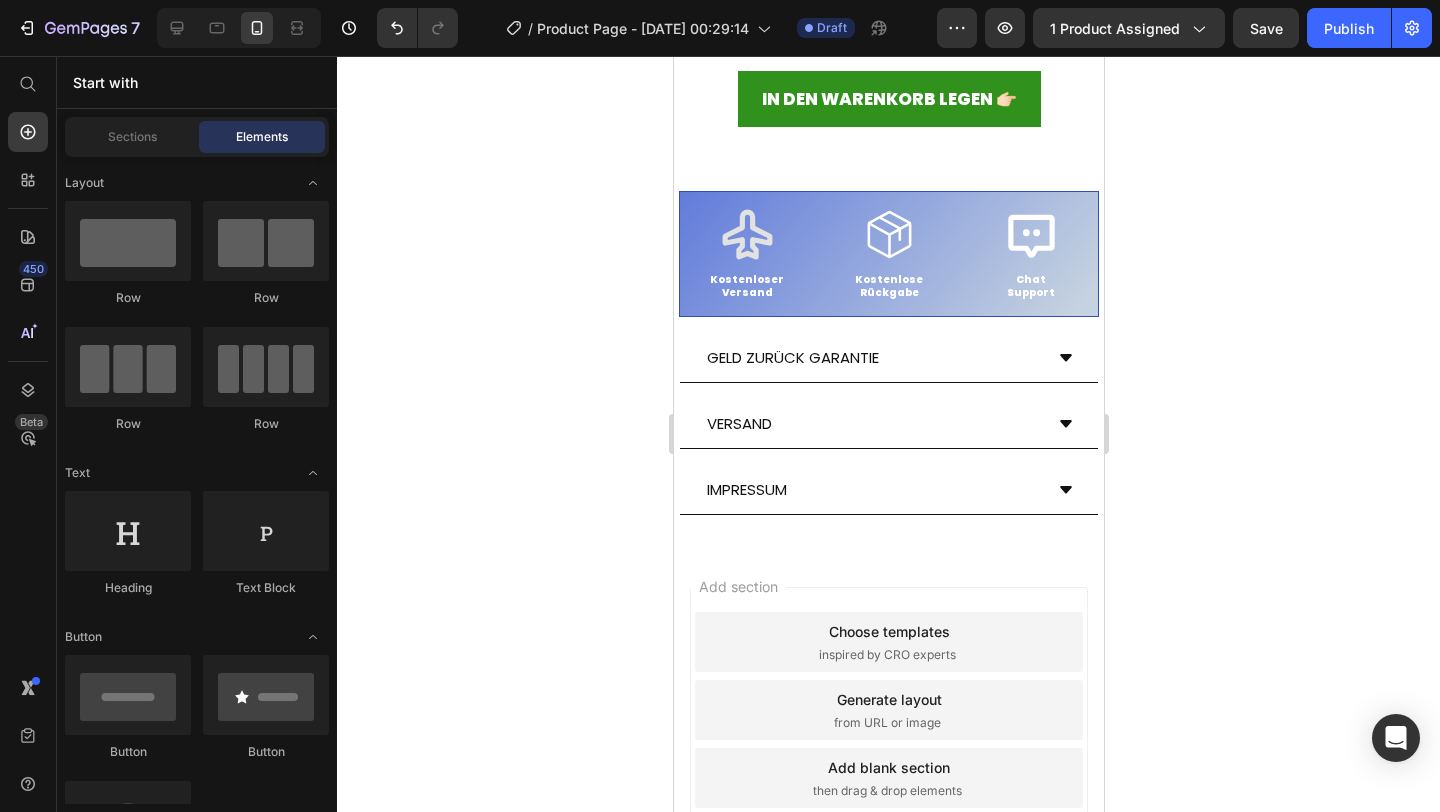 scroll, scrollTop: 884, scrollLeft: 0, axis: vertical 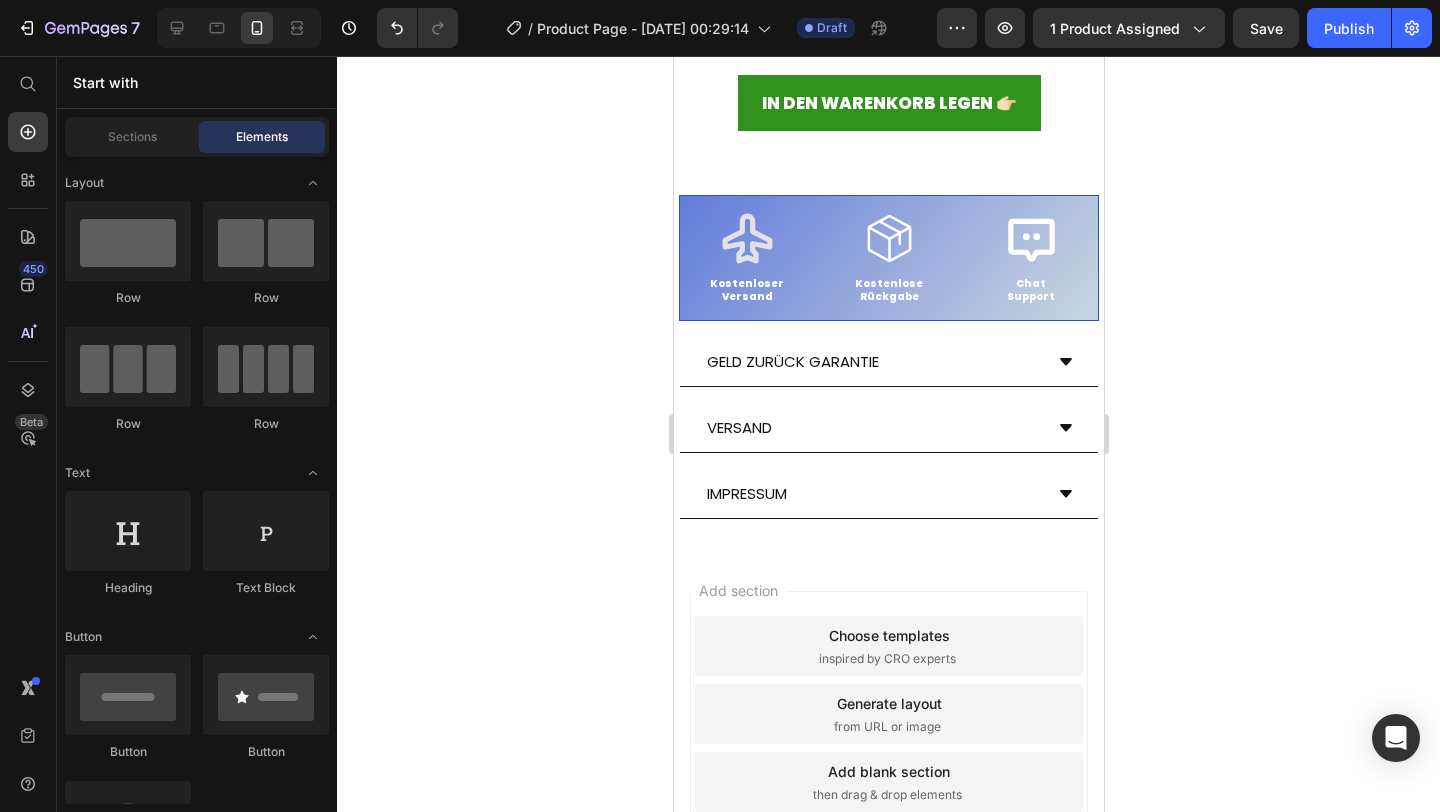 drag, startPoint x: 1099, startPoint y: 555, endPoint x: 1786, endPoint y: 704, distance: 702.9723 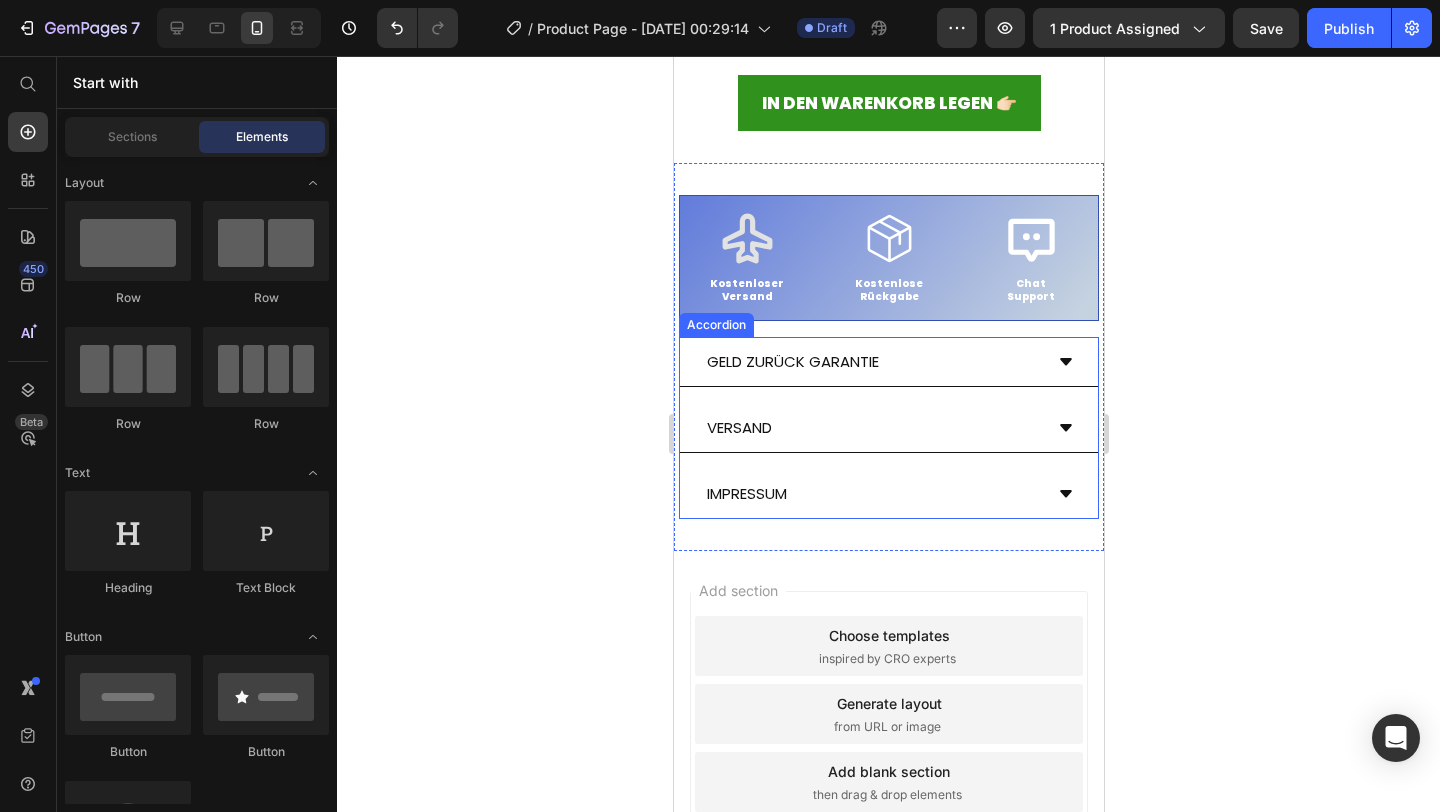 click on "Geld zurück Garantie" at bounding box center (792, 361) 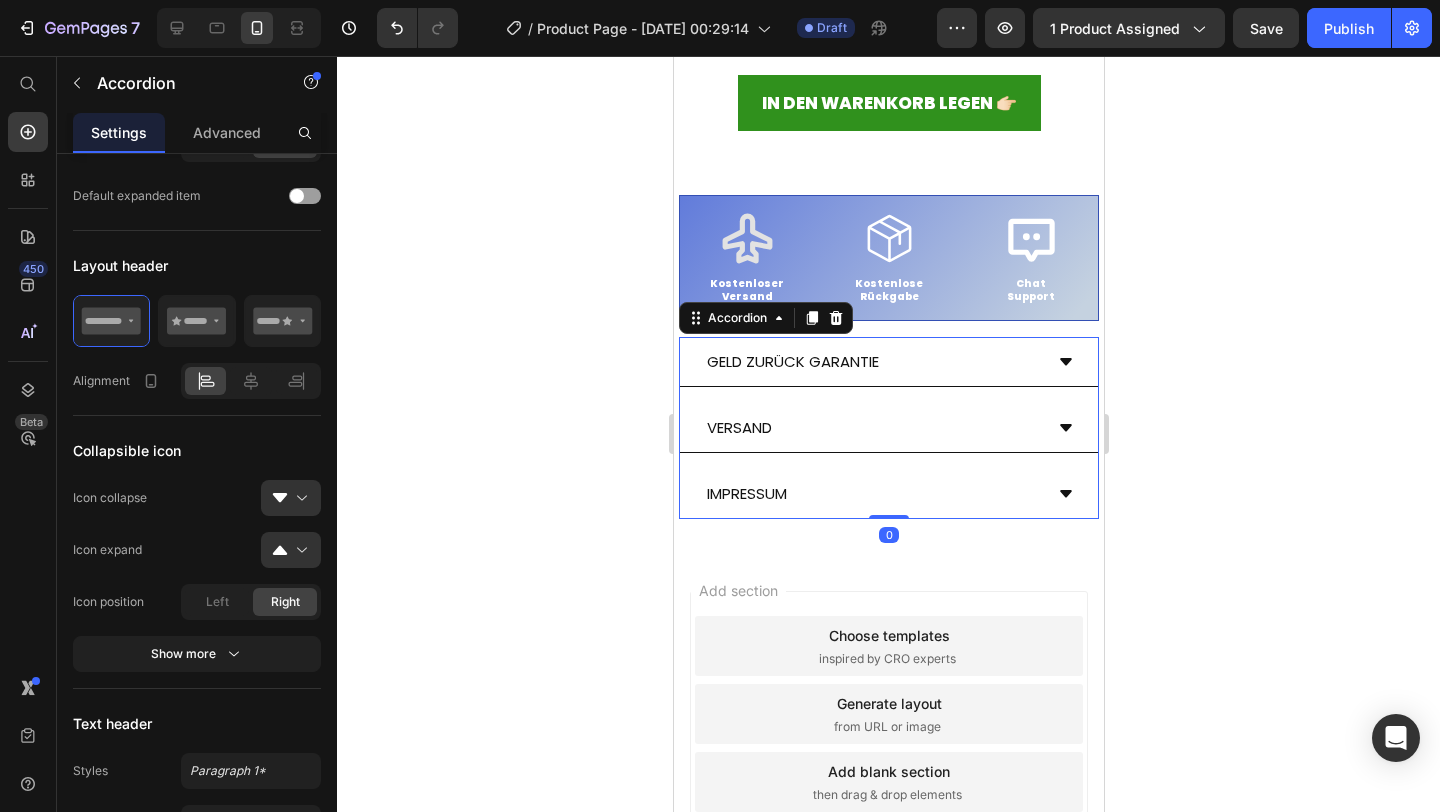 scroll, scrollTop: 0, scrollLeft: 0, axis: both 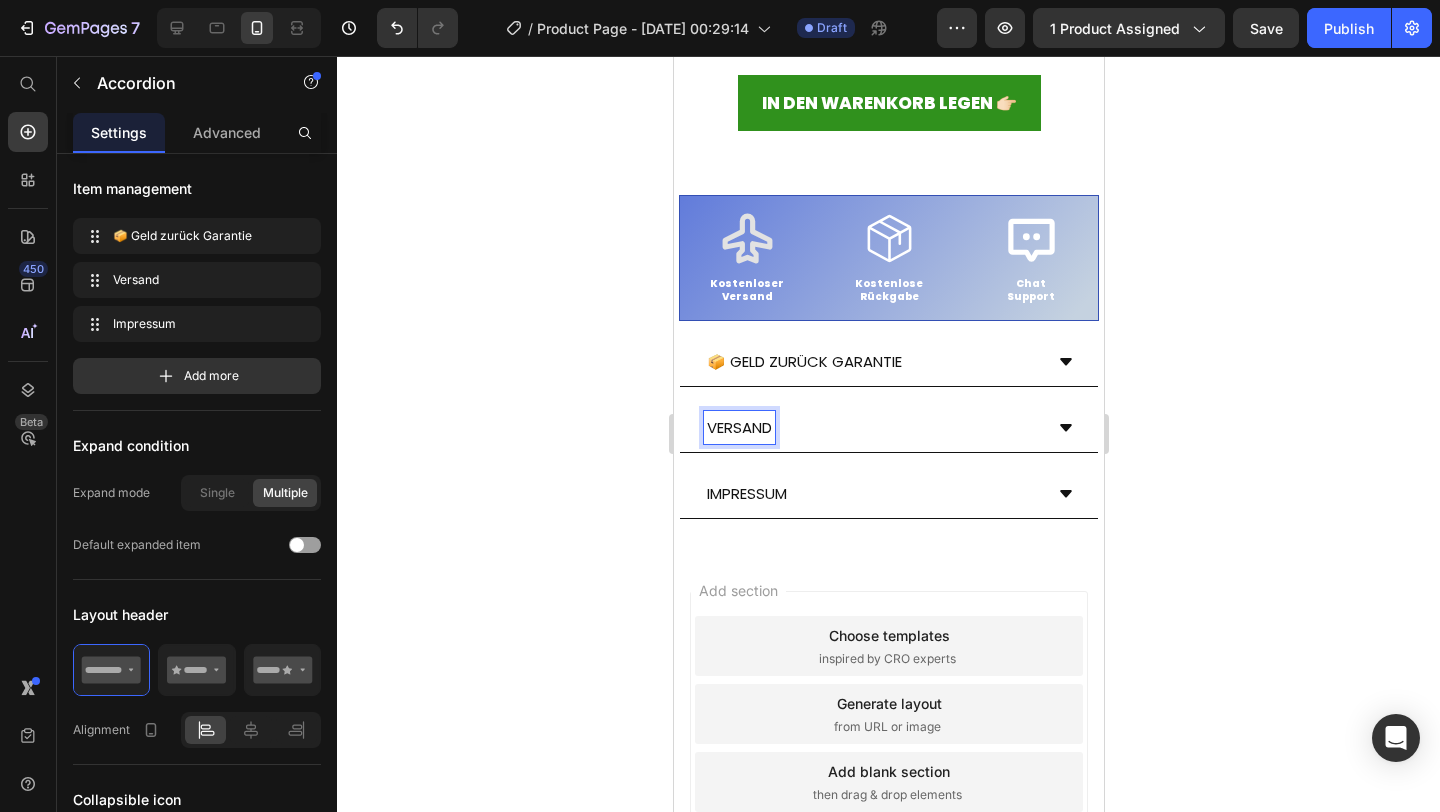 click on "Versand" at bounding box center (738, 427) 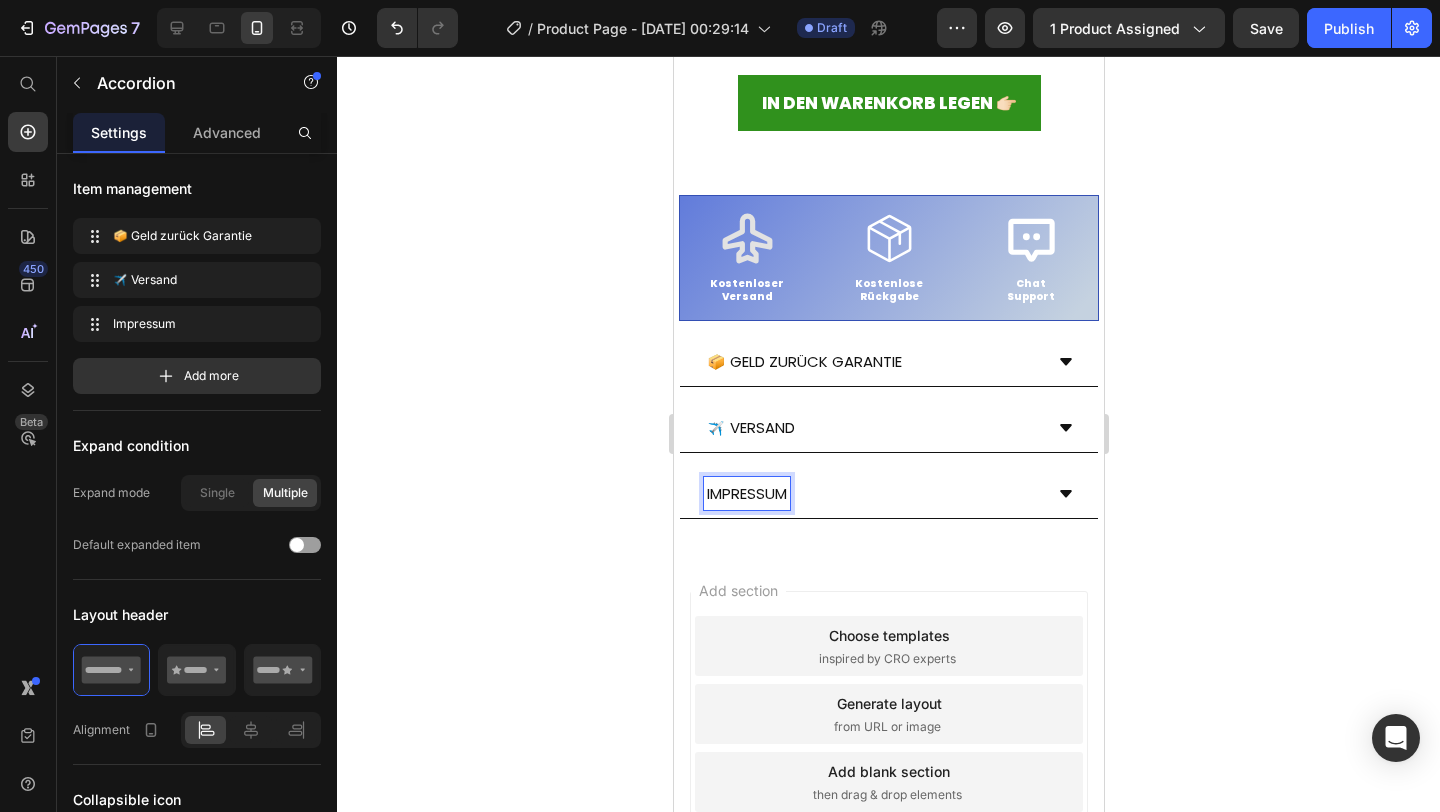 click on "Impressum" at bounding box center [746, 493] 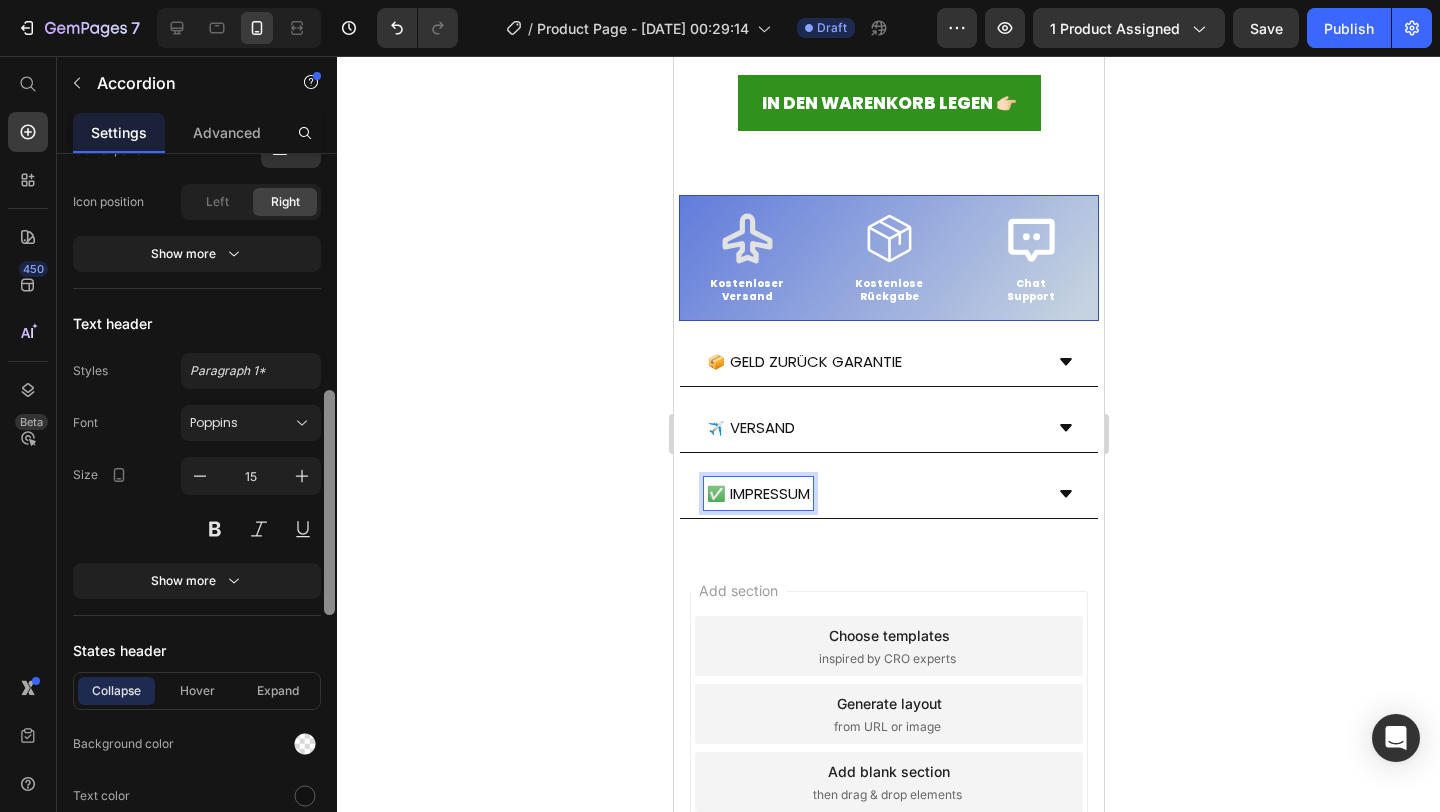 scroll, scrollTop: 752, scrollLeft: 0, axis: vertical 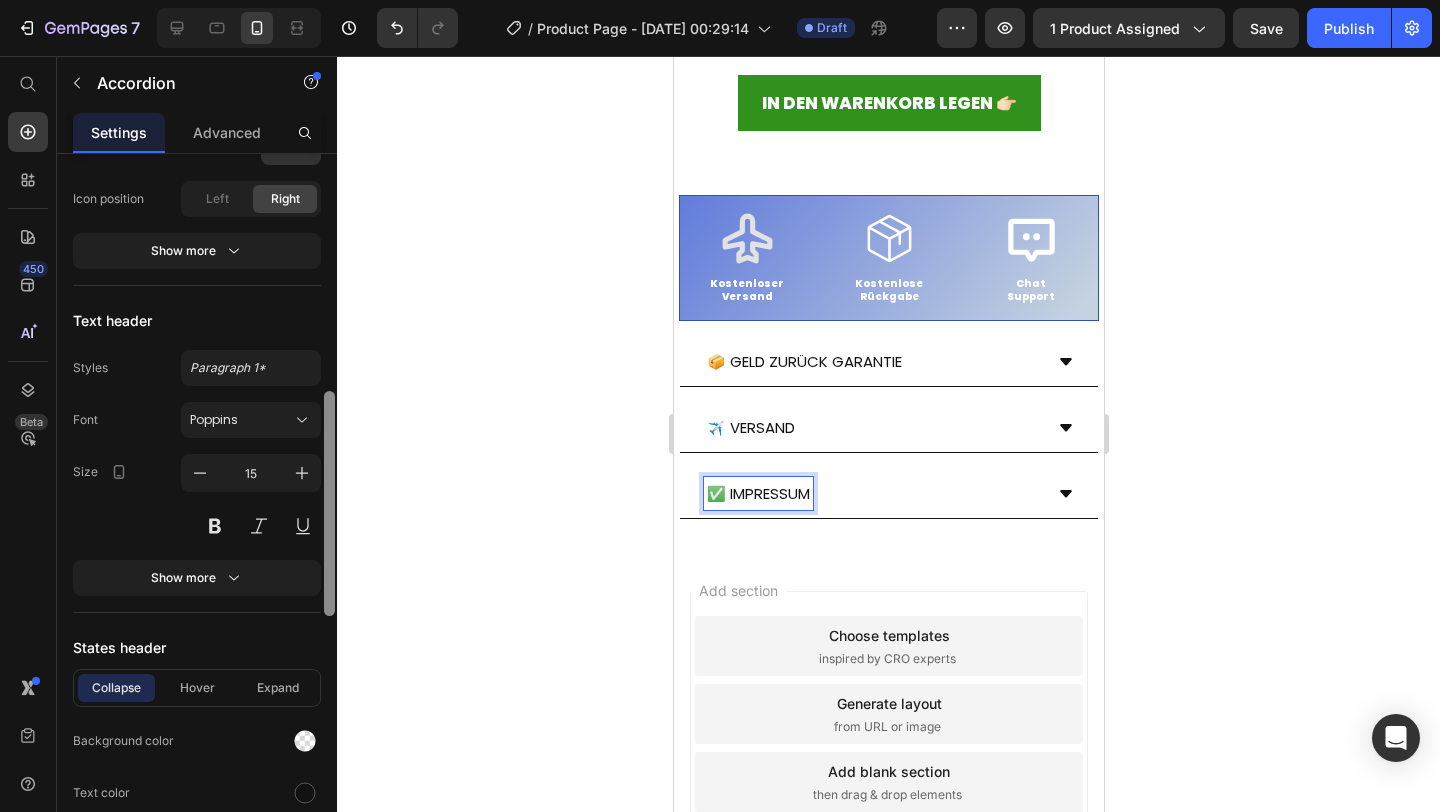 drag, startPoint x: 330, startPoint y: 371, endPoint x: 350, endPoint y: 609, distance: 238.83885 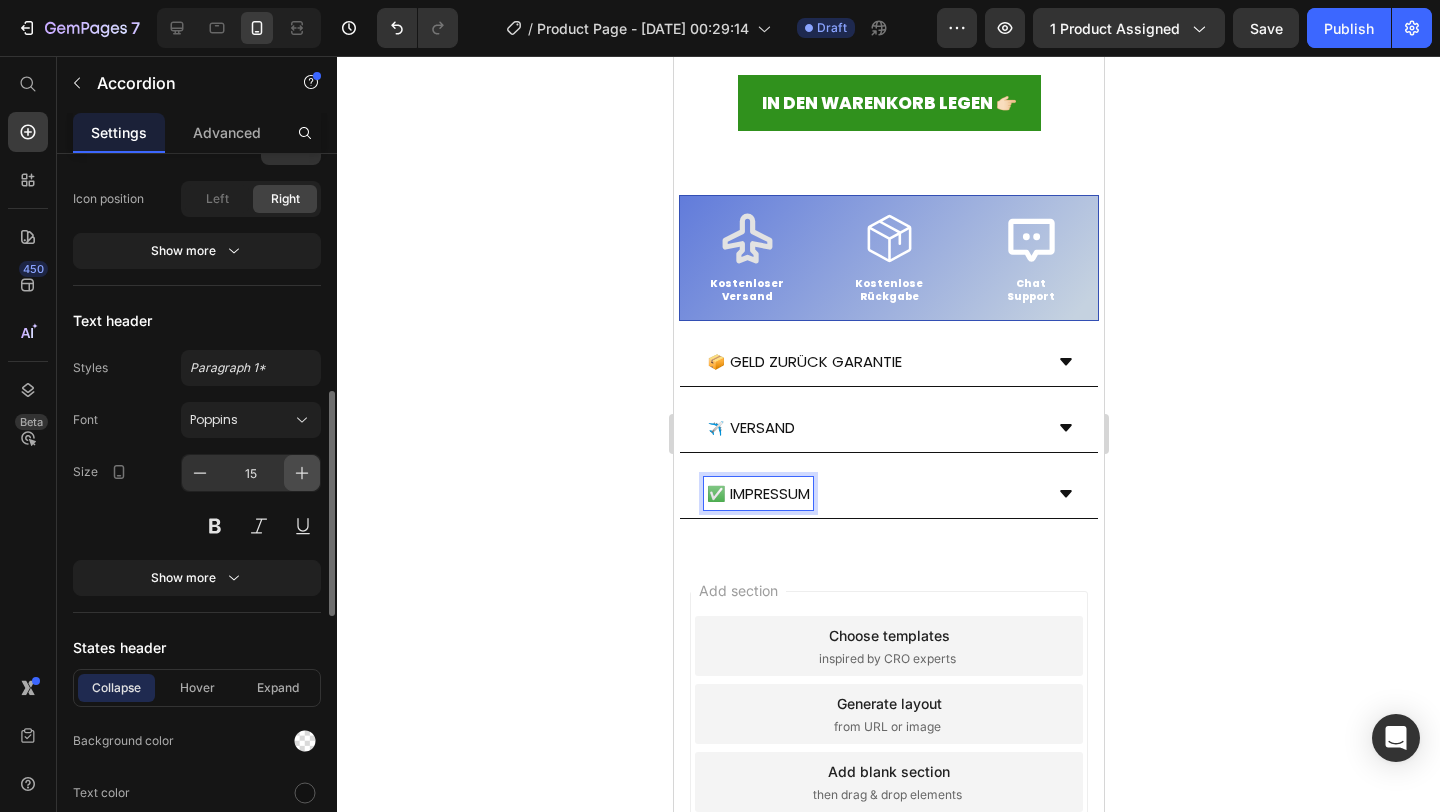 click 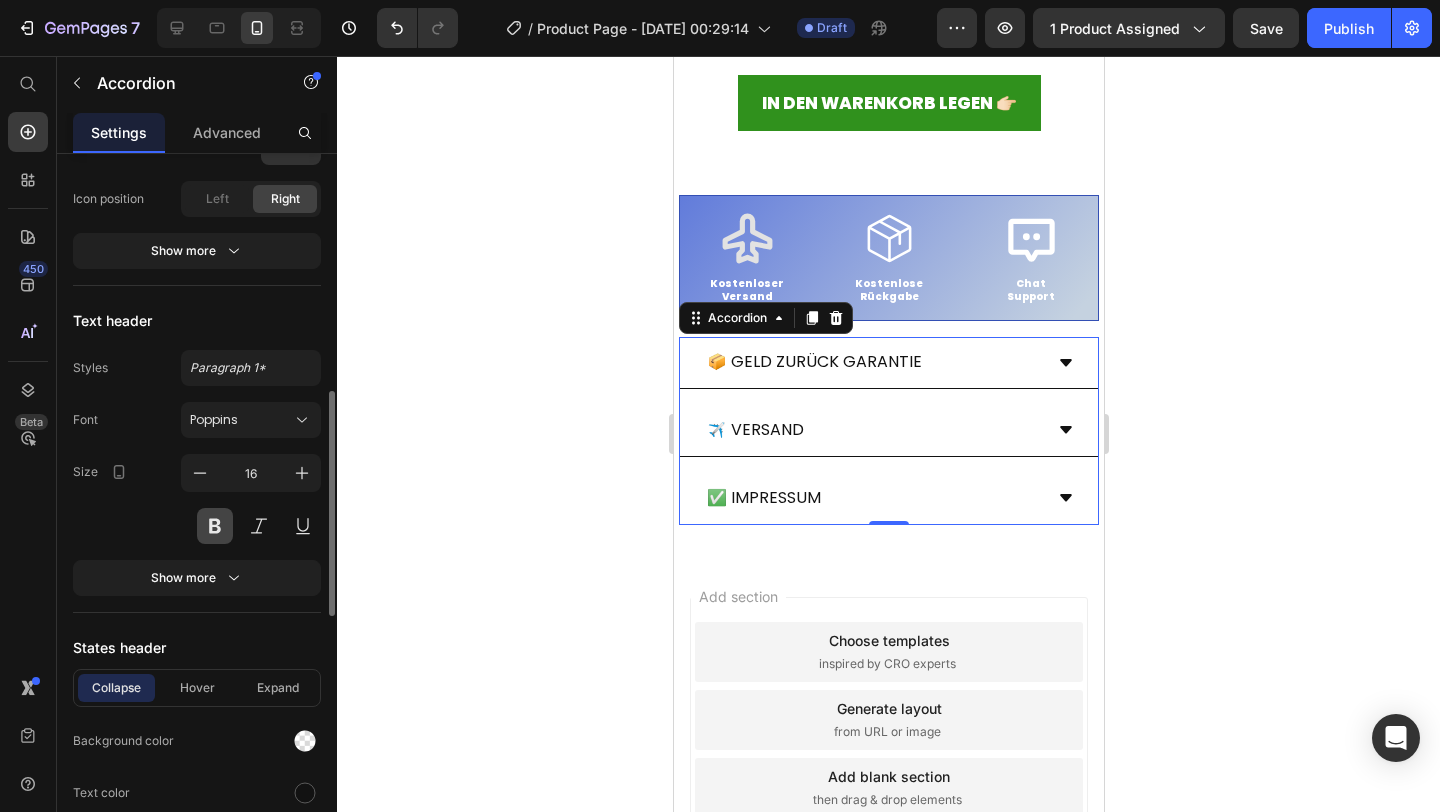 click at bounding box center (215, 526) 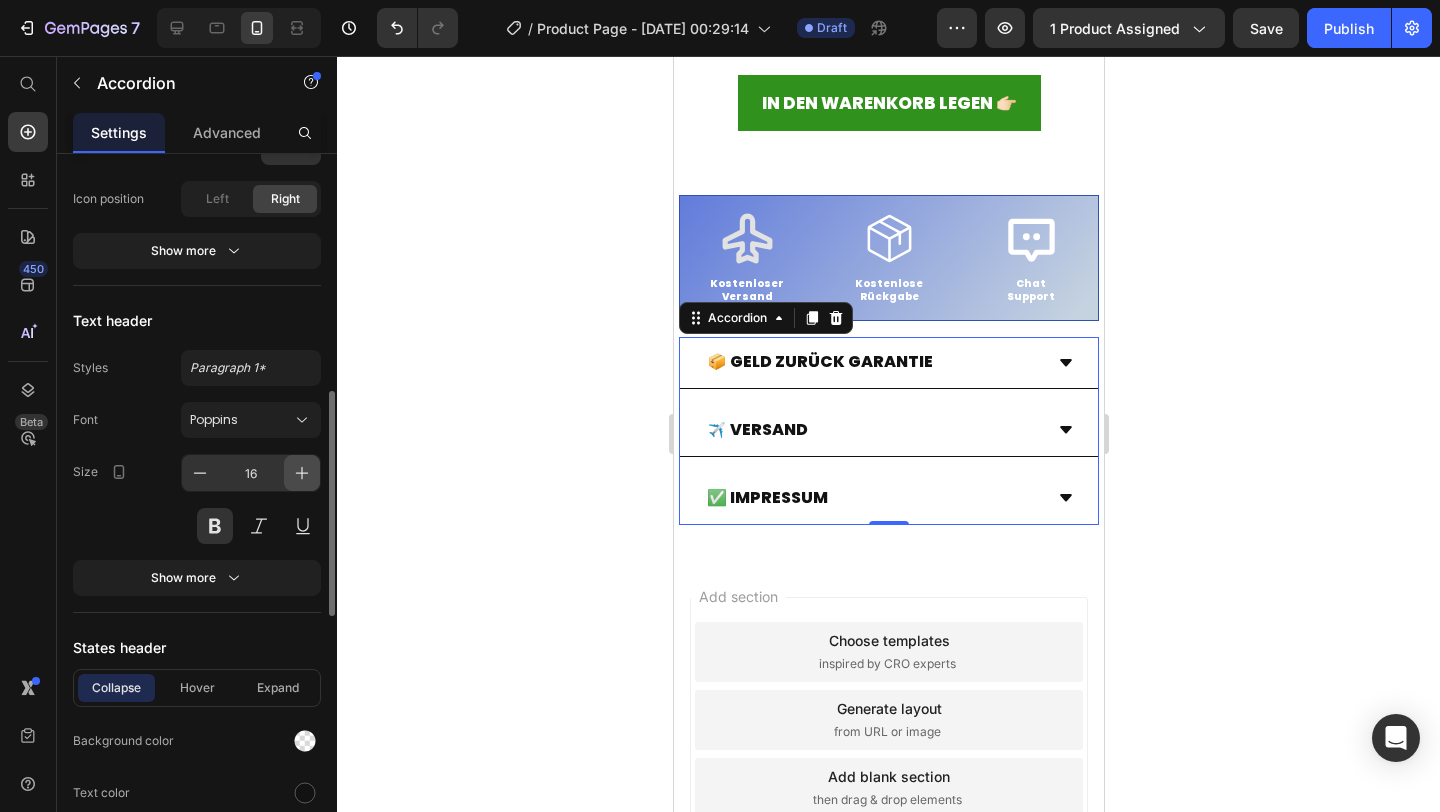 click at bounding box center (302, 473) 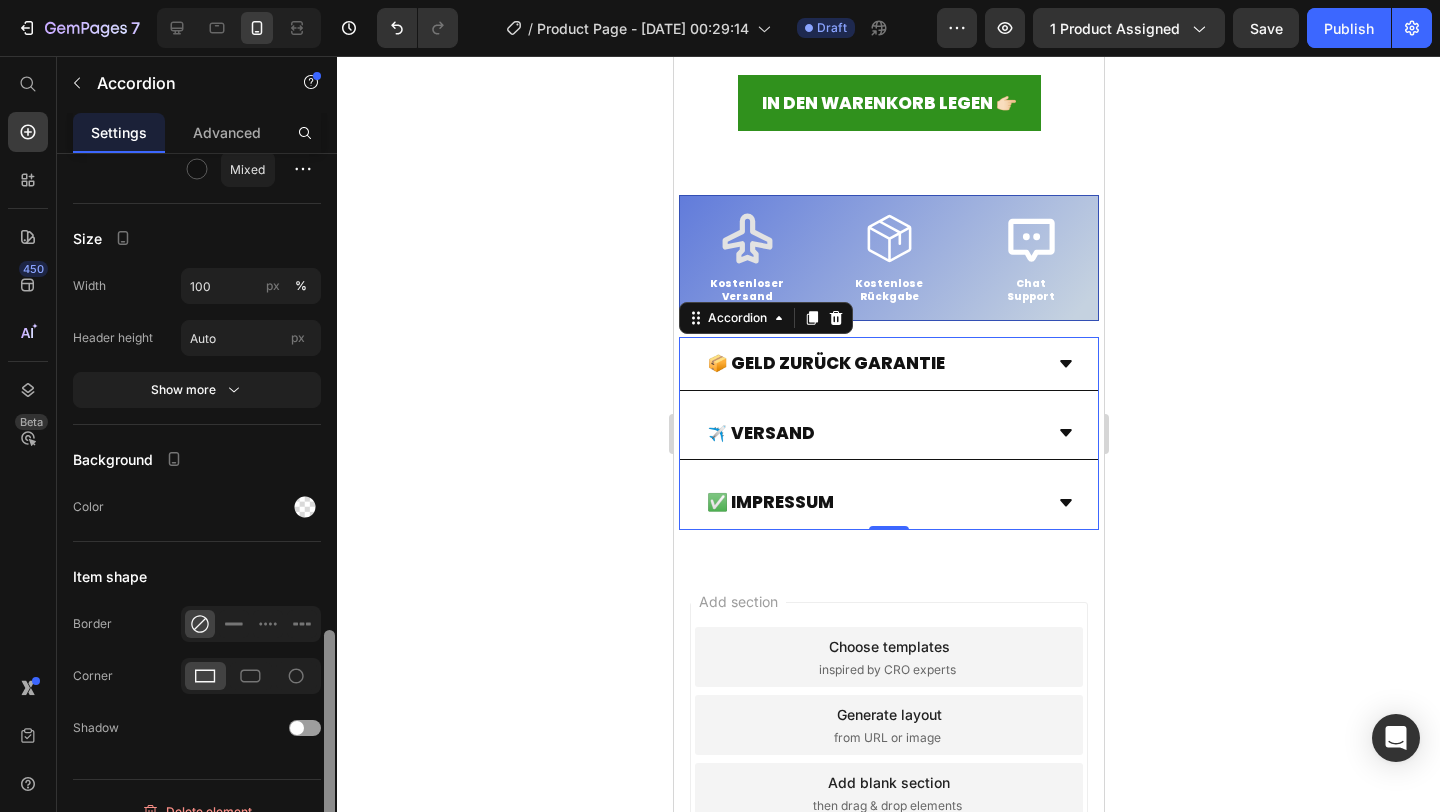 scroll, scrollTop: 1520, scrollLeft: 0, axis: vertical 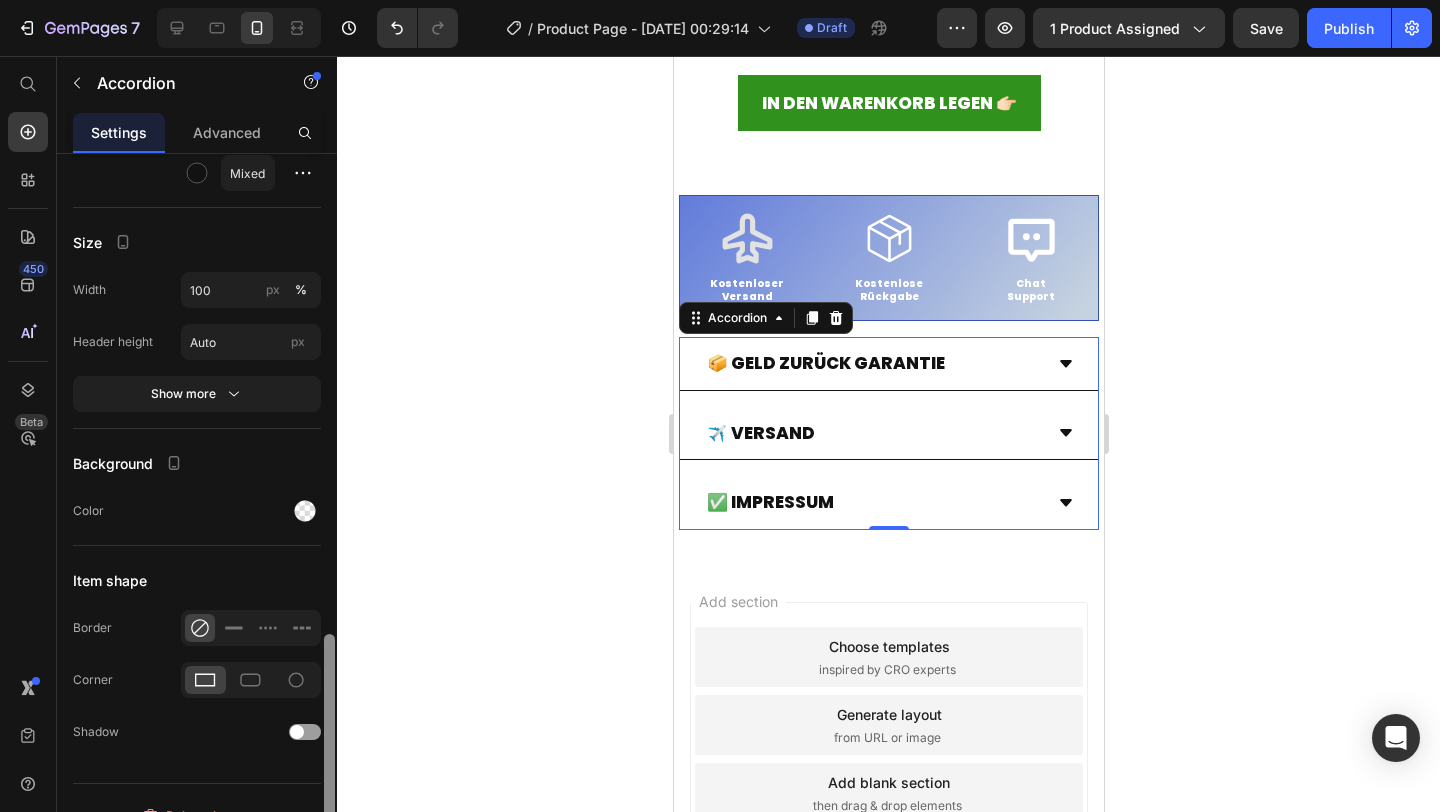 drag, startPoint x: 329, startPoint y: 477, endPoint x: 386, endPoint y: 720, distance: 249.59567 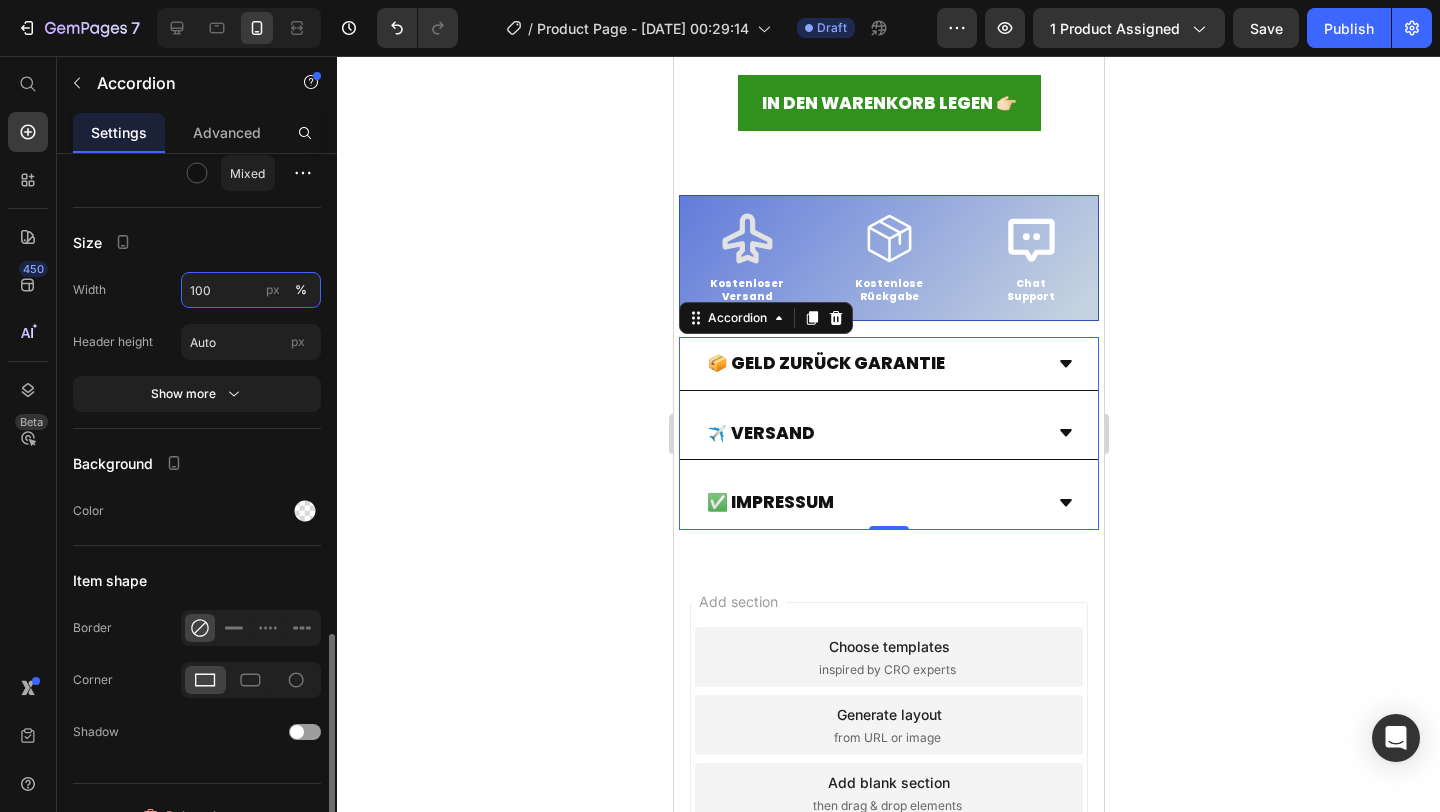 click on "100" at bounding box center [251, 290] 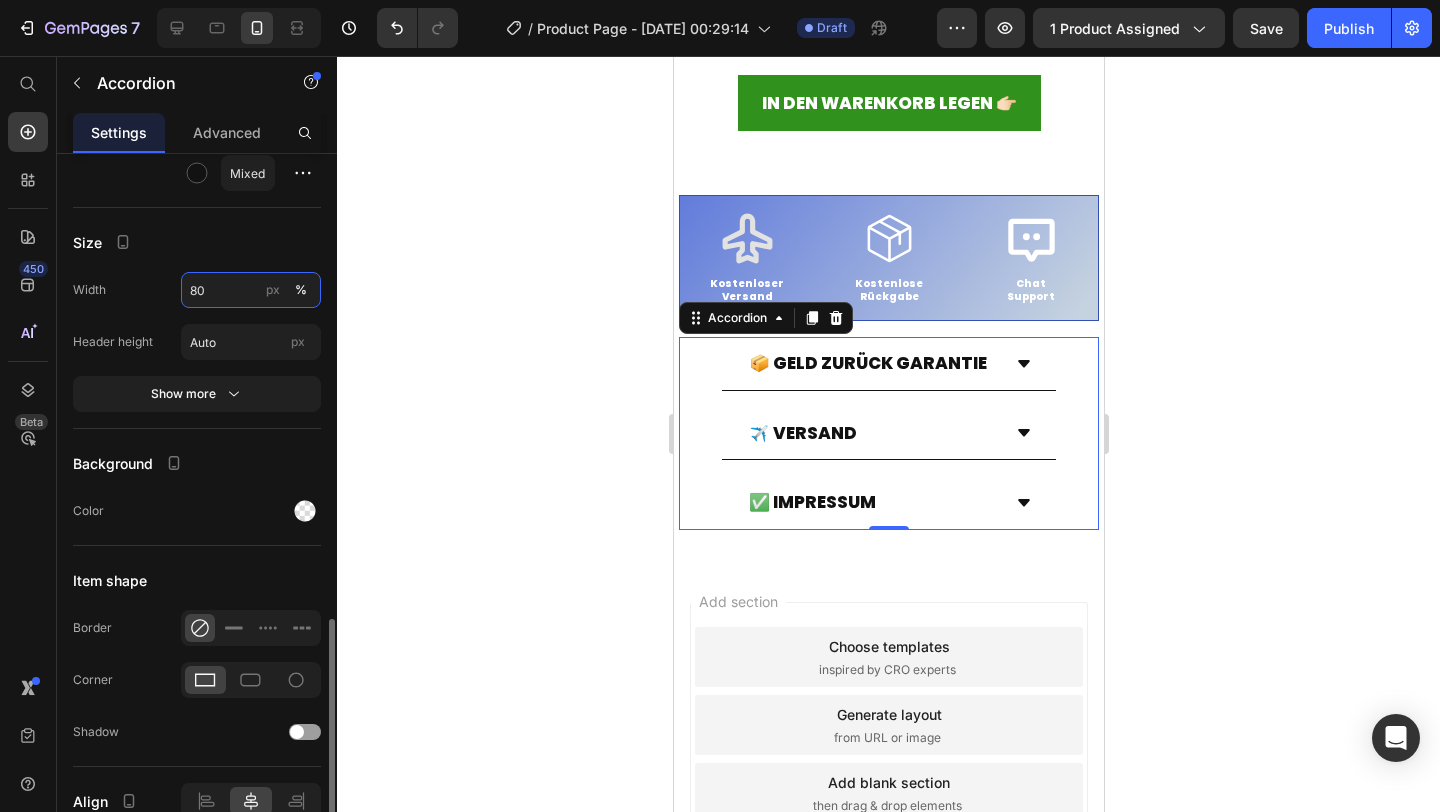 type on "8" 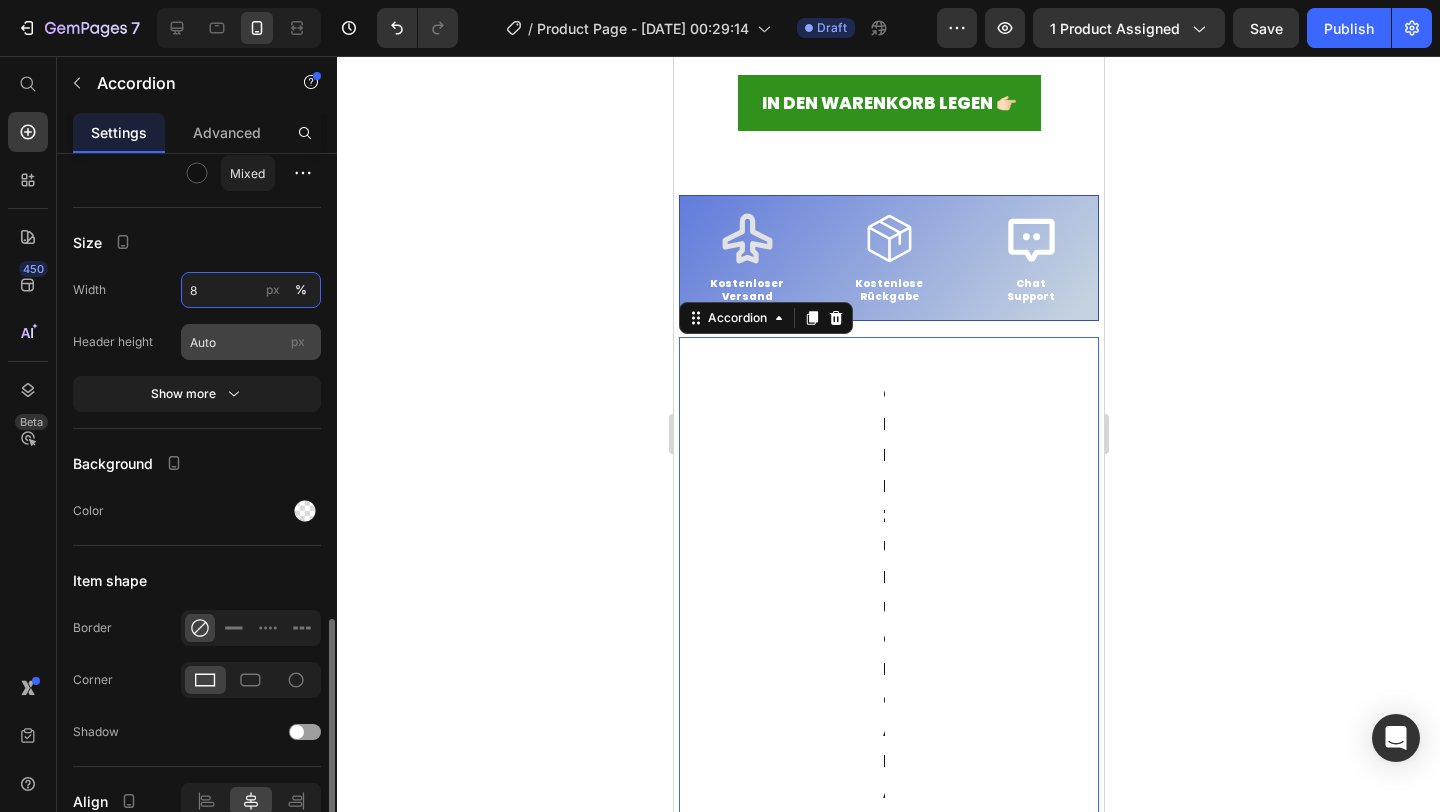 type on "8" 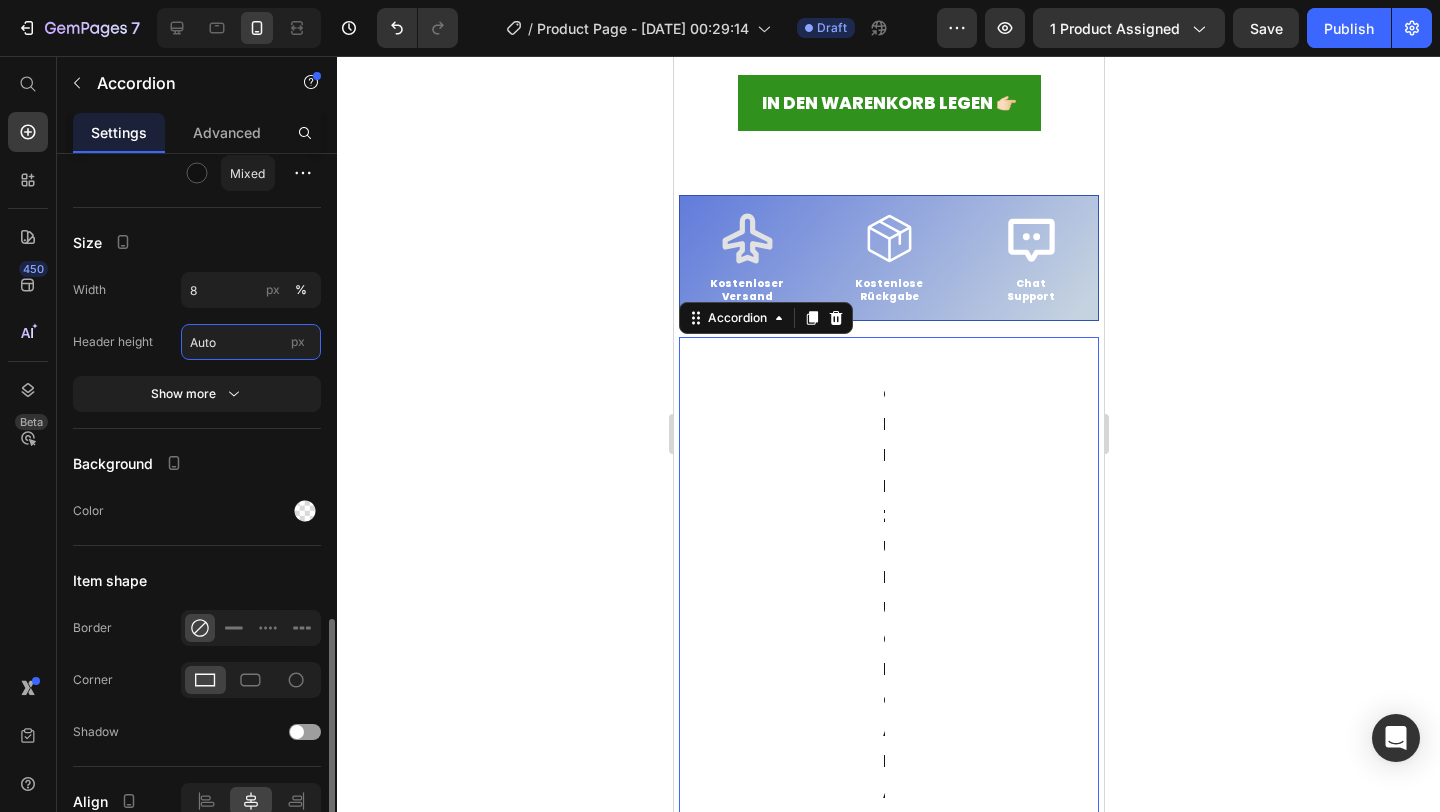 click on "Auto" at bounding box center [251, 342] 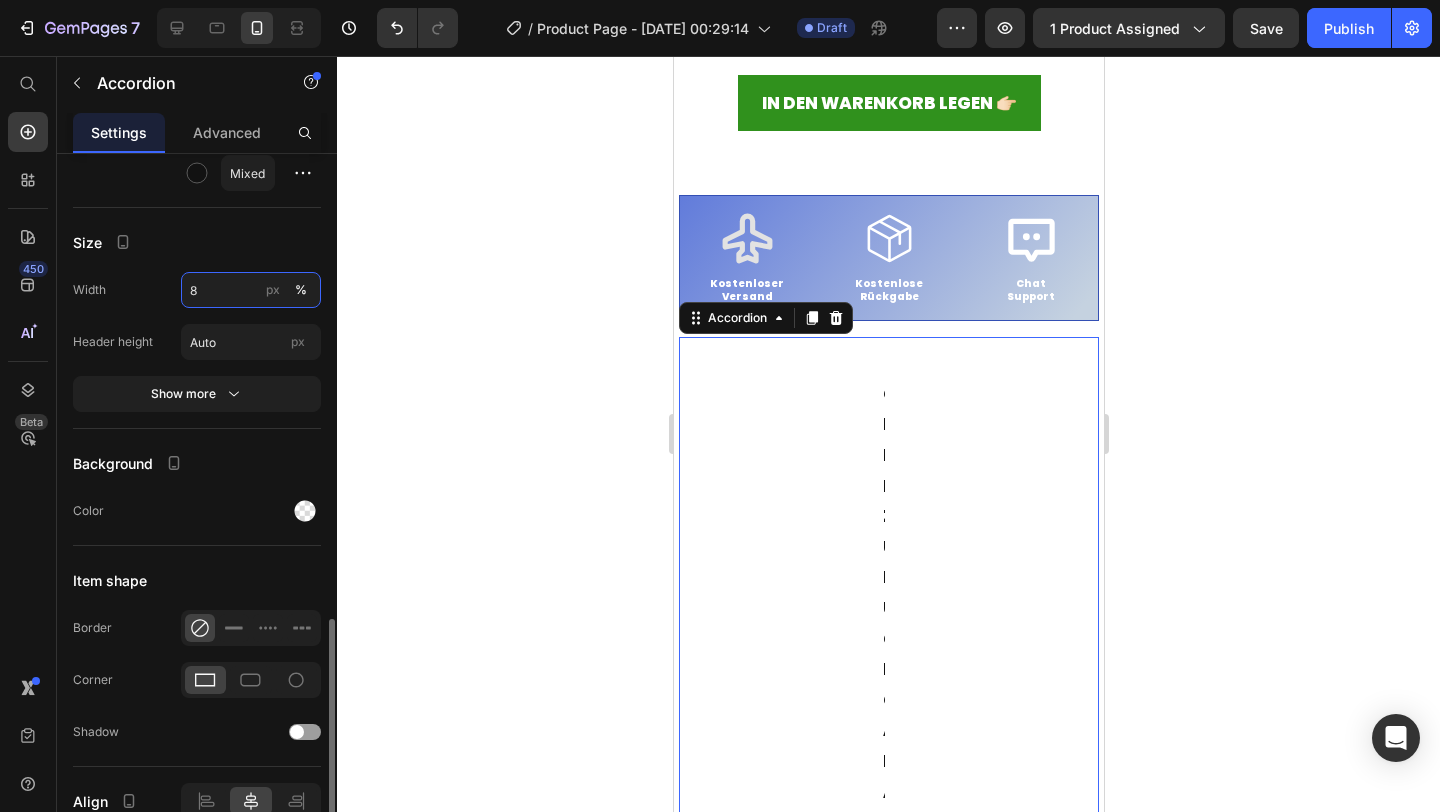 click on "8" at bounding box center (251, 290) 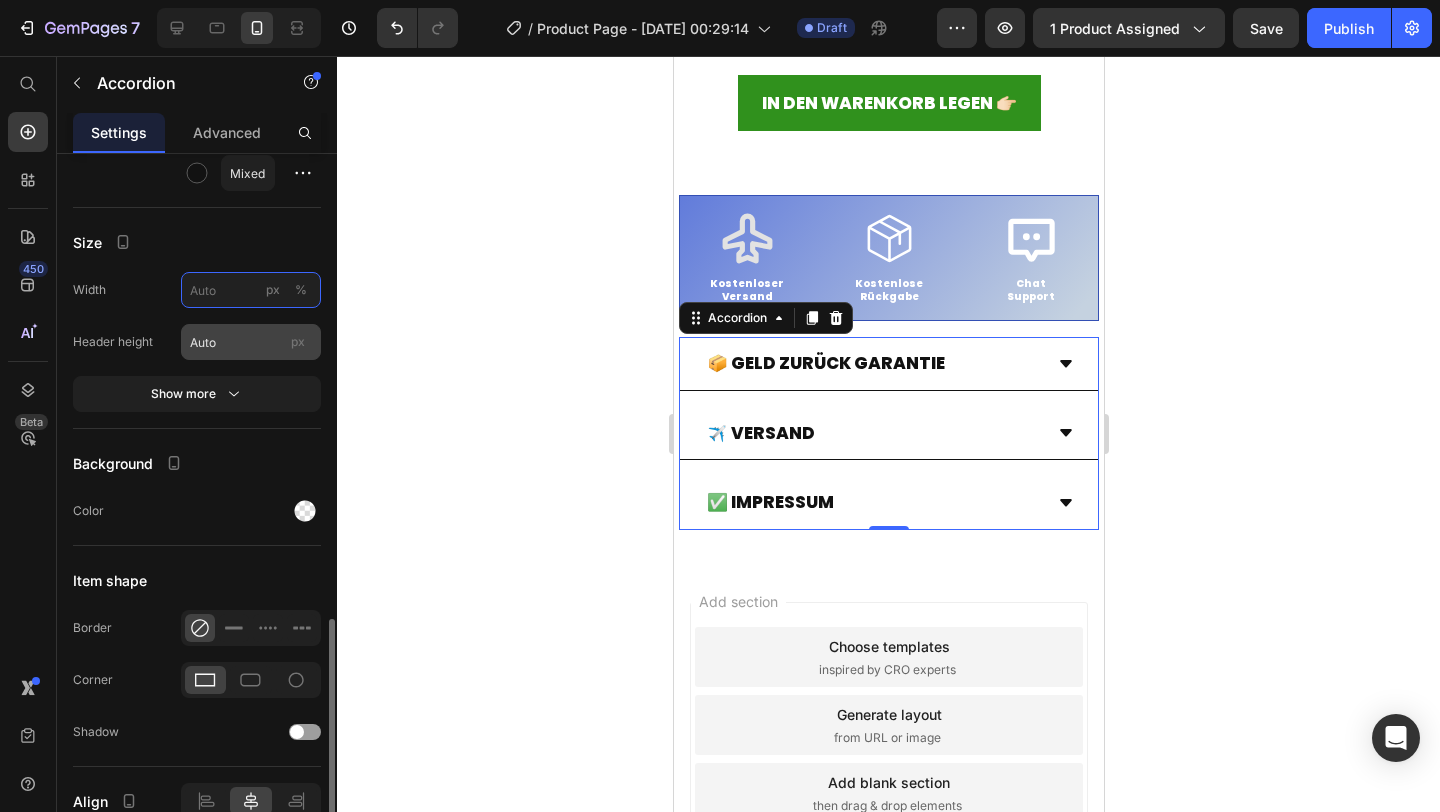 type 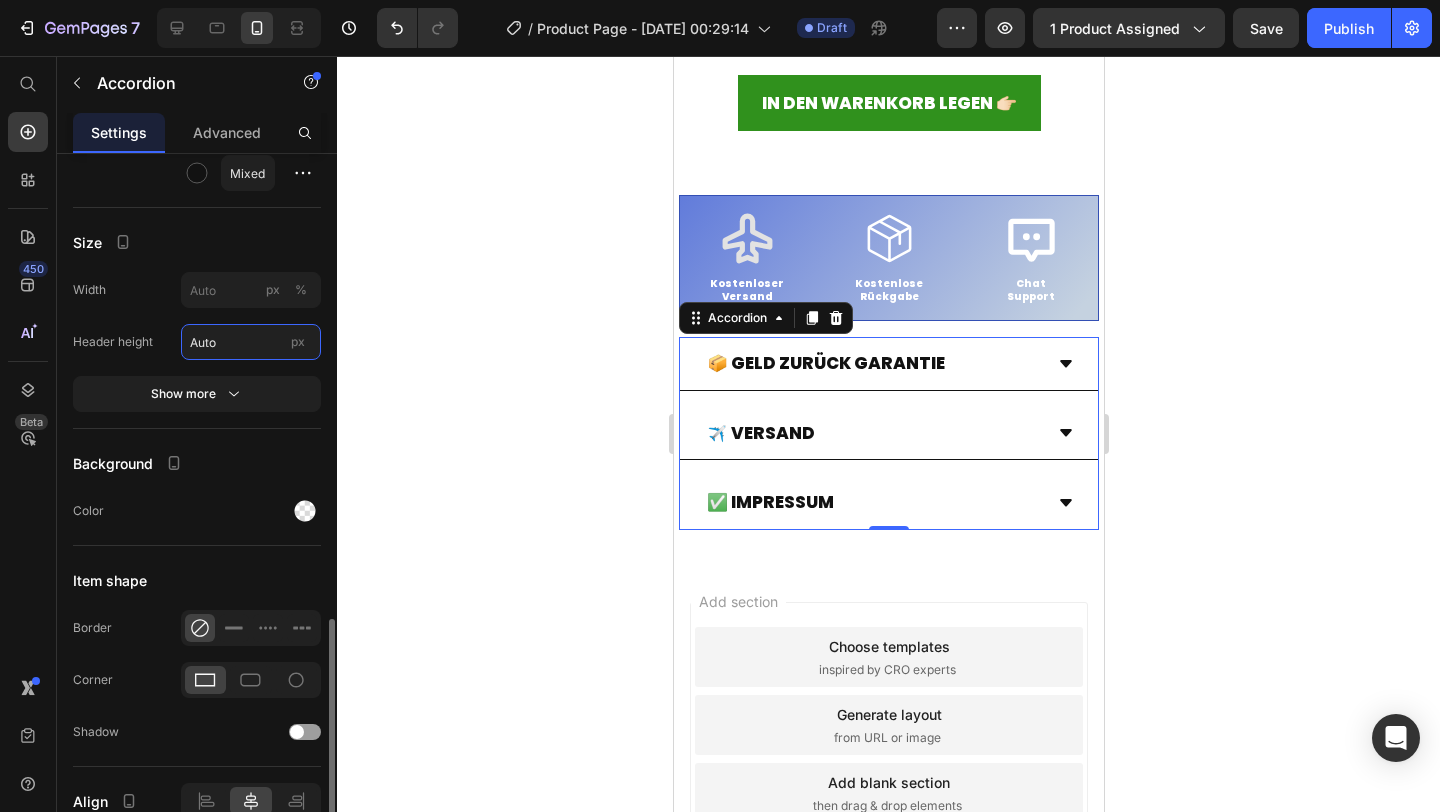 click on "Auto" at bounding box center [251, 342] 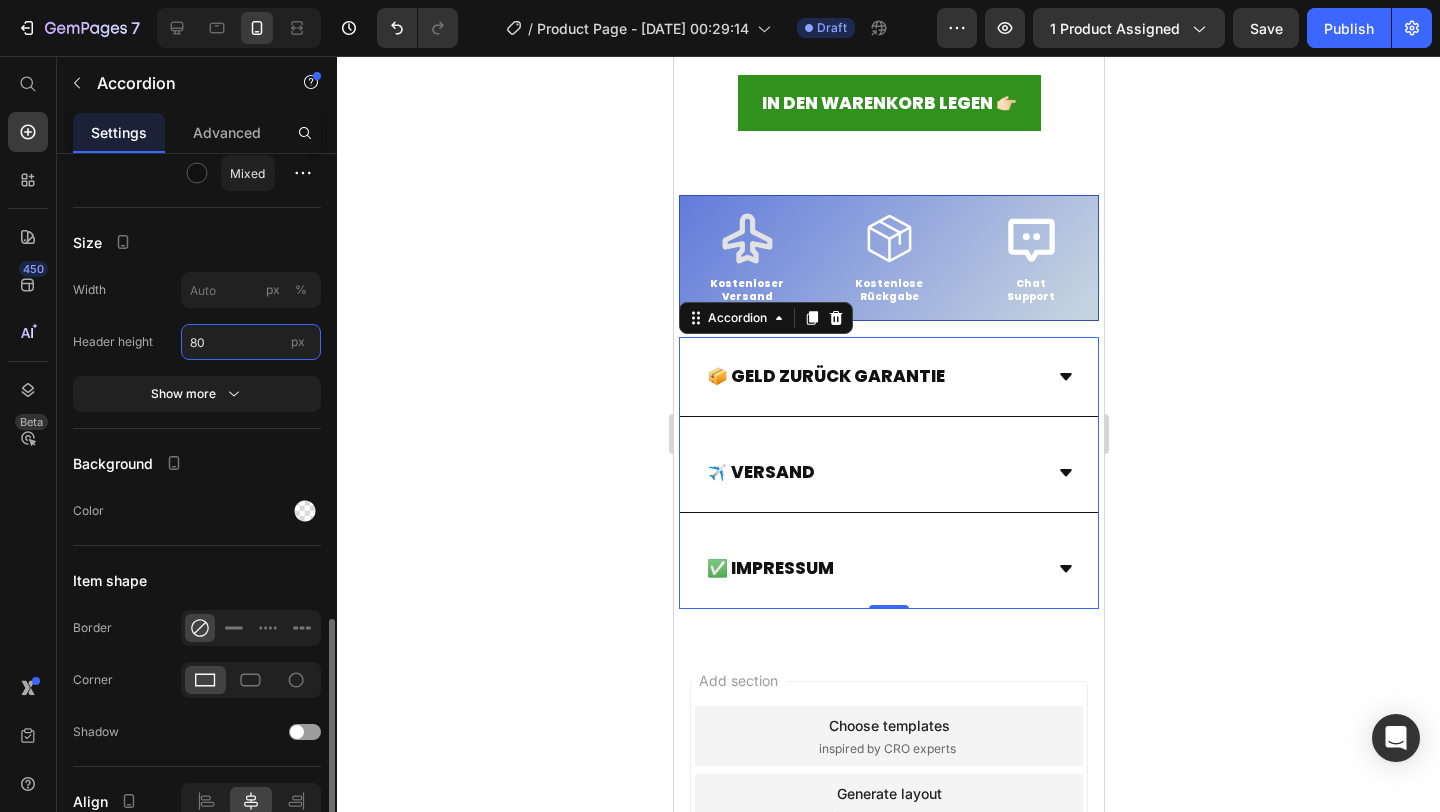 type on "8" 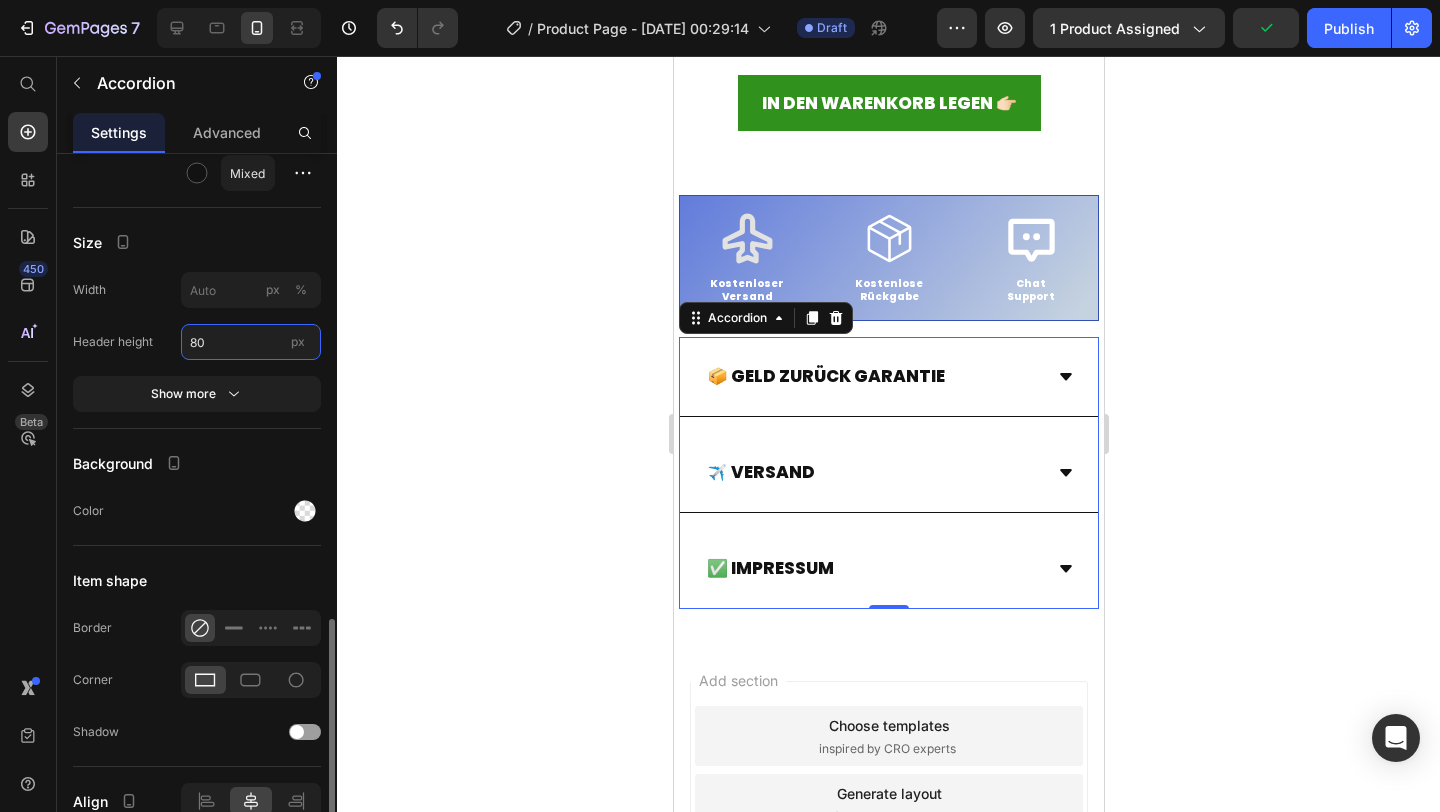 type on "8" 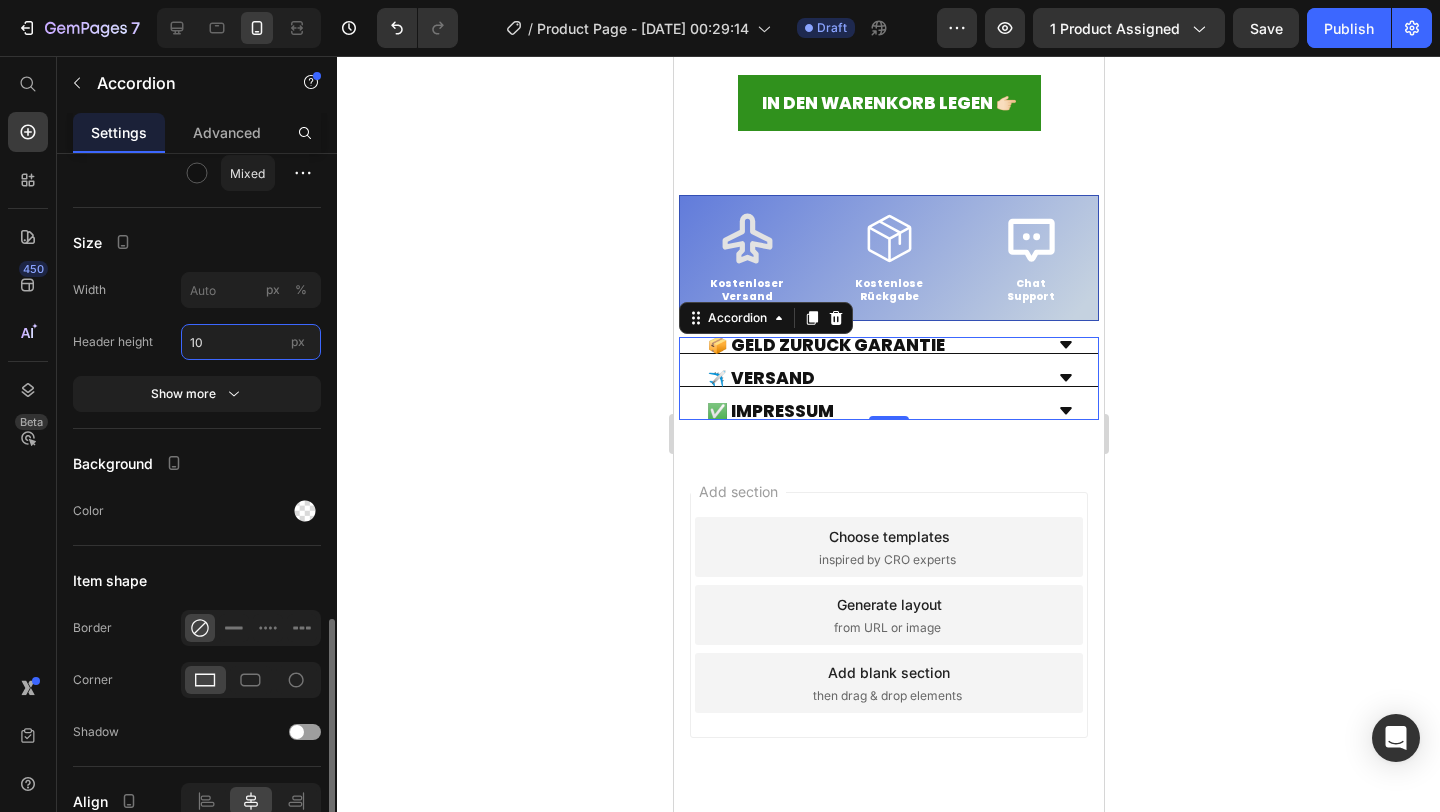 type on "1" 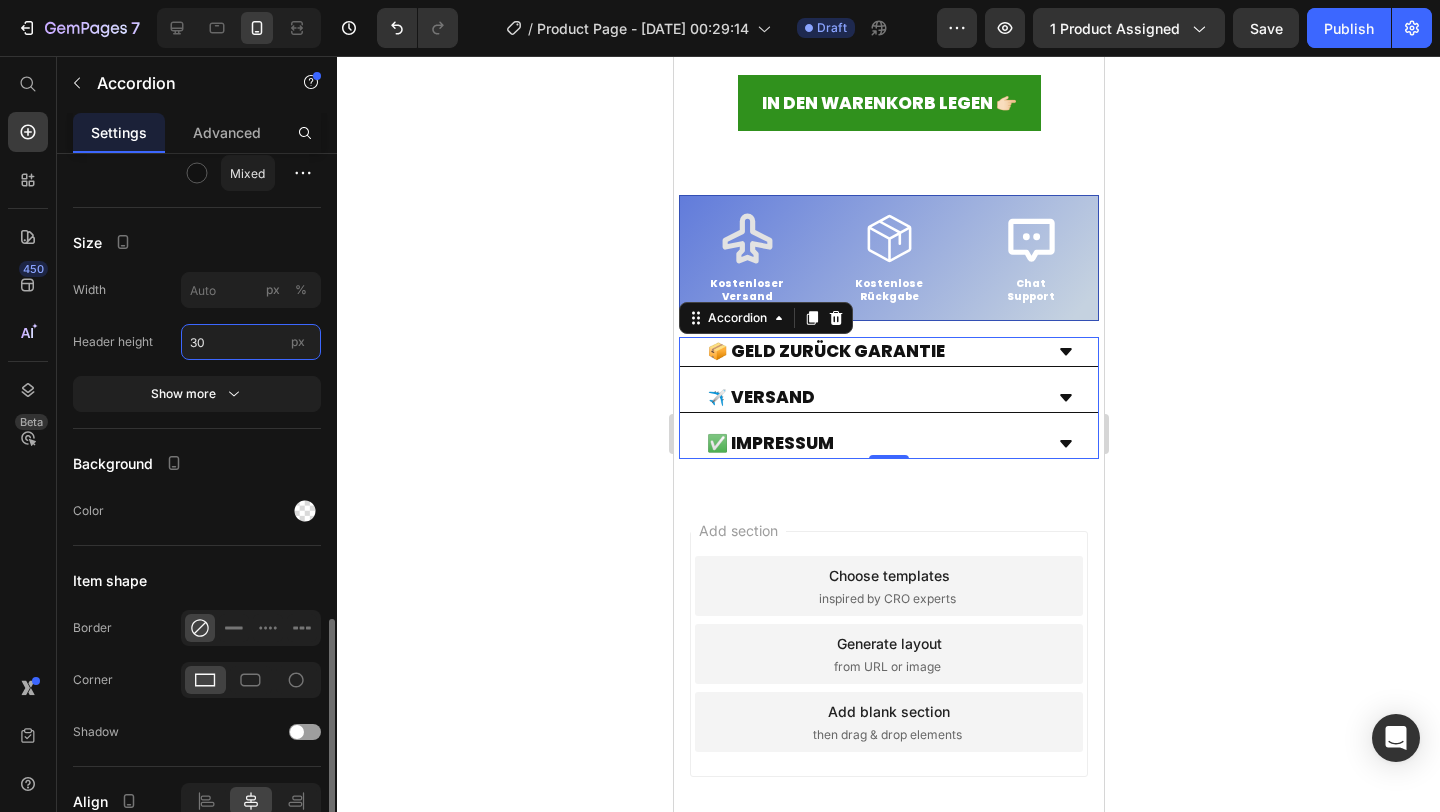 type on "3" 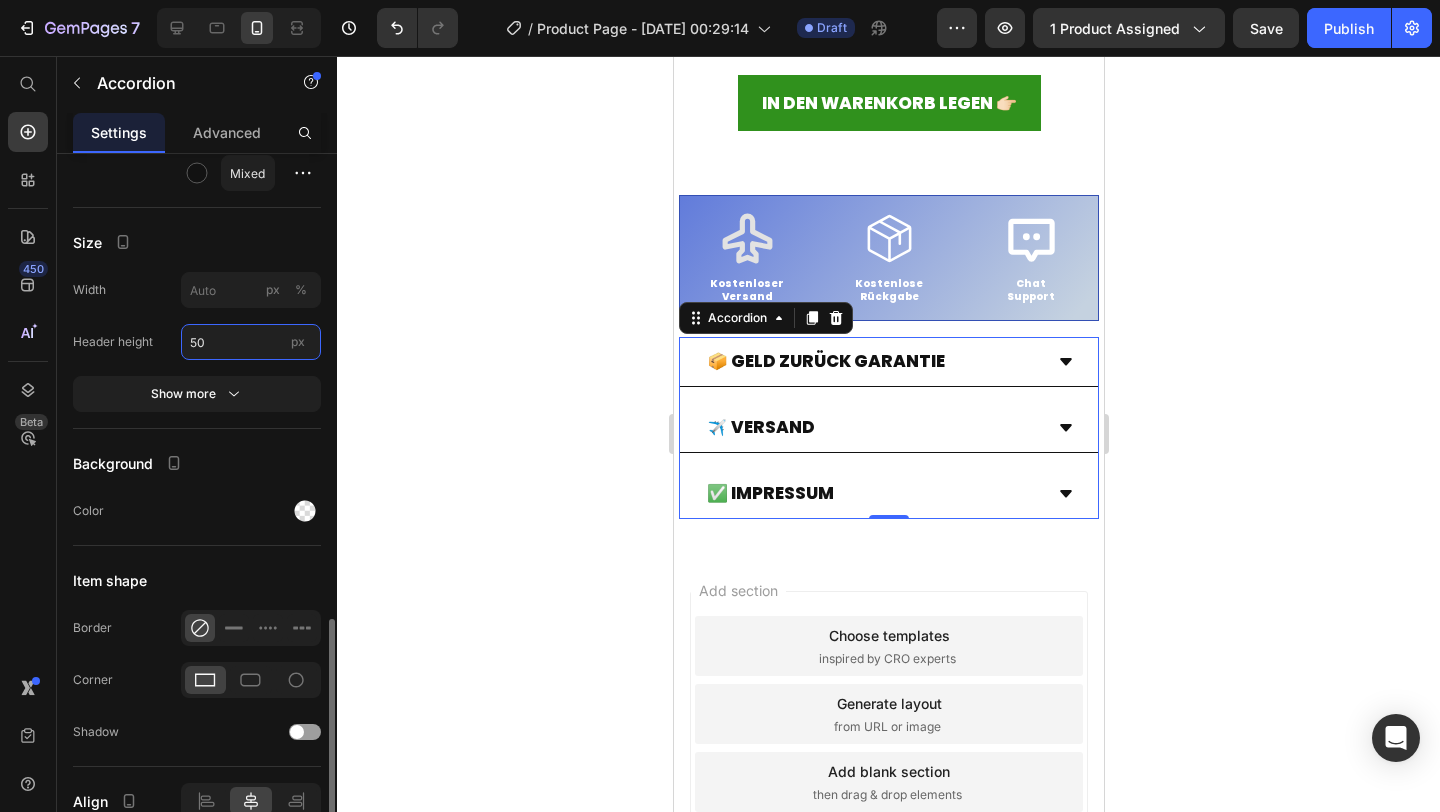 type on "5" 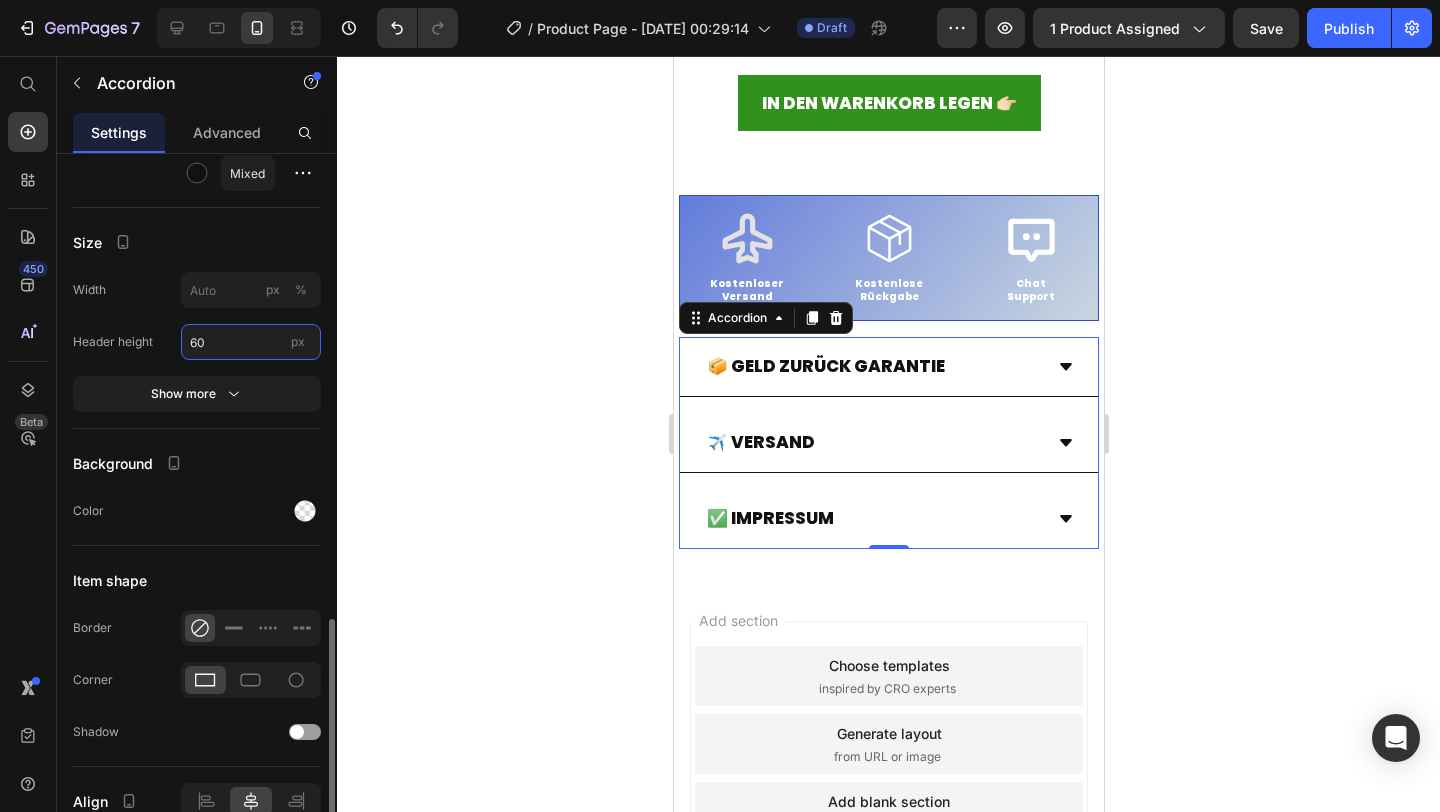 type on "6" 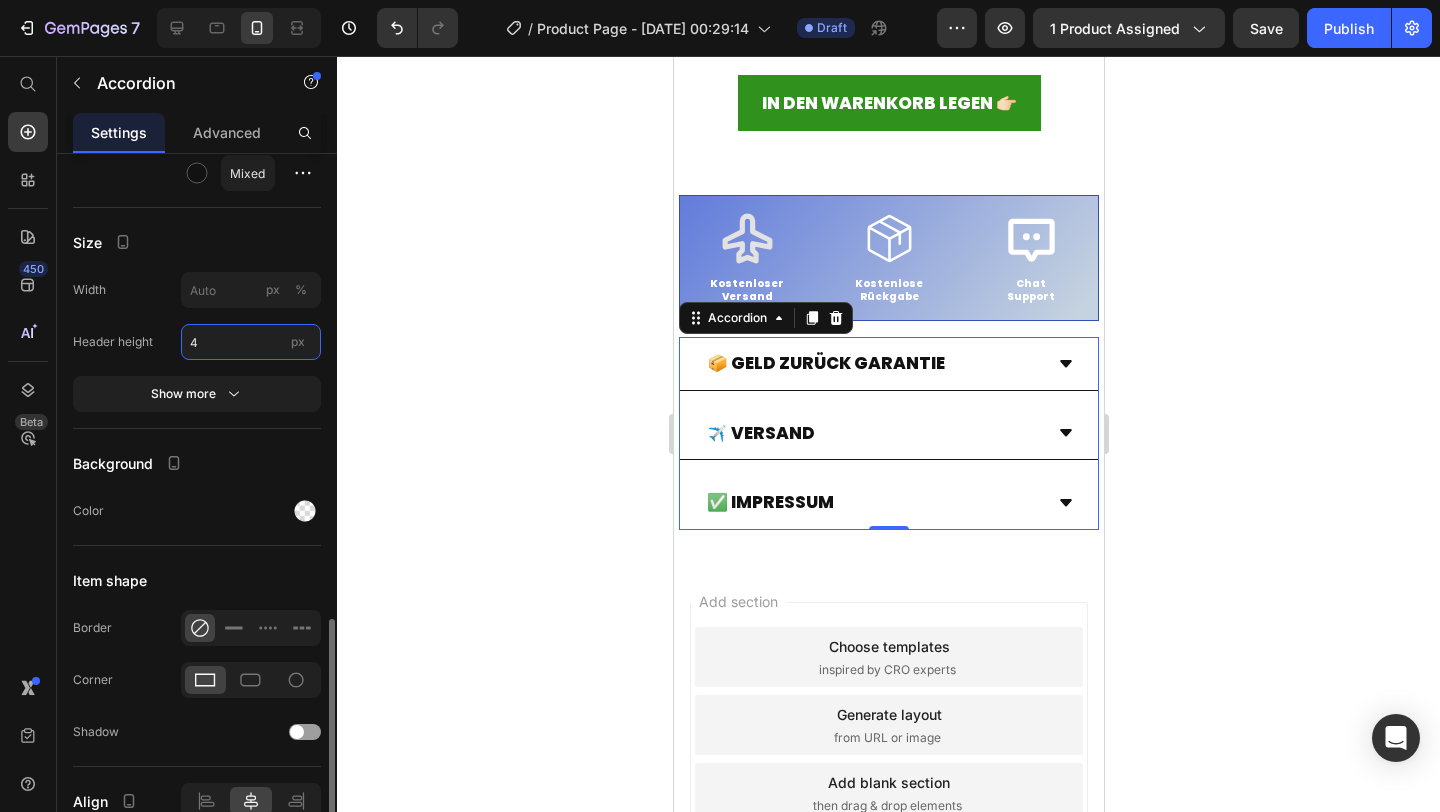 type on "40" 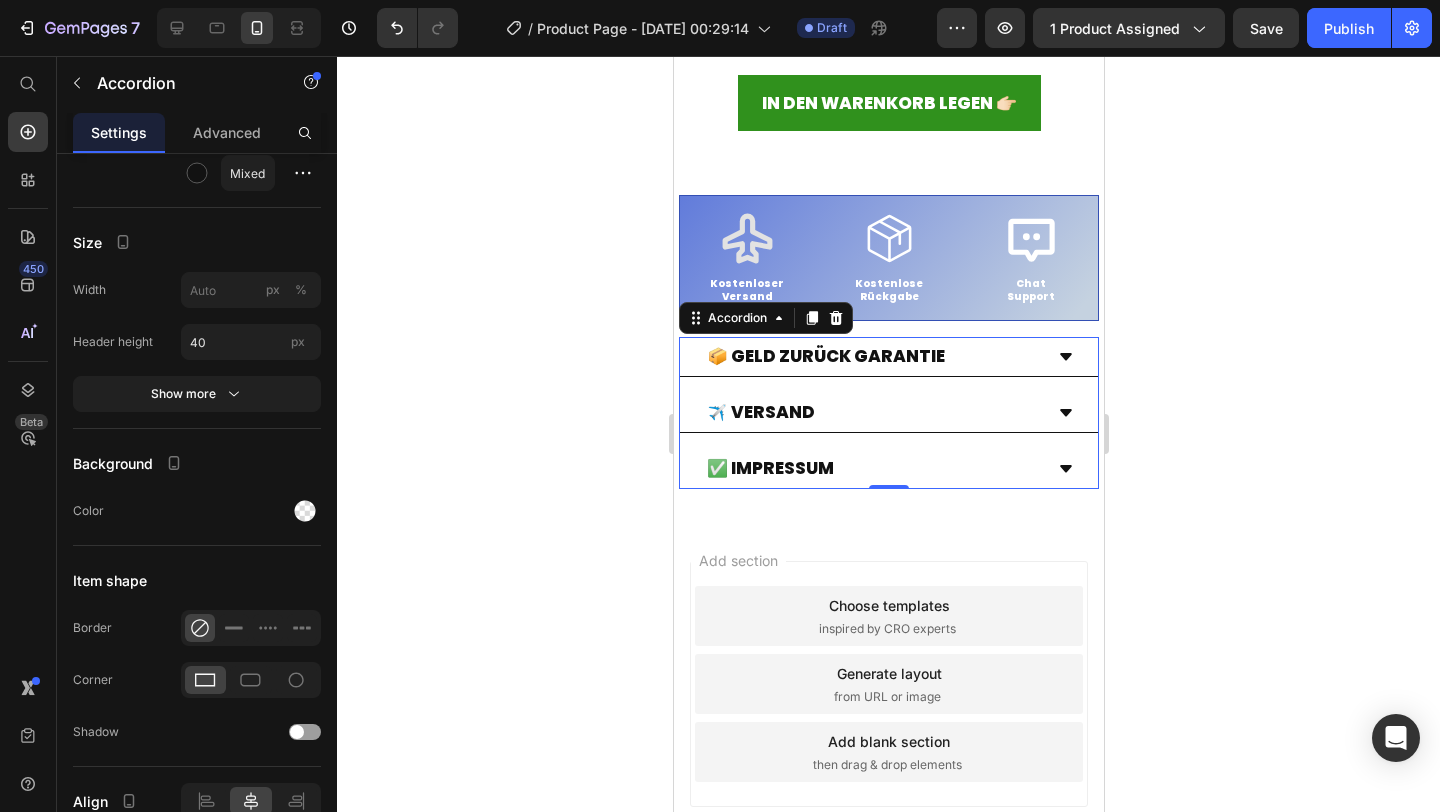 click 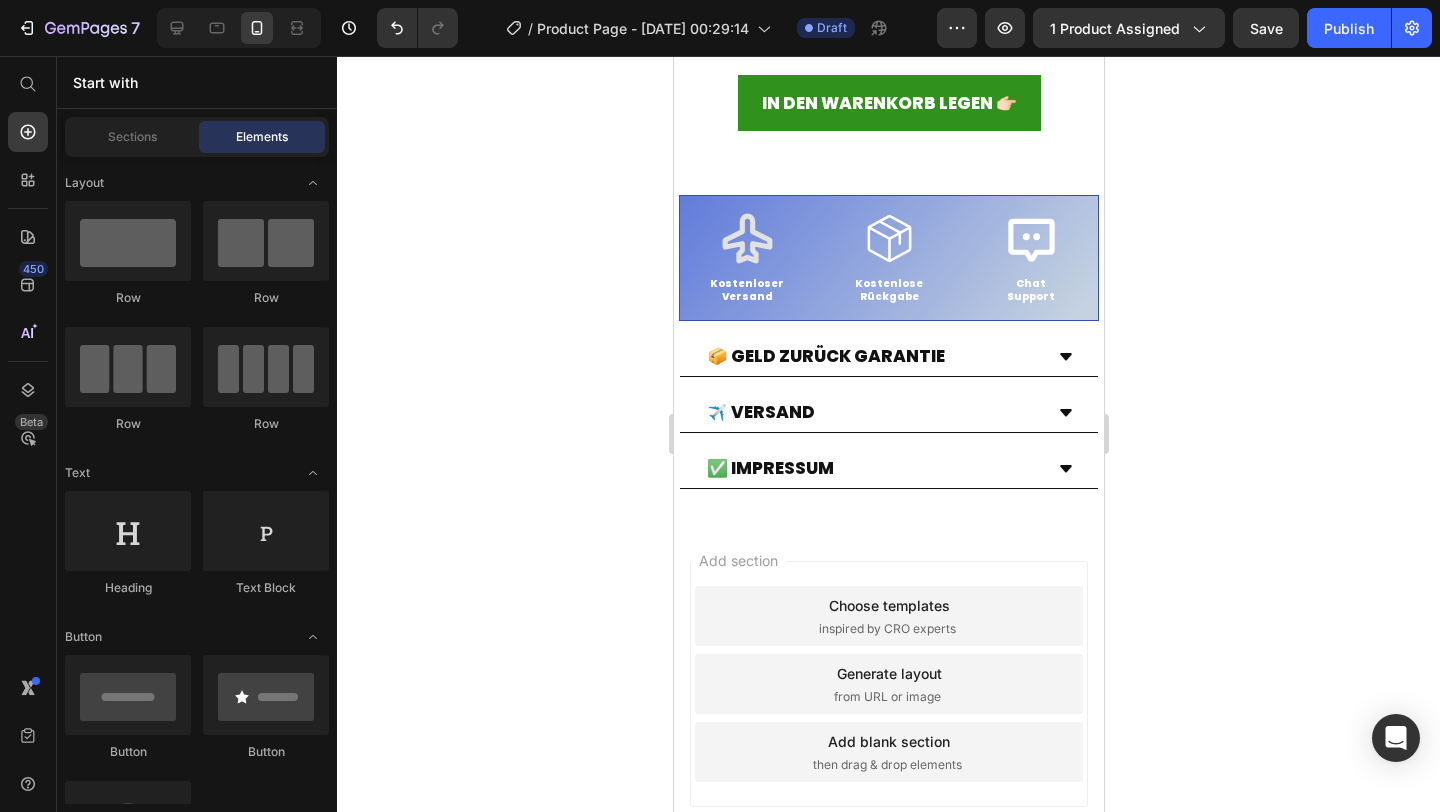 click on "Add section Choose templates inspired by CRO experts Generate layout from URL or image Add blank section then drag & drop elements" at bounding box center (888, 712) 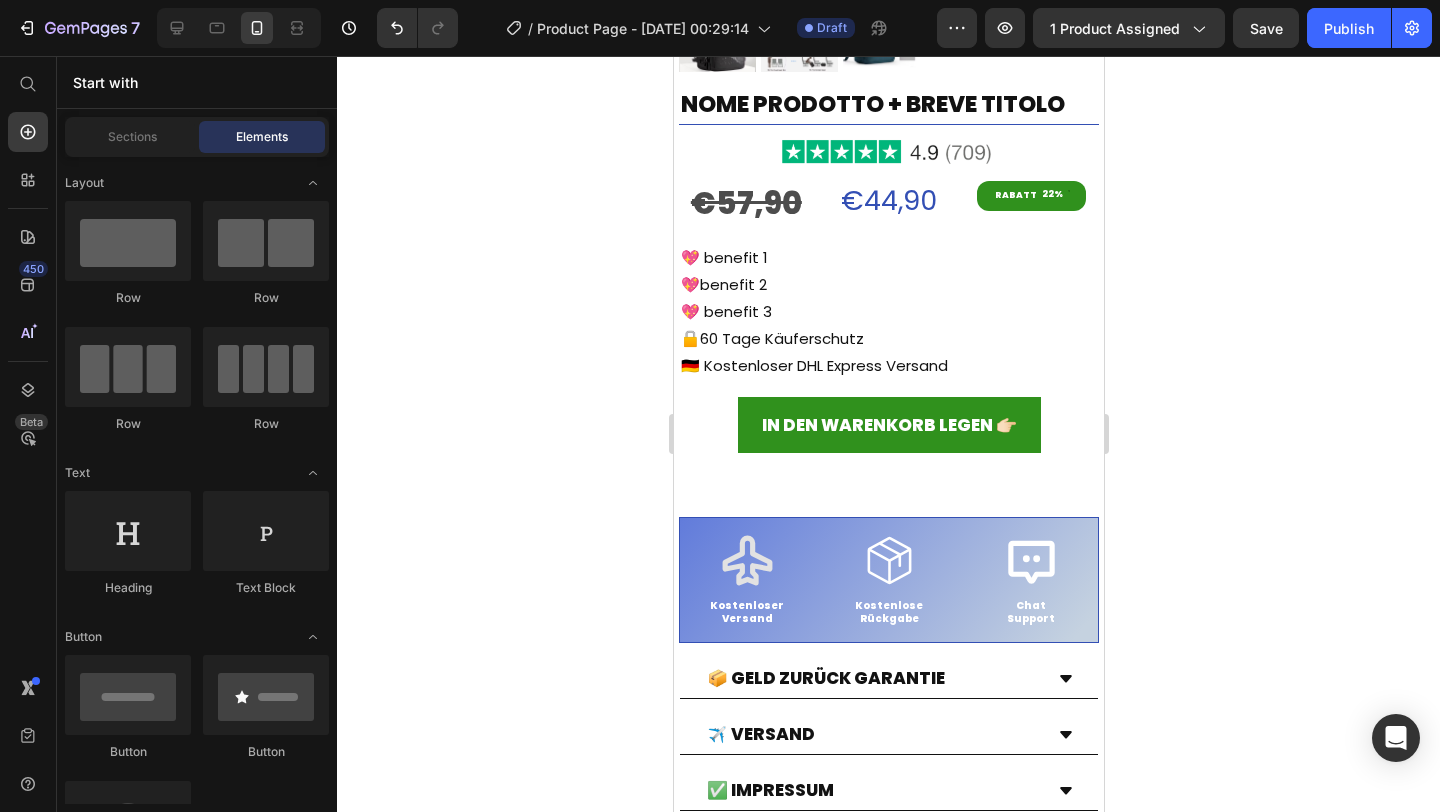 scroll, scrollTop: 560, scrollLeft: 0, axis: vertical 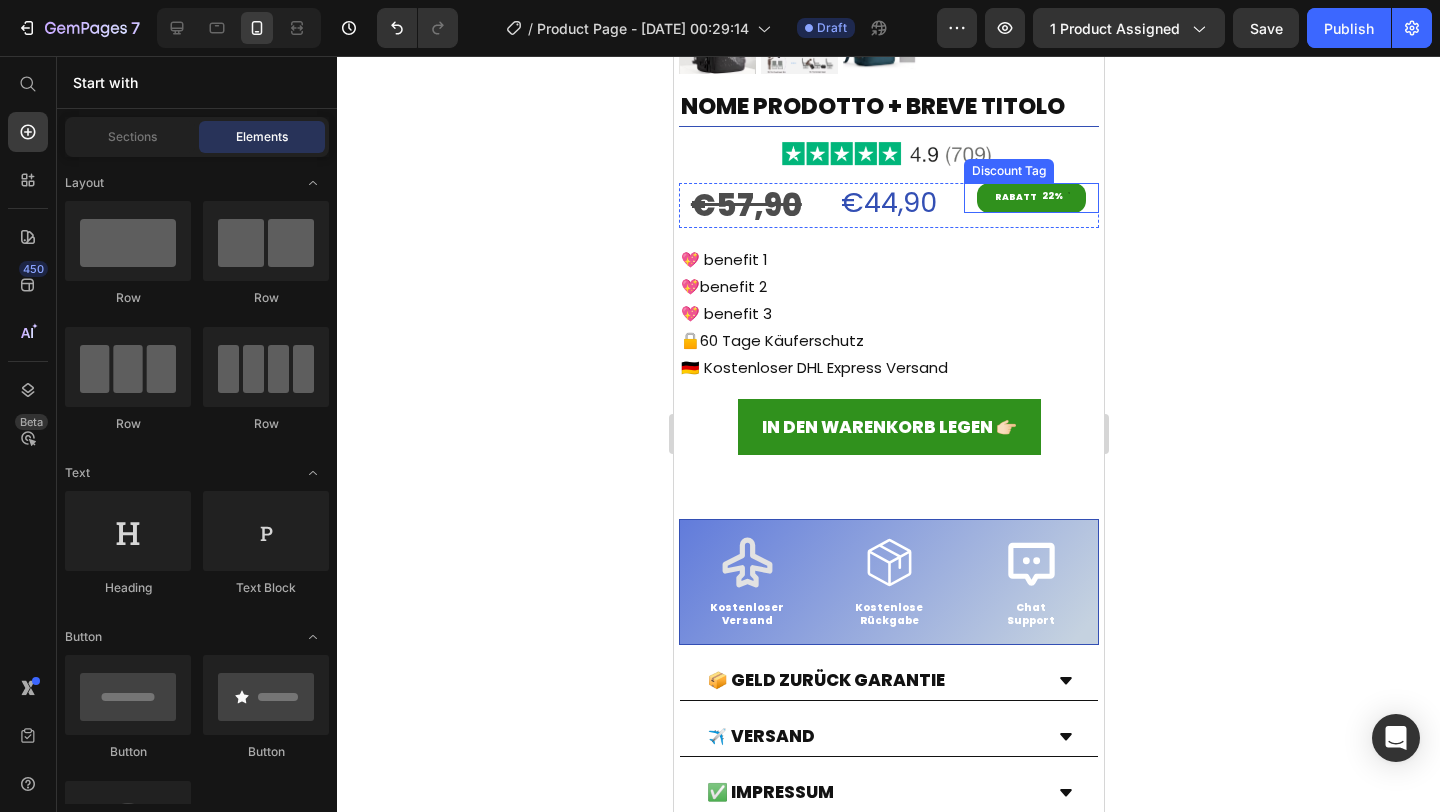 click on "rabatt" at bounding box center [1015, 198] 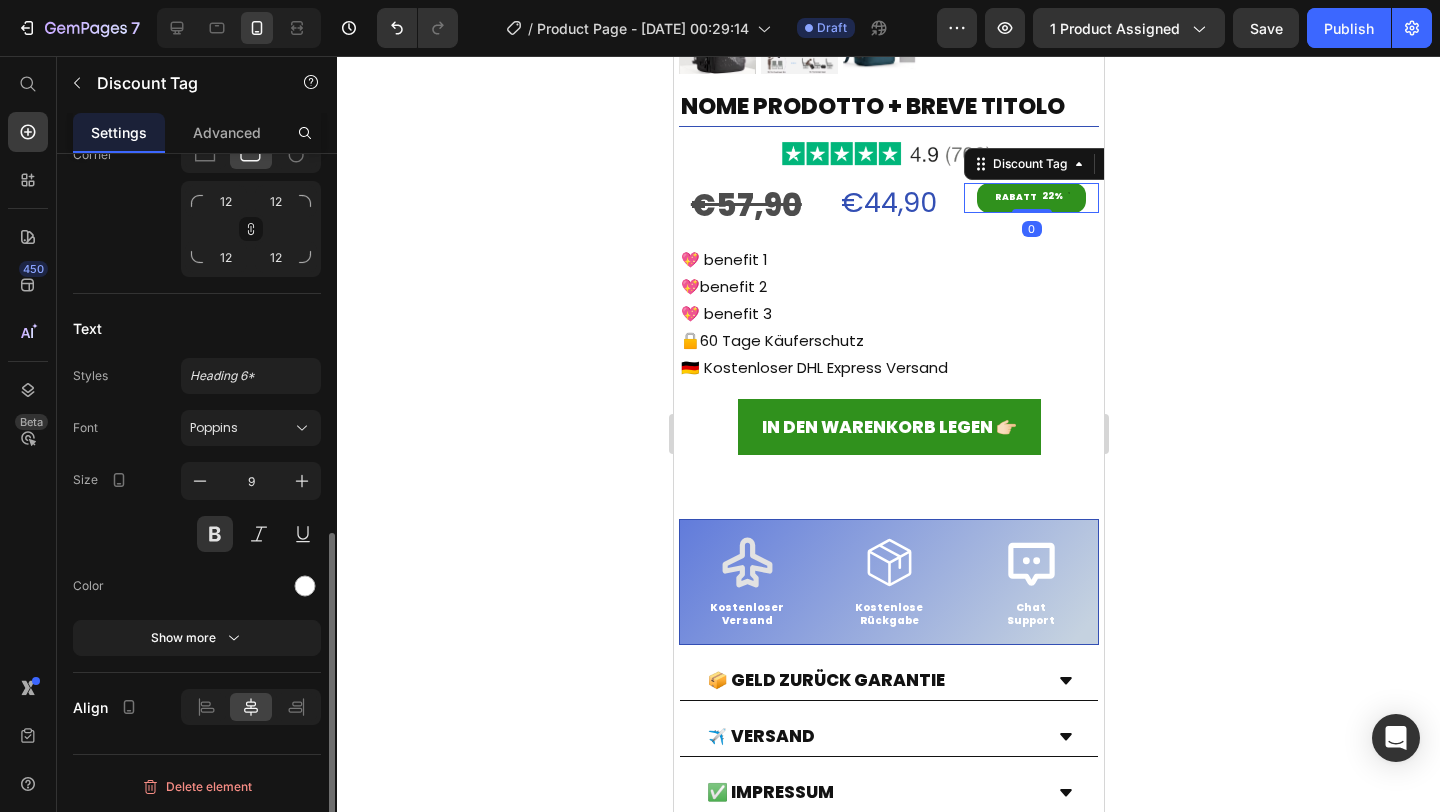 scroll, scrollTop: 0, scrollLeft: 0, axis: both 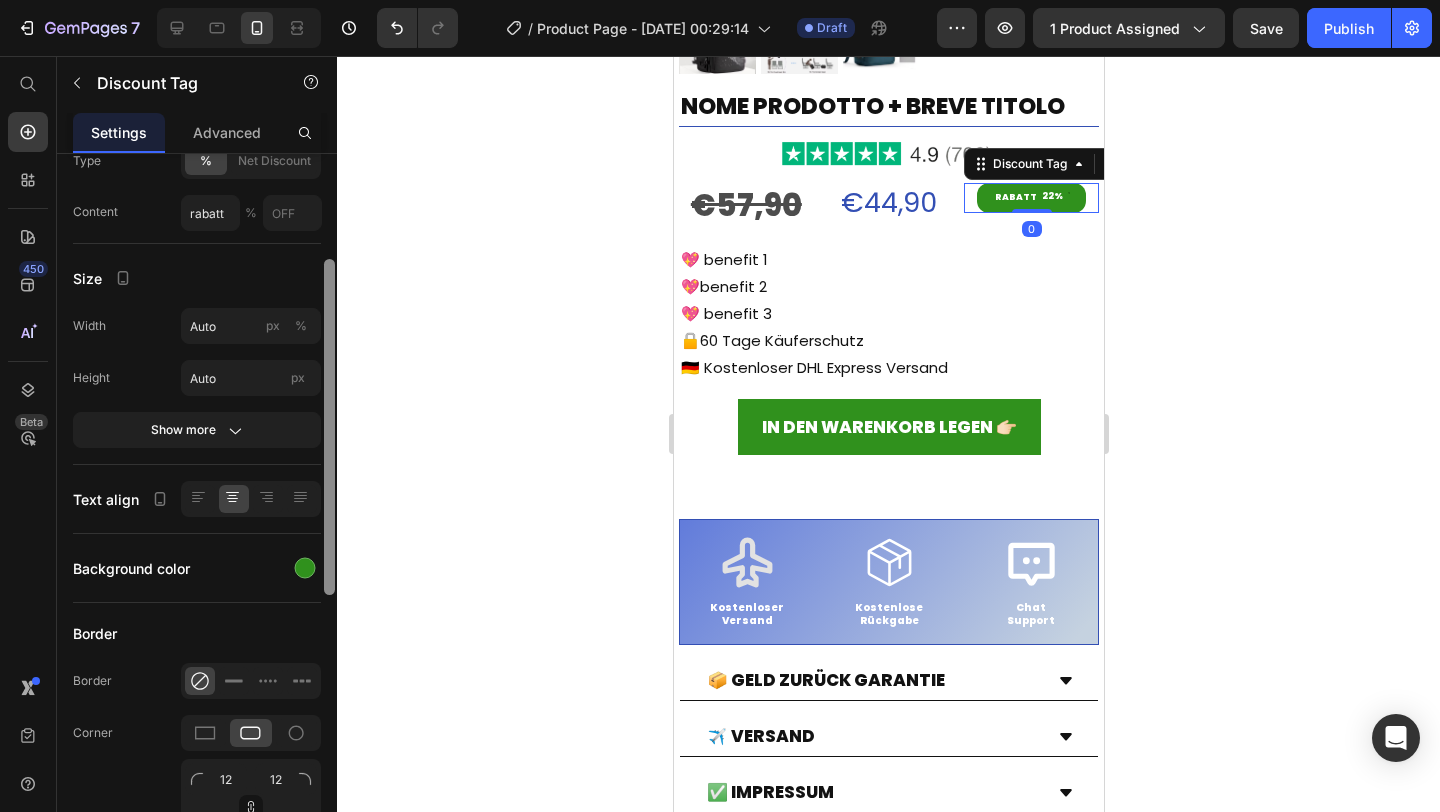drag, startPoint x: 326, startPoint y: 326, endPoint x: 334, endPoint y: 432, distance: 106.30146 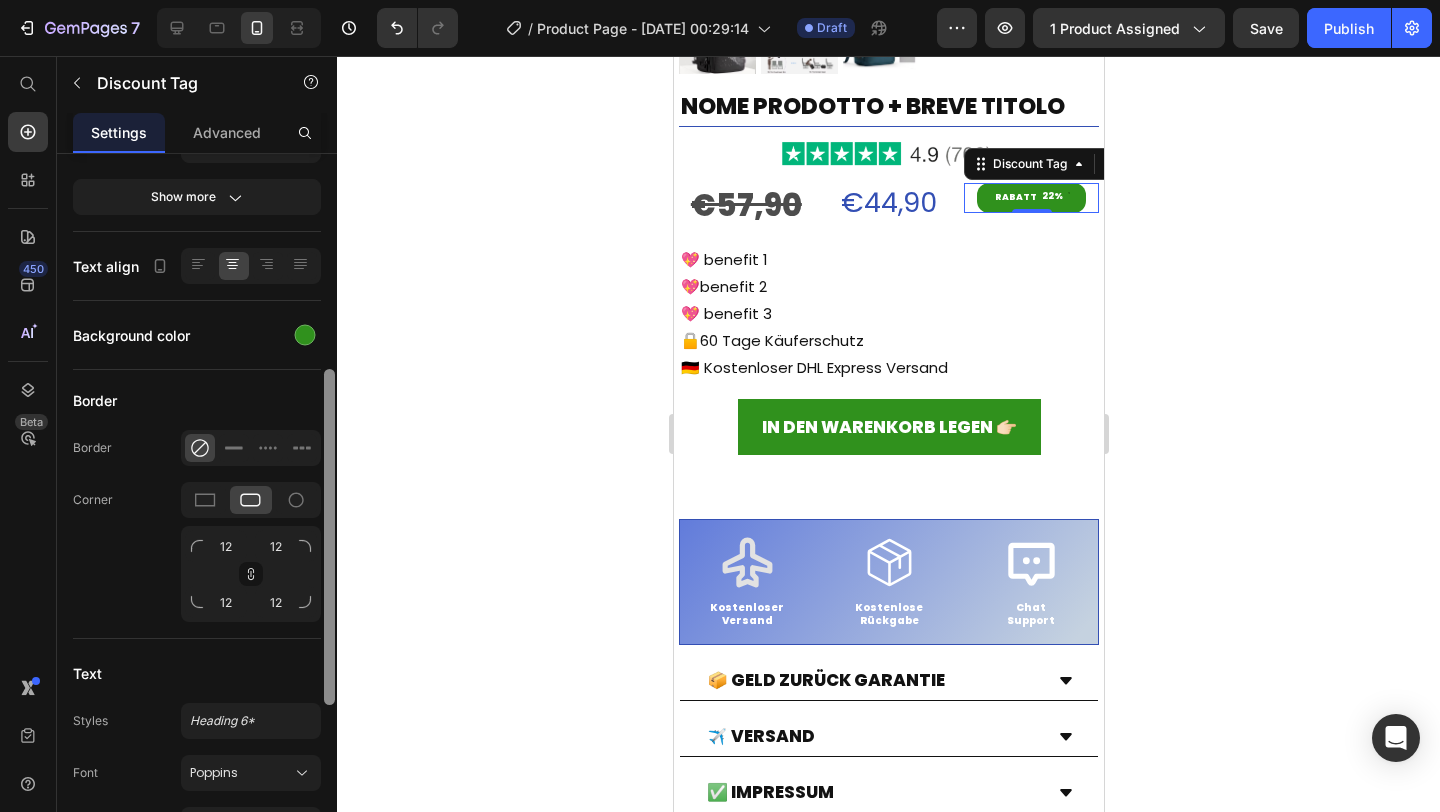 drag, startPoint x: 330, startPoint y: 430, endPoint x: 331, endPoint y: 541, distance: 111.0045 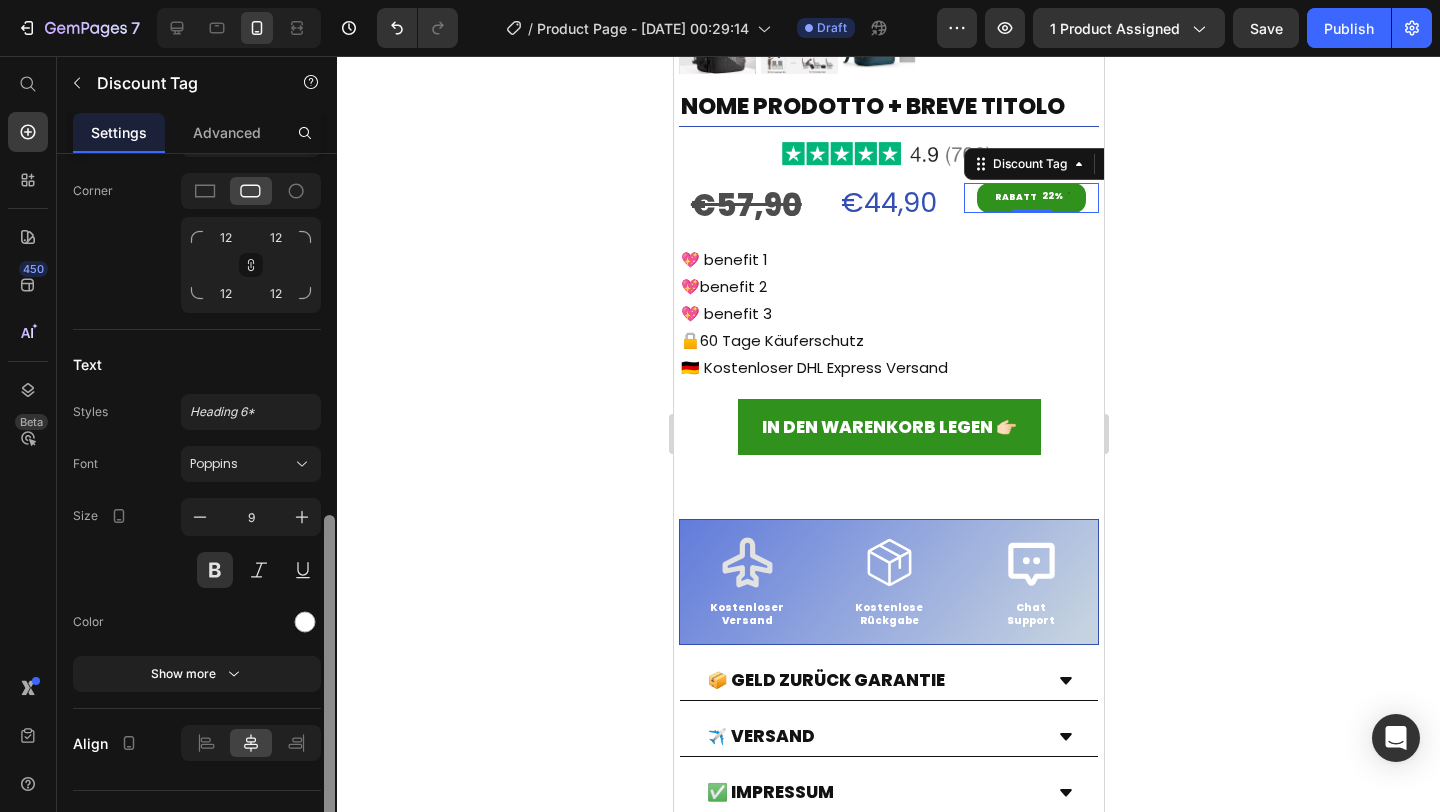 drag, startPoint x: 327, startPoint y: 456, endPoint x: 332, endPoint y: 600, distance: 144.08678 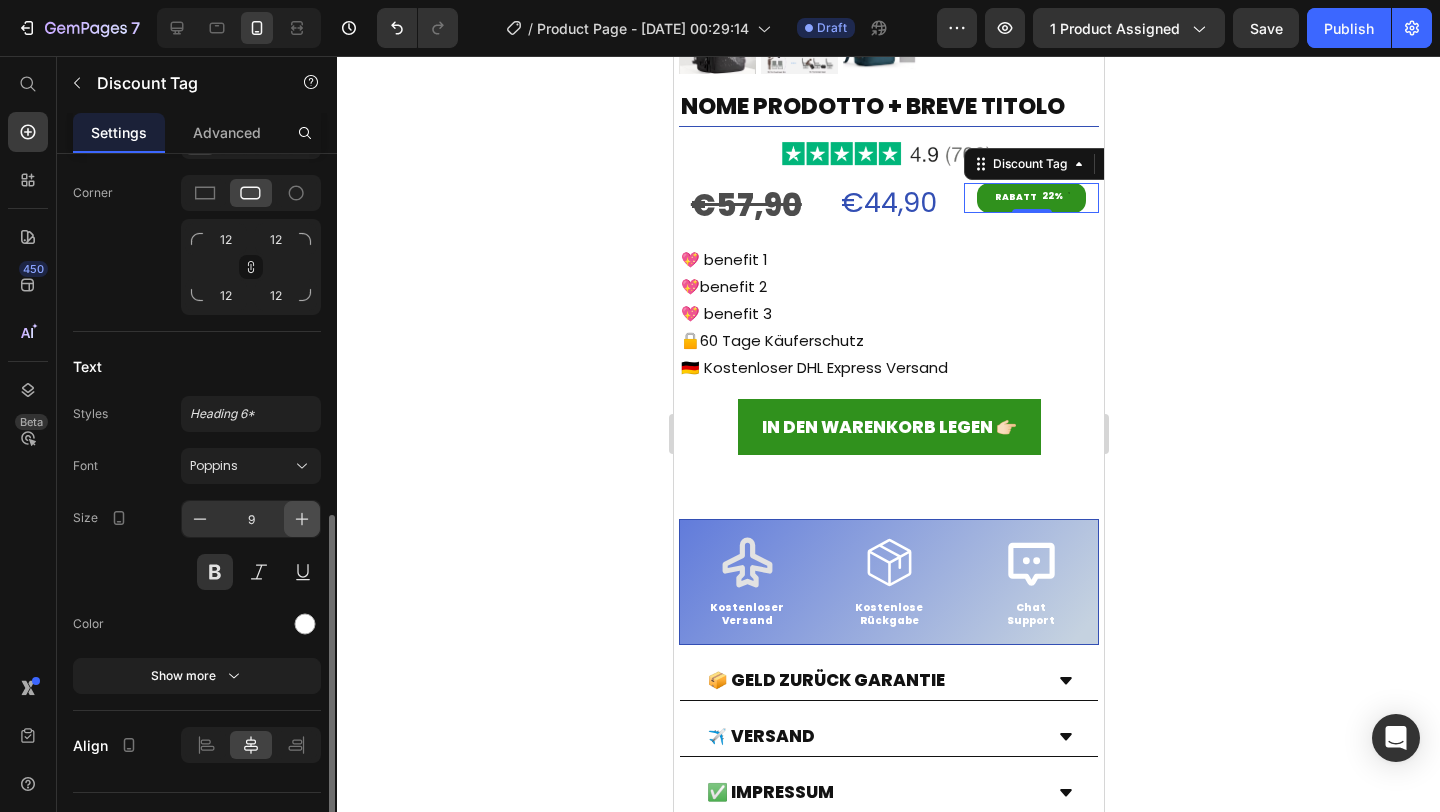 click 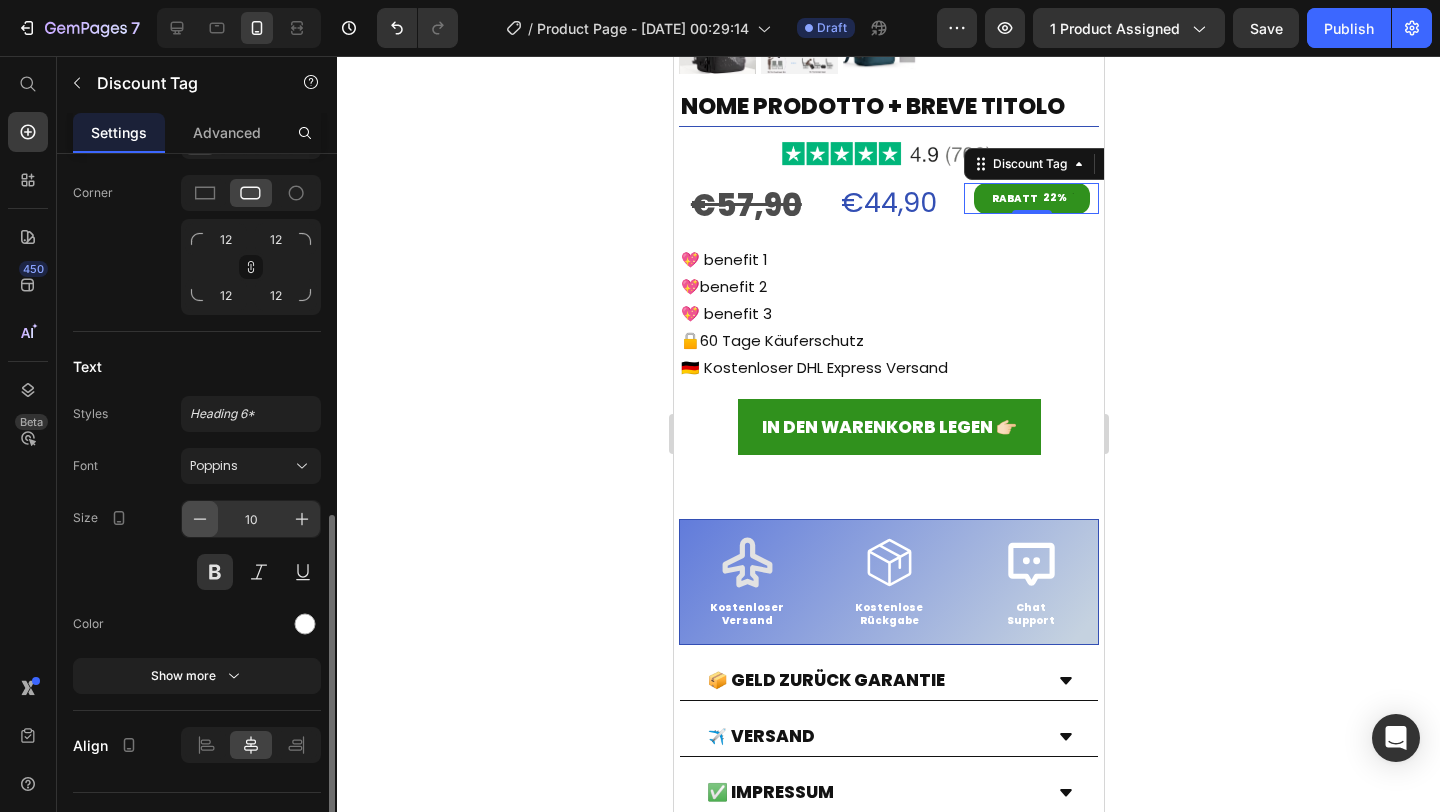 click 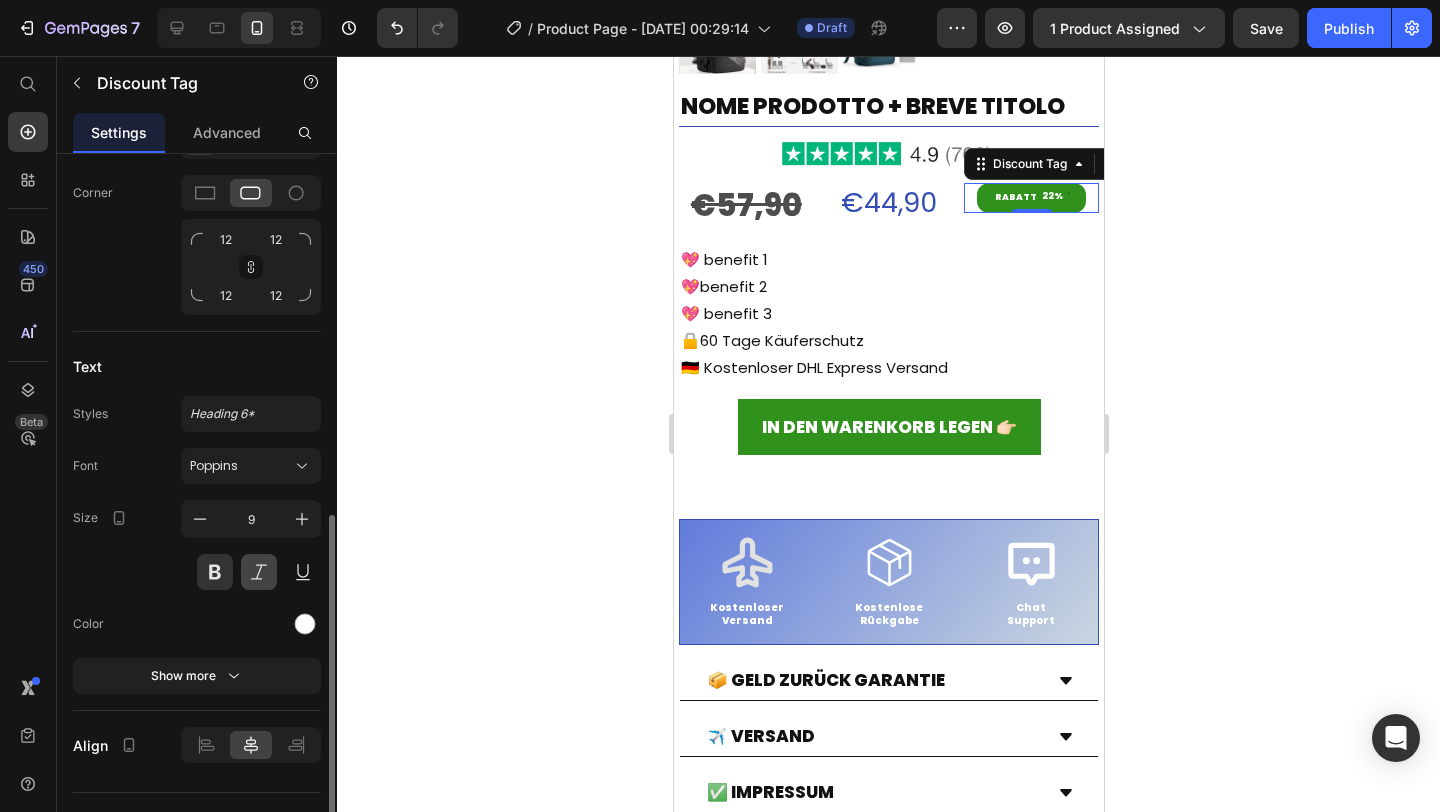 click at bounding box center [259, 572] 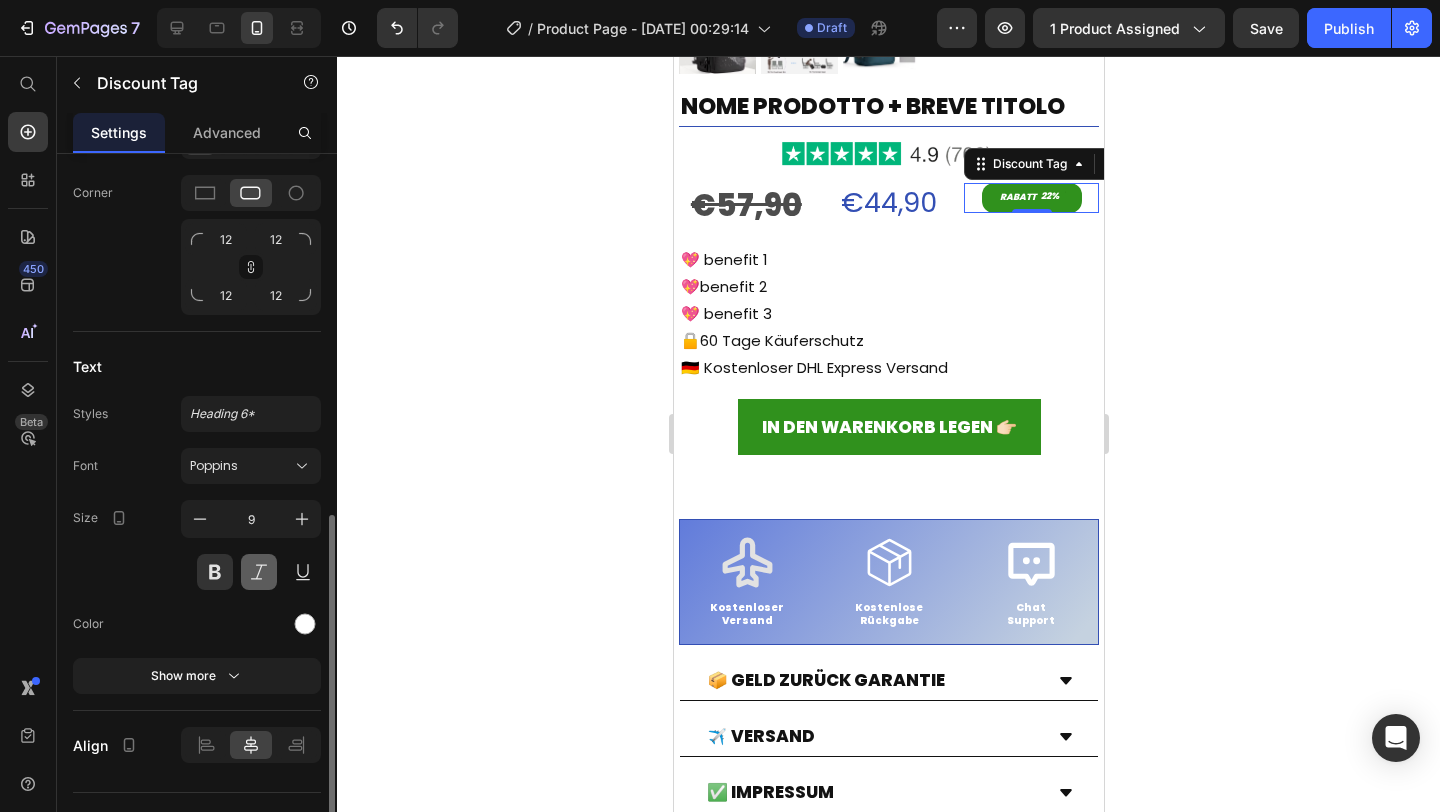 click at bounding box center [259, 572] 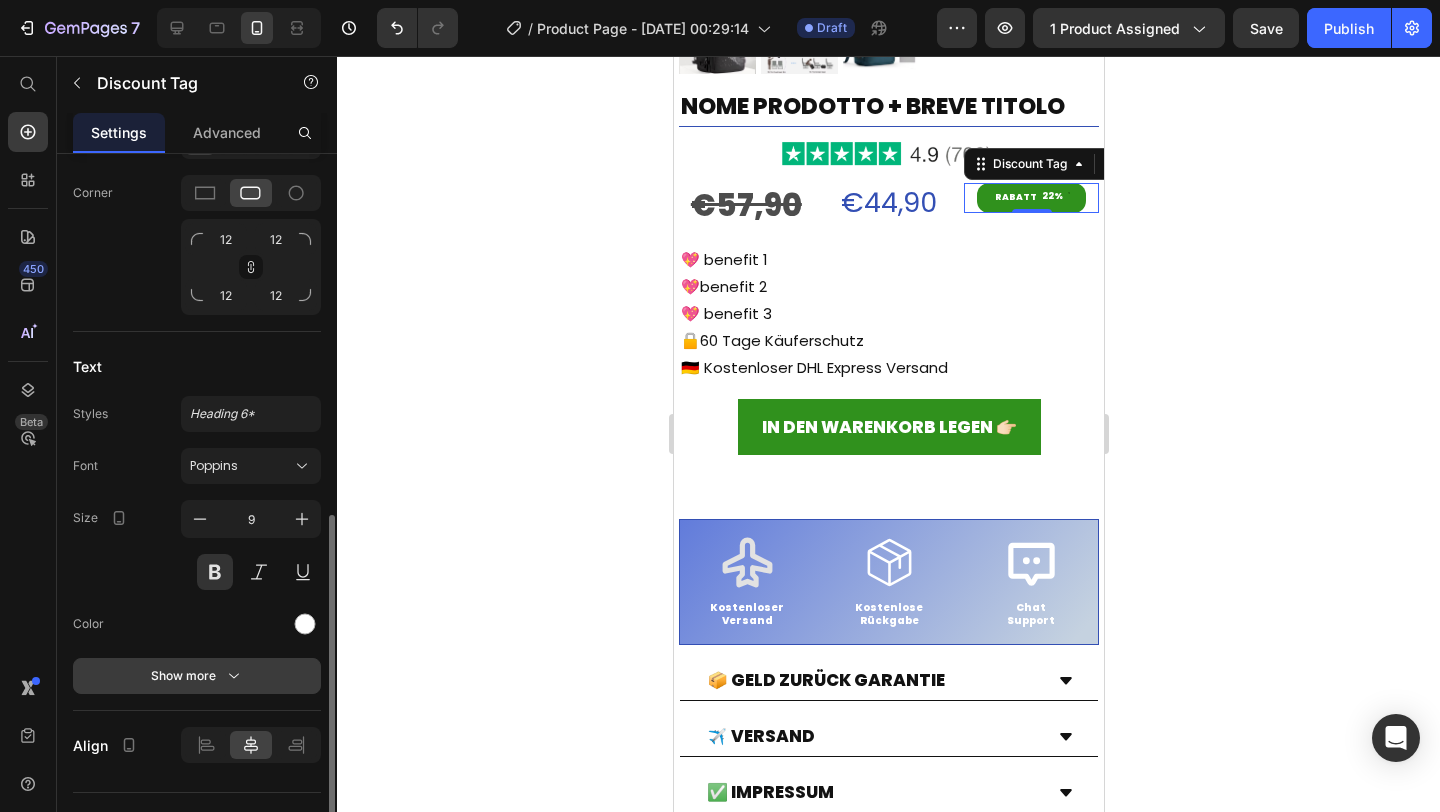click on "Show more" at bounding box center (197, 676) 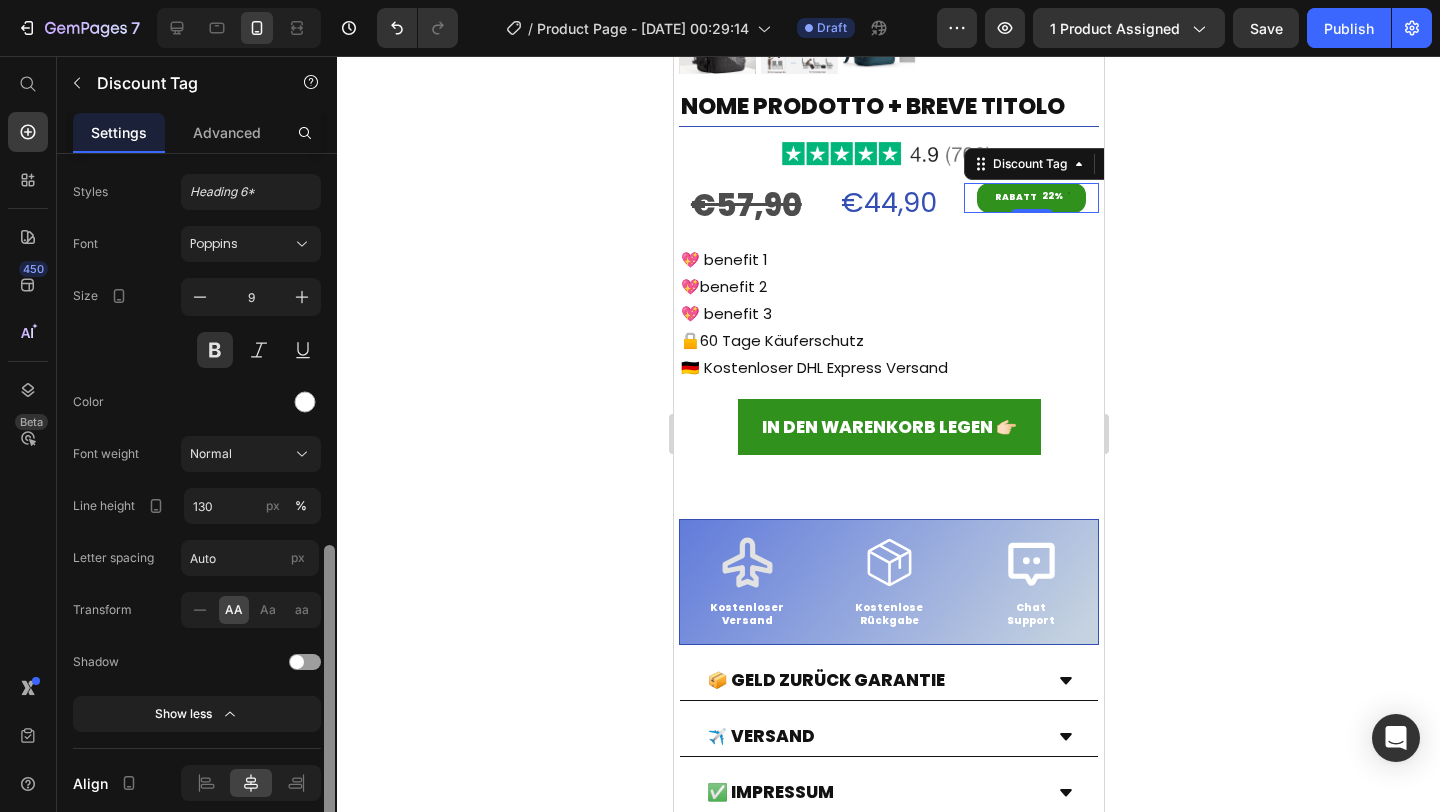 drag, startPoint x: 325, startPoint y: 621, endPoint x: 335, endPoint y: 725, distance: 104.47966 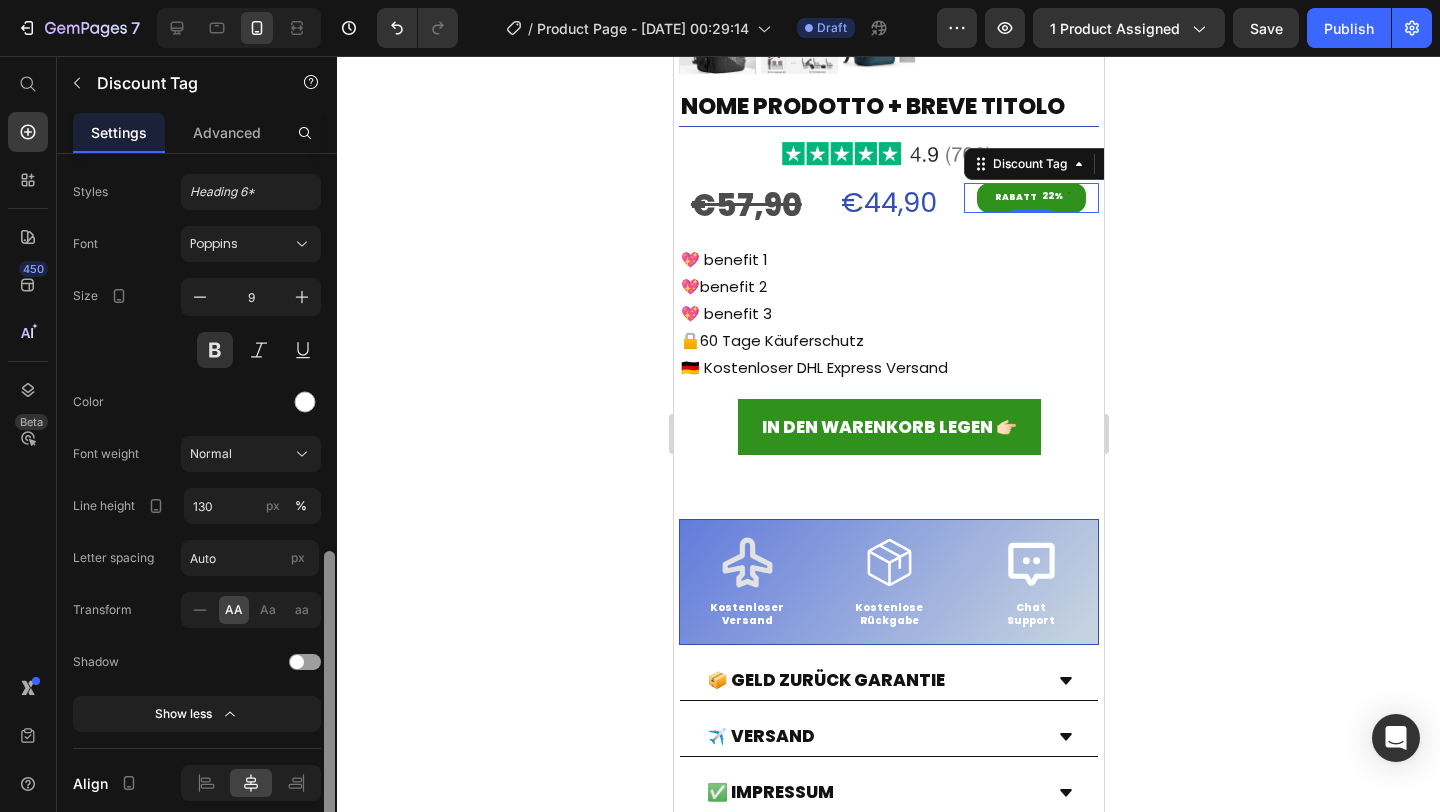 scroll, scrollTop: 986, scrollLeft: 0, axis: vertical 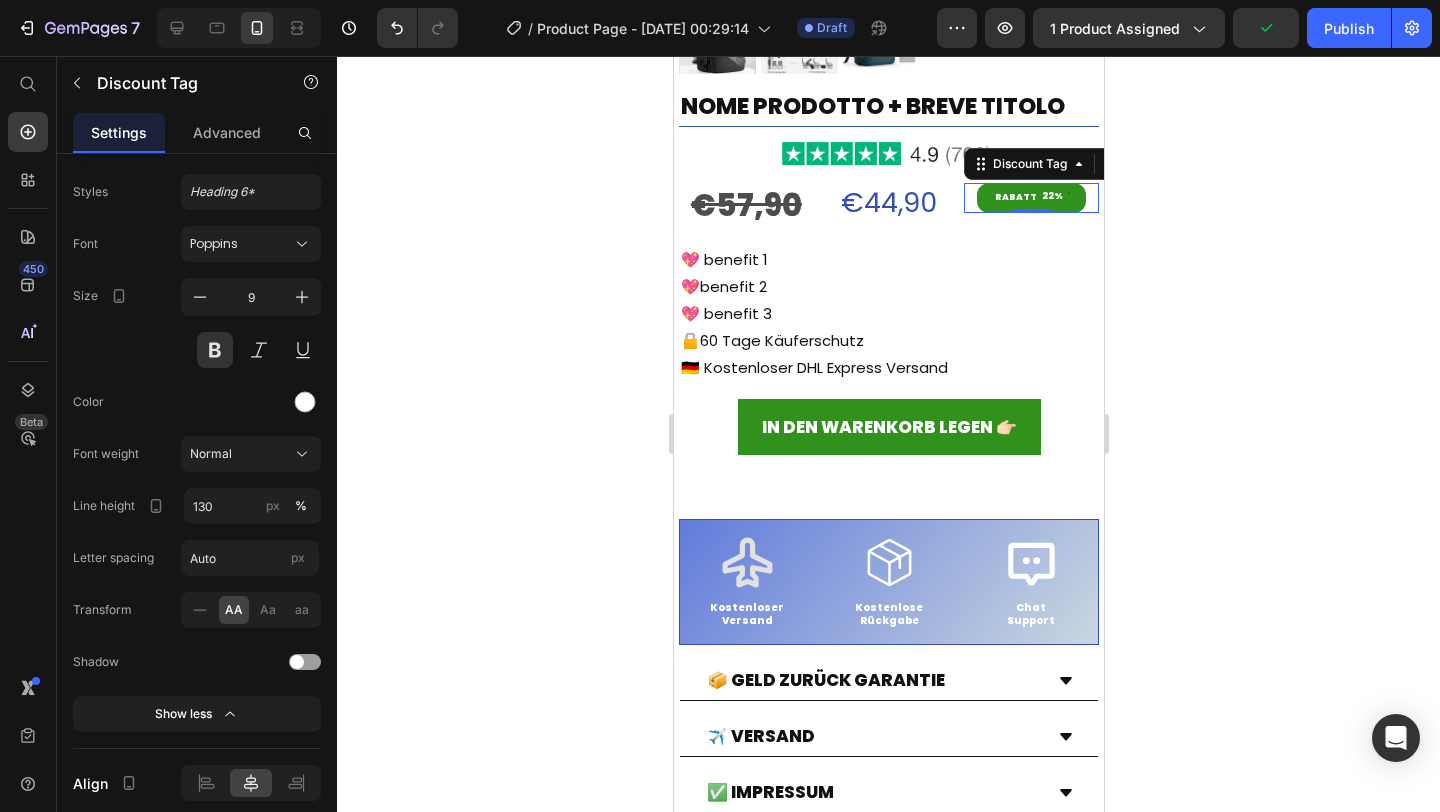 click on "💖 benefit 3" at bounding box center [888, 313] 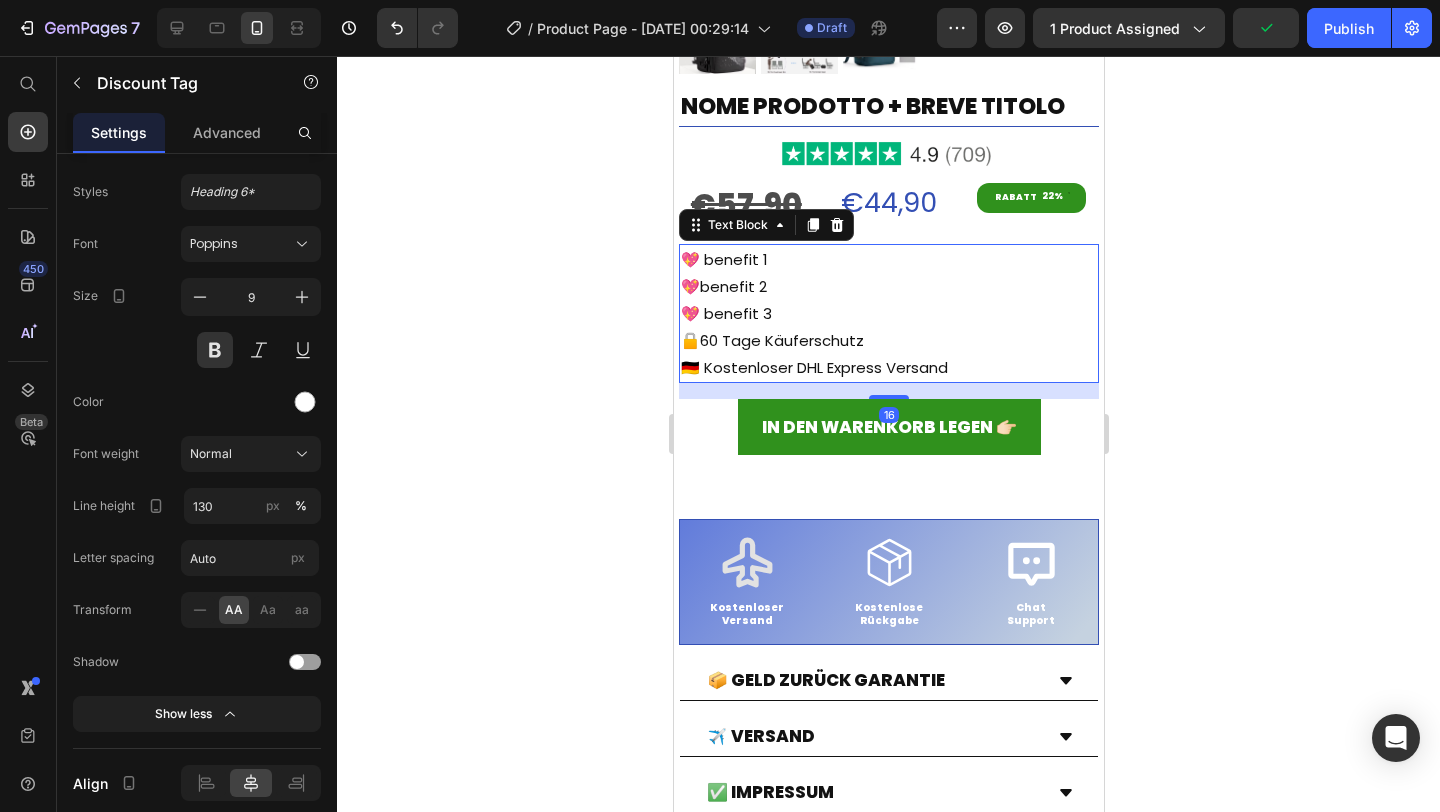 scroll, scrollTop: 0, scrollLeft: 0, axis: both 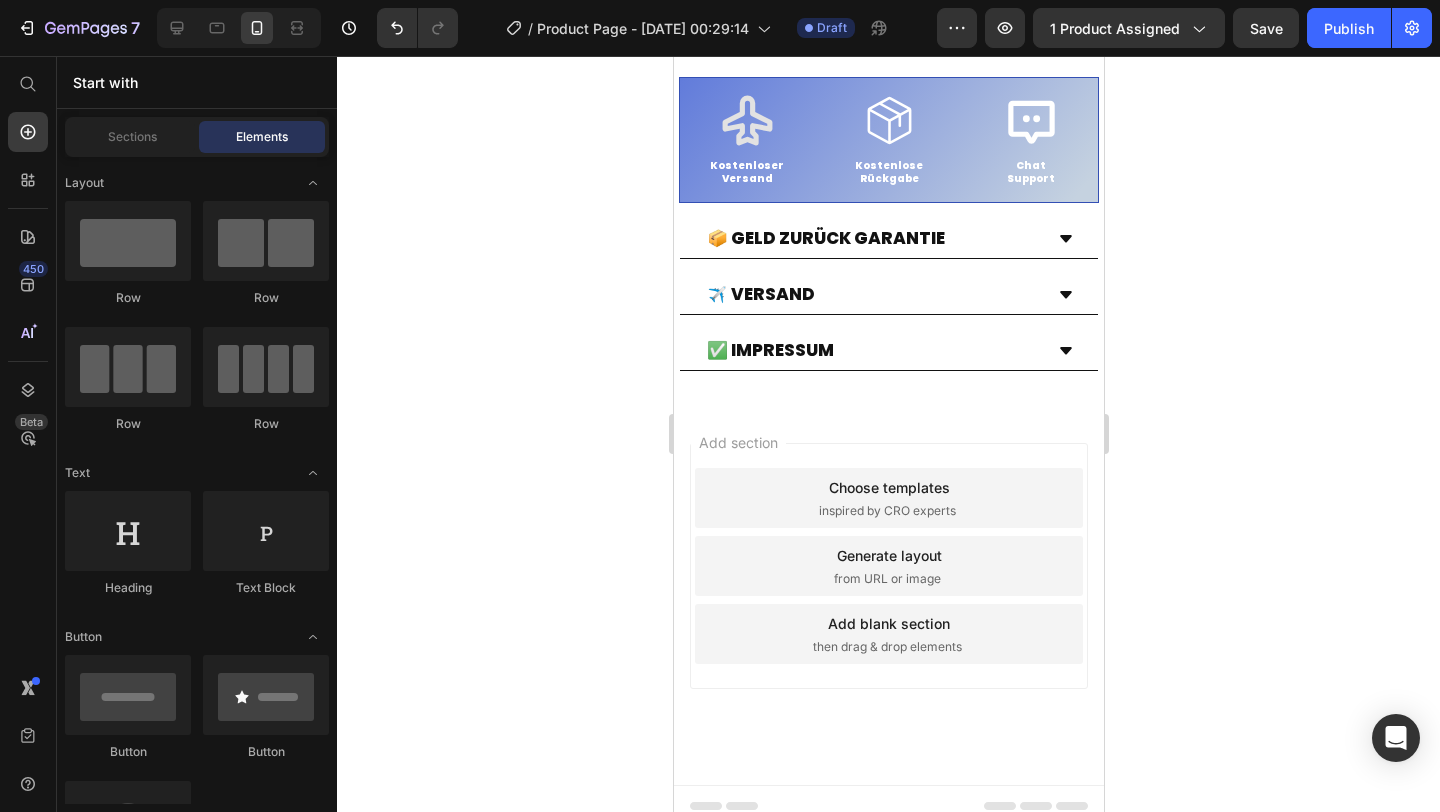 click on "Layout
Row
Row
Row
Row Text
Heading
Text Block Button
Button
Button
Sticky Back to top Media
Image
Image
Video
Video Banner" at bounding box center (197, 3249) 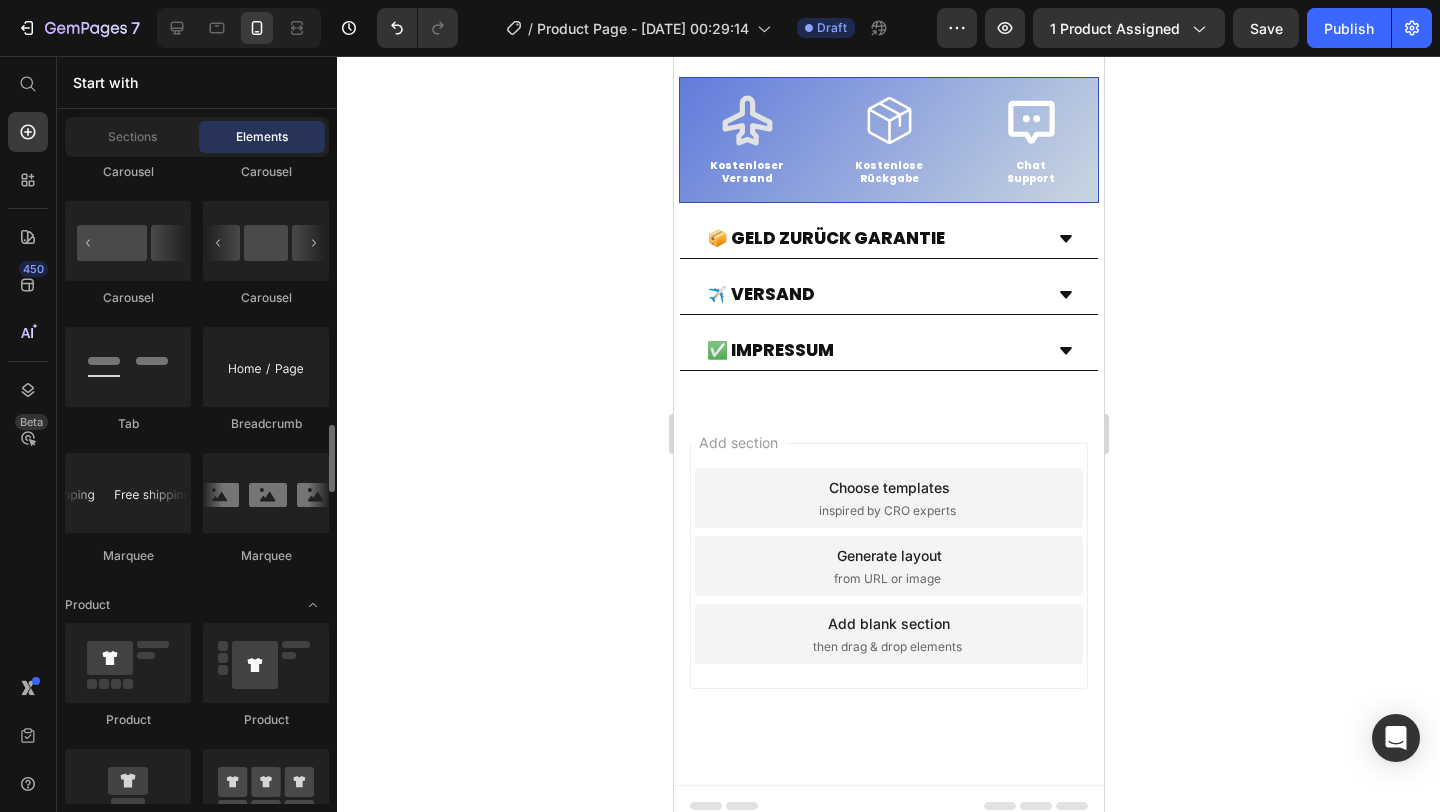 scroll, scrollTop: 2280, scrollLeft: 0, axis: vertical 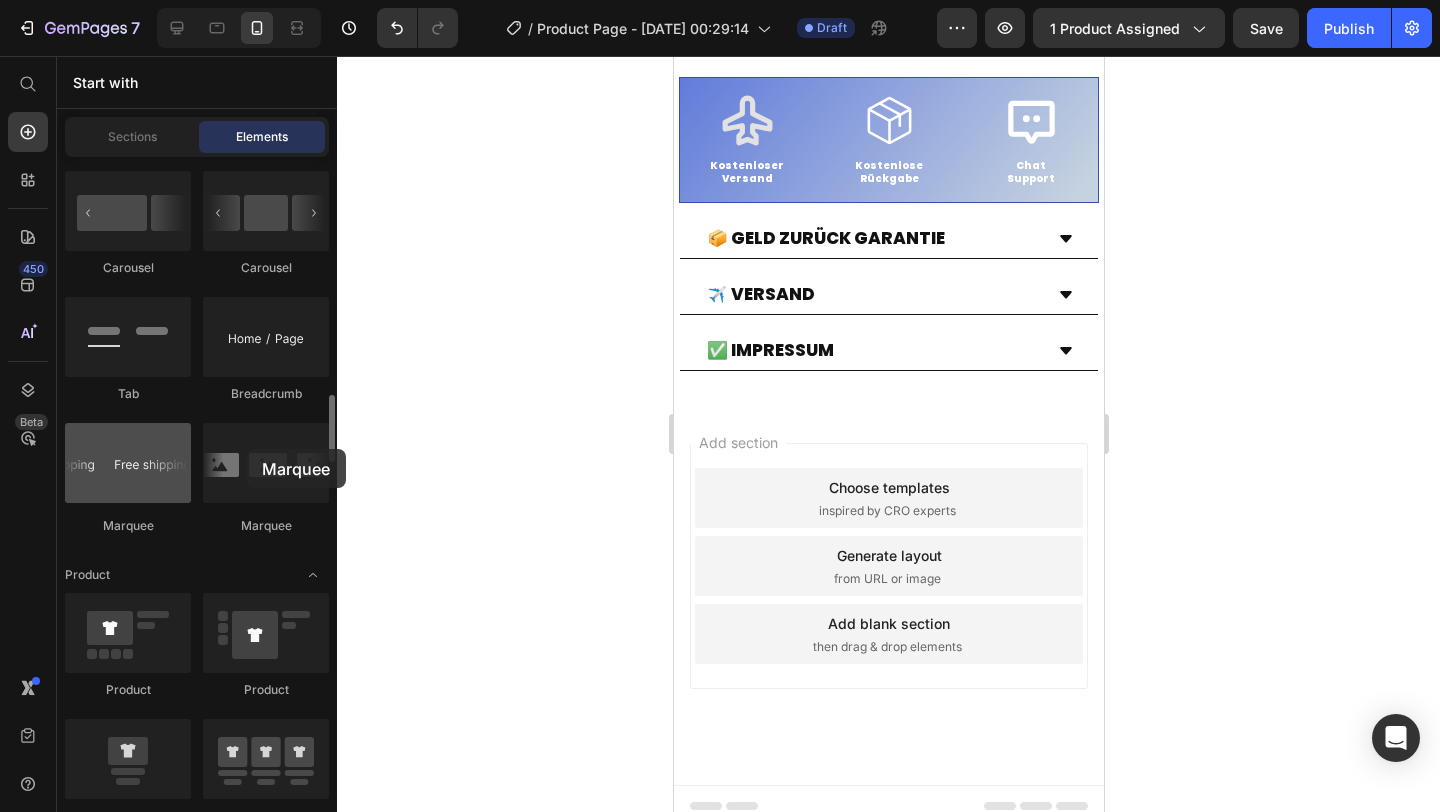 click at bounding box center (128, 463) 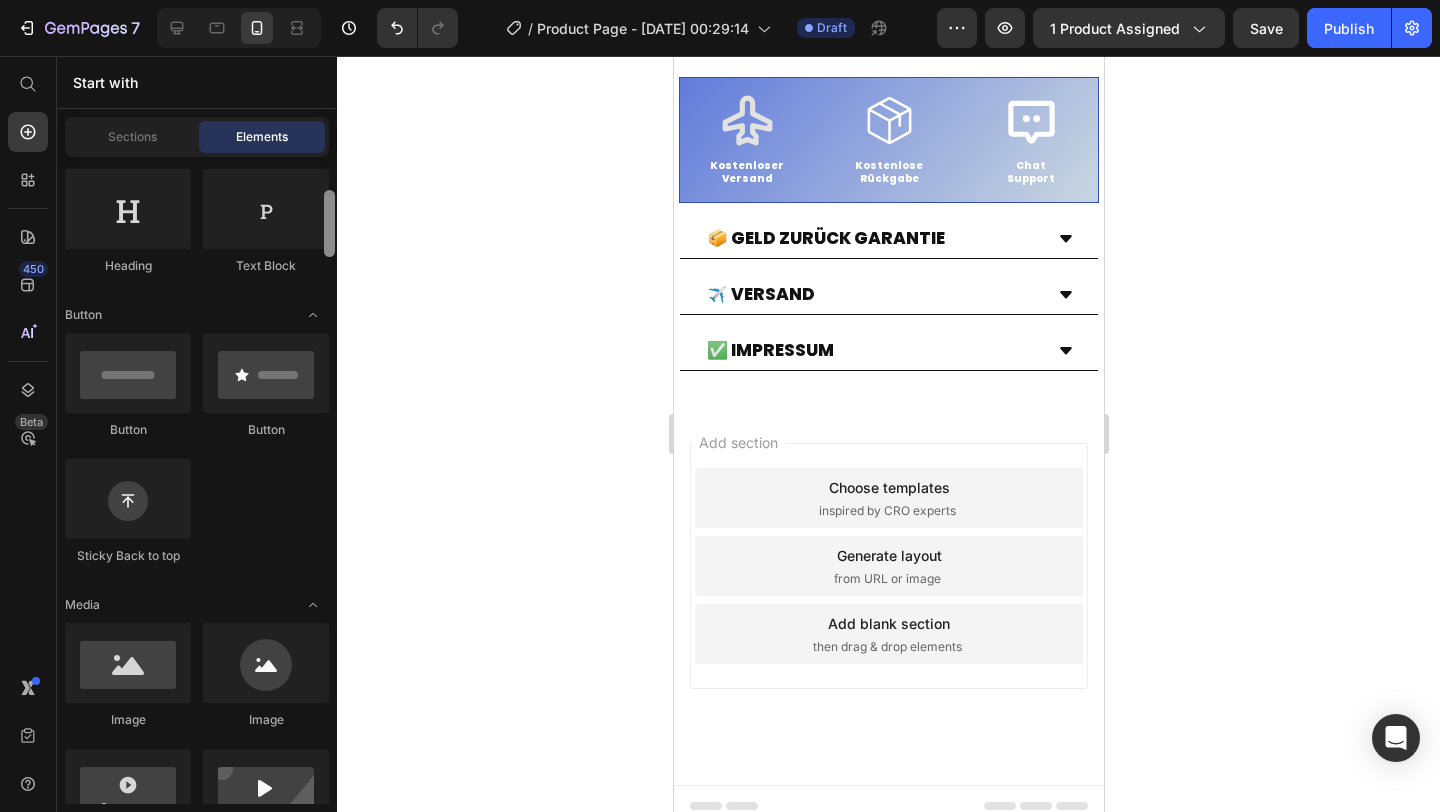 scroll, scrollTop: 0, scrollLeft: 0, axis: both 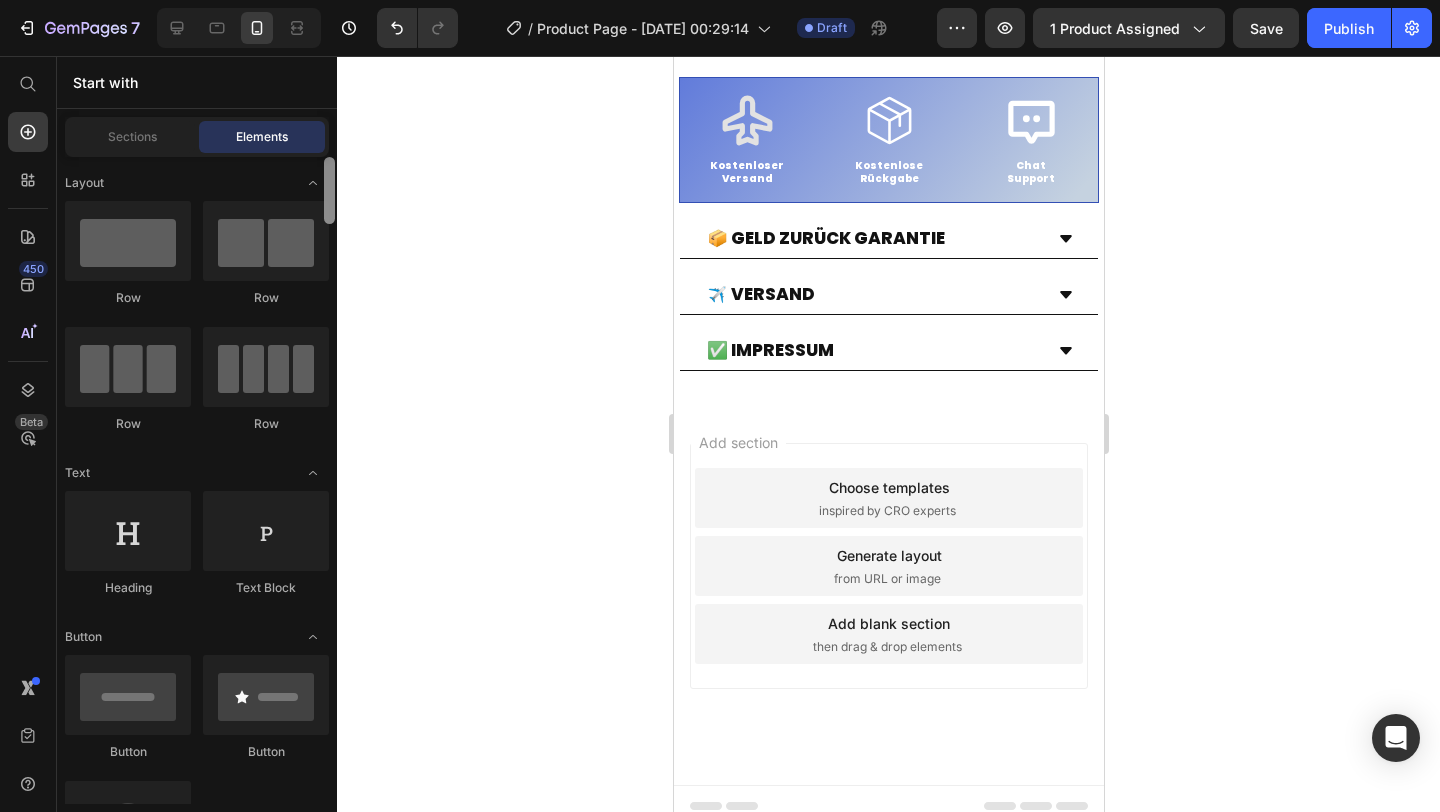 drag, startPoint x: 329, startPoint y: 423, endPoint x: 283, endPoint y: 147, distance: 279.80707 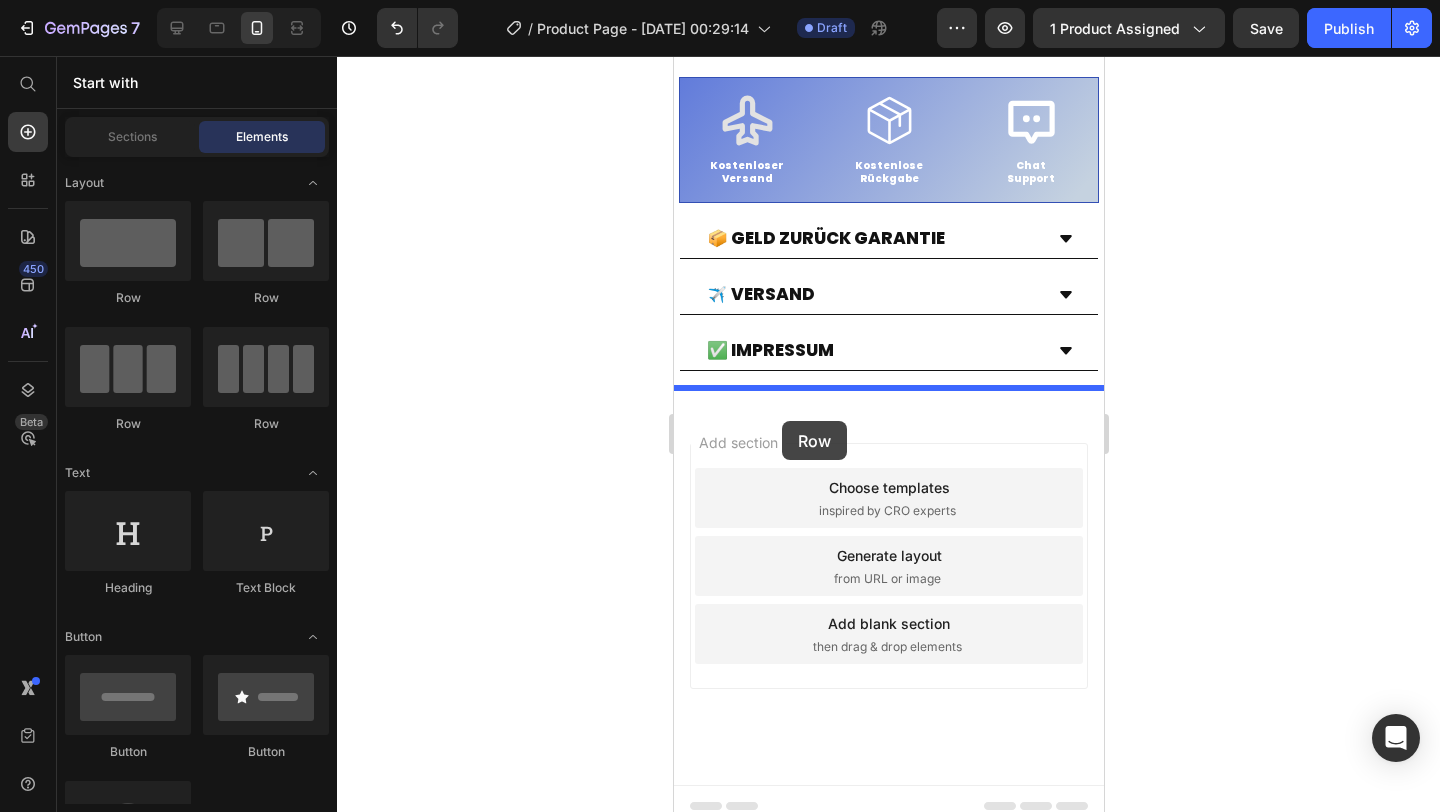 drag, startPoint x: 811, startPoint y: 286, endPoint x: 781, endPoint y: 423, distance: 140.24622 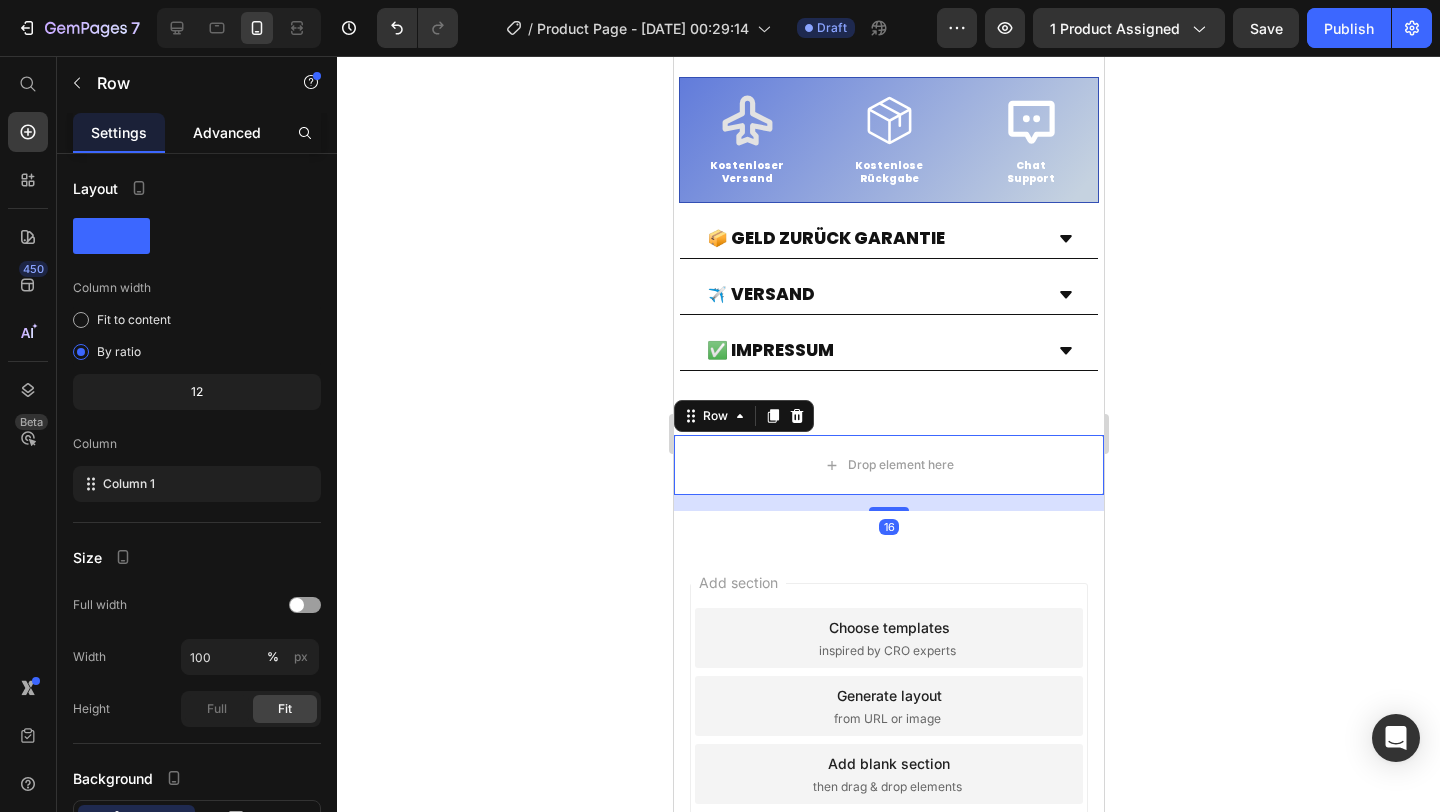 click on "Advanced" at bounding box center (227, 132) 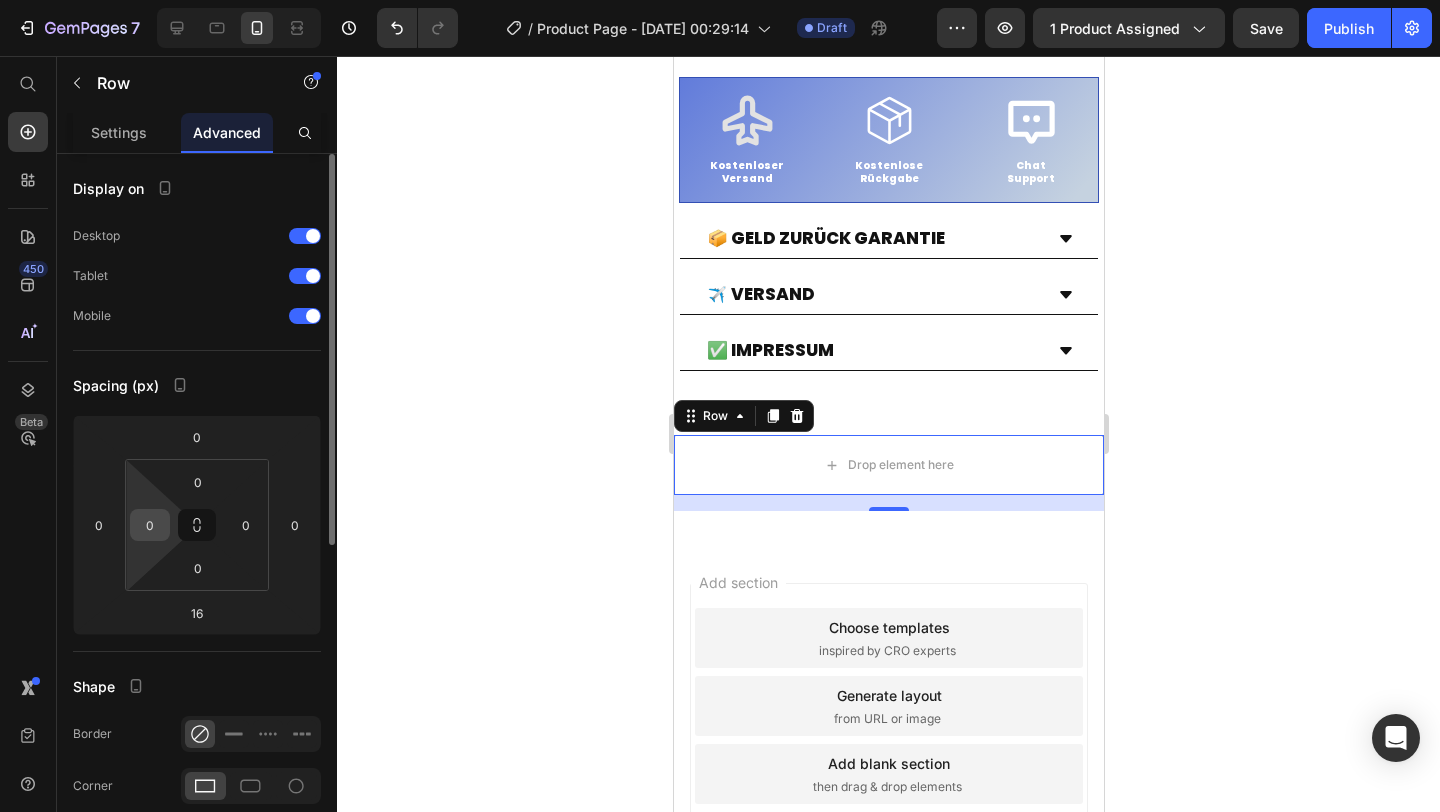 click on "0" at bounding box center [150, 525] 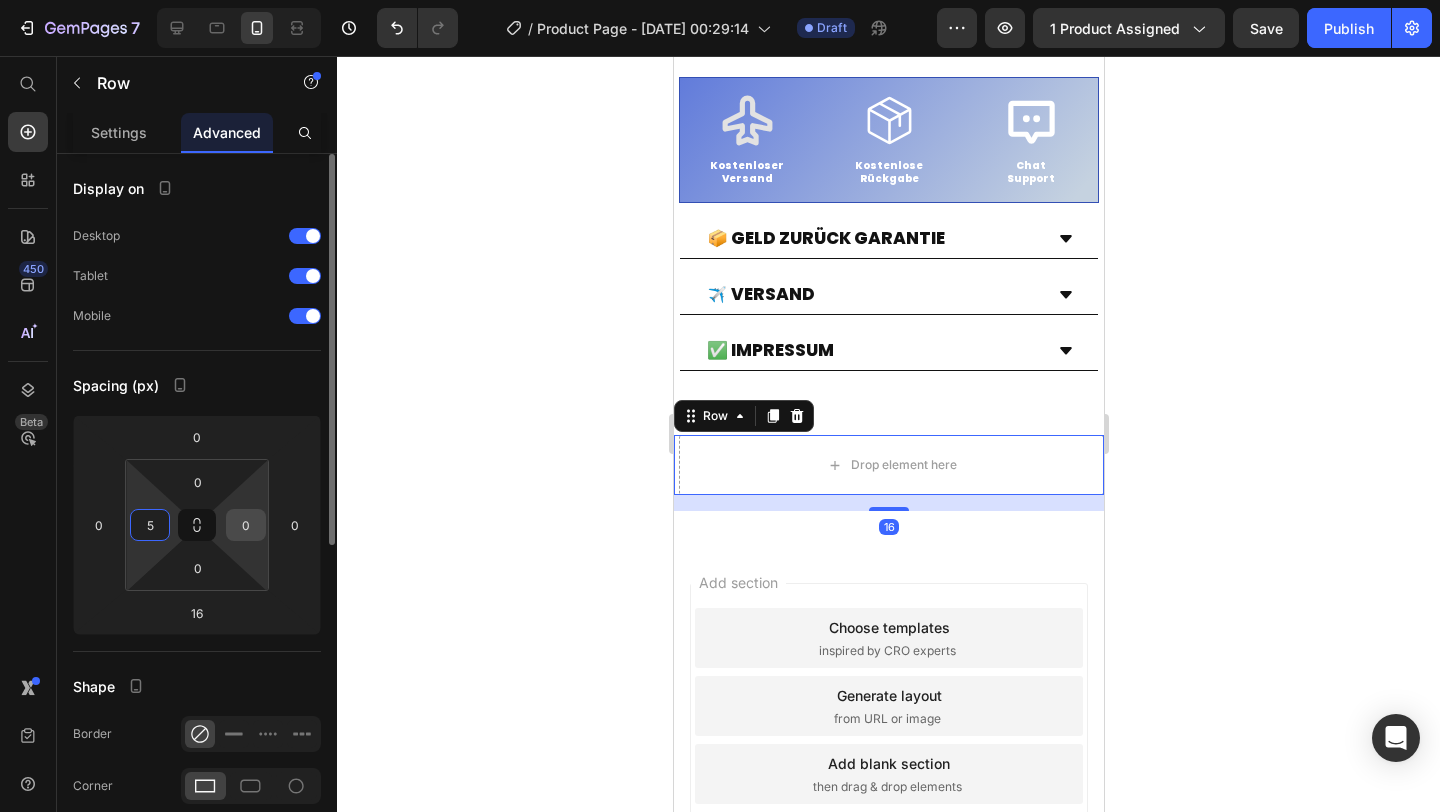 type on "5" 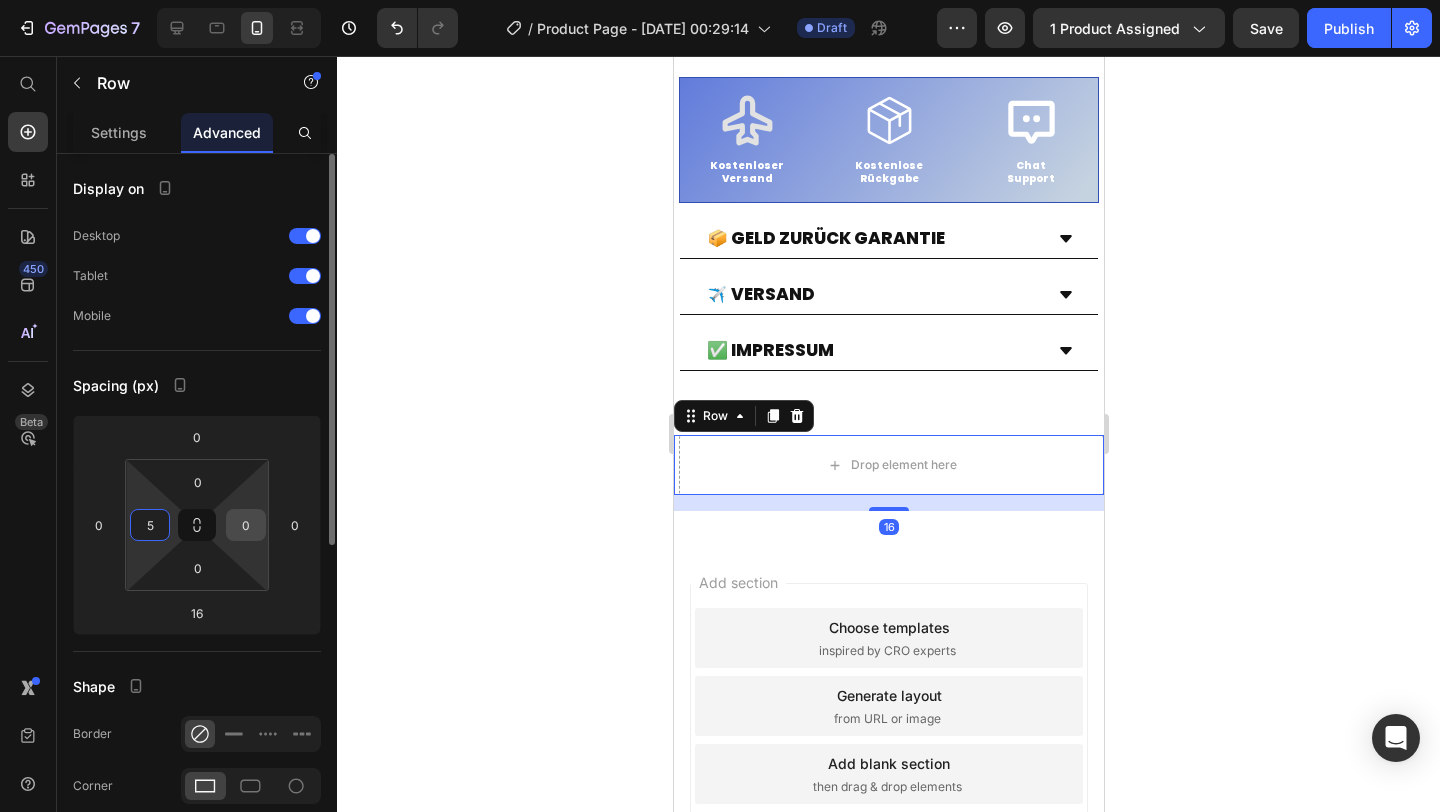 click on "0" at bounding box center [246, 525] 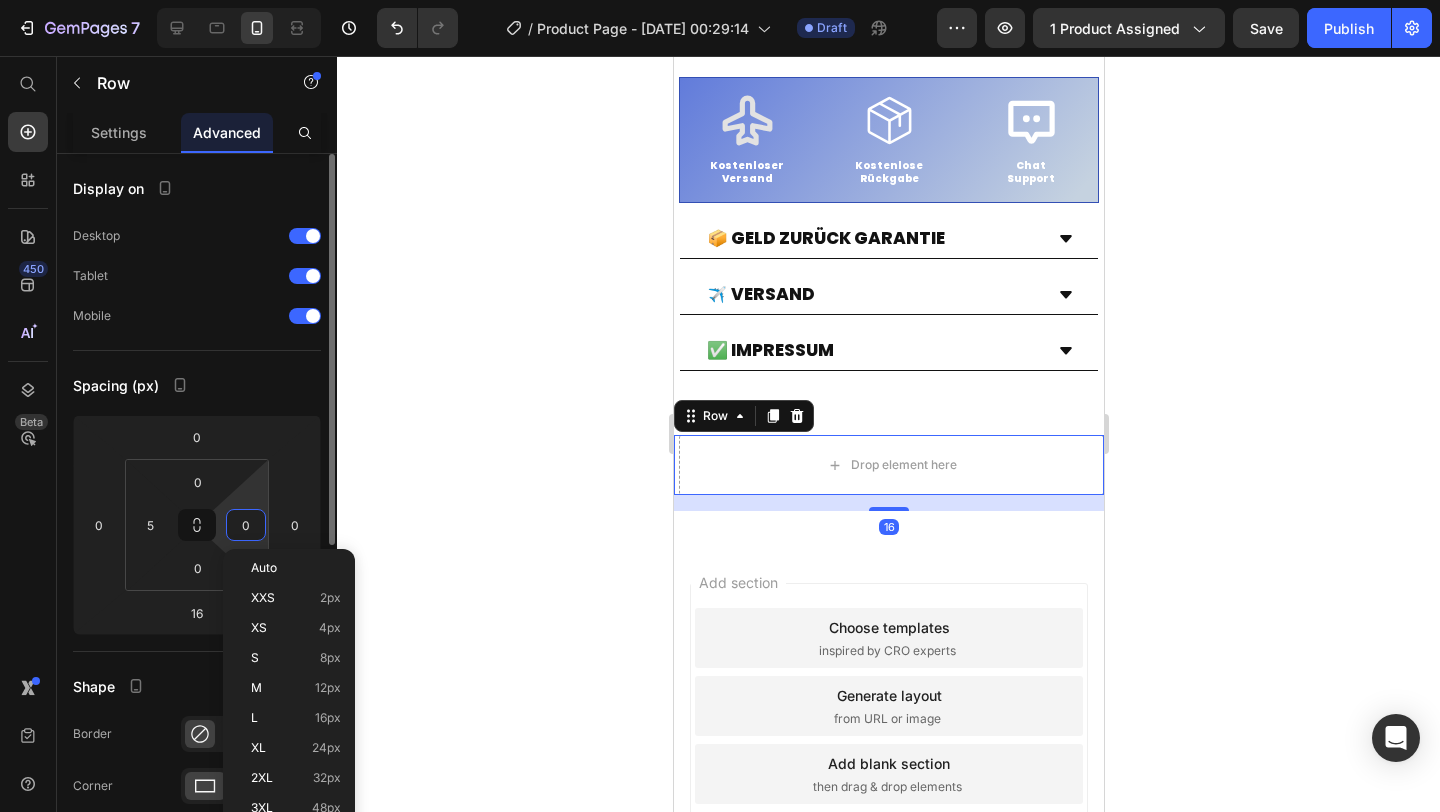 type on "5" 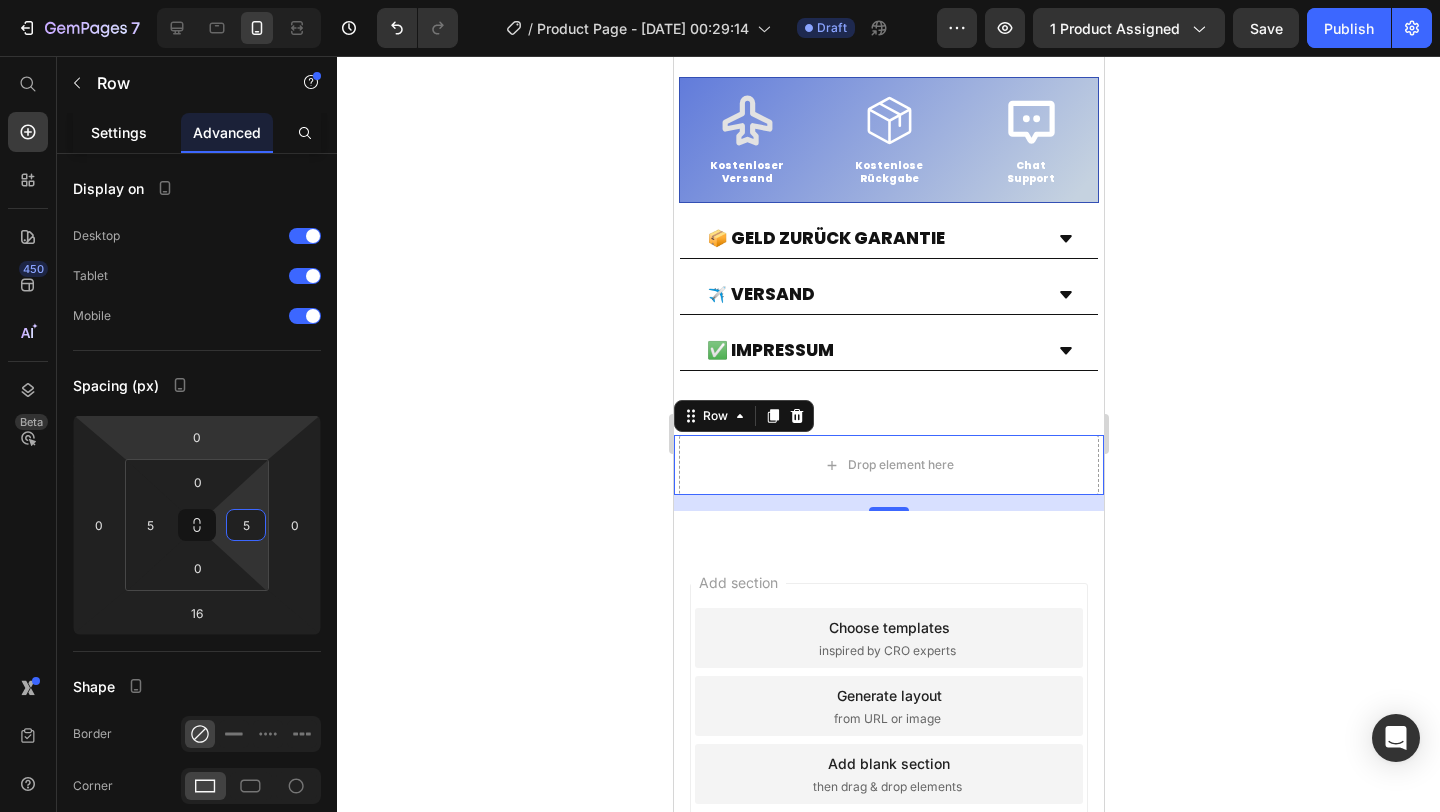 click on "Settings" at bounding box center (119, 132) 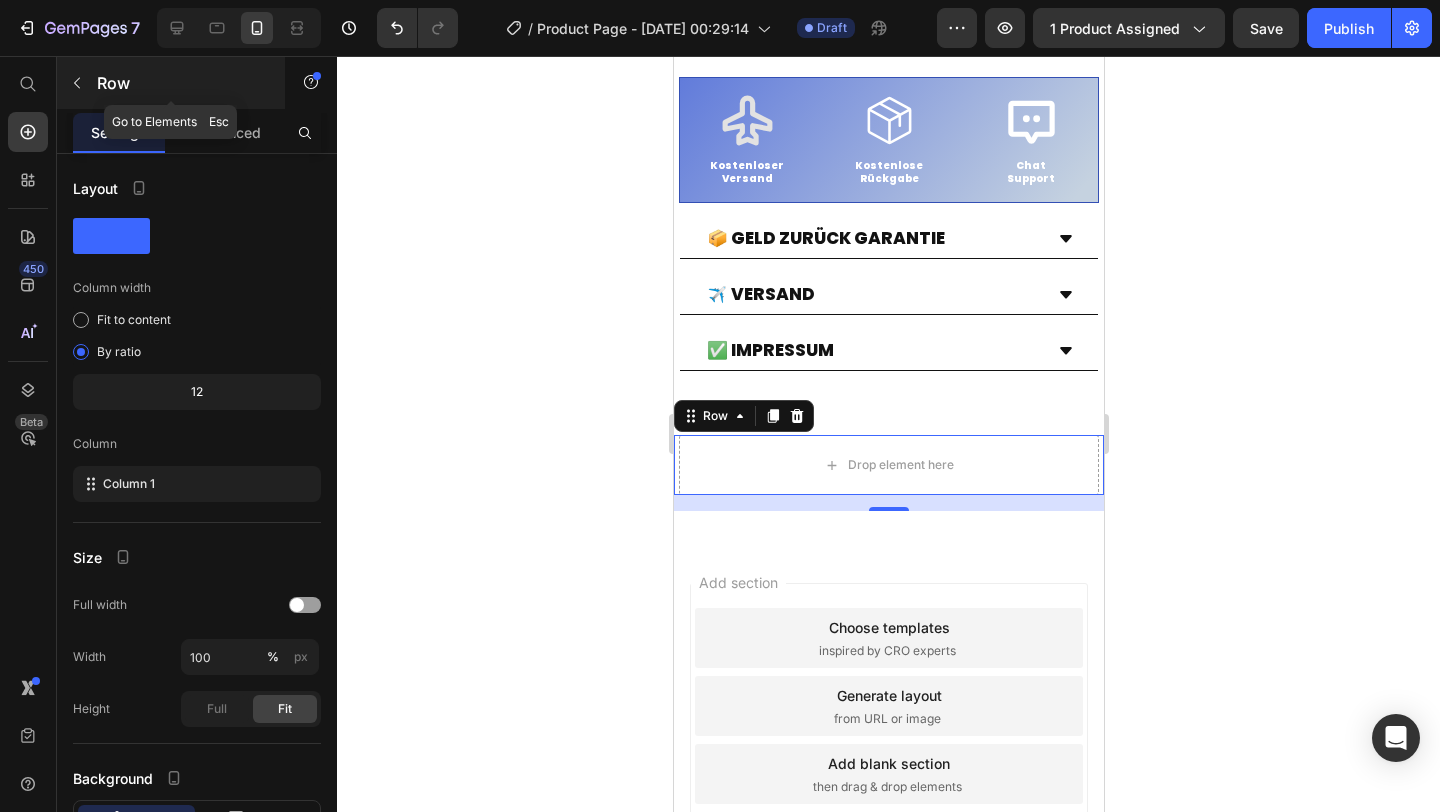 click 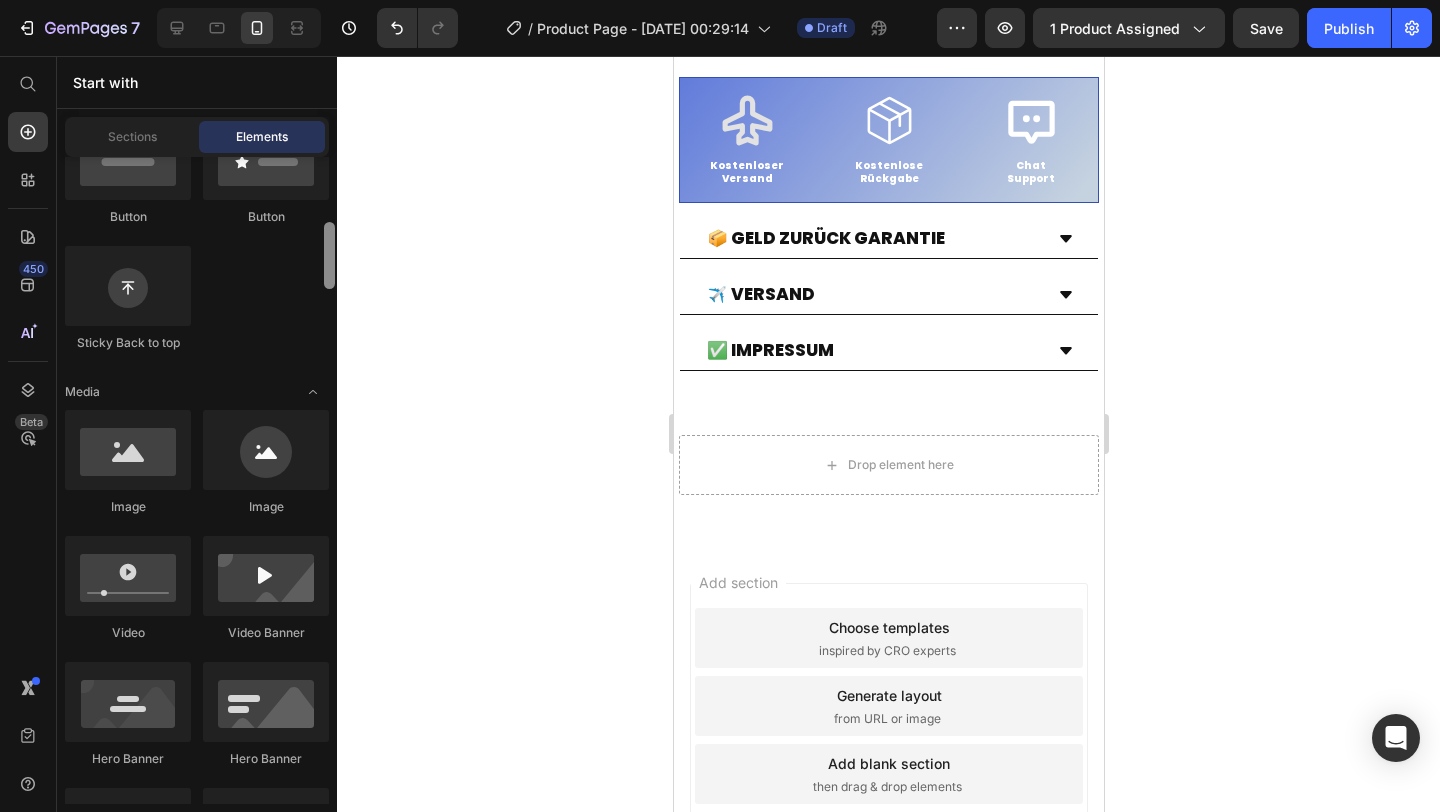 scroll, scrollTop: 515, scrollLeft: 0, axis: vertical 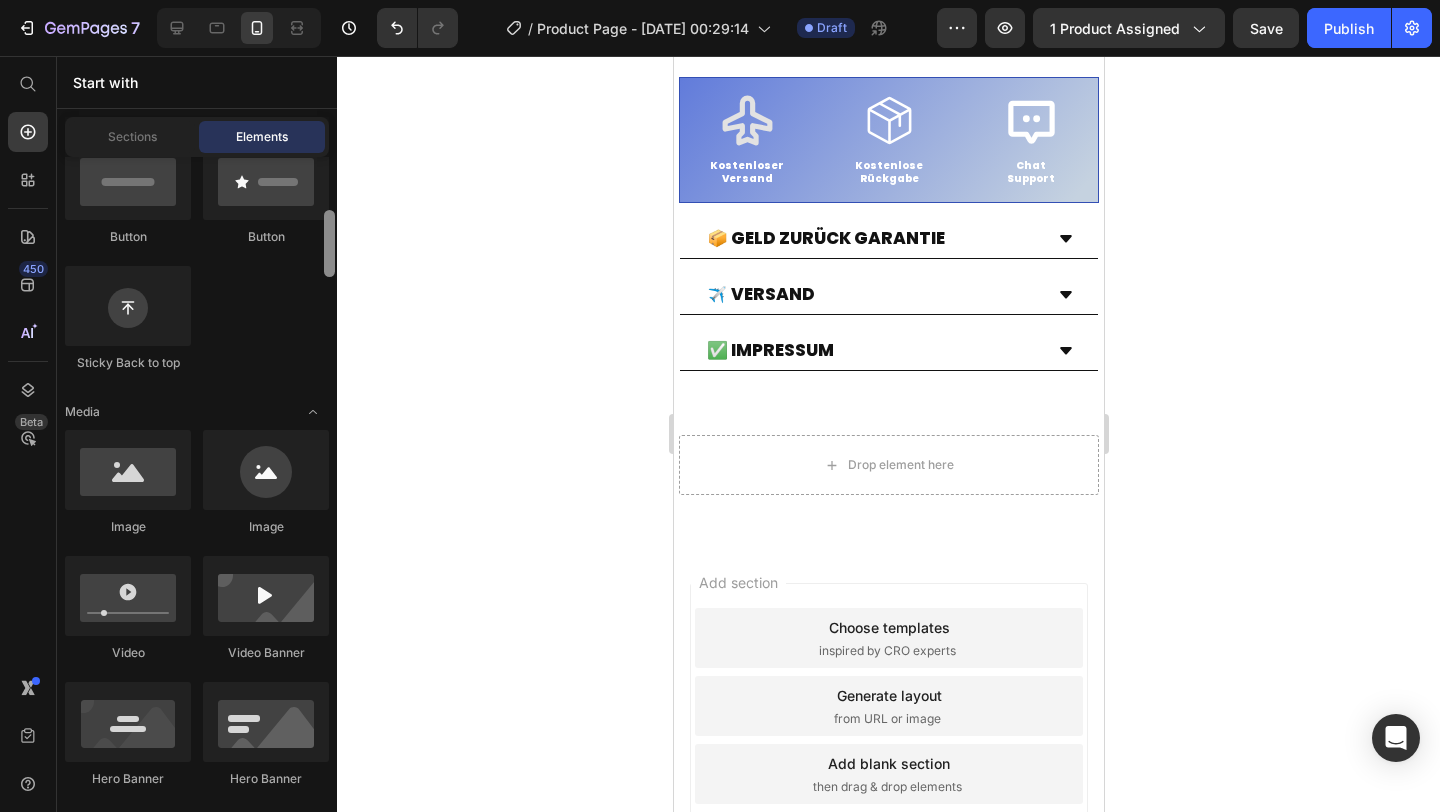 drag, startPoint x: 330, startPoint y: 208, endPoint x: 323, endPoint y: 262, distance: 54.451813 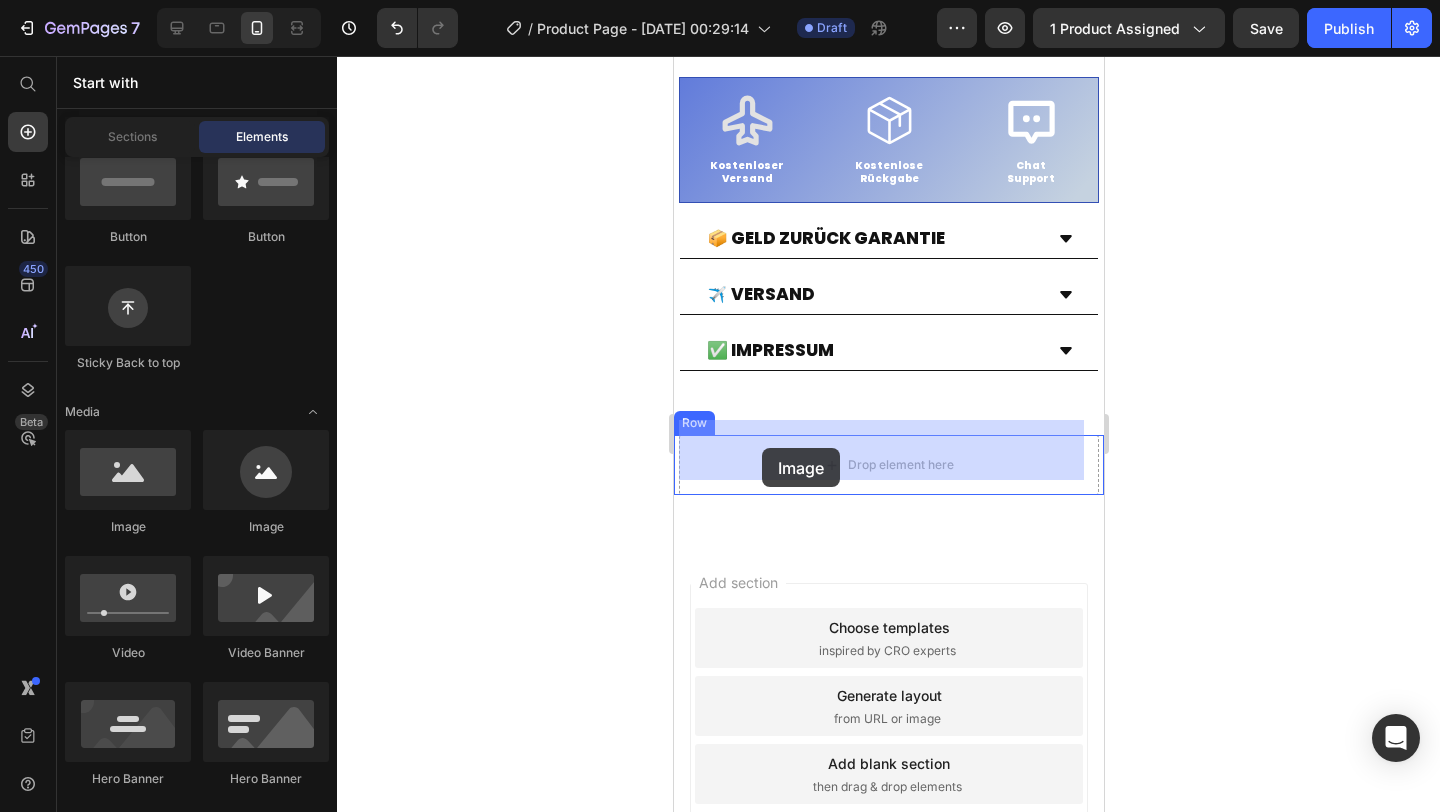 drag, startPoint x: 799, startPoint y: 553, endPoint x: 765, endPoint y: 446, distance: 112.27199 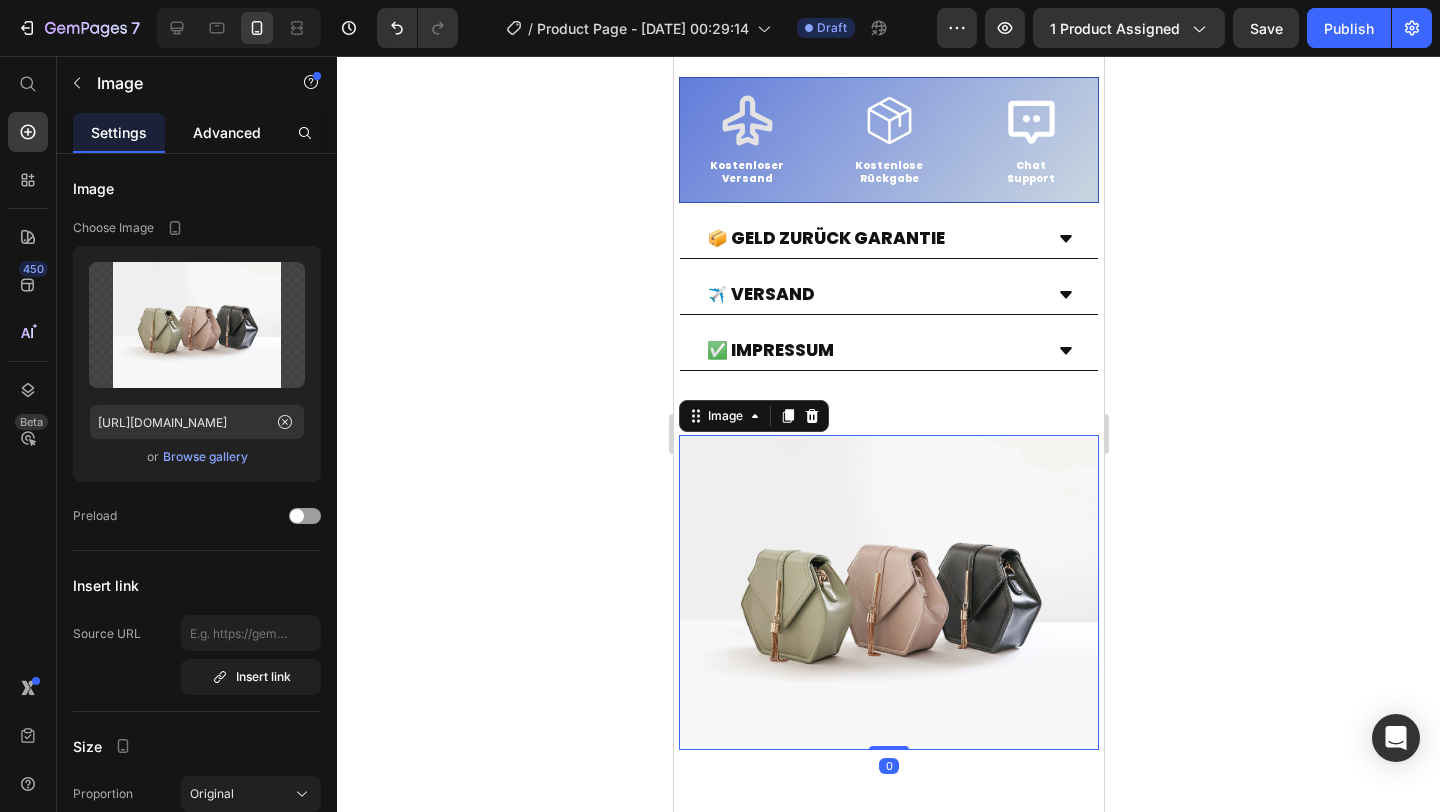 click on "Advanced" at bounding box center (227, 132) 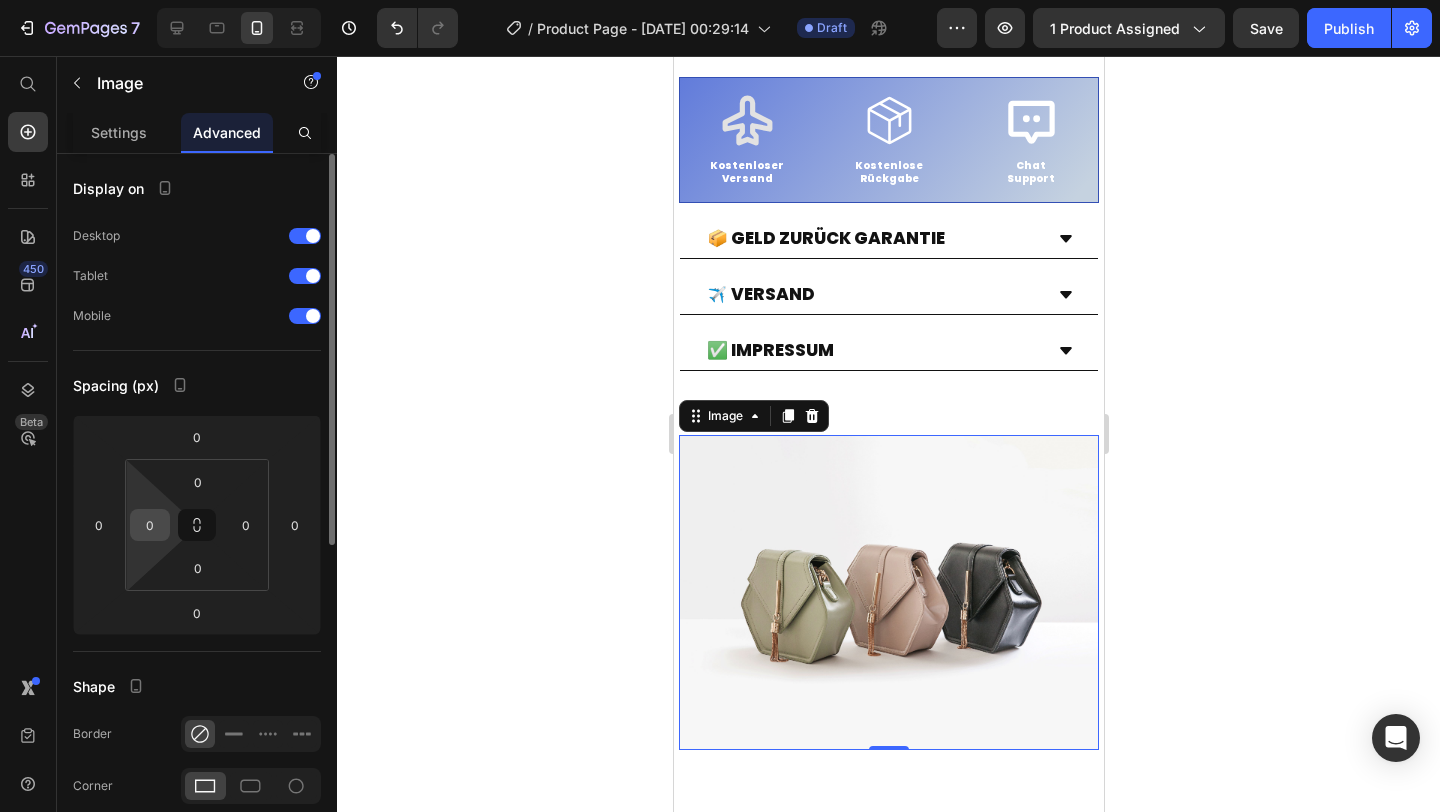 click on "0" at bounding box center (150, 525) 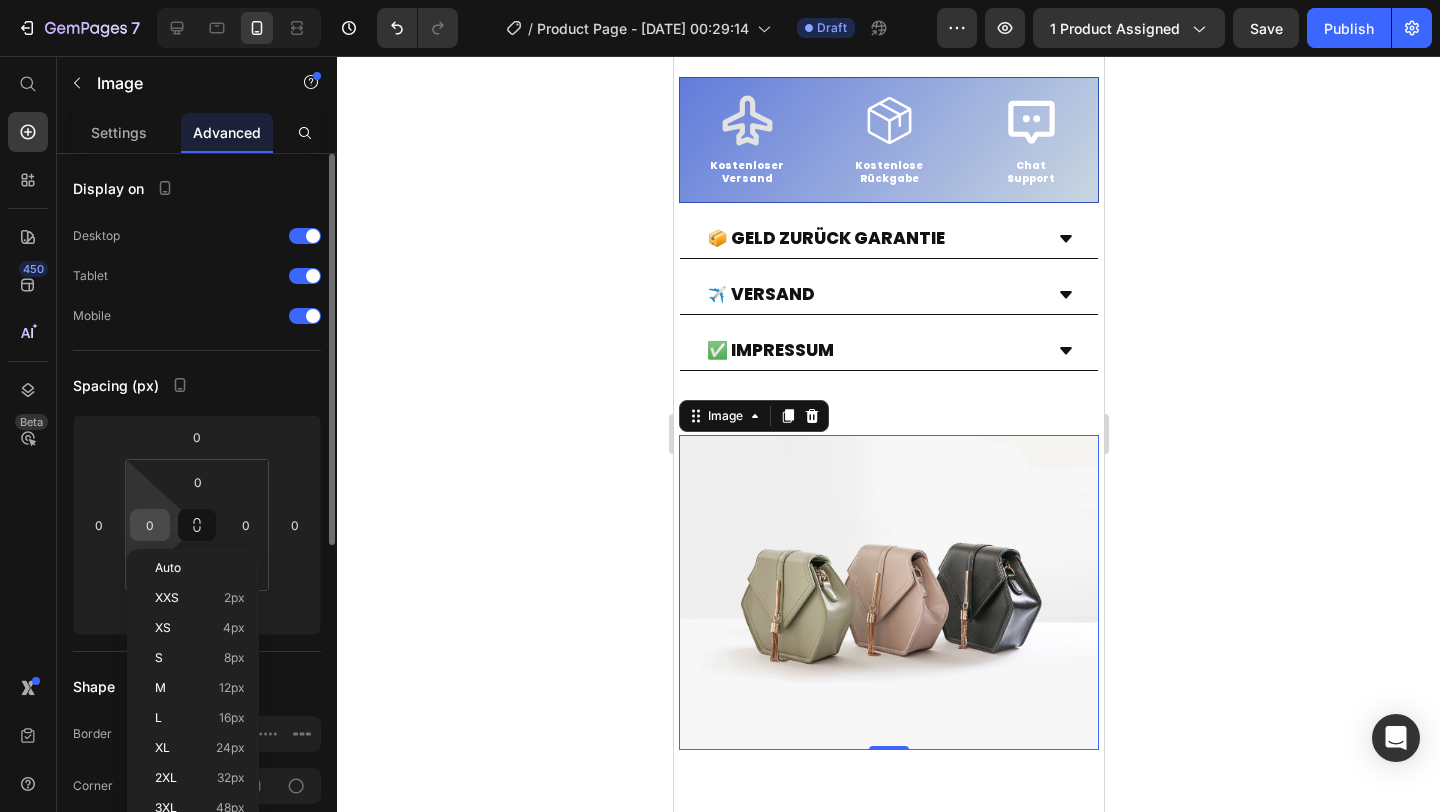 click on "0" at bounding box center (150, 525) 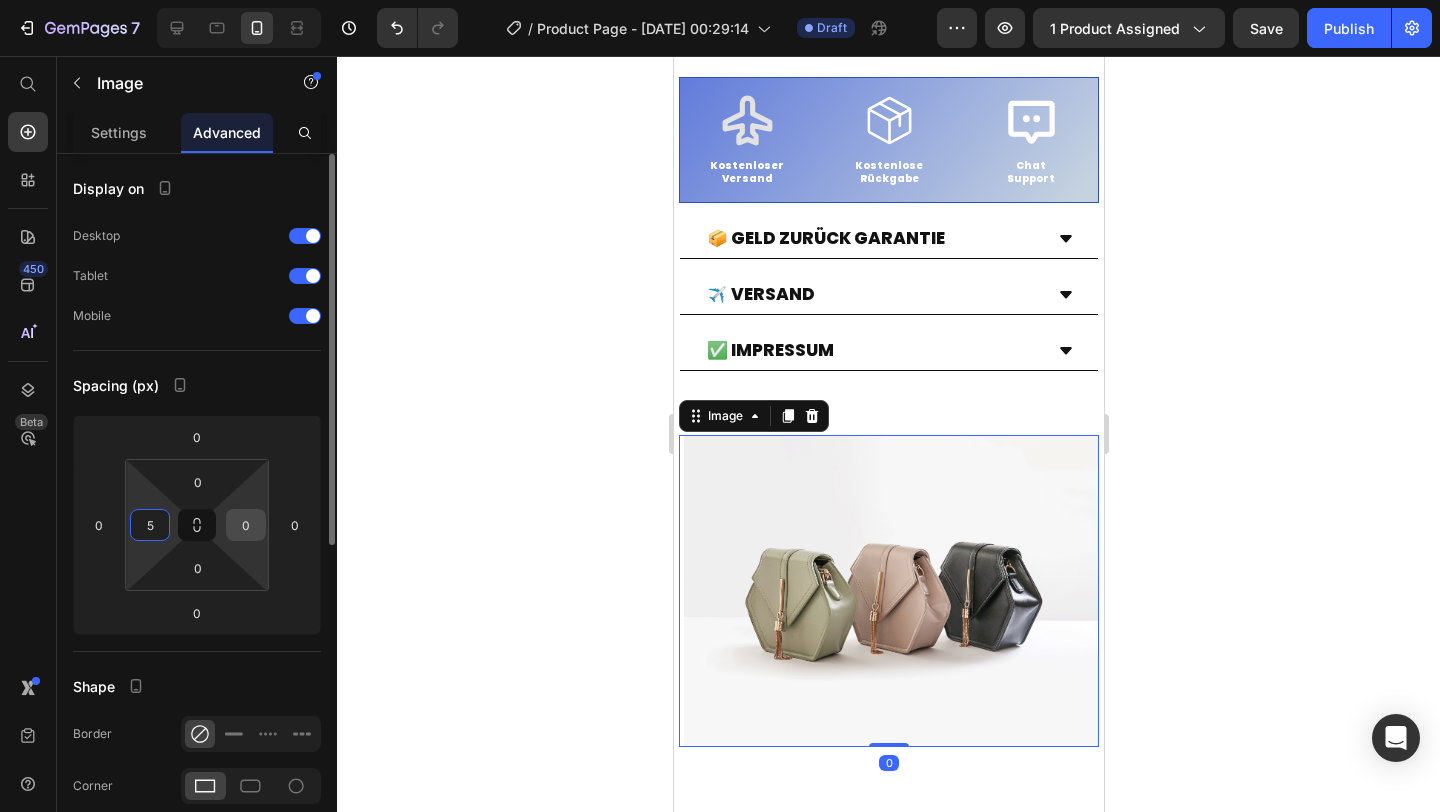 type on "5" 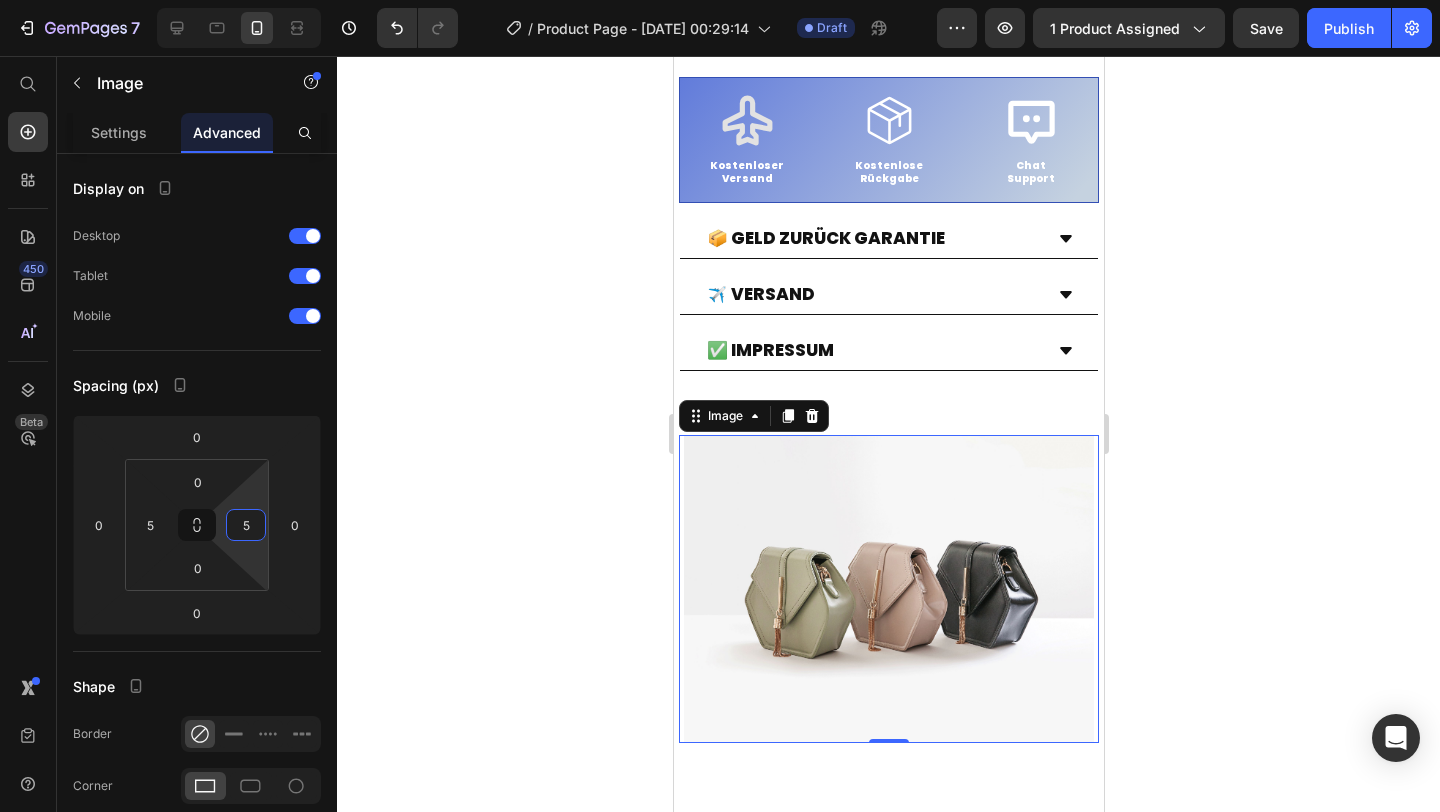 type on "5" 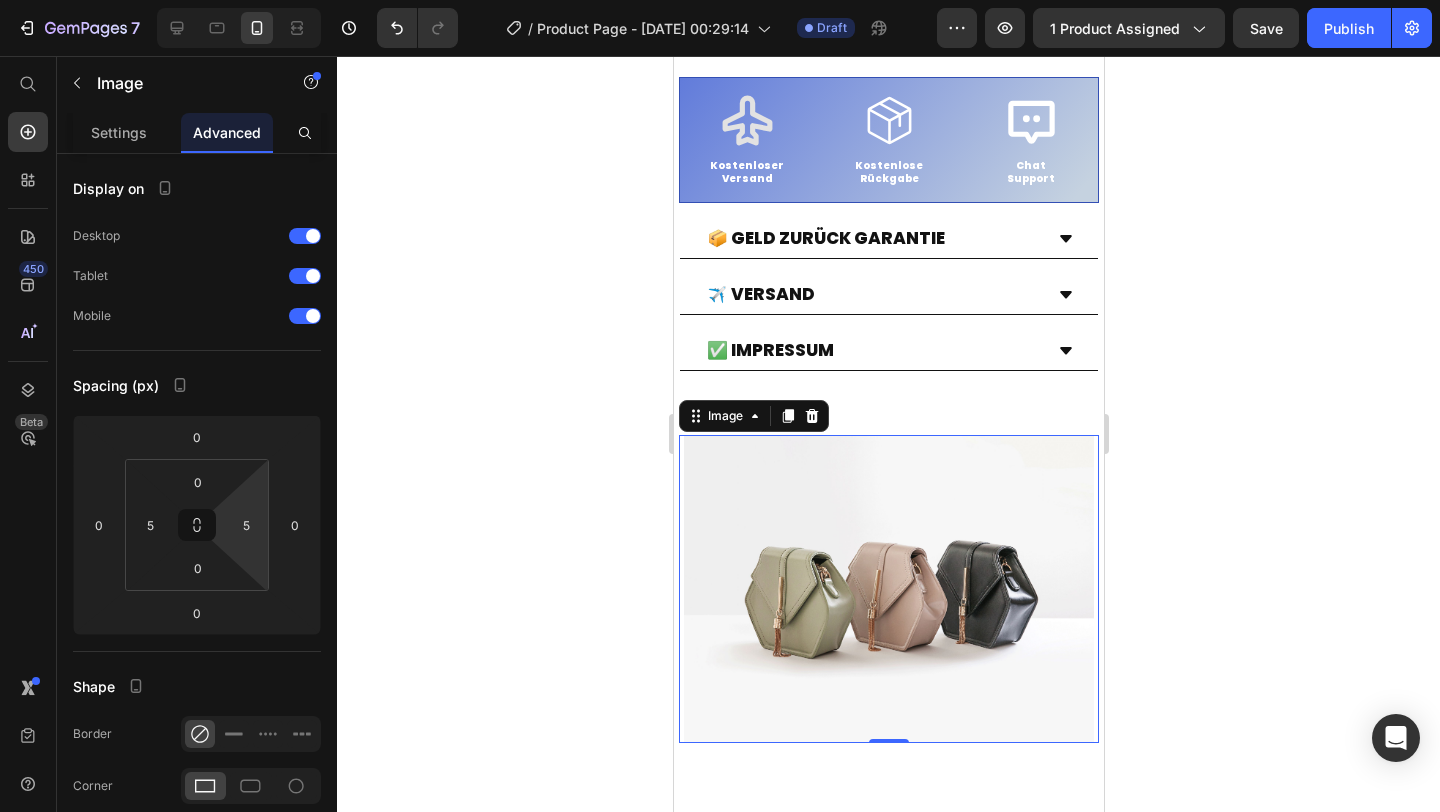 click 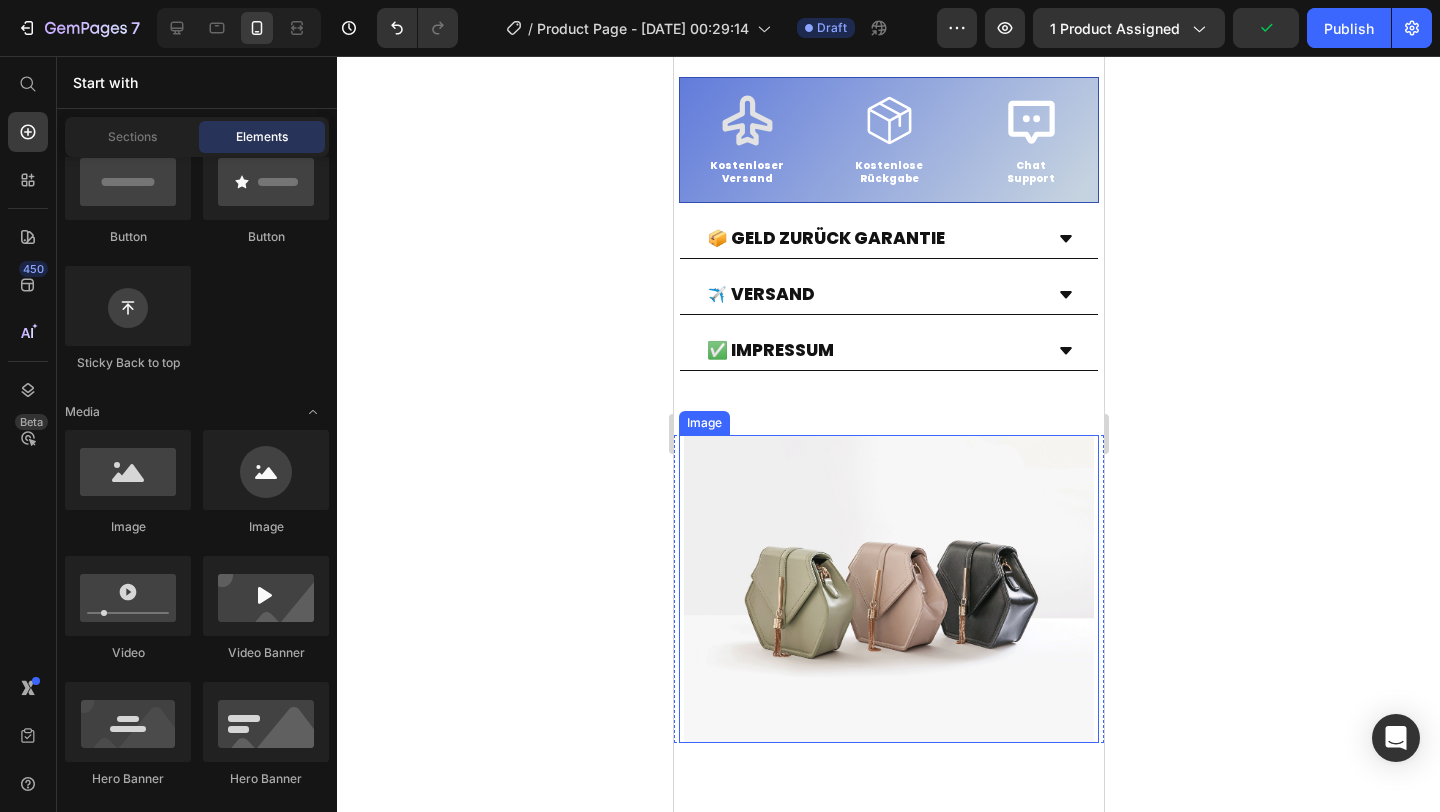 click at bounding box center [888, 589] 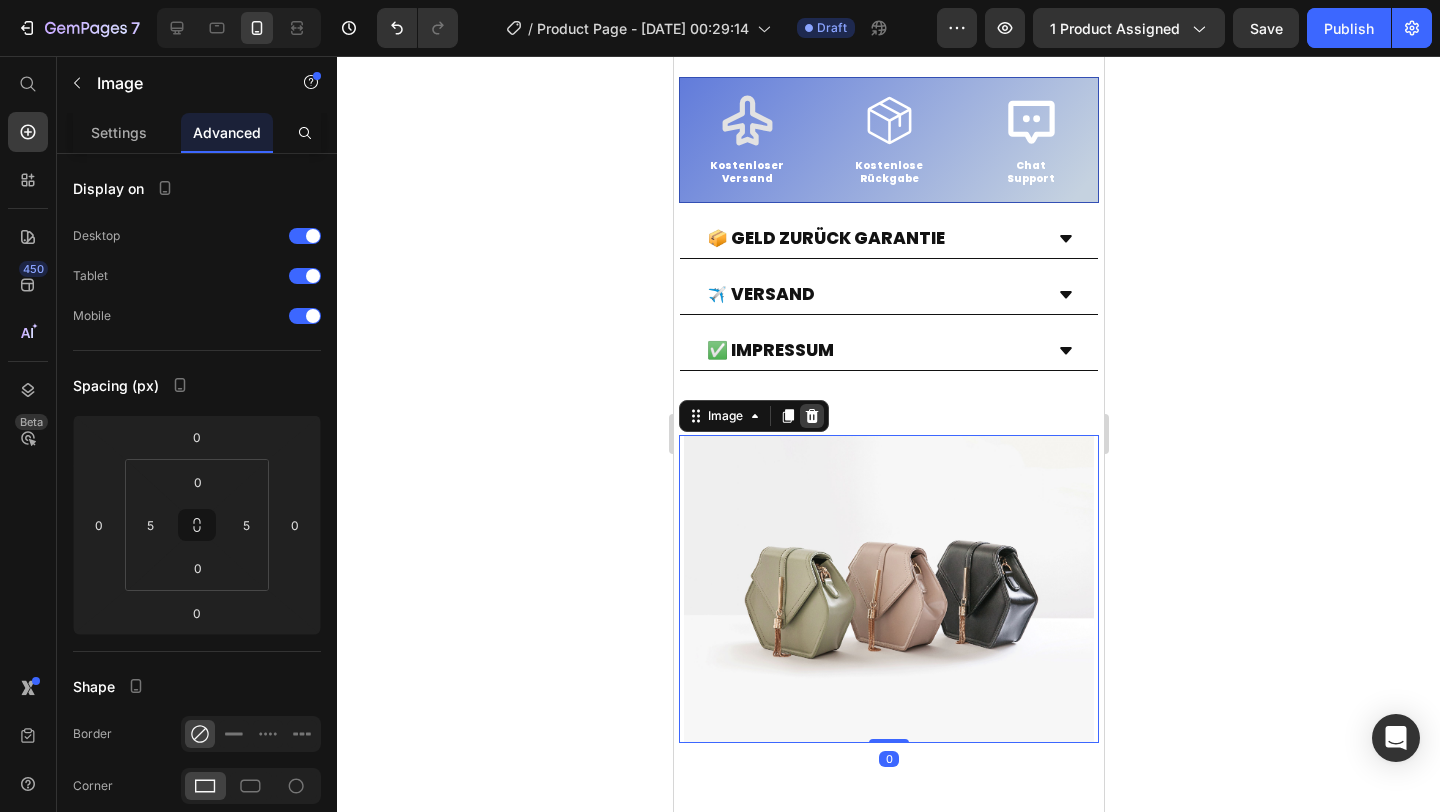 click 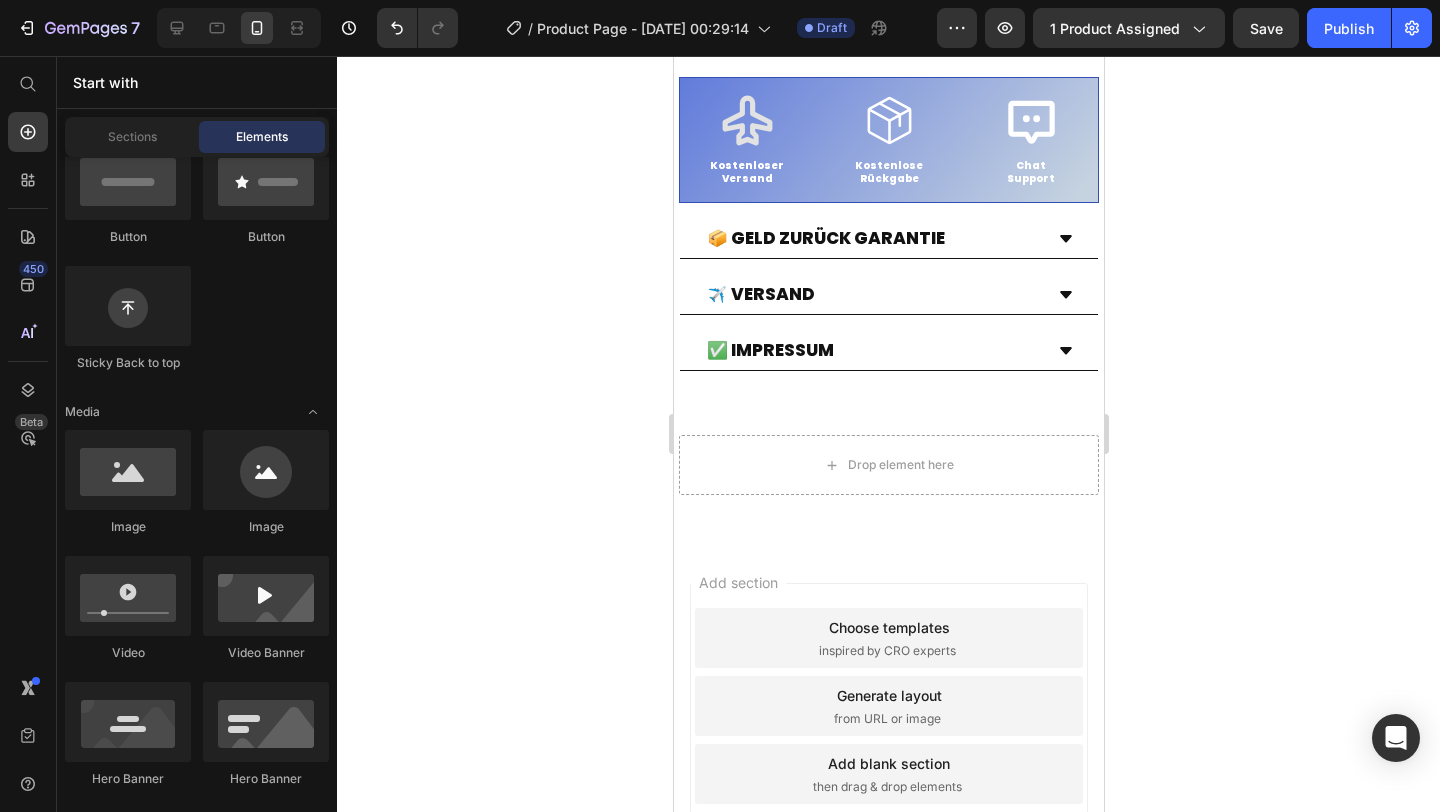 click on "Button
Button
Sticky Back to top" 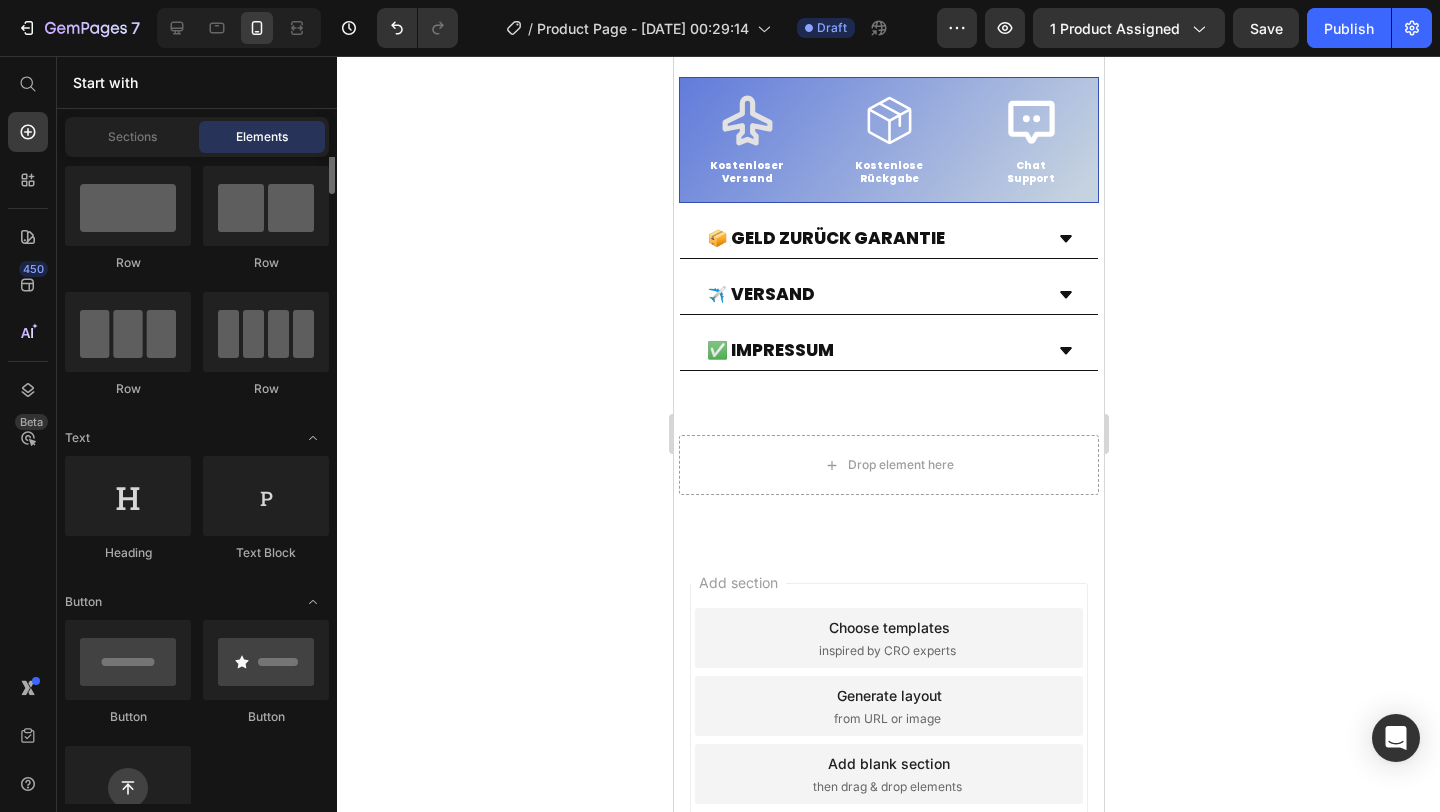 scroll, scrollTop: 0, scrollLeft: 0, axis: both 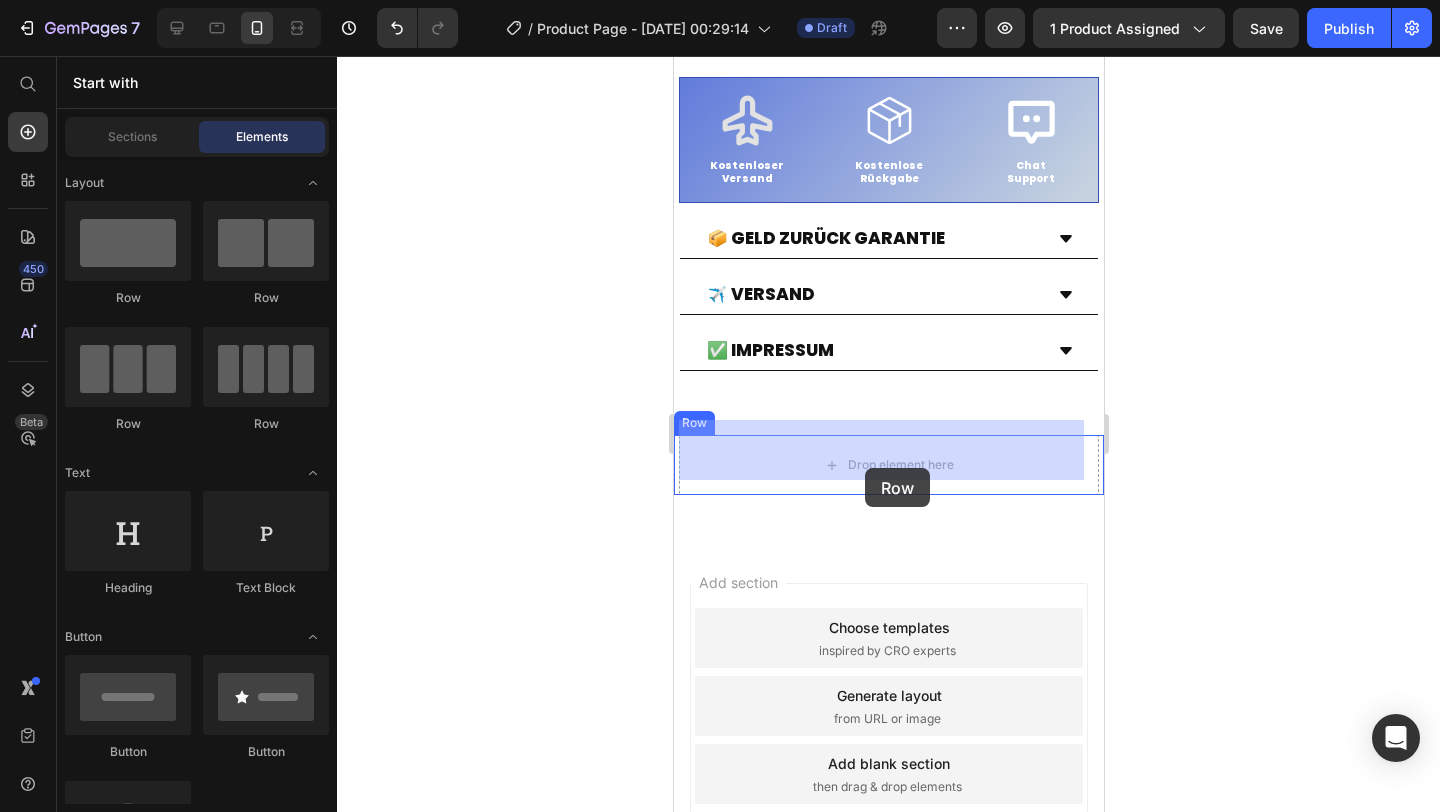 drag, startPoint x: 821, startPoint y: 305, endPoint x: 864, endPoint y: 469, distance: 169.5435 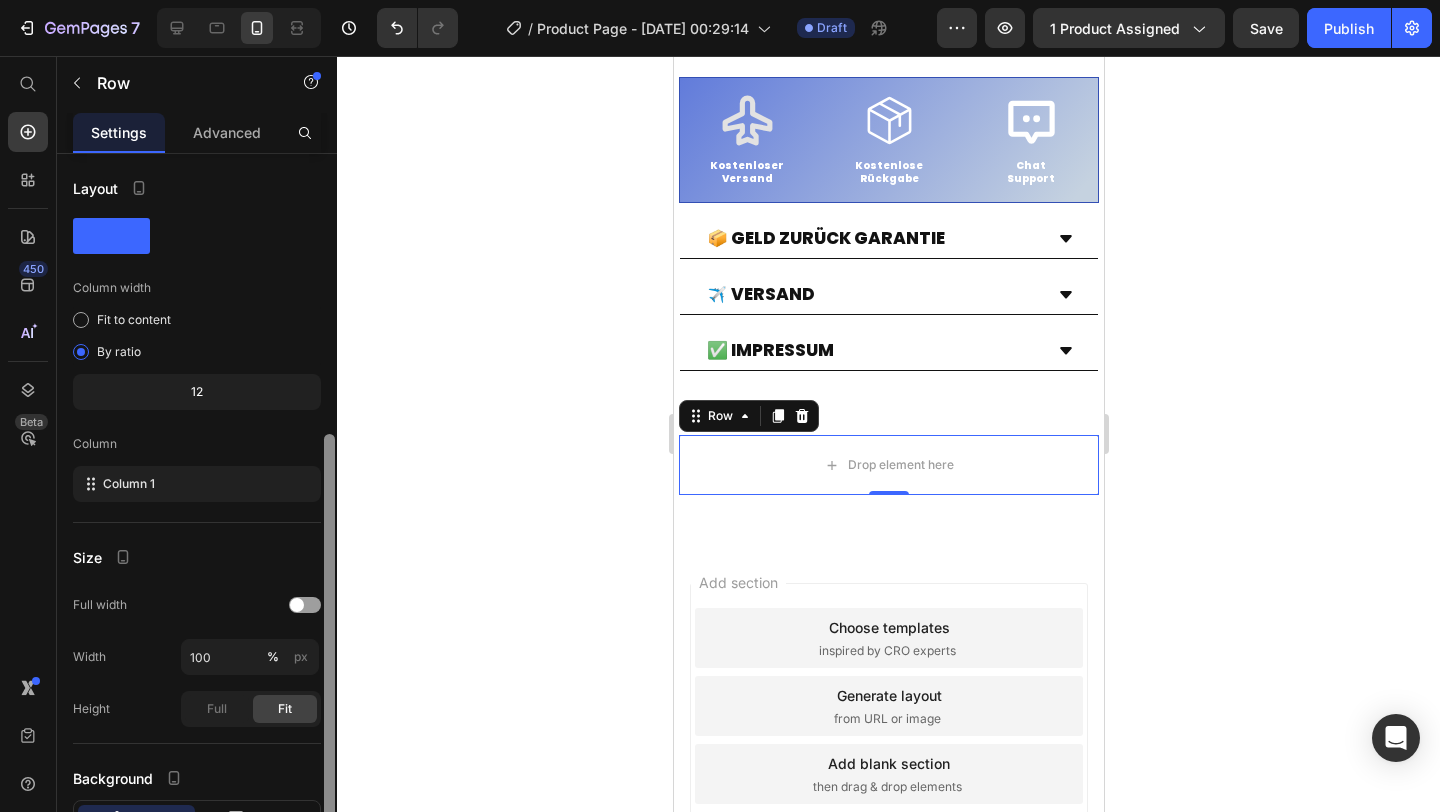 scroll, scrollTop: 153, scrollLeft: 0, axis: vertical 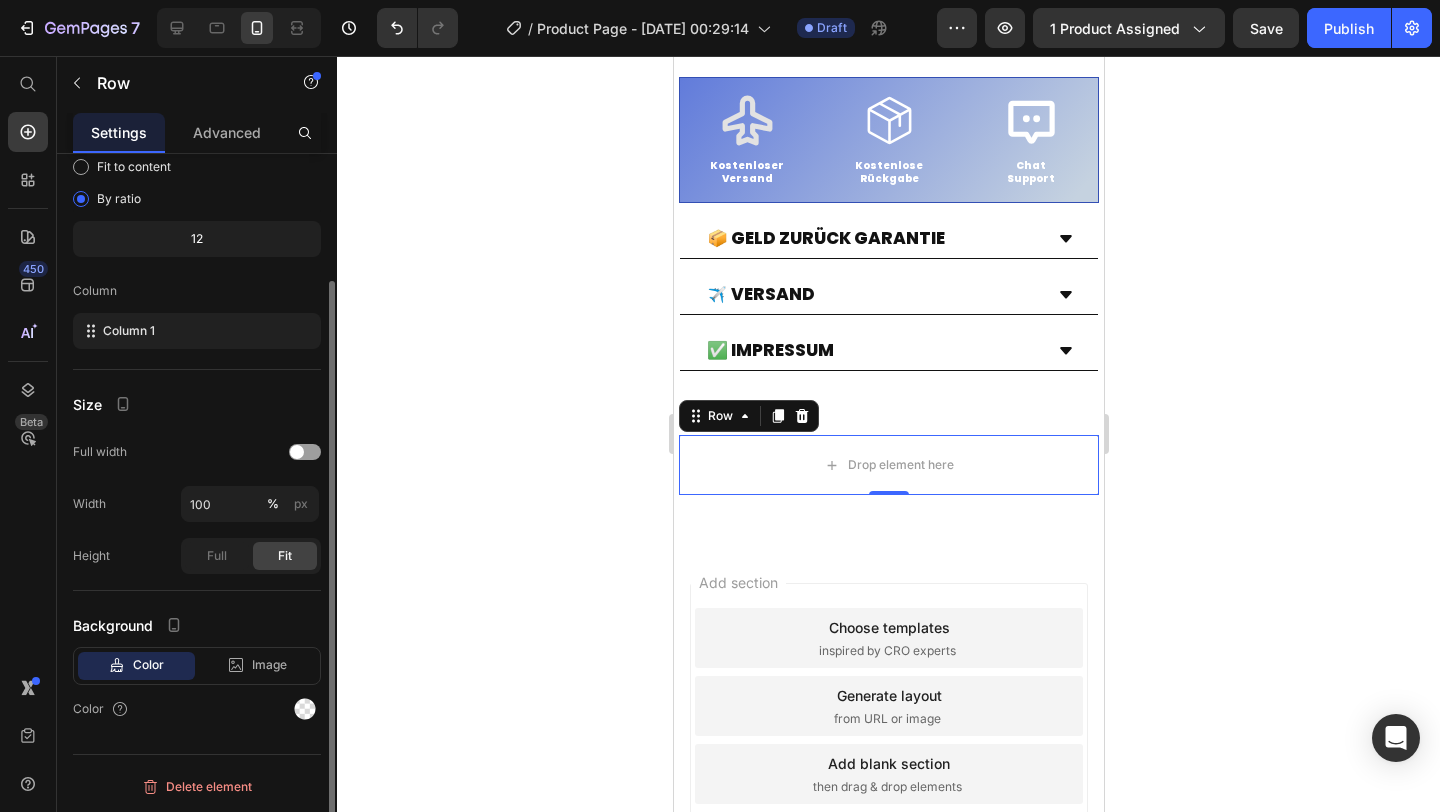 drag, startPoint x: 336, startPoint y: 232, endPoint x: 362, endPoint y: 345, distance: 115.952576 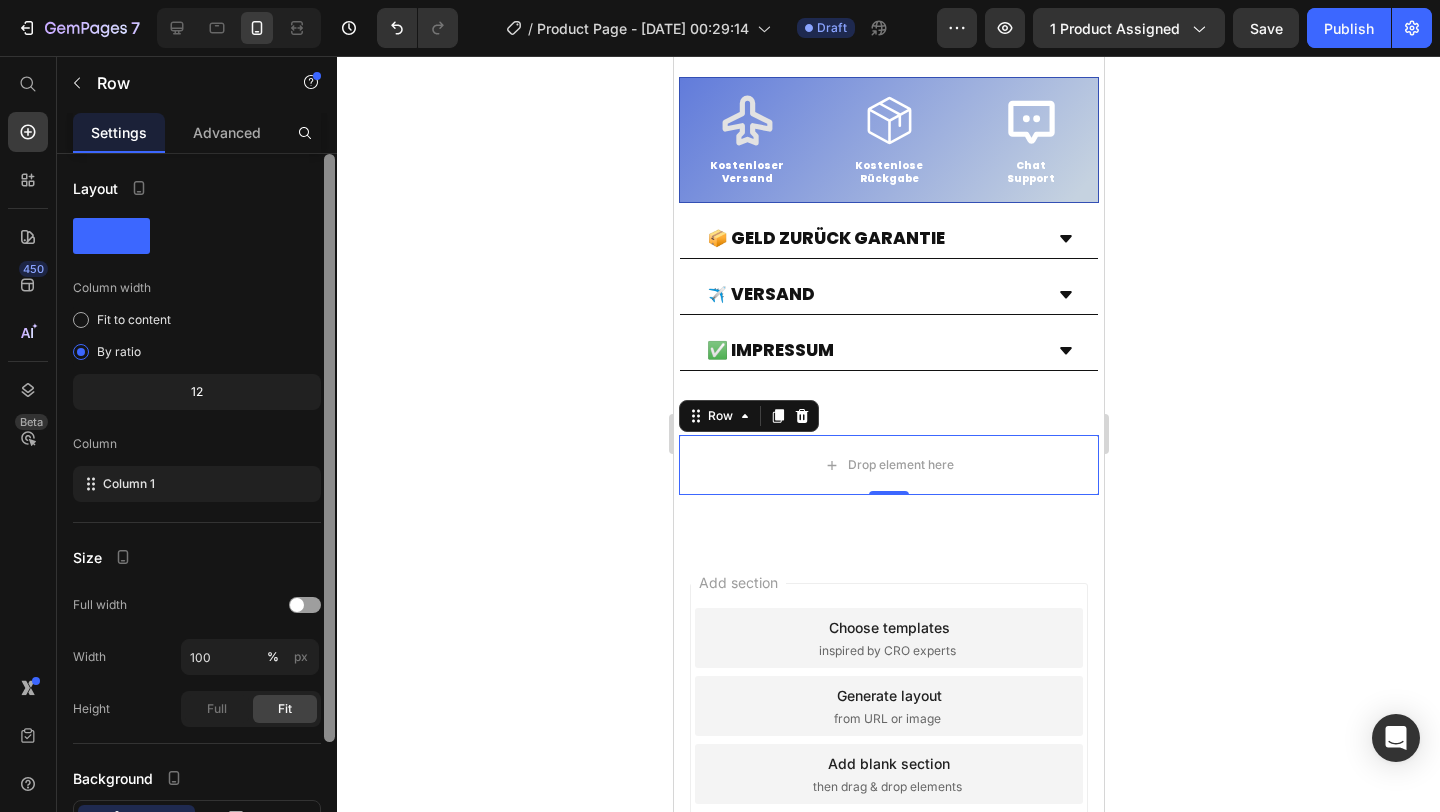 scroll, scrollTop: 153, scrollLeft: 0, axis: vertical 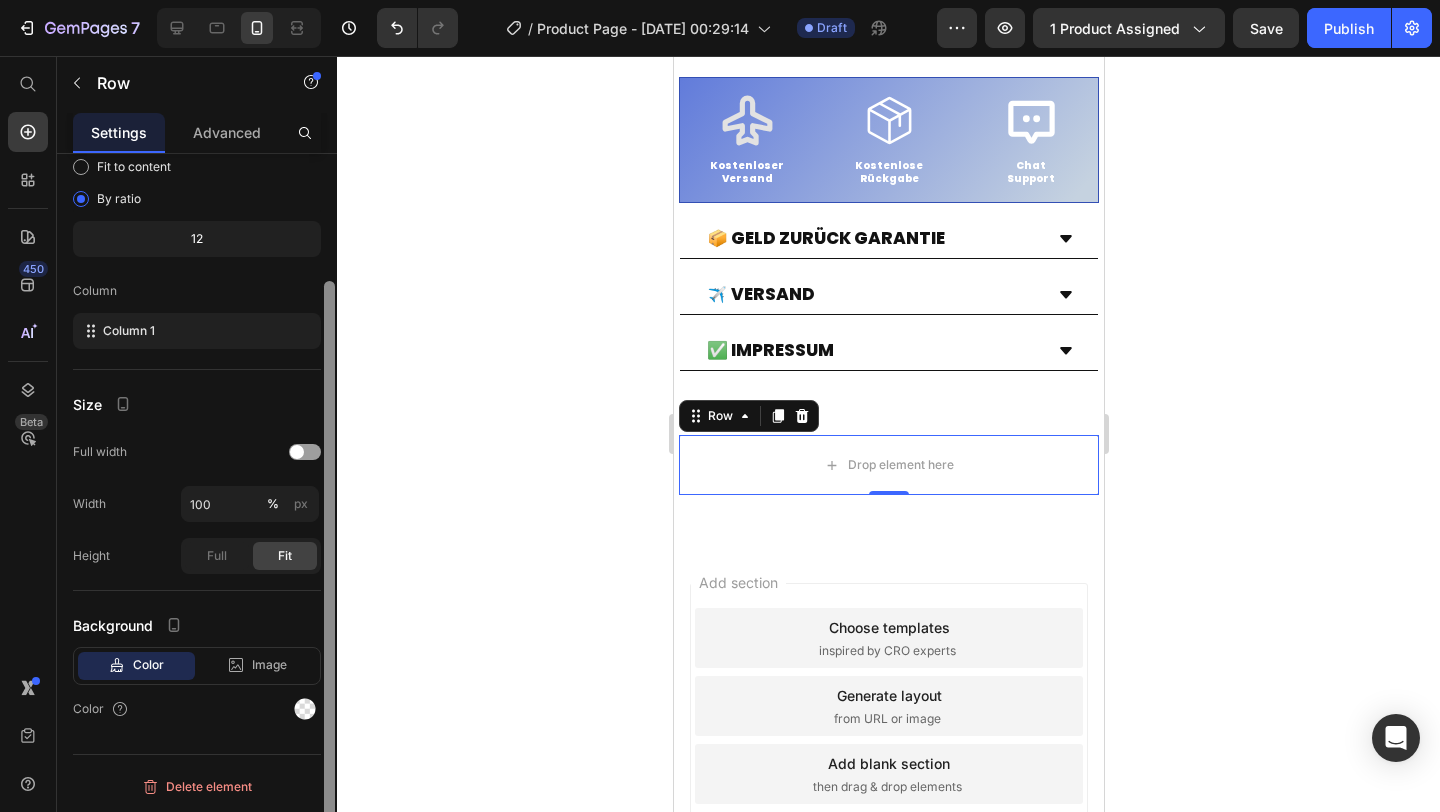 drag, startPoint x: 331, startPoint y: 349, endPoint x: 369, endPoint y: 650, distance: 303.3892 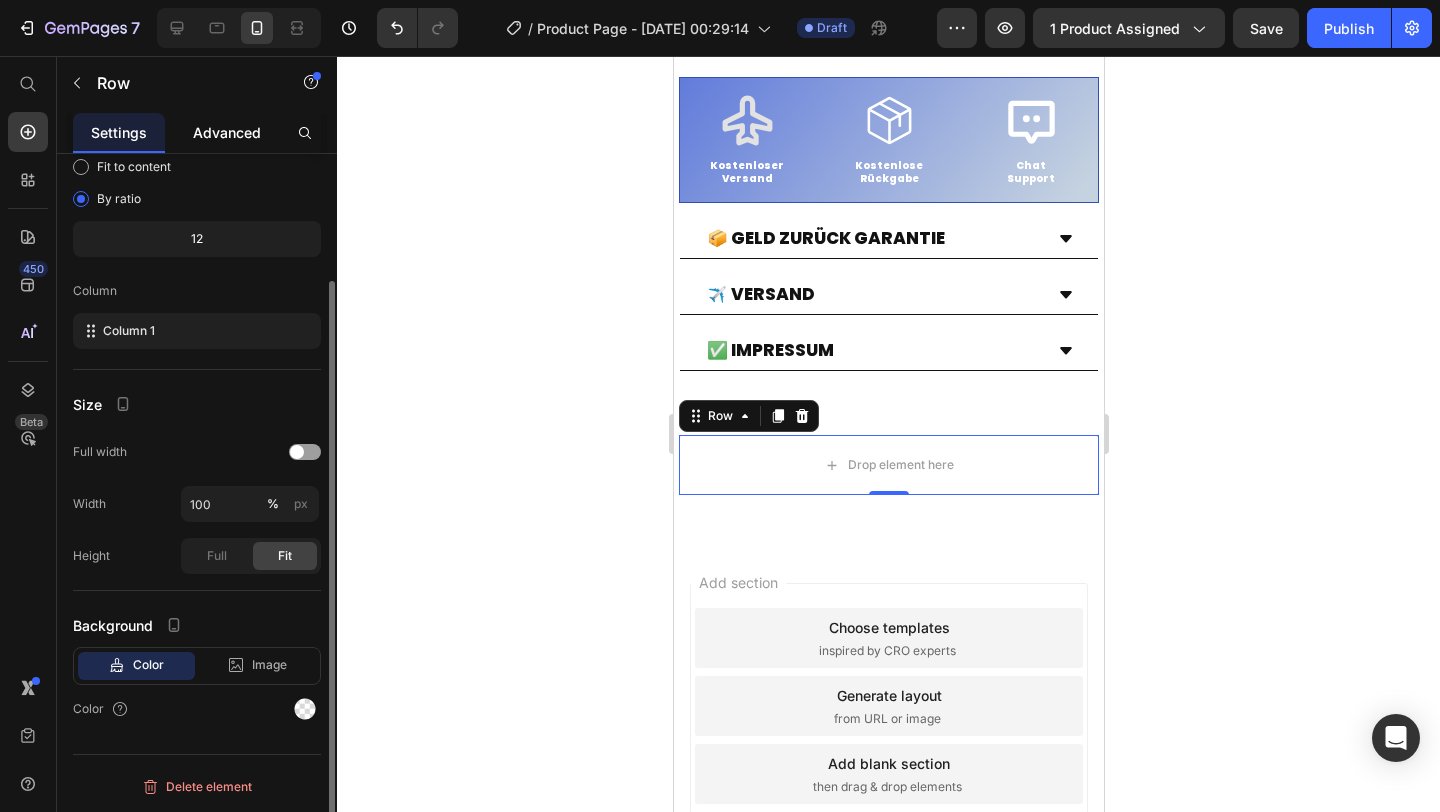 click on "Advanced" at bounding box center [227, 132] 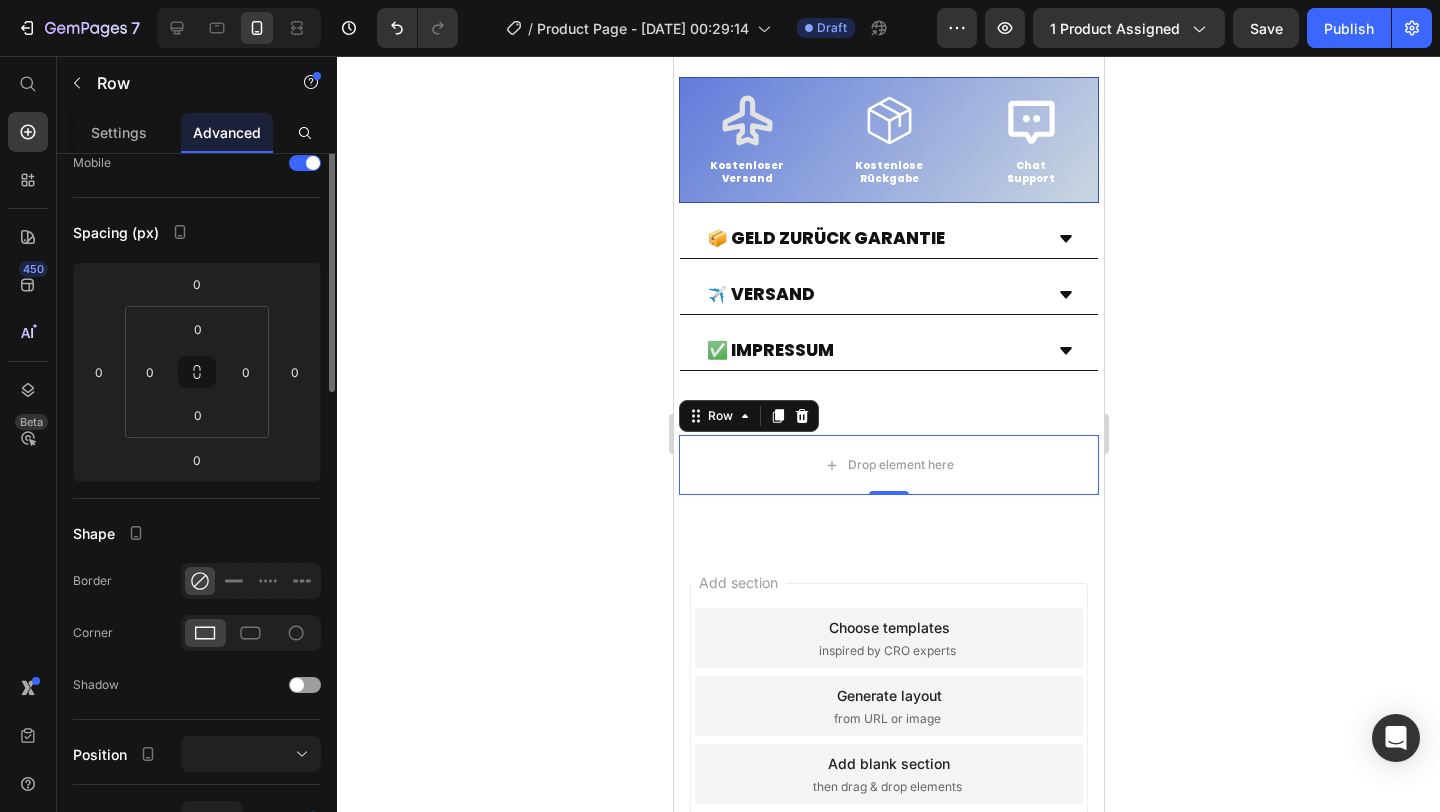 scroll, scrollTop: 0, scrollLeft: 0, axis: both 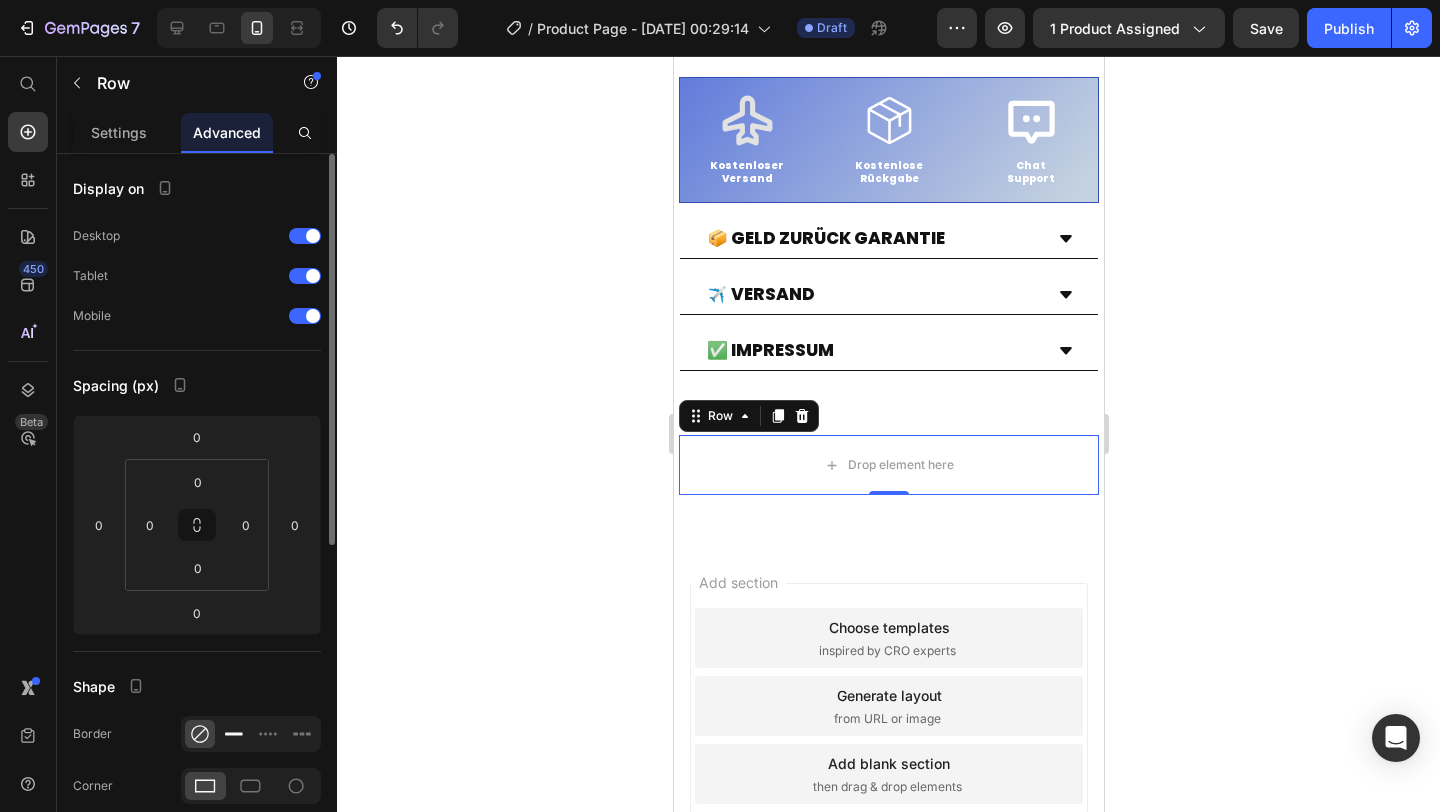 click 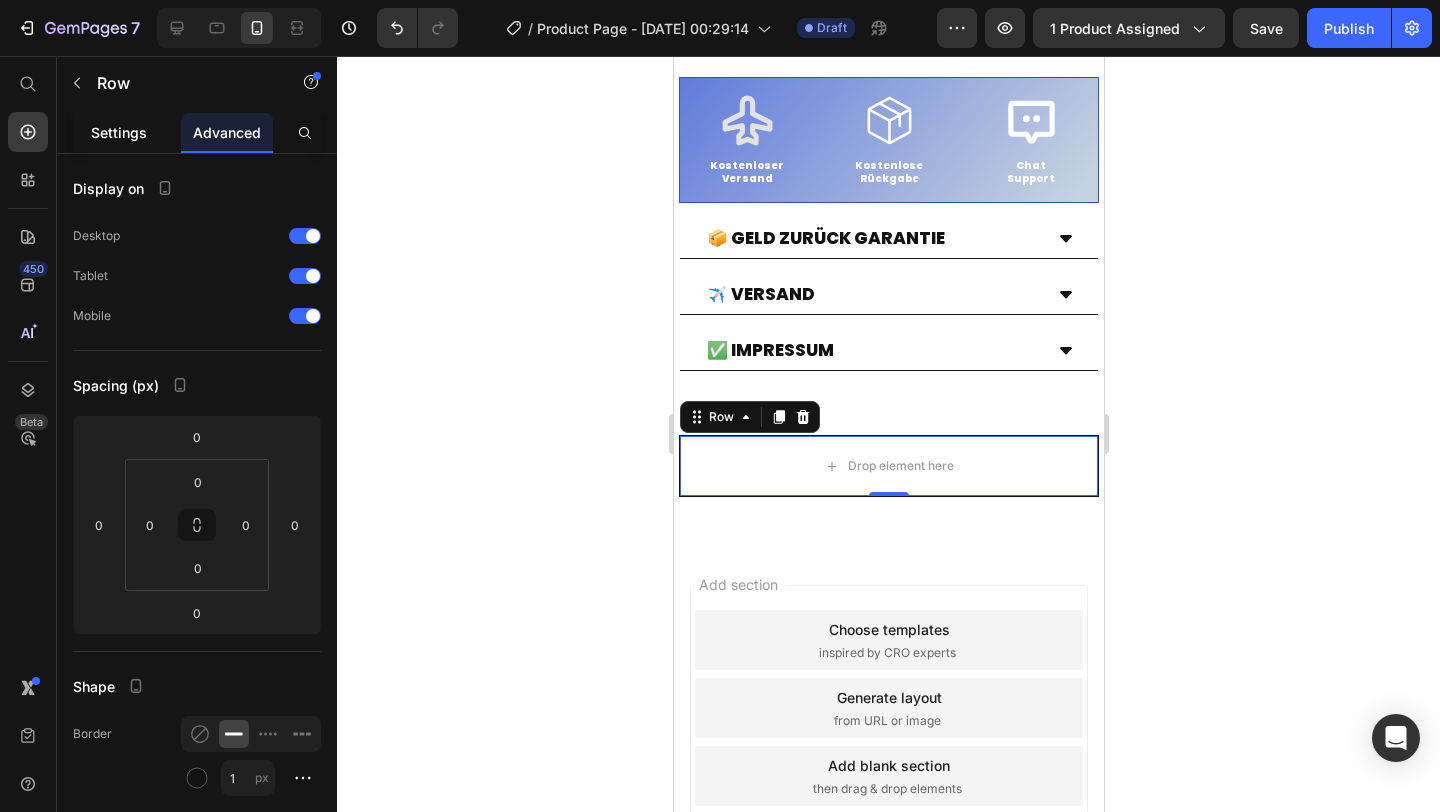 click on "Settings" at bounding box center (119, 132) 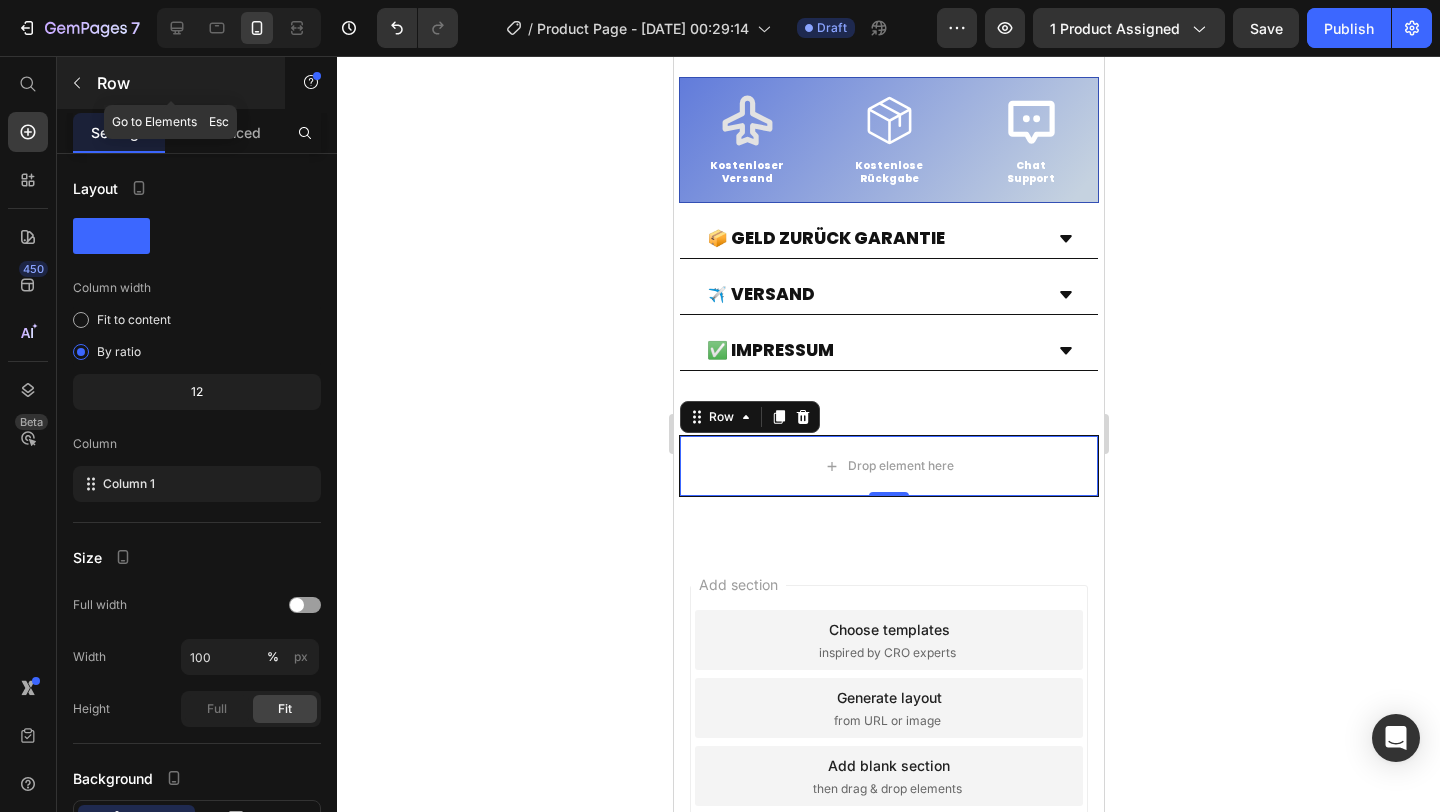 click 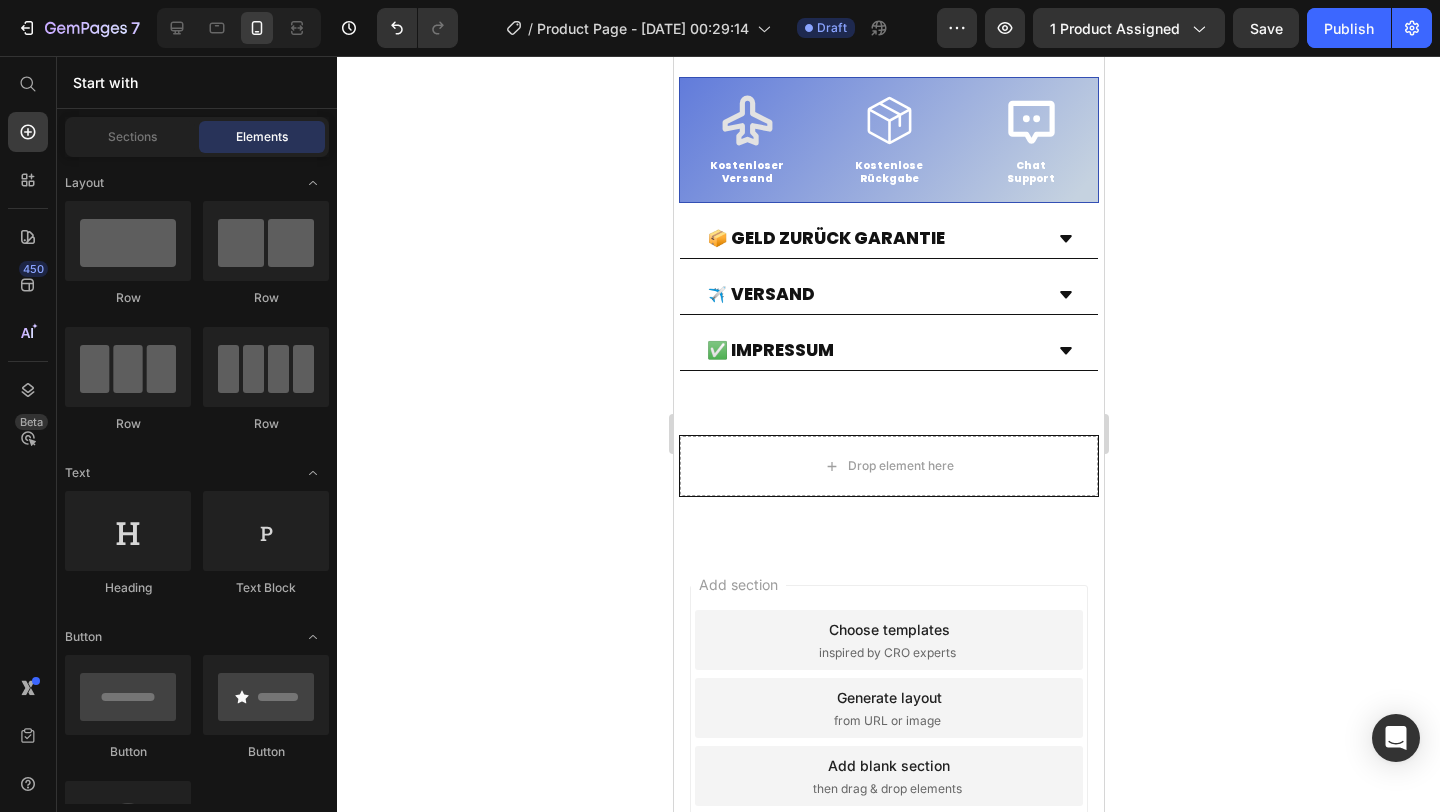 click on "Row
Row
Row
Row" 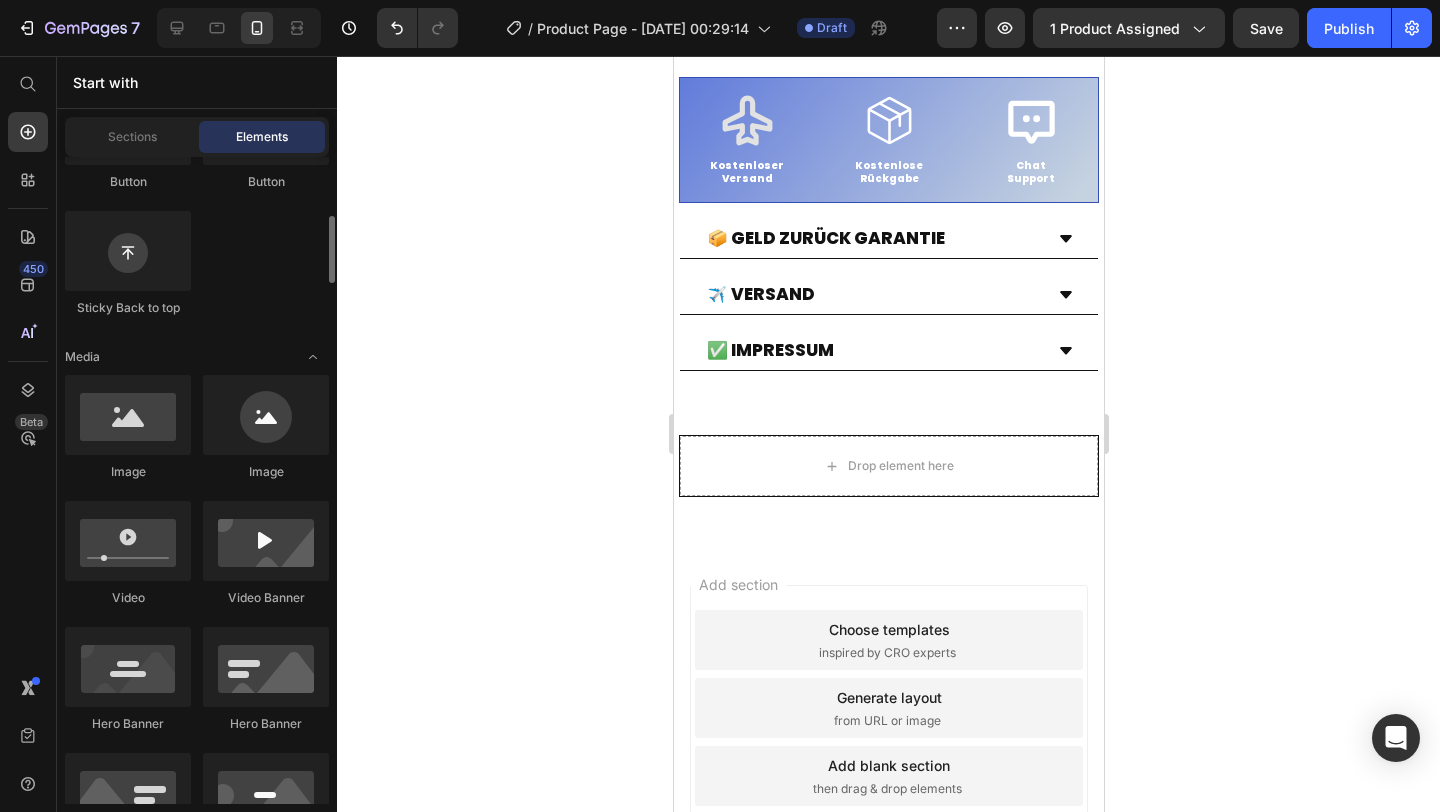 scroll, scrollTop: 600, scrollLeft: 0, axis: vertical 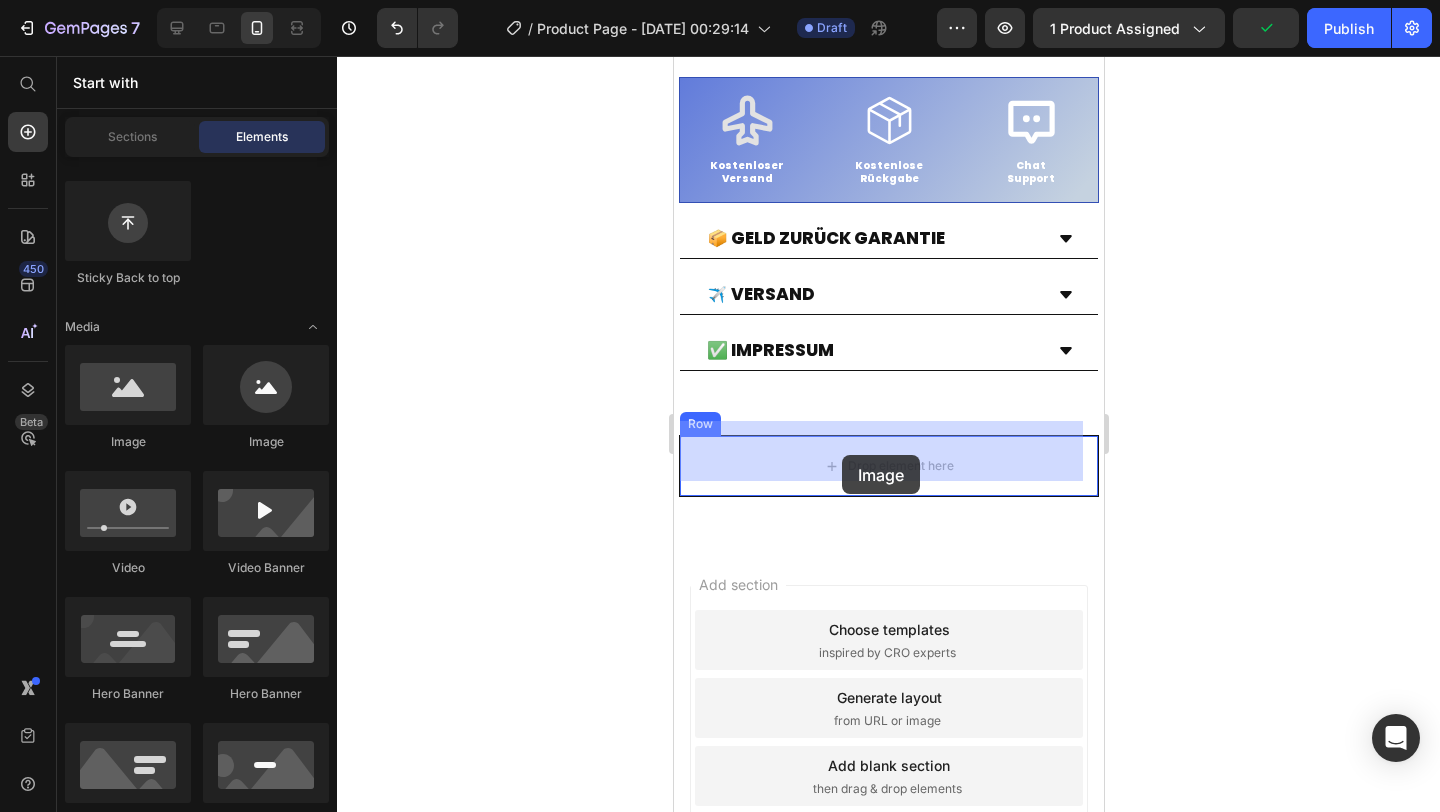 drag, startPoint x: 810, startPoint y: 424, endPoint x: 841, endPoint y: 454, distance: 43.13931 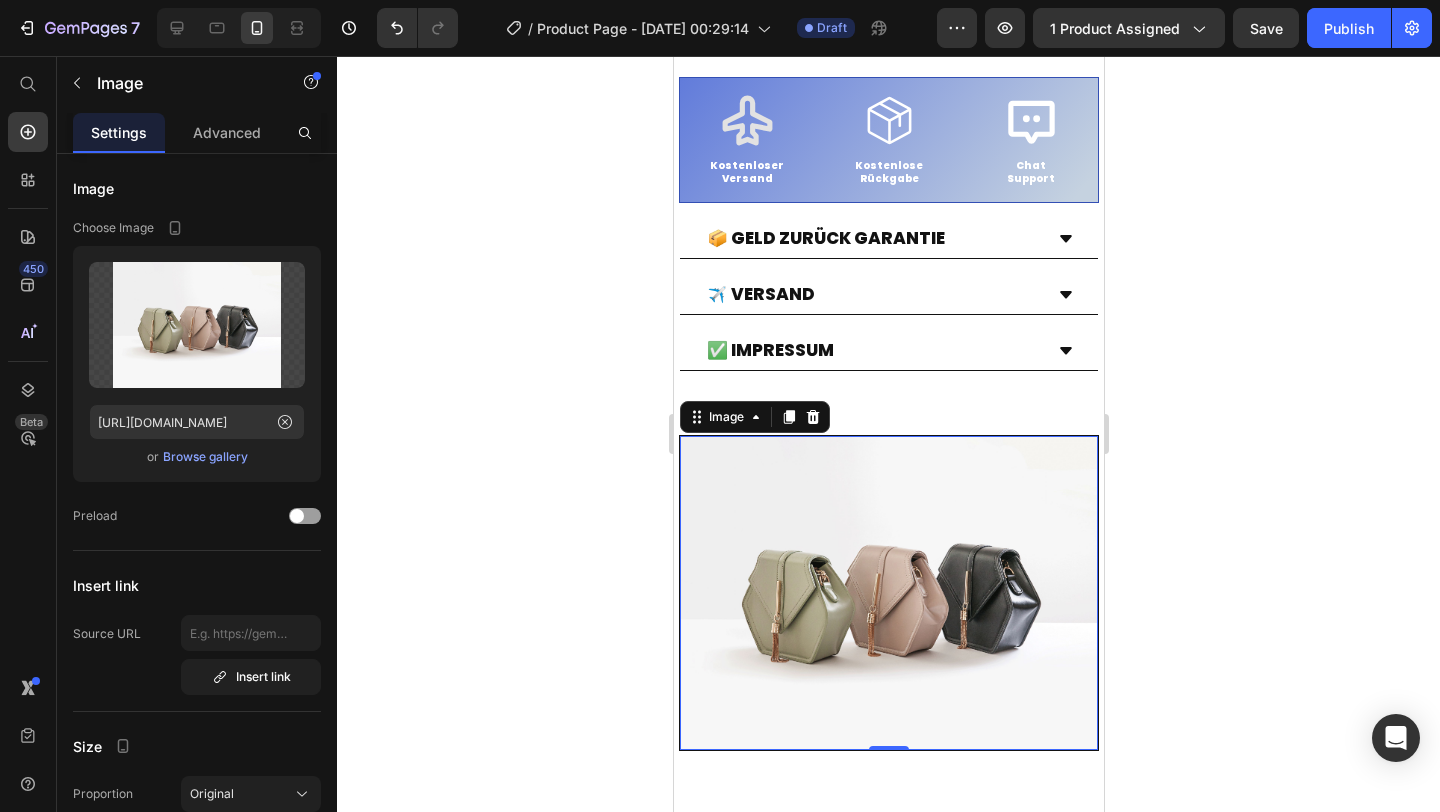 click at bounding box center (888, 593) 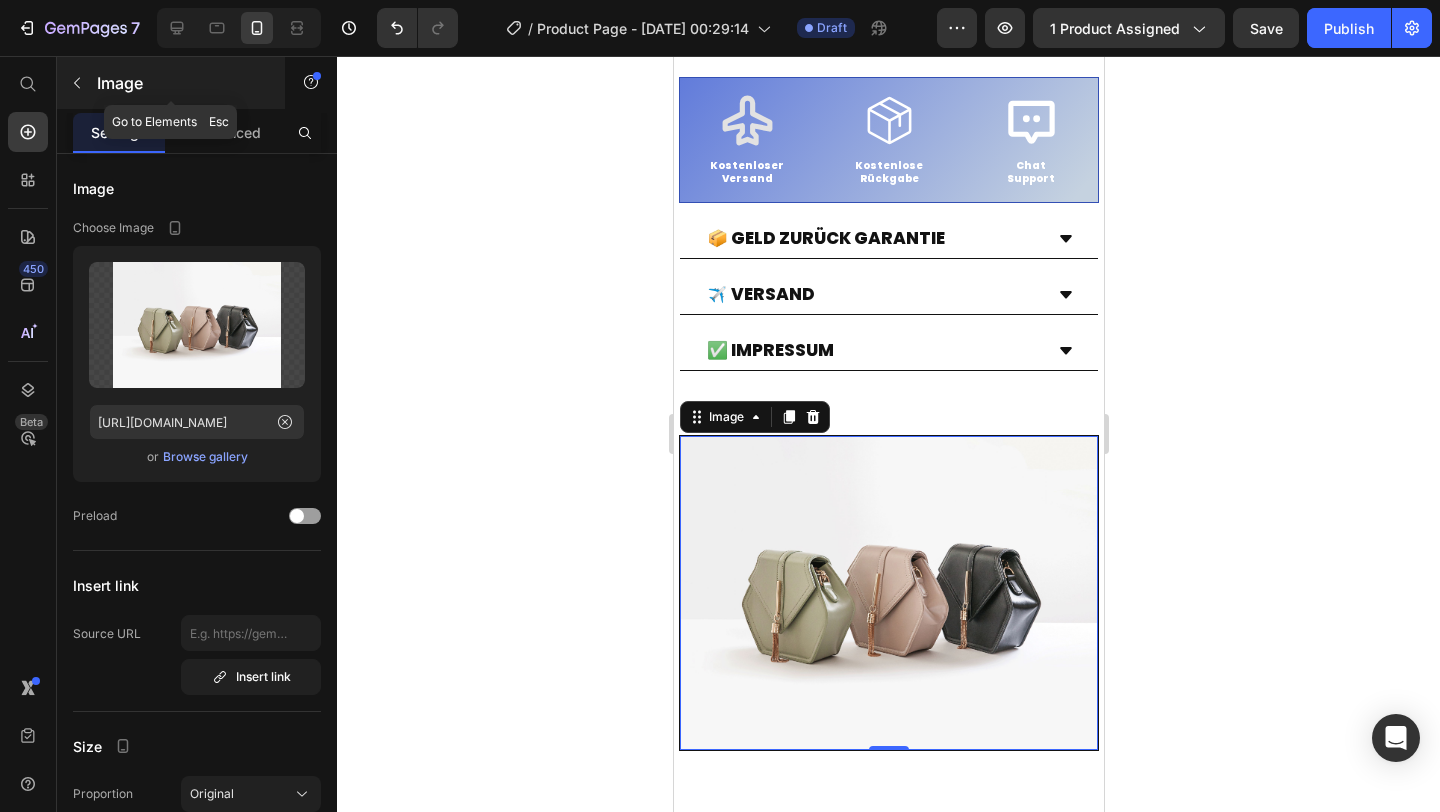 click 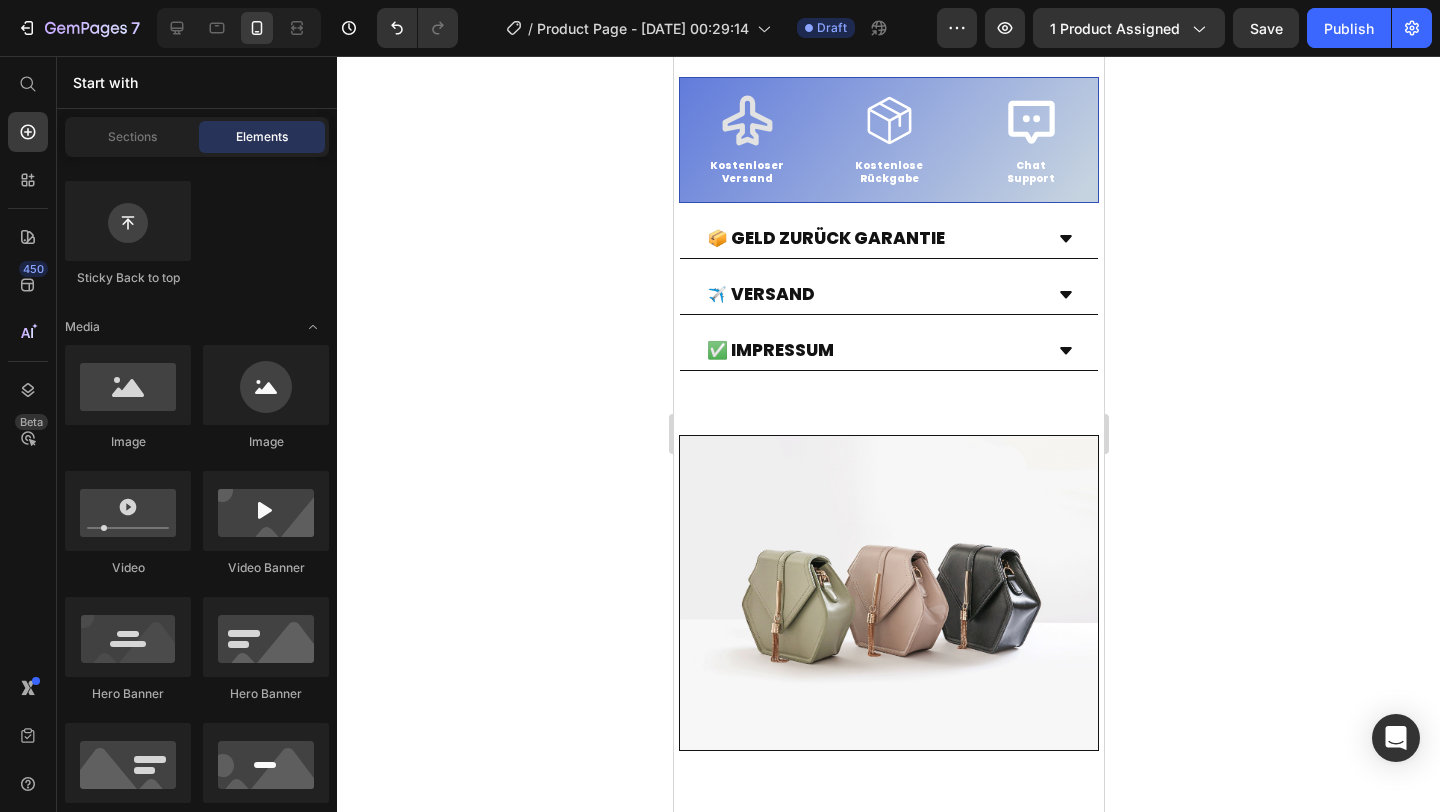 click on "Button
Button
Sticky Back to top" 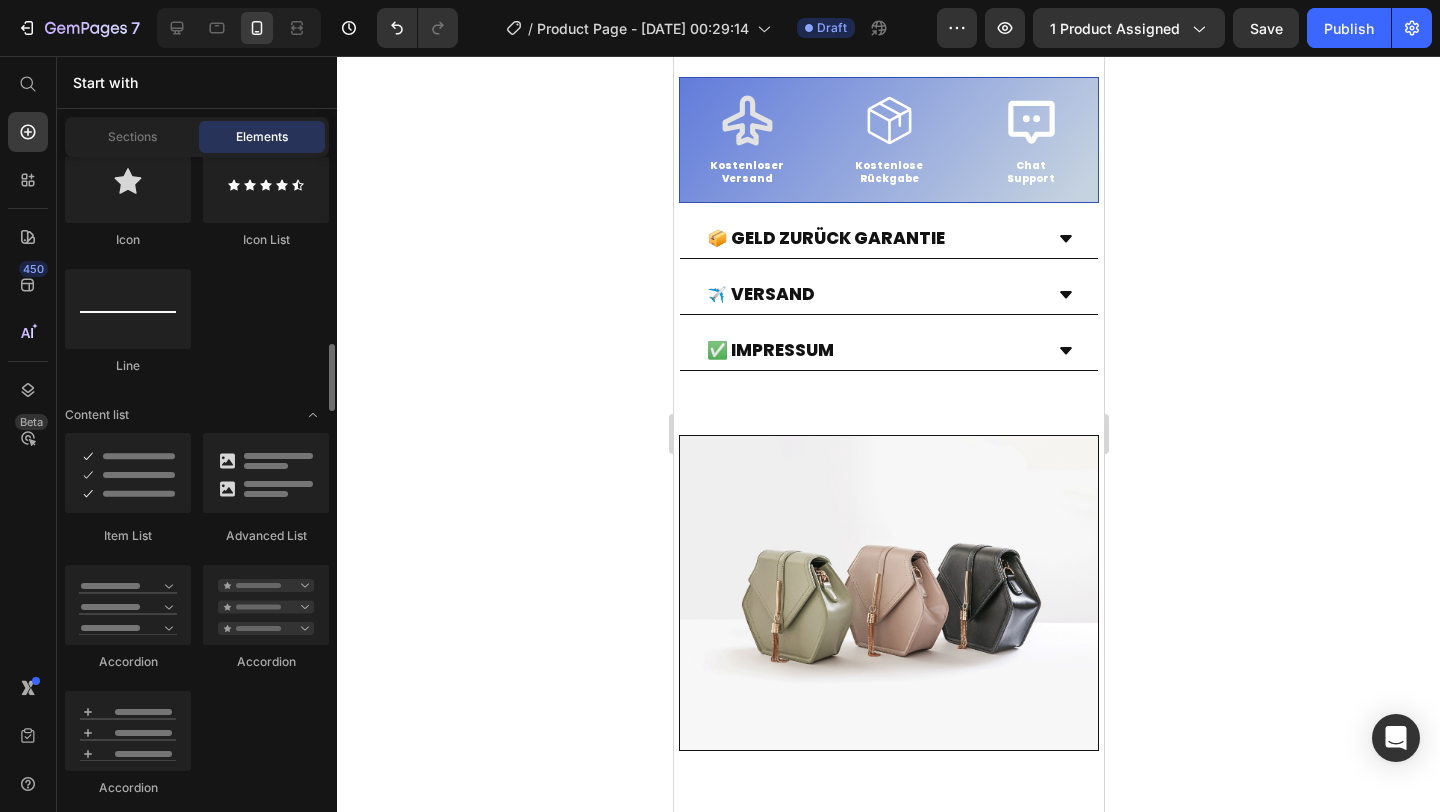 scroll, scrollTop: 1530, scrollLeft: 0, axis: vertical 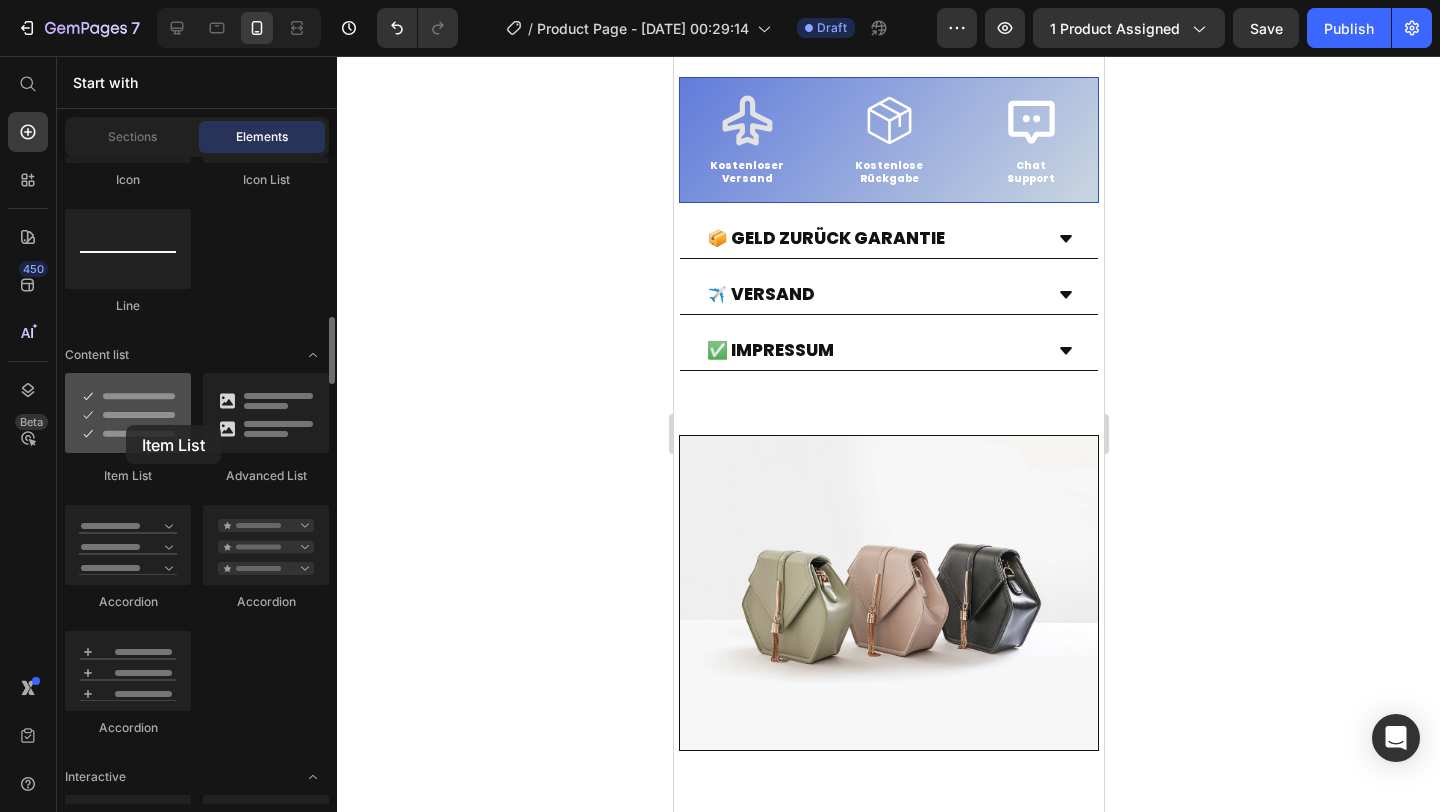 click at bounding box center (128, 413) 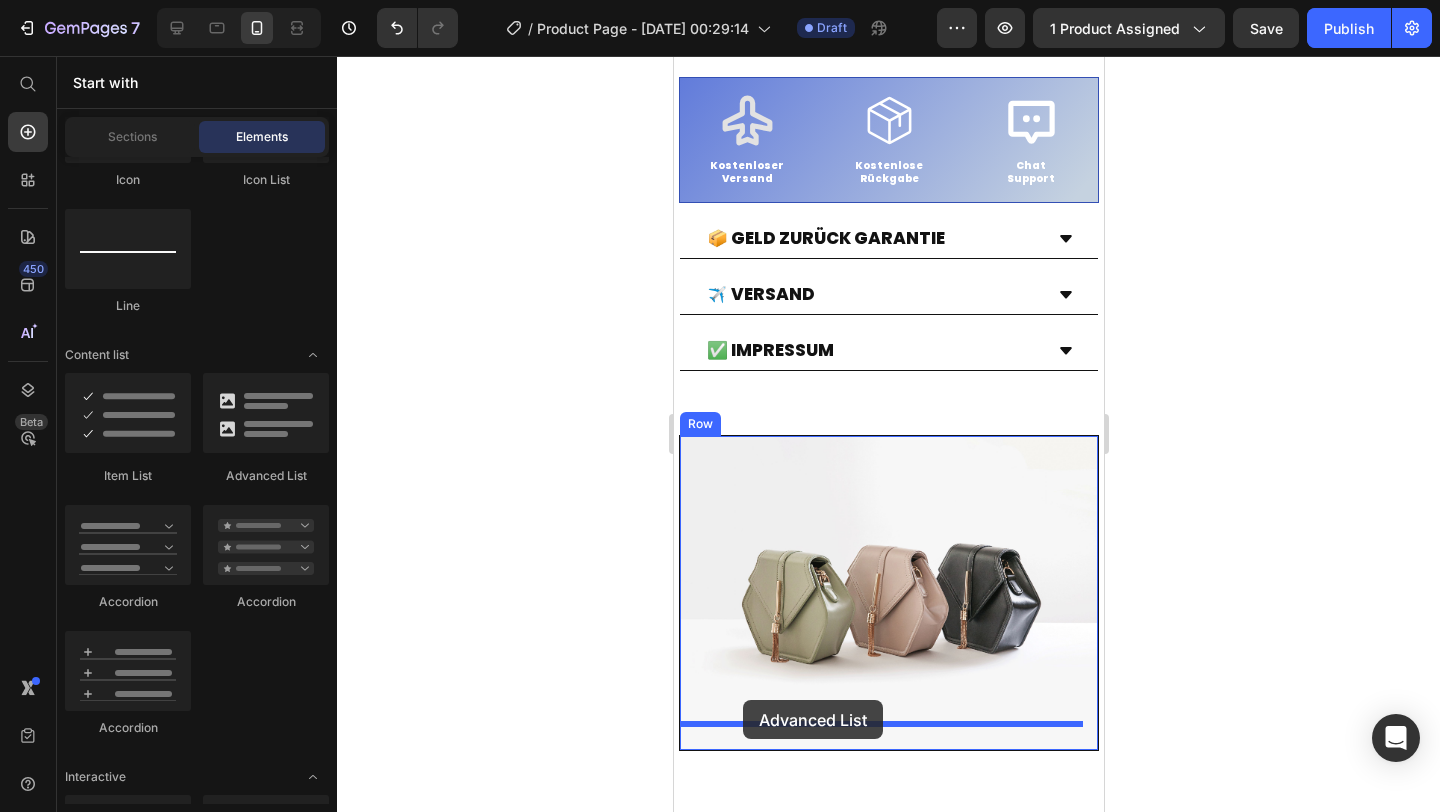 drag, startPoint x: 892, startPoint y: 472, endPoint x: 742, endPoint y: 700, distance: 272.91757 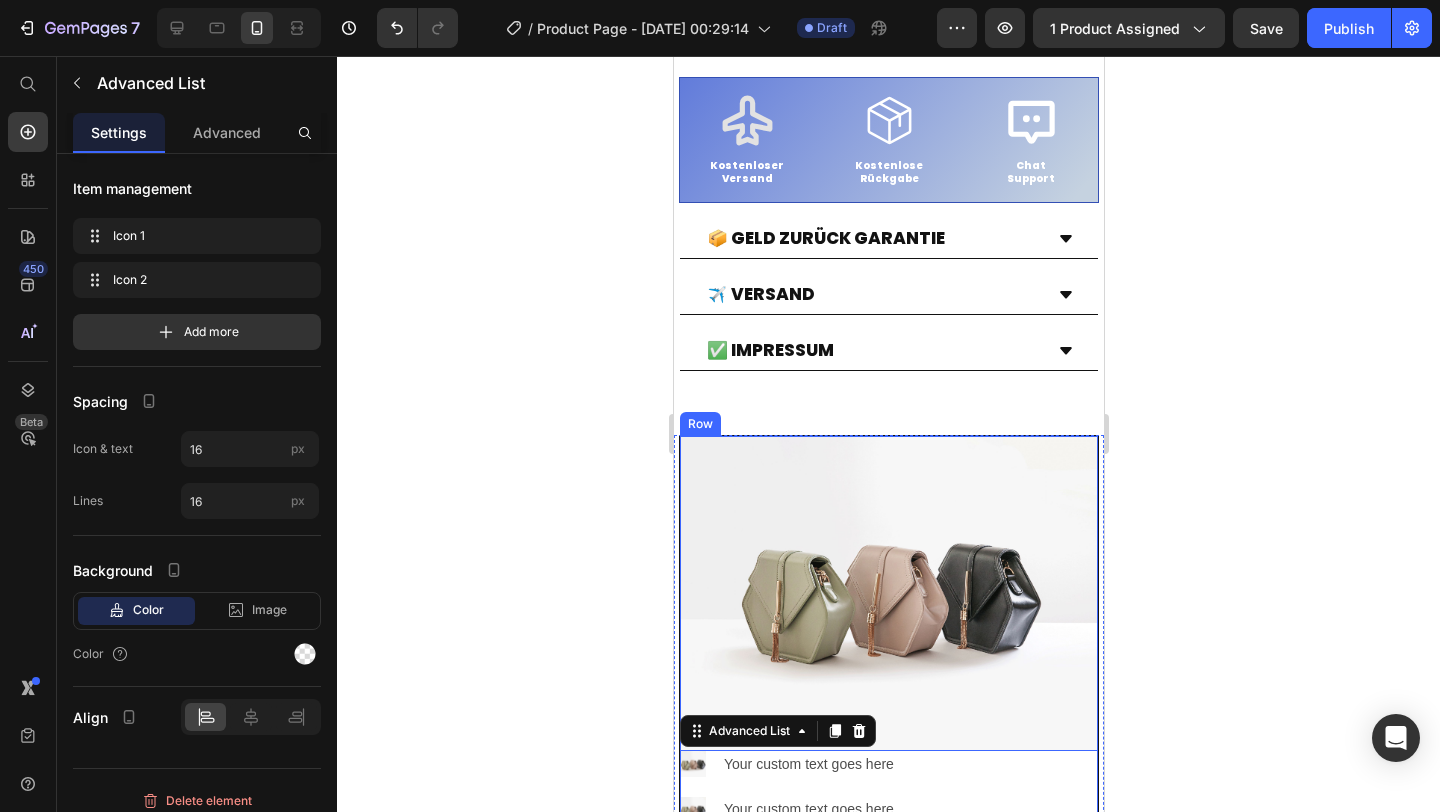 click 